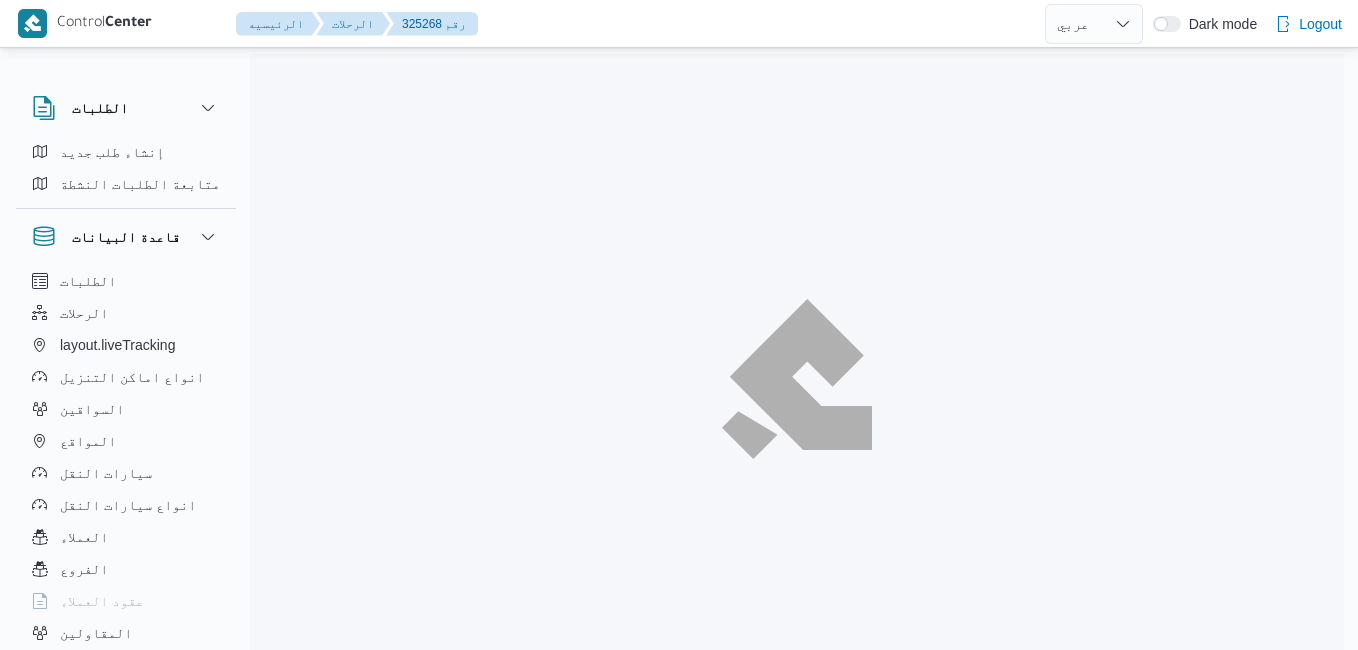 select on "ar" 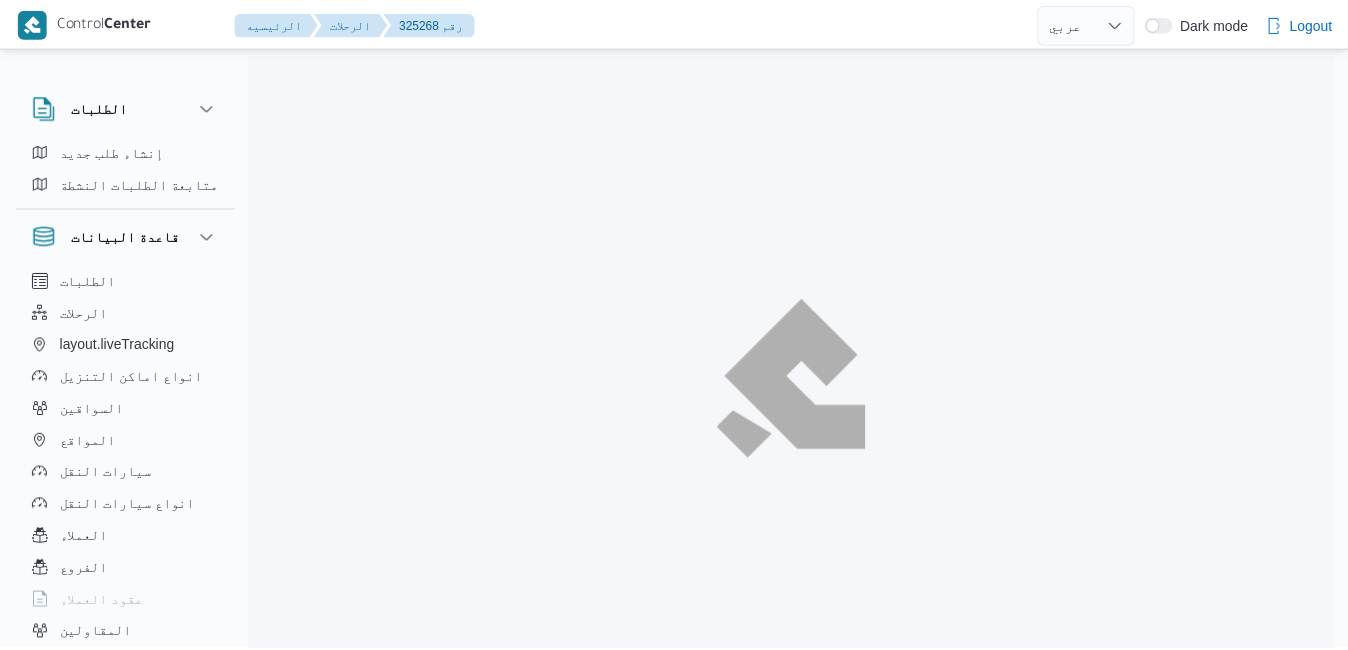 scroll, scrollTop: 0, scrollLeft: 0, axis: both 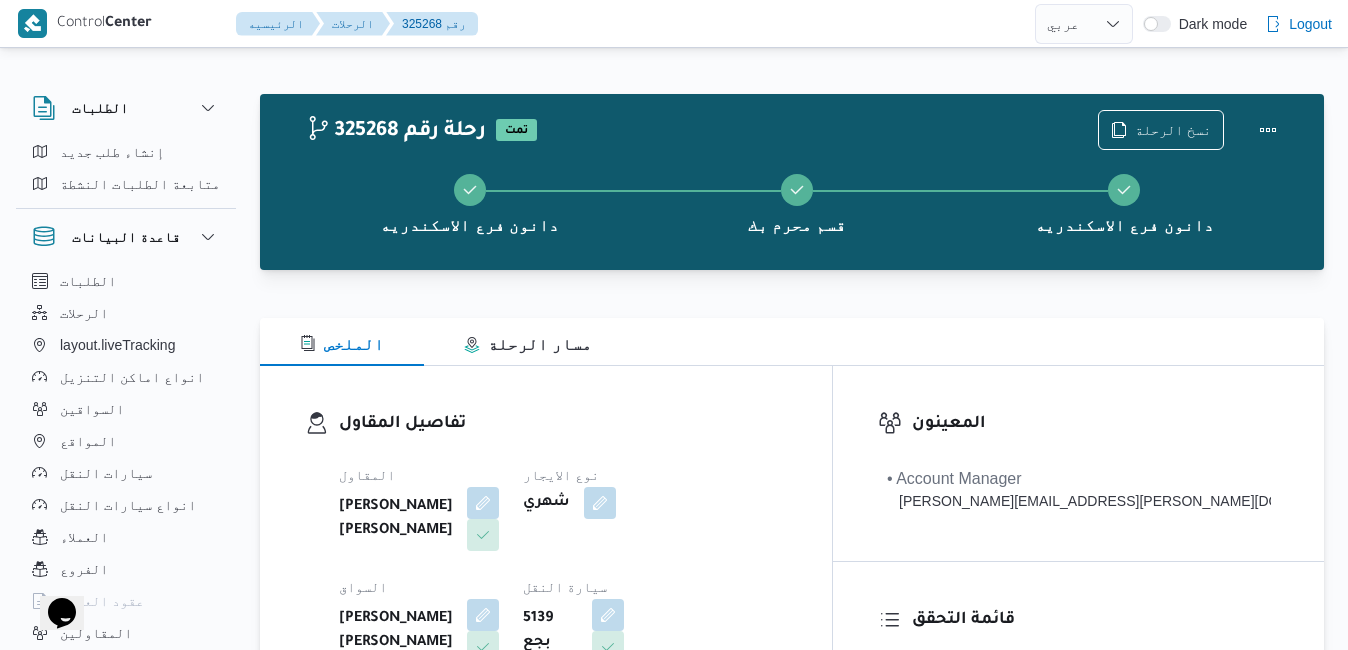 click on "الملخص مسار الرحلة" at bounding box center (792, 342) 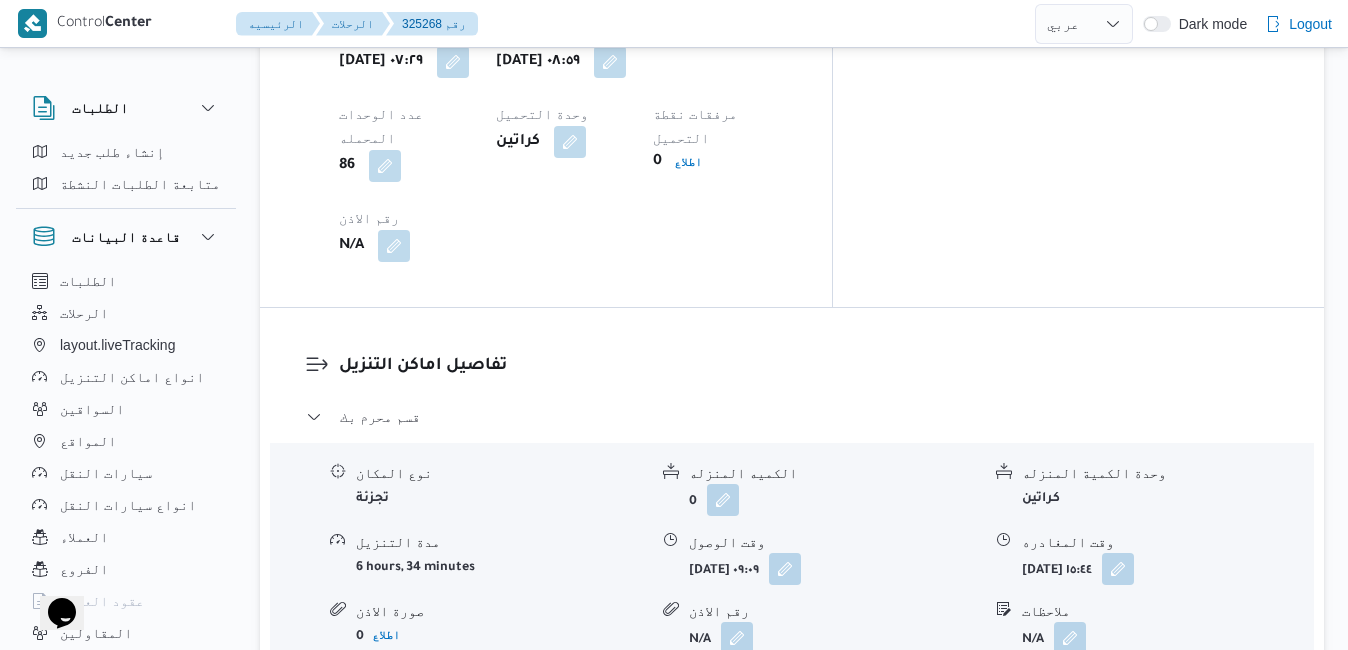 scroll, scrollTop: 1800, scrollLeft: 0, axis: vertical 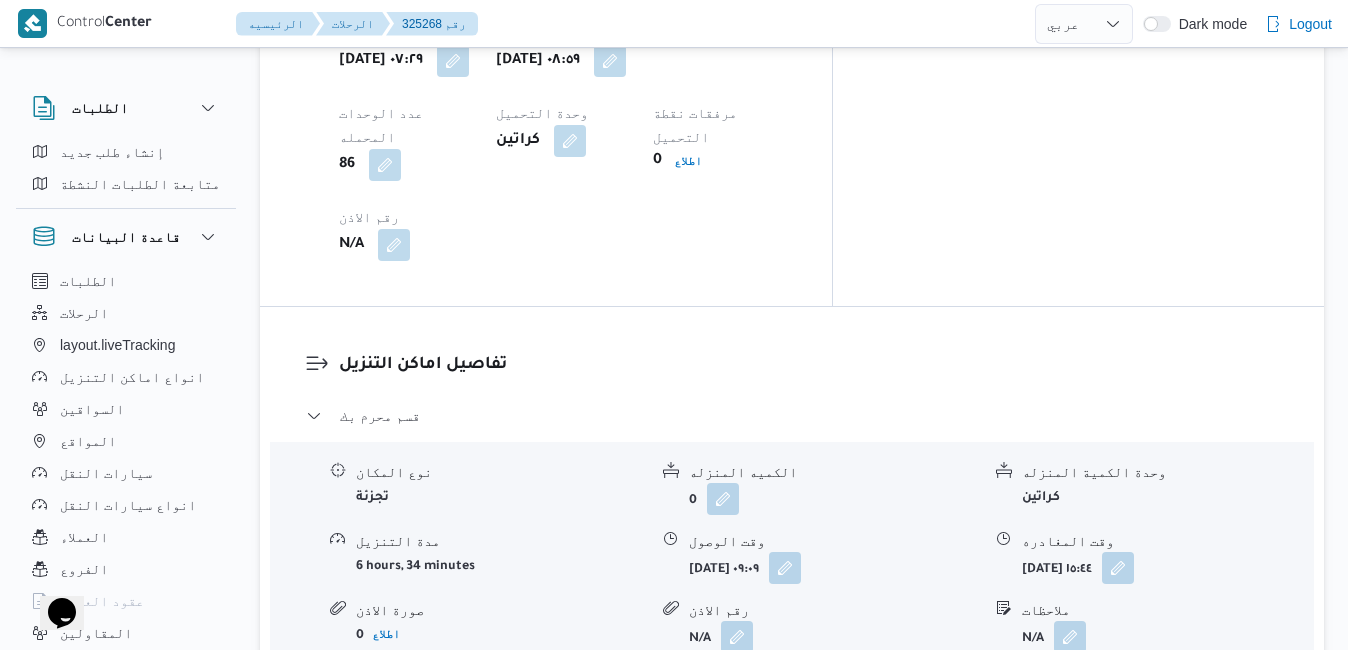 click on "قسم مينا البصل -
دانون فرع الاسكندريه" at bounding box center [792, 700] 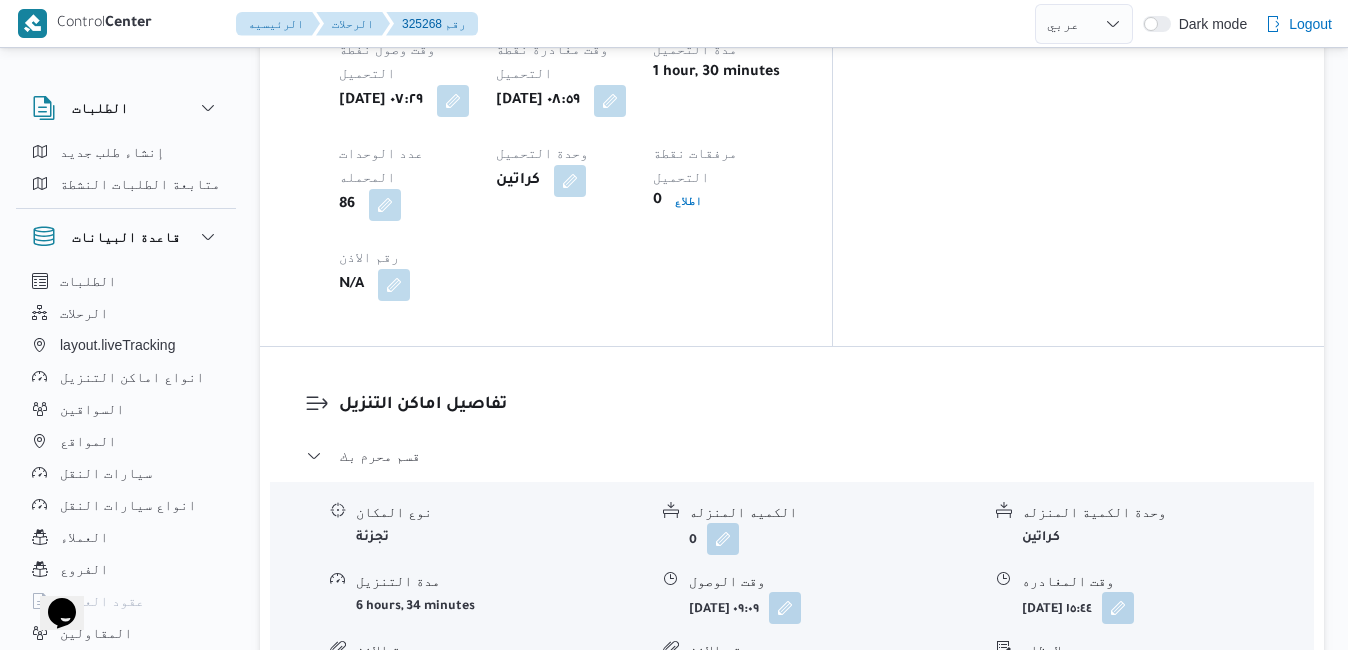 scroll, scrollTop: 1800, scrollLeft: 0, axis: vertical 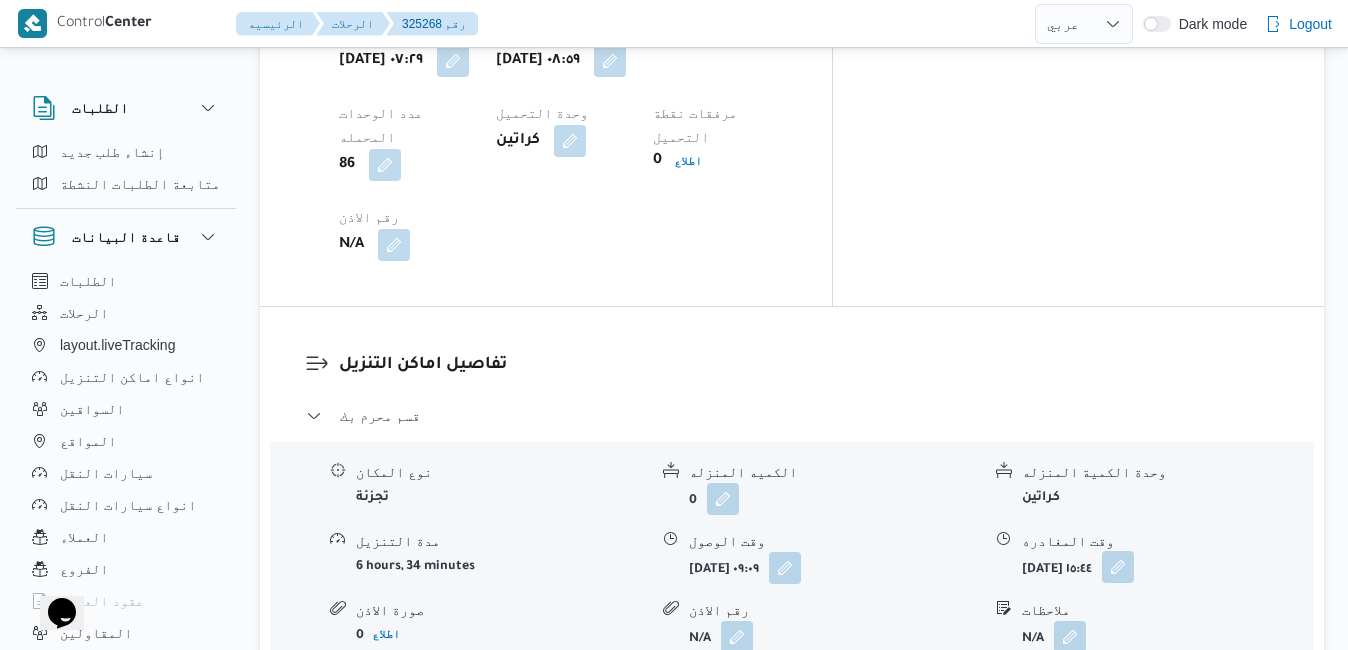 click at bounding box center [1118, 567] 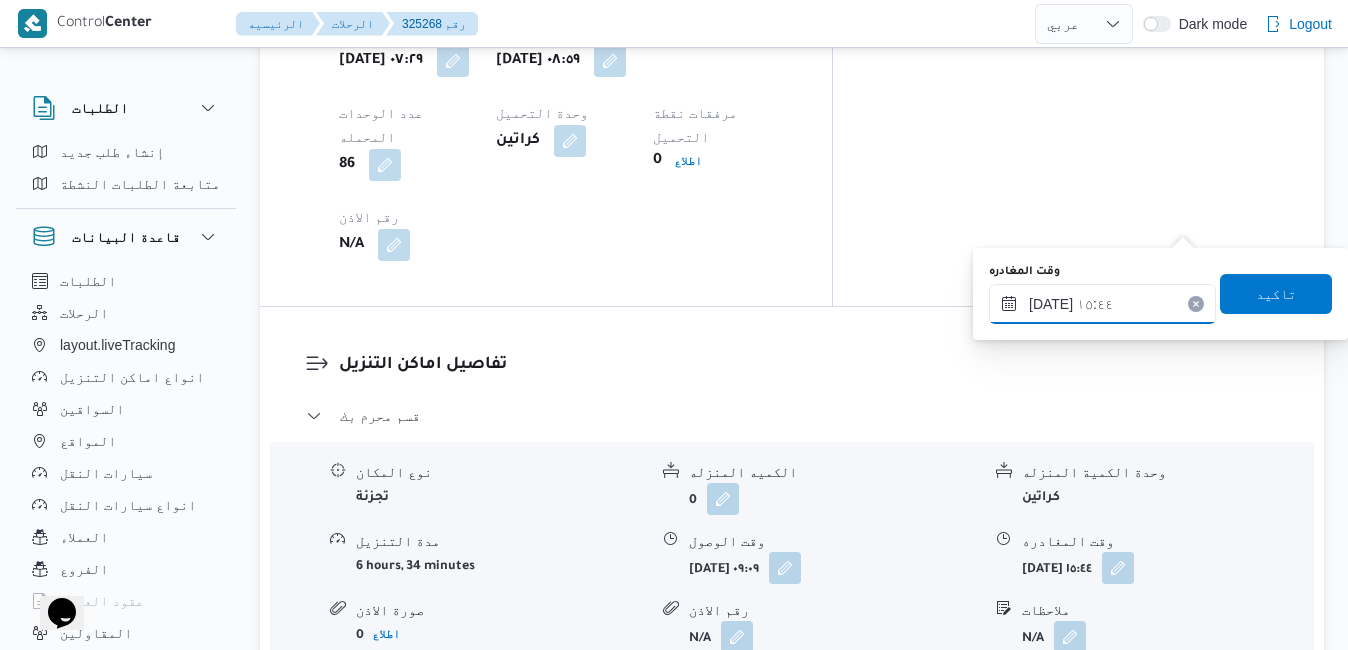 click on "١٦/٠٧/٢٠٢٥ ١٥:٤٤" at bounding box center [1102, 304] 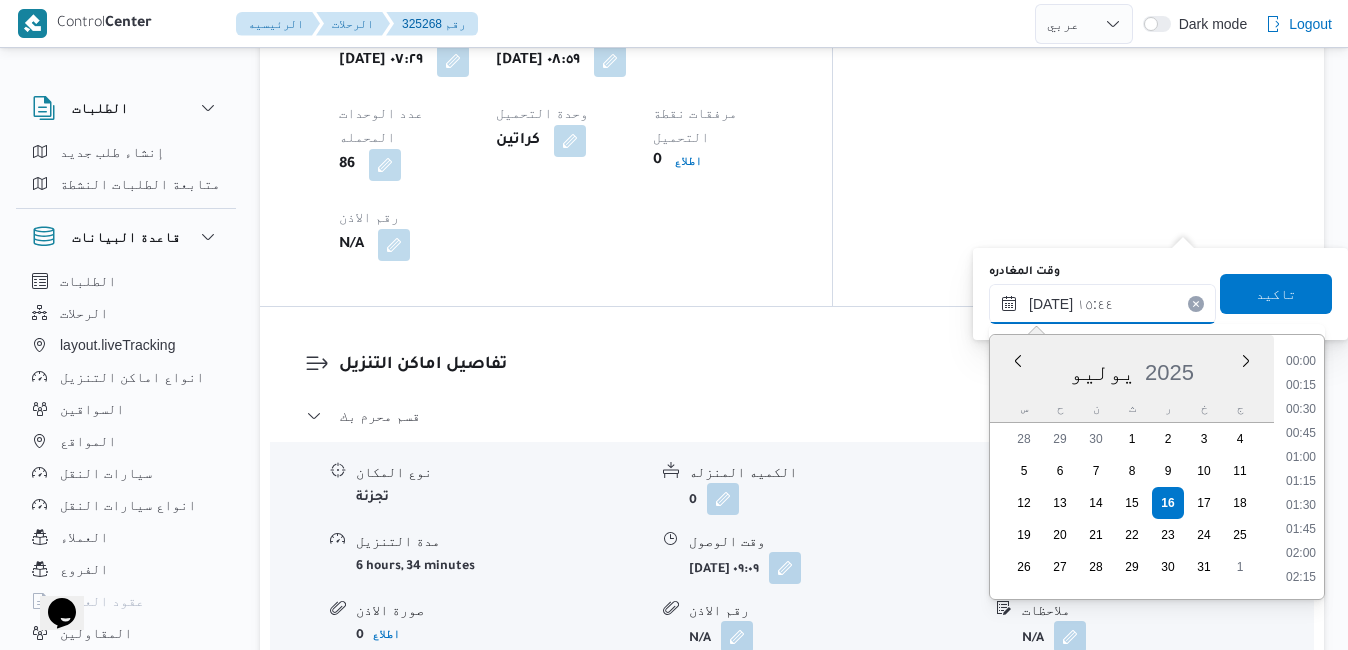 scroll, scrollTop: 1366, scrollLeft: 0, axis: vertical 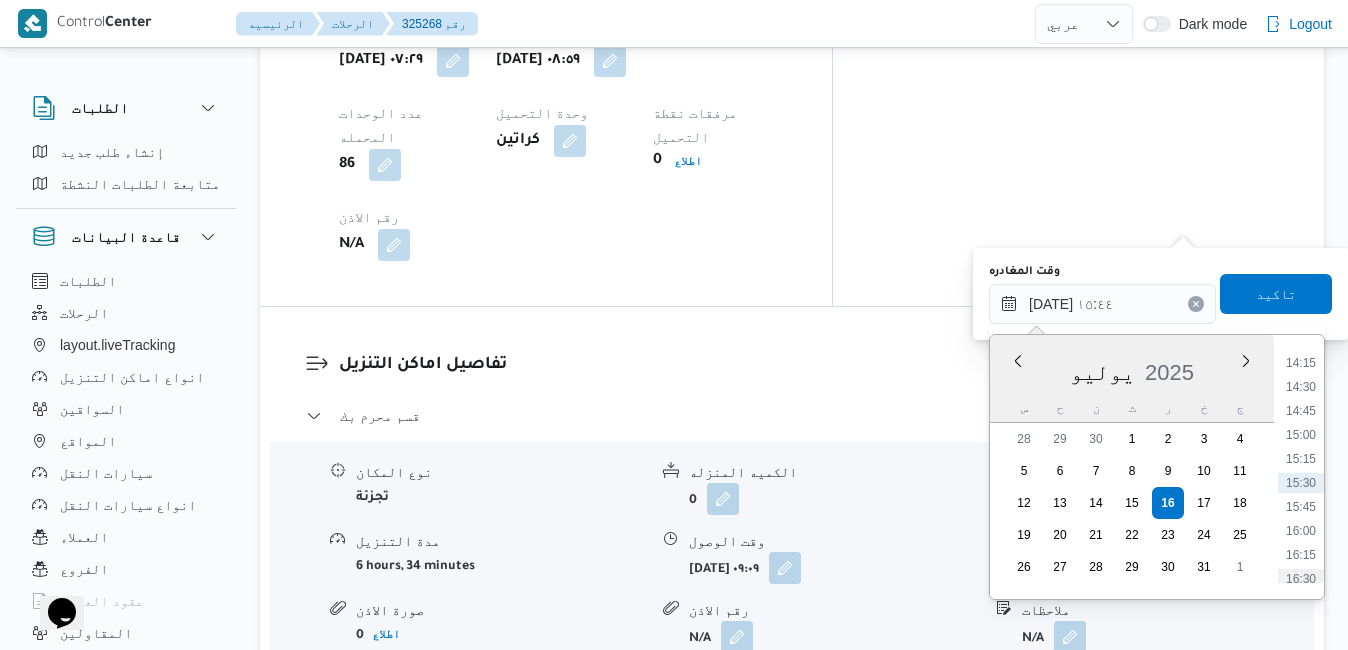click on "16:30" at bounding box center (1301, 579) 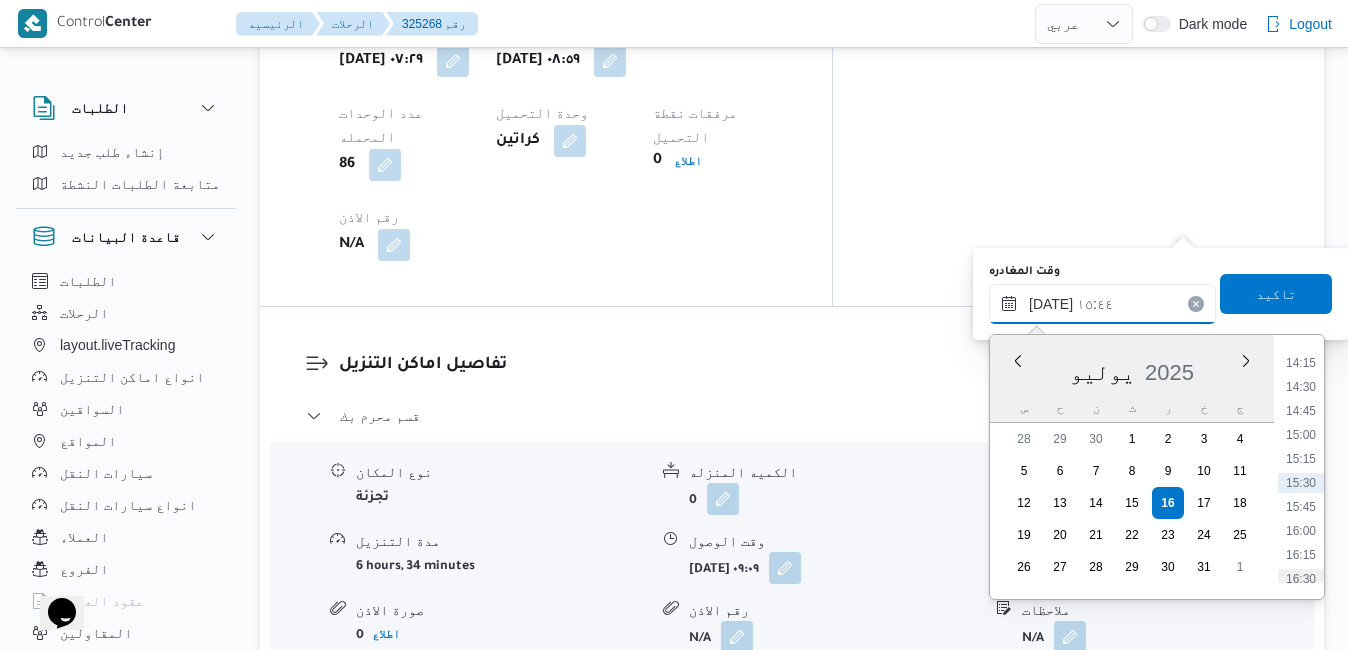 type on "١٦/٠٧/٢٠٢٥ ١٦:٣٠" 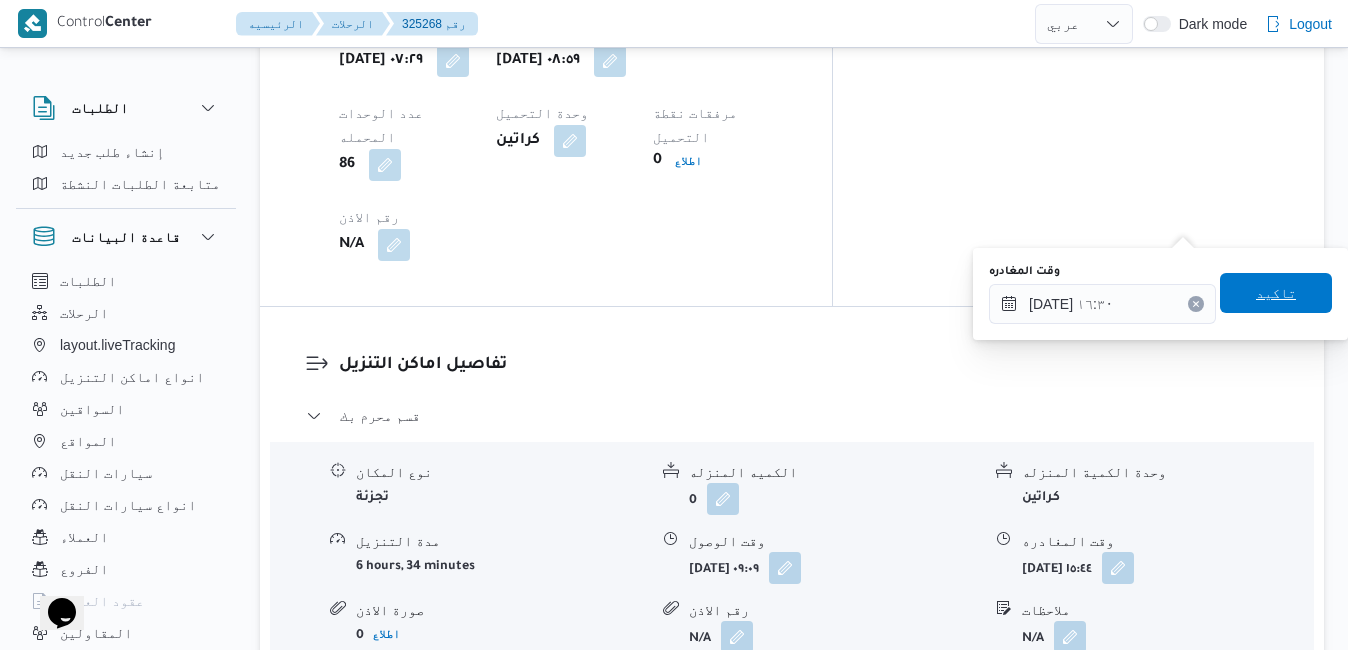 click on "تاكيد" at bounding box center [1276, 293] 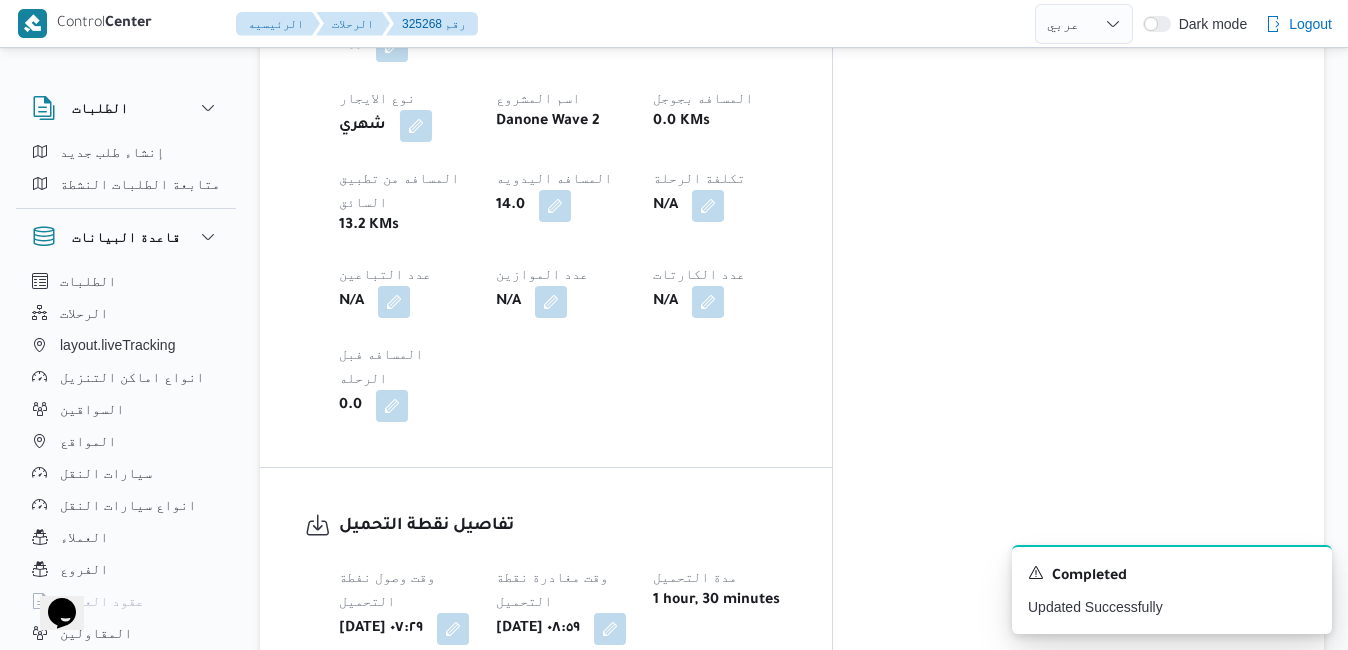 scroll, scrollTop: 96, scrollLeft: 0, axis: vertical 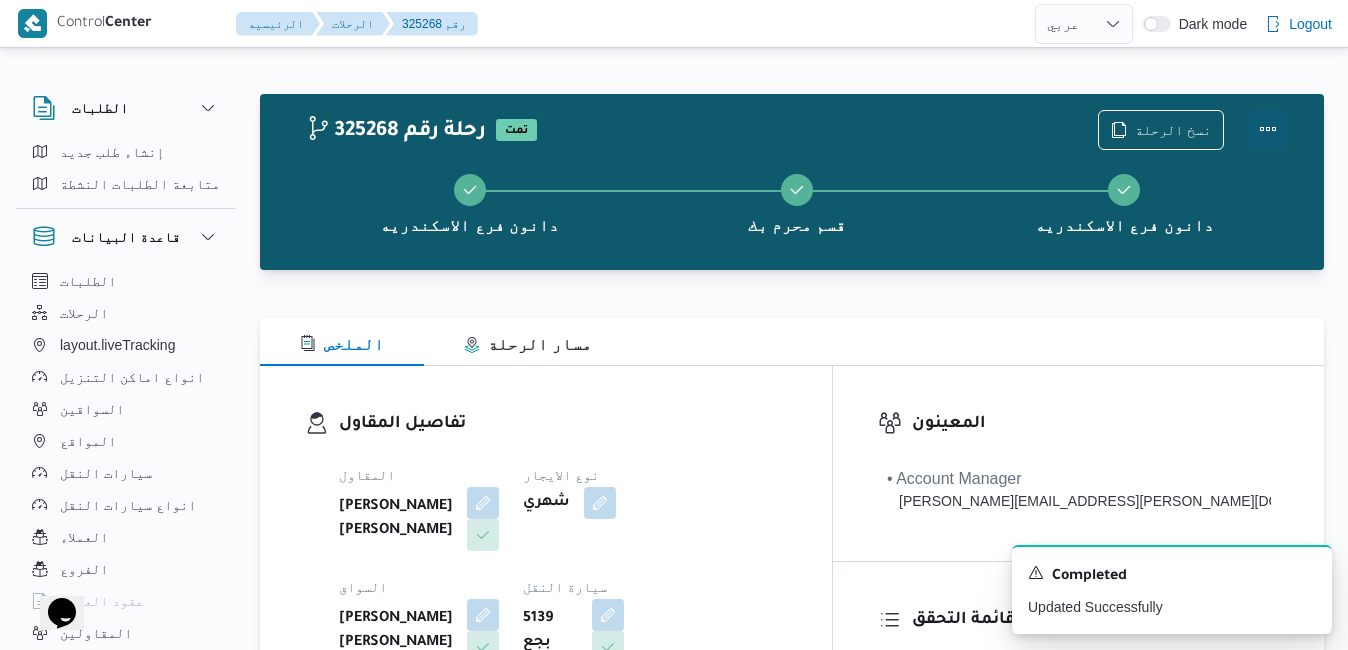 click at bounding box center (1268, 129) 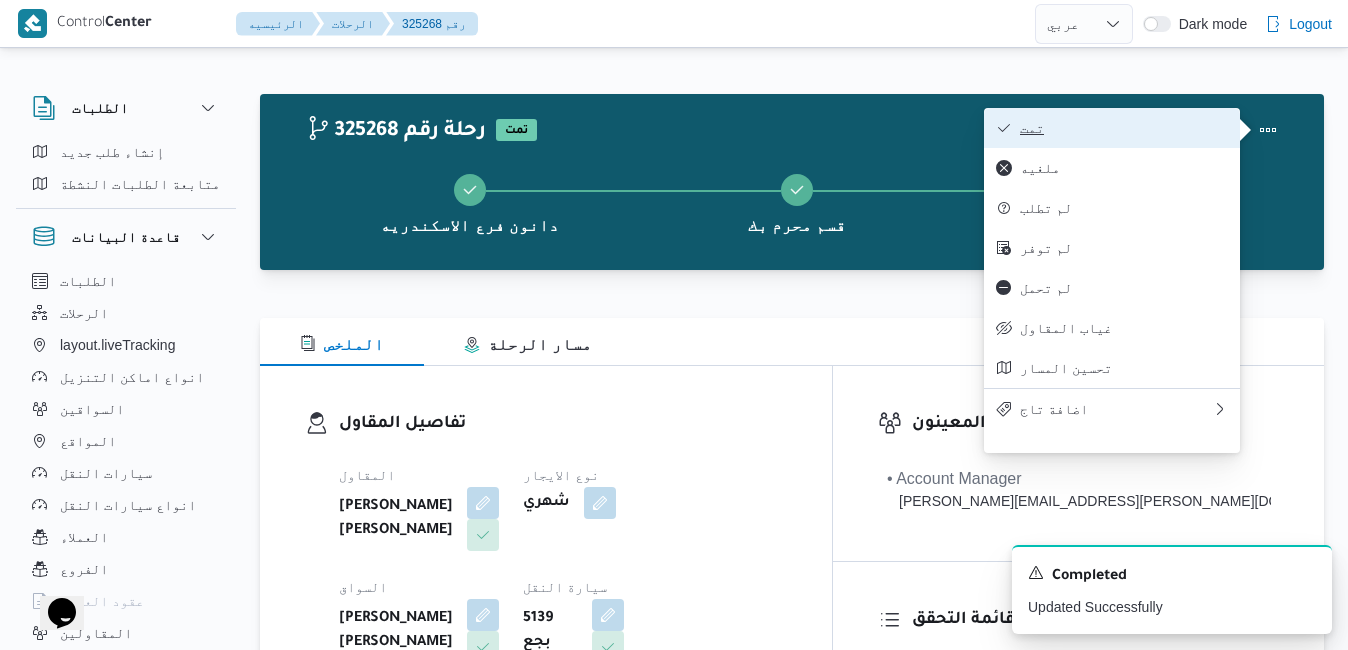 click on "تمت" at bounding box center (1124, 128) 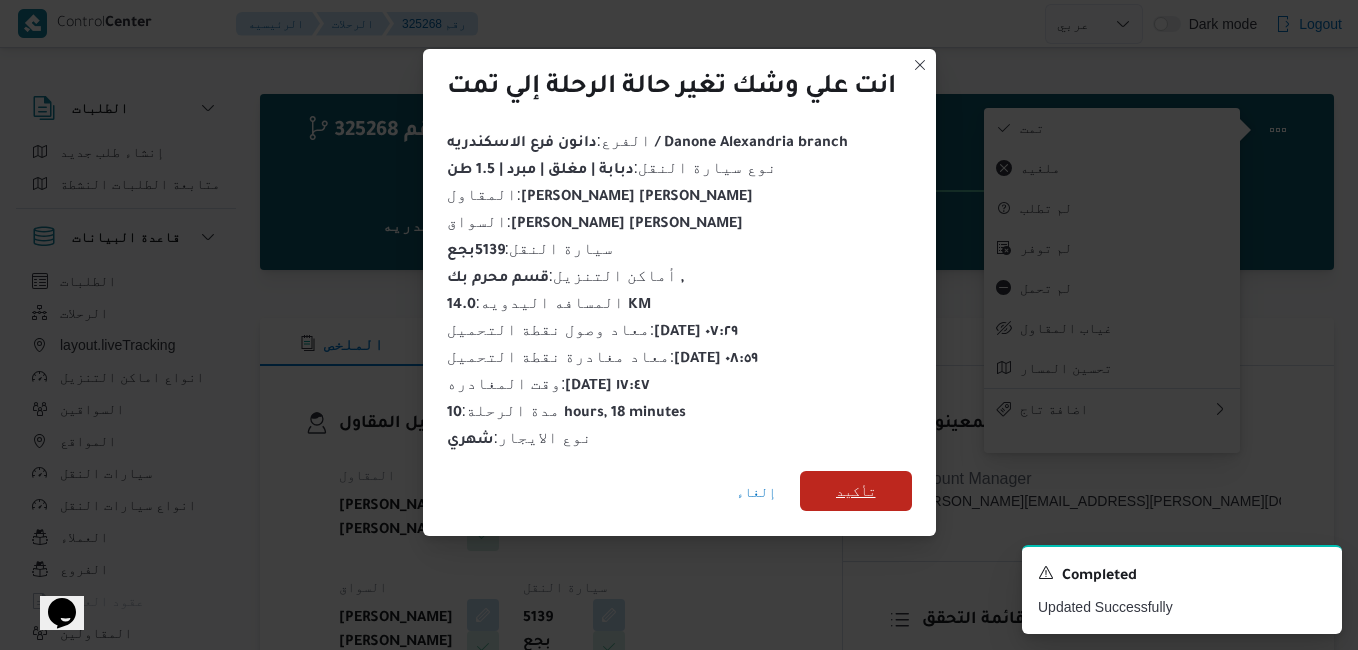 click on "تأكيد" at bounding box center [856, 491] 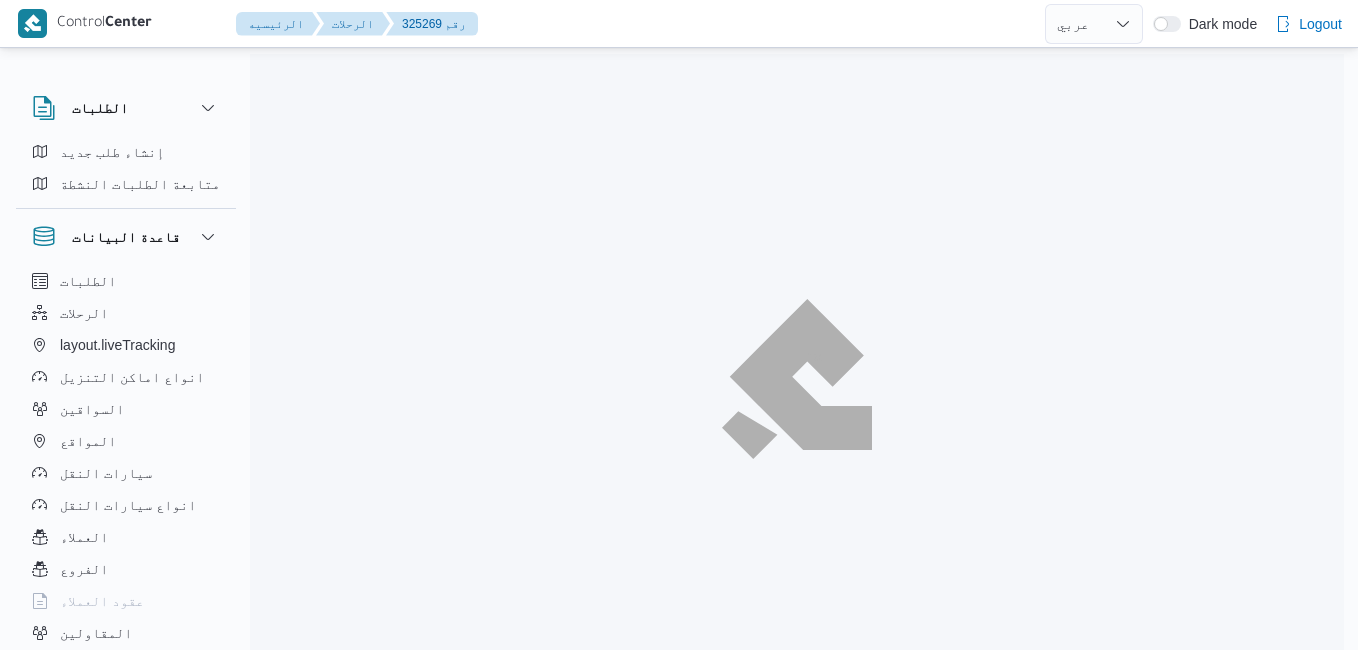 select on "ar" 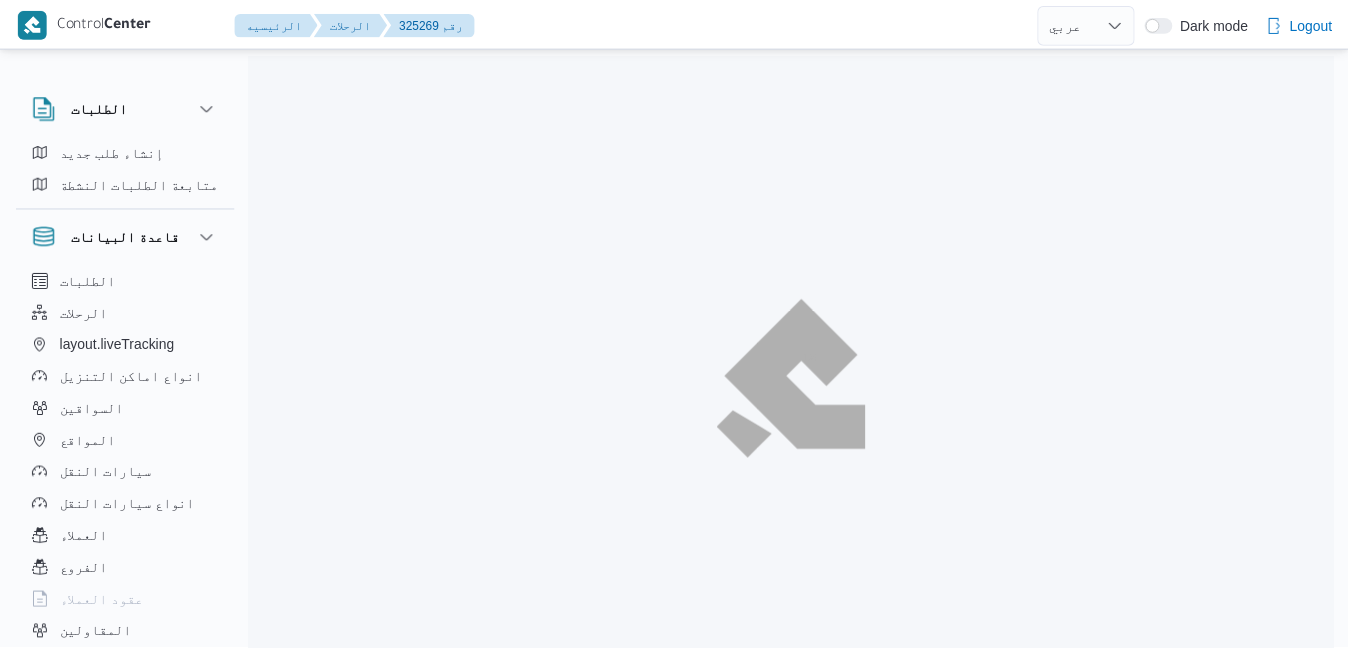 scroll, scrollTop: 0, scrollLeft: 0, axis: both 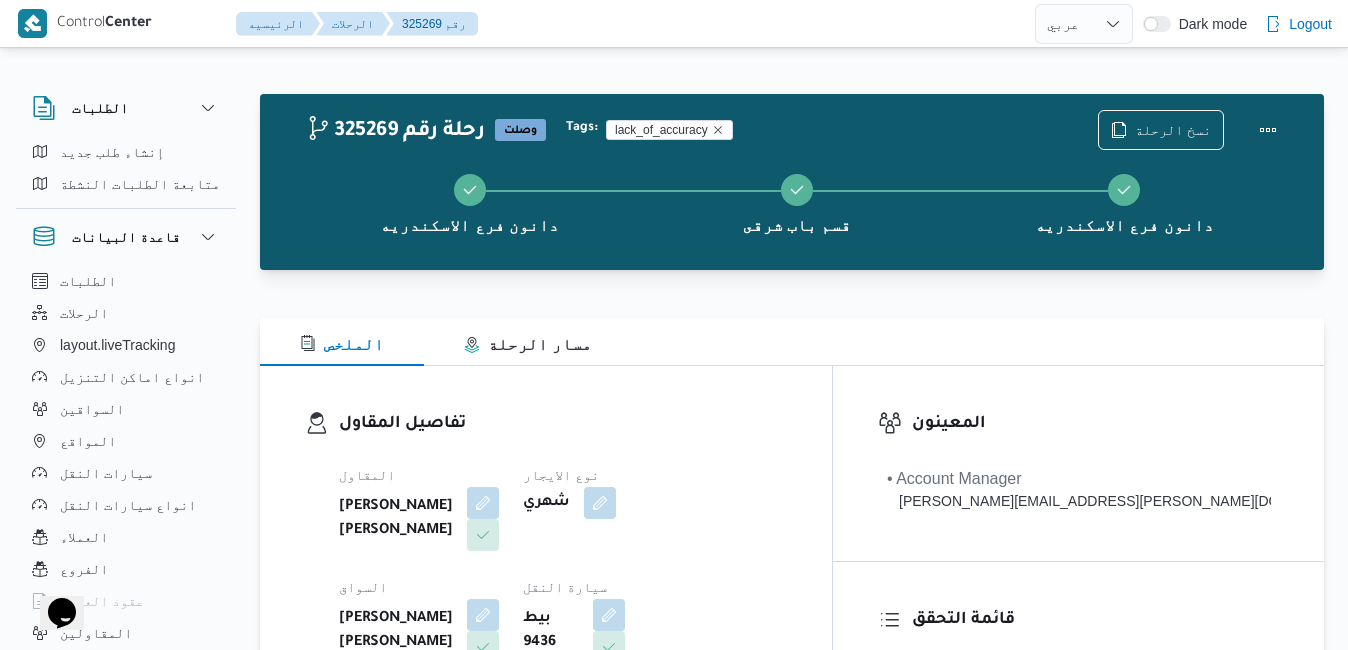 click on "تفاصيل المقاول المقاول عبدالحكيم عوض عامر محمد الفقي نوع الايجار شهري السواق حازم احمد الشعراوي موسى  سيارة النقل بيط 9436 نوع سيارة النقل دبابة | مغلق | مبرد | 1.5 طن" at bounding box center (546, 597) 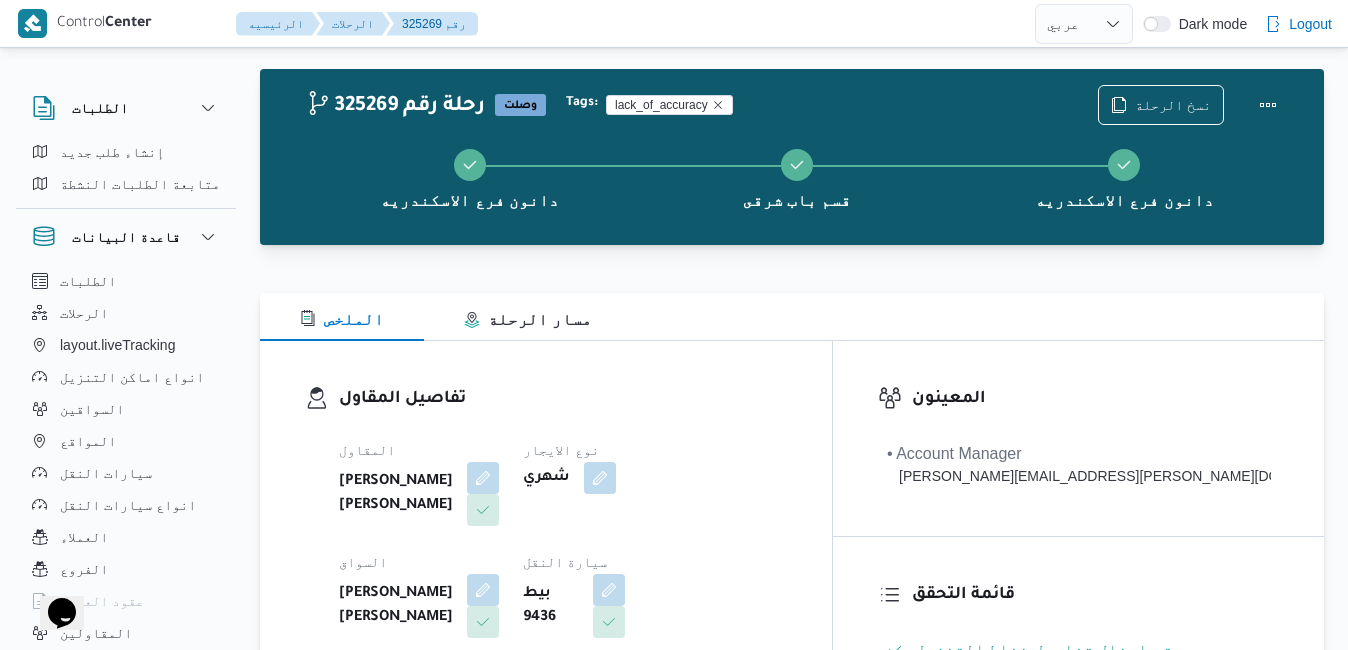 scroll, scrollTop: 0, scrollLeft: 0, axis: both 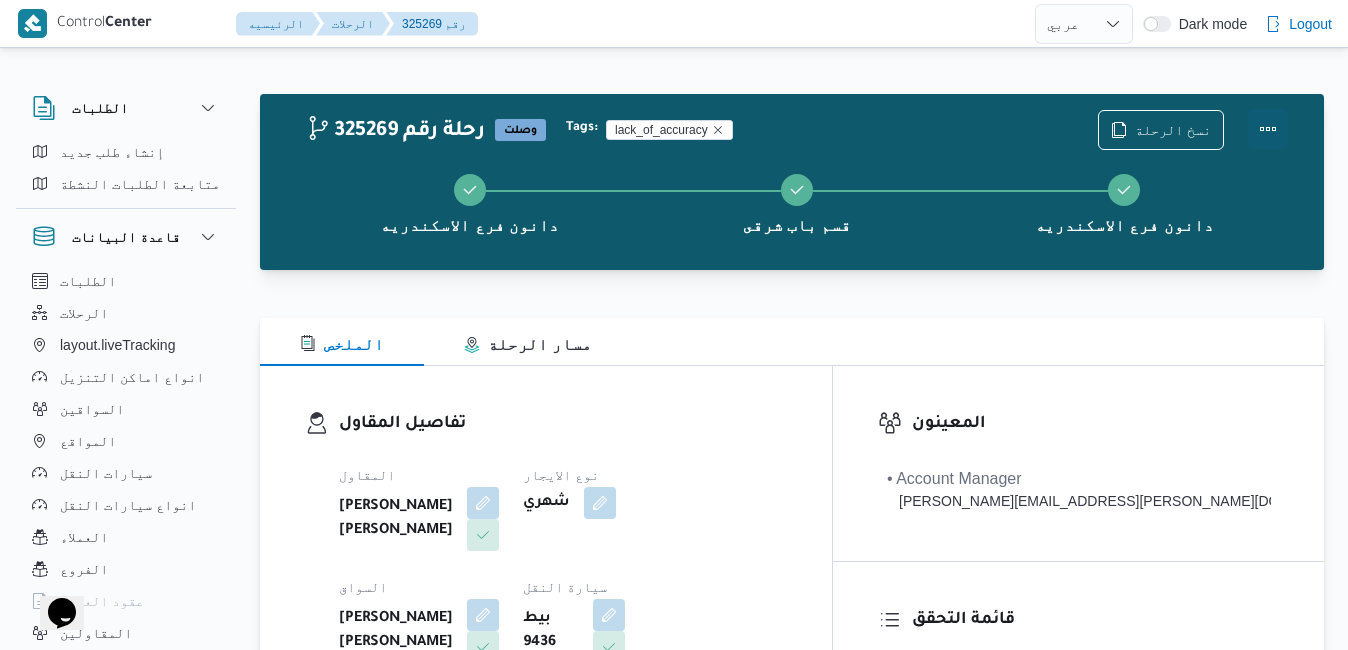 click at bounding box center (1268, 129) 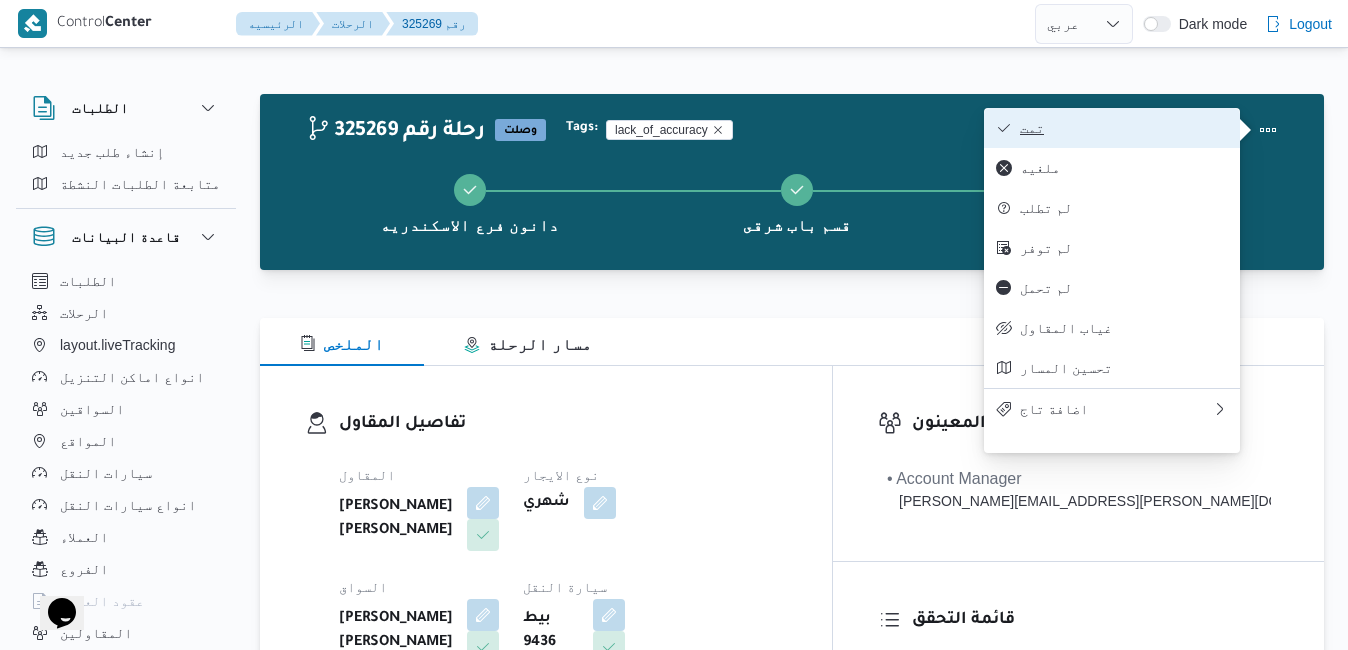 click on "تمت" at bounding box center (1124, 128) 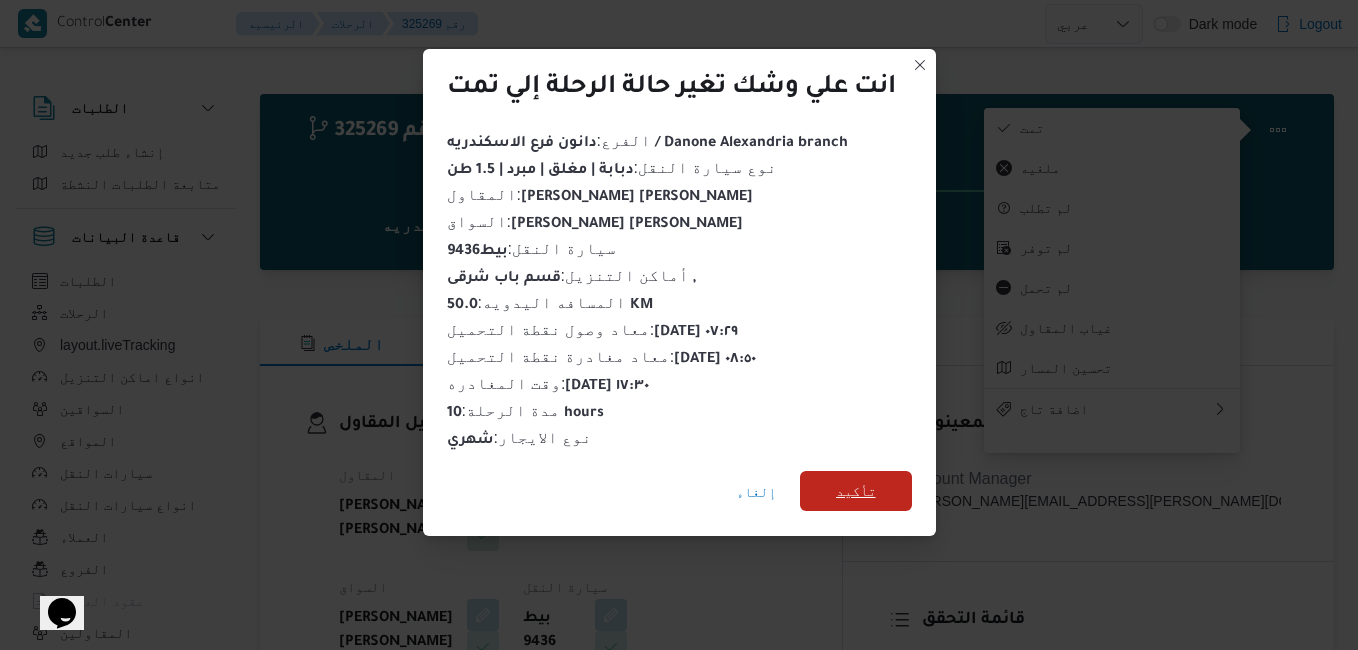 click on "تأكيد" at bounding box center [856, 491] 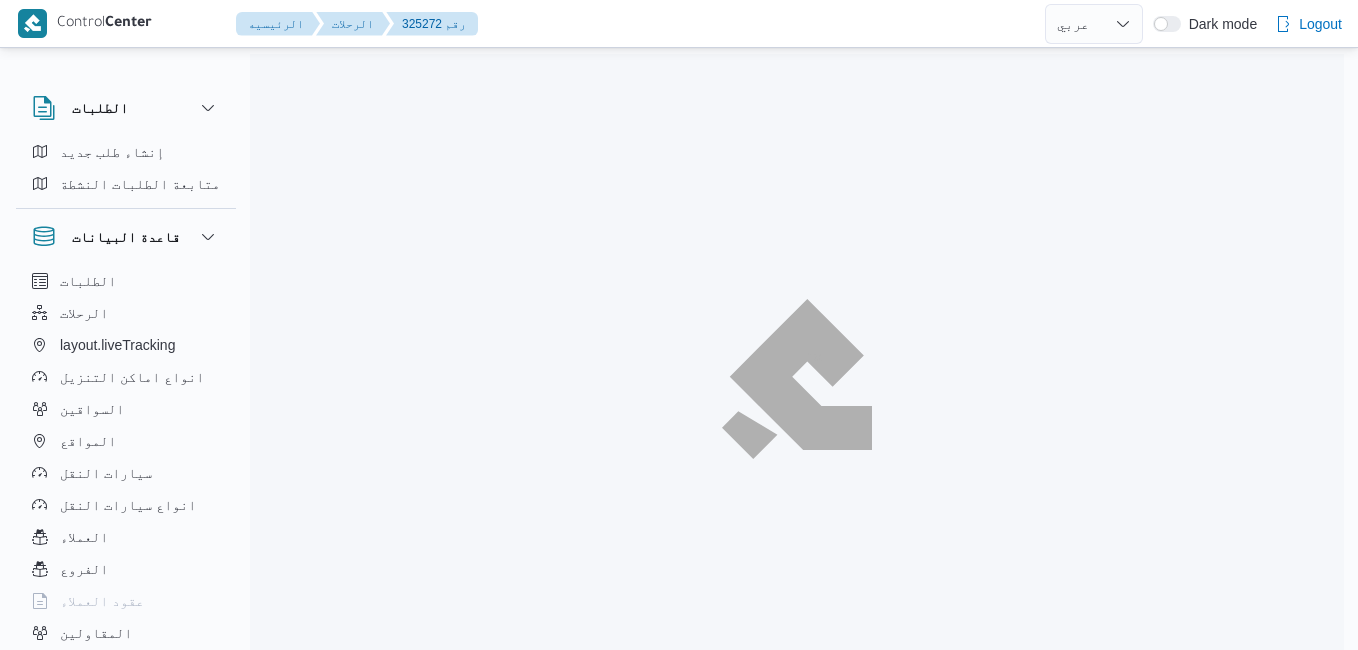 select on "ar" 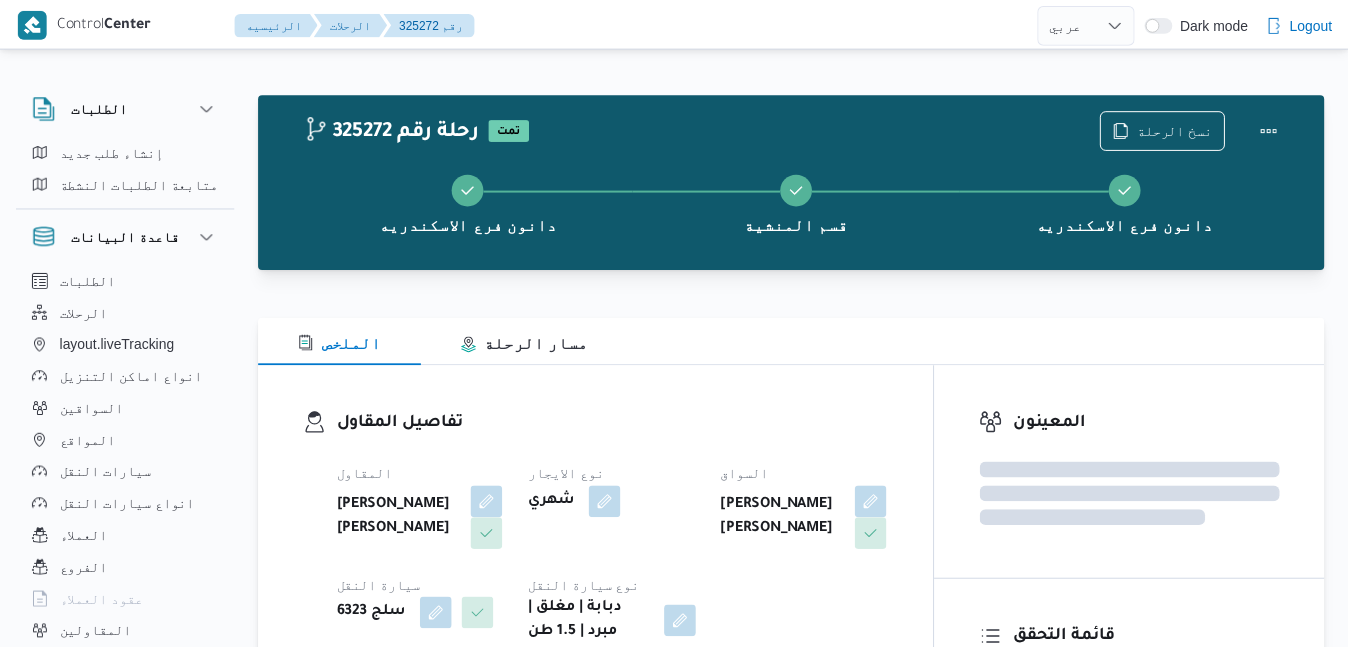 scroll, scrollTop: 0, scrollLeft: 0, axis: both 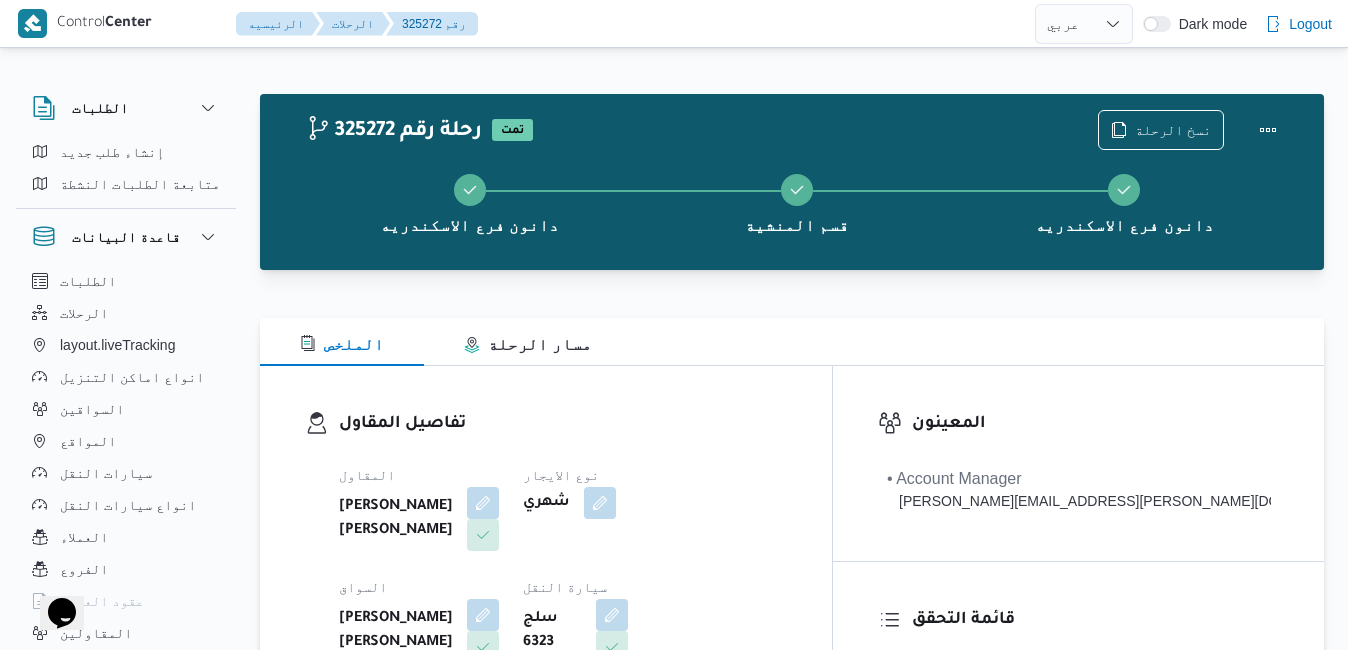 click on "المقاول حماده بسيوني احمد ابوالنصر نوع الايجار شهري السواق محمد رجب احمد اسماعيل احمد  سيارة النقل سلج 6323 نوع سيارة النقل دبابة | مغلق | مبرد | 1.5 طن" at bounding box center (563, 623) 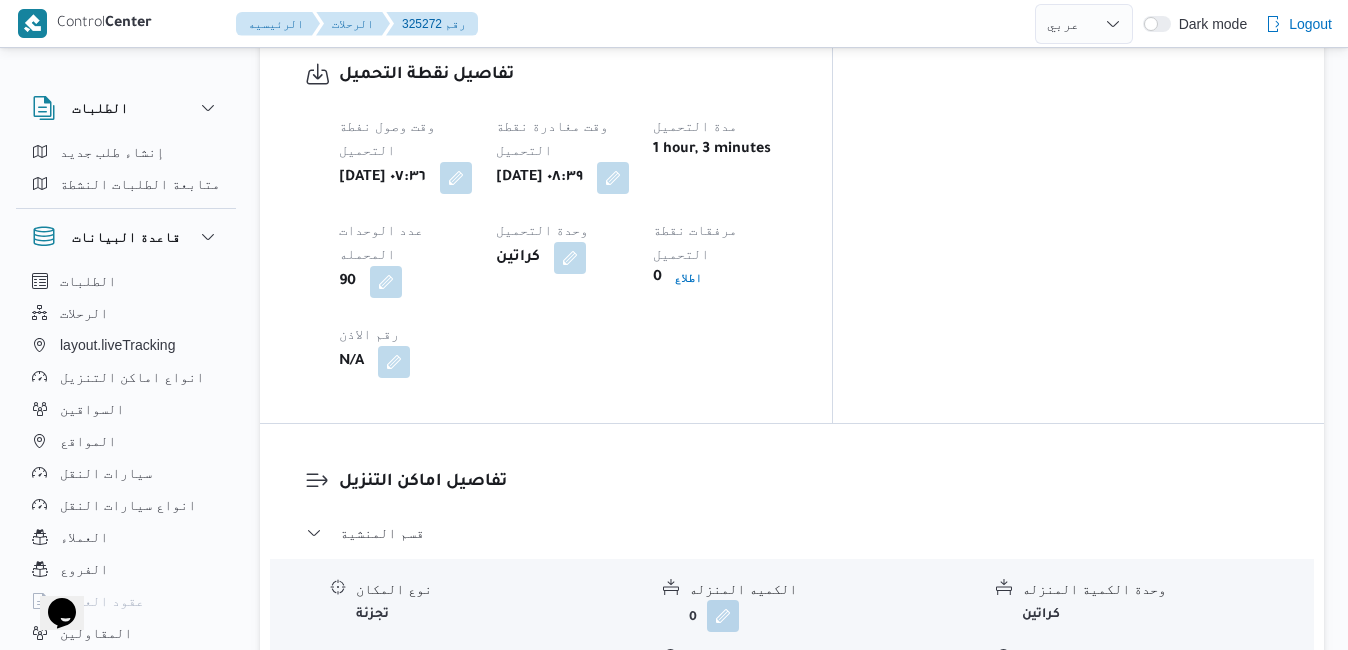 scroll, scrollTop: 1720, scrollLeft: 0, axis: vertical 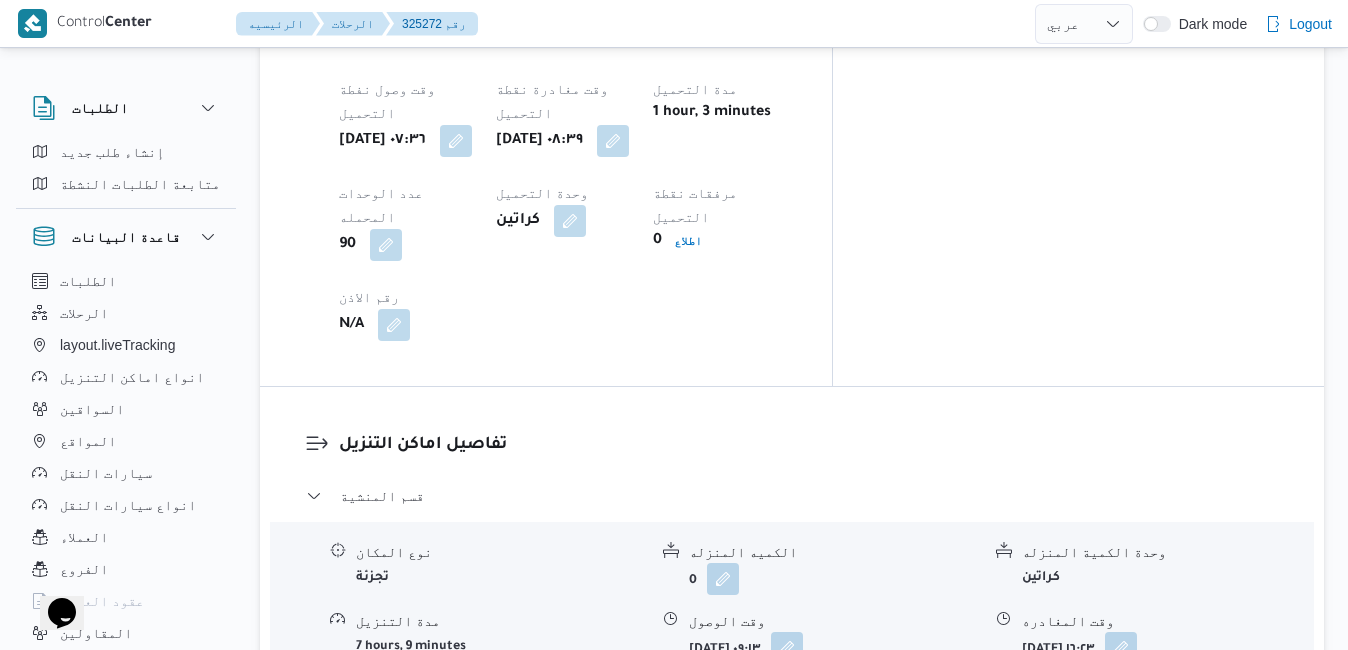click on "قسم مينا البصل -
دانون فرع الاسكندريه" at bounding box center [792, 780] 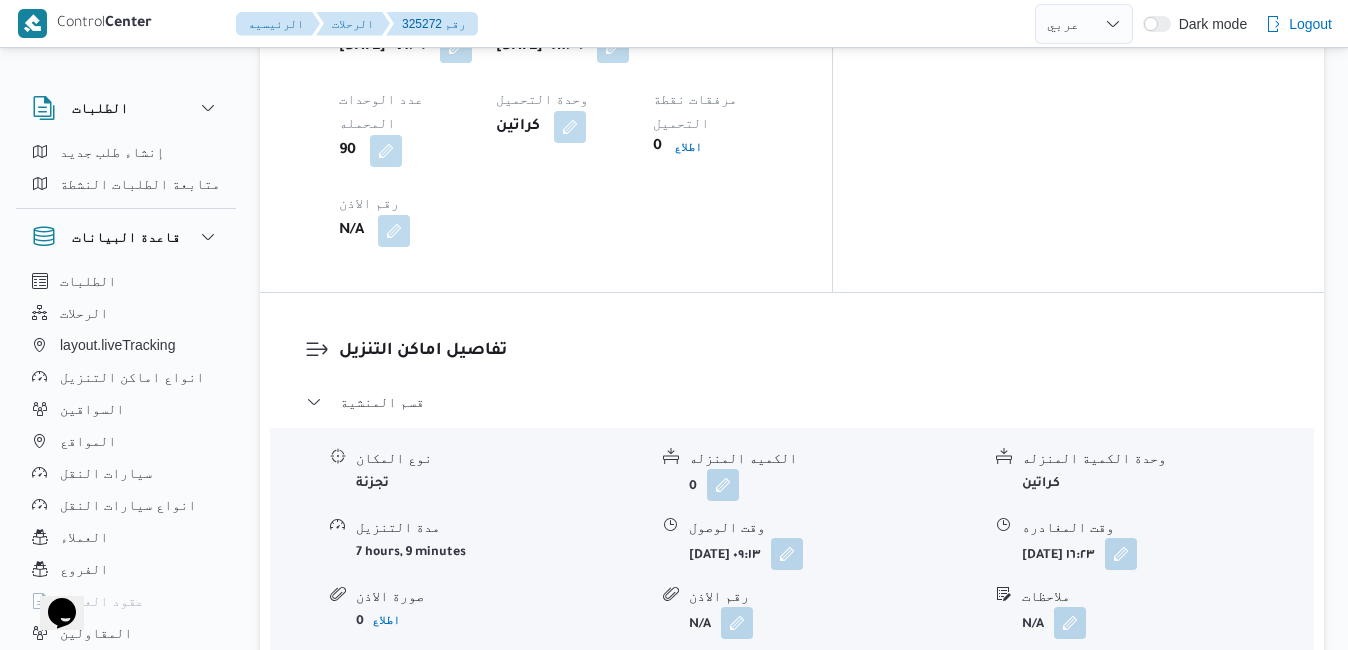 scroll, scrollTop: 1840, scrollLeft: 0, axis: vertical 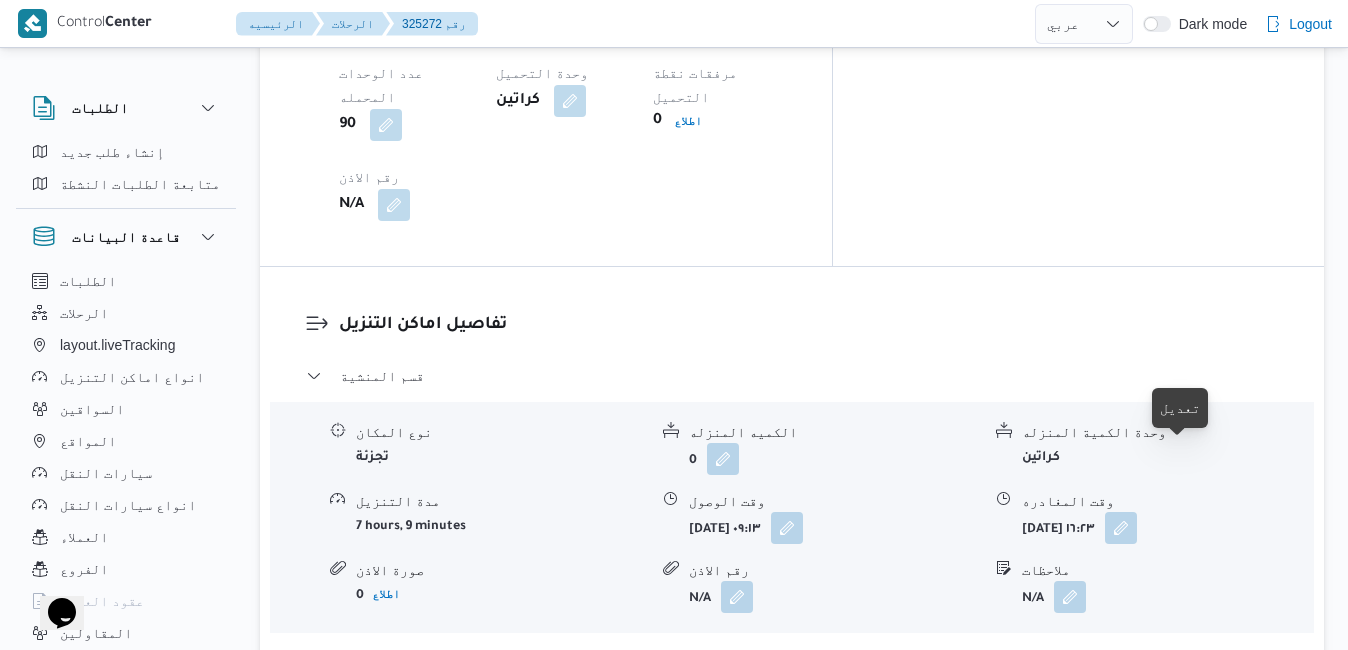 click at bounding box center [1120, 811] 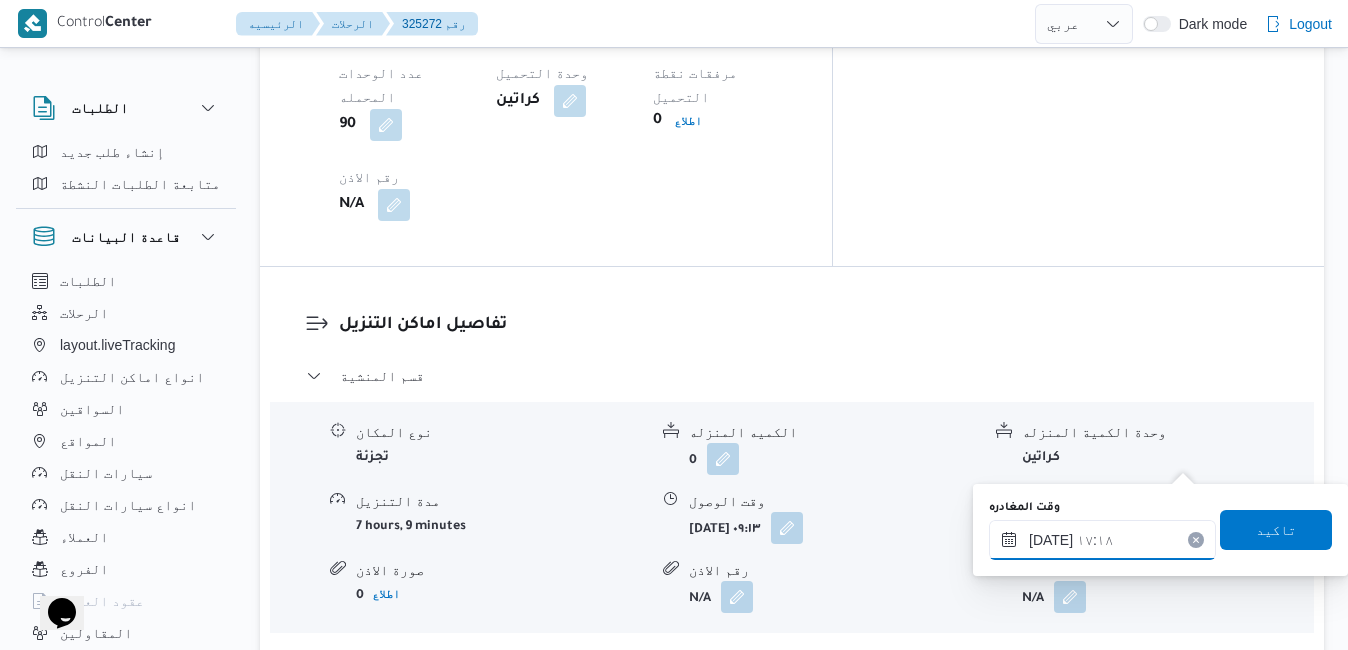 click on "١٦/٠٧/٢٠٢٥ ١٧:١٨" at bounding box center (1102, 540) 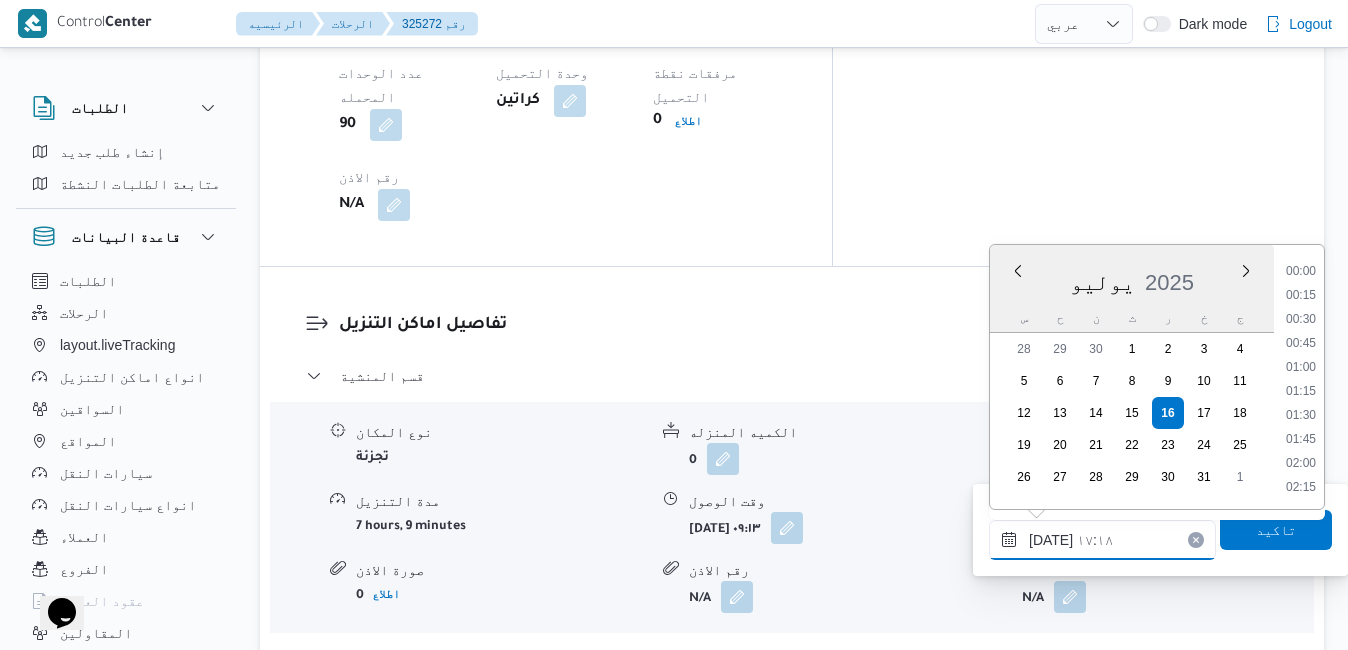 scroll, scrollTop: 1534, scrollLeft: 0, axis: vertical 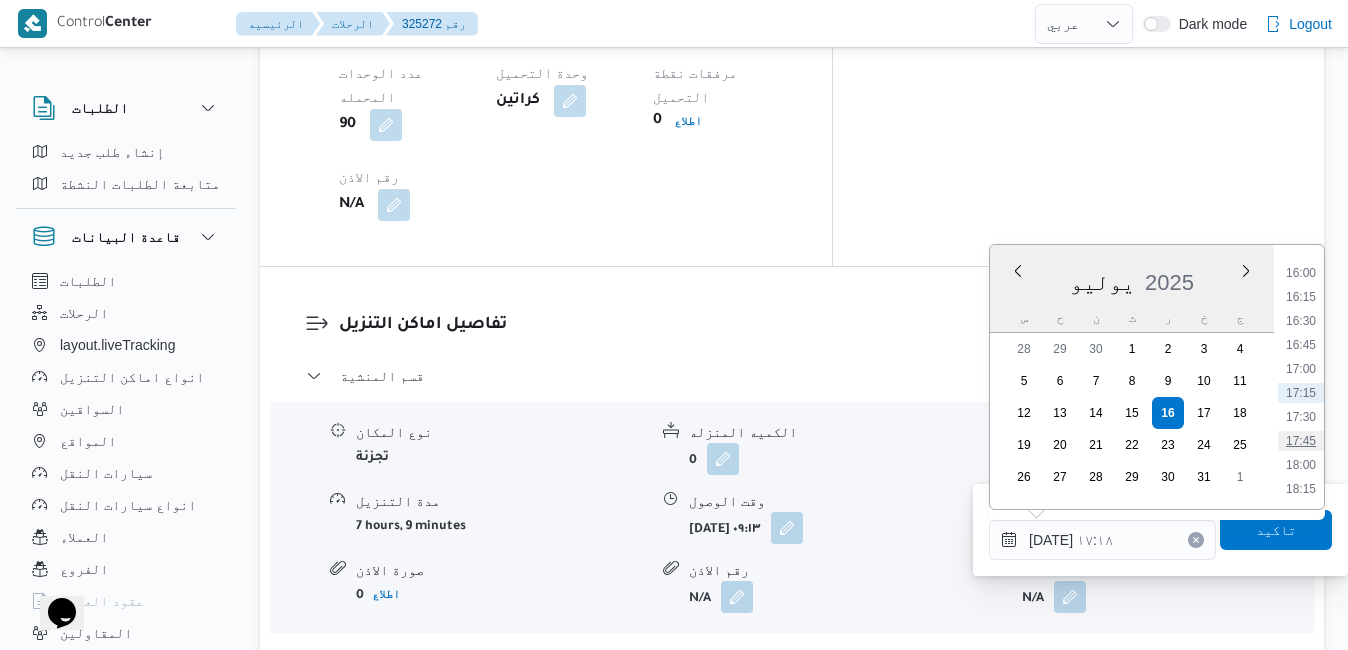 click on "17:45" at bounding box center [1301, 441] 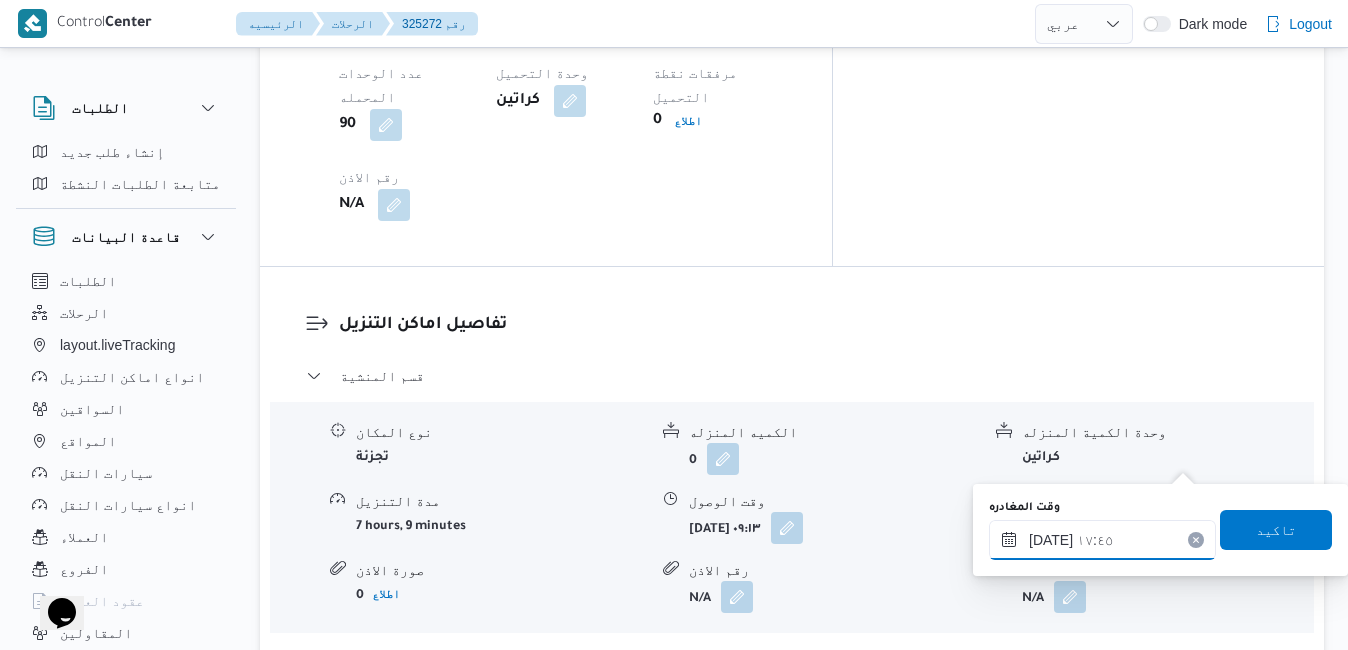 click on "١٦/٠٧/٢٠٢٥ ١٧:٤٥" at bounding box center [1102, 540] 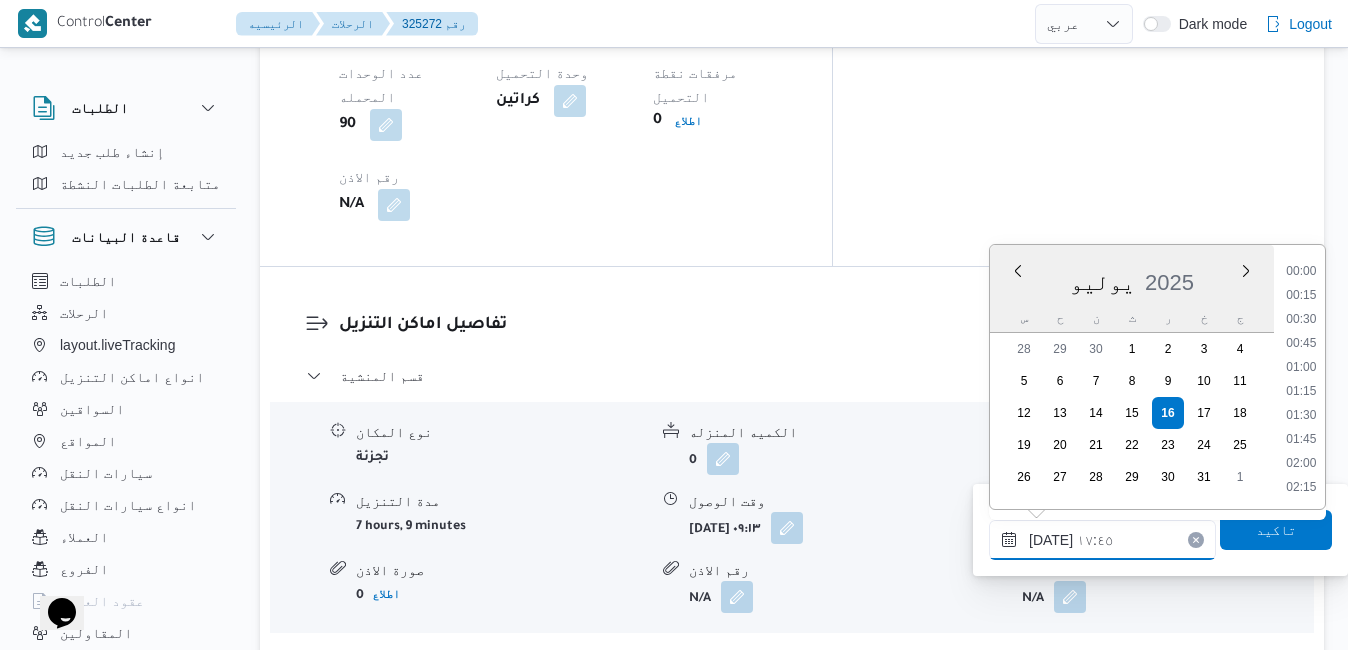scroll, scrollTop: 1582, scrollLeft: 0, axis: vertical 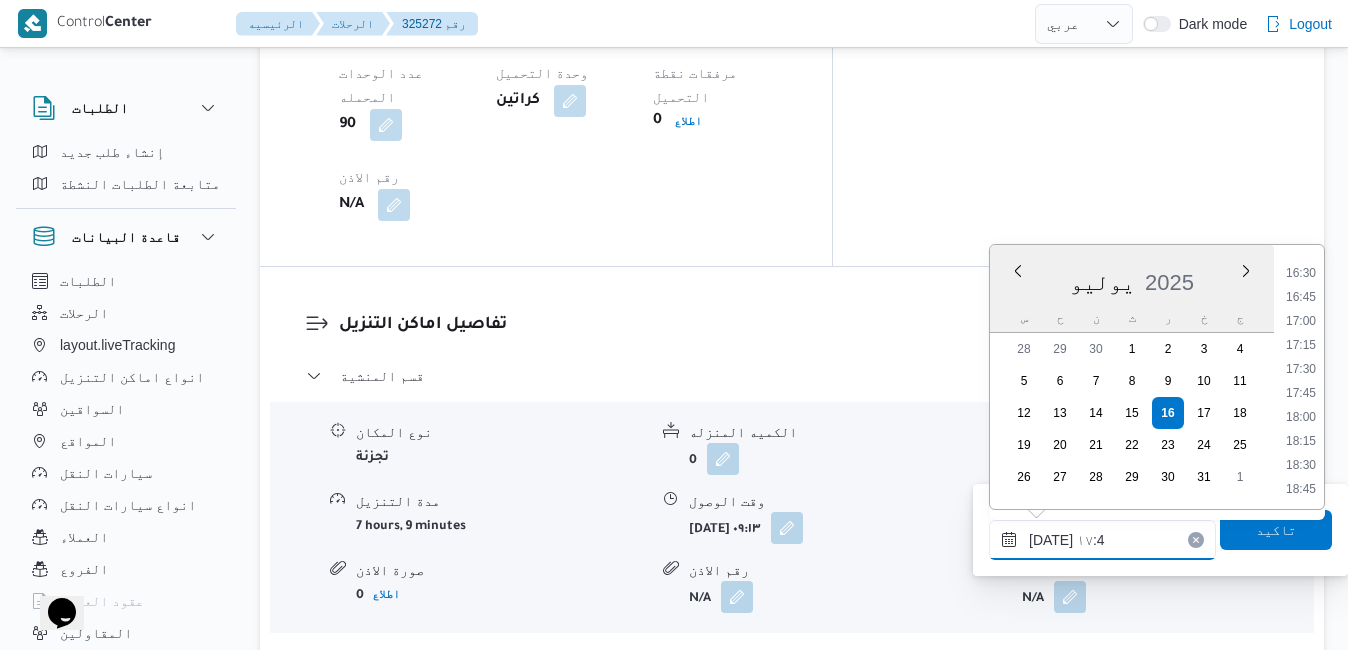 type on "١٦/٠٧/٢٠٢٥ ١٧:40" 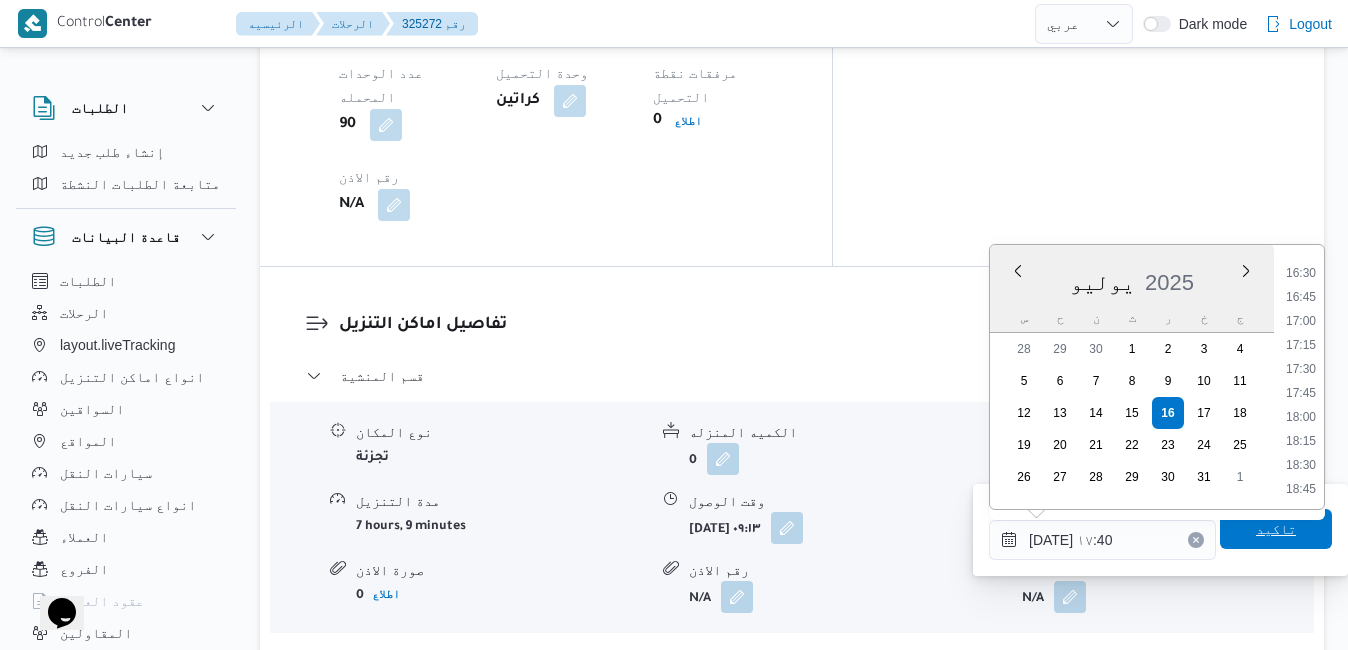 click on "تاكيد" at bounding box center [1276, 529] 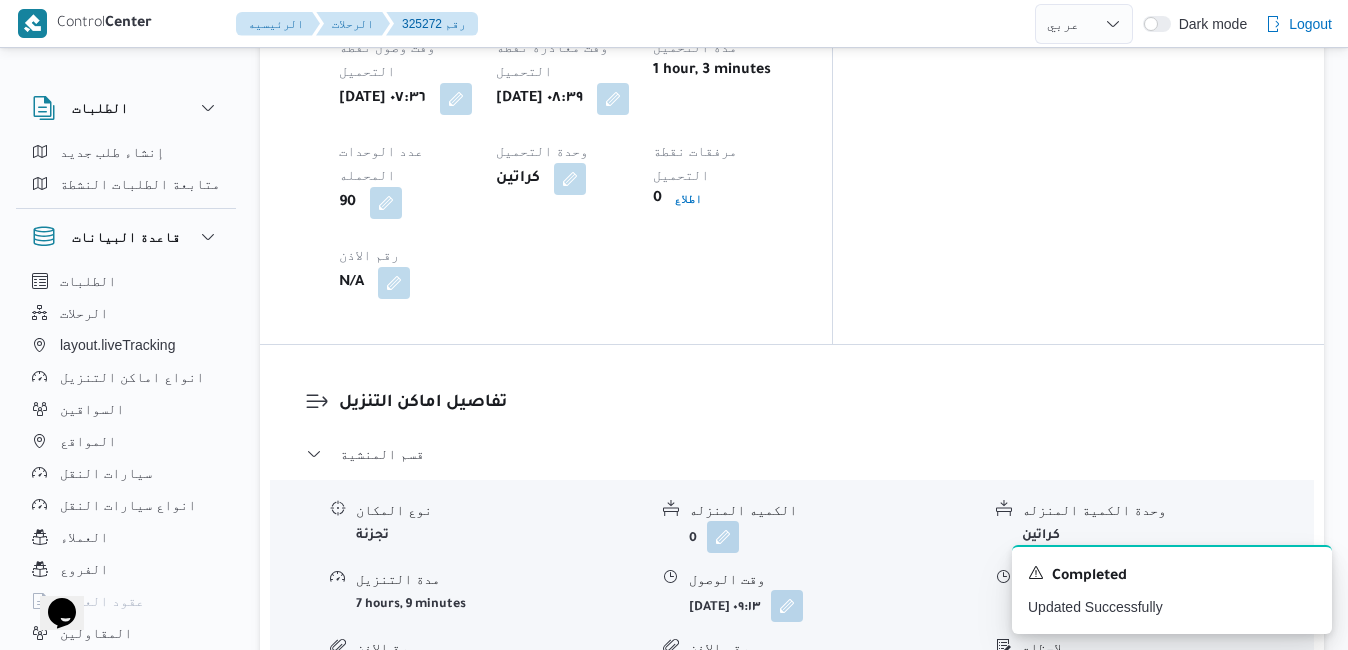 scroll, scrollTop: 1760, scrollLeft: 0, axis: vertical 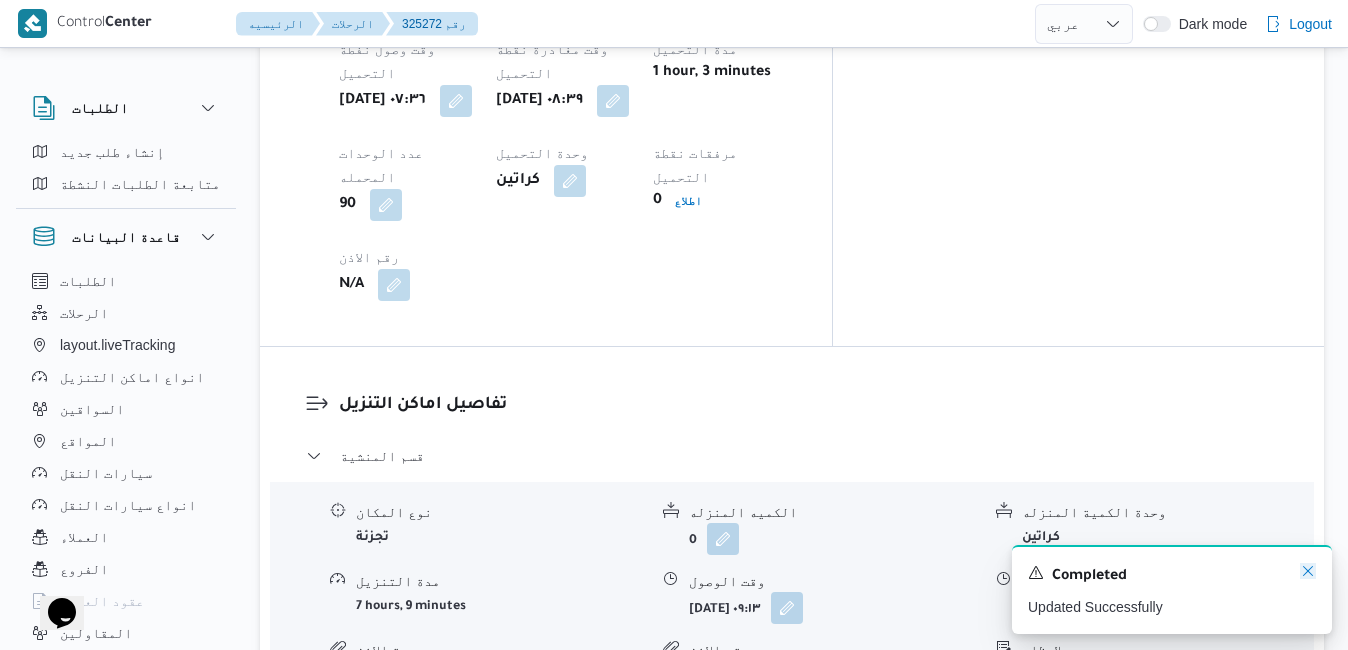 click 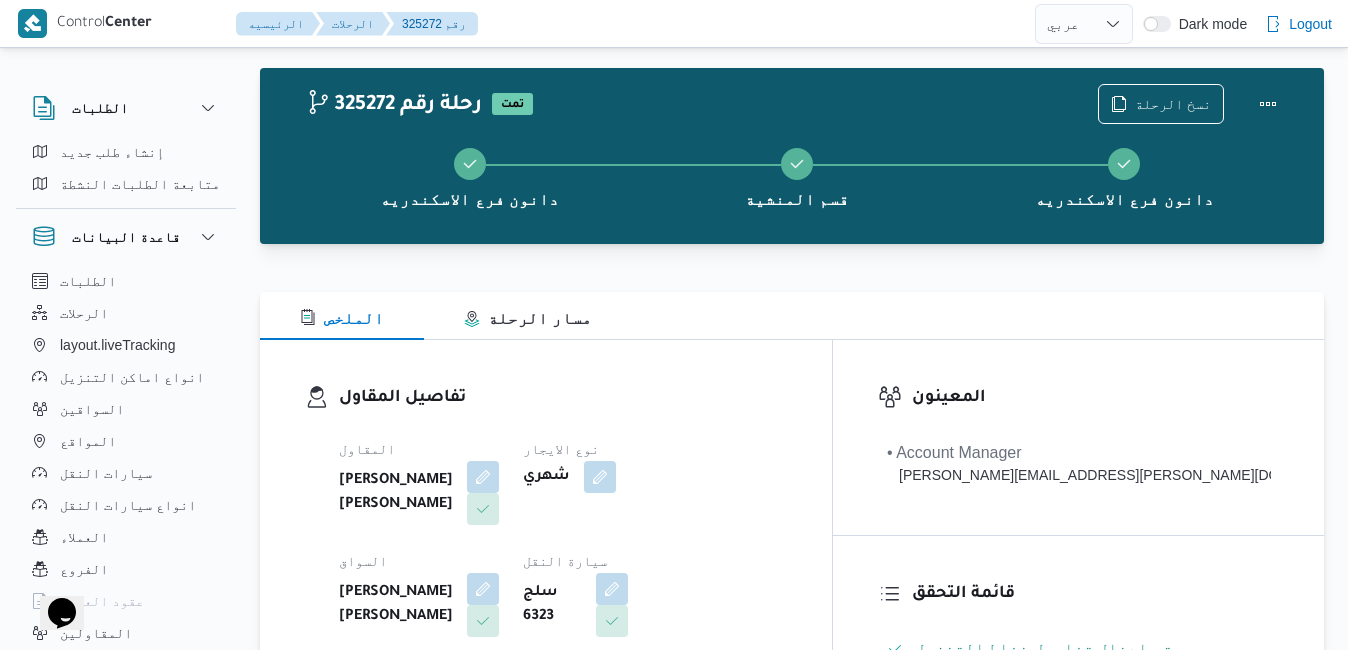 scroll, scrollTop: 0, scrollLeft: 0, axis: both 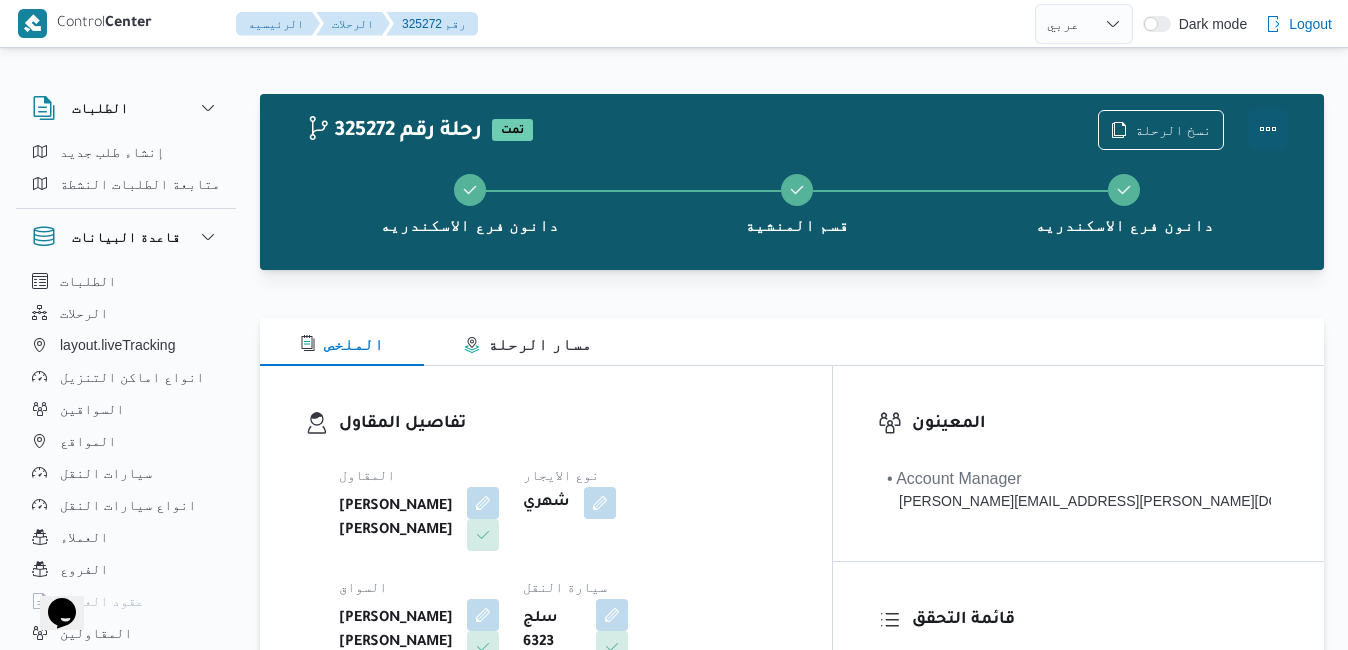 click at bounding box center [1268, 129] 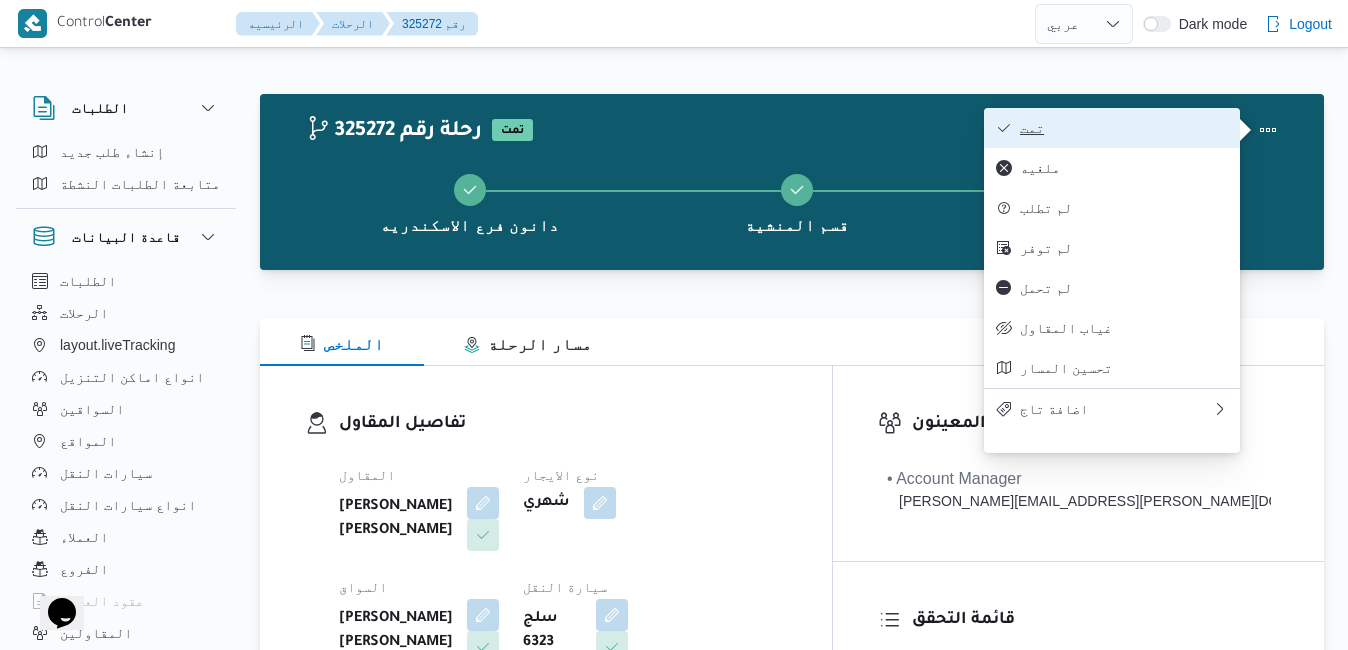 click on "تمت" at bounding box center (1112, 128) 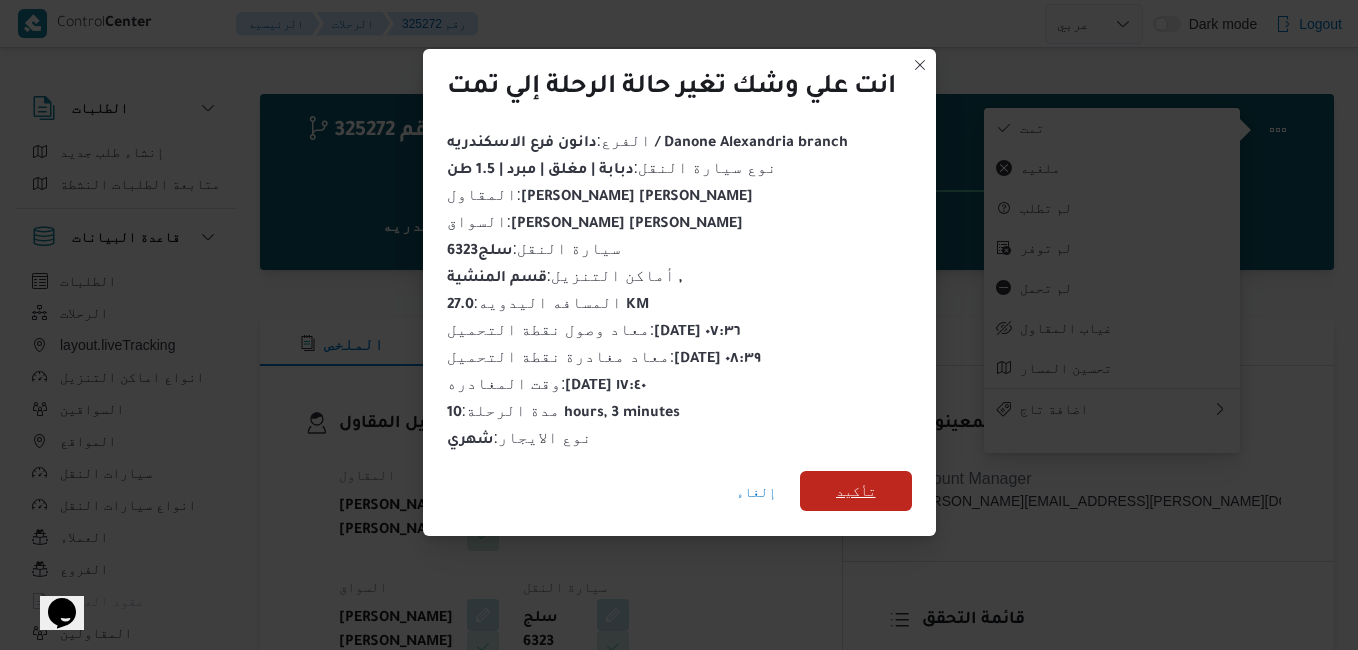 click on "تأكيد" at bounding box center [856, 491] 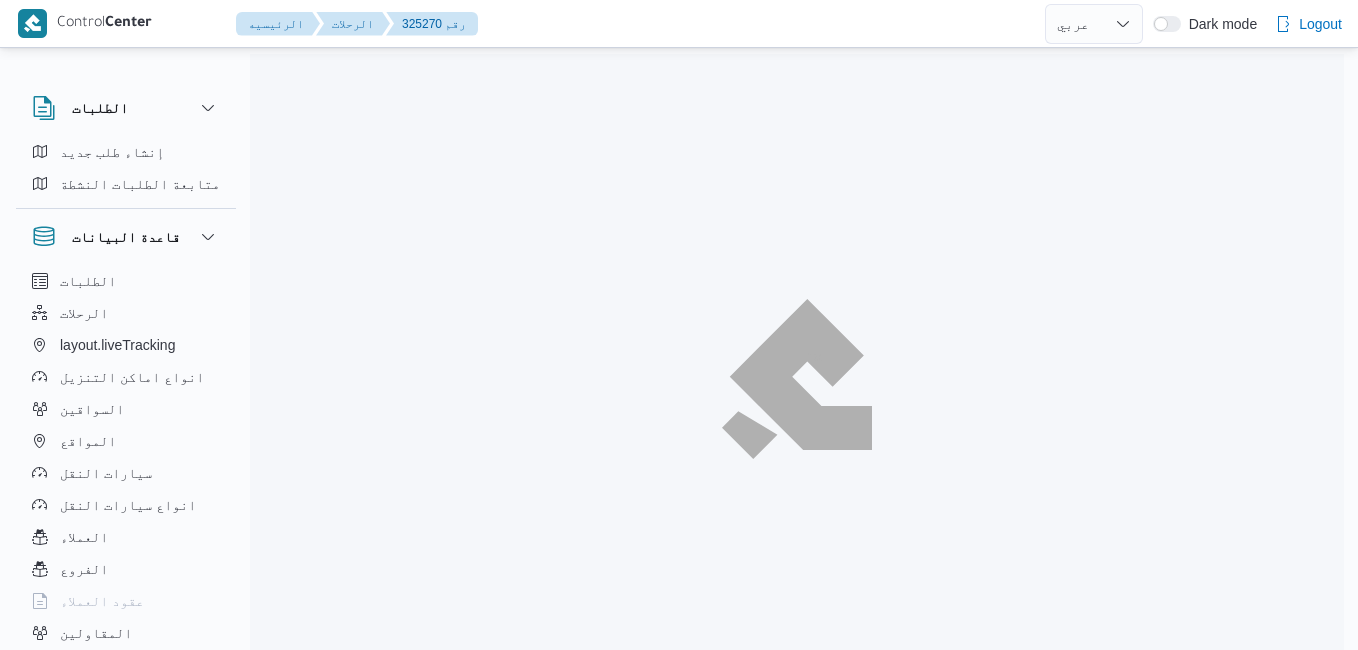 select on "ar" 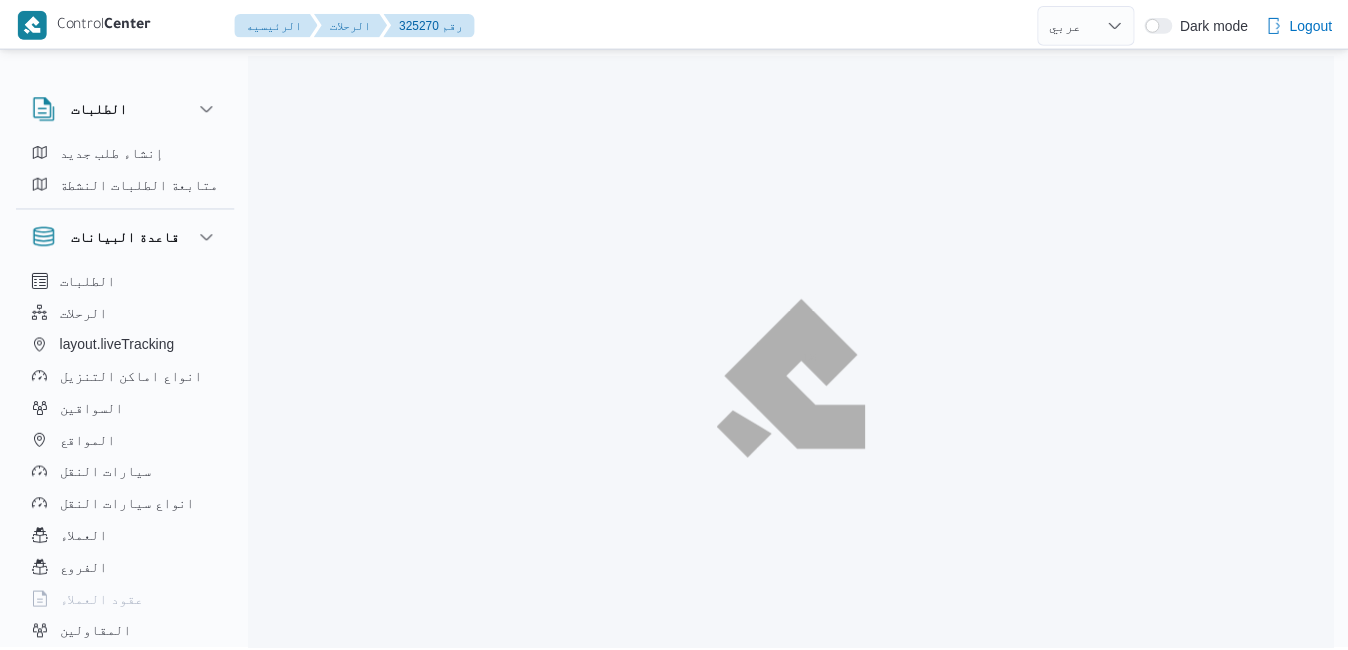 scroll, scrollTop: 0, scrollLeft: 0, axis: both 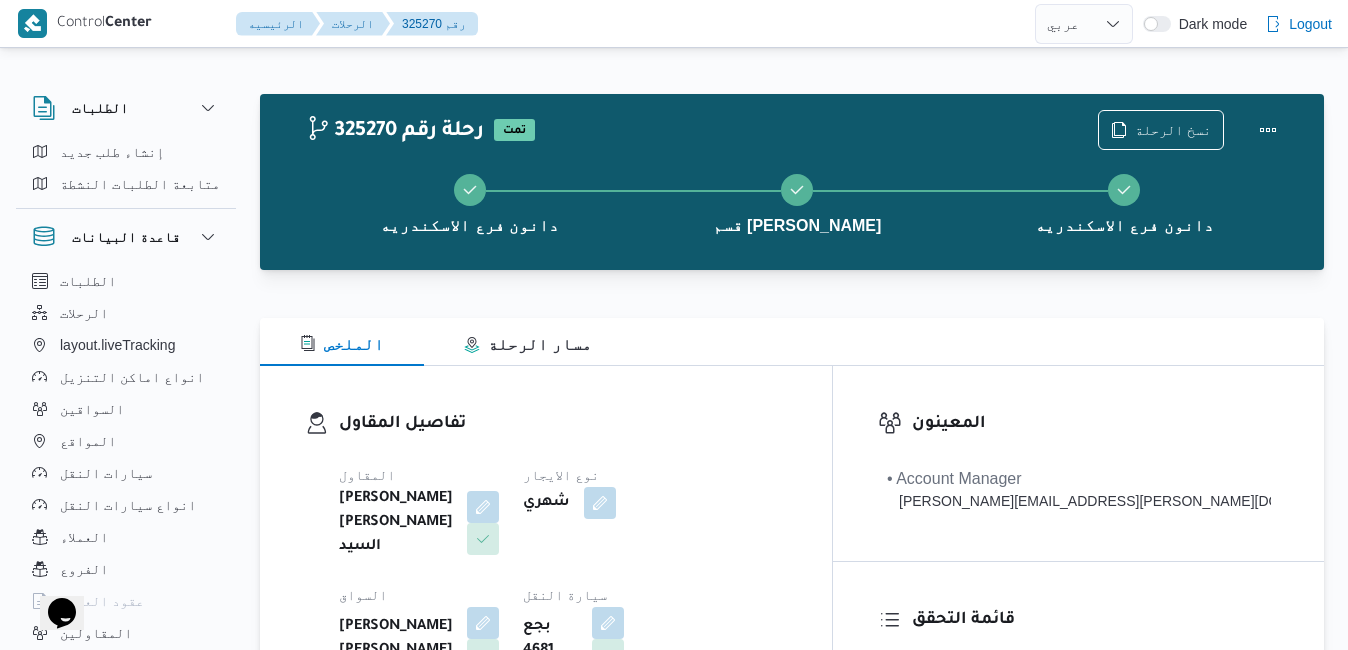 click on "تفاصيل المقاول المقاول احمد محمد طه احمد السيد نوع الايجار شهري السواق محمد عوض محمد قطب سيارة النقل بجع 4681 نوع سيارة النقل دبابة | مغلق | مبرد | 1.5 طن" at bounding box center [546, 601] 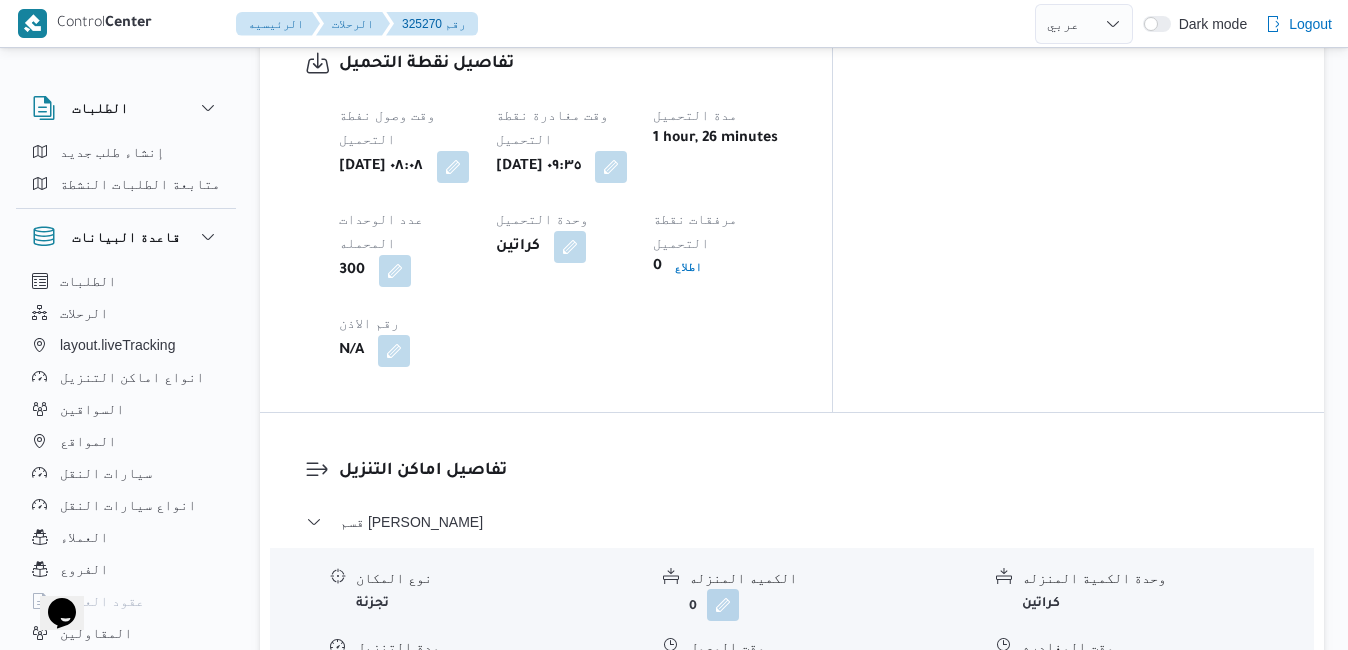 scroll, scrollTop: 1720, scrollLeft: 0, axis: vertical 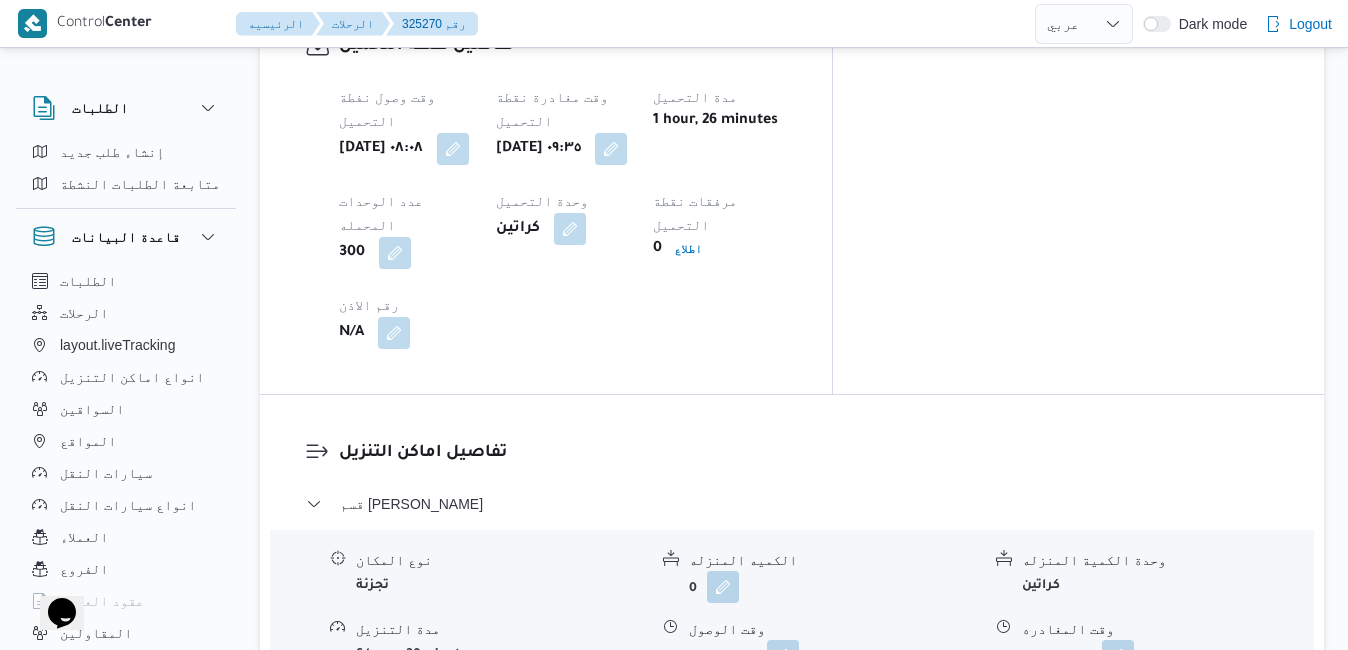 click on "قسم مينا البصل -
دانون فرع الاسكندريه" at bounding box center [792, 788] 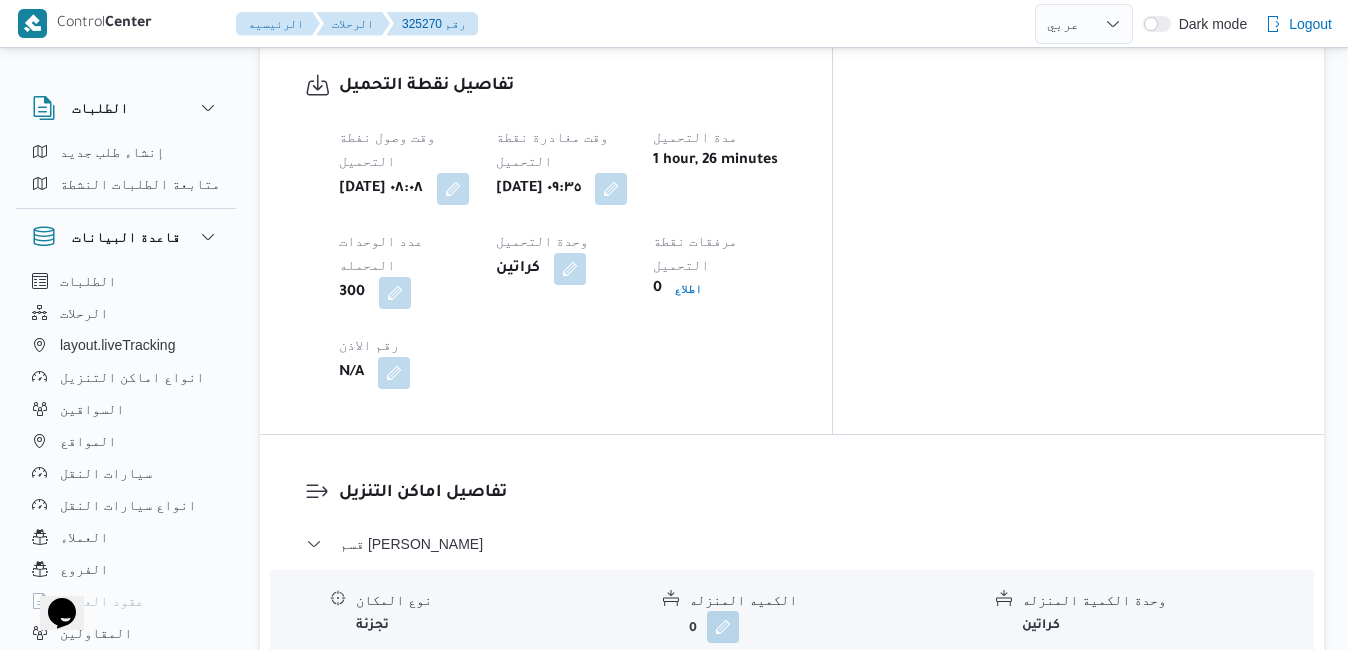 click at bounding box center [1118, 695] 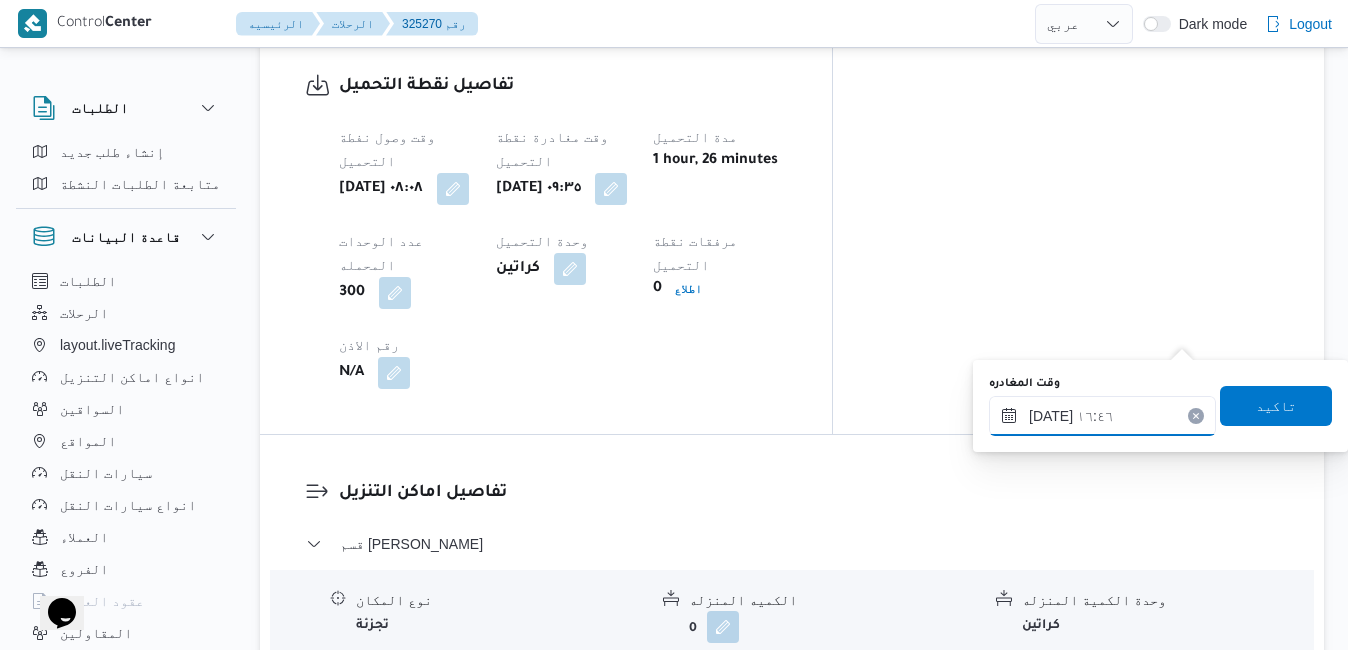 click on "١٦/٠٧/٢٠٢٥ ١٦:٤٦" at bounding box center (1102, 416) 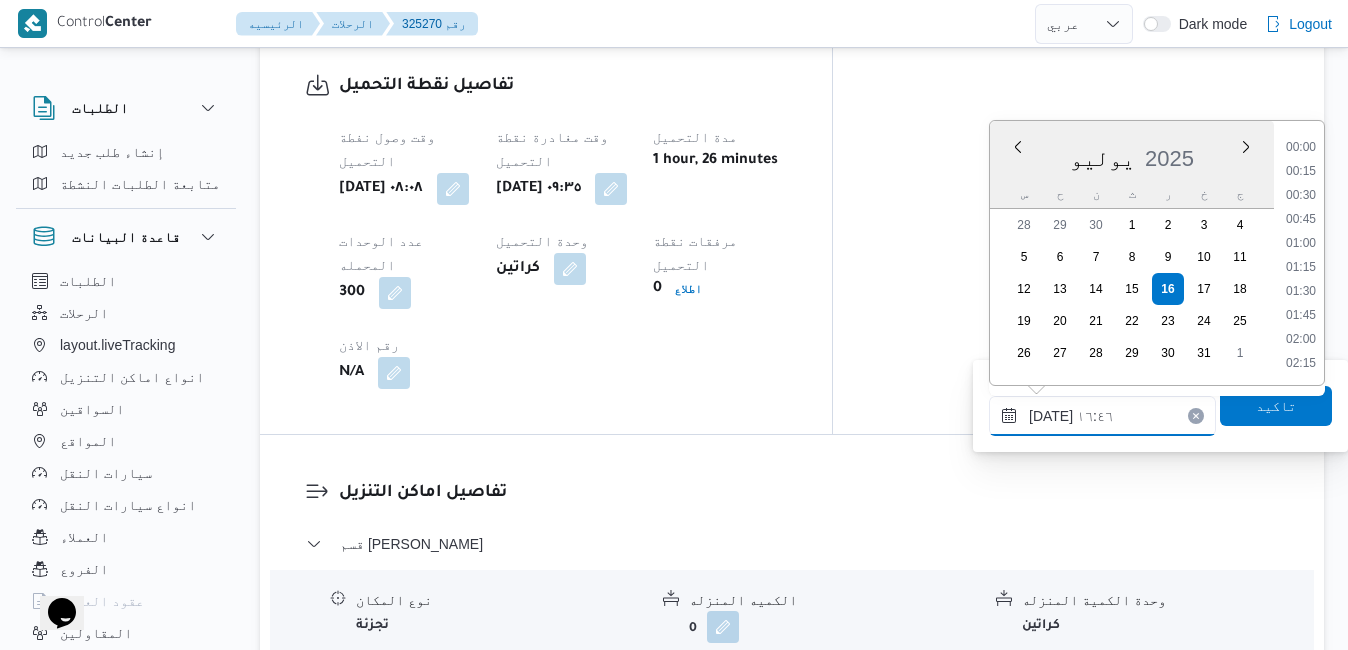 scroll, scrollTop: 1486, scrollLeft: 0, axis: vertical 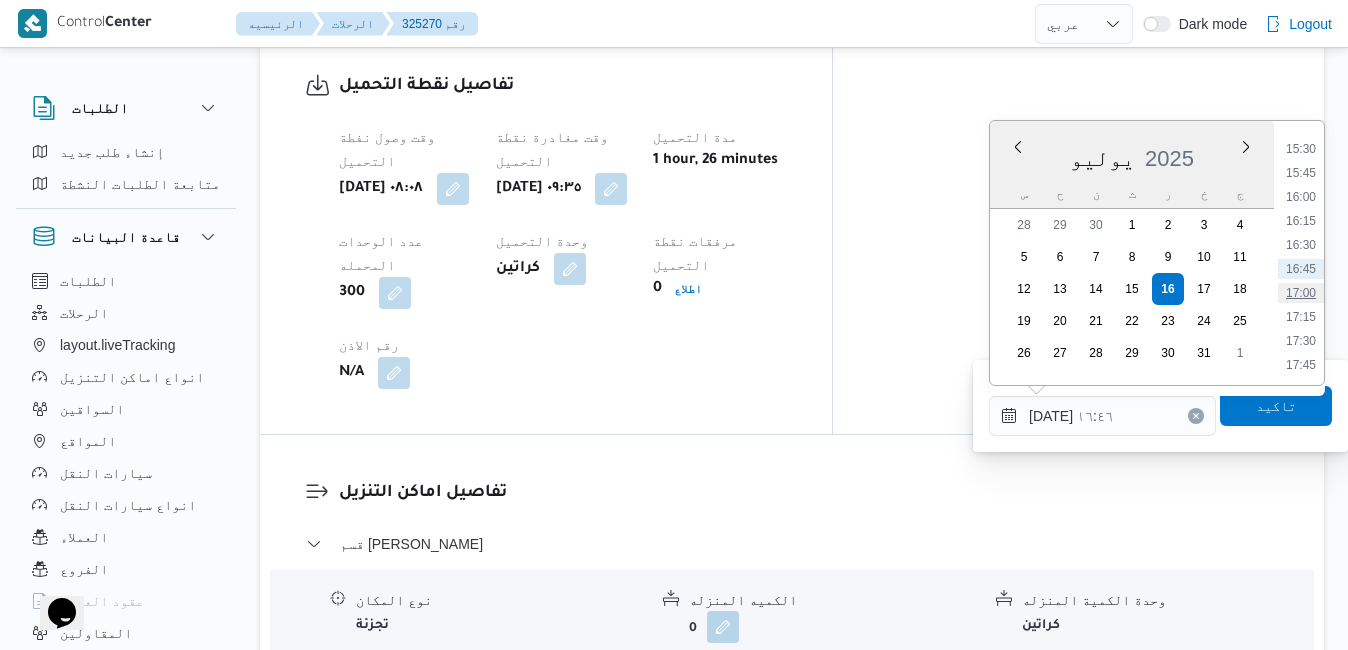 click on "17:00" at bounding box center (1301, 293) 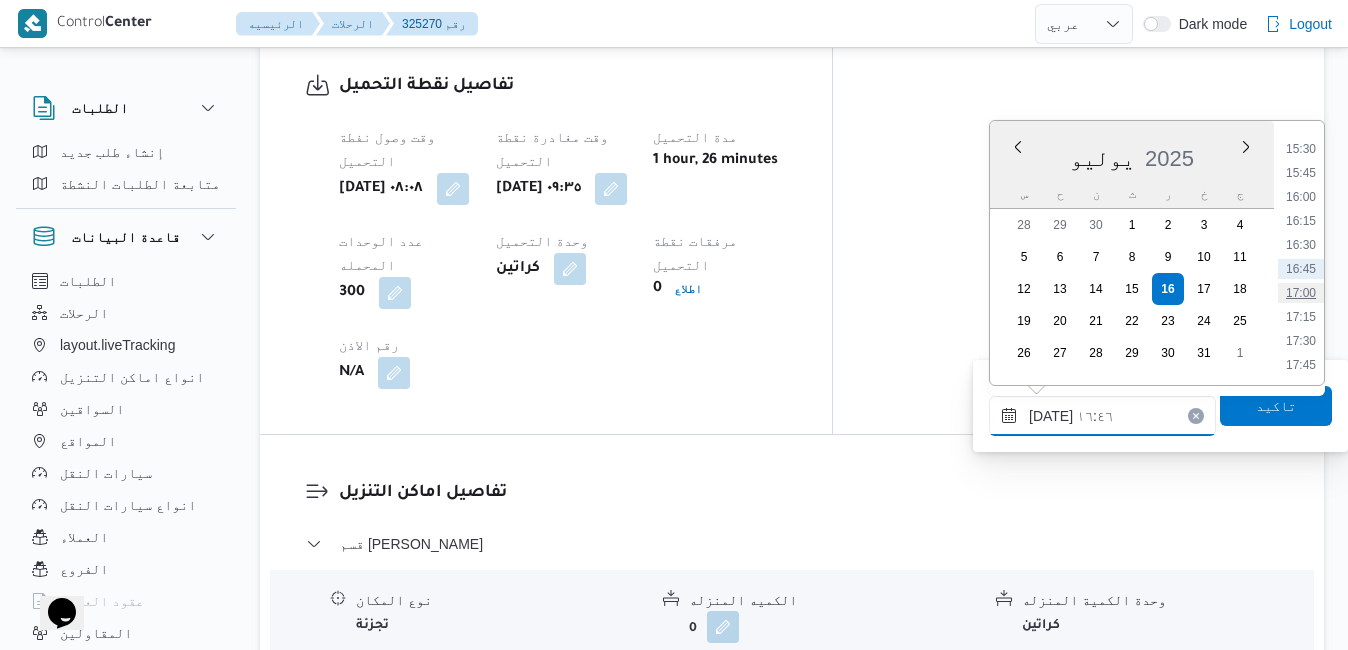 type on "١٦/٠٧/٢٠٢٥ ١٧:٠٠" 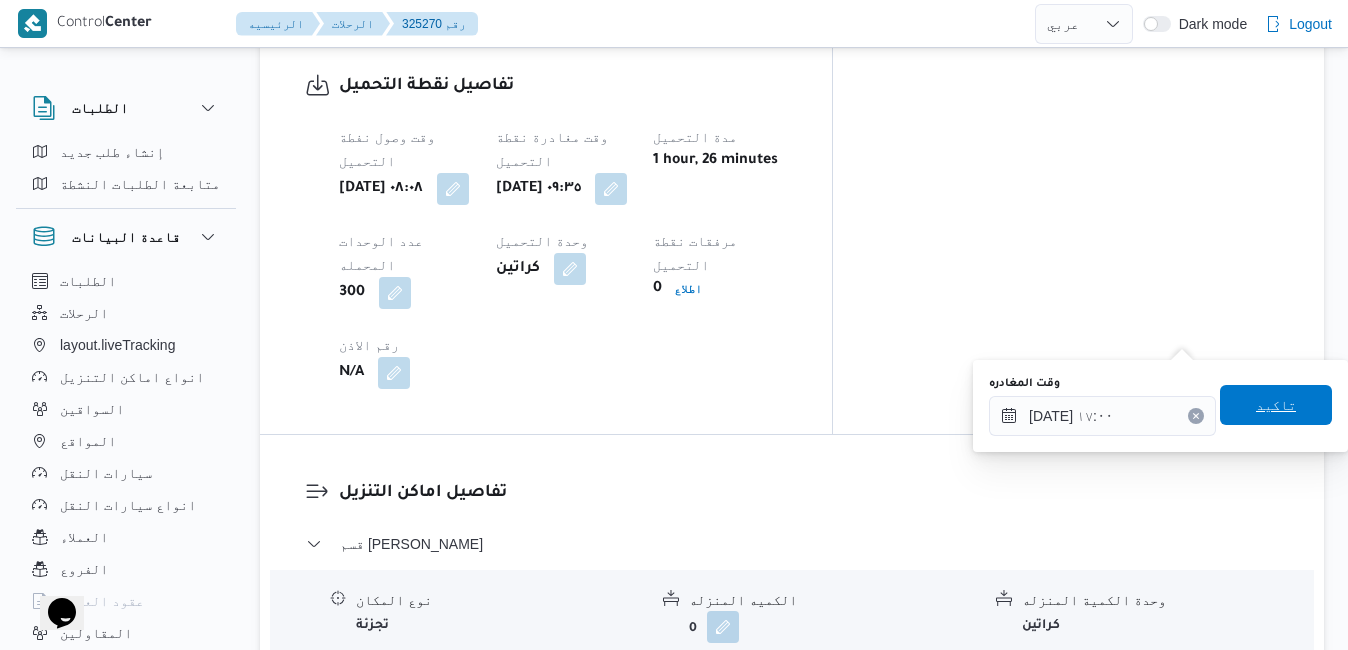 click on "تاكيد" at bounding box center (1276, 405) 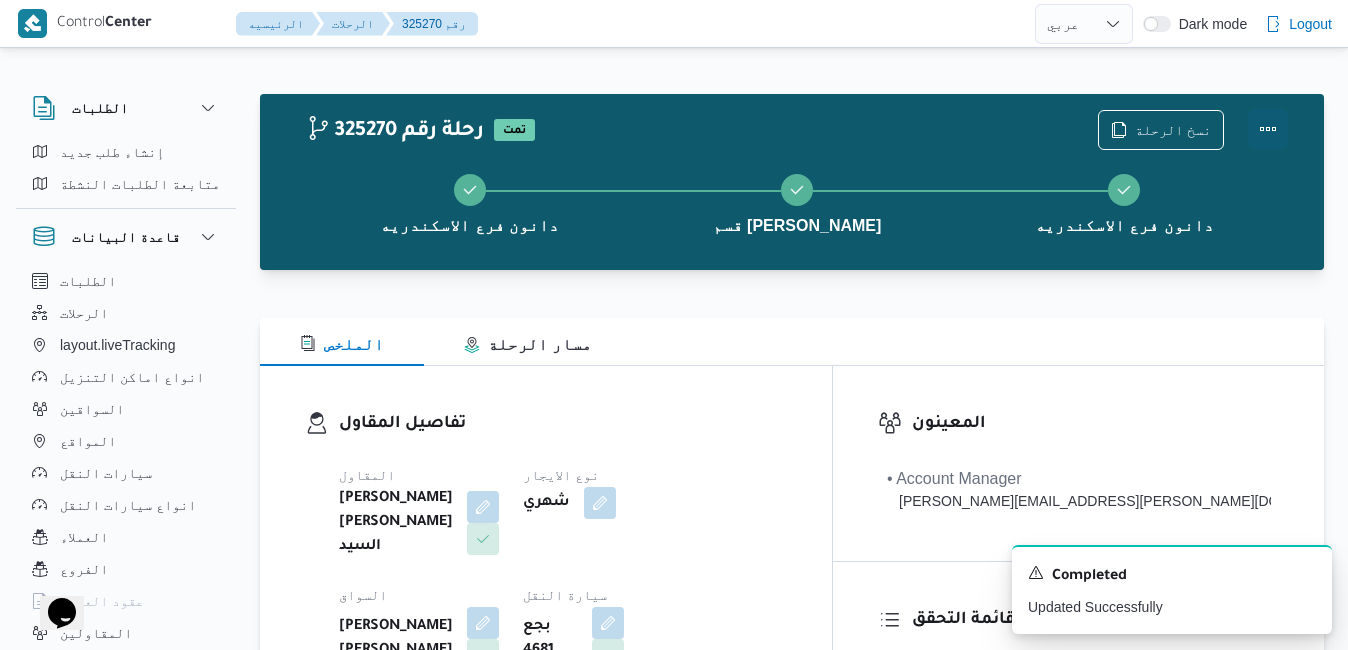 click at bounding box center (1268, 129) 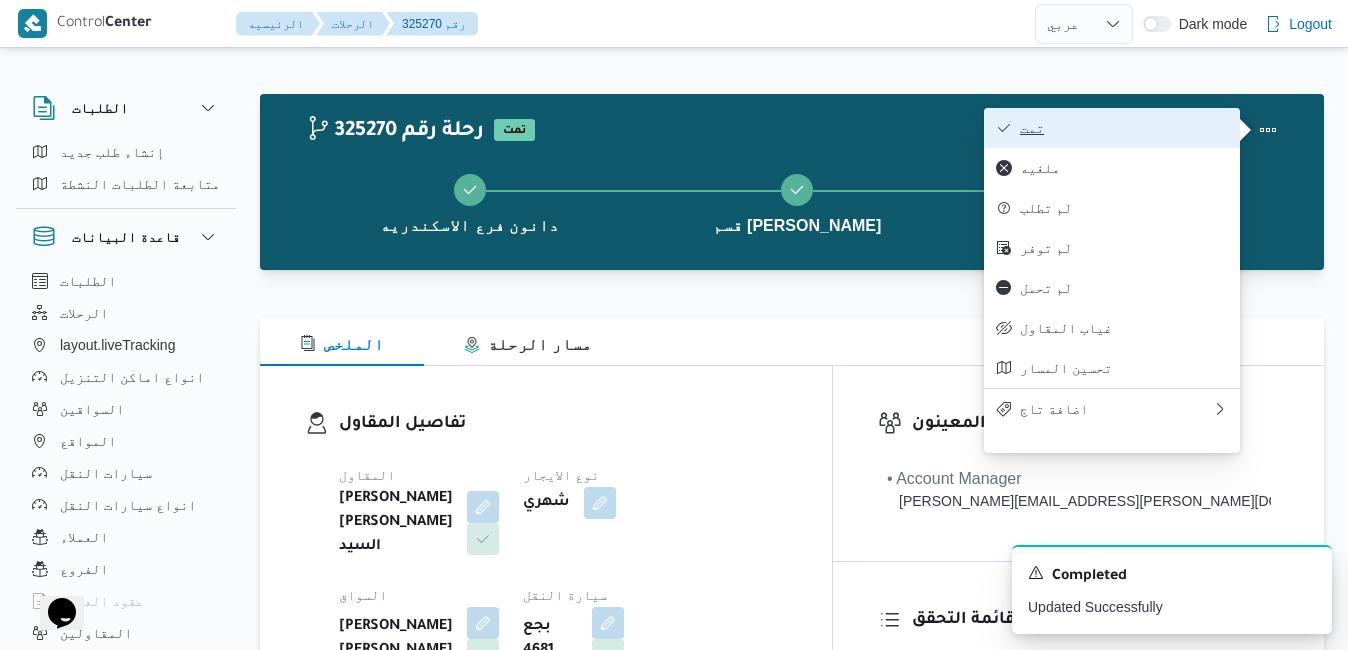 click on "تمت" at bounding box center (1124, 128) 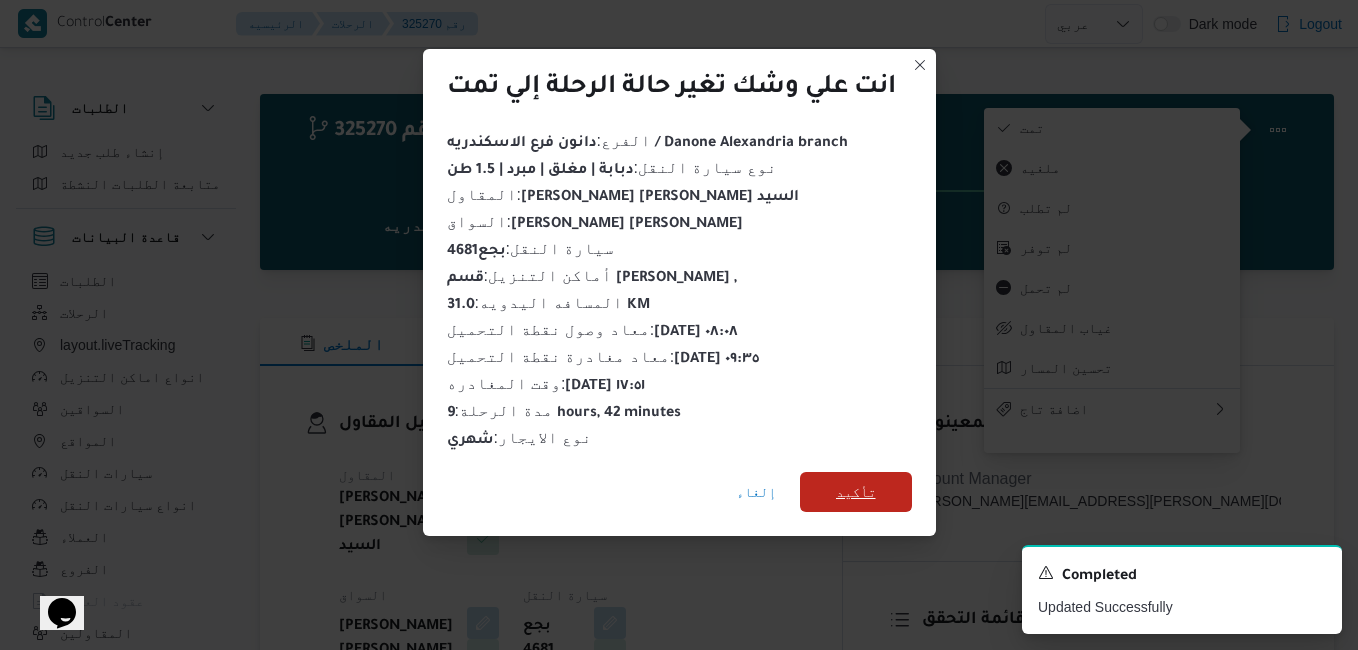 click on "تأكيد" at bounding box center [856, 492] 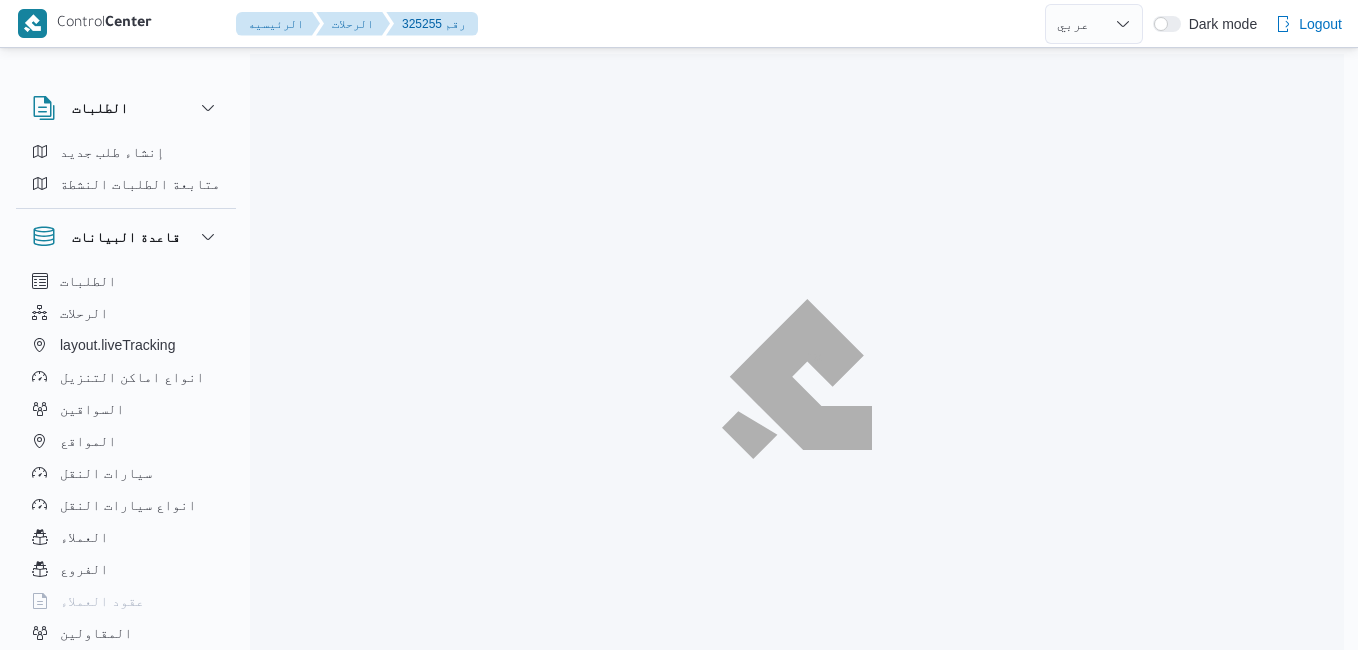 select on "ar" 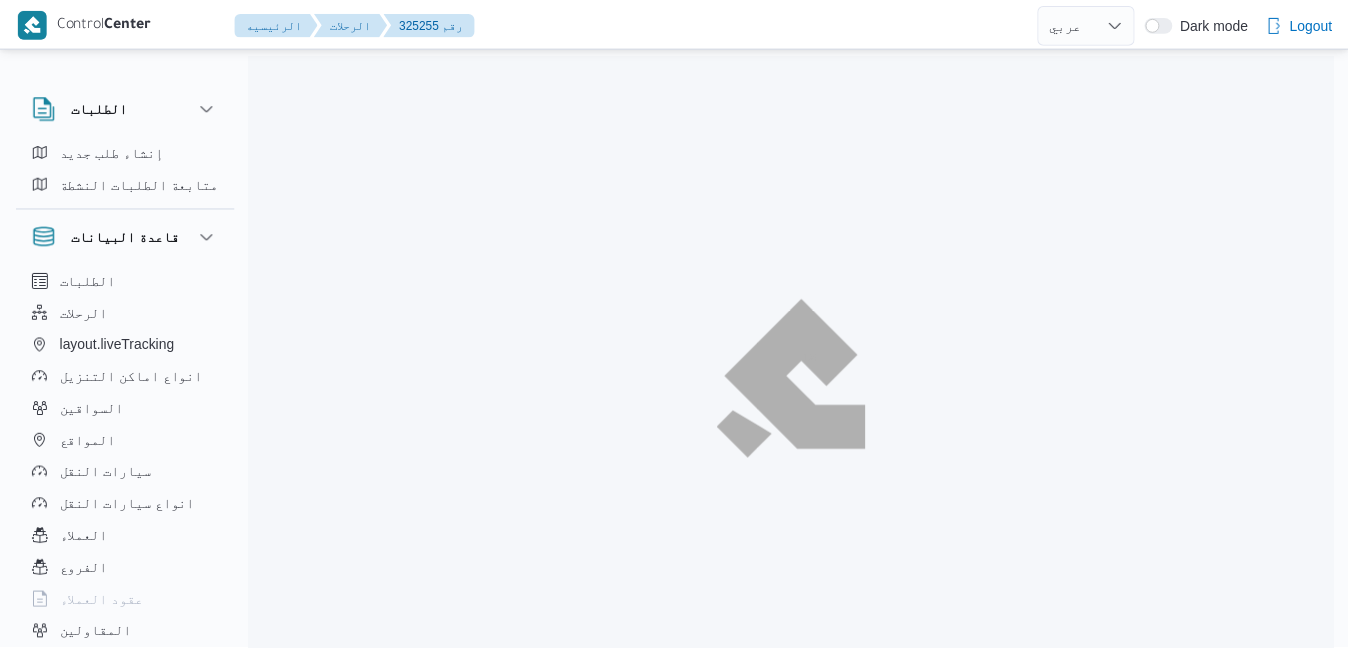 scroll, scrollTop: 0, scrollLeft: 0, axis: both 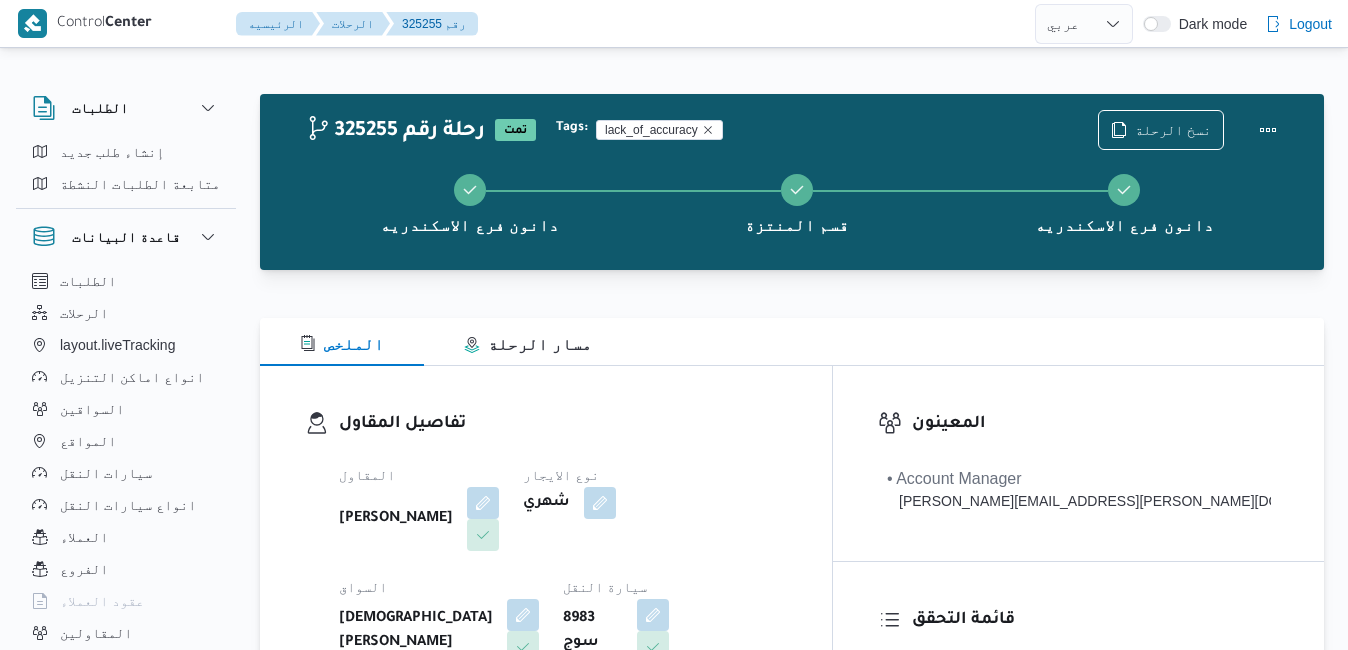 click on "تفاصيل المقاول المقاول [PERSON_NAME] نوع الايجار شهري السواق اسلام [PERSON_NAME] سيارة النقل 8983 سوج نوع سيارة النقل دبابة | مغلق | مبرد | 1.5 طن" at bounding box center [546, 597] 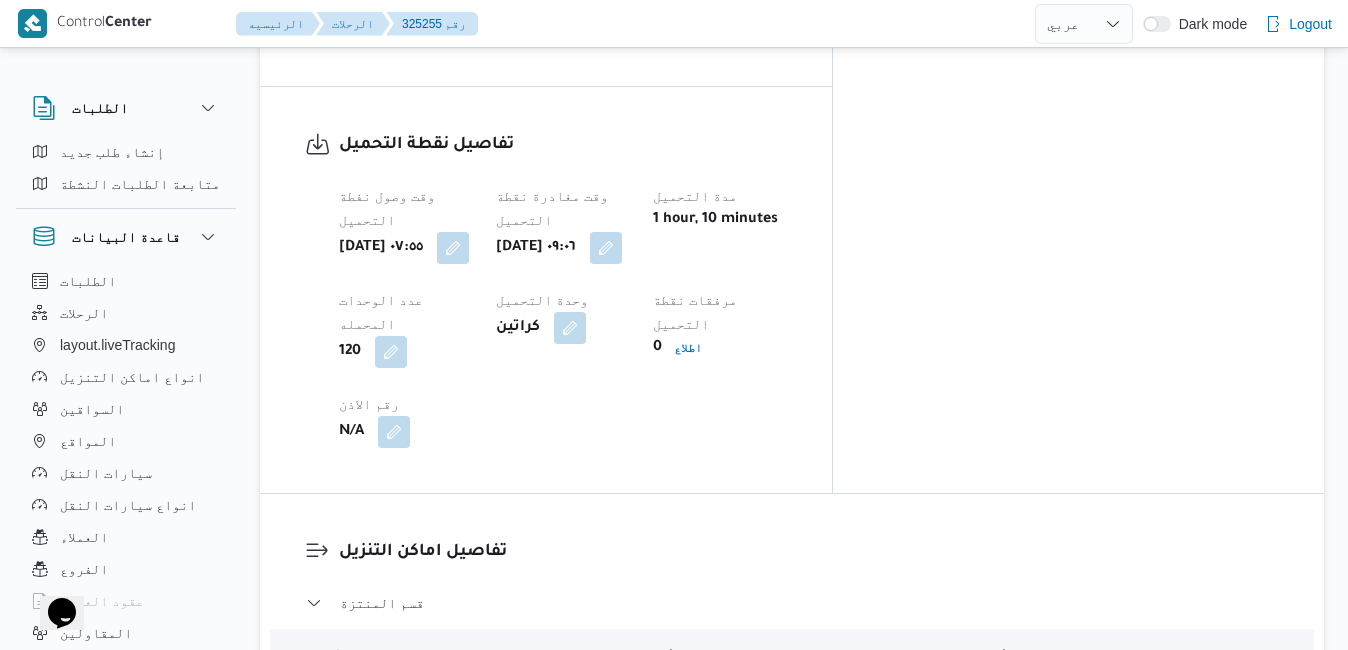 scroll, scrollTop: 1640, scrollLeft: 0, axis: vertical 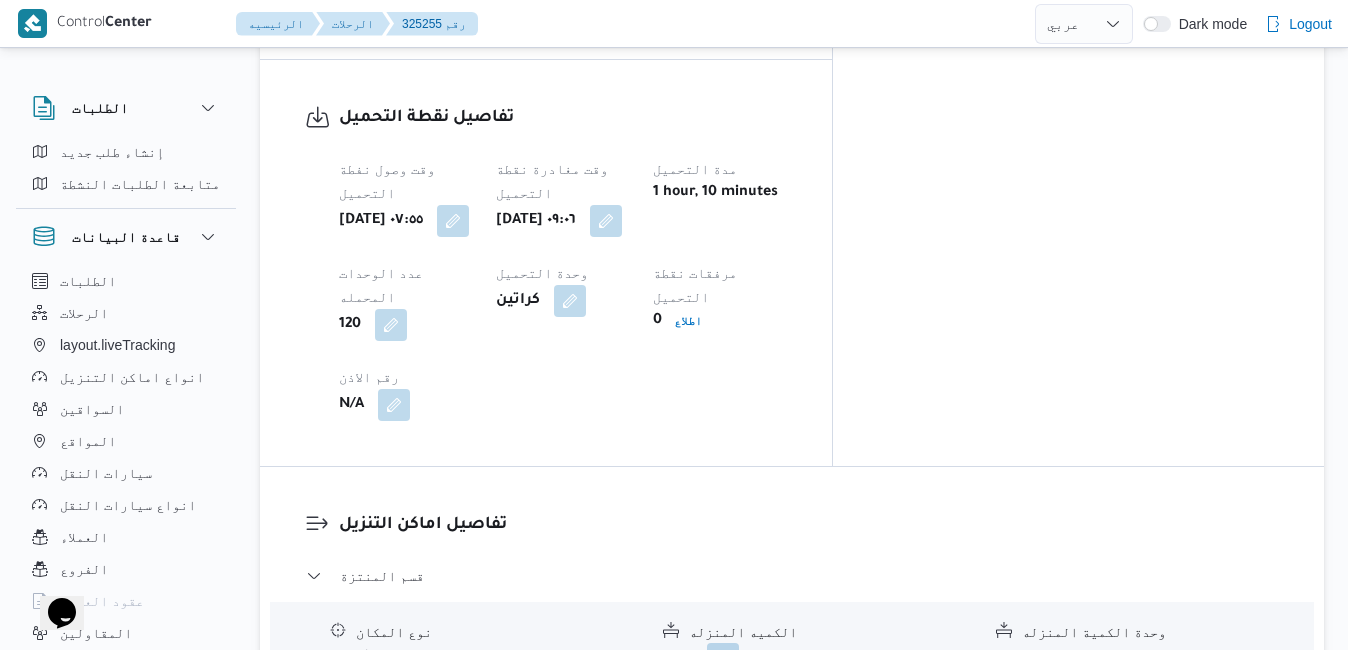 click on "قسم مينا البصل -
دانون فرع الاسكندريه" at bounding box center (792, 860) 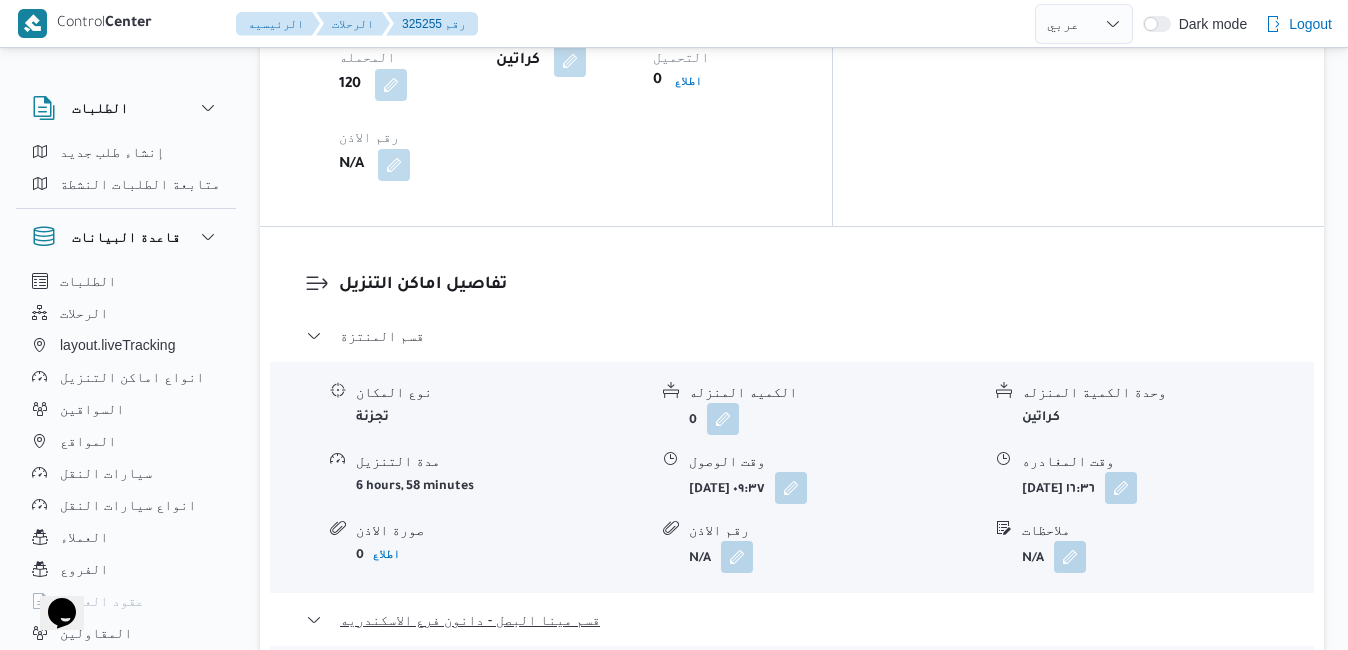 scroll, scrollTop: 1920, scrollLeft: 0, axis: vertical 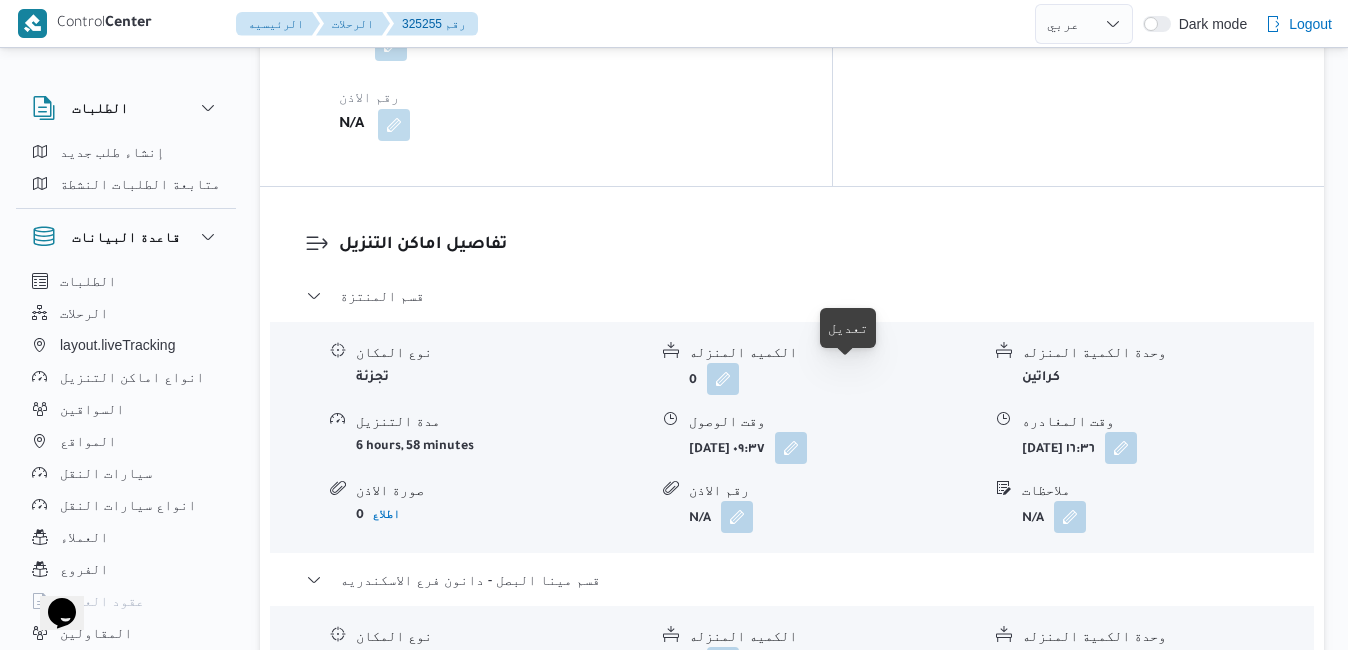 click at bounding box center (788, 731) 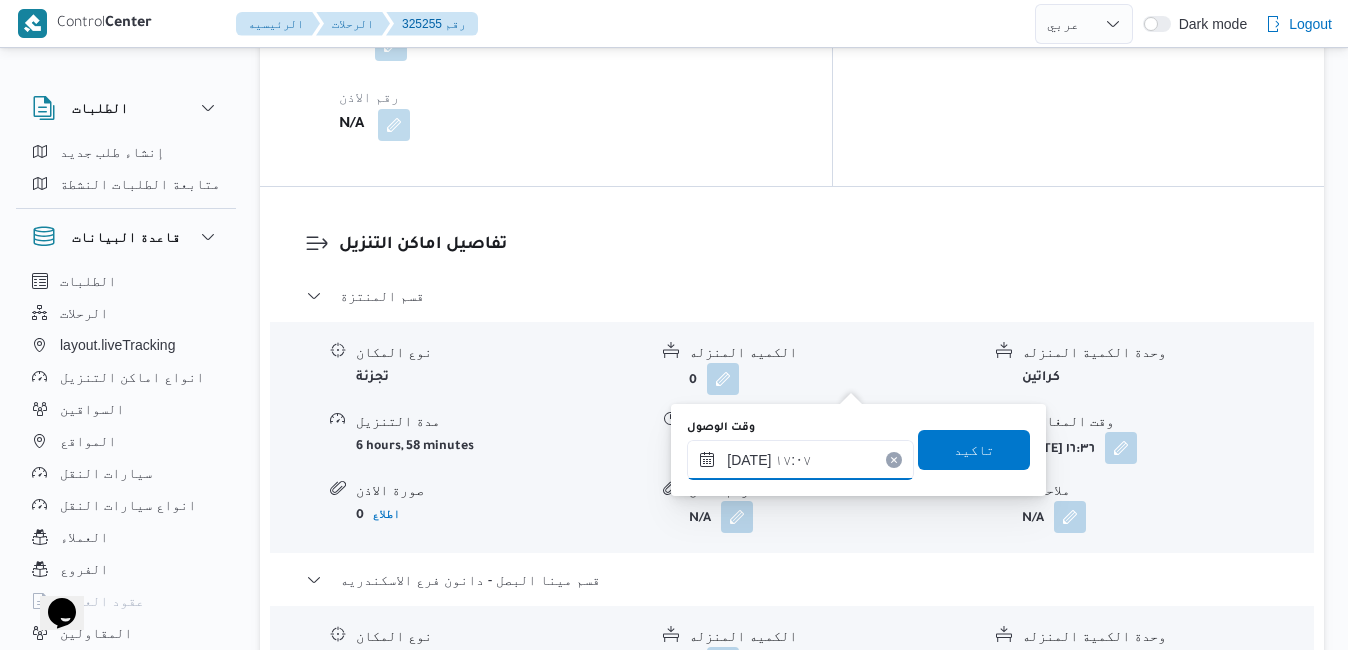 click on "١٦/٠٧/٢٠٢٥ ١٧:٠٧" at bounding box center [800, 460] 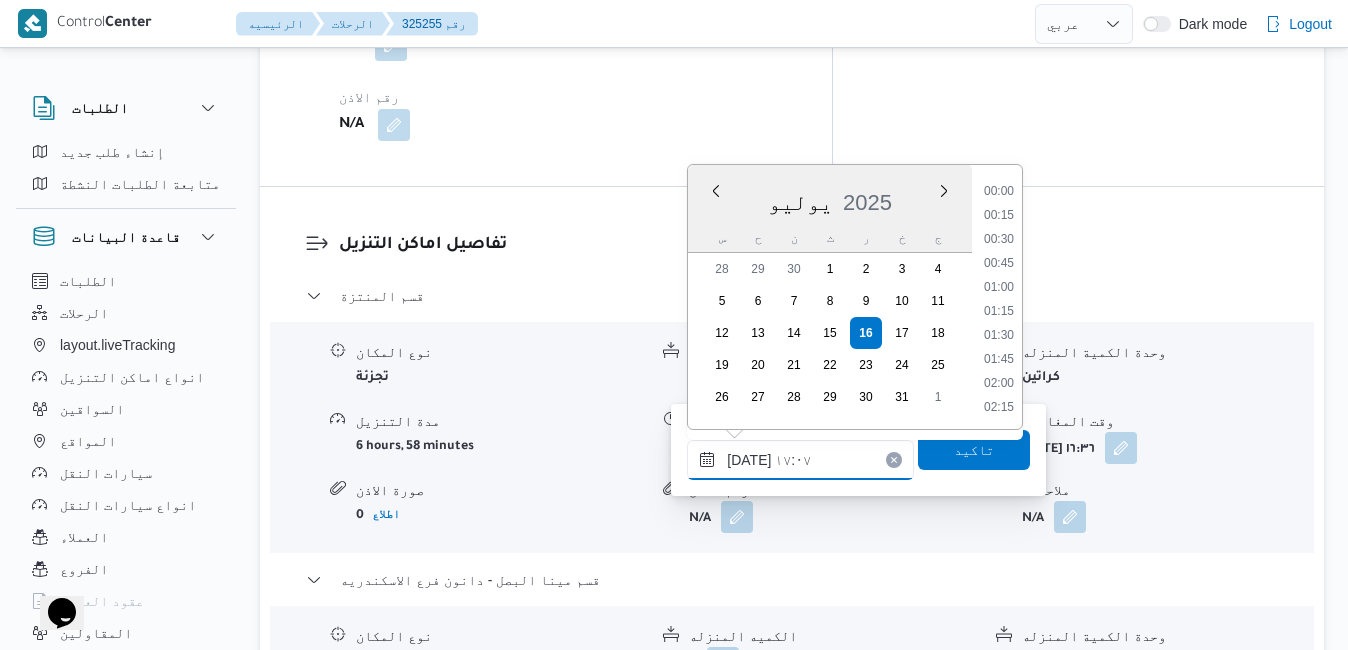 scroll, scrollTop: 1510, scrollLeft: 0, axis: vertical 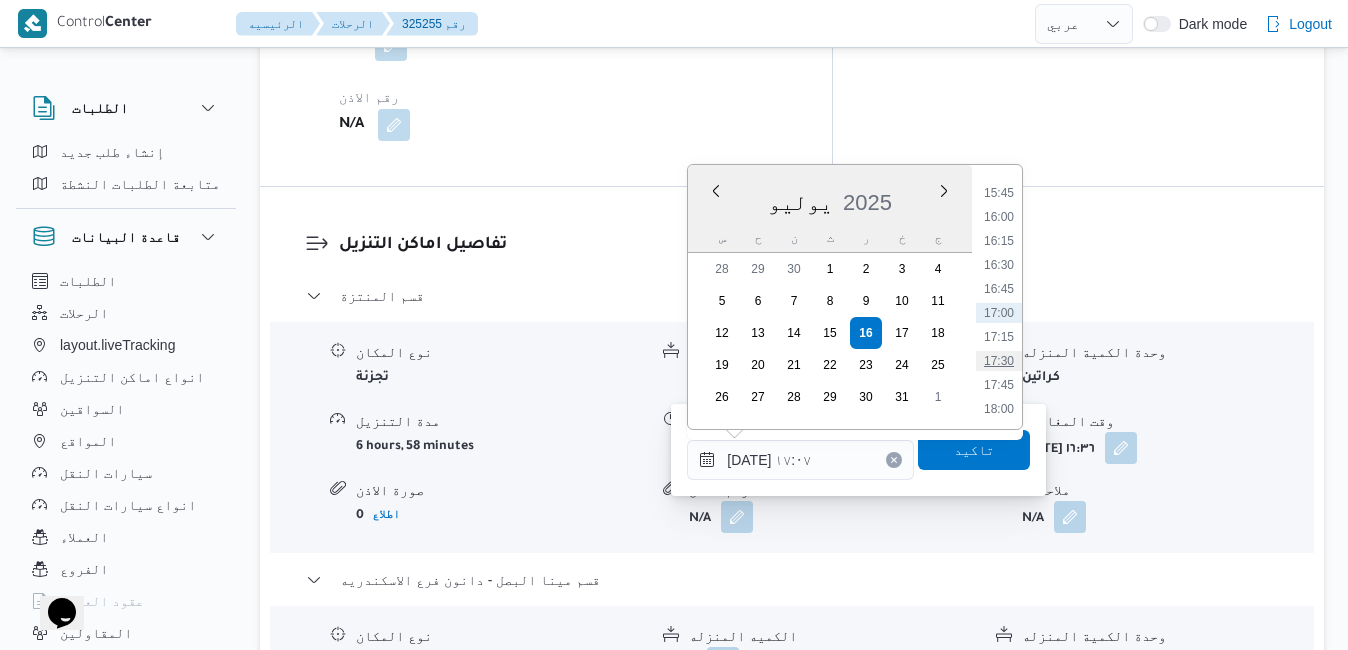 click on "17:30" at bounding box center [999, 361] 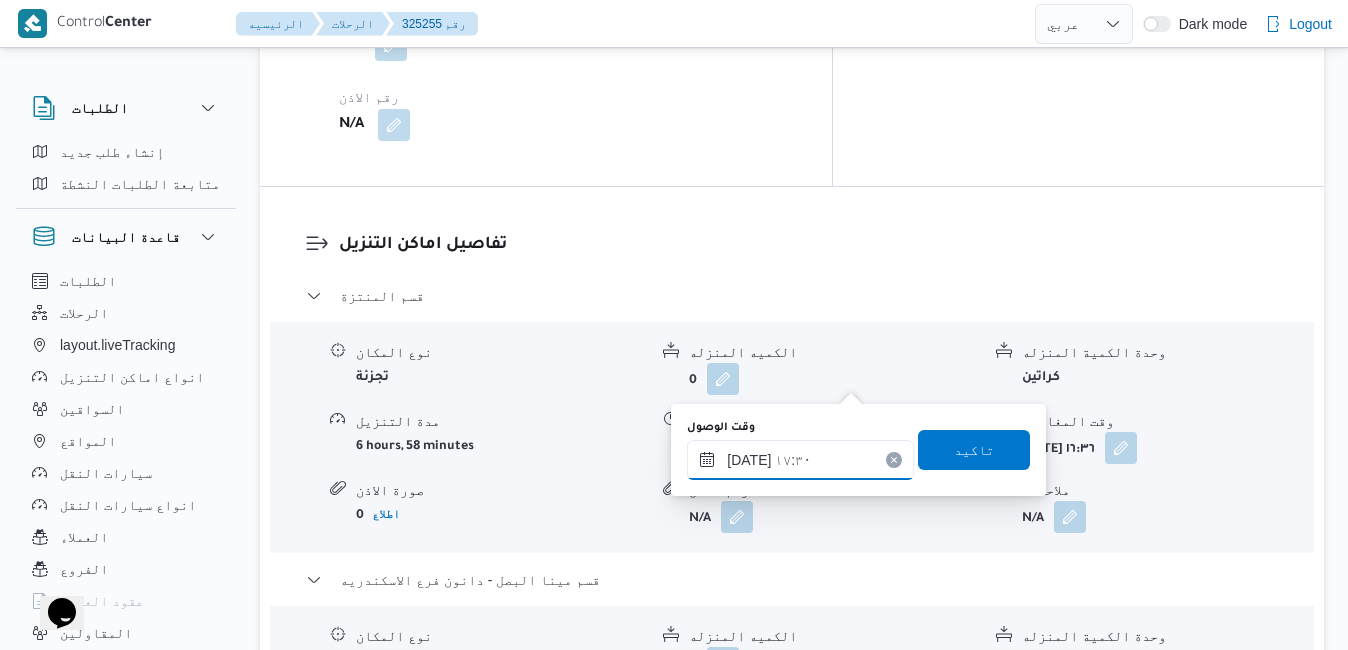 click on "[DATE] ١٧:٣٠" at bounding box center [800, 460] 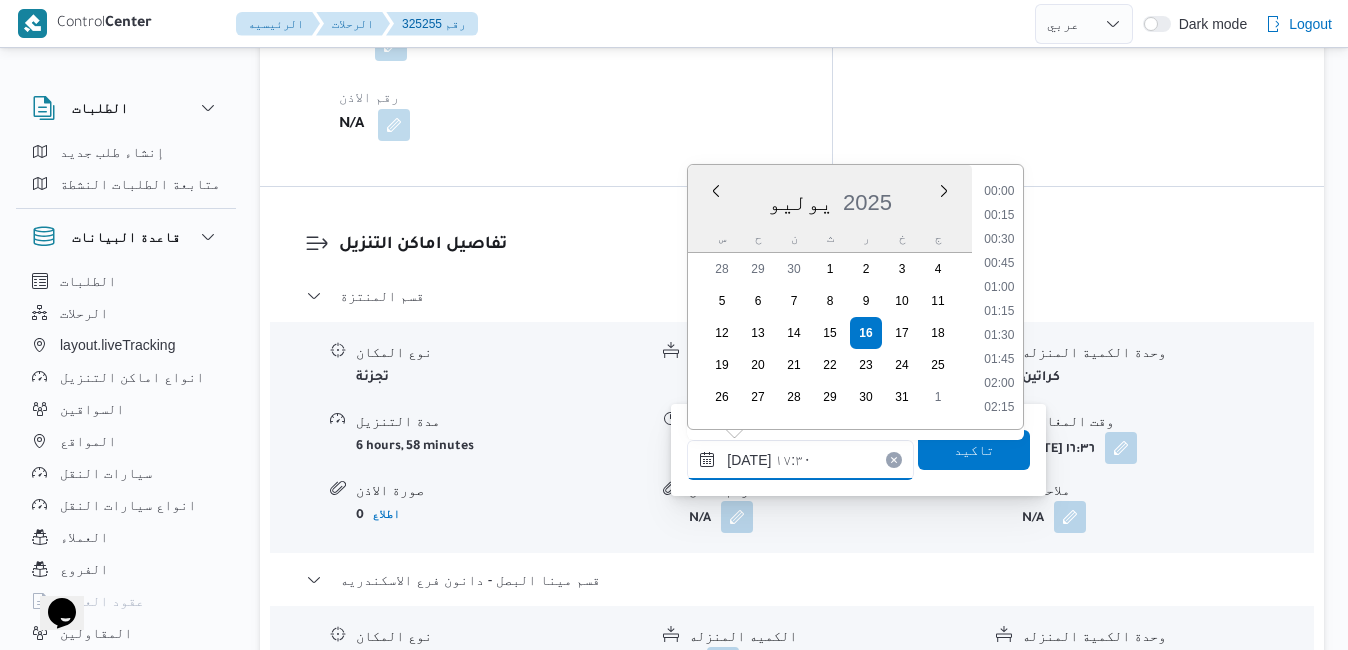 scroll, scrollTop: 1558, scrollLeft: 0, axis: vertical 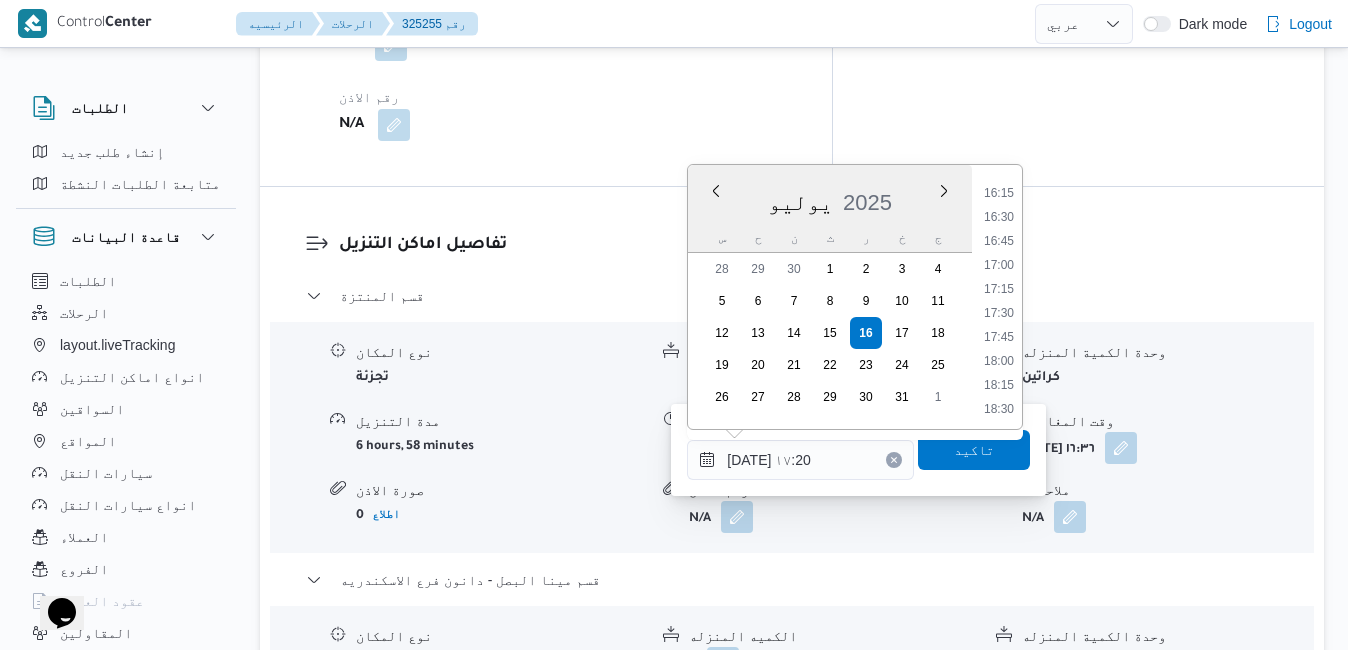 click on "تفاصيل اماكن التنزيل قسم  المنتزة نوع المكان تجزئة الكميه المنزله 0 وحدة الكمية المنزله كراتين مدة التنزيل 6 hours, 58 minutes وقت الوصول أربعاء ١٦ يوليو ٢٠٢٥ ٠٩:٣٧ وقت المغادره أربعاء ١٦ يوليو ٢٠٢٥ ١٦:٣٦ صورة الاذن 0 اطلاع رقم الاذن N/A ملاحظات N/A قسم مينا البصل -
دانون فرع الاسكندريه  نوع المكان مصانع و مخازن الكميه المنزله 0 وحدة الكمية المنزله كراتين مدة التنزيل 15 minutes وقت الوصول أربعاء ١٦ يوليو ٢٠٢٥ ١٧:٠٧ وقت المغادره أربعاء ١٦ يوليو ٢٠٢٥ ١٧:٢٣ صورة الاذن 0 اطلاع رقم الاذن N/A ملاحظات N/A عدل تفاصيل نقاط التنزيل" at bounding box center (792, 562) 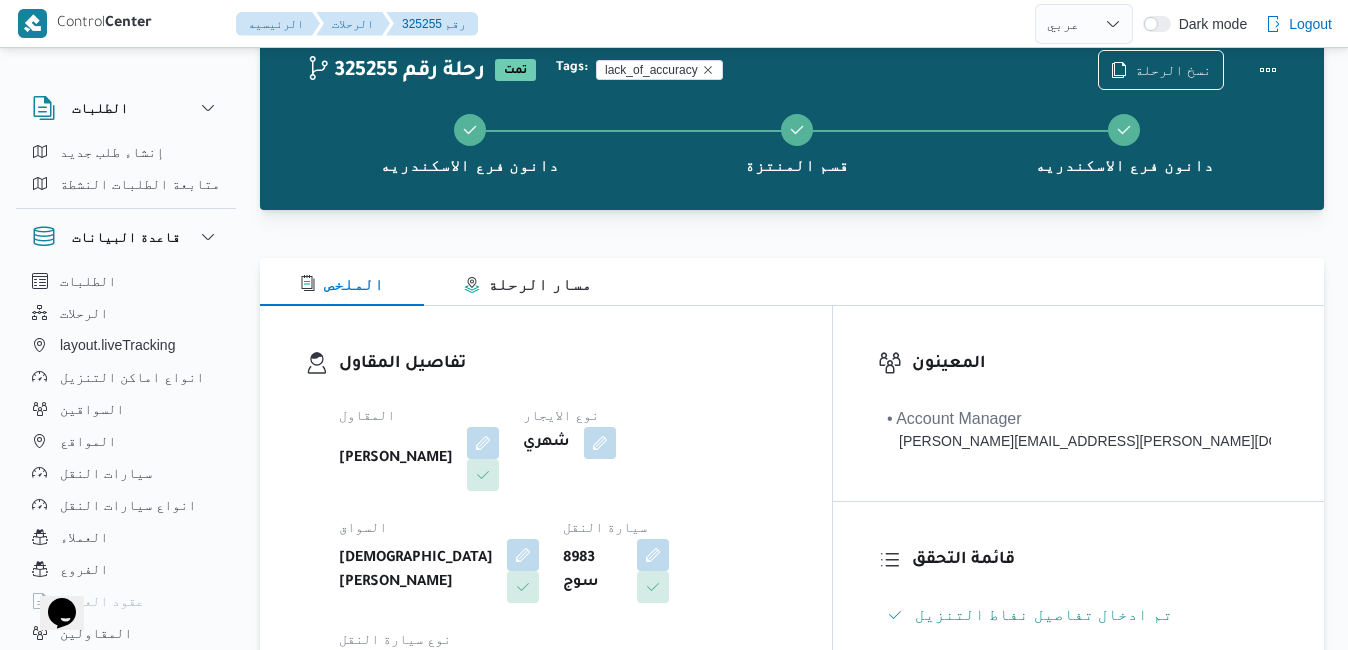 scroll, scrollTop: 0, scrollLeft: 0, axis: both 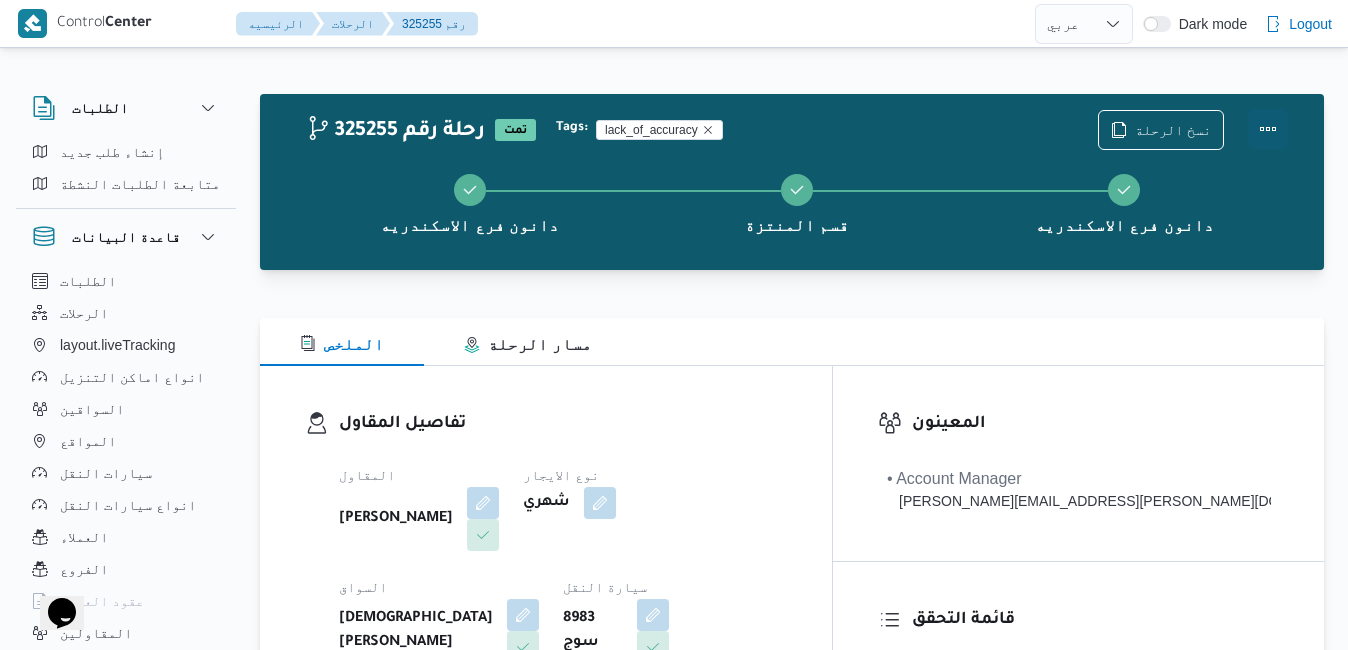 click at bounding box center (1268, 129) 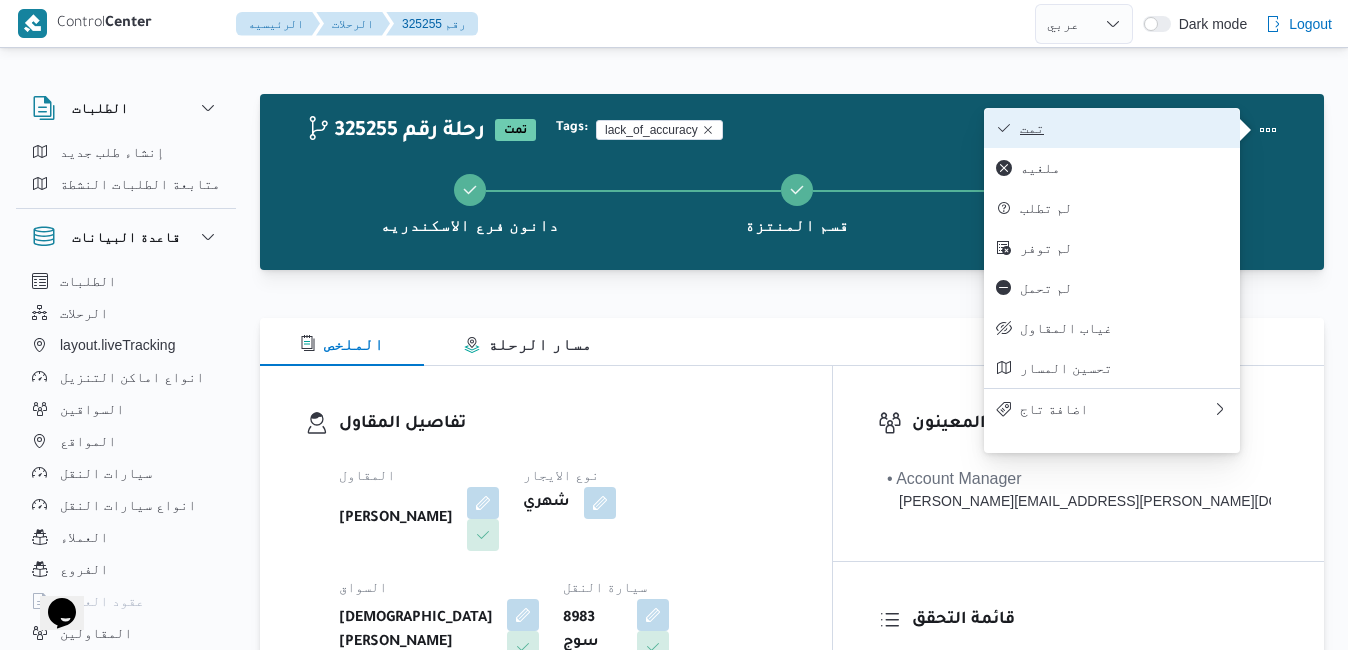 click on "تمت" at bounding box center [1124, 128] 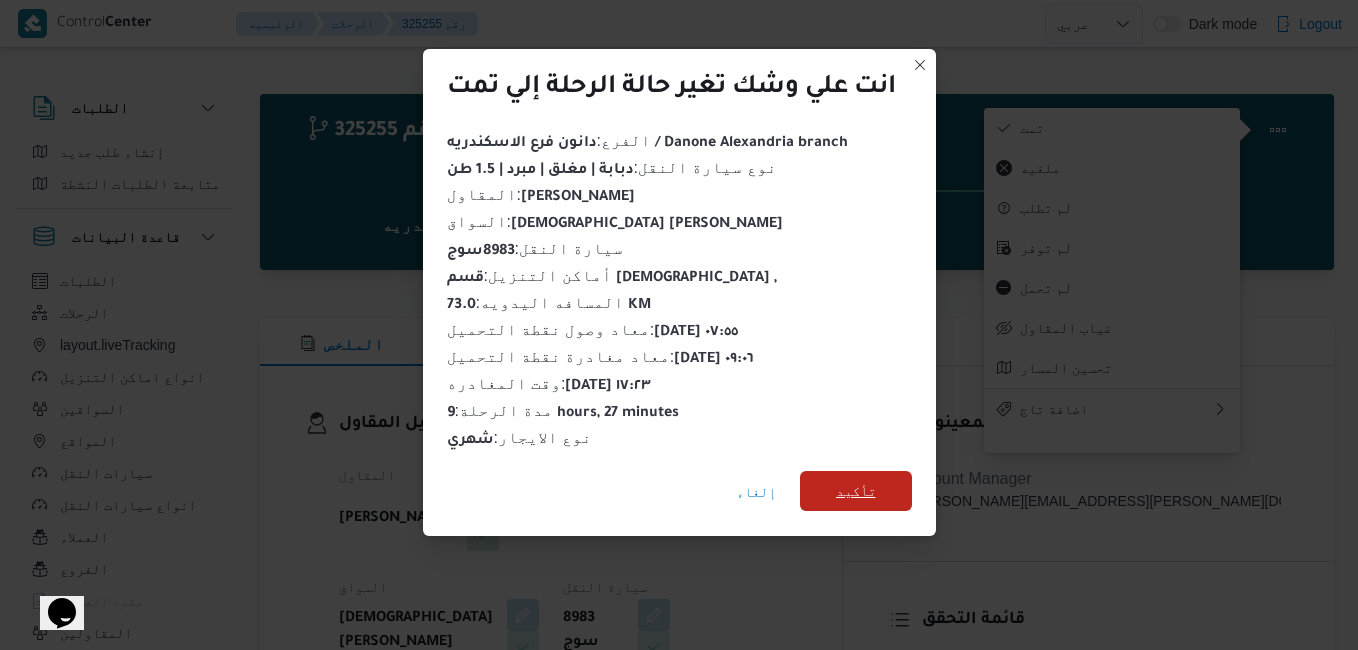 click on "تأكيد" at bounding box center (856, 491) 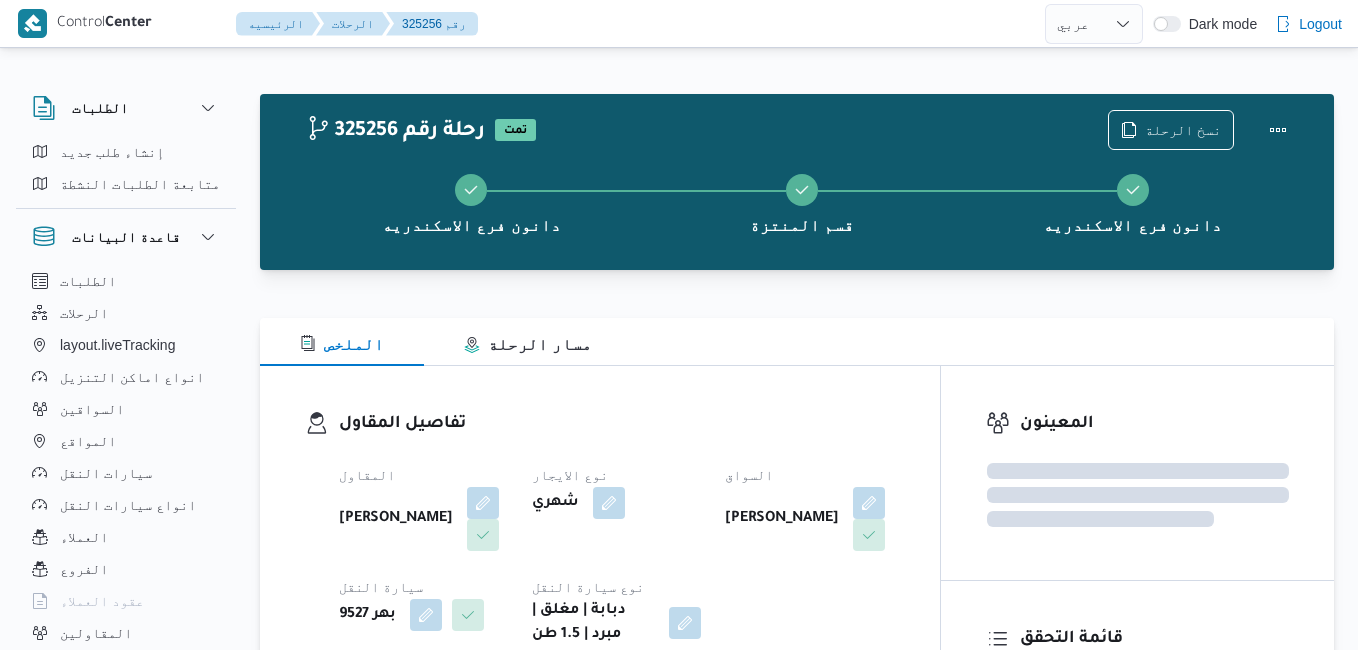 select on "ar" 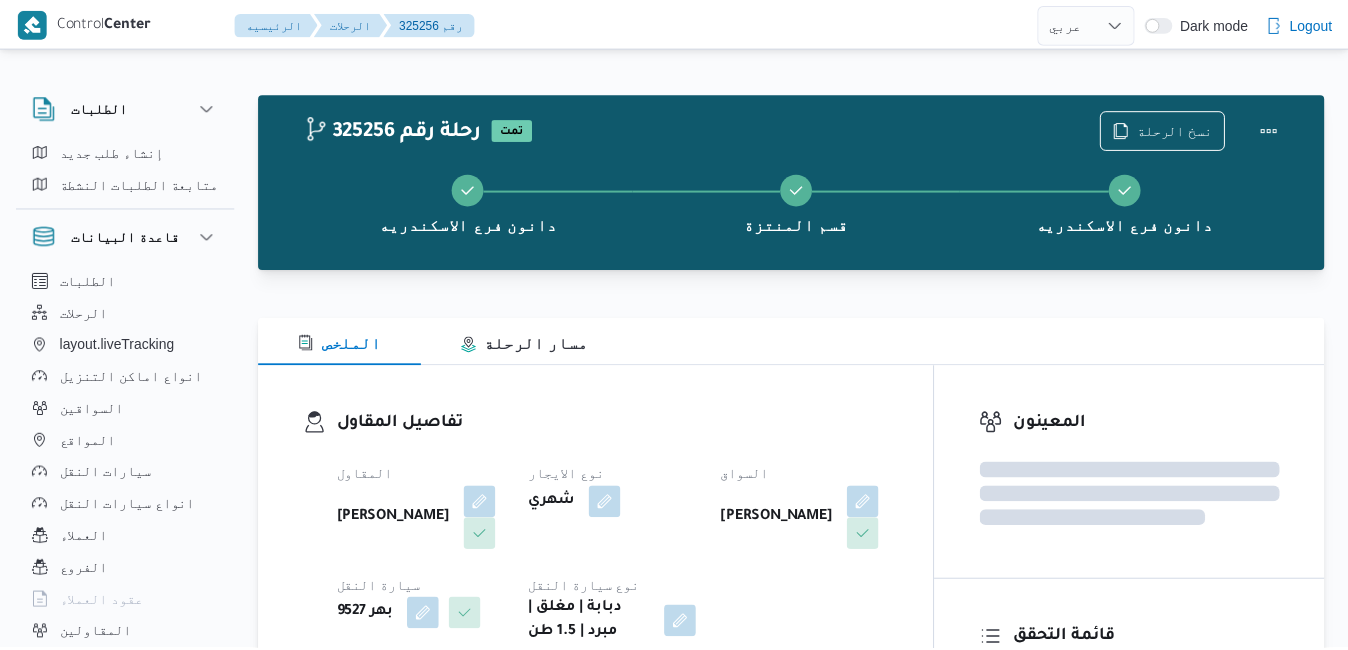 scroll, scrollTop: 0, scrollLeft: 0, axis: both 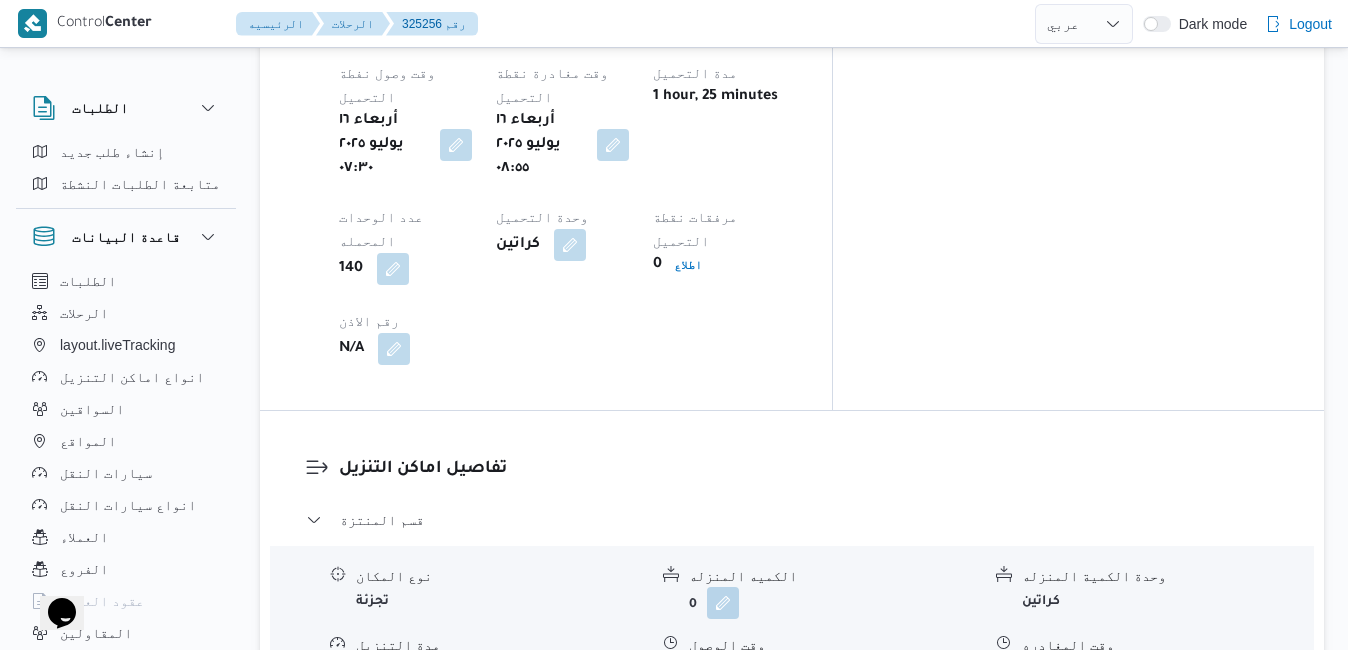 click on "قسم مينا البصل -
دانون فرع الاسكندريه" at bounding box center [792, 804] 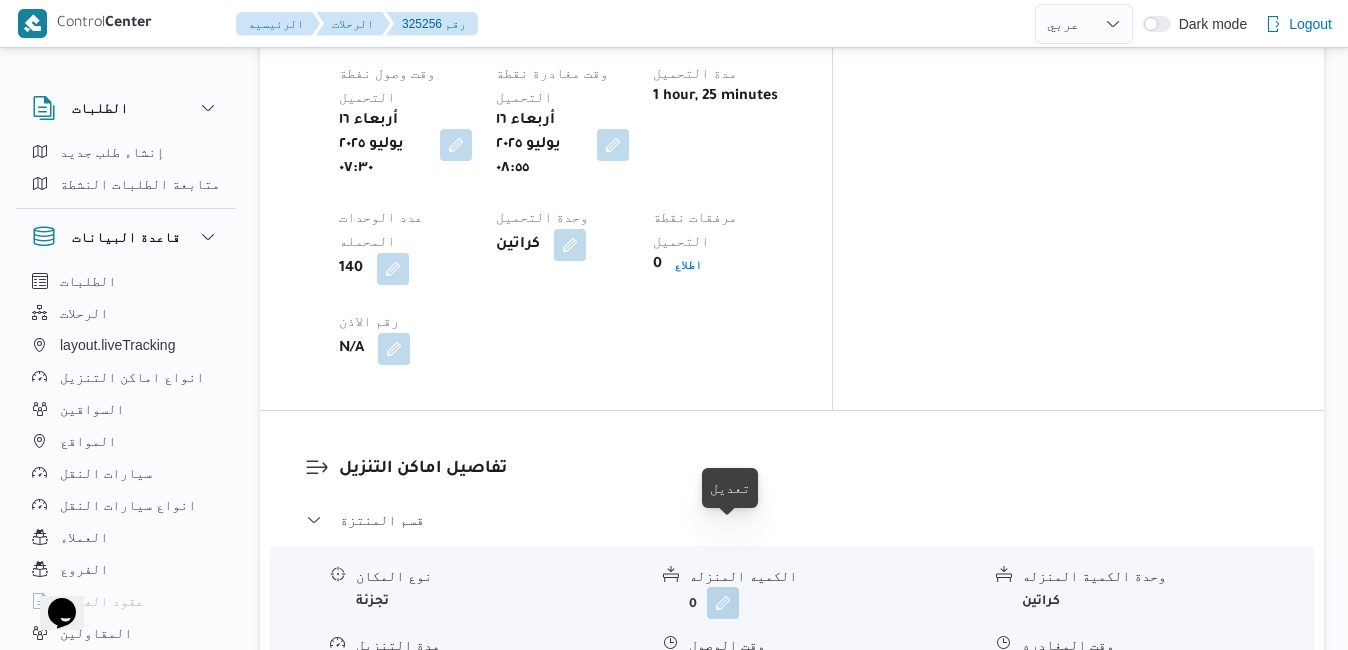 click at bounding box center (737, 955) 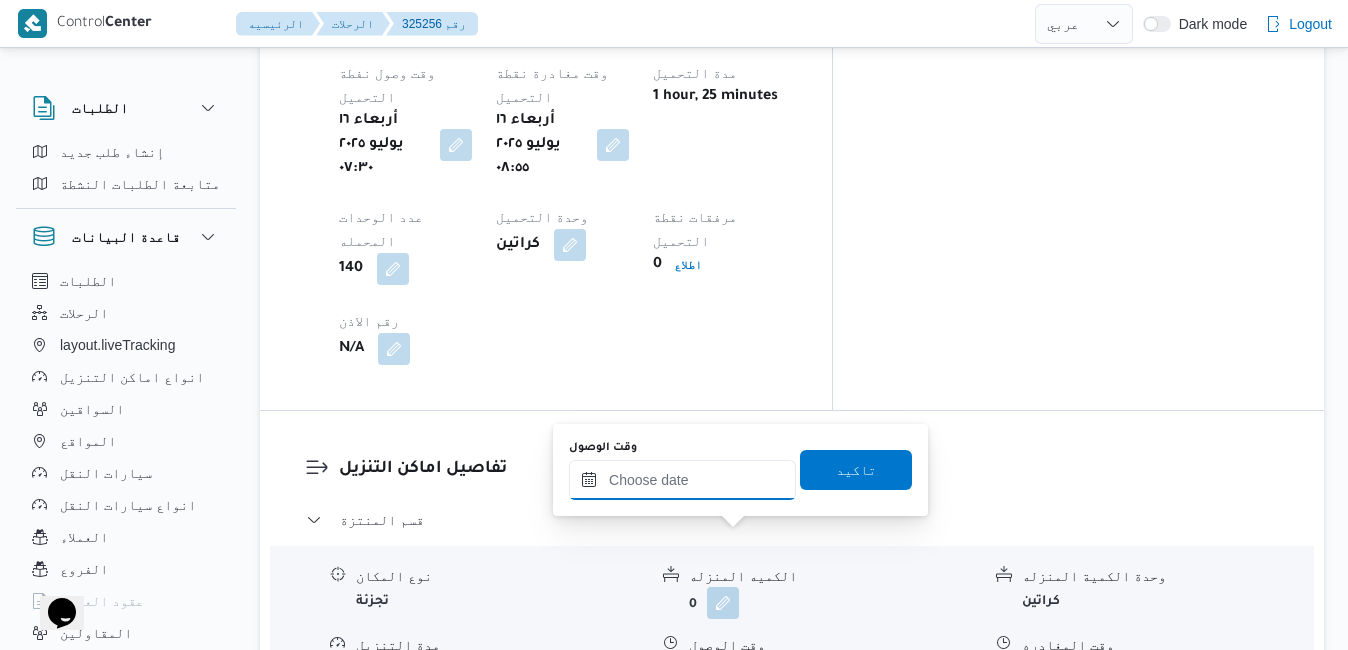 click on "وقت الوصول" at bounding box center [682, 480] 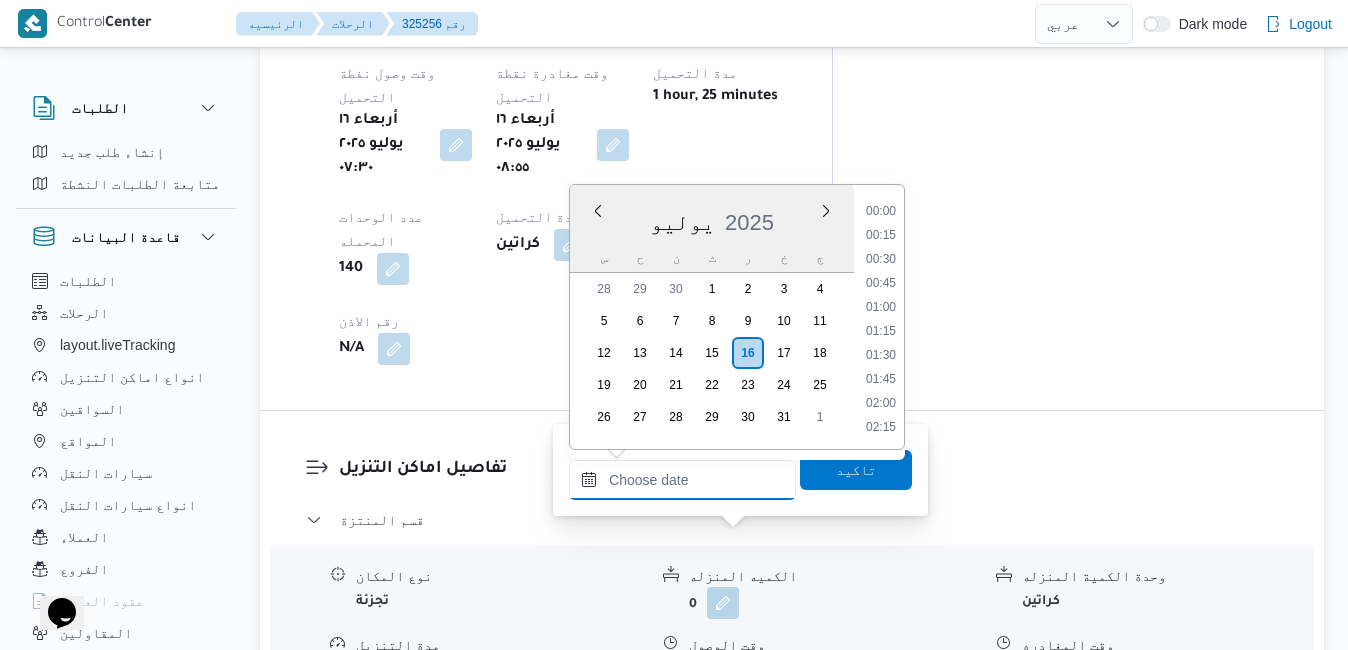 scroll, scrollTop: 1630, scrollLeft: 0, axis: vertical 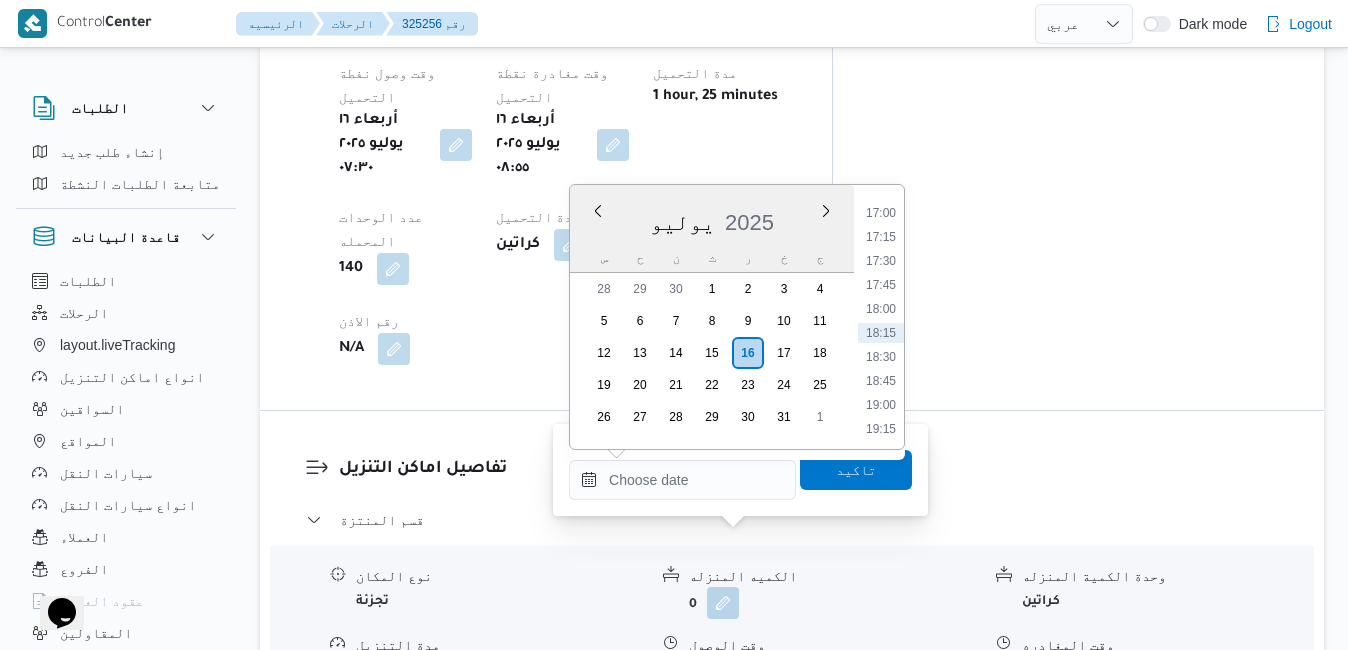 click on "يوليو 2025" at bounding box center [712, 218] 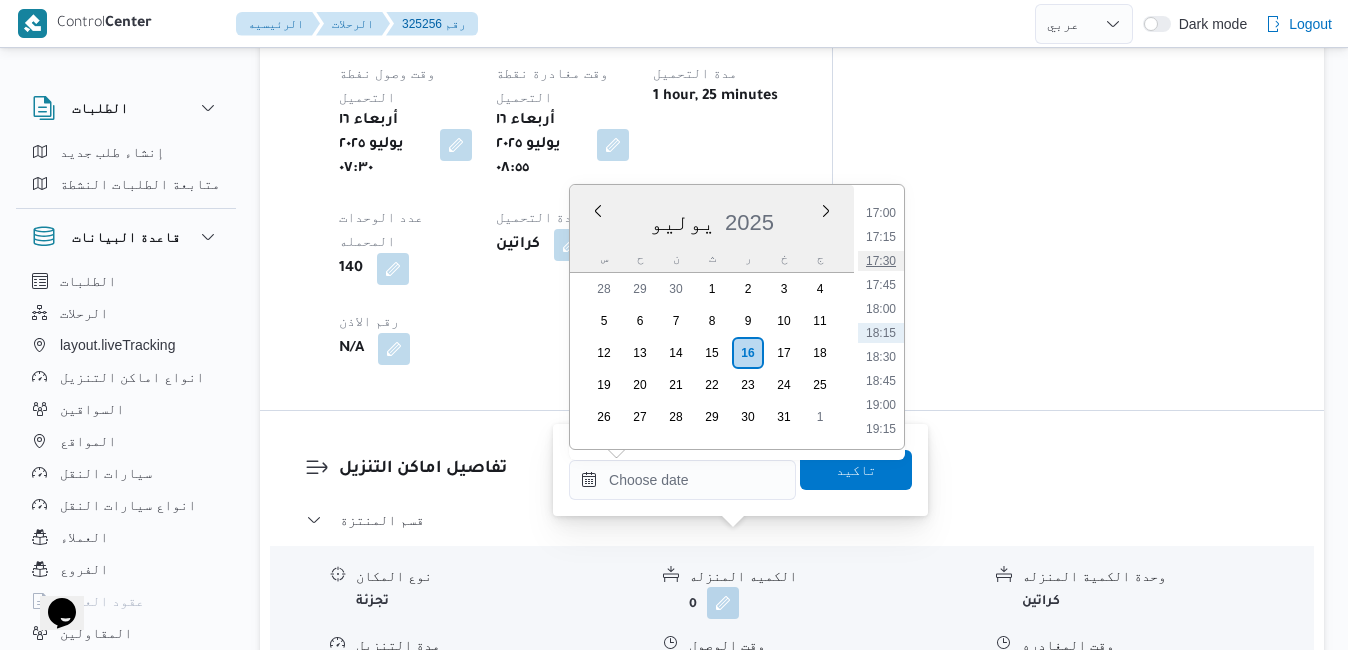 click on "17:30" at bounding box center (881, 261) 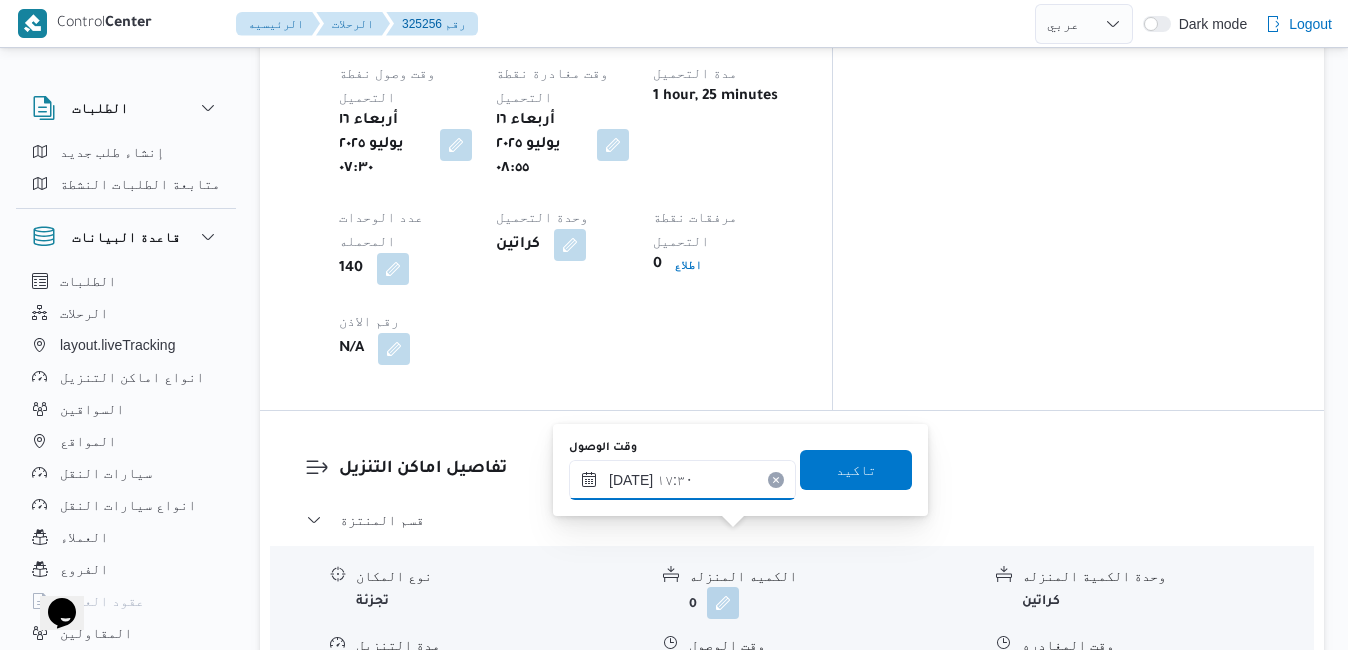 click on "١٦/٠٧/٢٠٢٥ ١٧:٣٠" at bounding box center [682, 480] 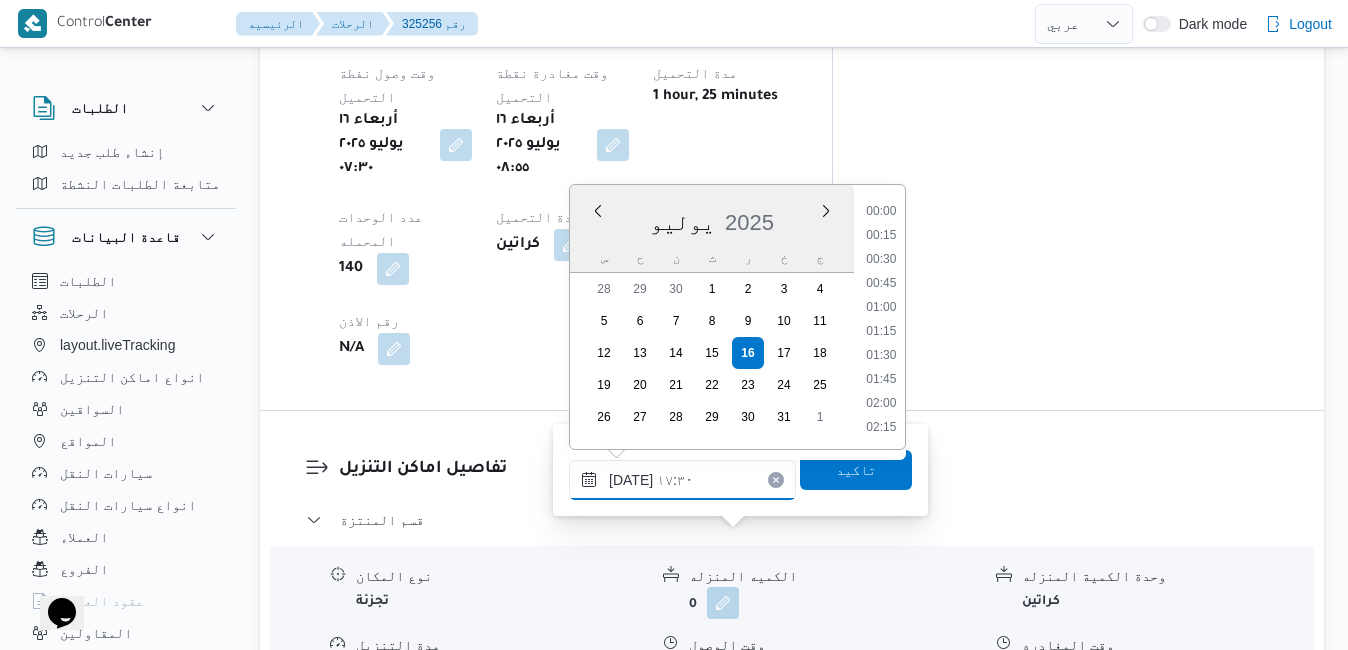 scroll, scrollTop: 1558, scrollLeft: 0, axis: vertical 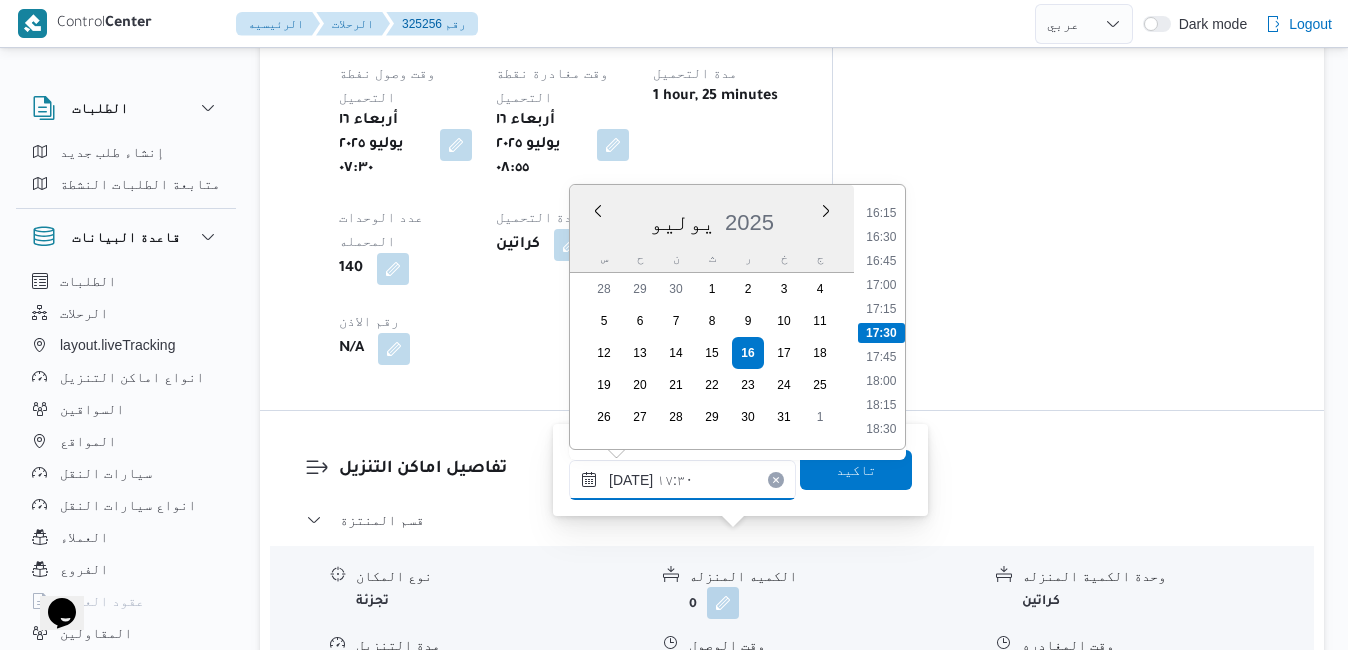 click on "١٦/٠٧/٢٠٢٥ ١٧:٣٠" at bounding box center (682, 480) 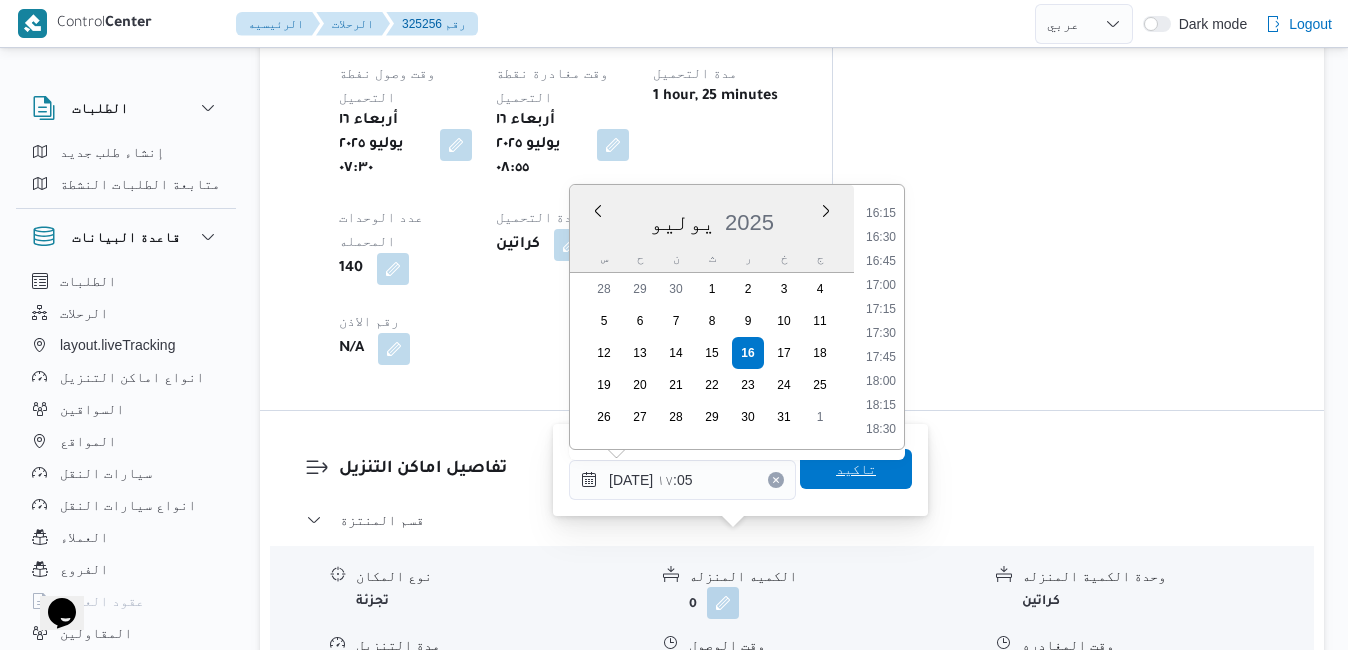 type on "١٦/٠٧/٢٠٢٥ ١٧:٠٥" 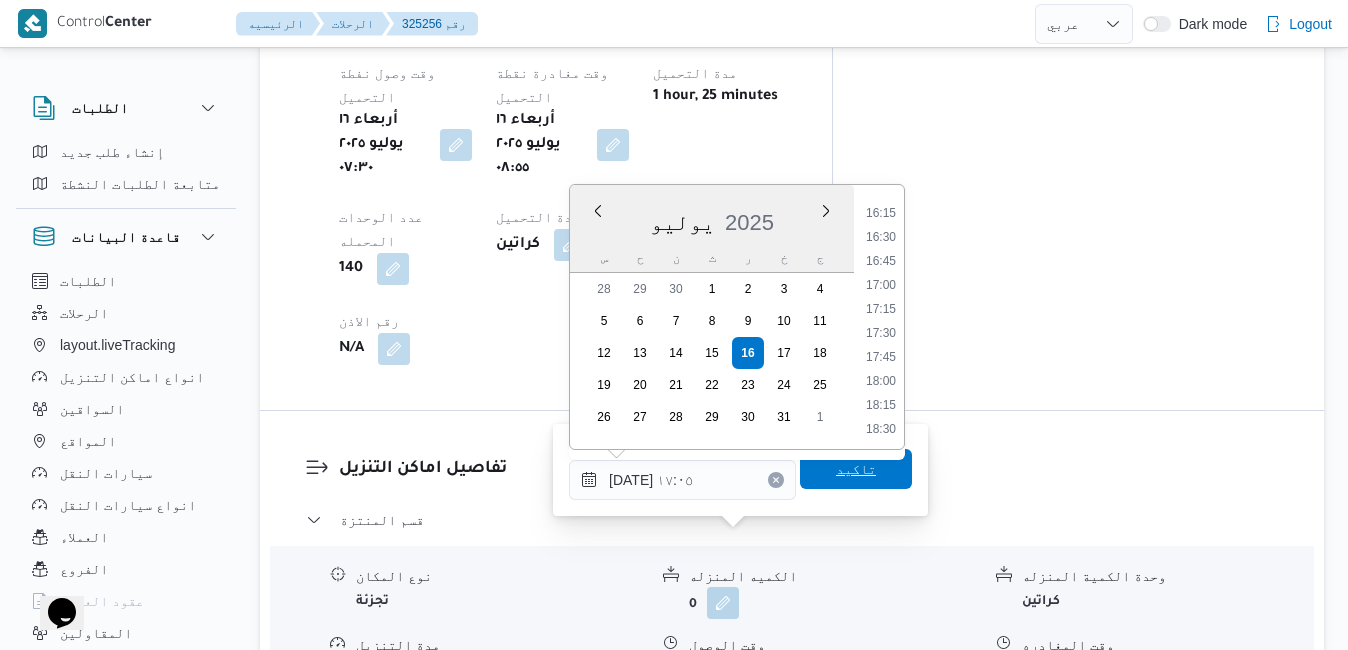 click on "تاكيد" at bounding box center (856, 469) 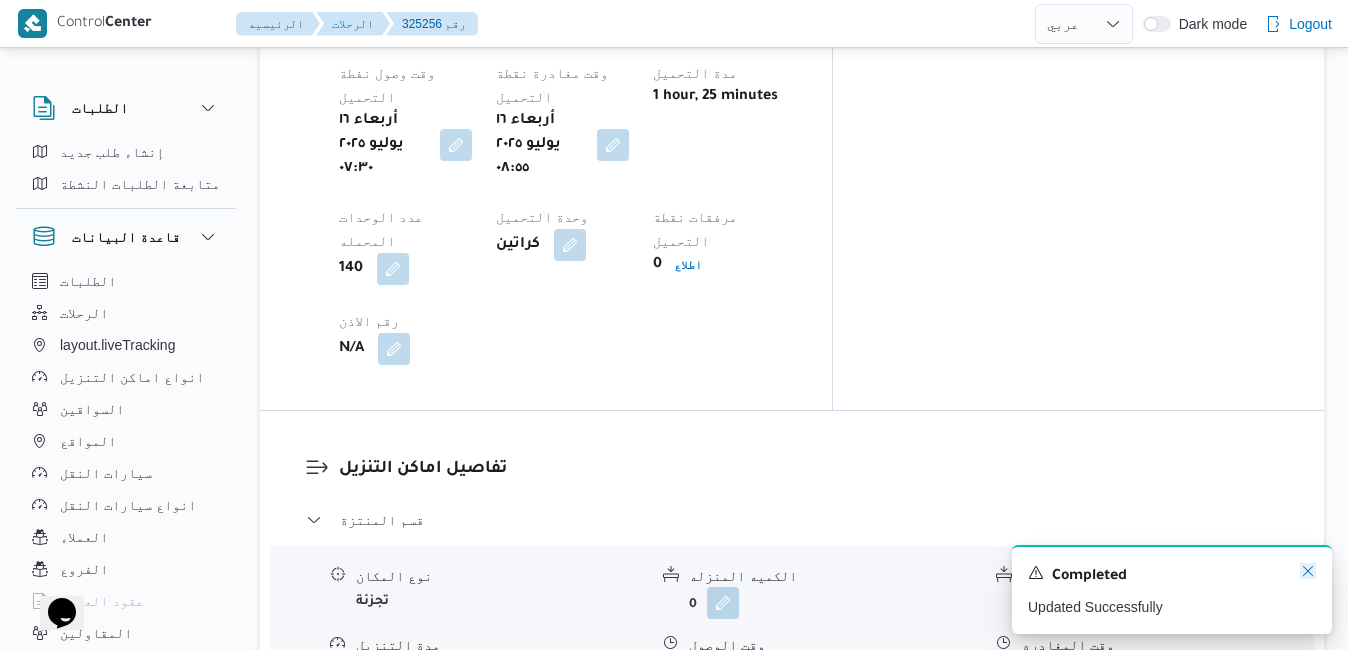 click 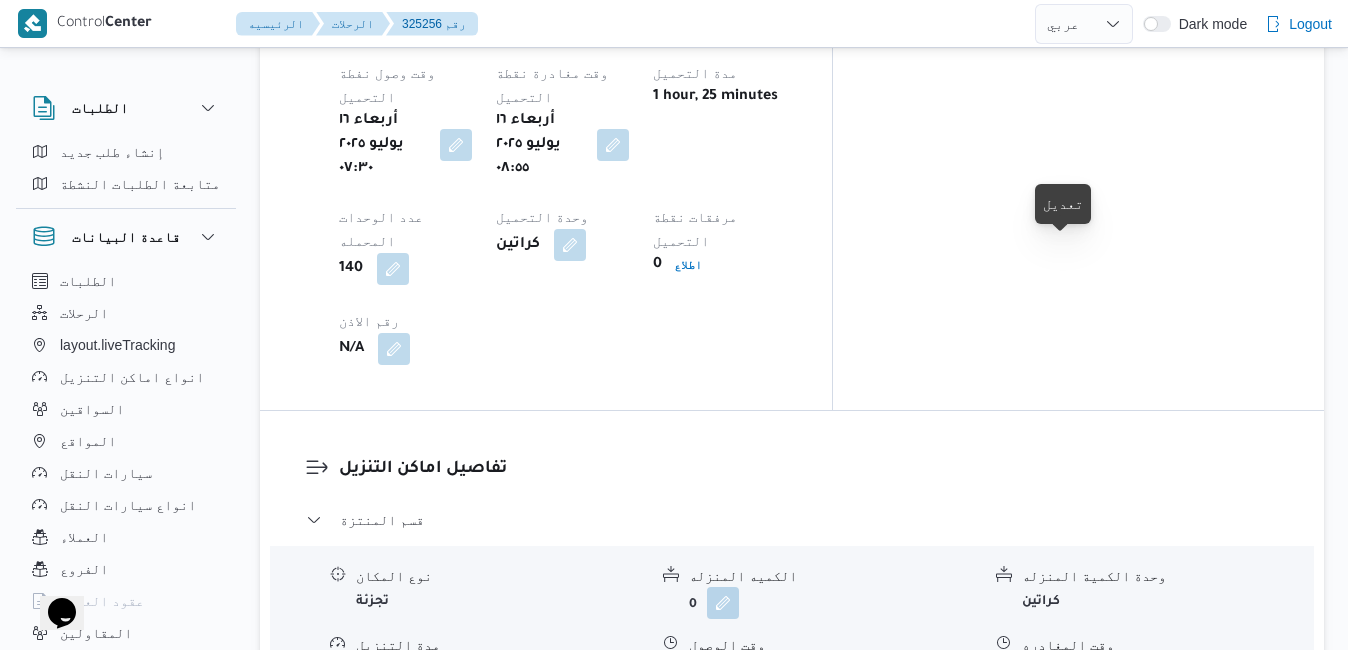 click at bounding box center [1070, 671] 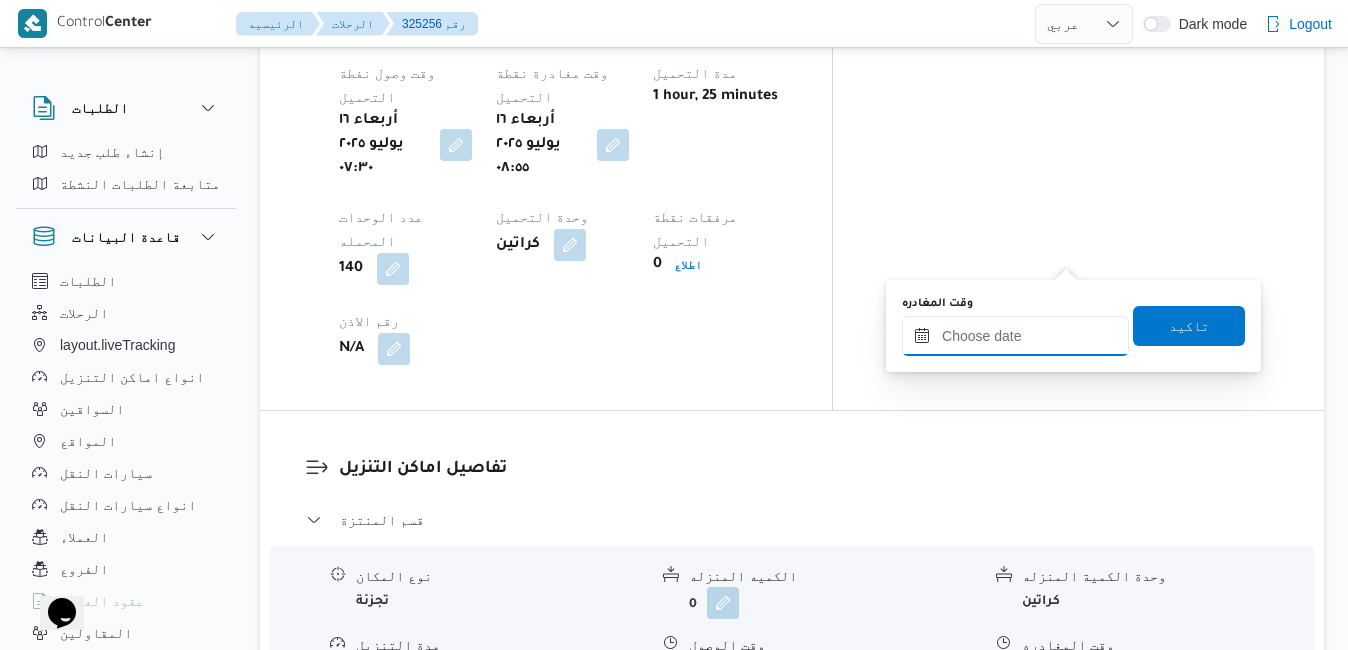 click on "وقت المغادره" at bounding box center (1015, 336) 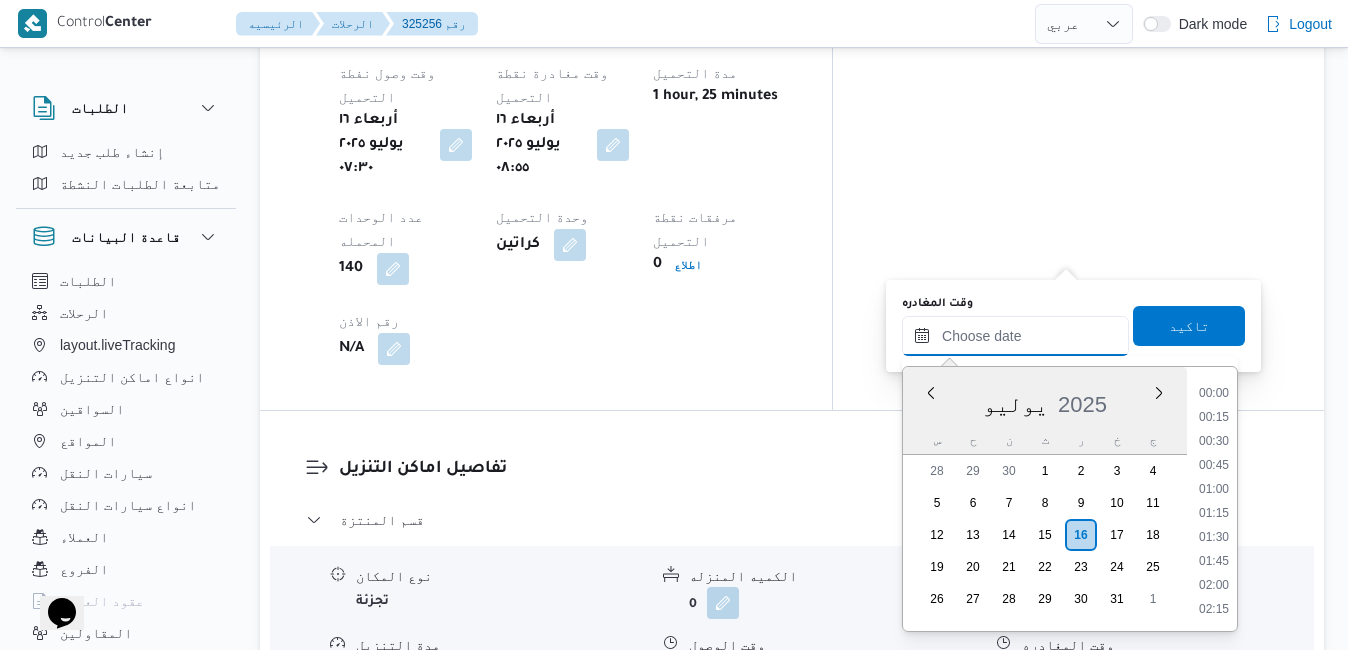 scroll, scrollTop: 1630, scrollLeft: 0, axis: vertical 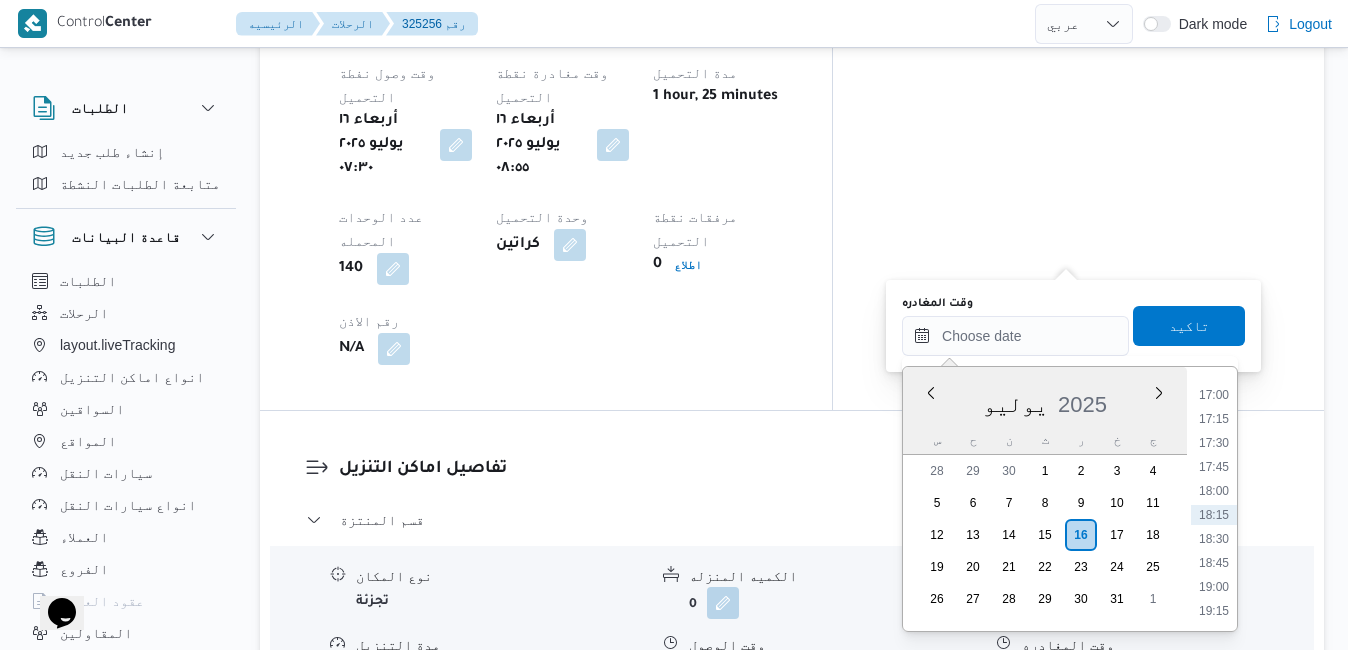click on "يوليو 2025" at bounding box center [1045, 400] 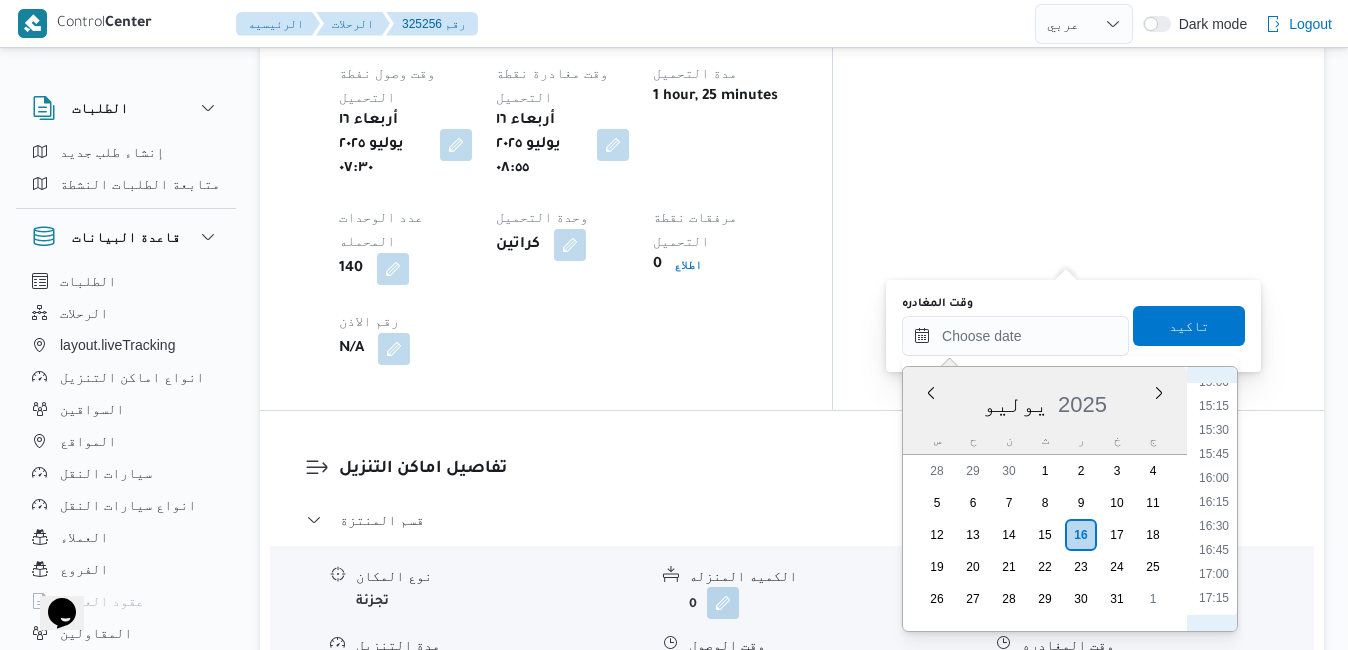 scroll, scrollTop: 1427, scrollLeft: 0, axis: vertical 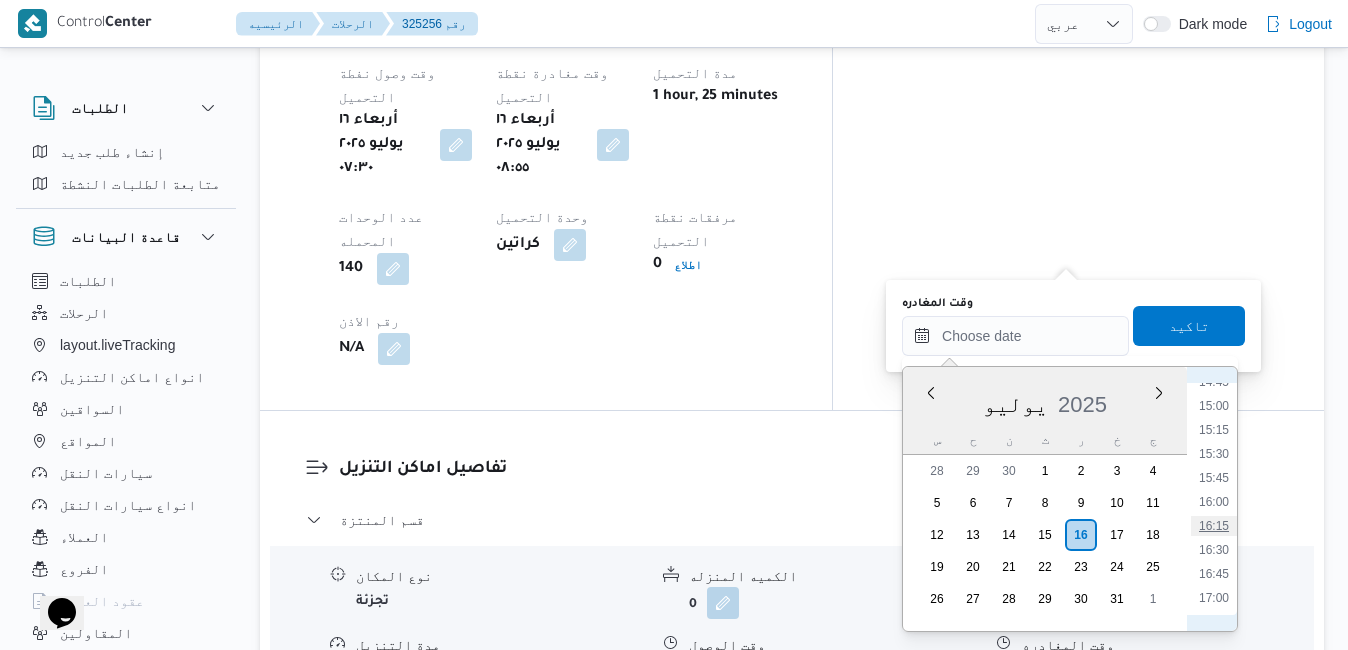 click on "16:15" at bounding box center [1214, 526] 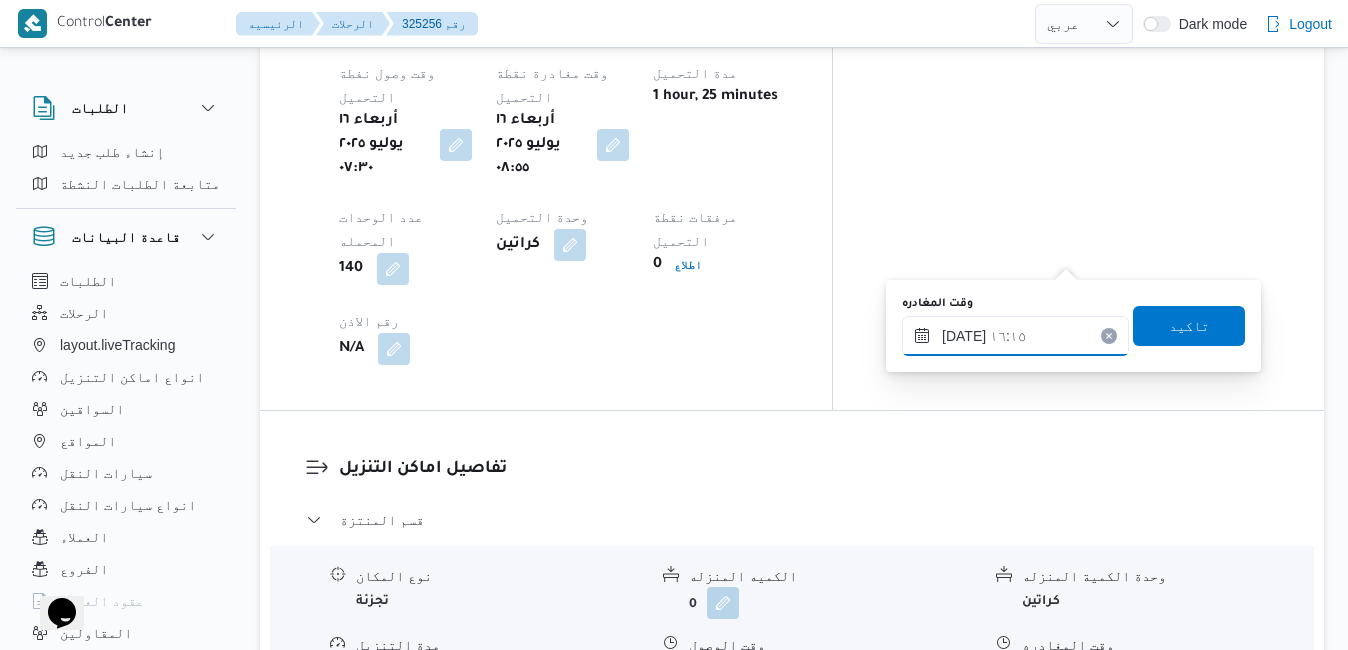 click on "[DATE] ١٦:١٥" at bounding box center (1015, 336) 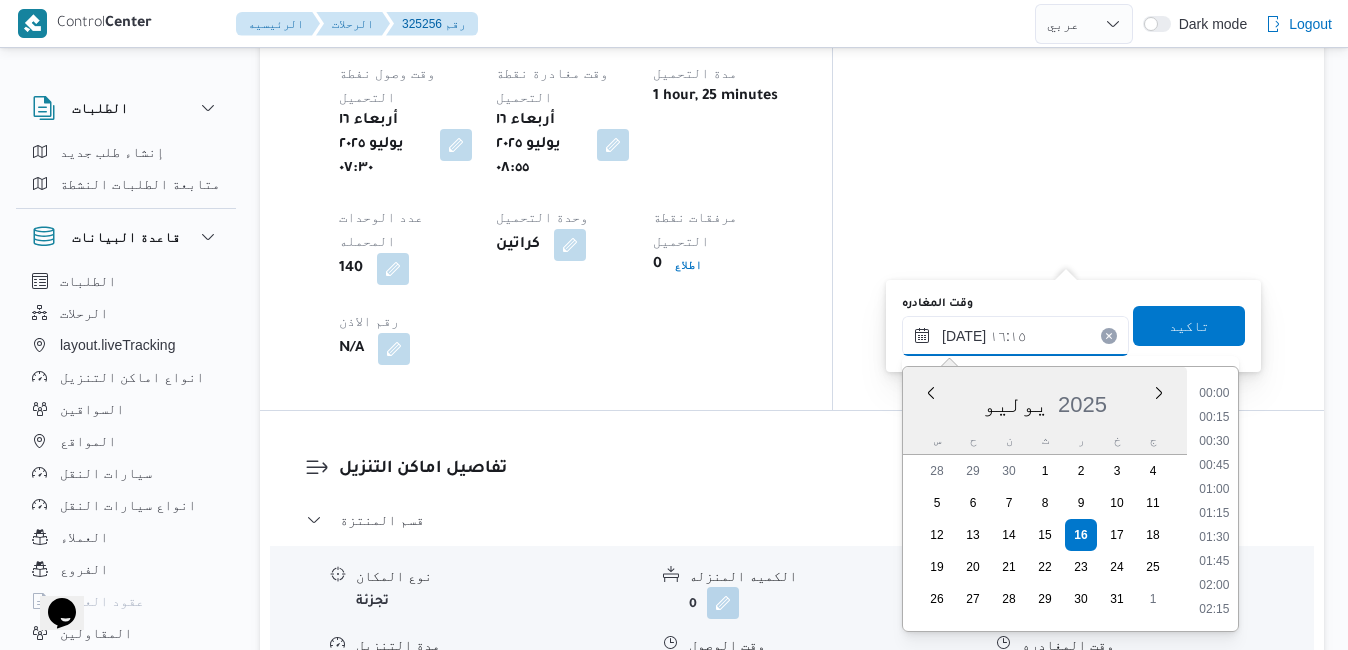 click on "[DATE] ١٦:١٥" at bounding box center [1015, 336] 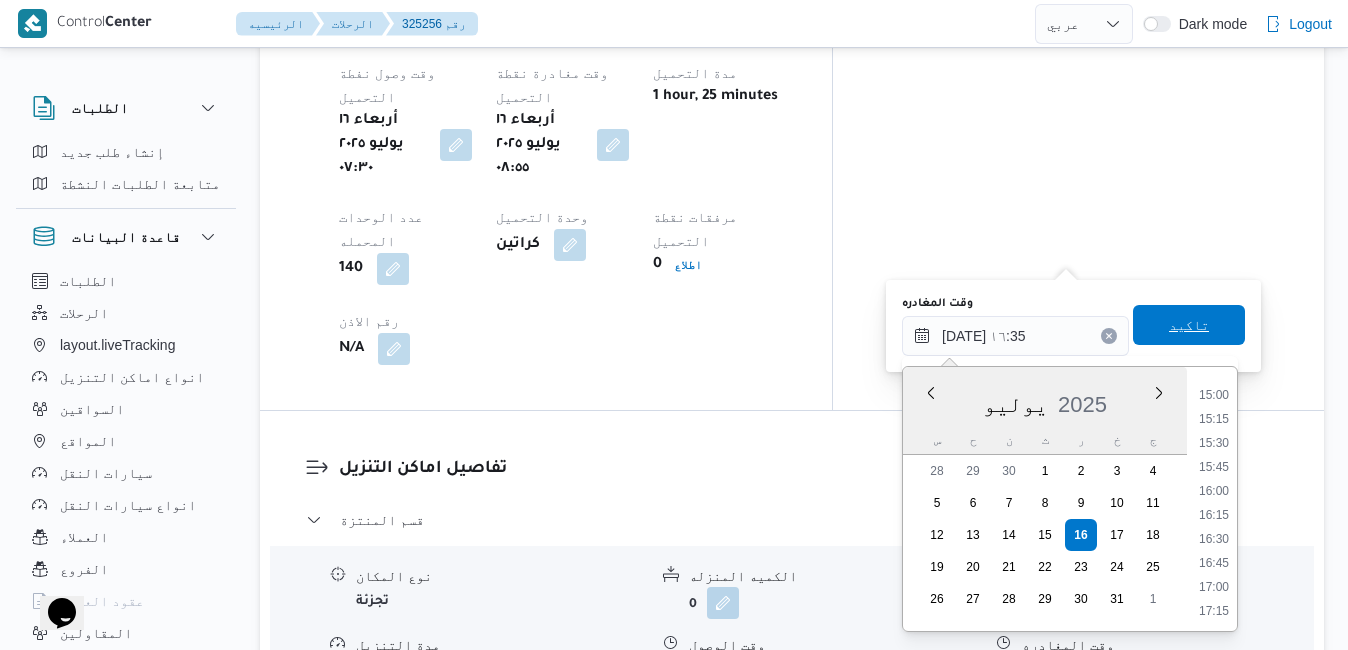 type on "١٦/٠٧/٢٠٢٥ ١٦:٣٥" 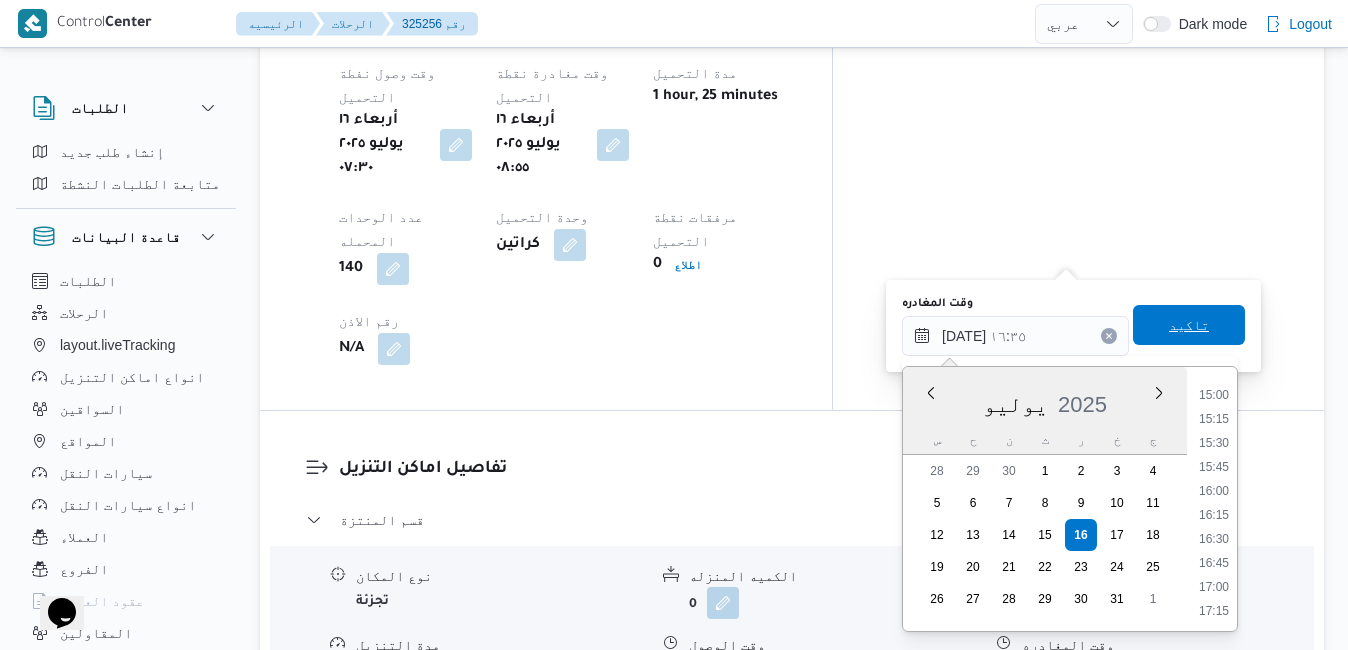 click on "تاكيد" at bounding box center [1189, 325] 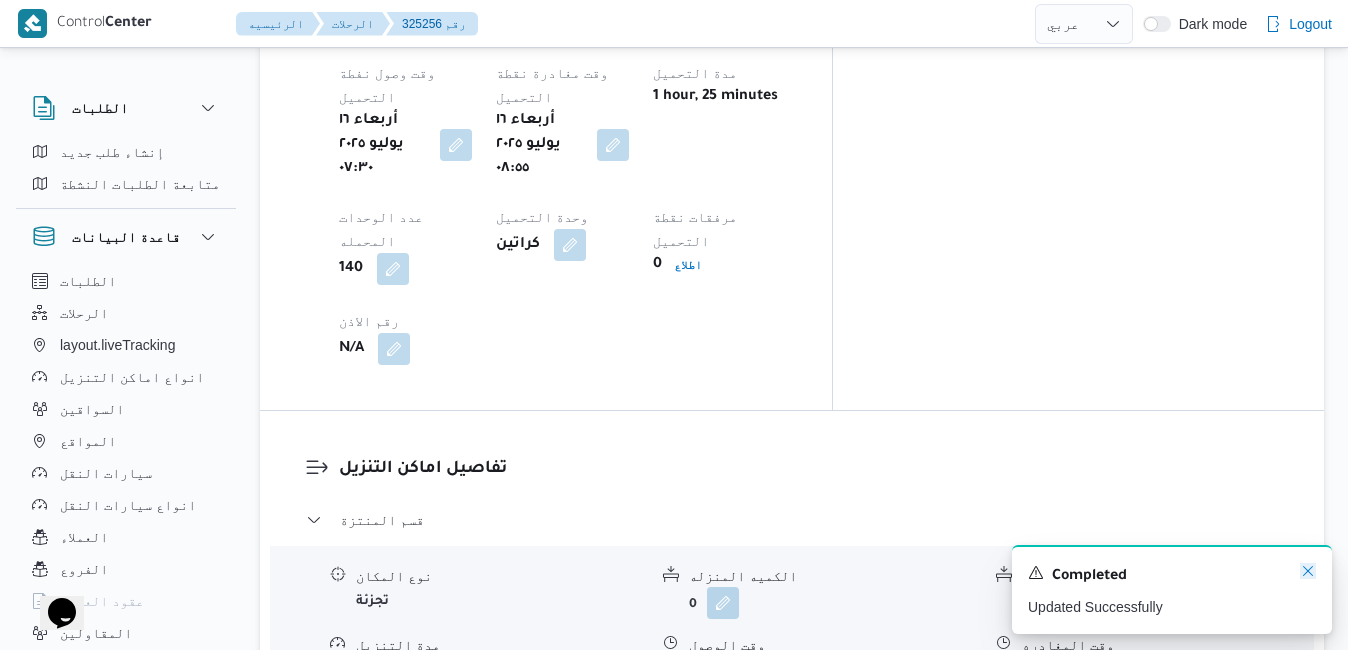 click 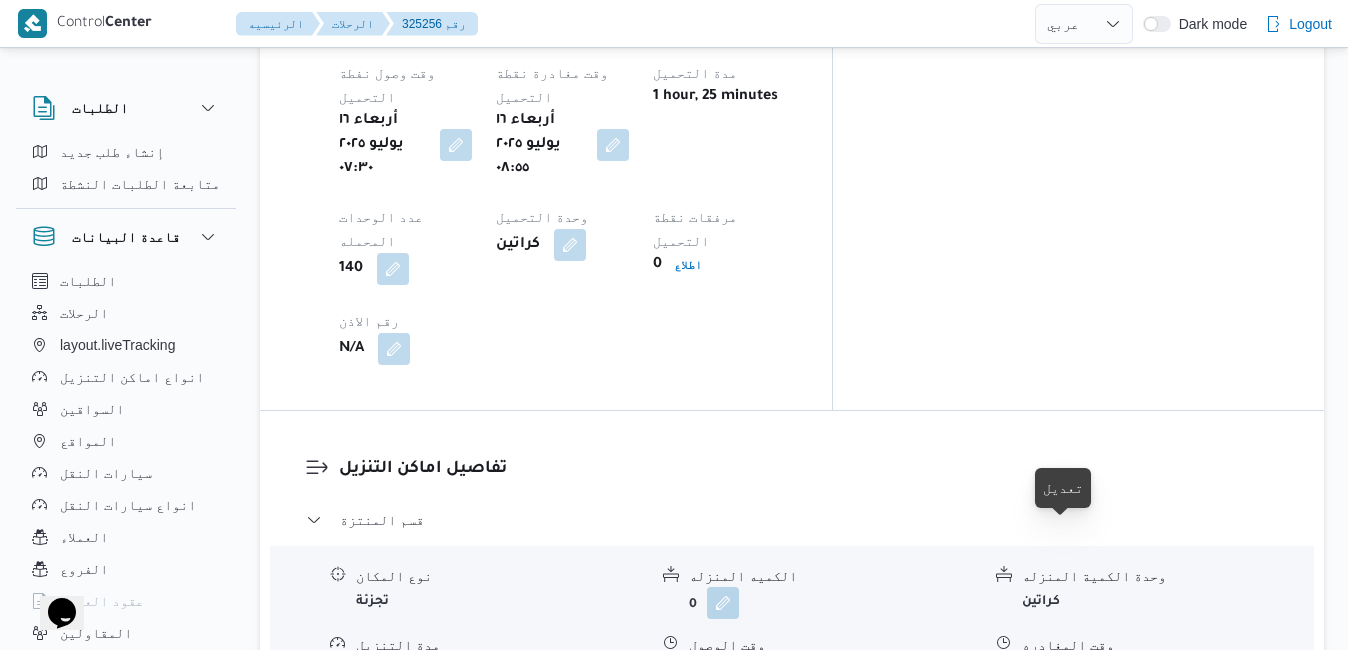 click at bounding box center [1070, 955] 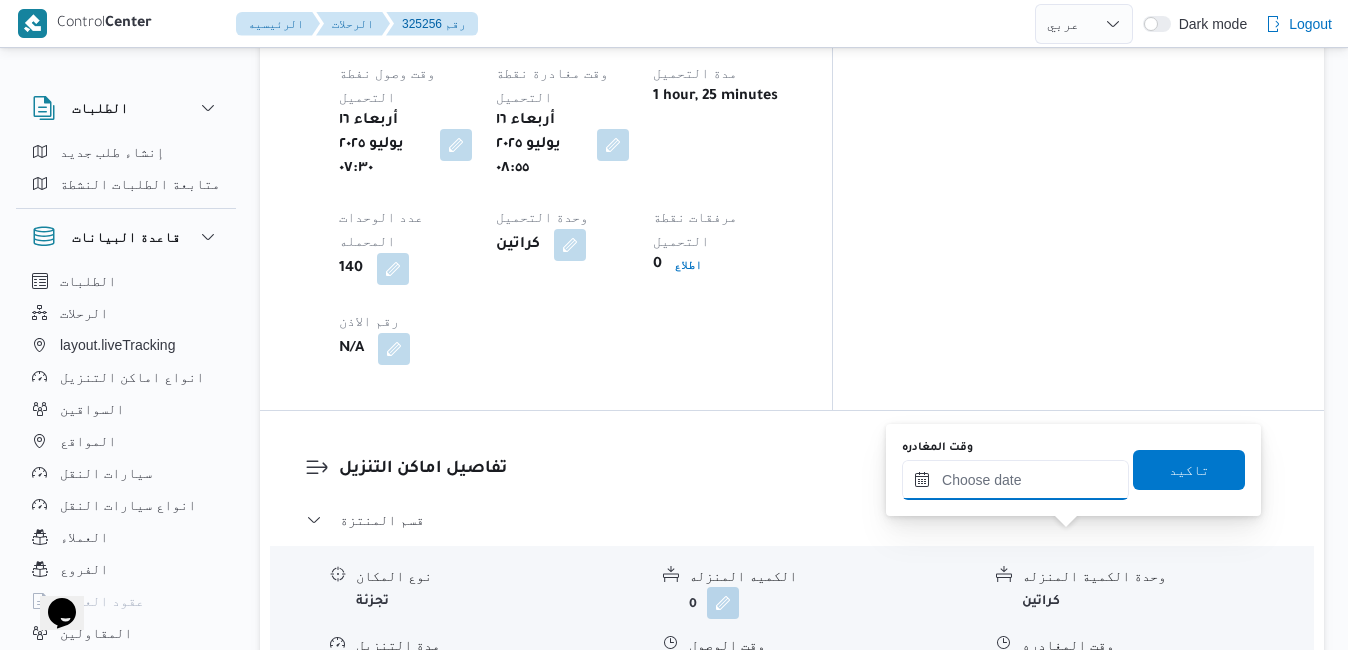 click on "وقت المغادره" at bounding box center (1015, 480) 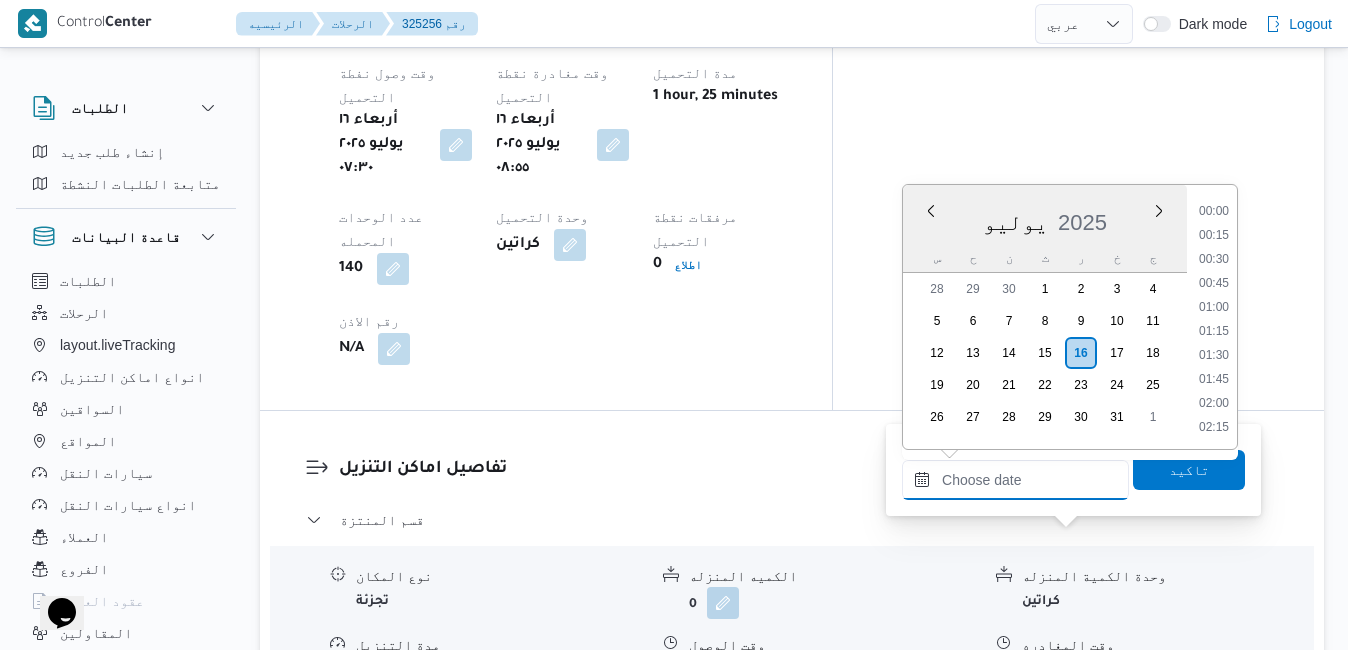 scroll, scrollTop: 1630, scrollLeft: 0, axis: vertical 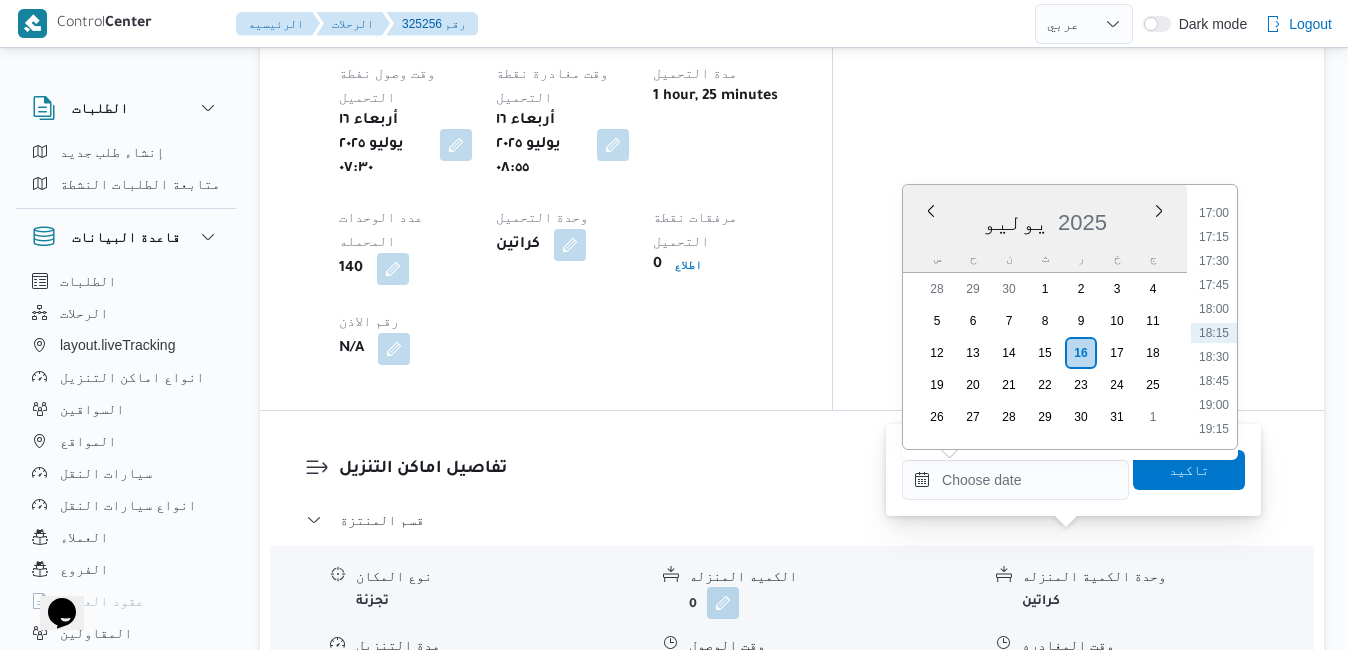 click on "يوليو 2025" at bounding box center (1045, 218) 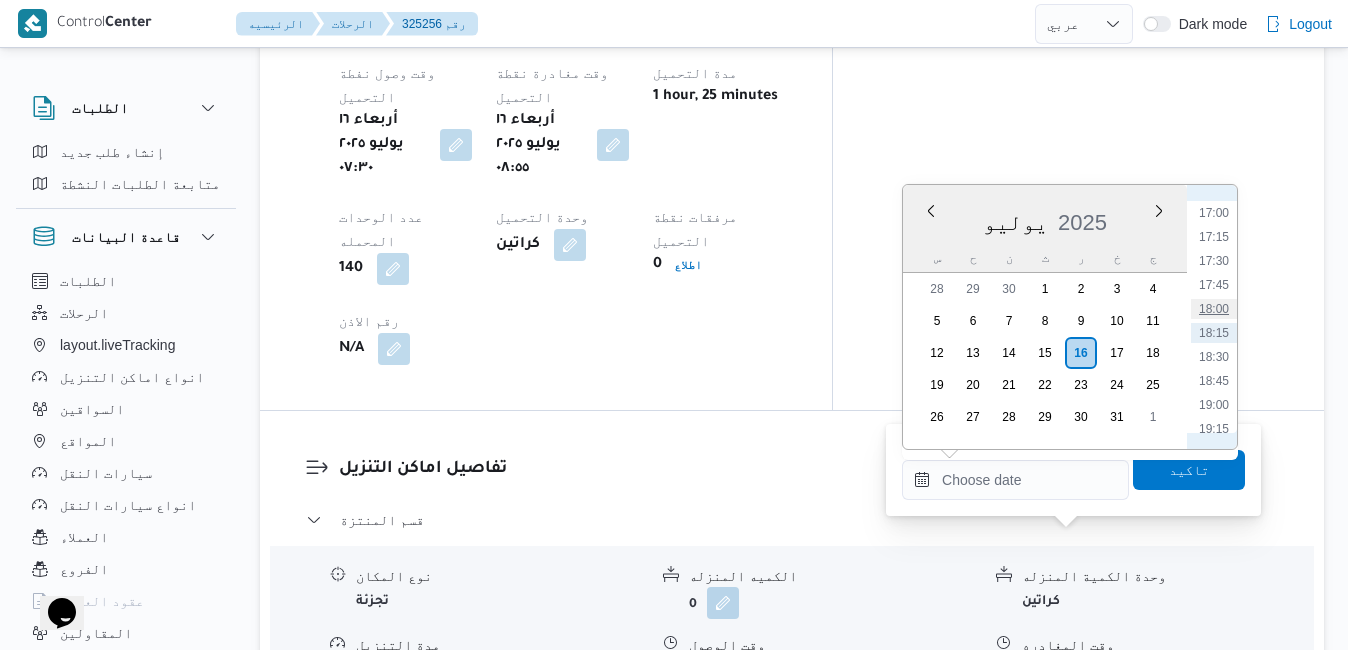 click on "18:00" at bounding box center (1214, 309) 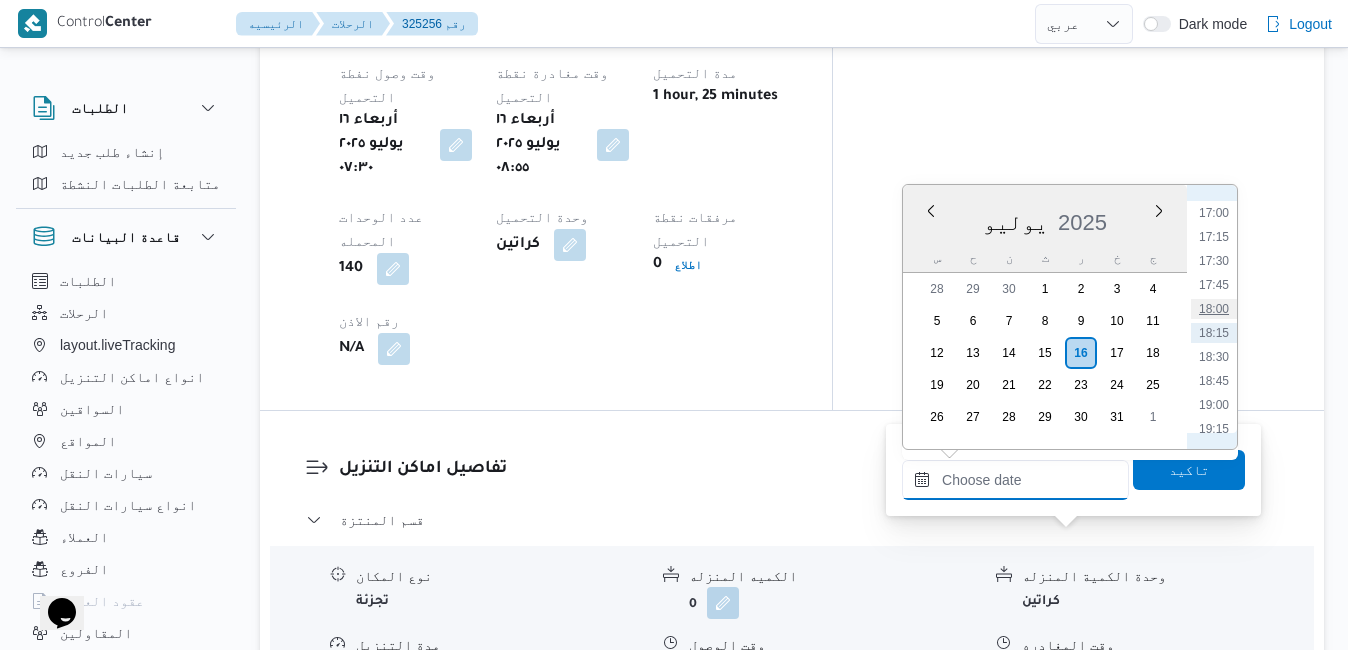 type on "١٦/٠٧/٢٠٢٥ ١٨:٠٠" 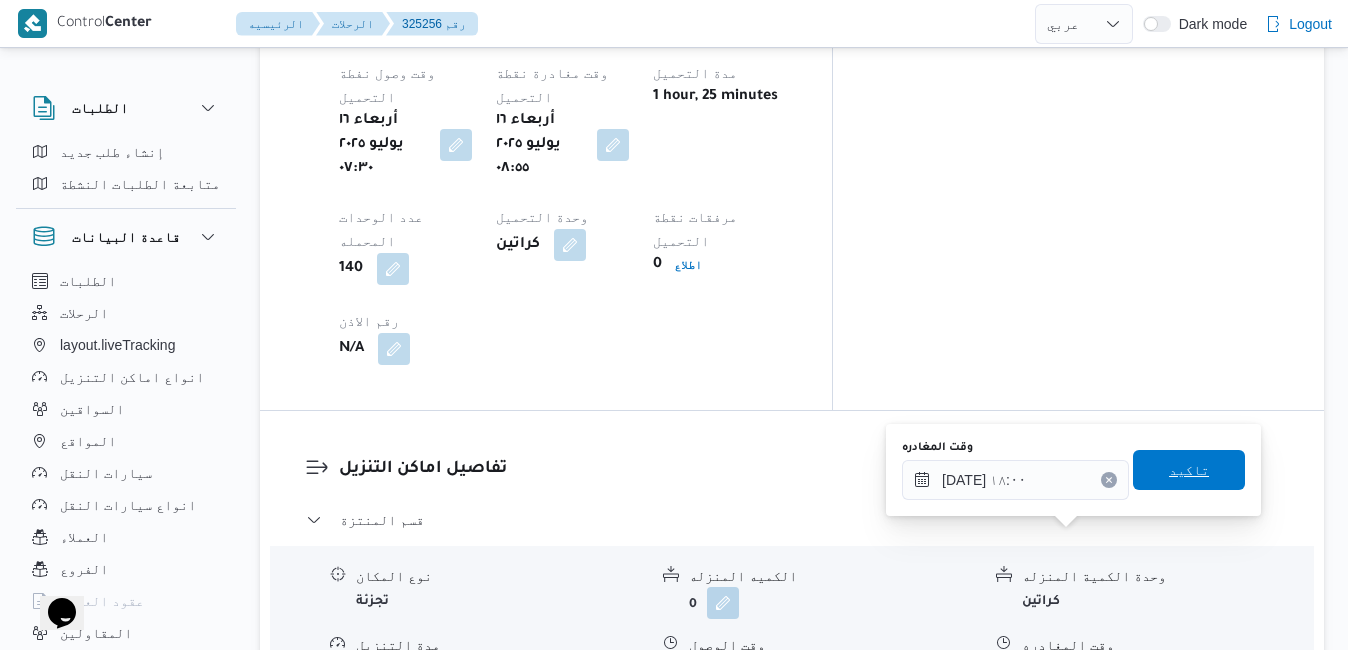 click on "تاكيد" at bounding box center [1189, 470] 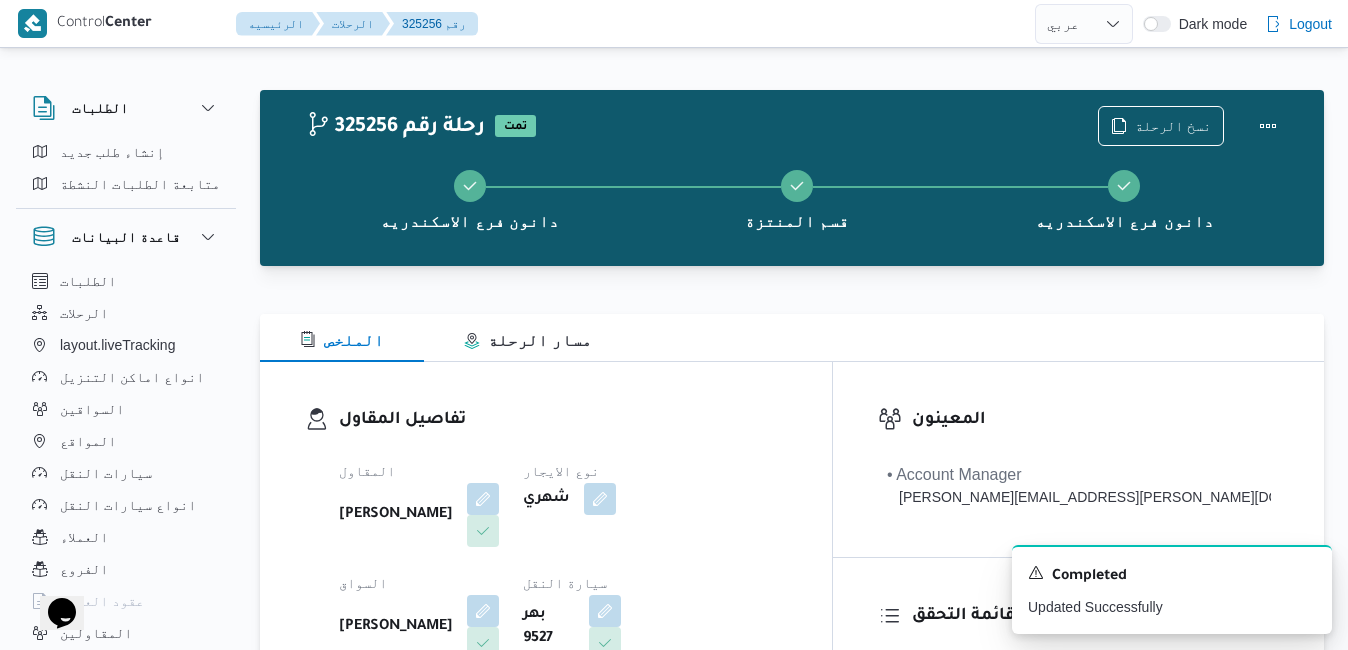 scroll, scrollTop: 0, scrollLeft: 0, axis: both 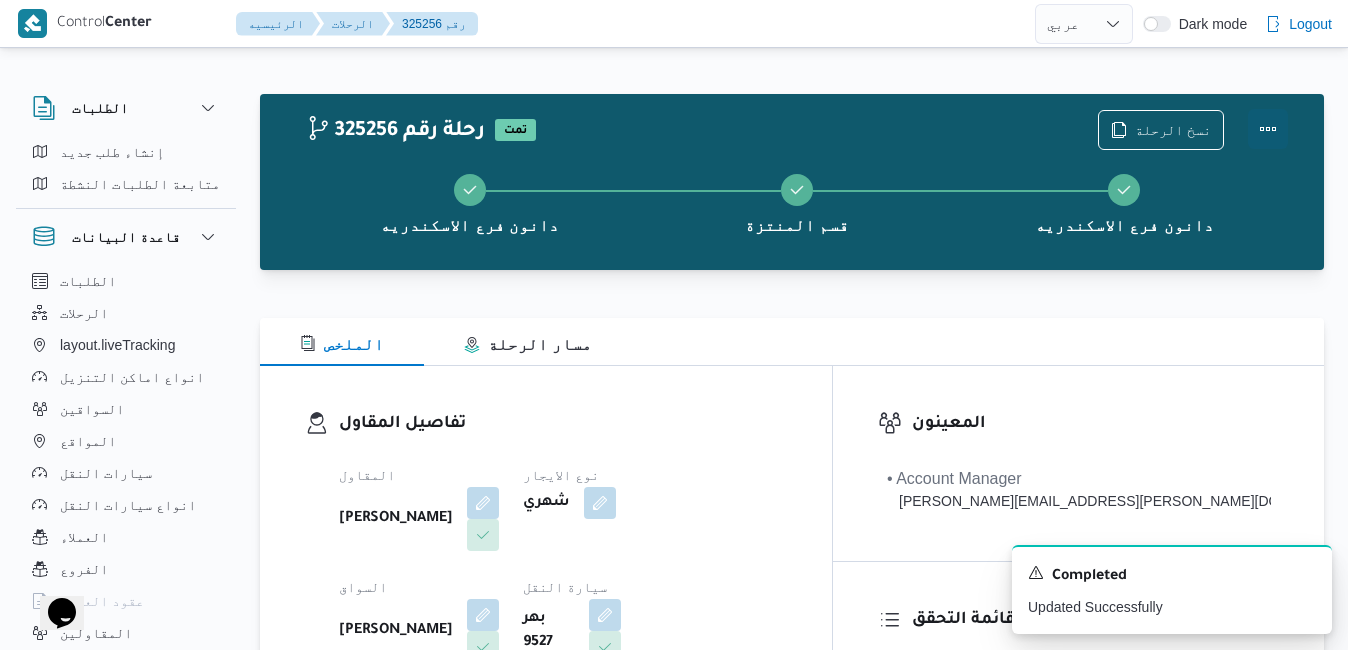 click at bounding box center [1268, 129] 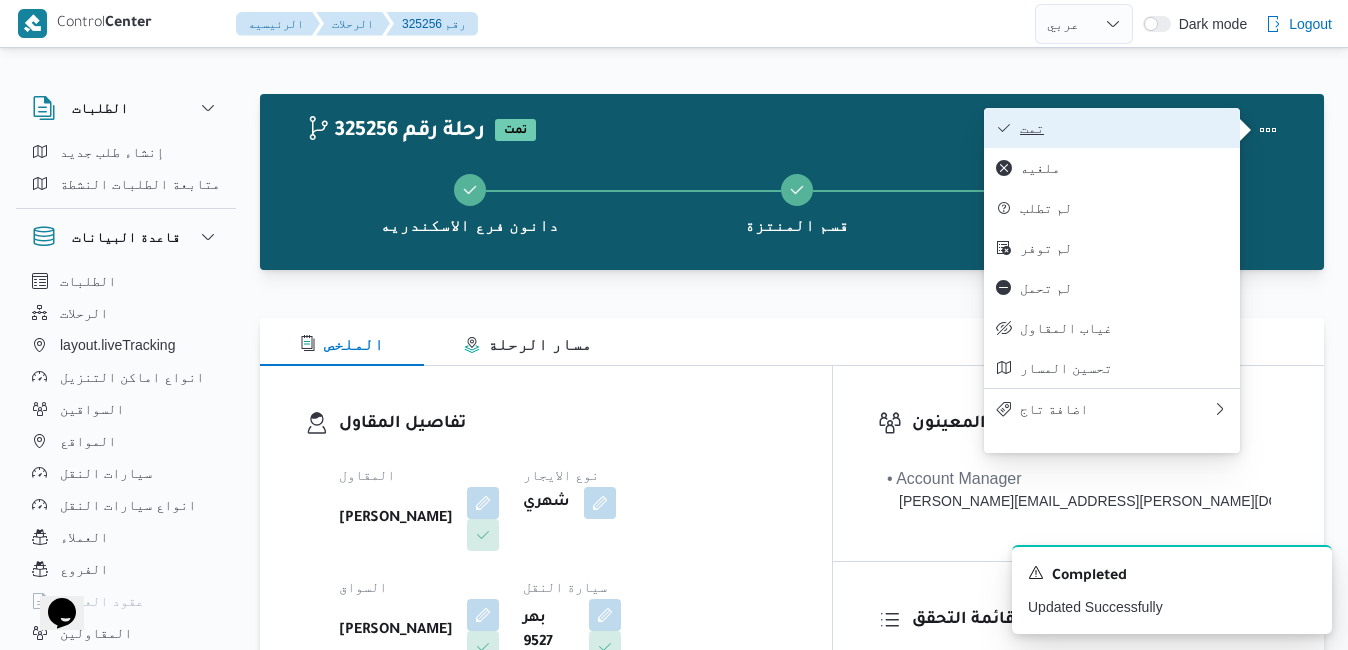 click on "تمت" at bounding box center (1124, 128) 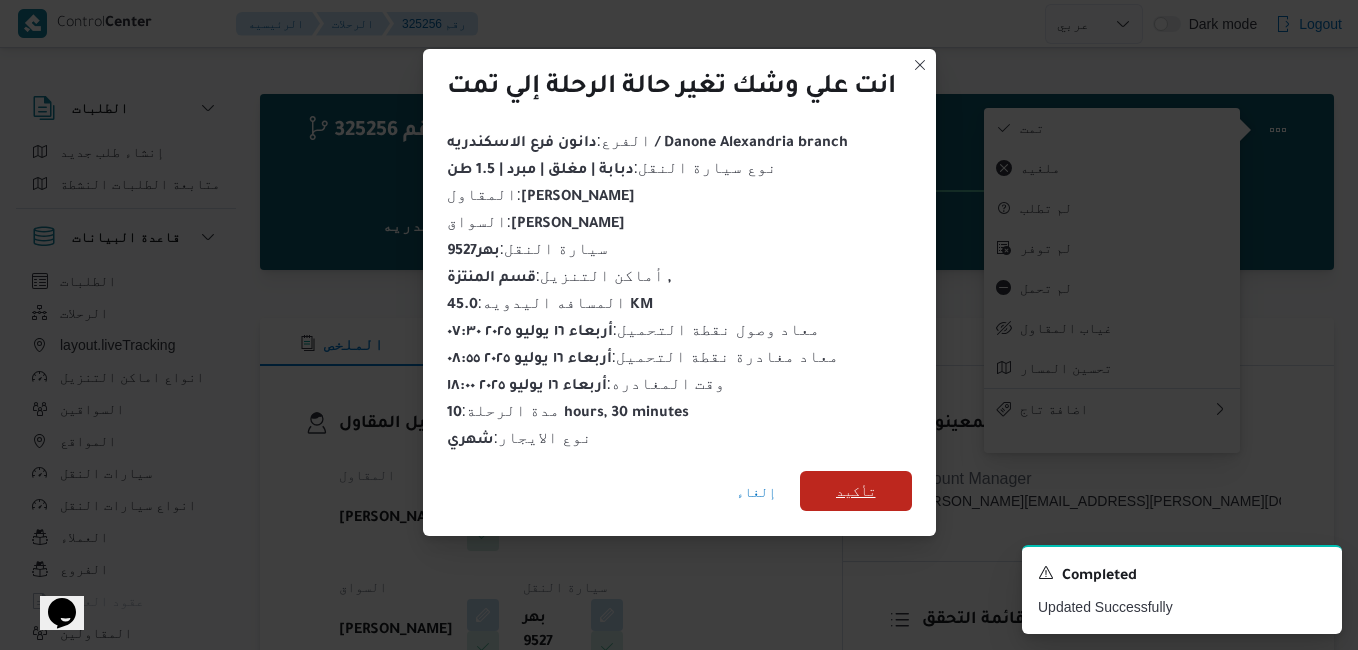click on "تأكيد" at bounding box center (856, 491) 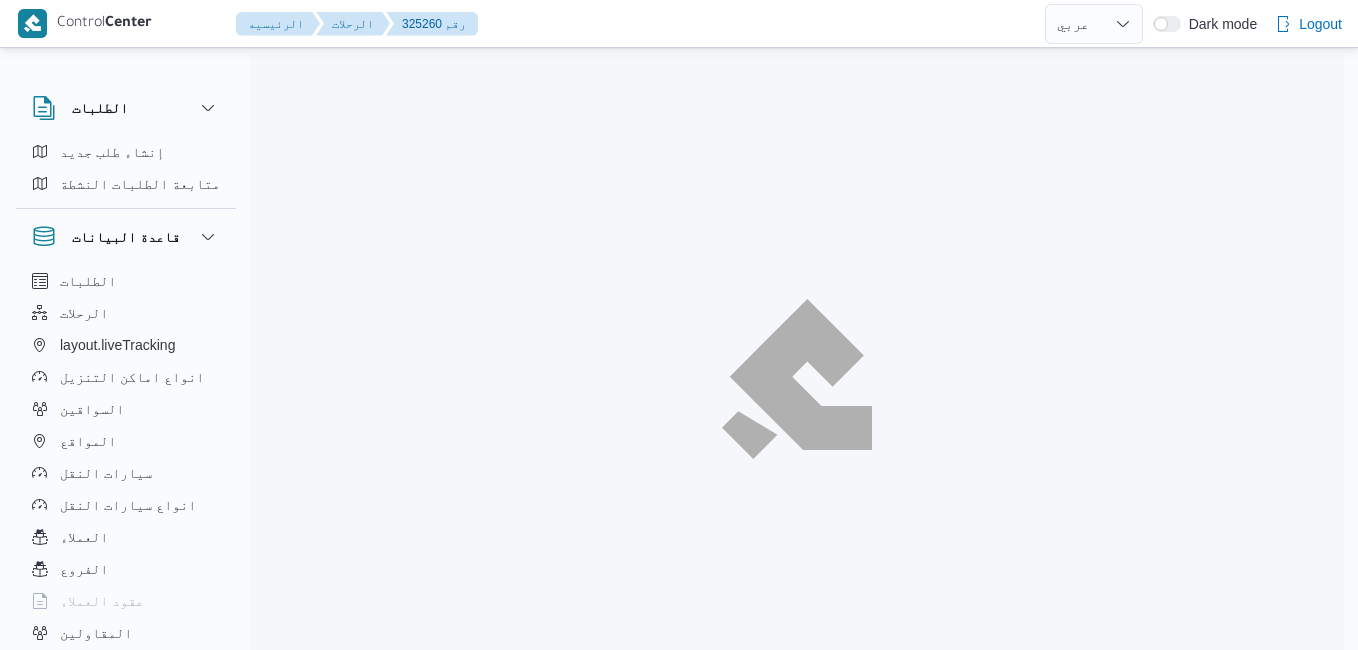 select on "ar" 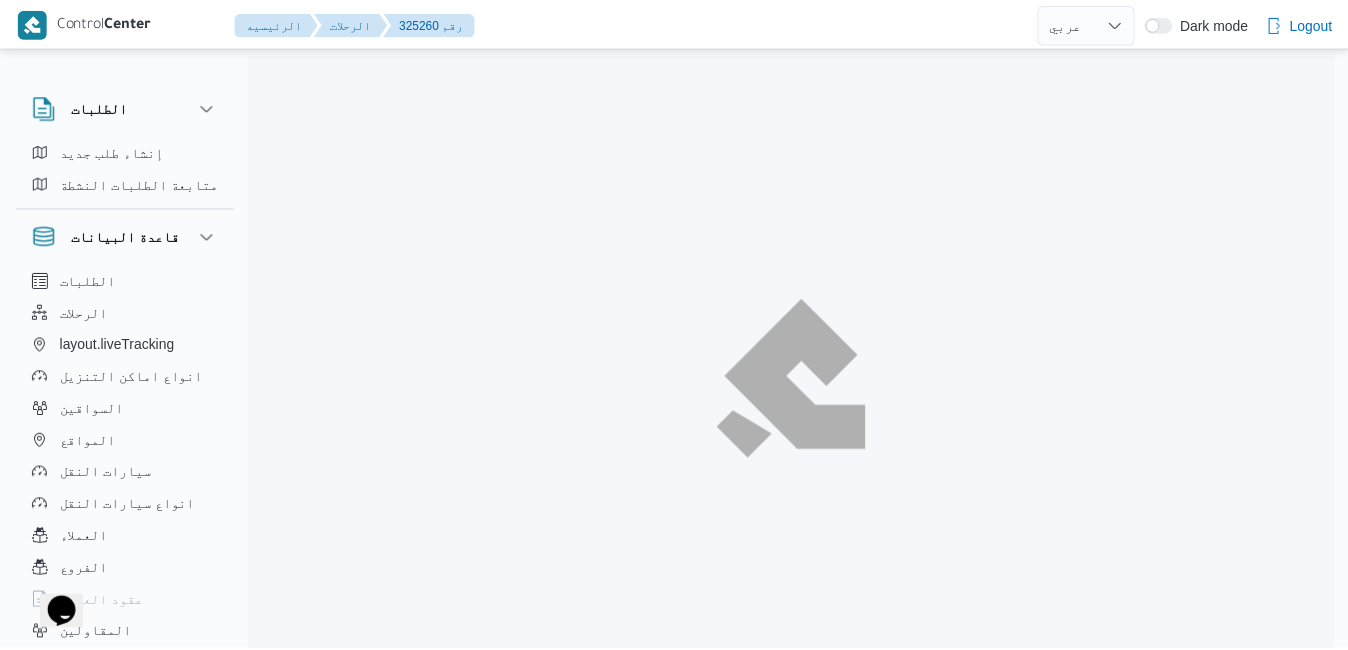 scroll, scrollTop: 0, scrollLeft: 0, axis: both 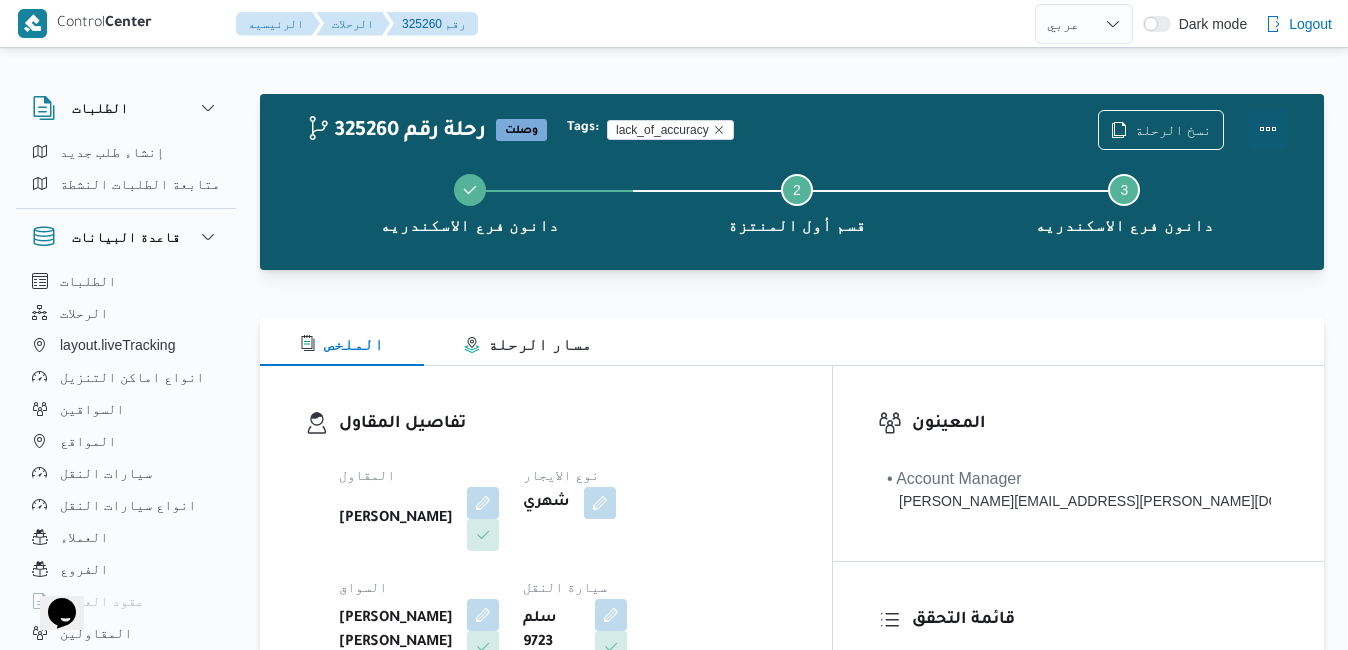 click at bounding box center [1268, 129] 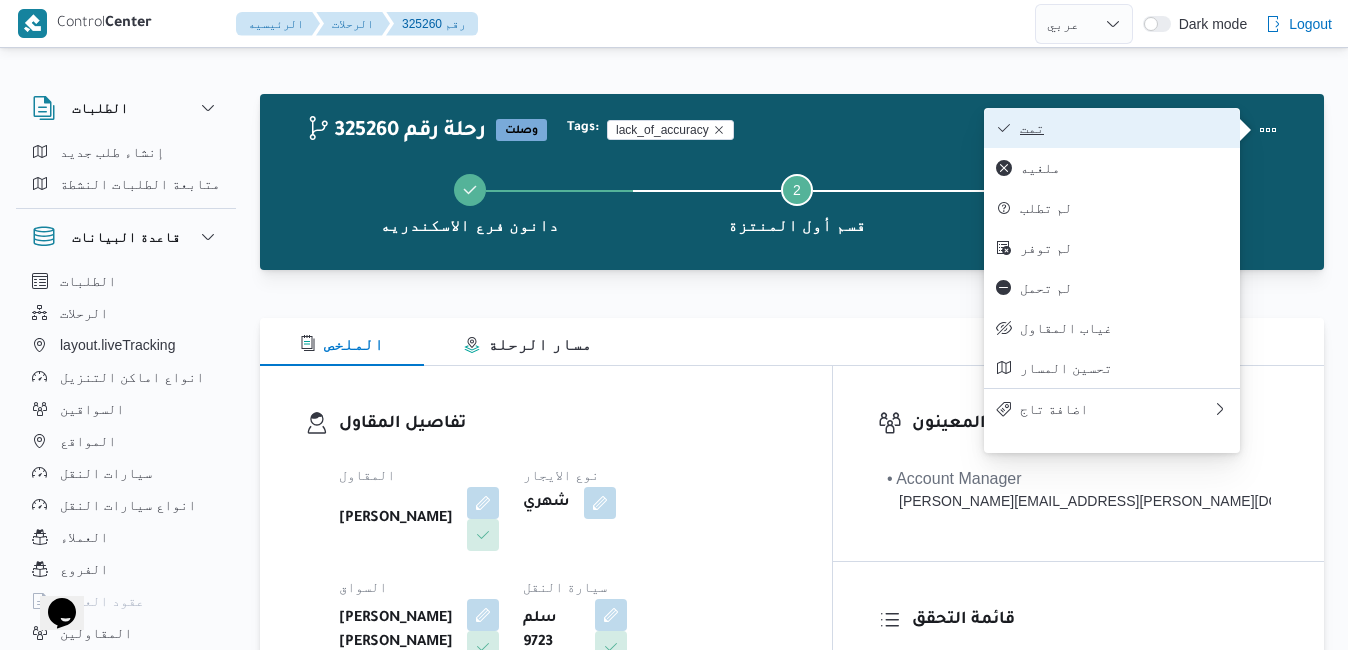 click on "تمت" at bounding box center (1124, 128) 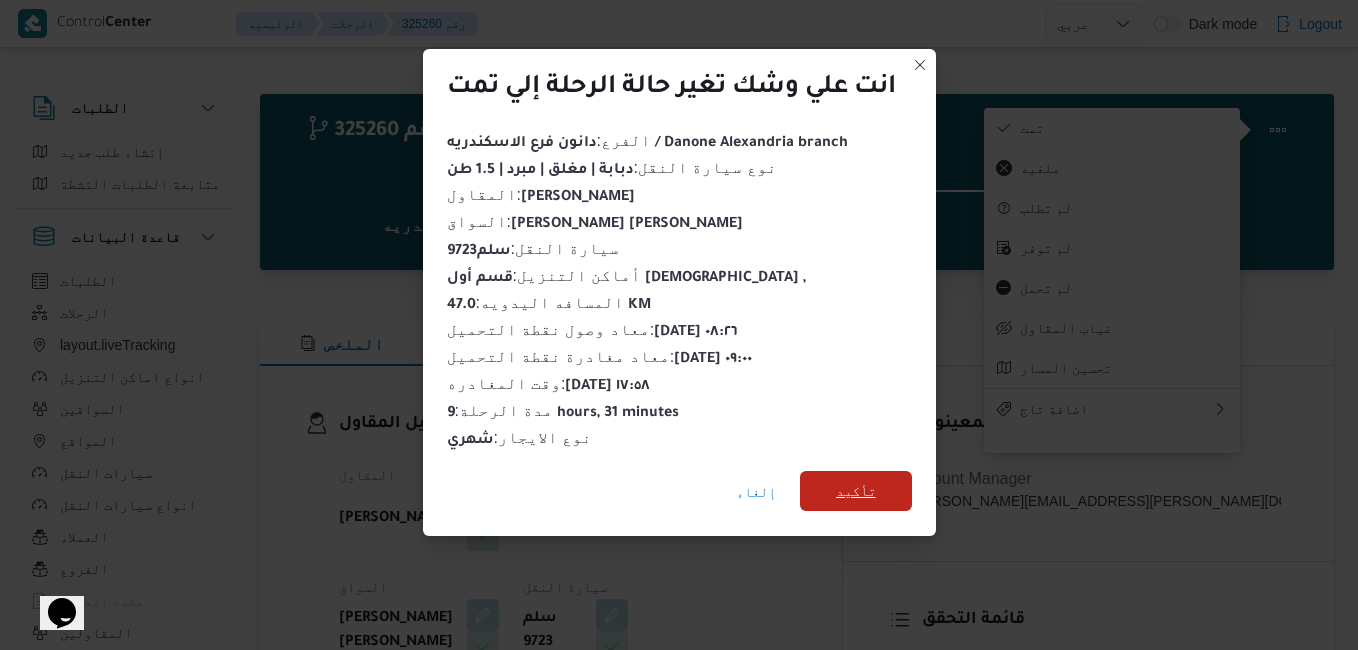 click on "تأكيد" at bounding box center (856, 491) 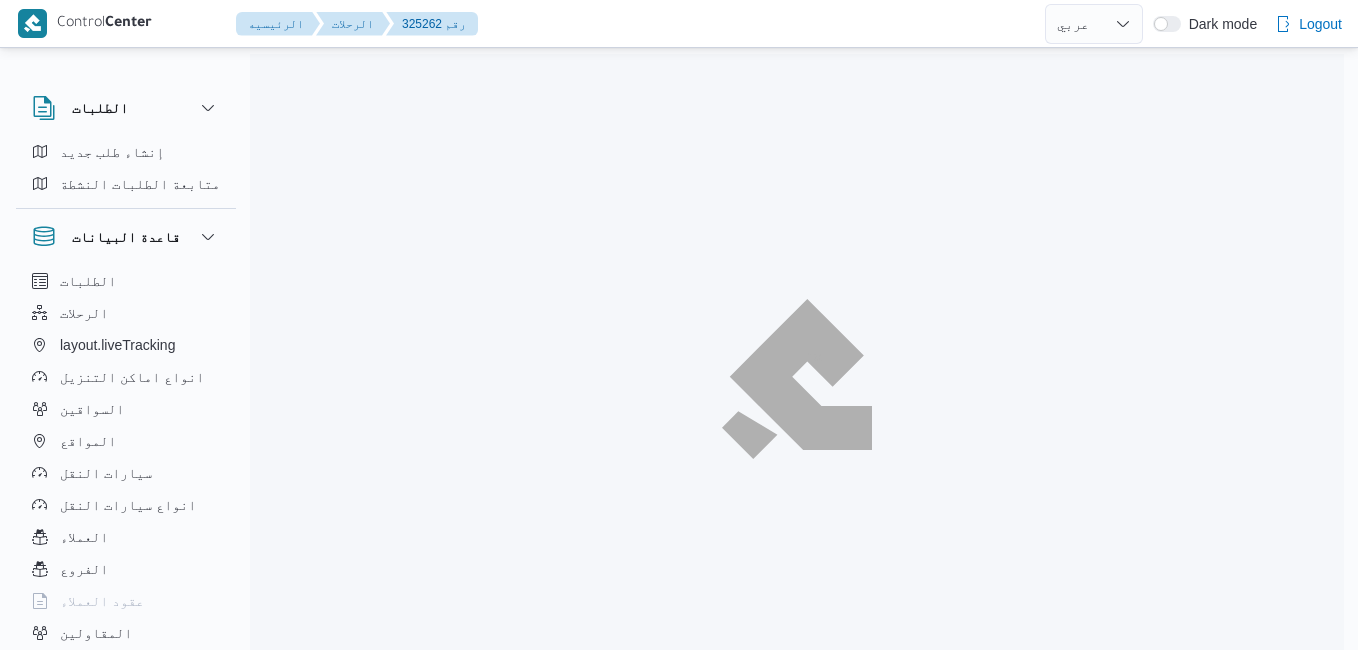 select on "ar" 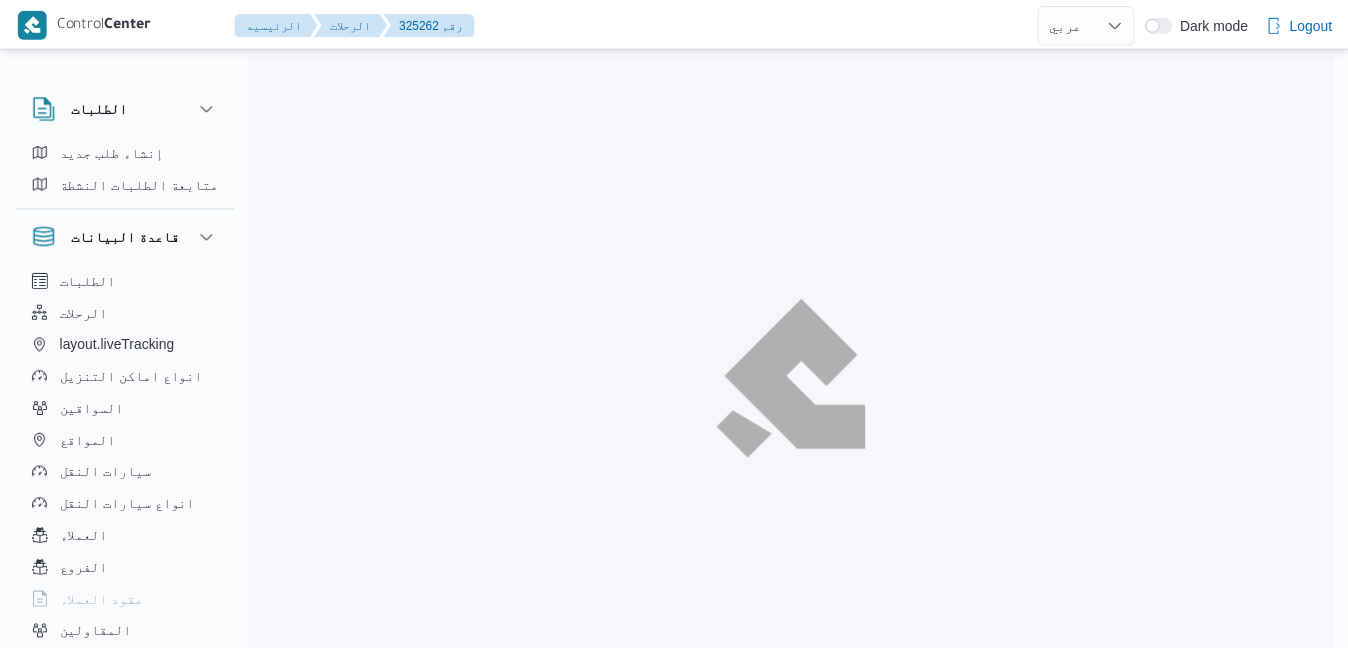 scroll, scrollTop: 0, scrollLeft: 0, axis: both 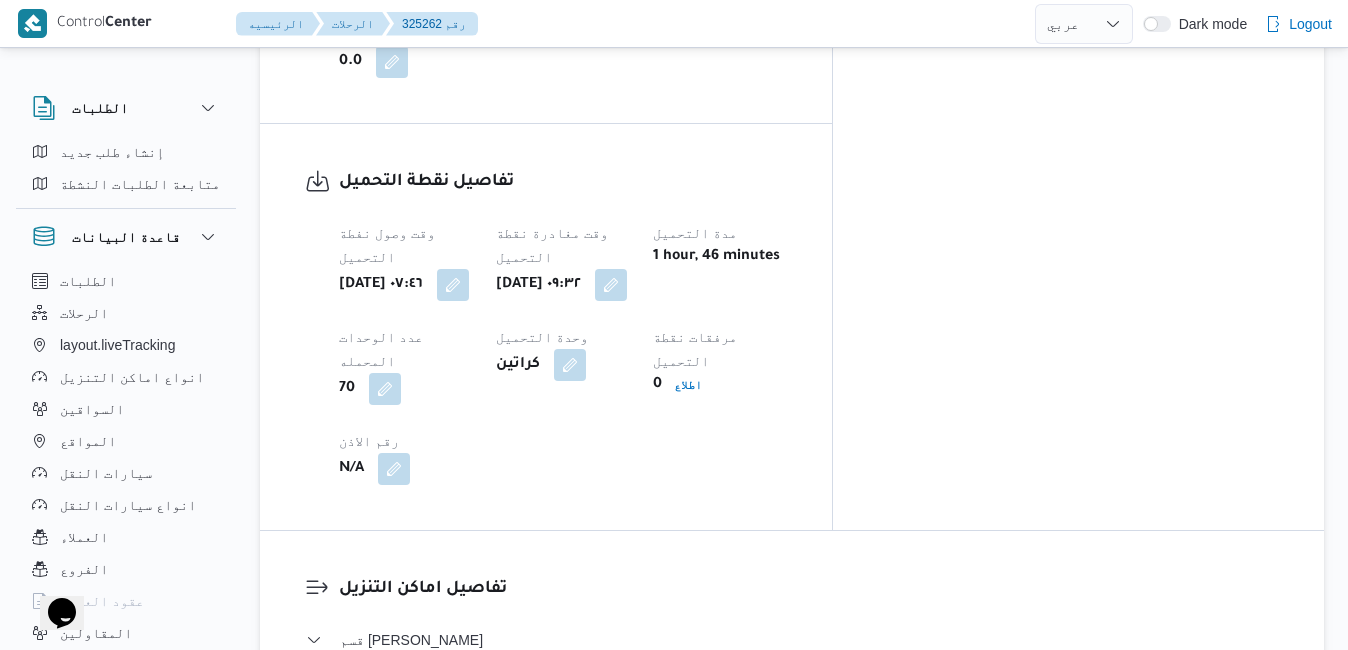 click at bounding box center (856, 791) 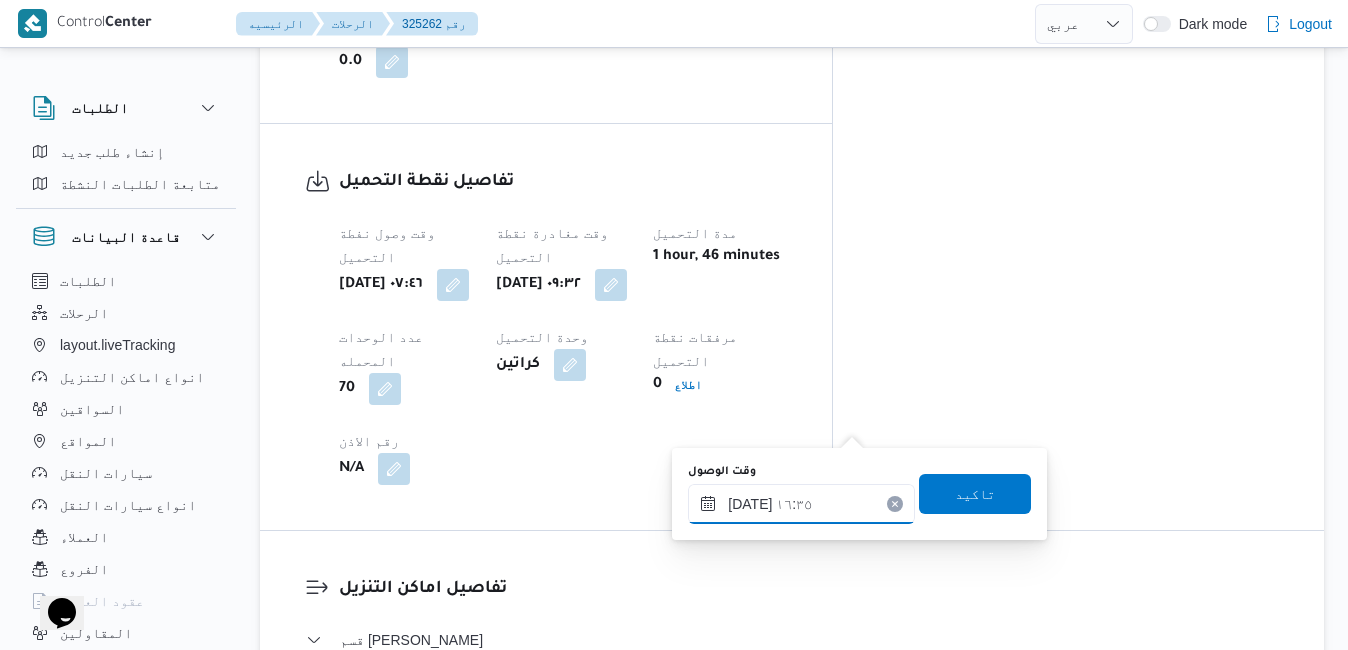 click on "[DATE] ١٦:٣٥" at bounding box center [801, 504] 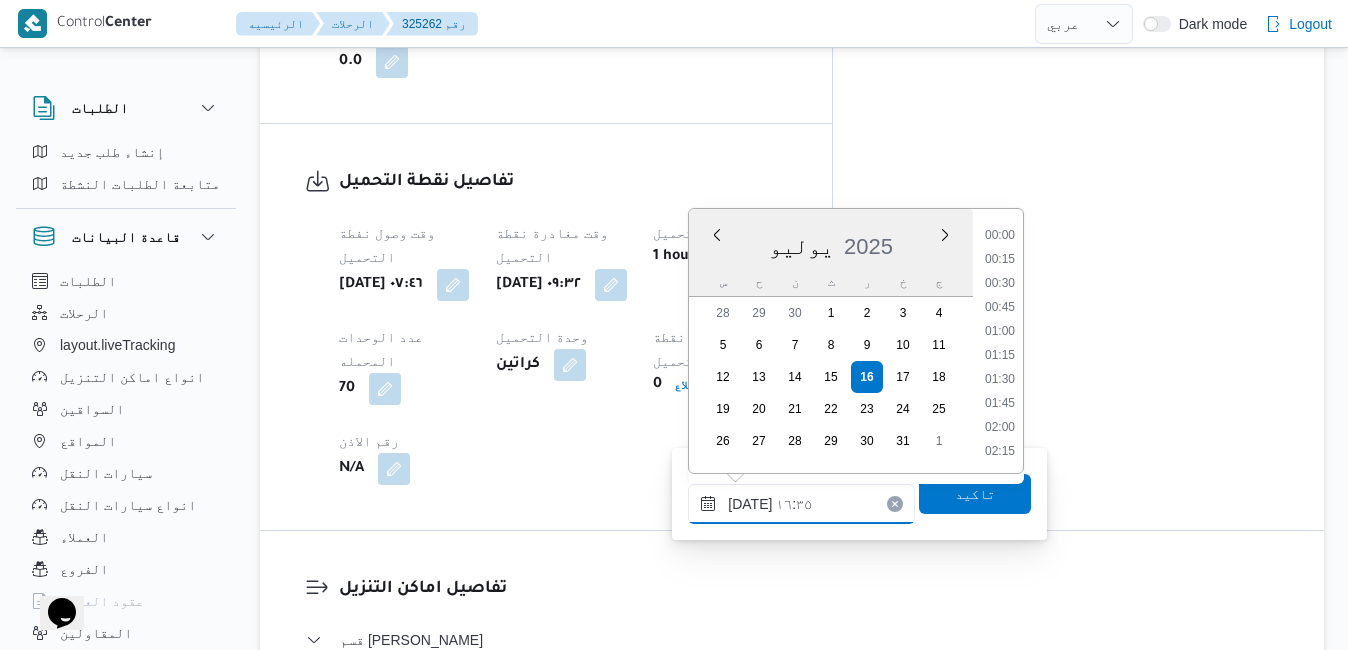 scroll, scrollTop: 1462, scrollLeft: 0, axis: vertical 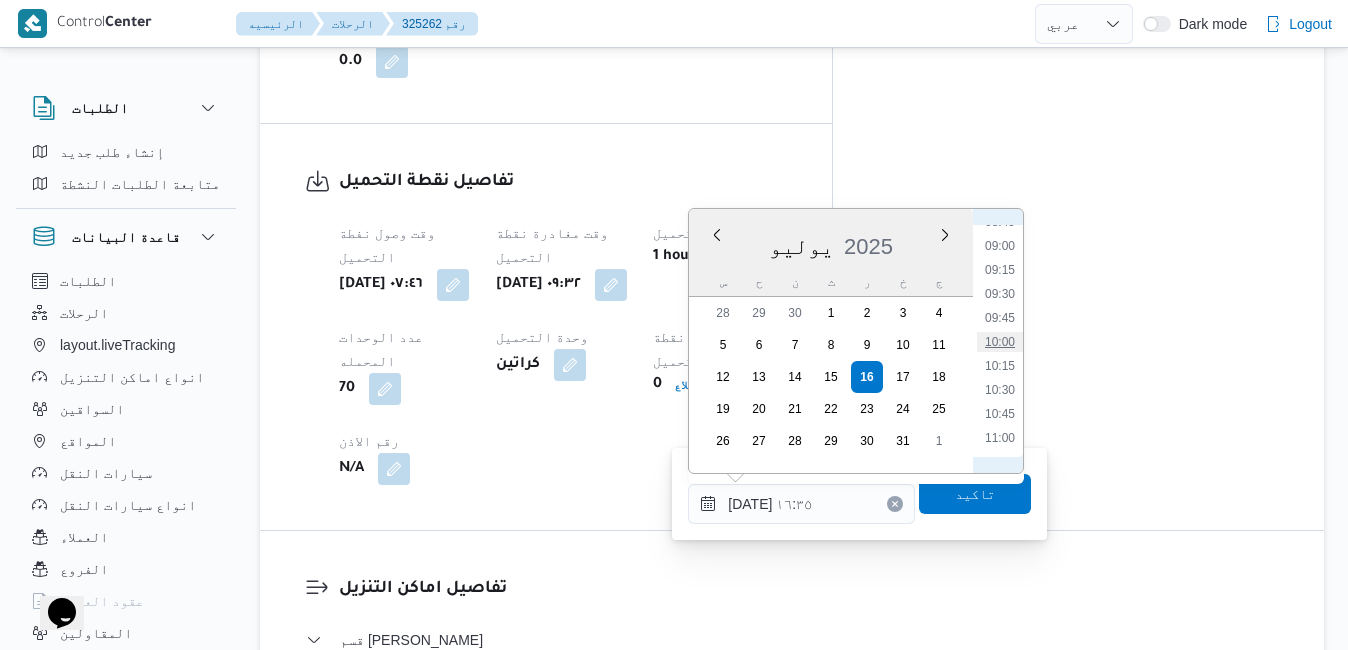 click on "10:00" at bounding box center [1000, 342] 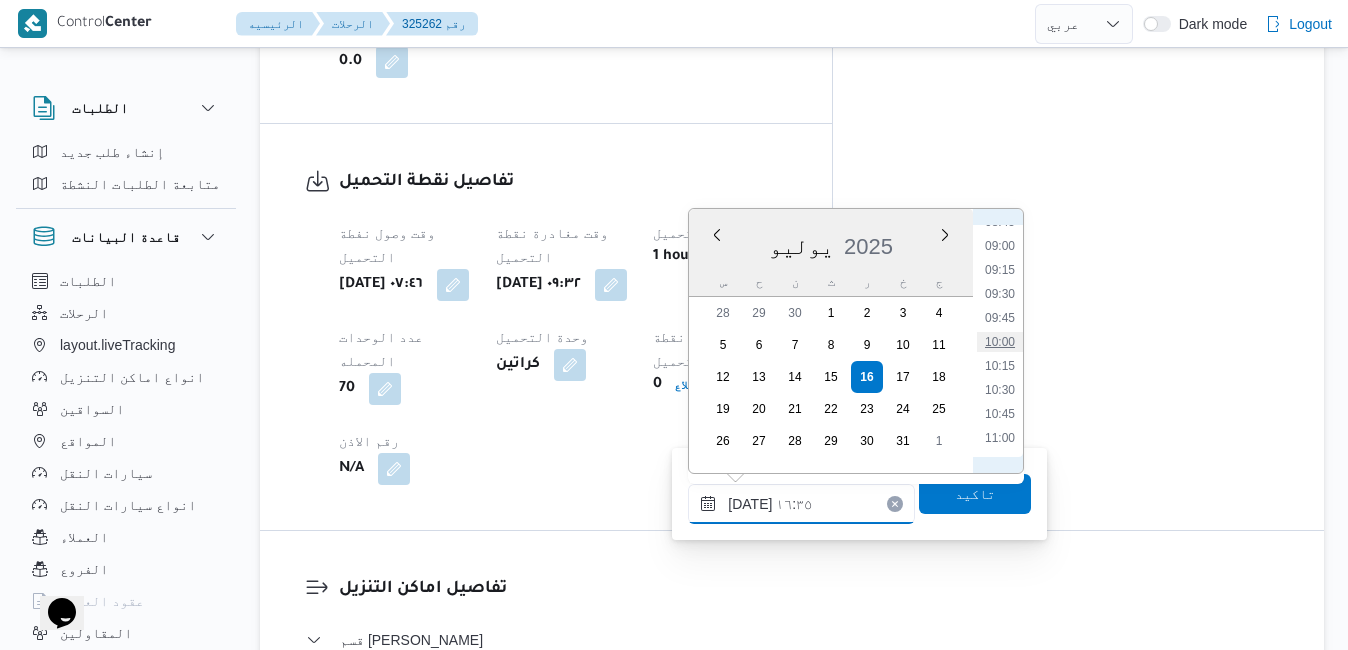 type on "١٦/٠٧/٢٠٢٥ ١٠:٠٠" 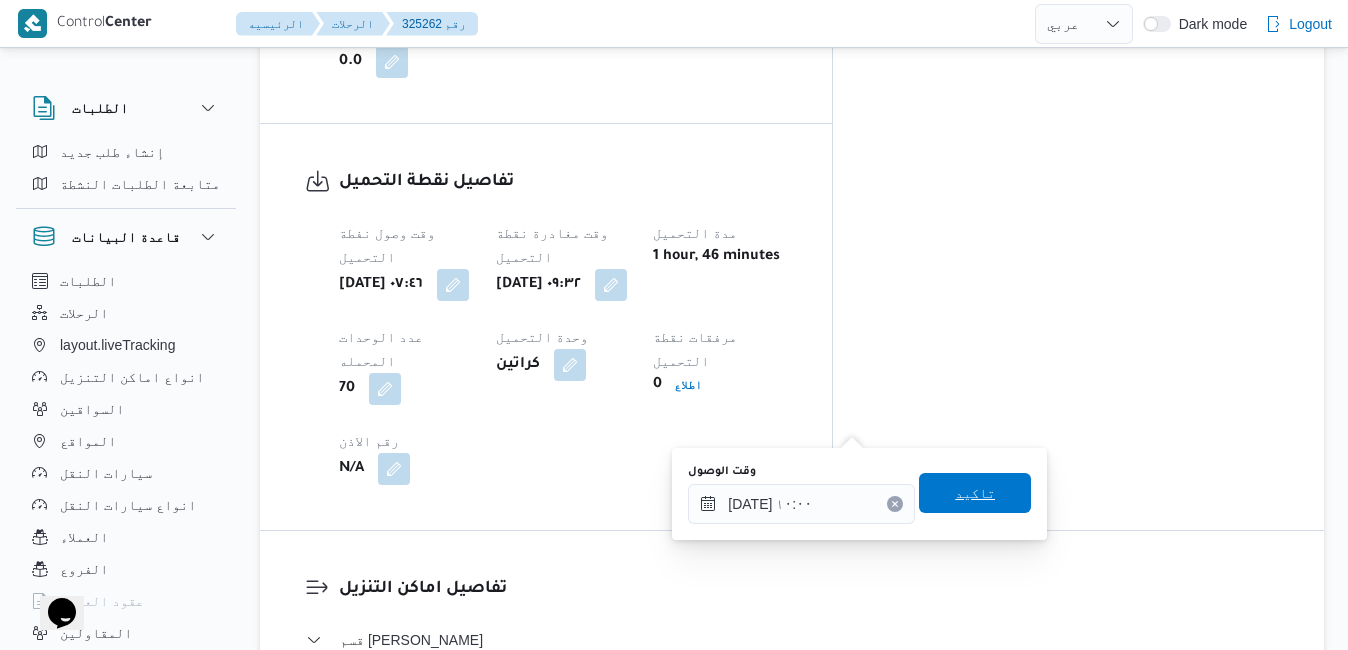 click on "تاكيد" at bounding box center [975, 493] 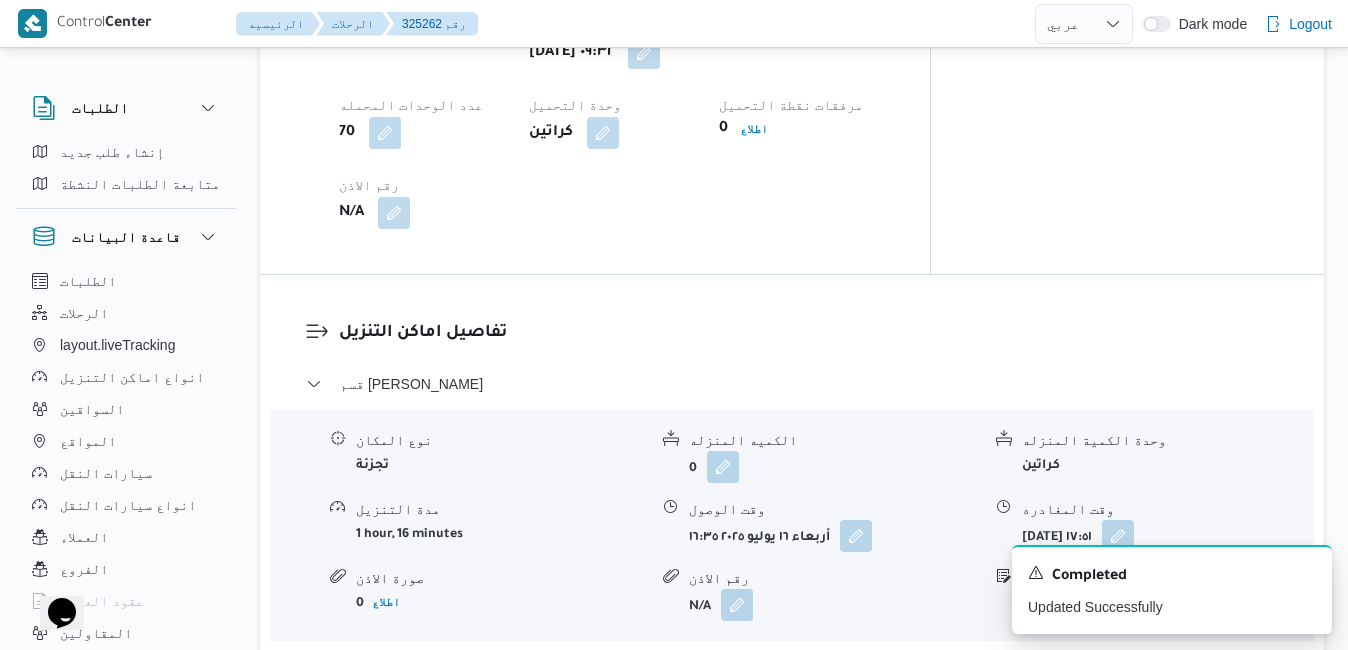 click on "قسم مينا البصل -
دانون فرع الاسكندريه" at bounding box center (792, 668) 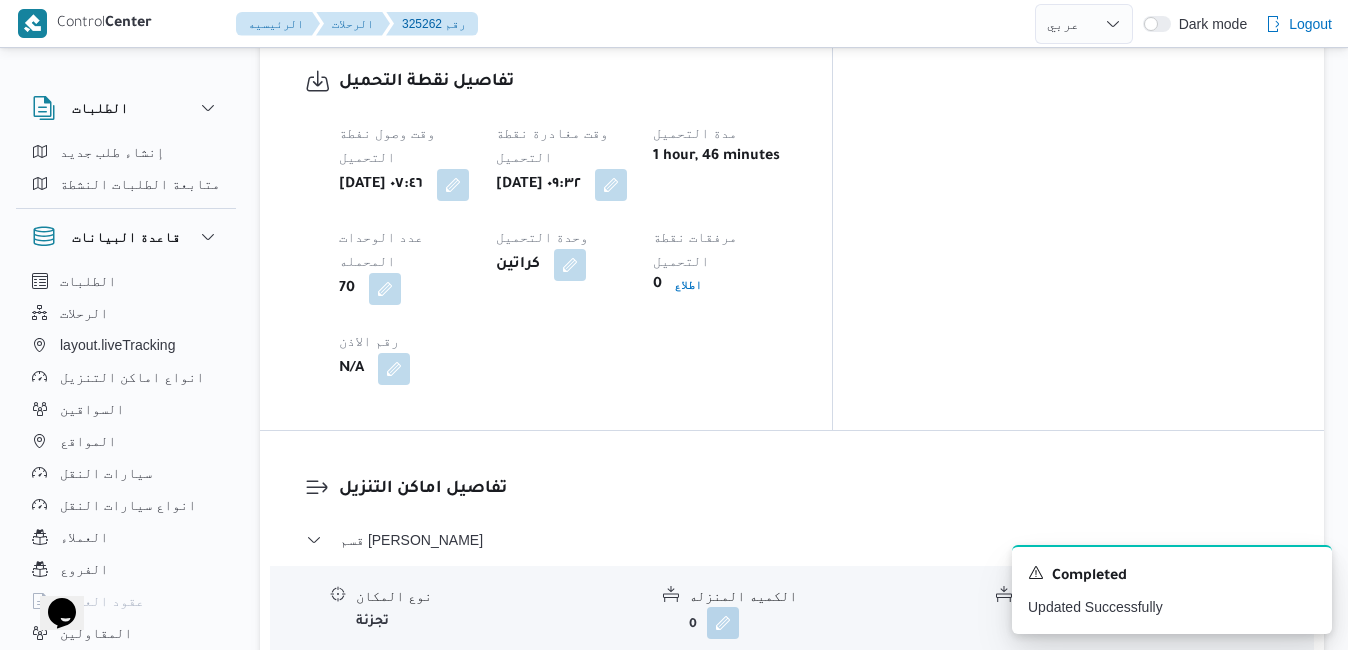 scroll, scrollTop: 1920, scrollLeft: 0, axis: vertical 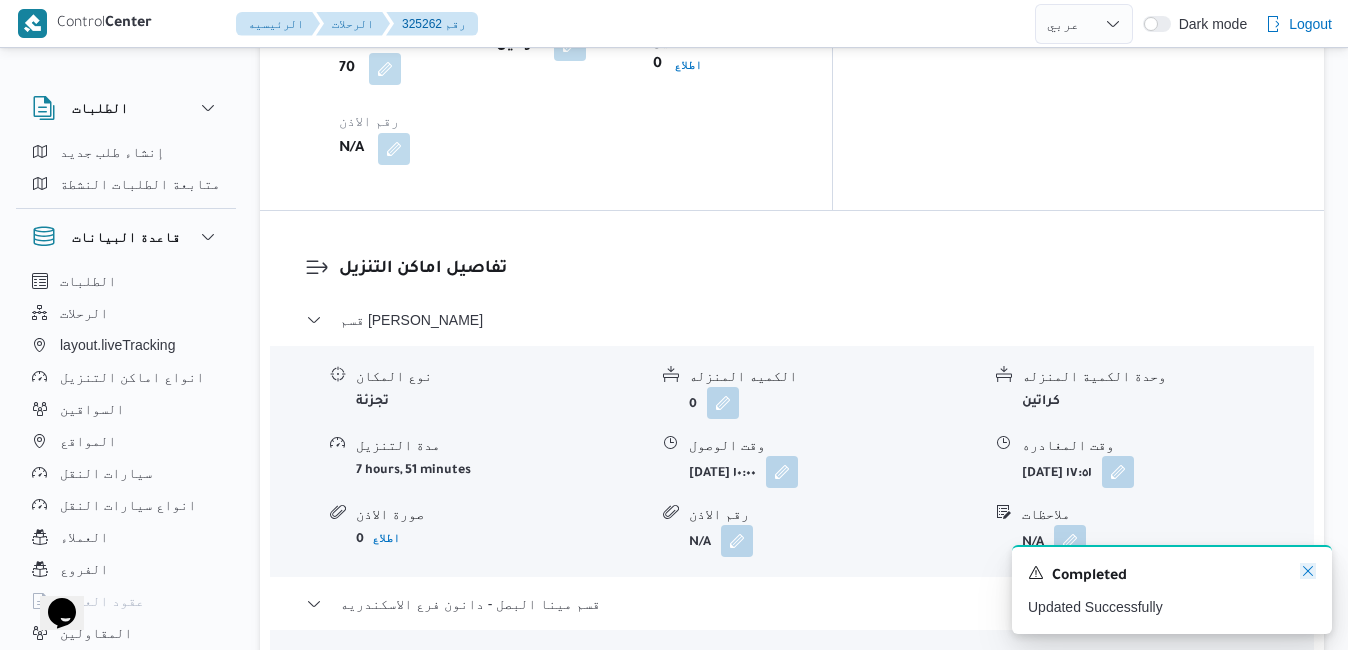 click 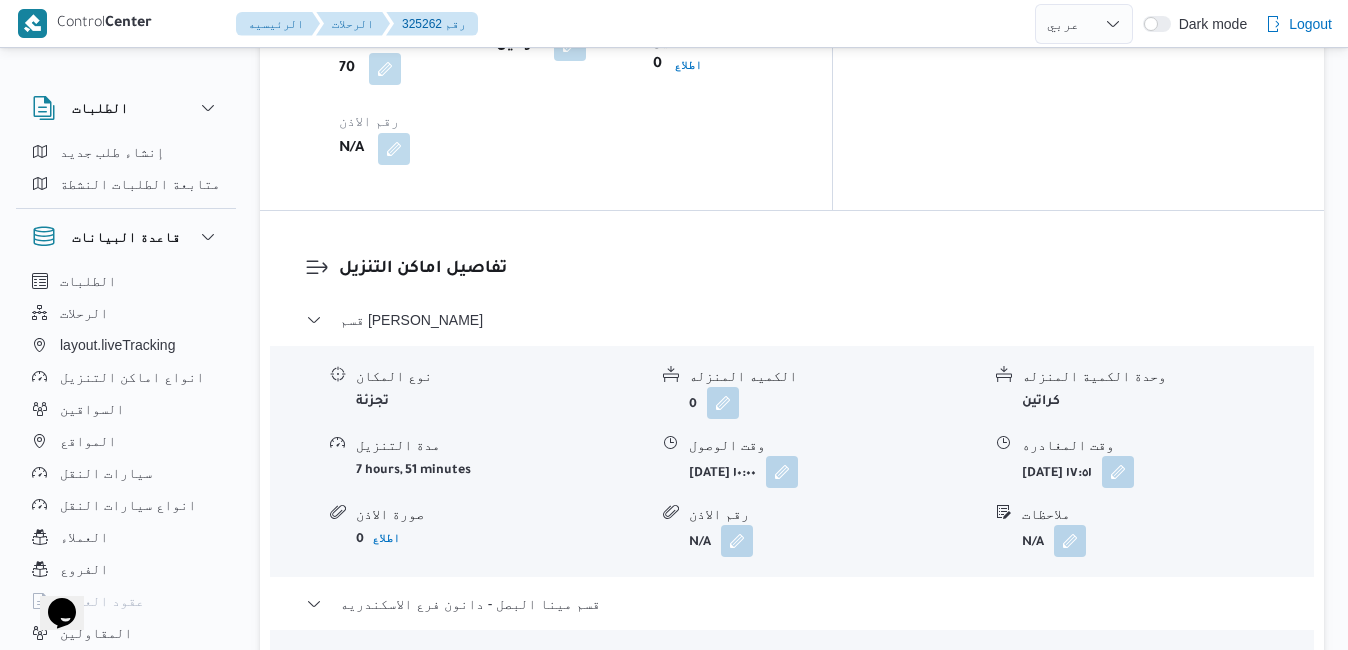 click at bounding box center (789, 755) 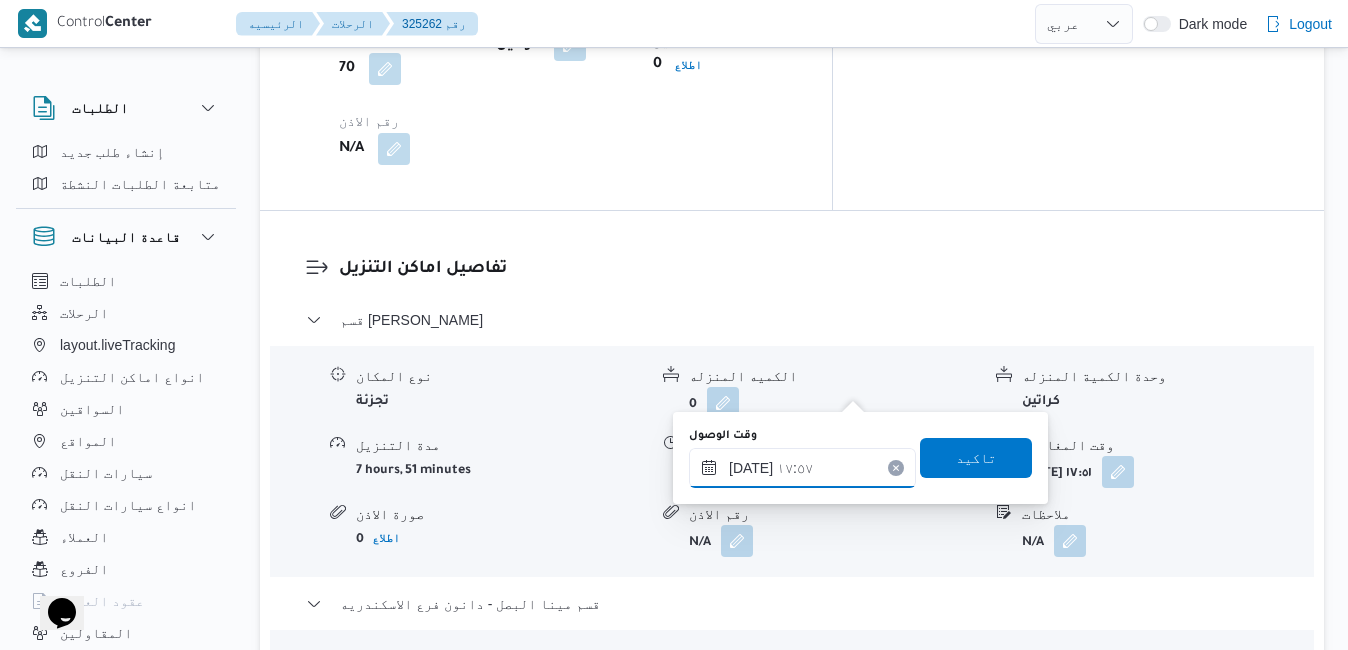 click on "١٦/٠٧/٢٠٢٥ ١٧:٥٧" at bounding box center (802, 468) 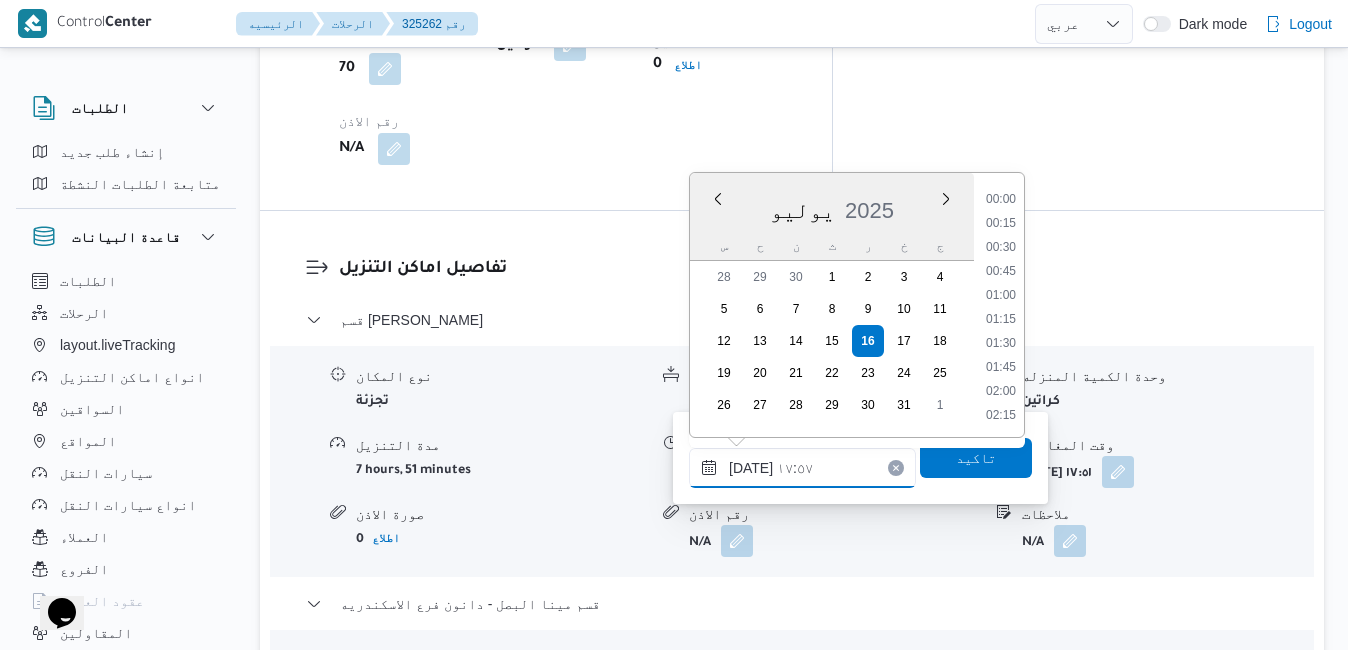 scroll, scrollTop: 1582, scrollLeft: 0, axis: vertical 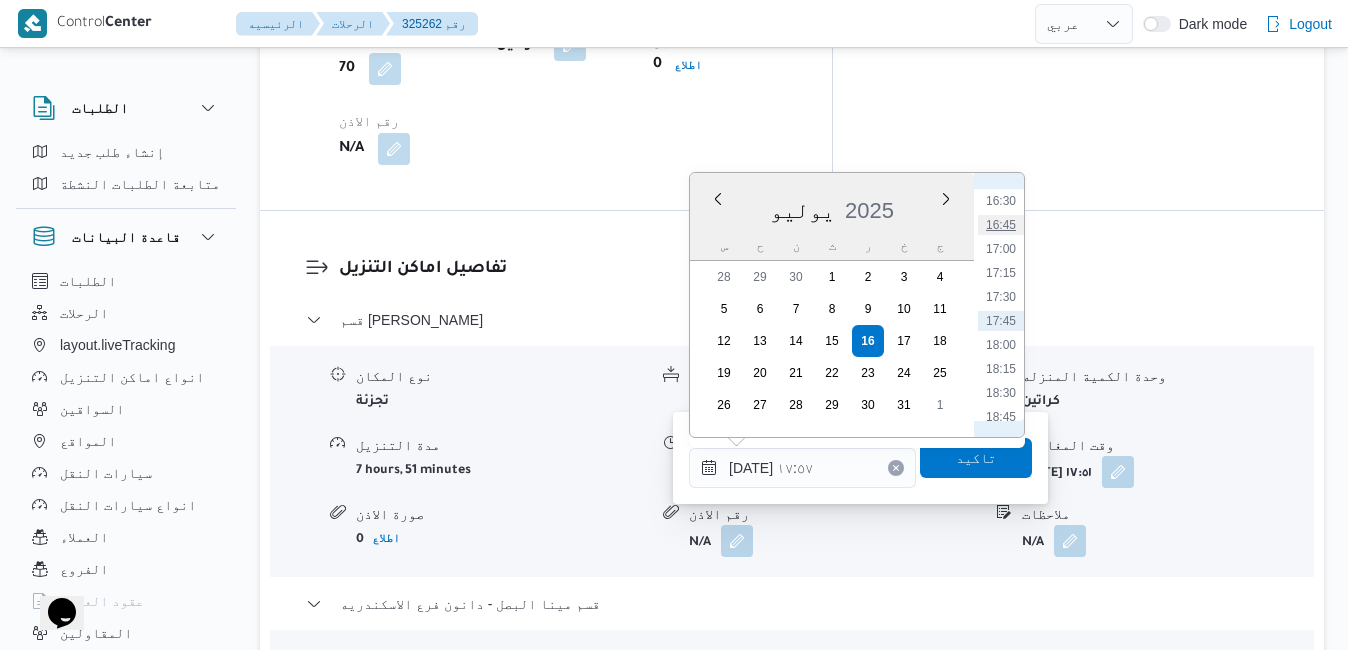 click on "16:45" at bounding box center (1001, 225) 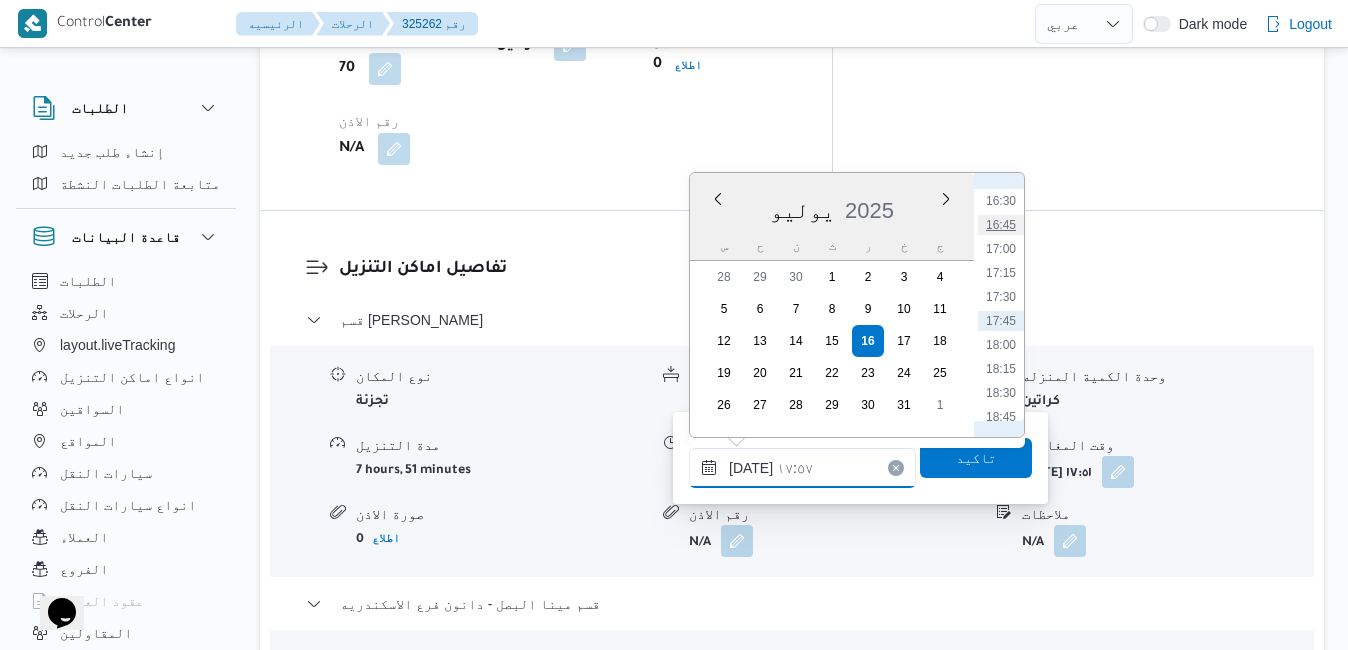 type on "١٦/٠٧/٢٠٢٥ ١٦:٤٥" 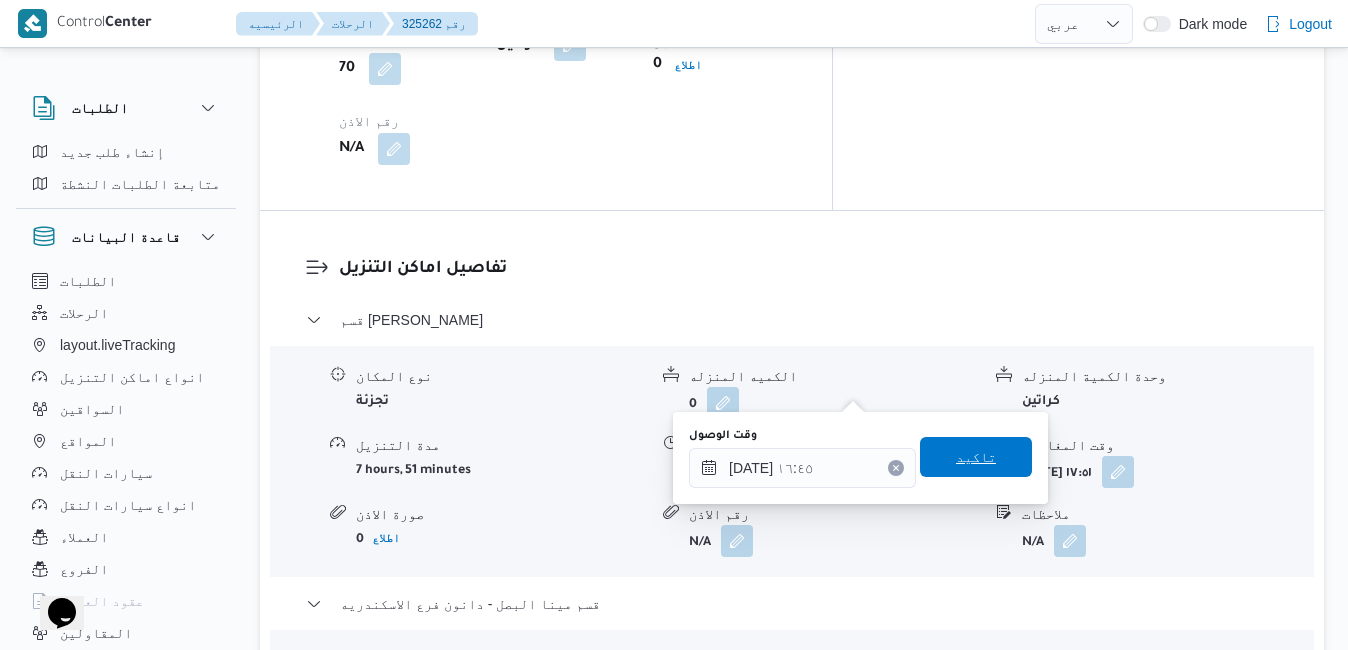 click on "تاكيد" at bounding box center [976, 457] 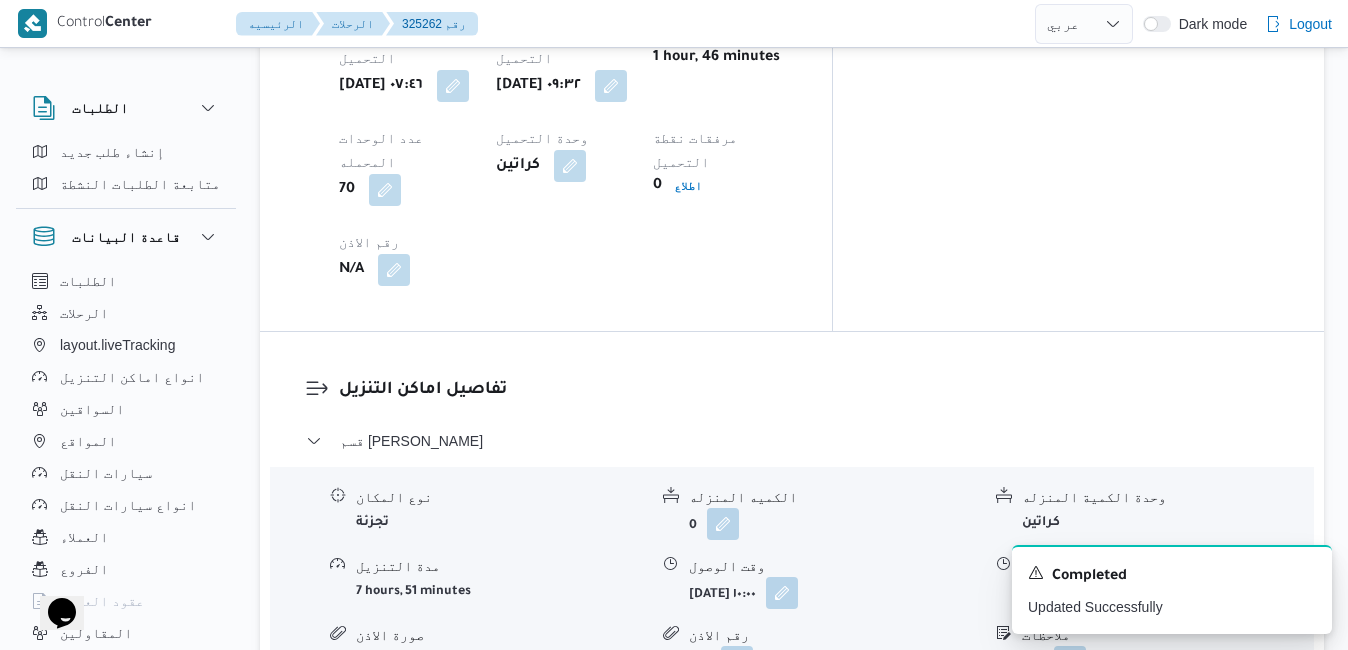 scroll, scrollTop: 1800, scrollLeft: 0, axis: vertical 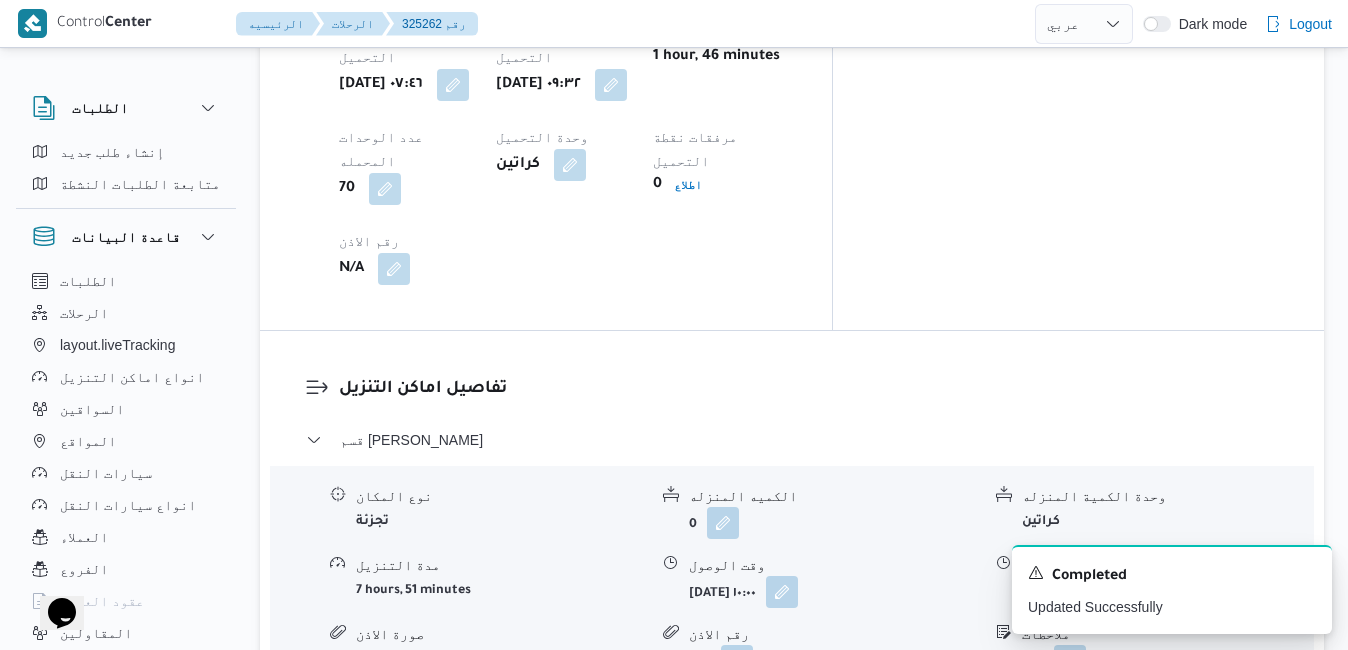 click at bounding box center (1118, 591) 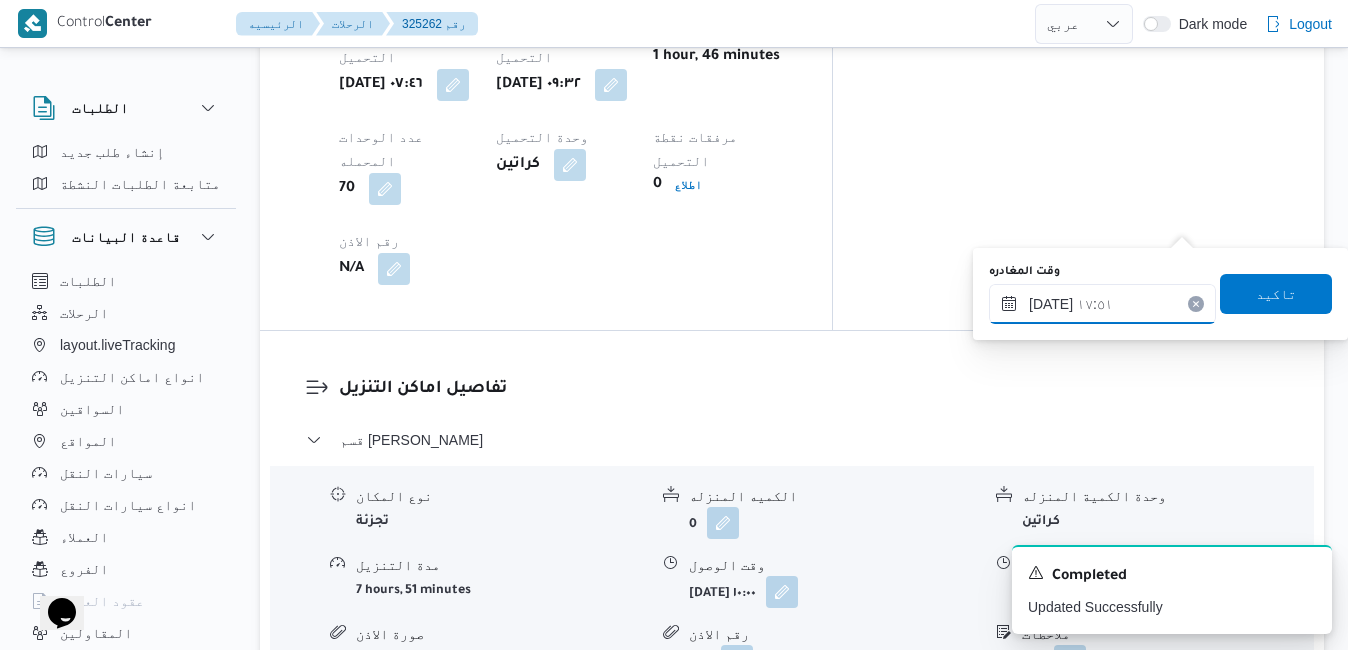 click on "١٦/٠٧/٢٠٢٥ ١٧:٥١" at bounding box center (1102, 304) 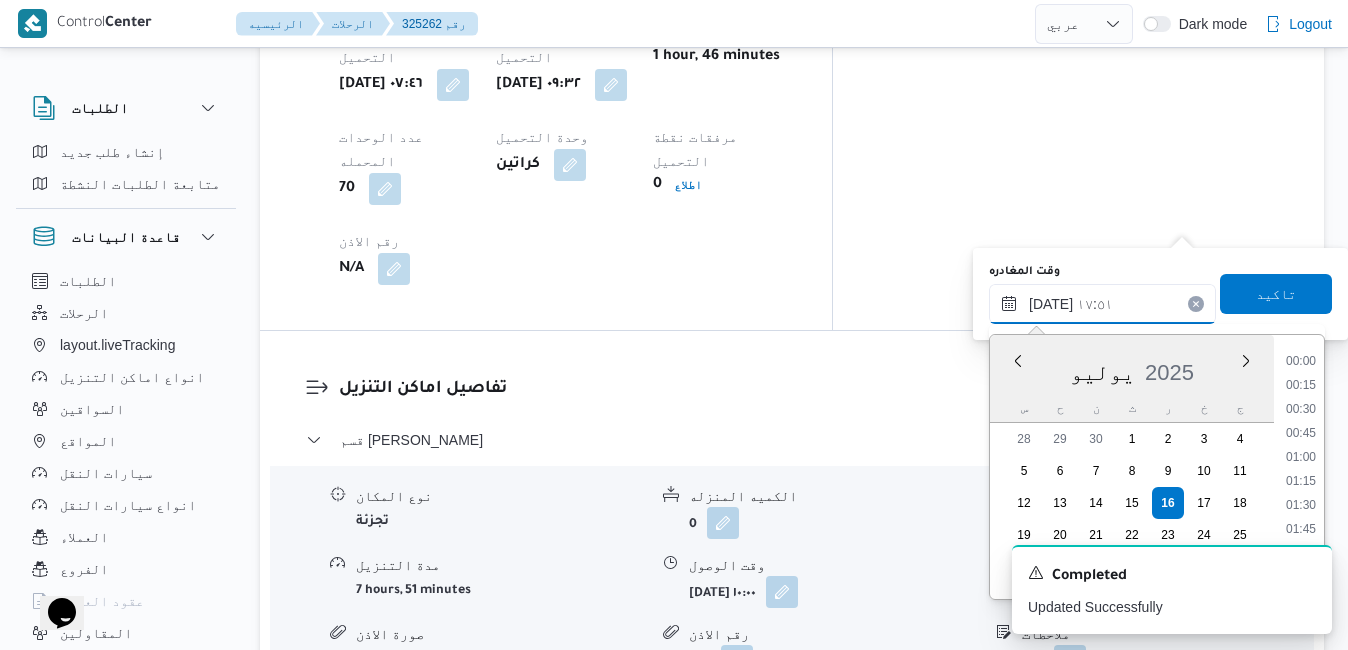 scroll, scrollTop: 1582, scrollLeft: 0, axis: vertical 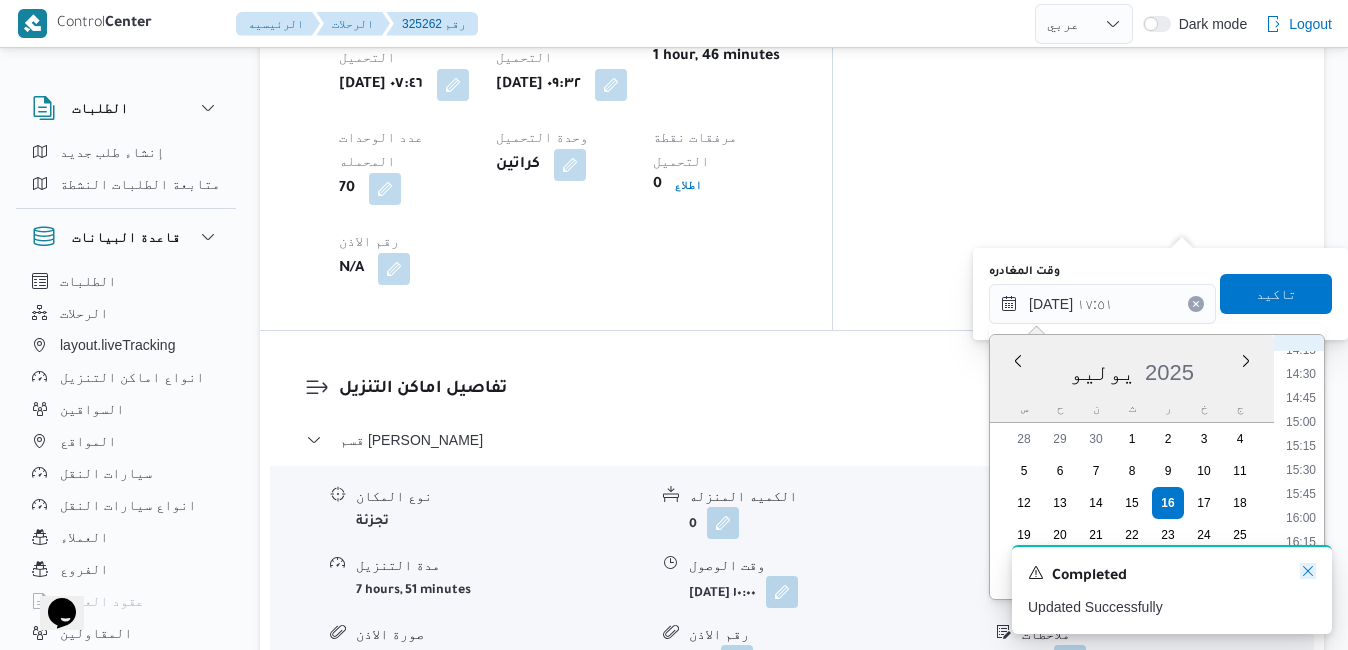click 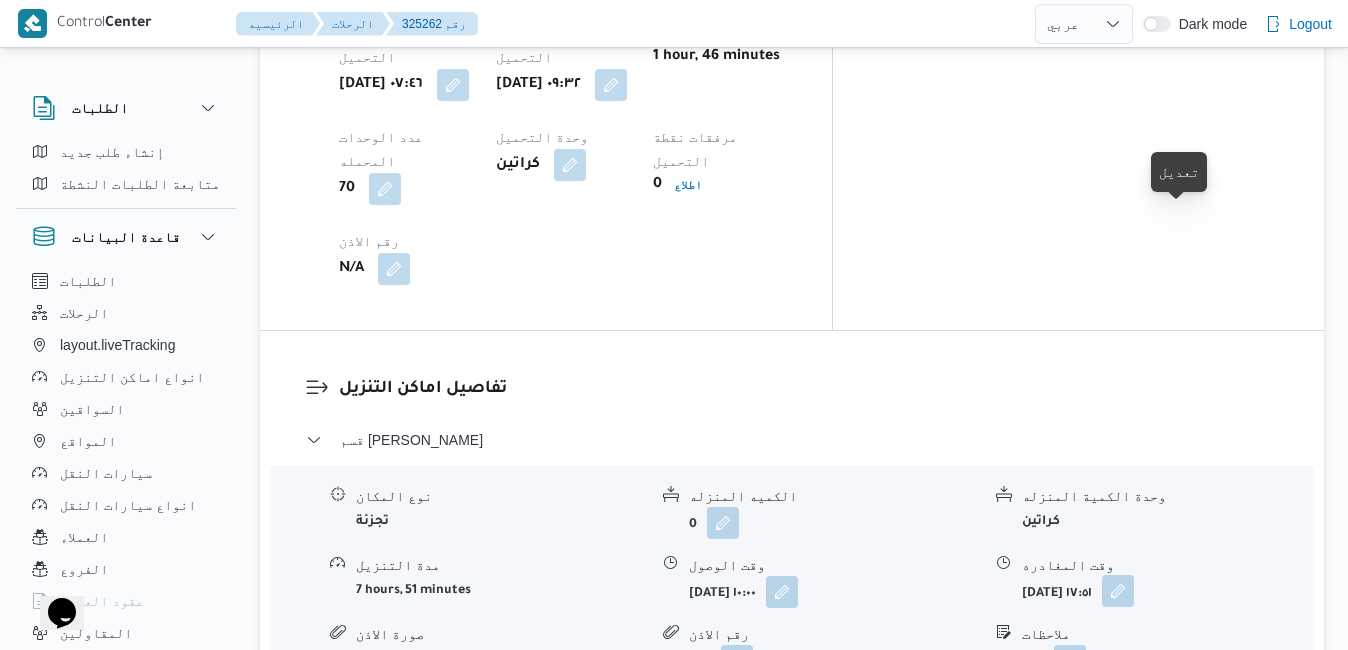 click at bounding box center (1118, 591) 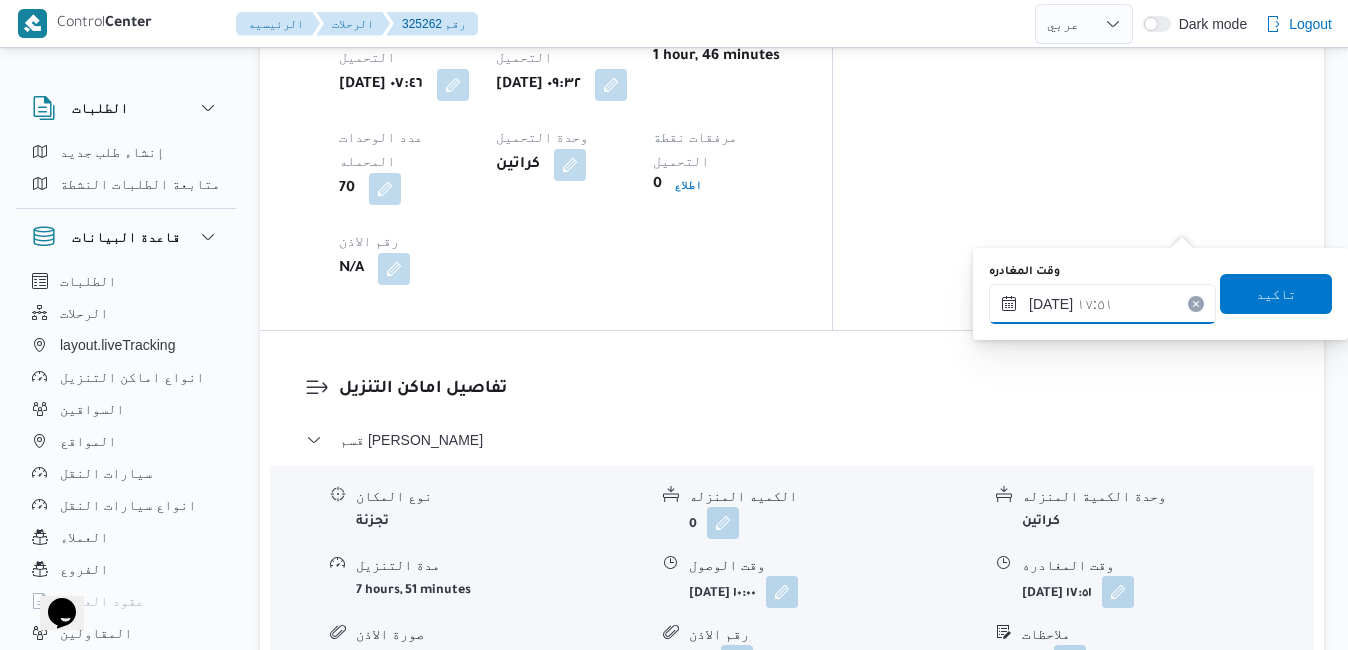 click on "١٦/٠٧/٢٠٢٥ ١٧:٥١" at bounding box center (1102, 304) 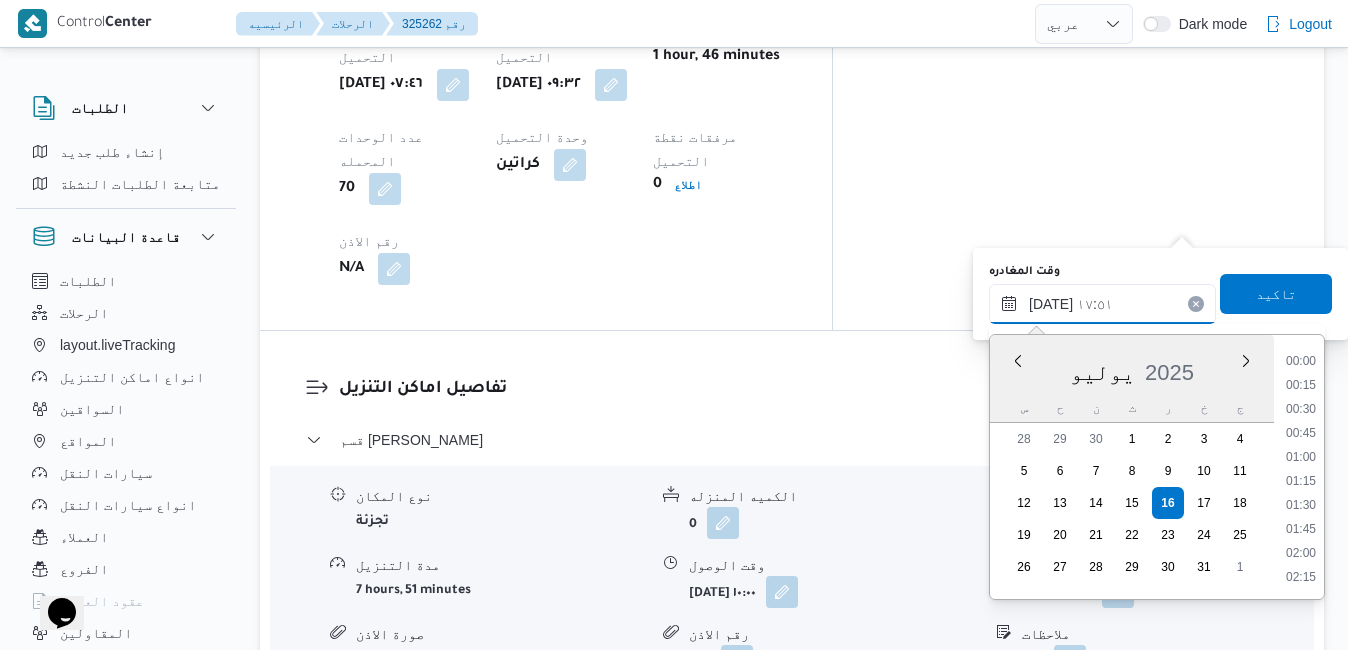 scroll, scrollTop: 1582, scrollLeft: 0, axis: vertical 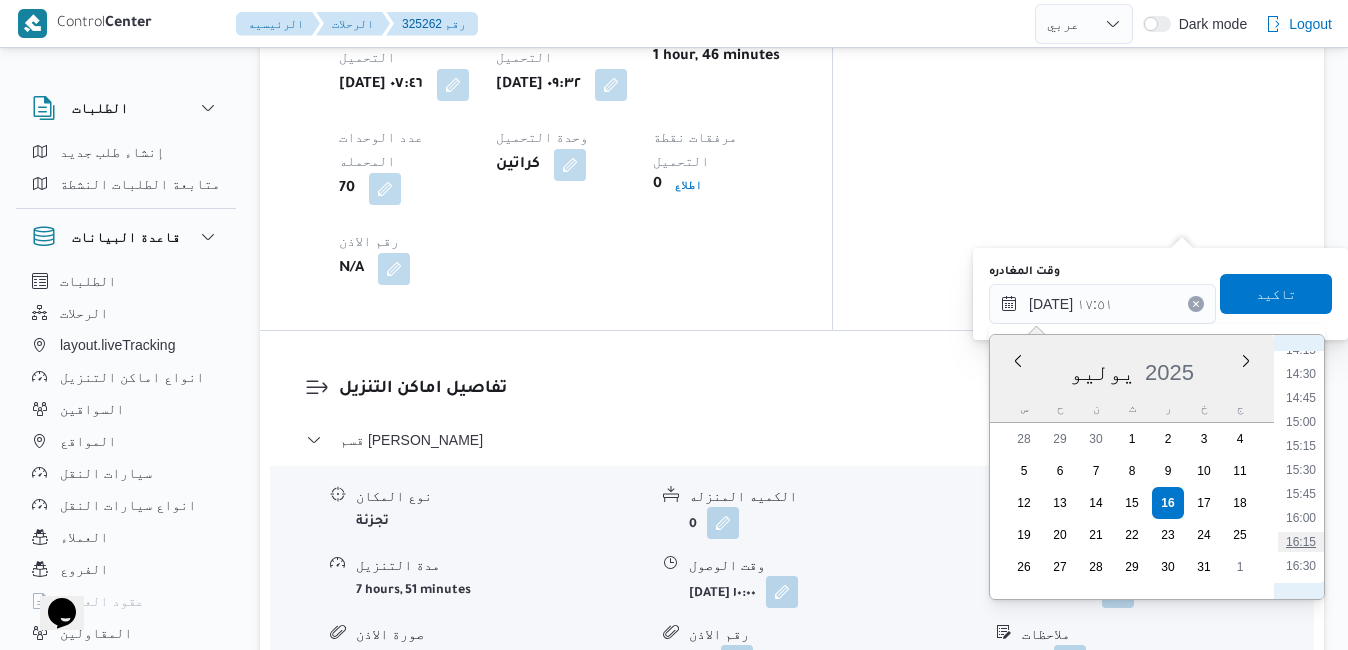 click on "16:15" at bounding box center [1301, 542] 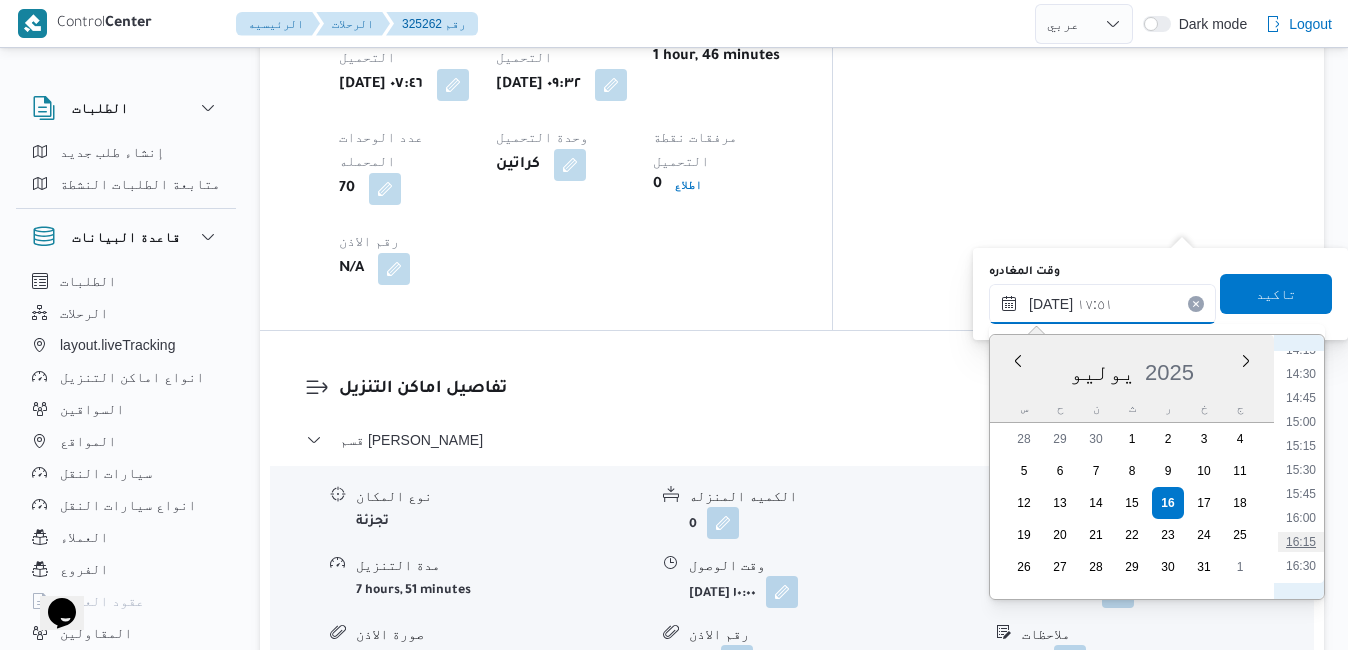 type on "[DATE] ١٦:١٥" 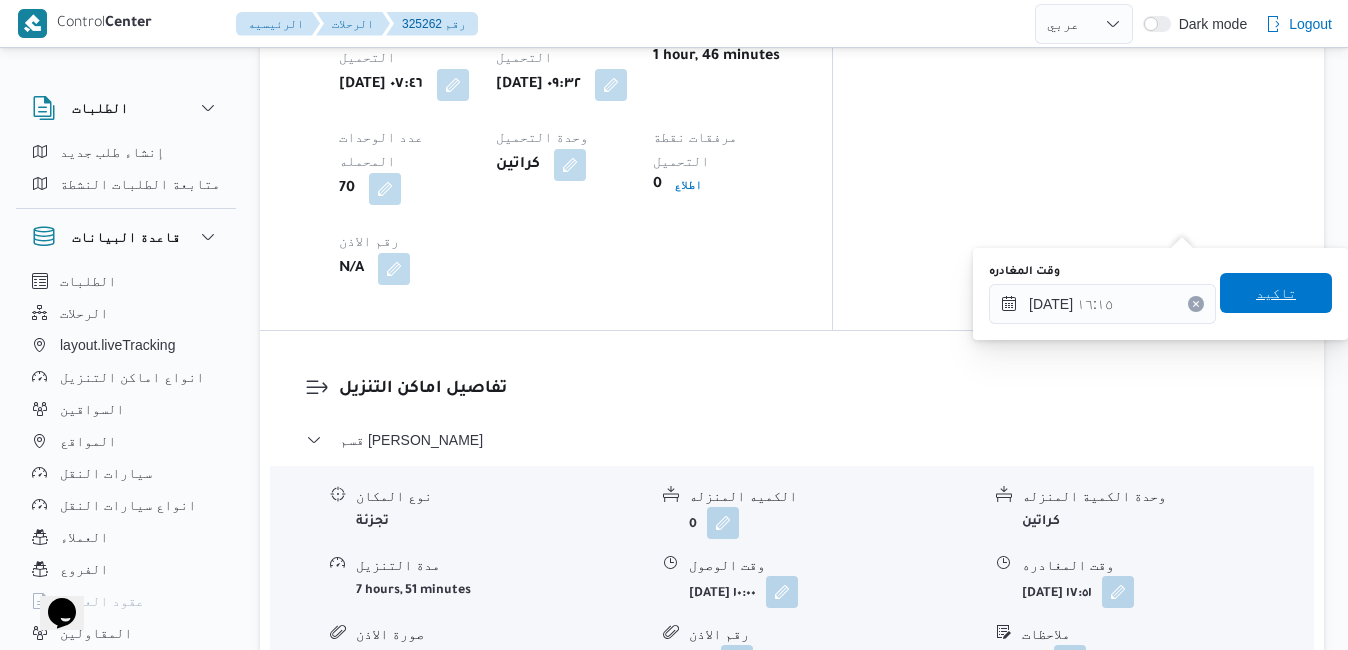 click on "تاكيد" at bounding box center [1276, 293] 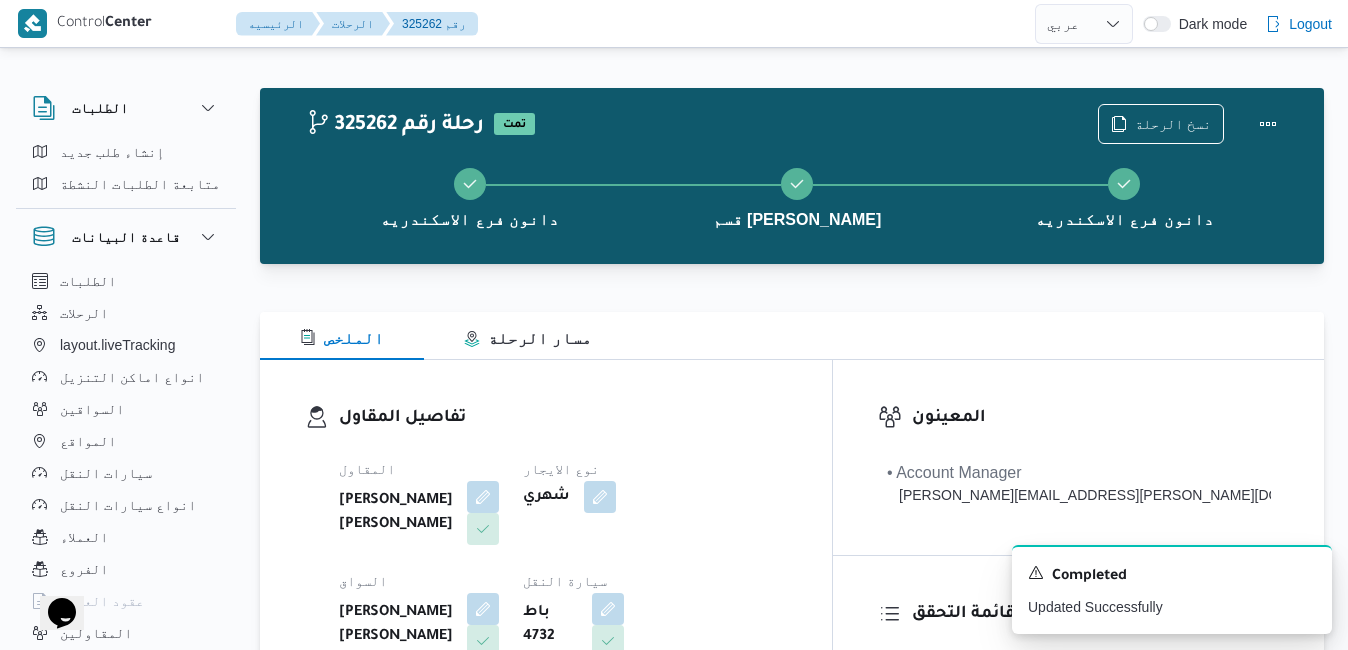 scroll, scrollTop: 0, scrollLeft: 0, axis: both 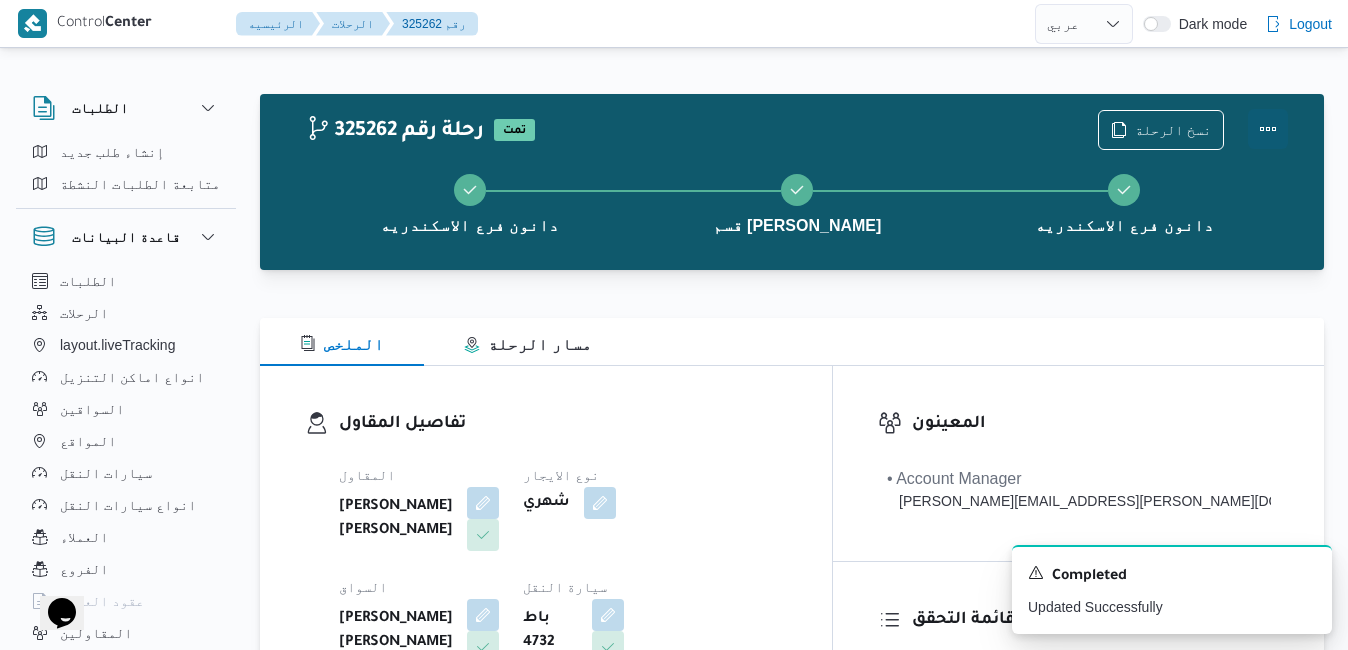 click at bounding box center [1268, 129] 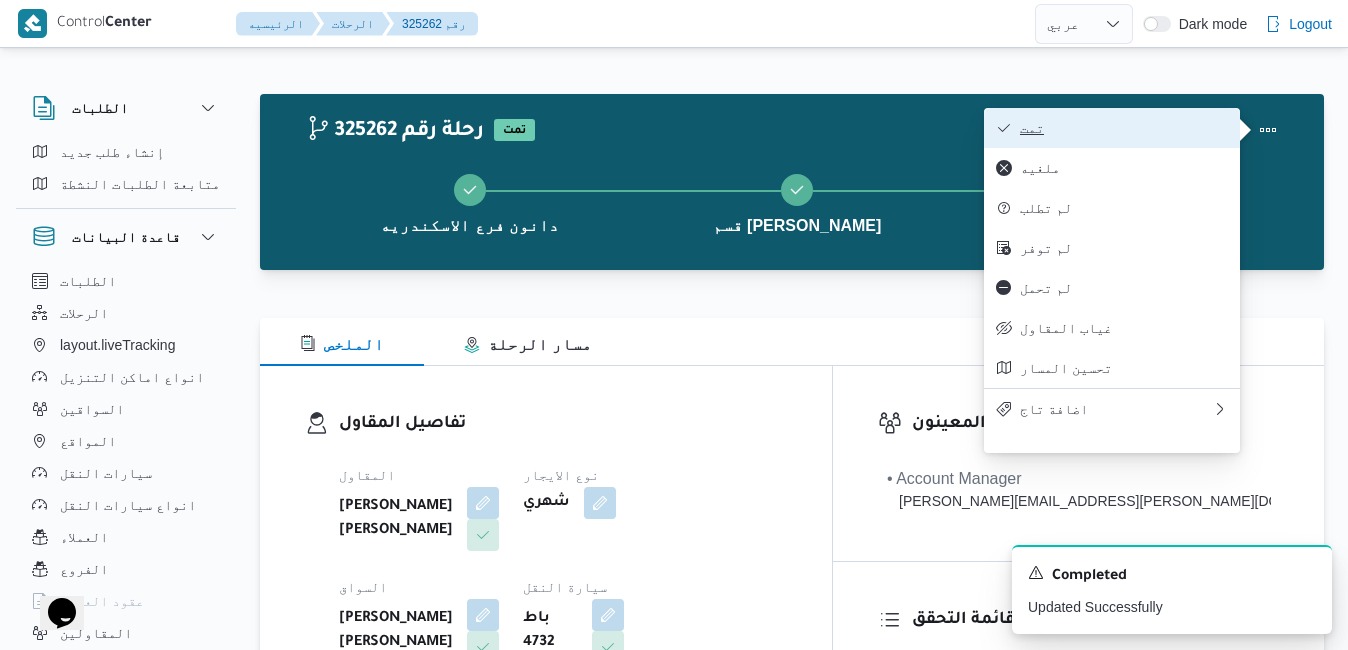click on "تمت" at bounding box center (1124, 128) 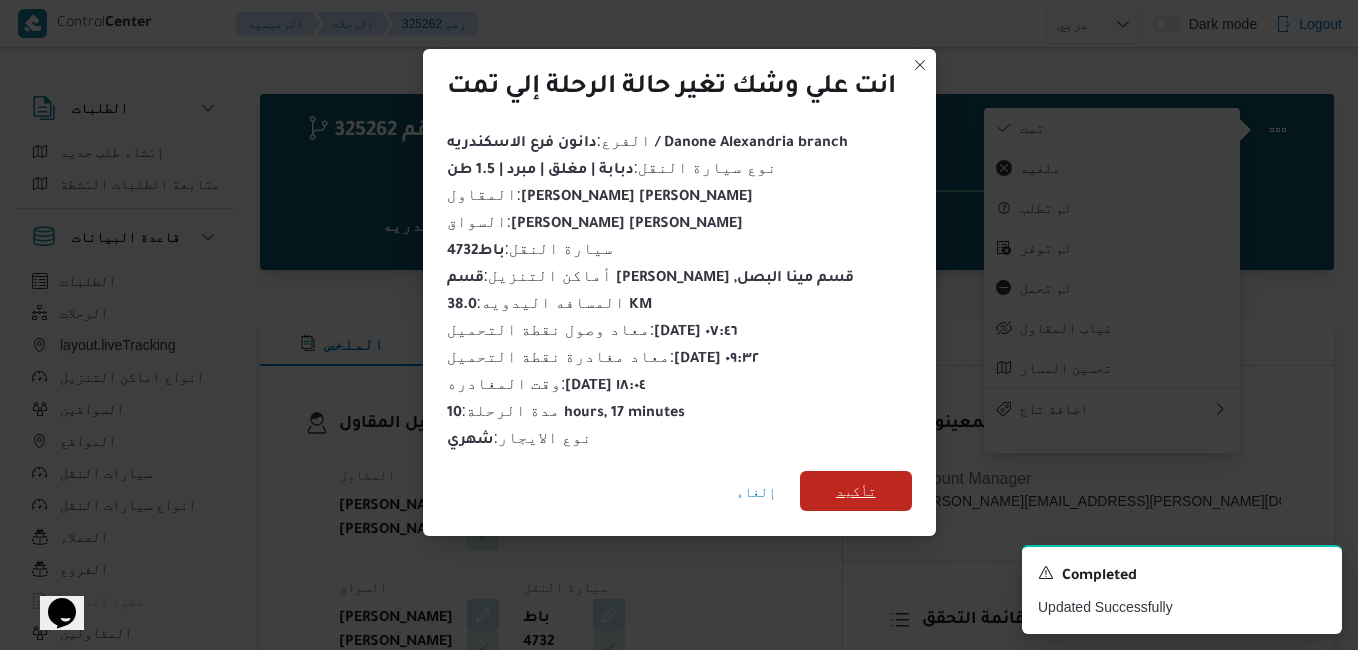 click on "تأكيد" at bounding box center [856, 491] 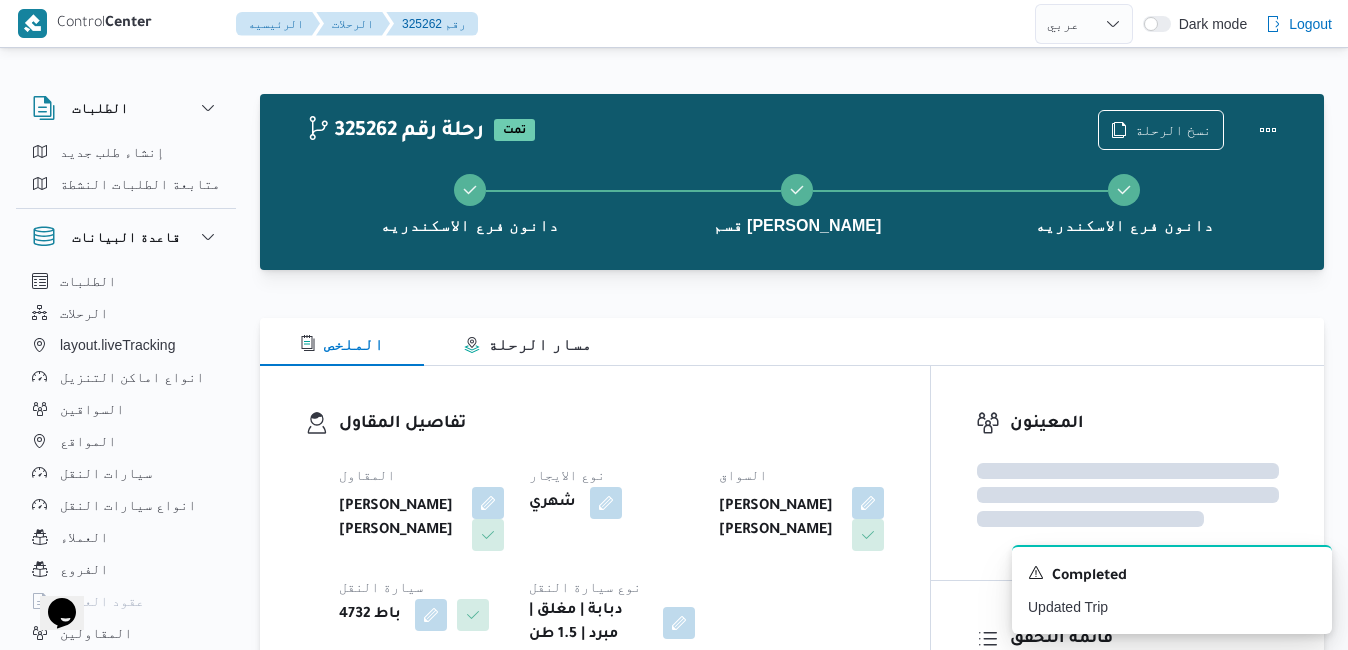 click on "السواق" at bounding box center (802, 475) 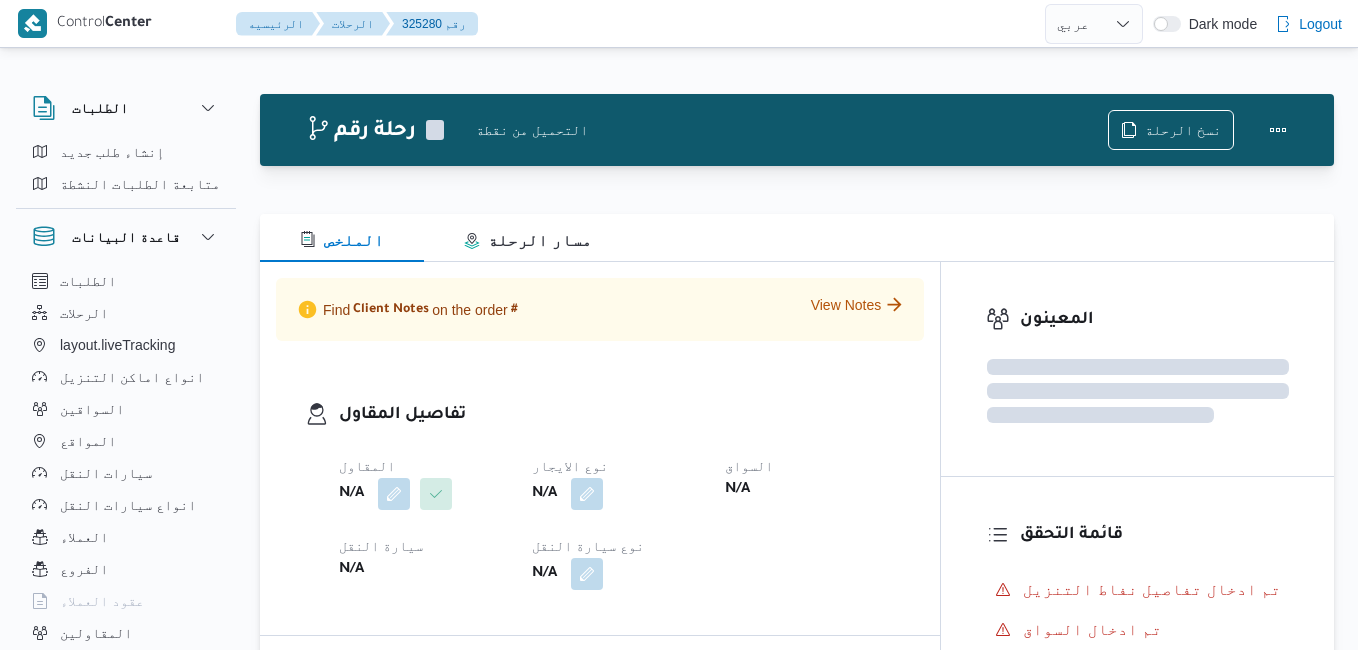 select on "ar" 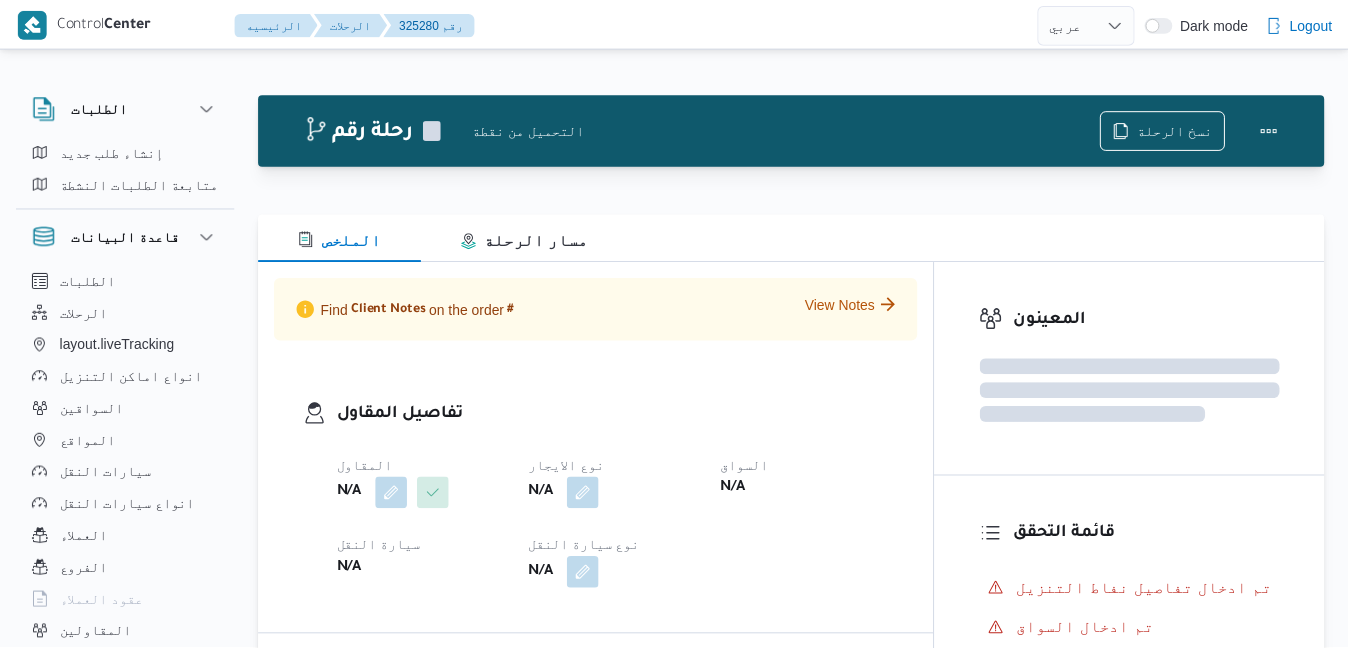 scroll, scrollTop: 0, scrollLeft: 0, axis: both 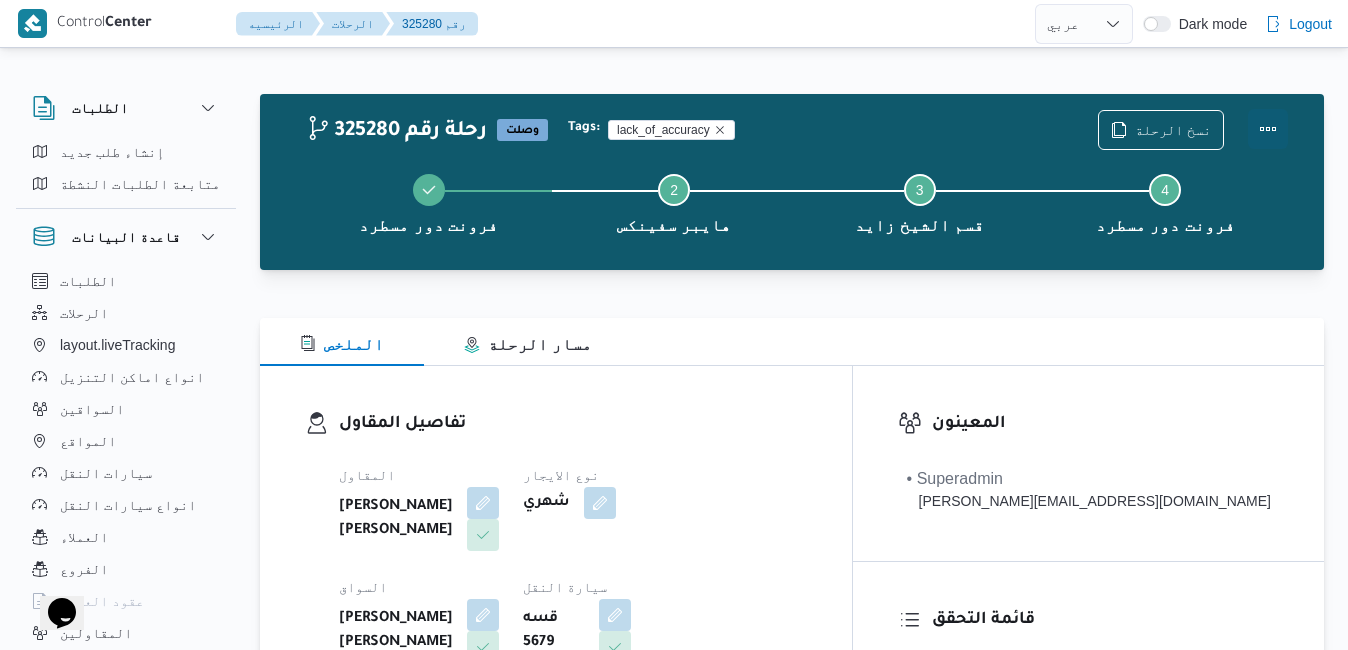 click at bounding box center (1268, 129) 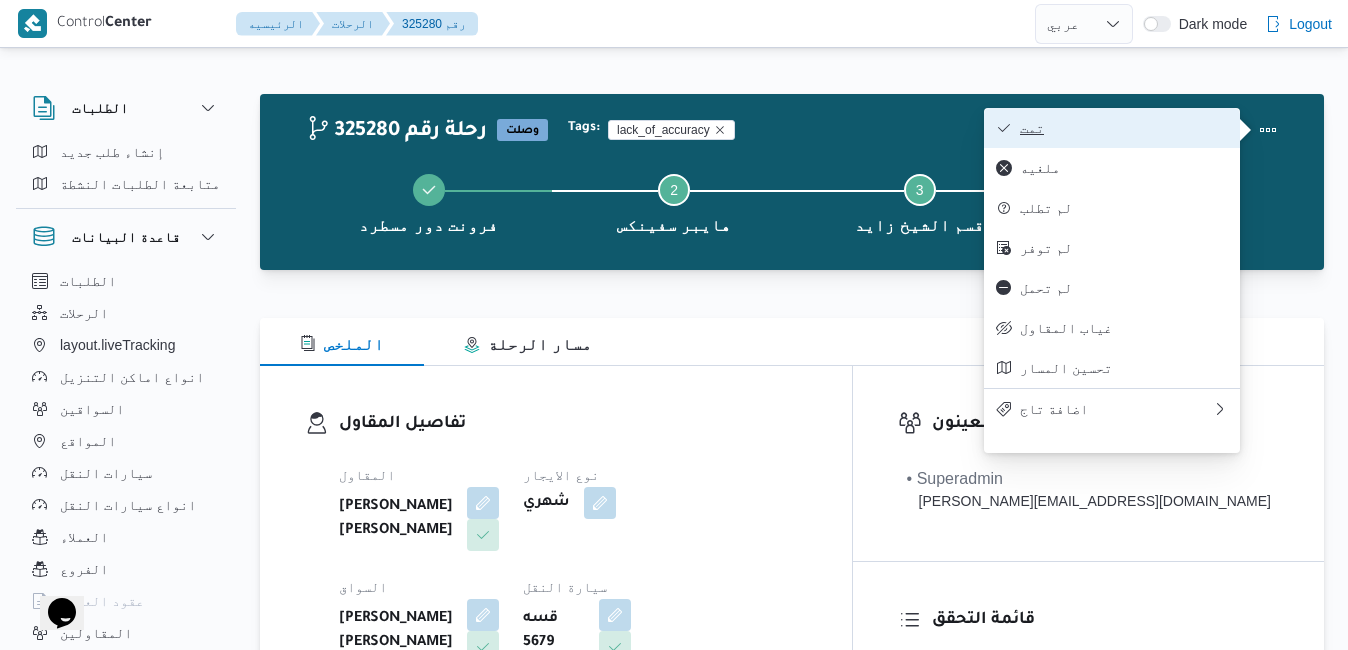 click on "تمت" at bounding box center (1124, 128) 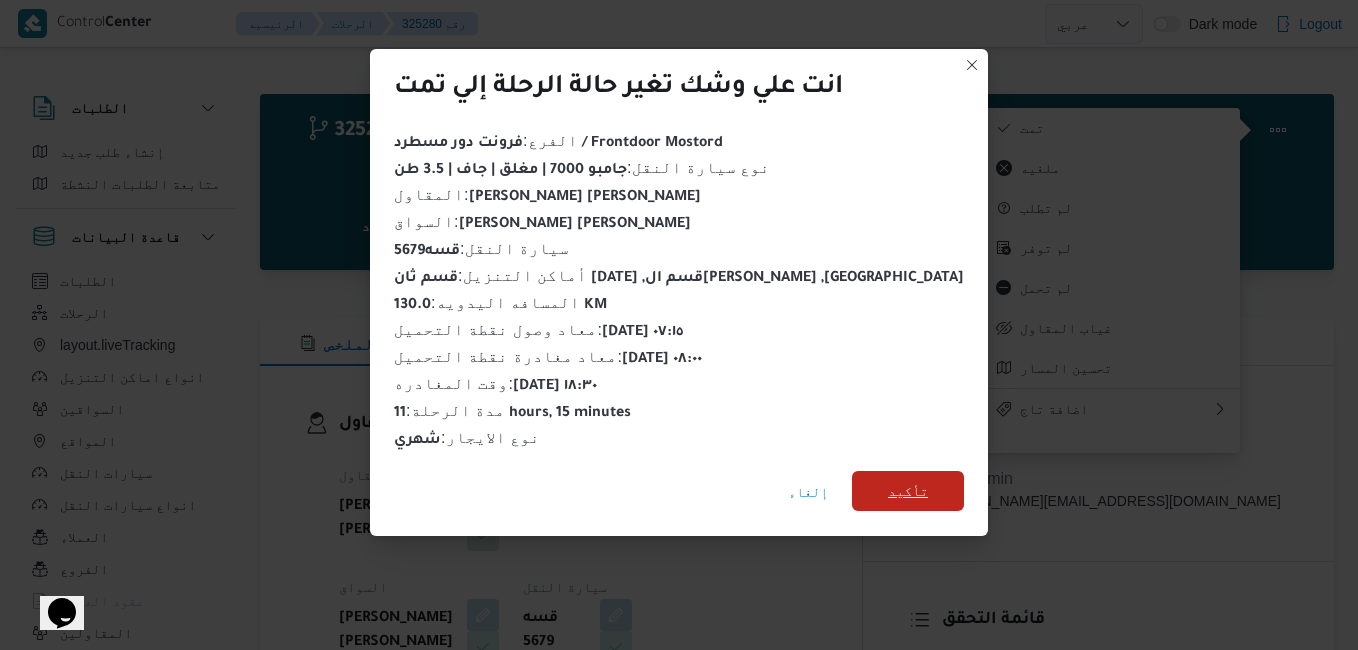 click on "تأكيد" at bounding box center [908, 491] 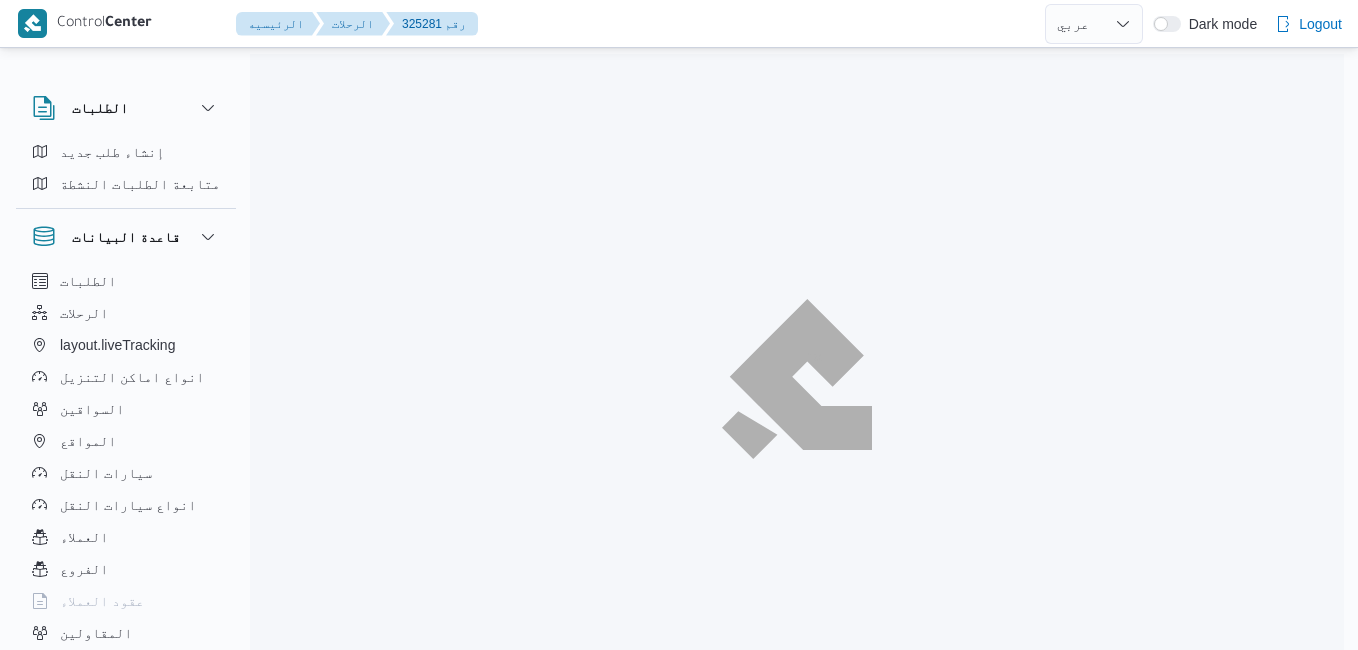 select on "ar" 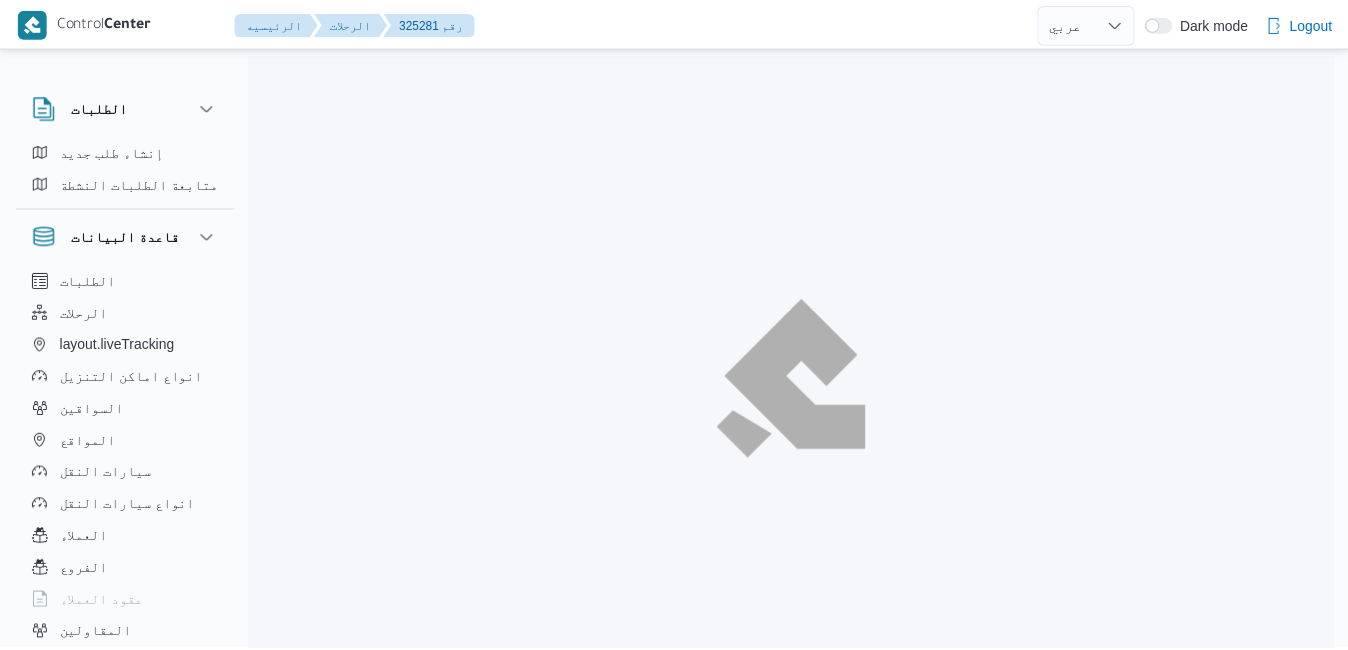 scroll, scrollTop: 0, scrollLeft: 0, axis: both 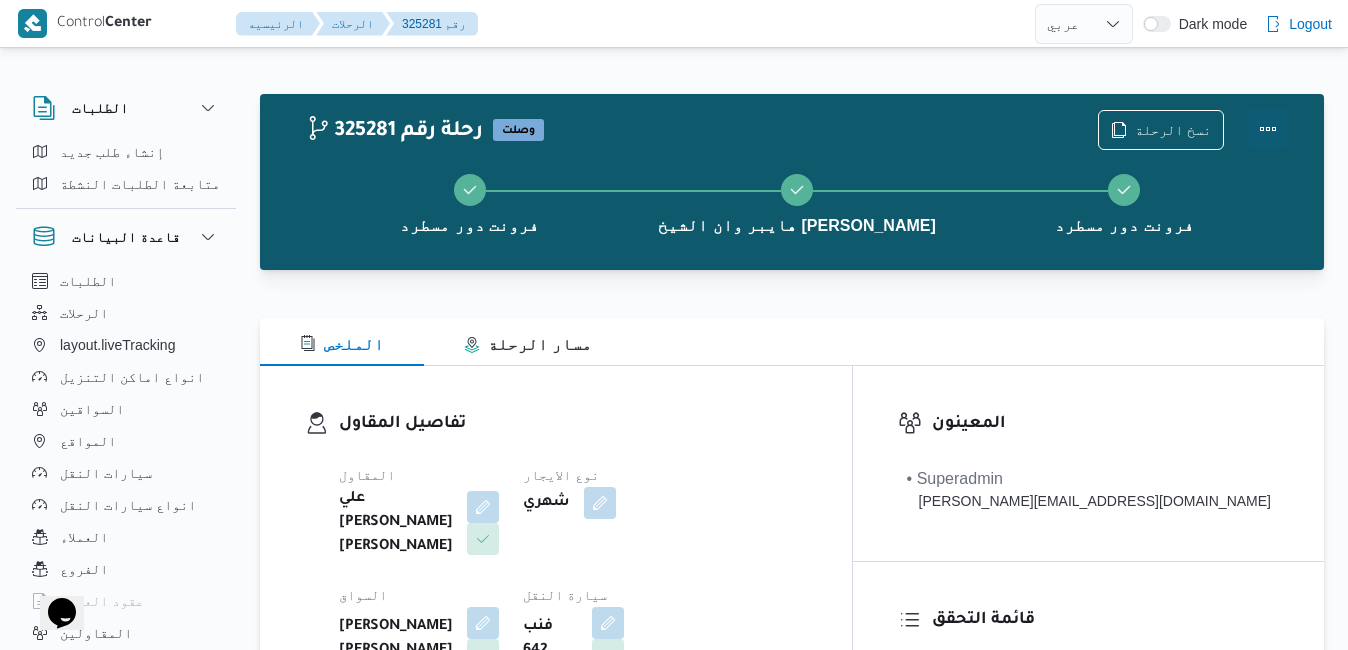 click at bounding box center (1268, 129) 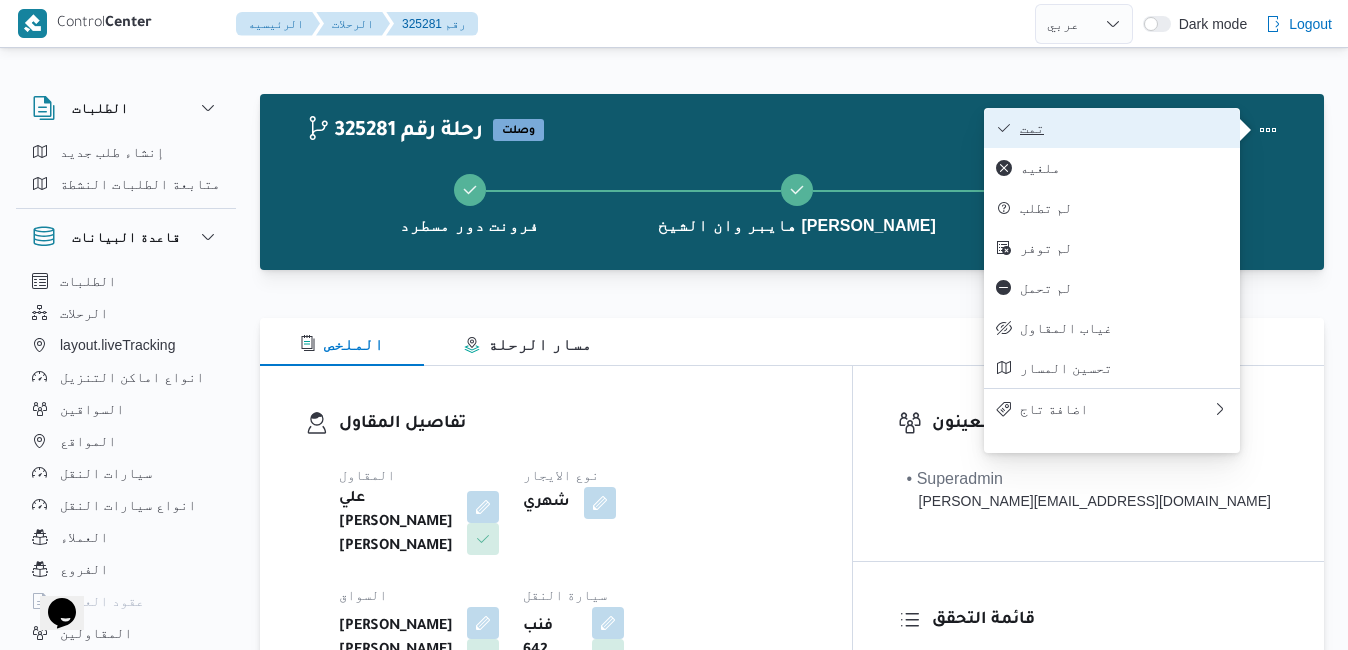 click on "تمت" at bounding box center (1112, 128) 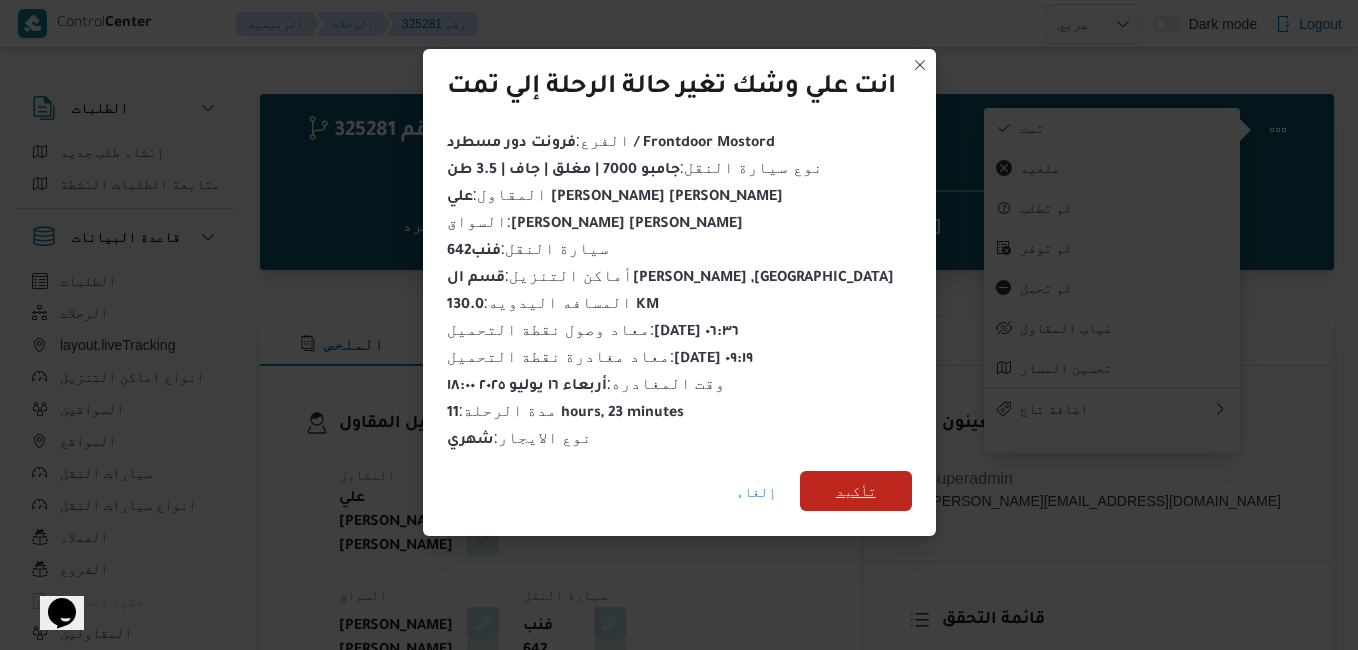 click on "تأكيد" at bounding box center [856, 491] 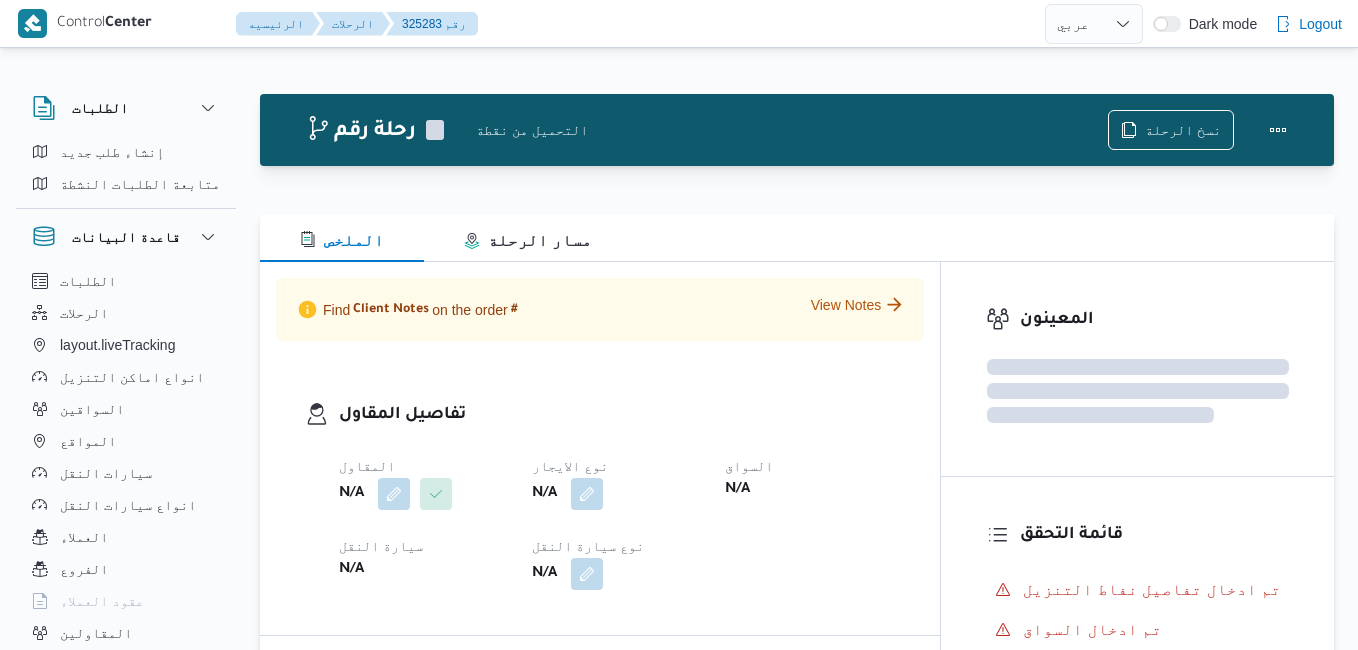 select on "ar" 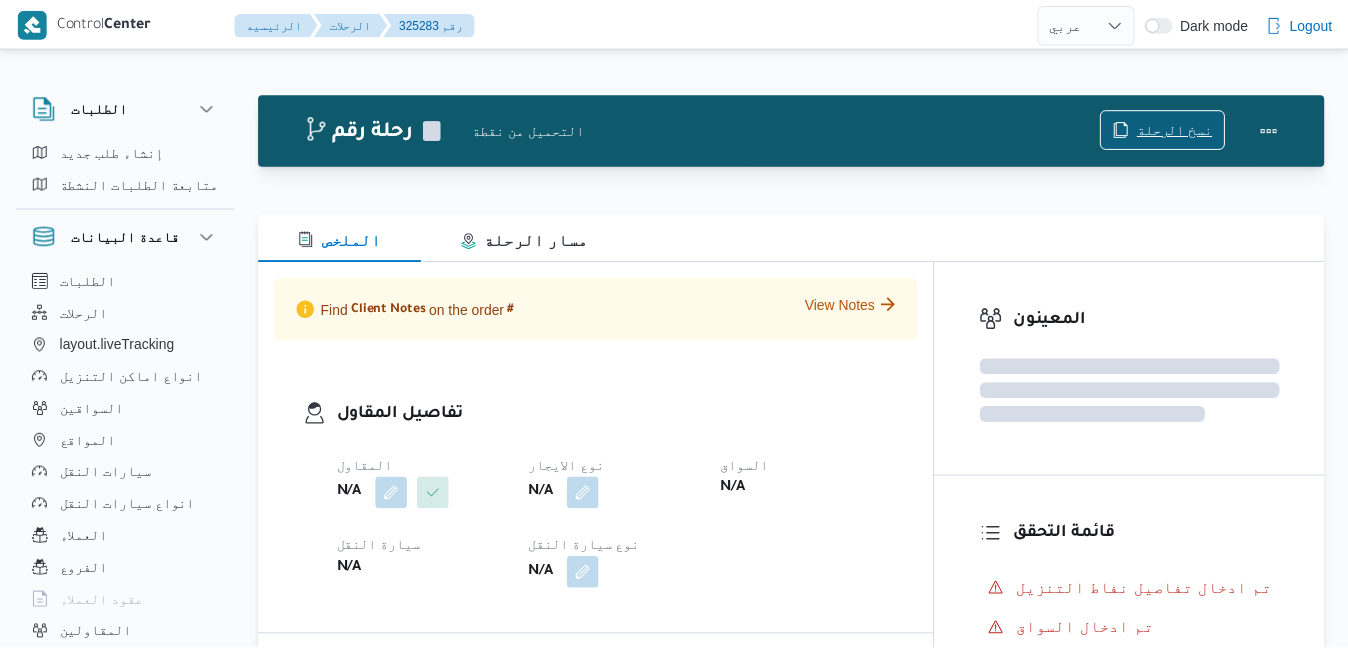 scroll, scrollTop: 0, scrollLeft: 0, axis: both 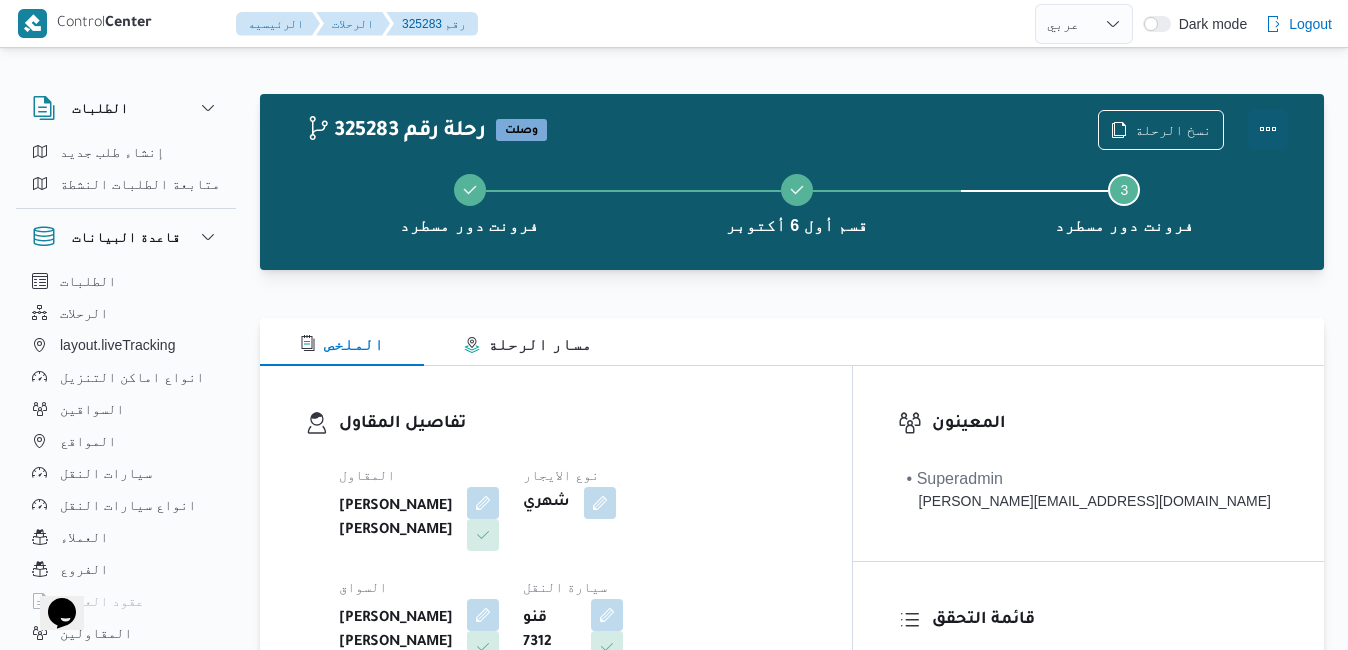 click at bounding box center (1268, 129) 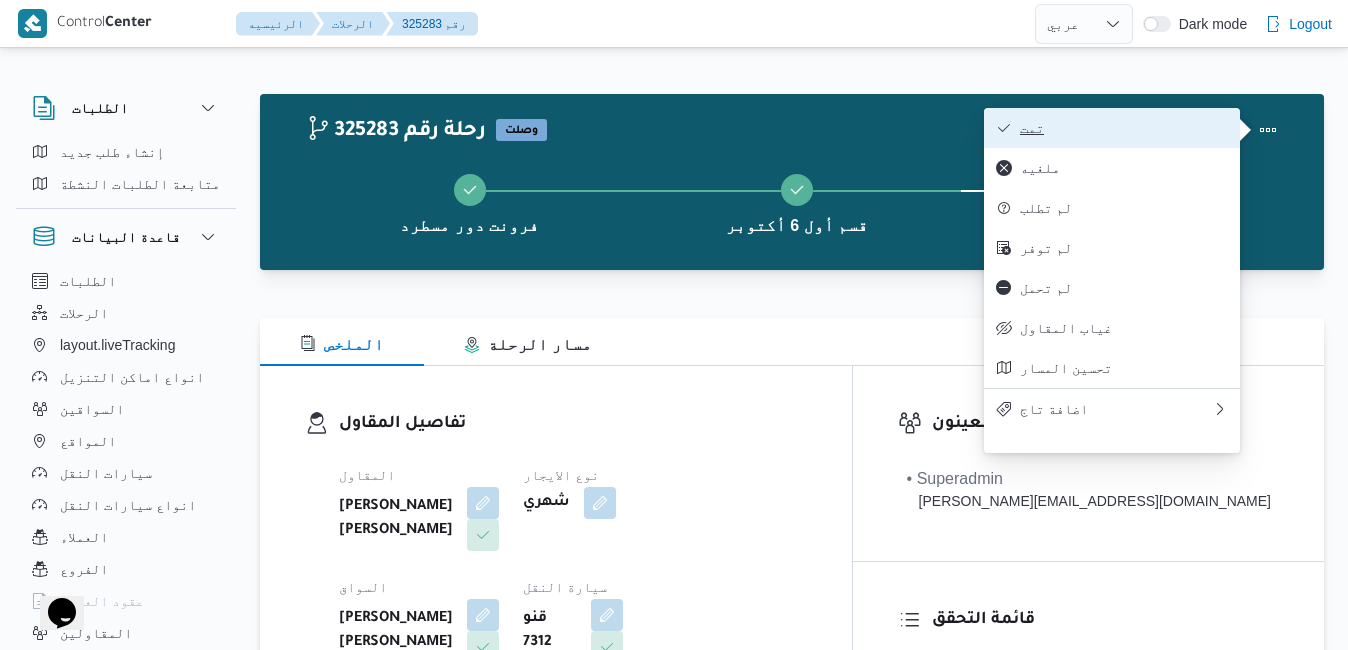 click on "تمت" at bounding box center (1112, 128) 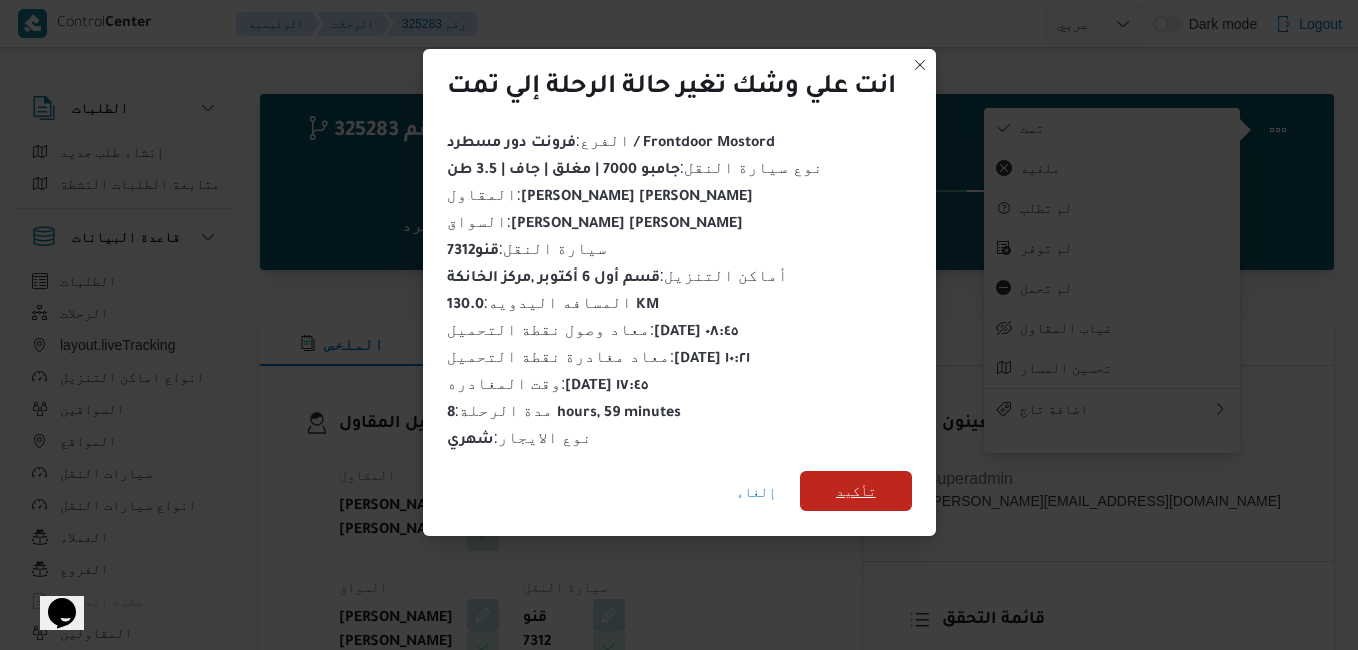 click on "تأكيد" at bounding box center (856, 491) 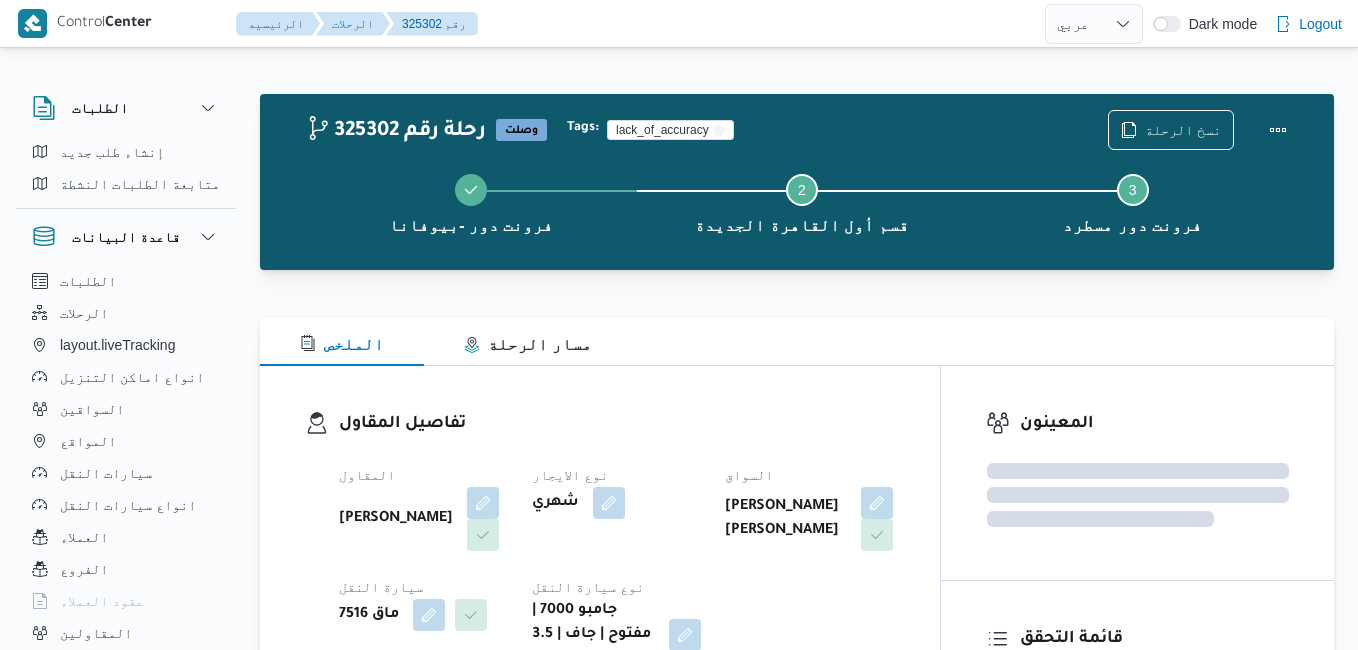 select on "ar" 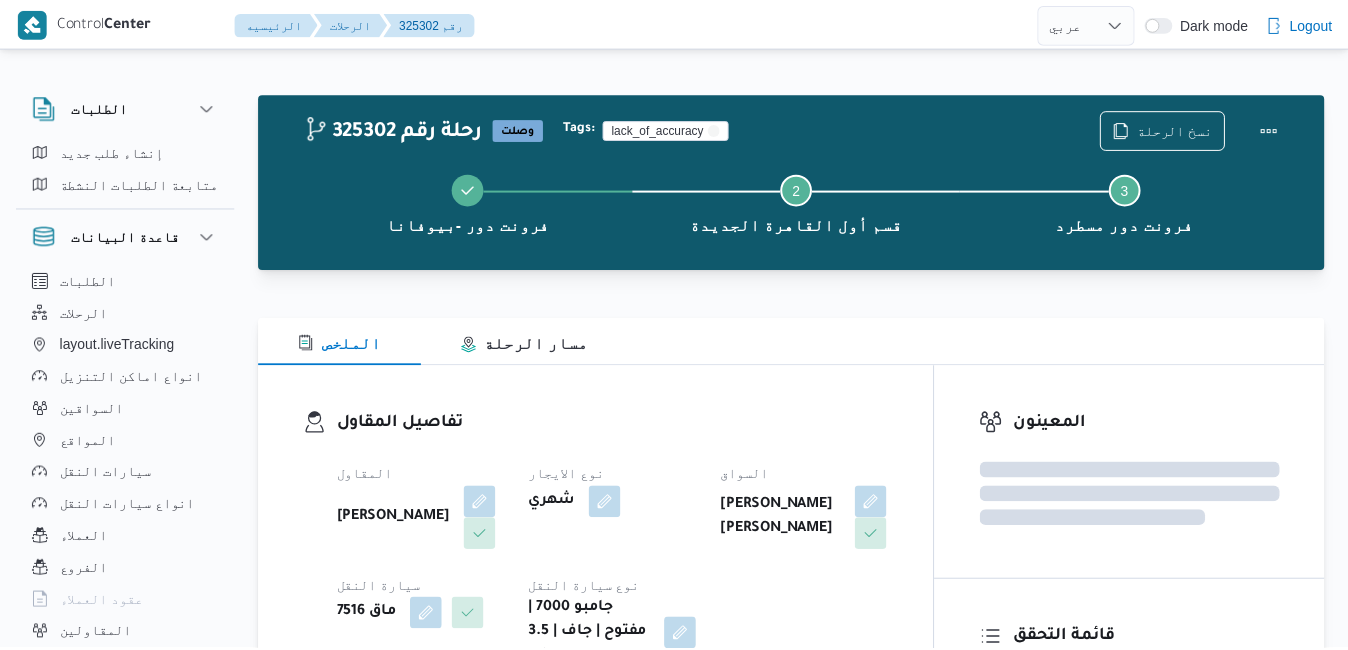 scroll, scrollTop: 0, scrollLeft: 0, axis: both 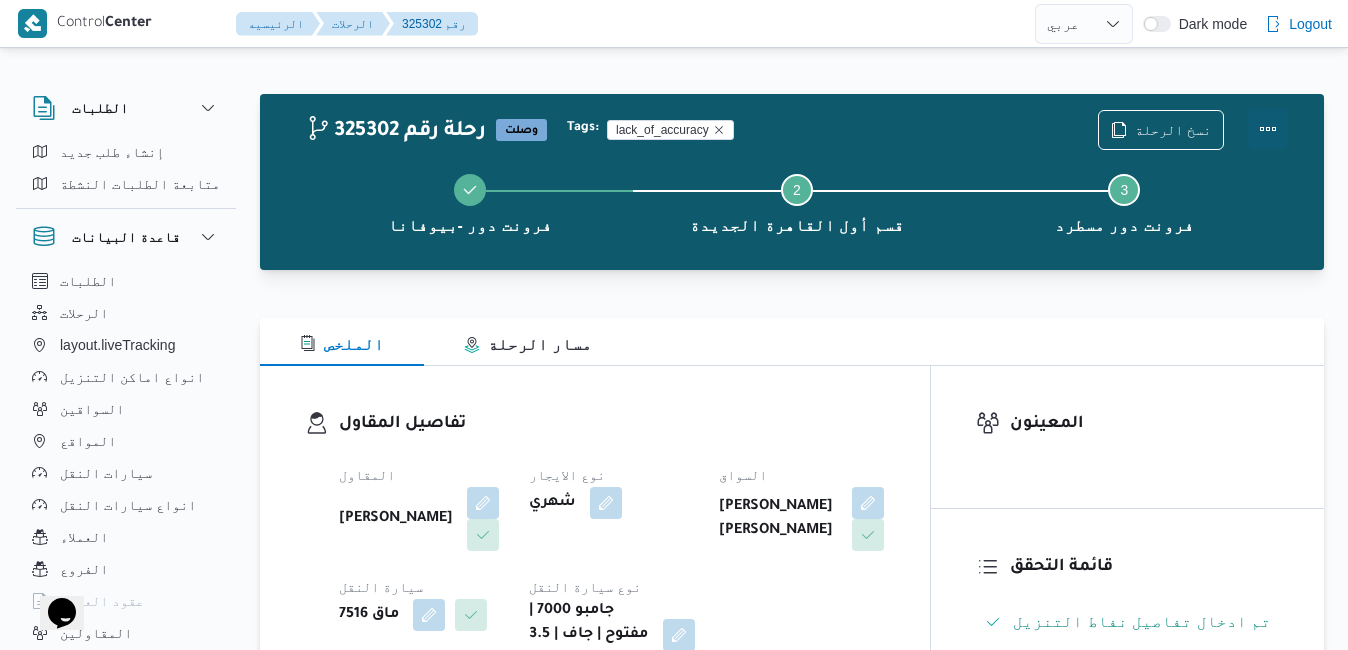 click at bounding box center [1268, 129] 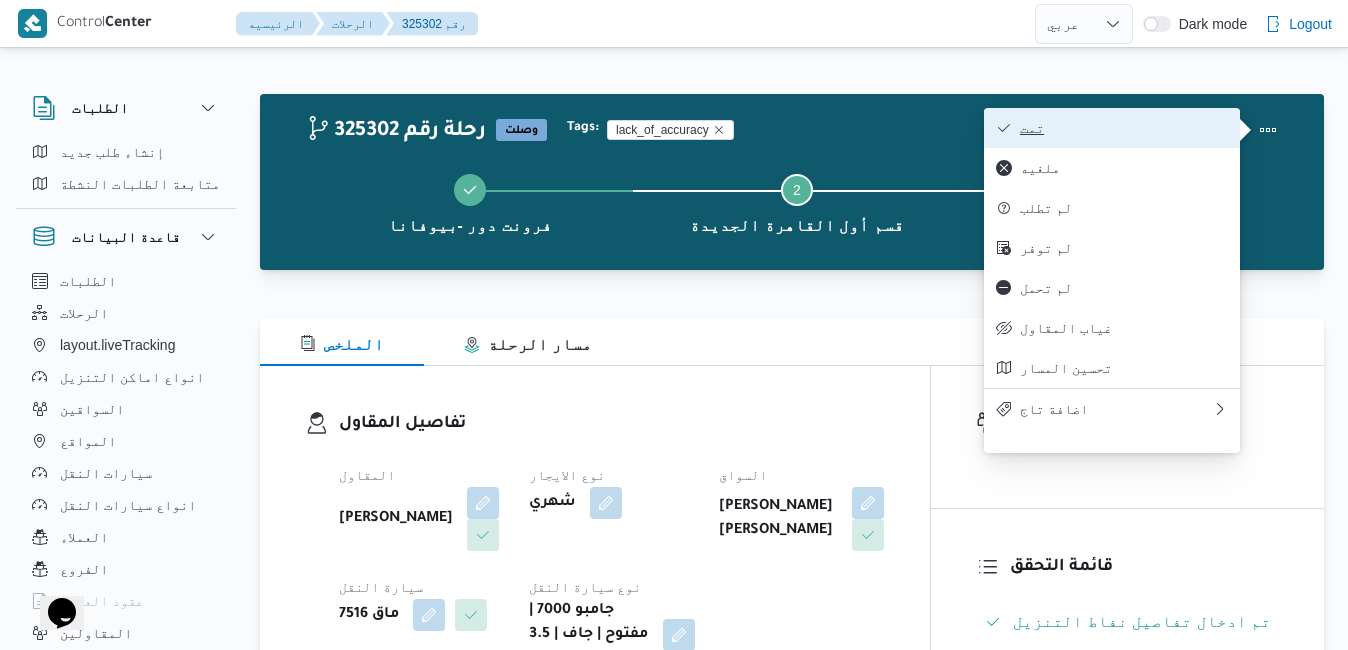 click on "تمت" at bounding box center [1124, 128] 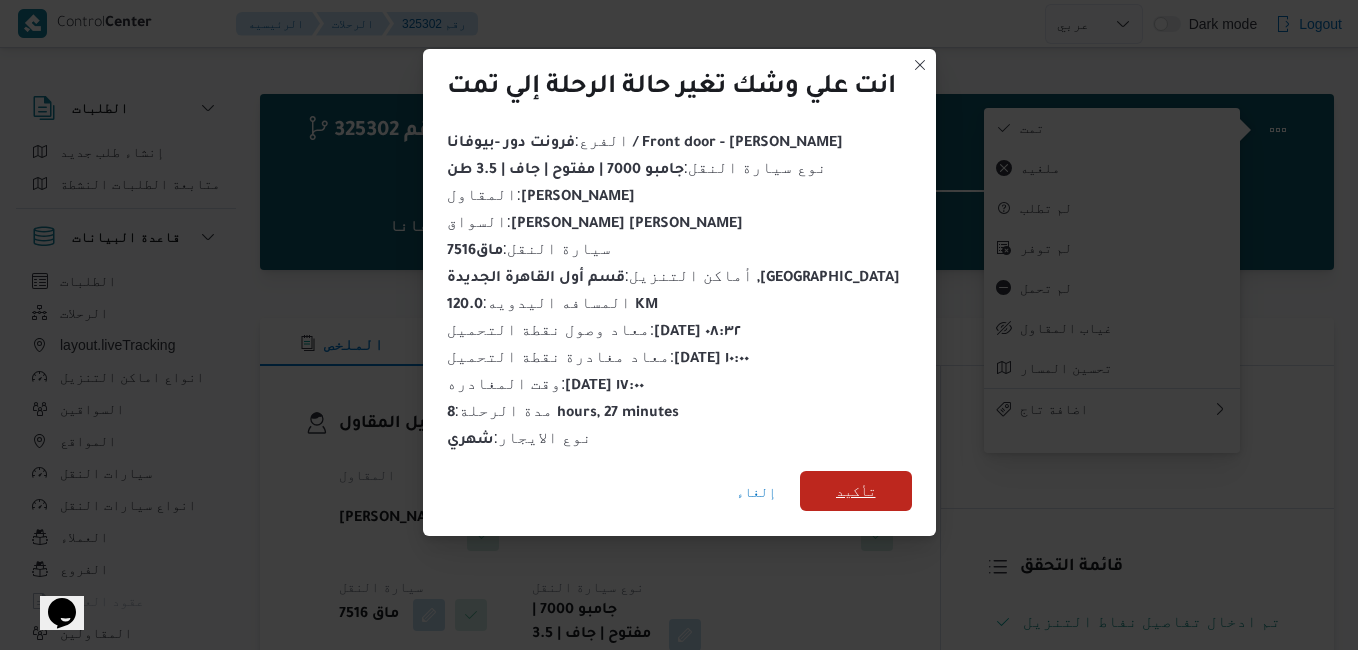 click on "تأكيد" at bounding box center (856, 491) 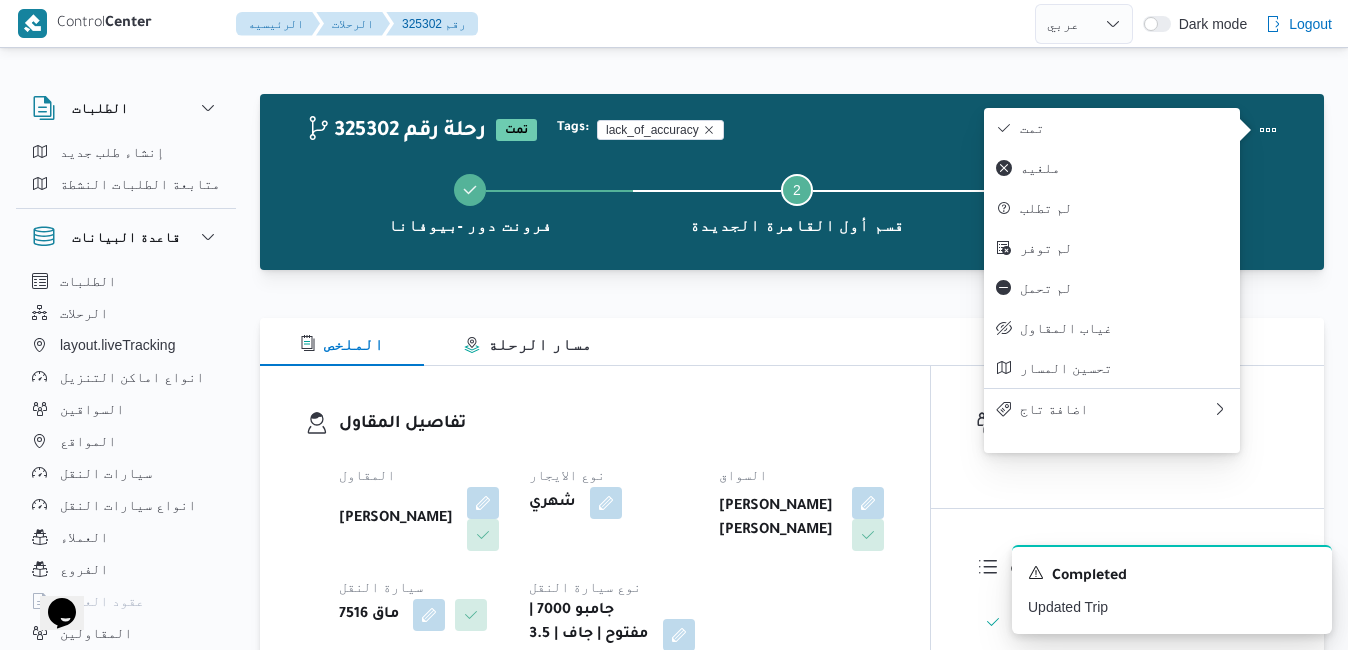 click on "تفاصيل المقاول" at bounding box center (612, 424) 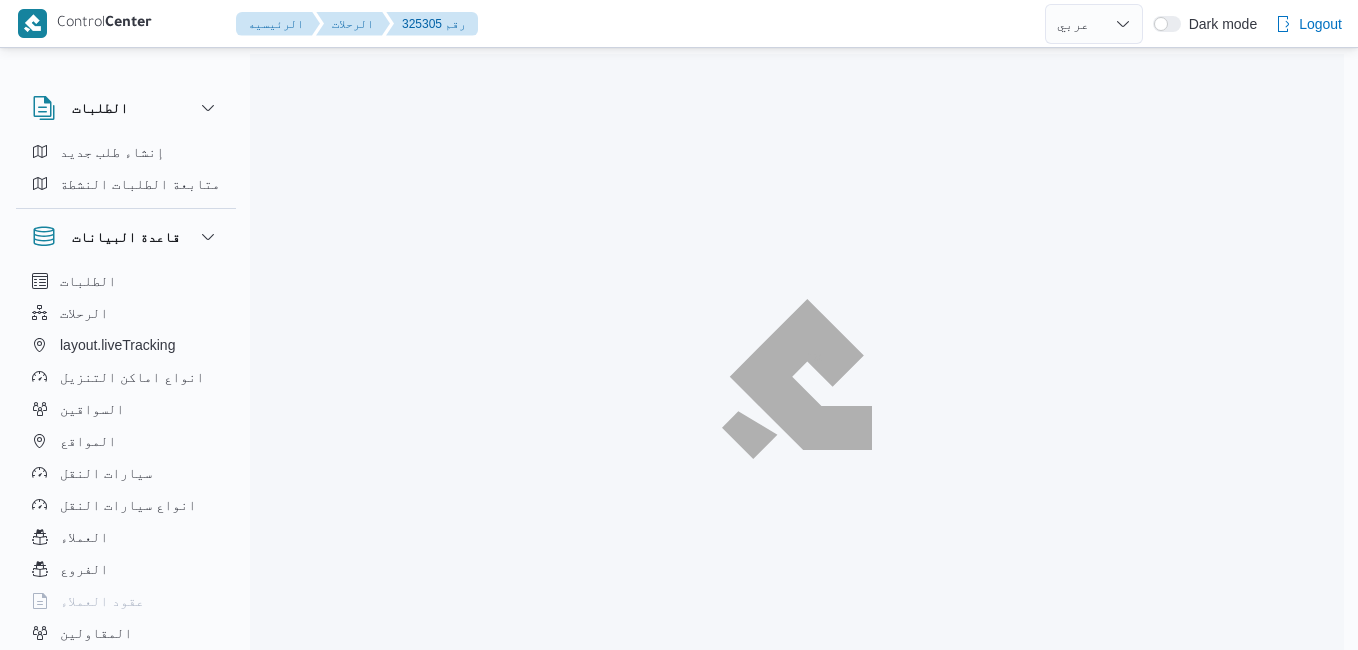 select on "ar" 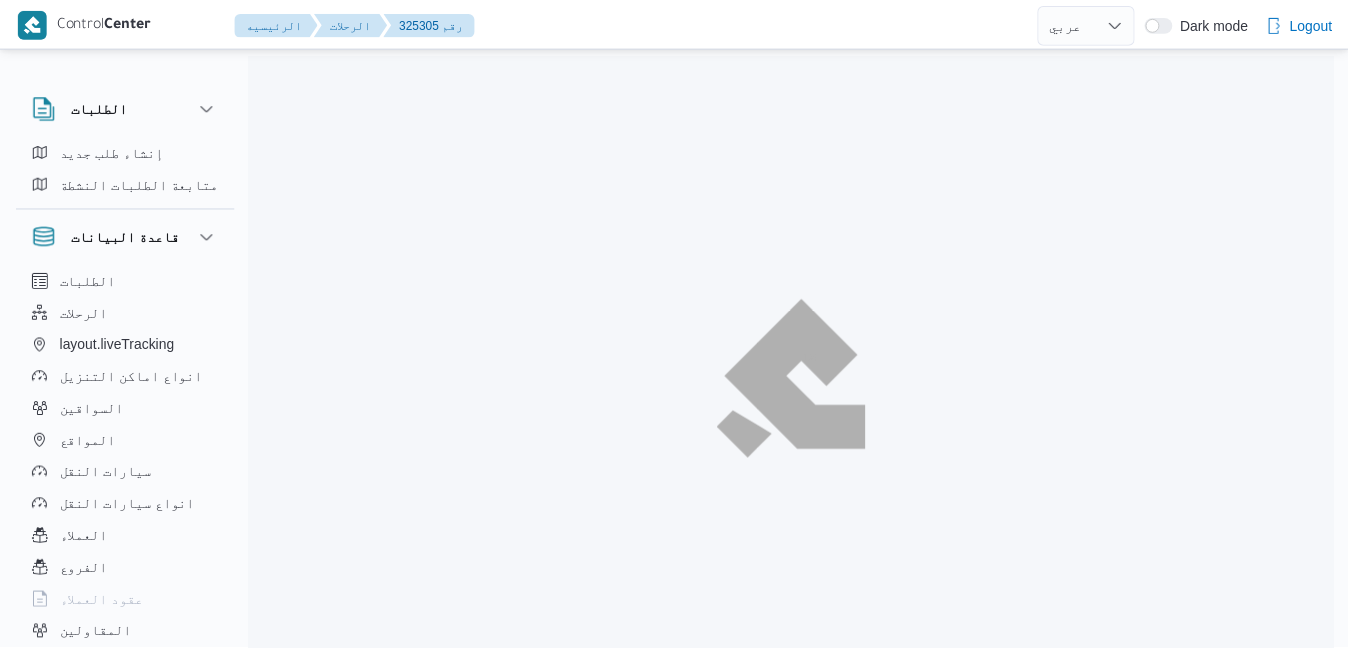 scroll, scrollTop: 0, scrollLeft: 0, axis: both 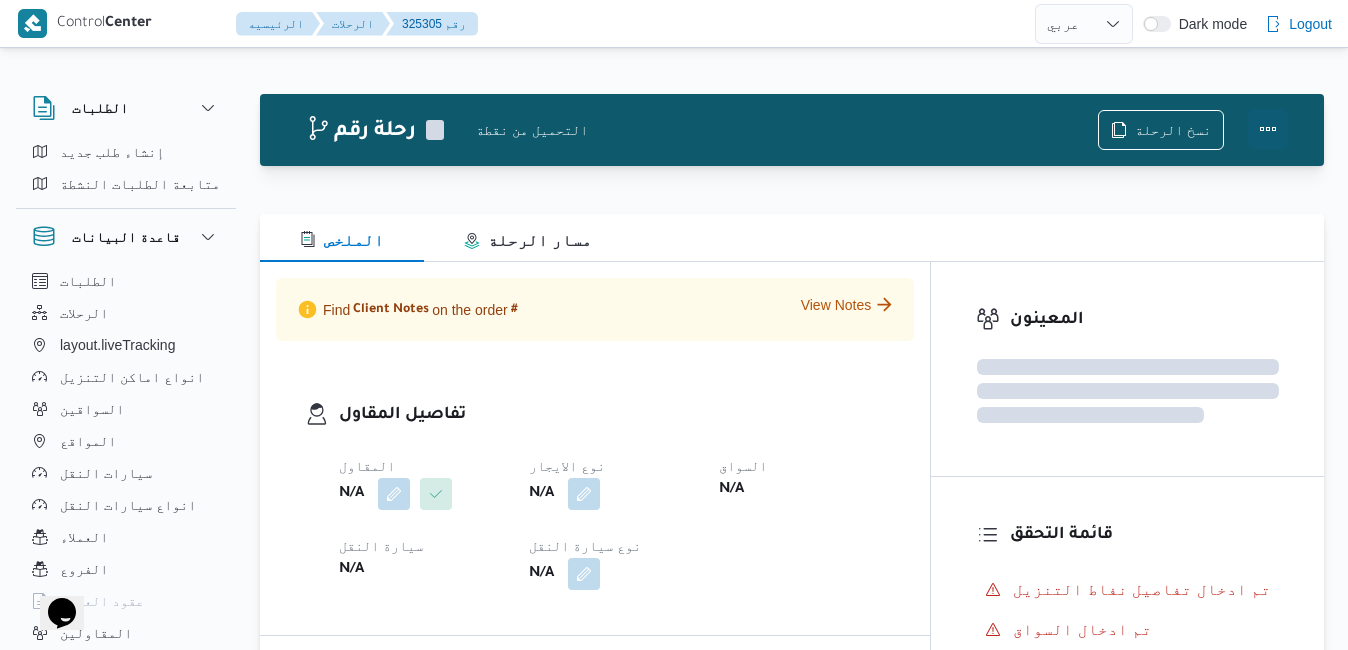 click at bounding box center (1268, 129) 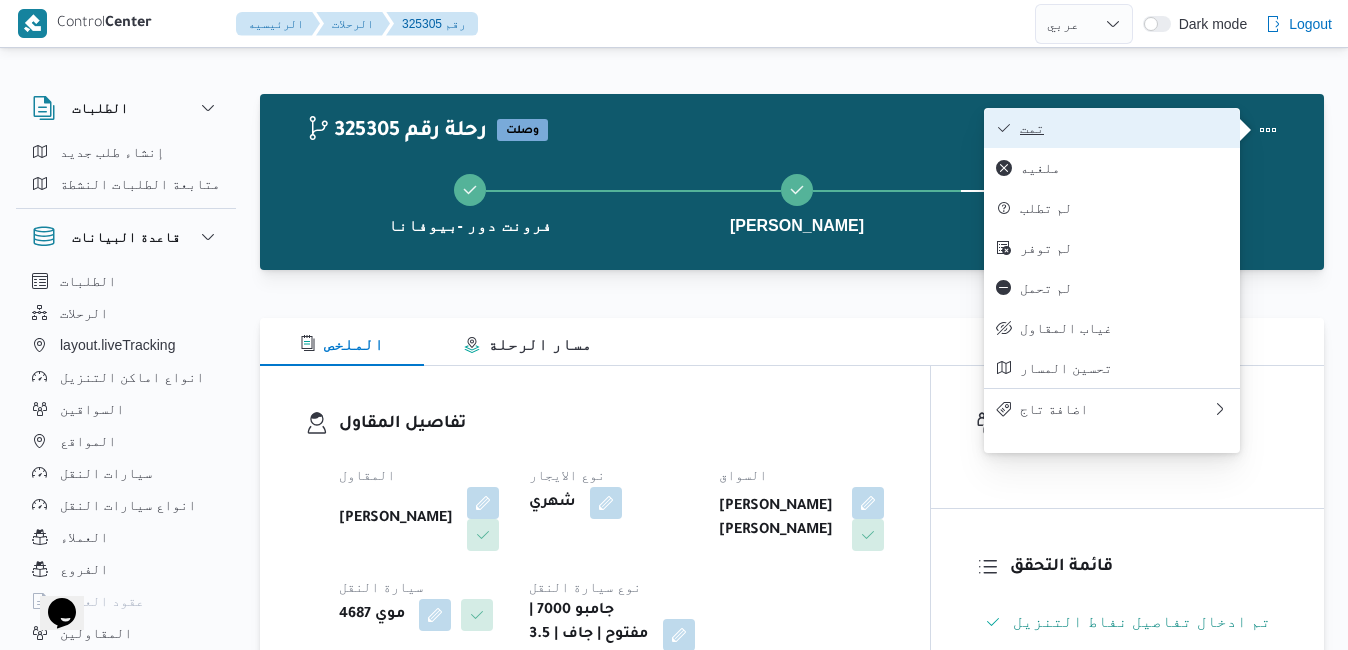 click on "تمت" at bounding box center [1124, 128] 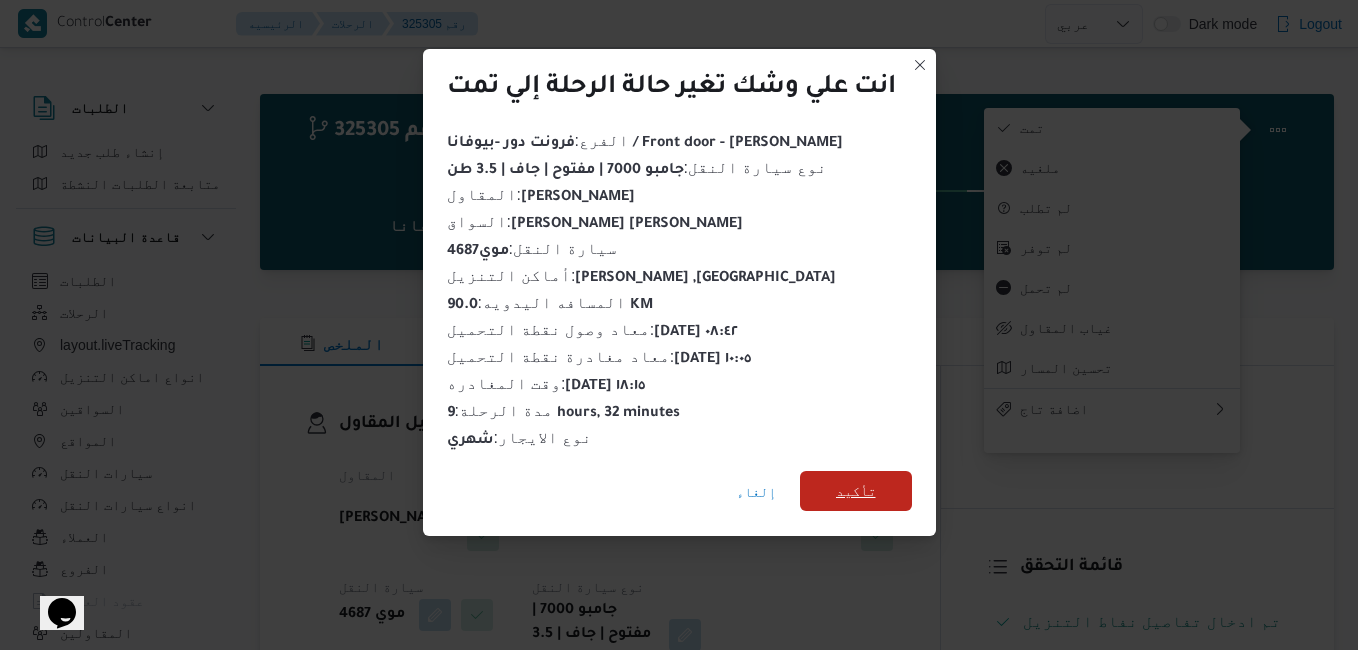 click on "تأكيد" at bounding box center [856, 491] 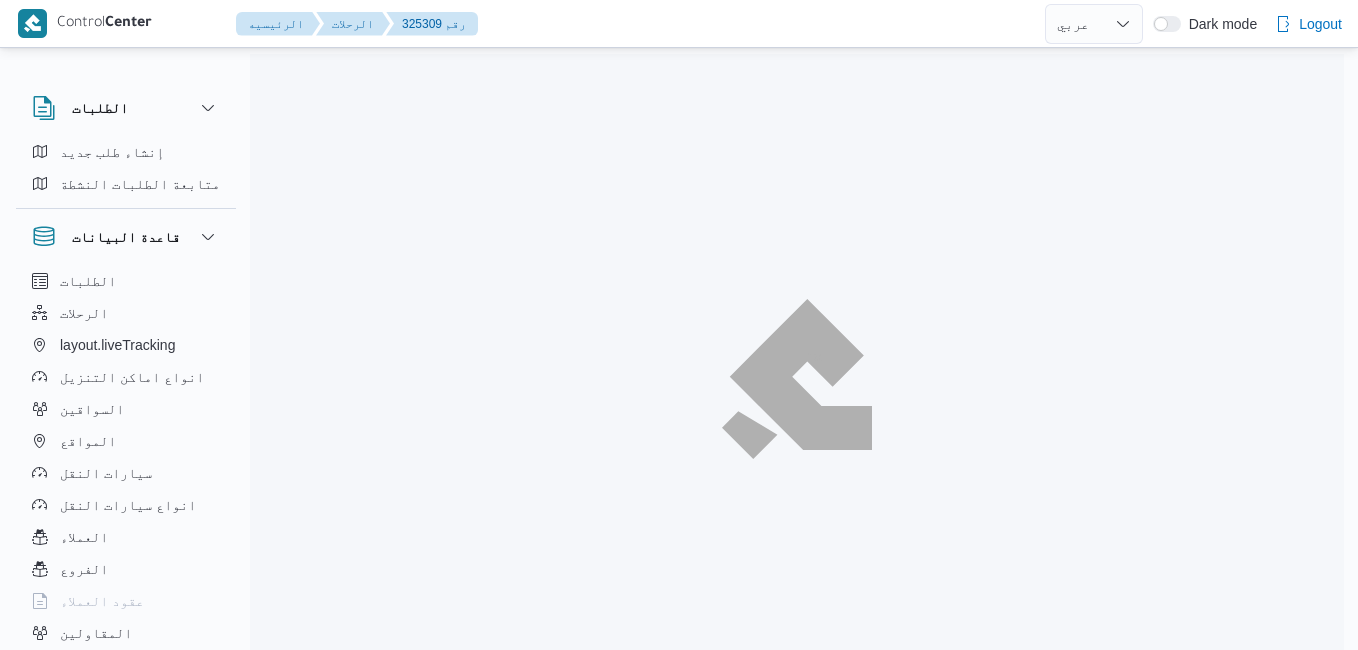 select on "ar" 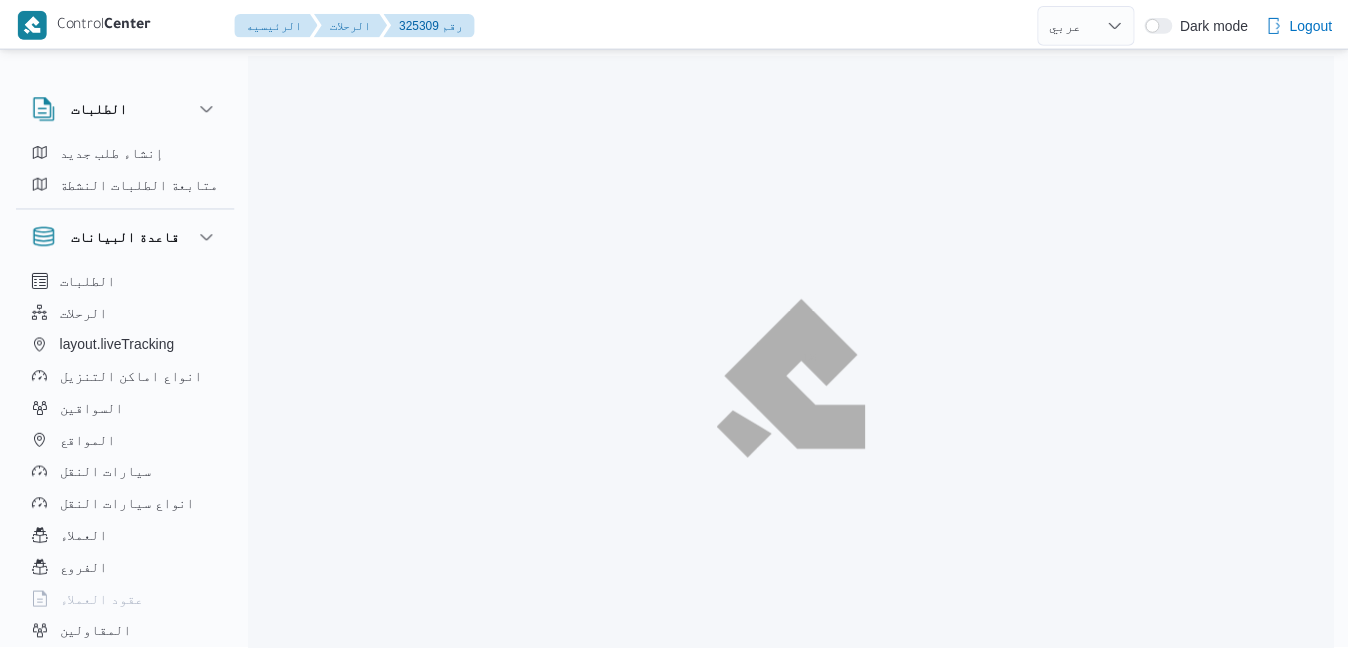 scroll, scrollTop: 0, scrollLeft: 0, axis: both 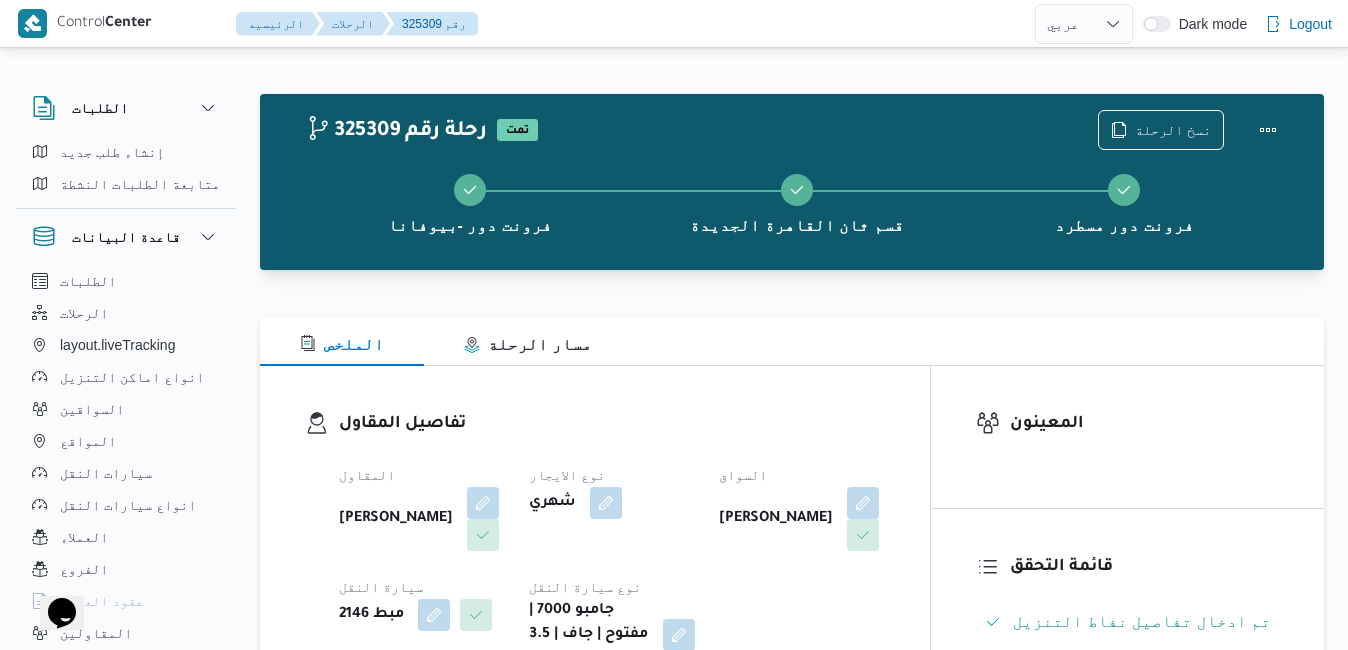 click on "الملخص مسار الرحلة" at bounding box center [792, 342] 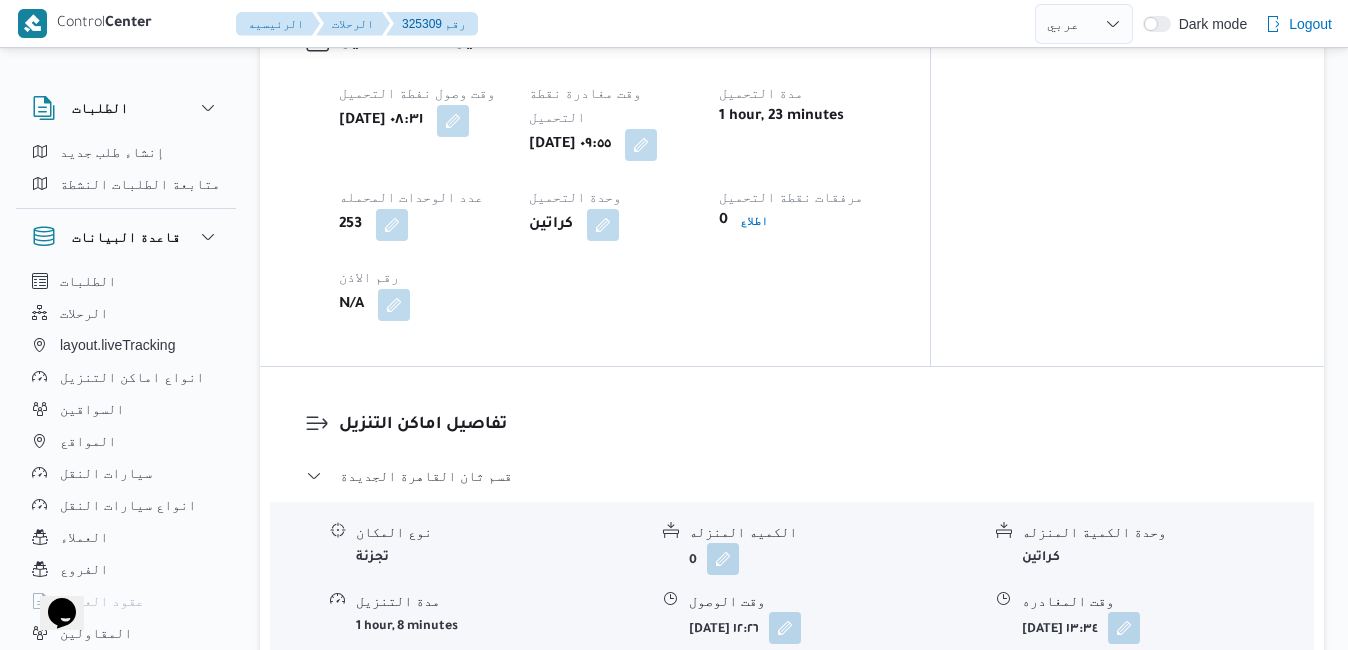 scroll, scrollTop: 1520, scrollLeft: 0, axis: vertical 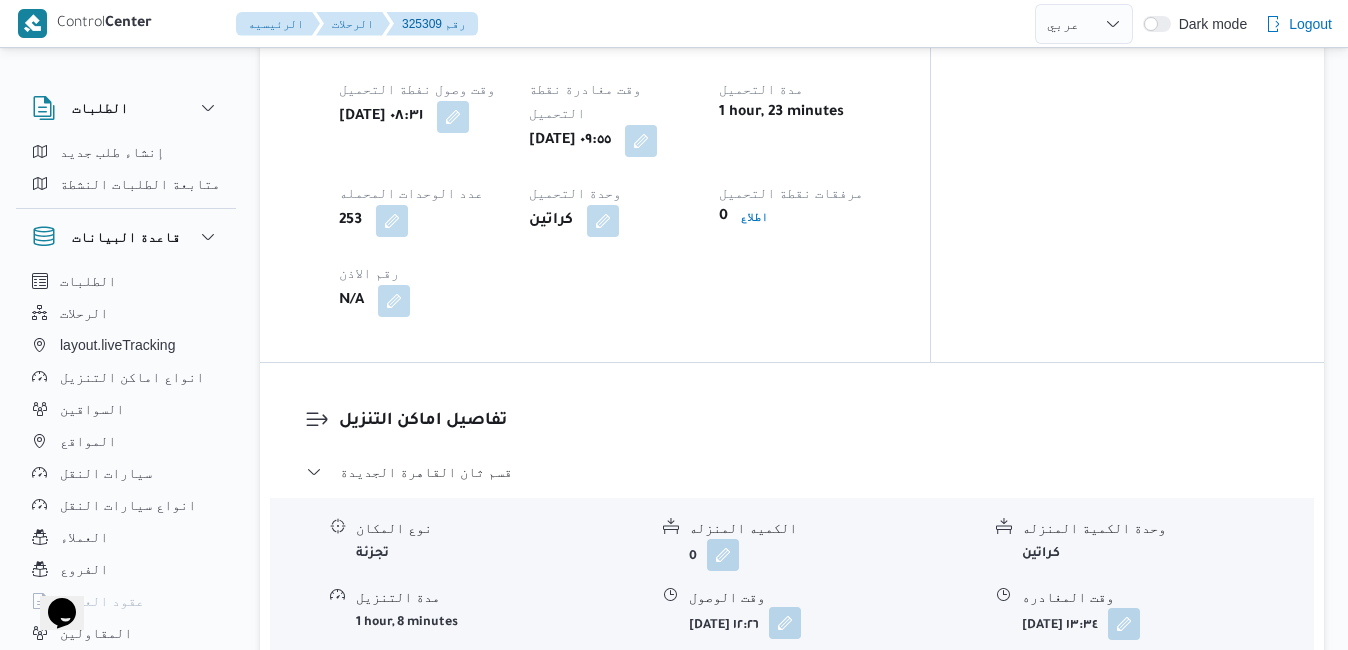 click at bounding box center [785, 623] 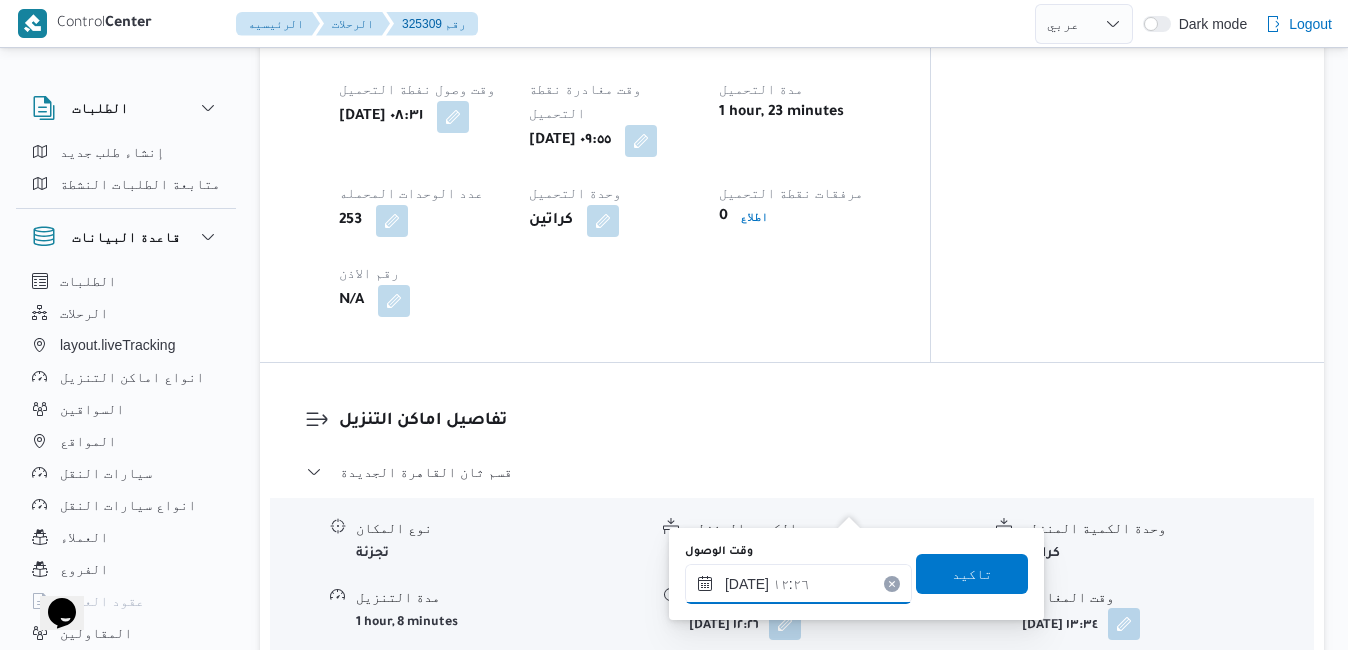 click on "١٦/٠٧/٢٠٢٥ ١٢:٢٦" at bounding box center [798, 584] 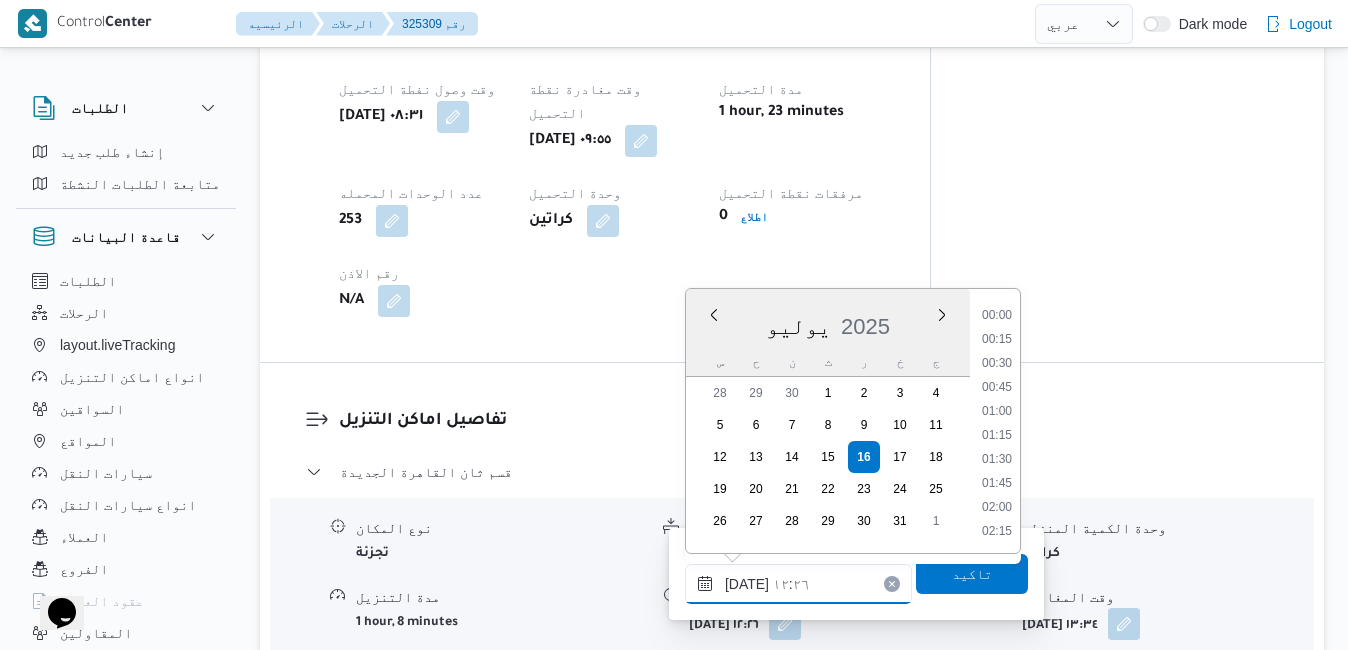 scroll, scrollTop: 1054, scrollLeft: 0, axis: vertical 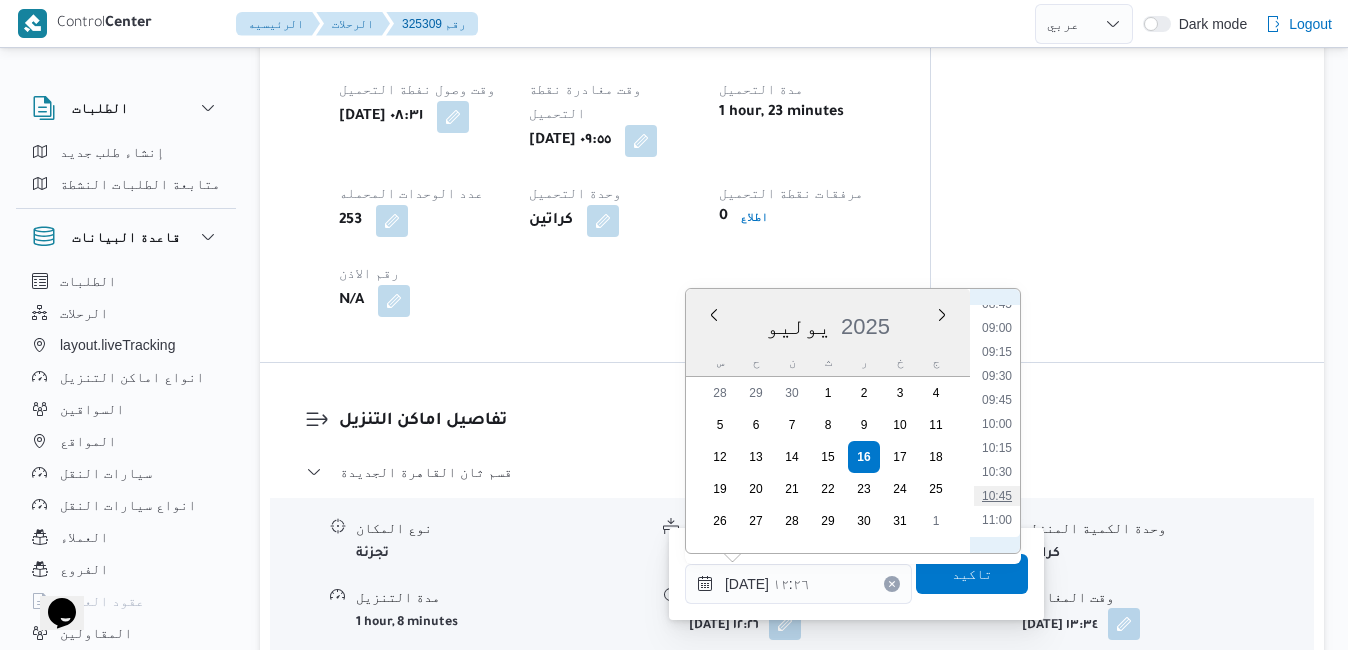 click on "10:45" at bounding box center (997, 496) 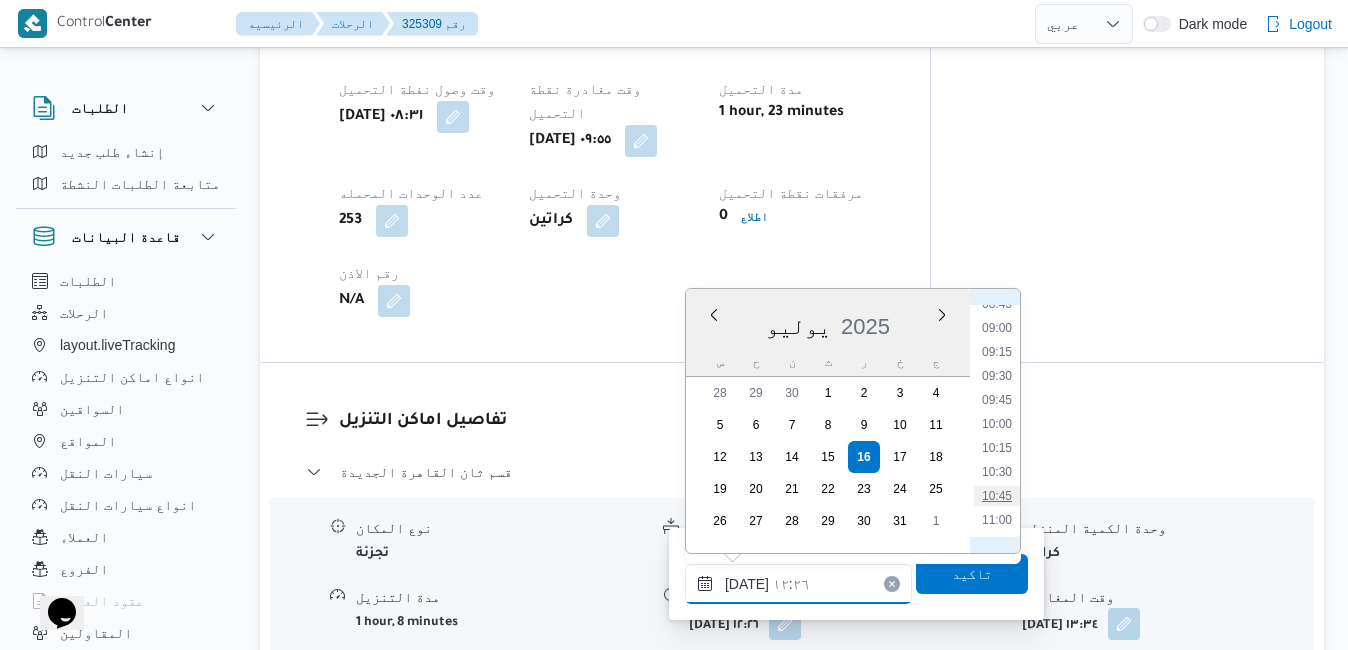 type on "١٦/٠٧/٢٠٢٥ ١٠:٤٥" 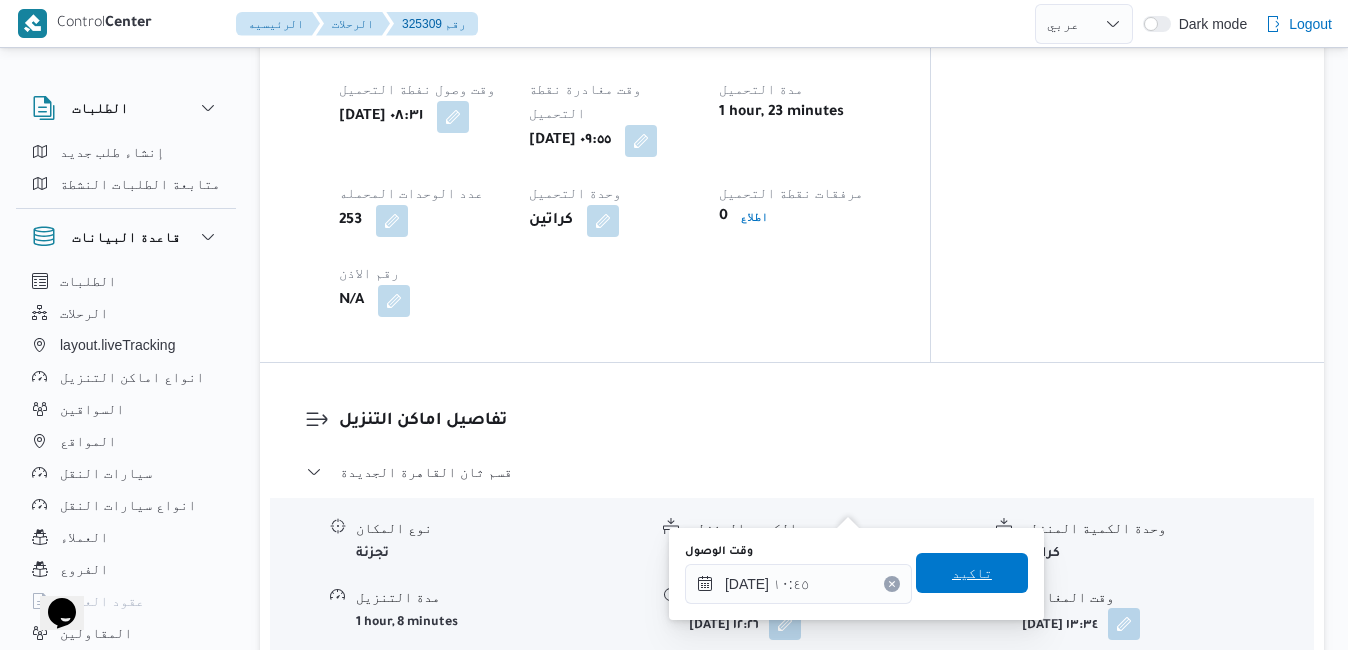 click on "تاكيد" at bounding box center [972, 573] 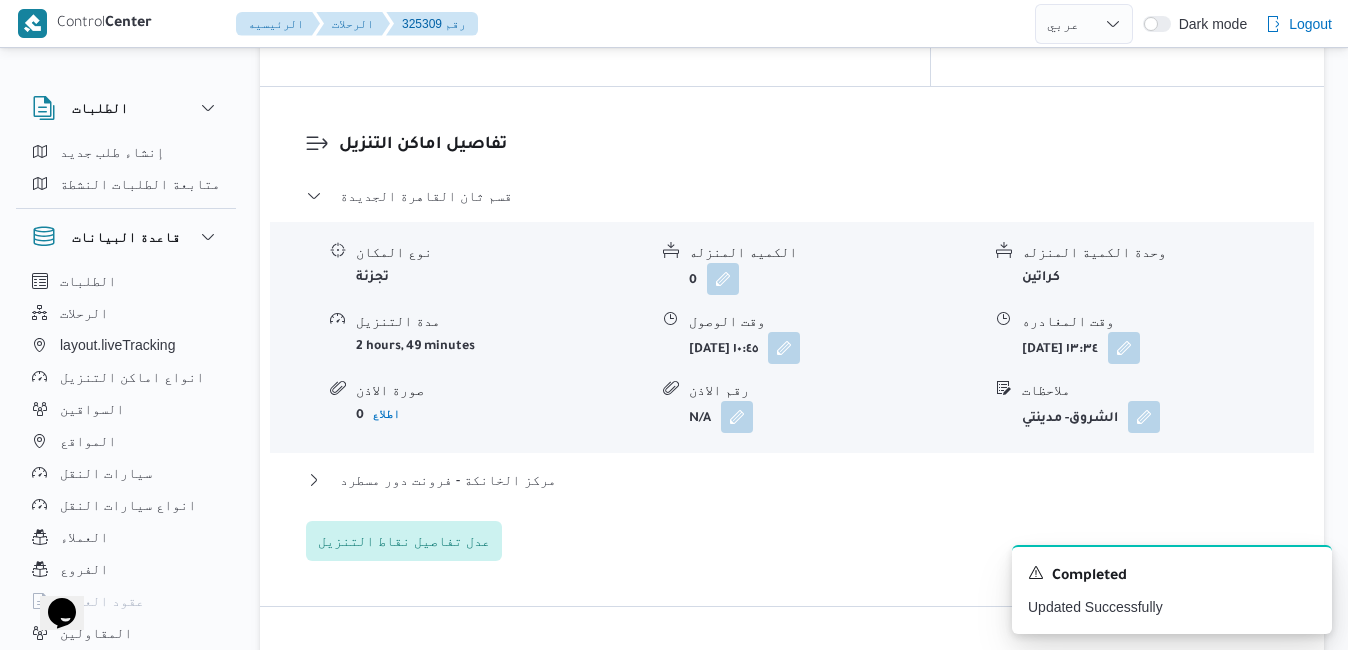 scroll, scrollTop: 1840, scrollLeft: 0, axis: vertical 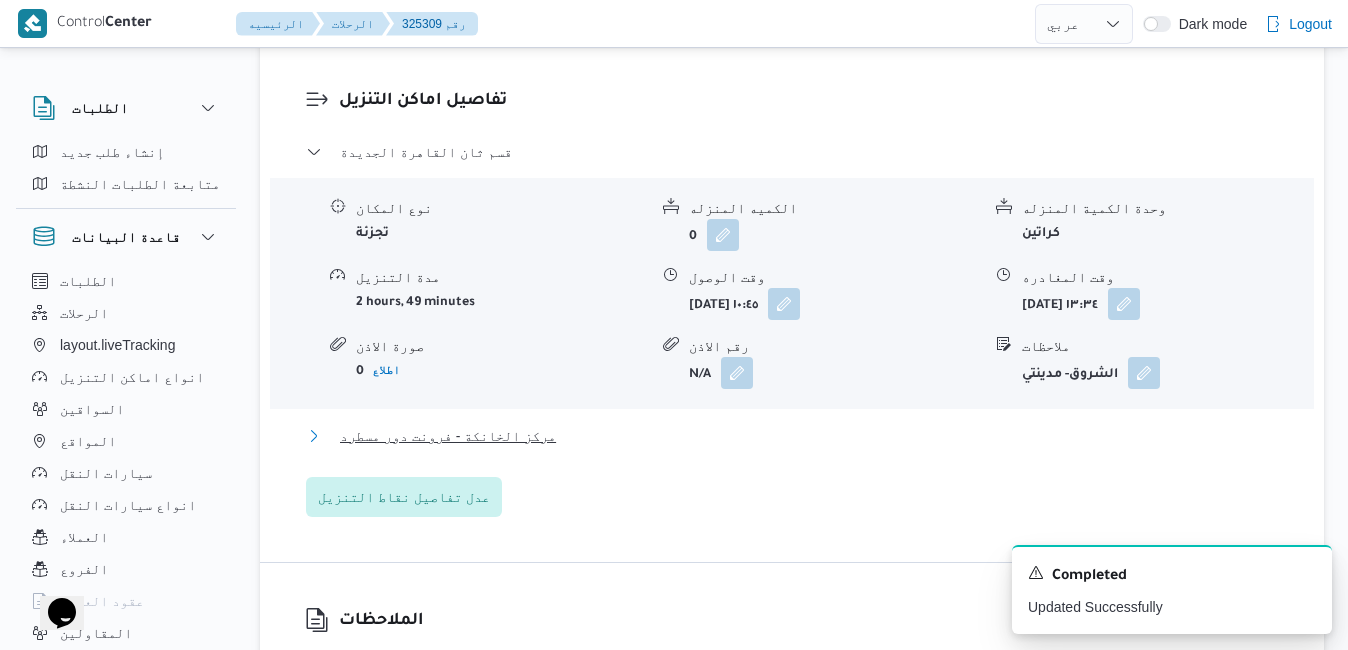 click on "مركز الخانكة -
فرونت دور مسطرد" at bounding box center [792, 436] 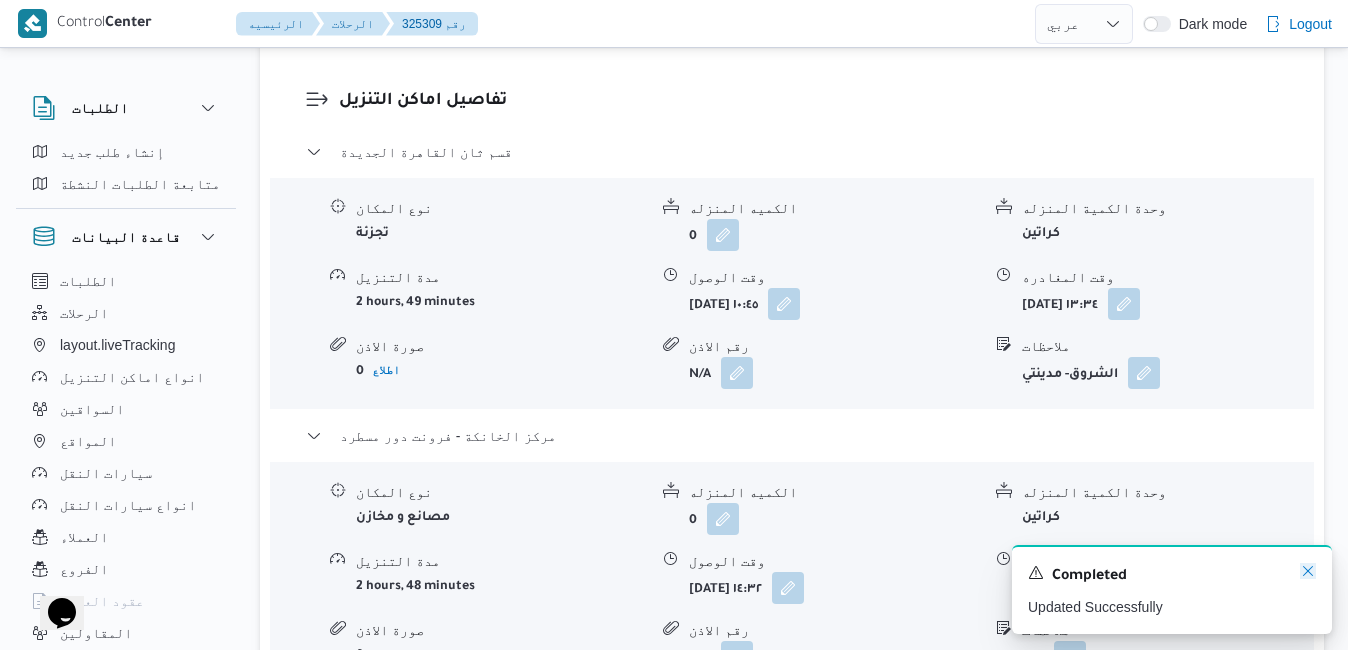 click 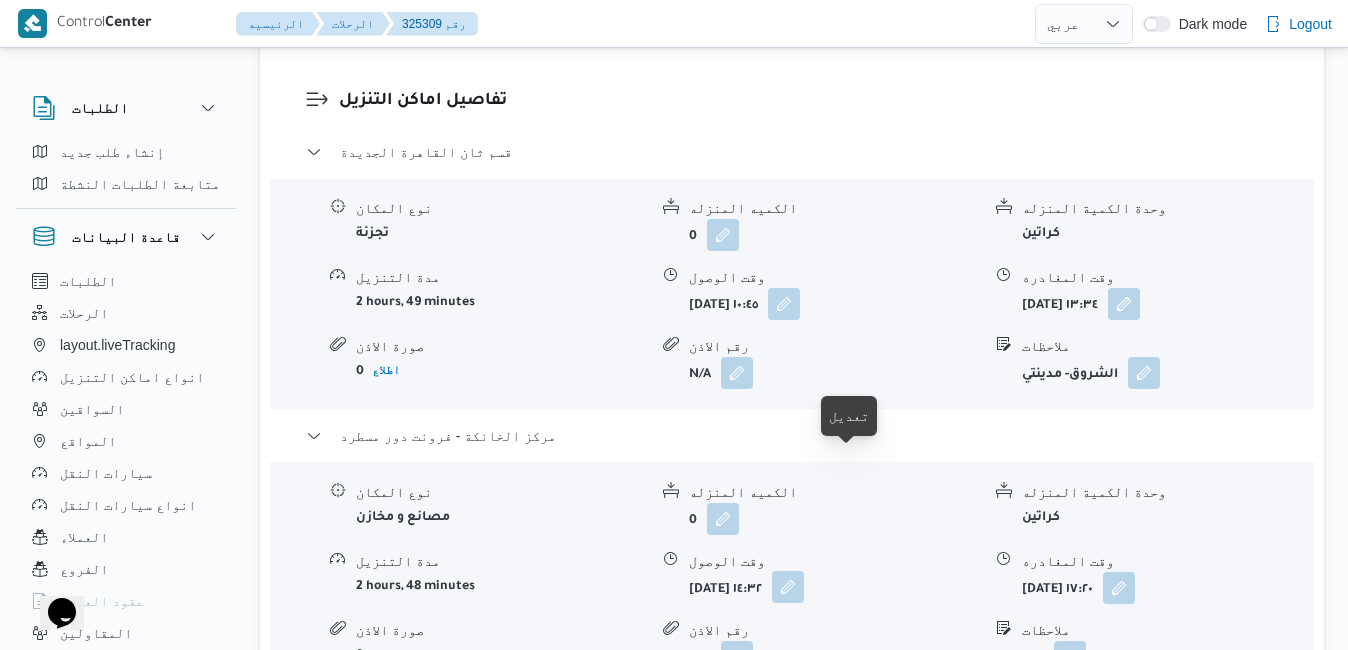 click at bounding box center [788, 587] 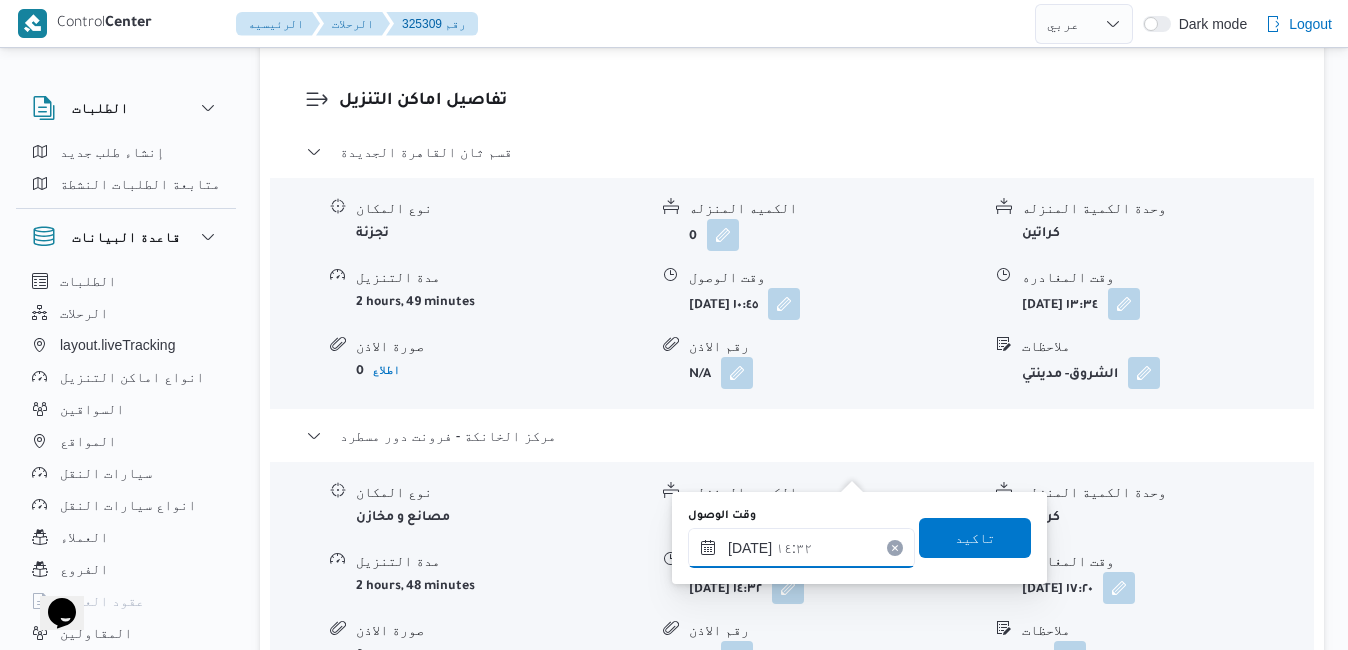 click on "١٦/٠٧/٢٠٢٥ ١٤:٣٢" at bounding box center [801, 548] 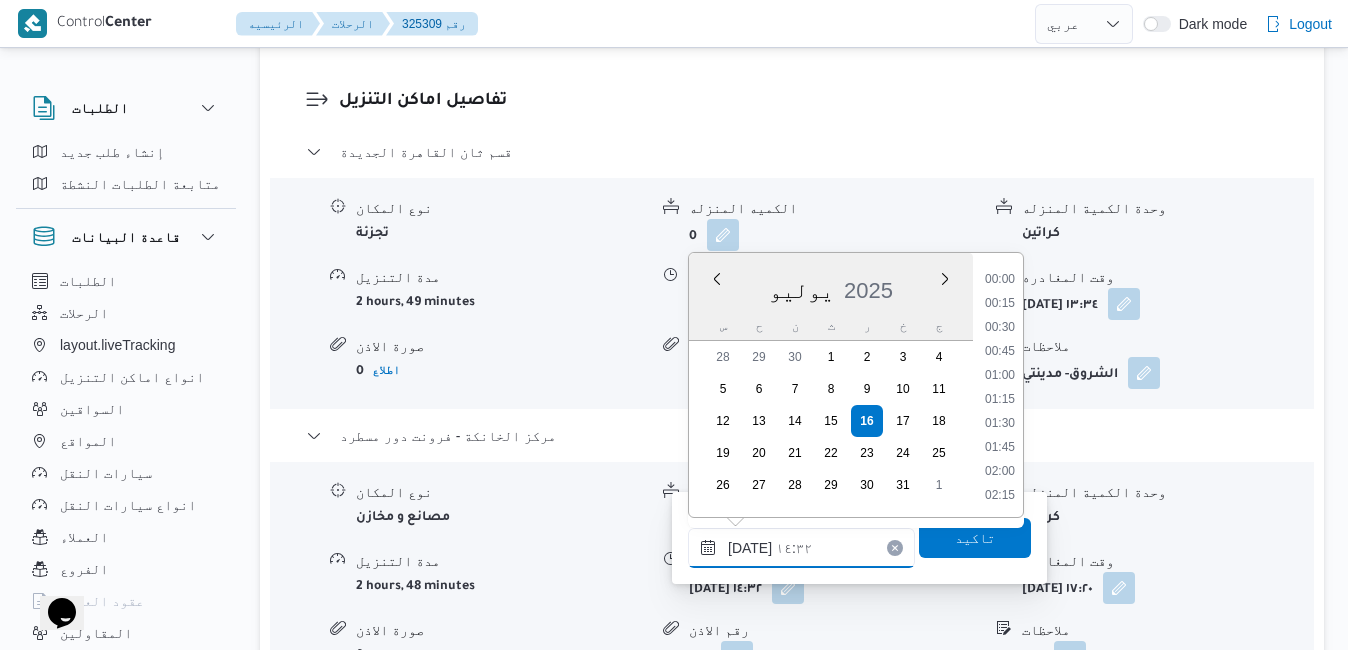 scroll, scrollTop: 1270, scrollLeft: 0, axis: vertical 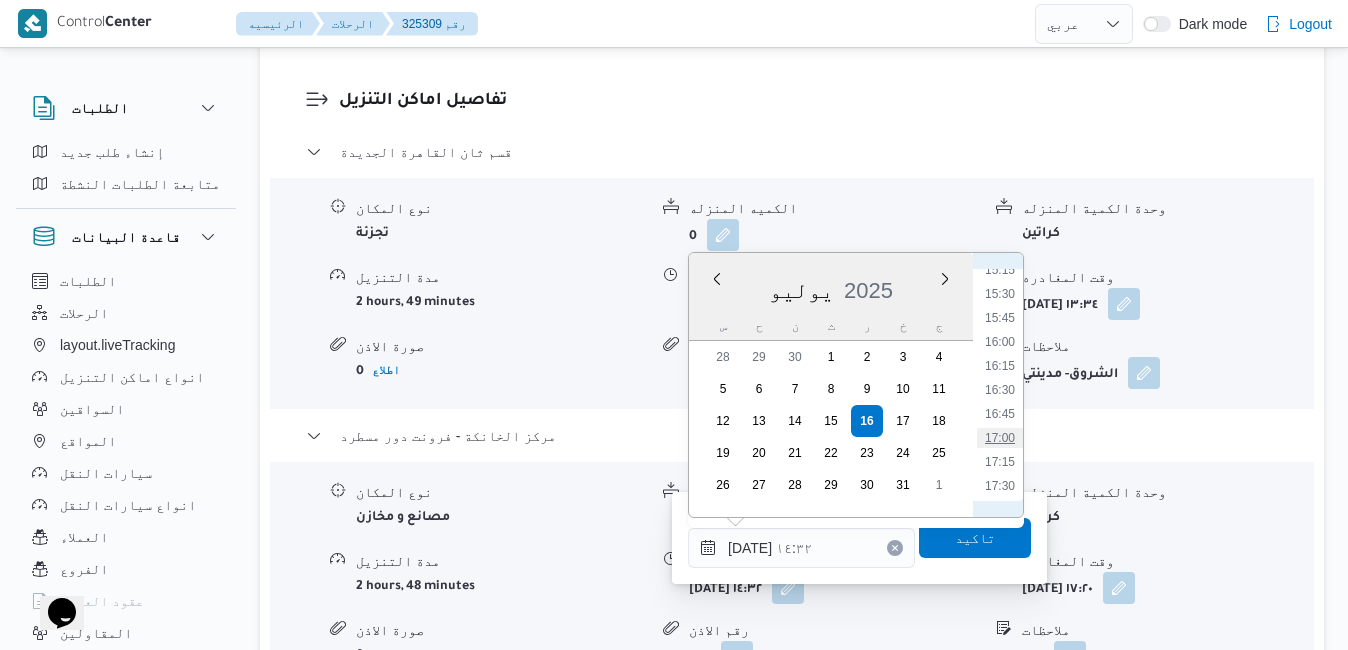 click on "17:00" at bounding box center (1000, 438) 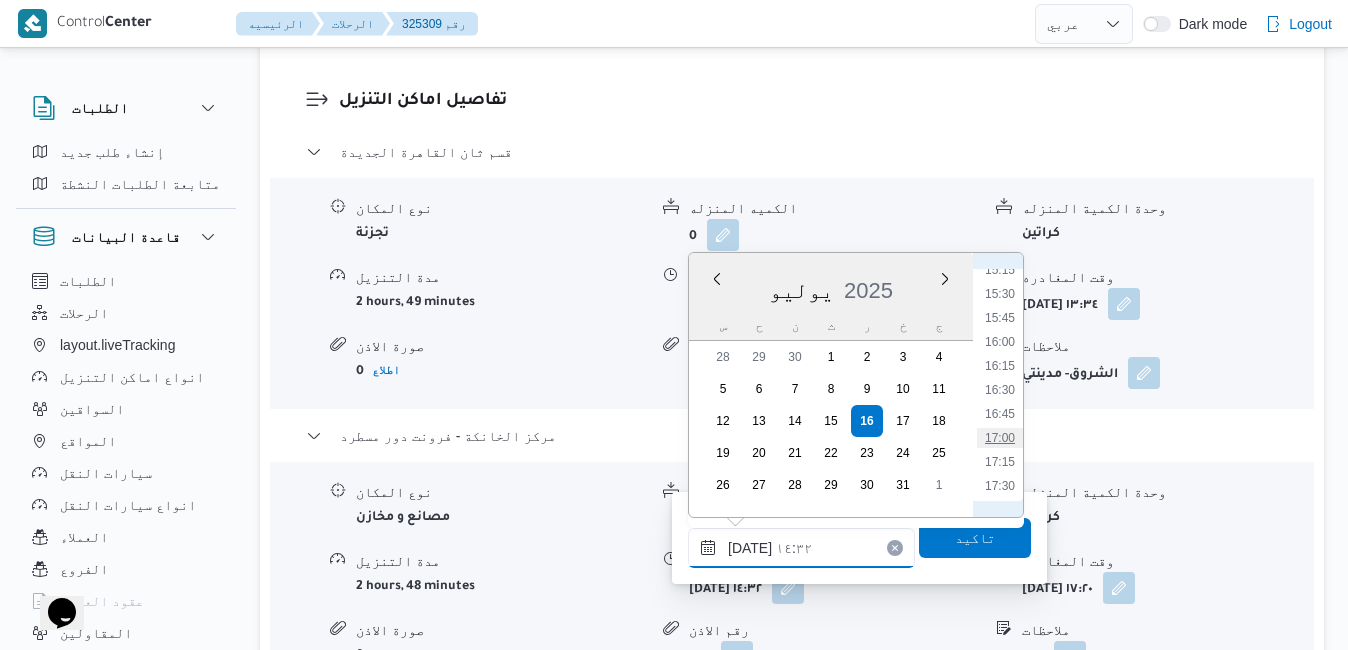 type on "١٦/٠٧/٢٠٢٥ ١٧:٠٠" 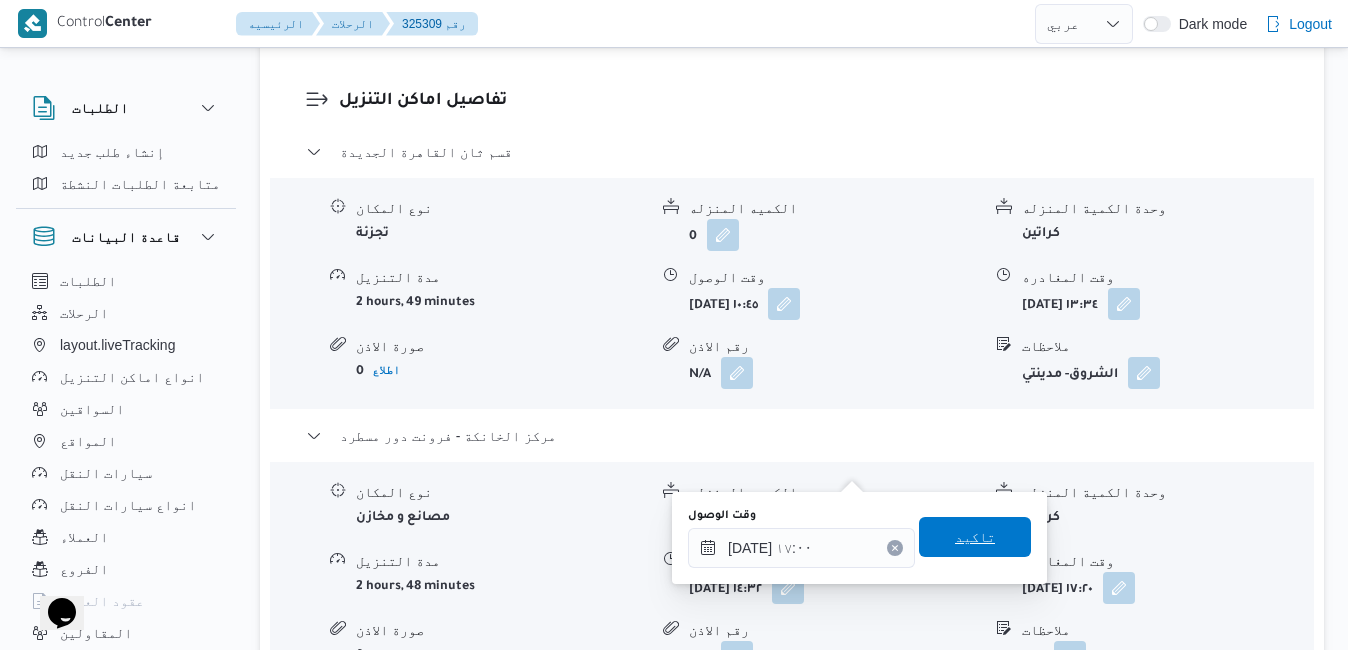 click on "تاكيد" at bounding box center (975, 537) 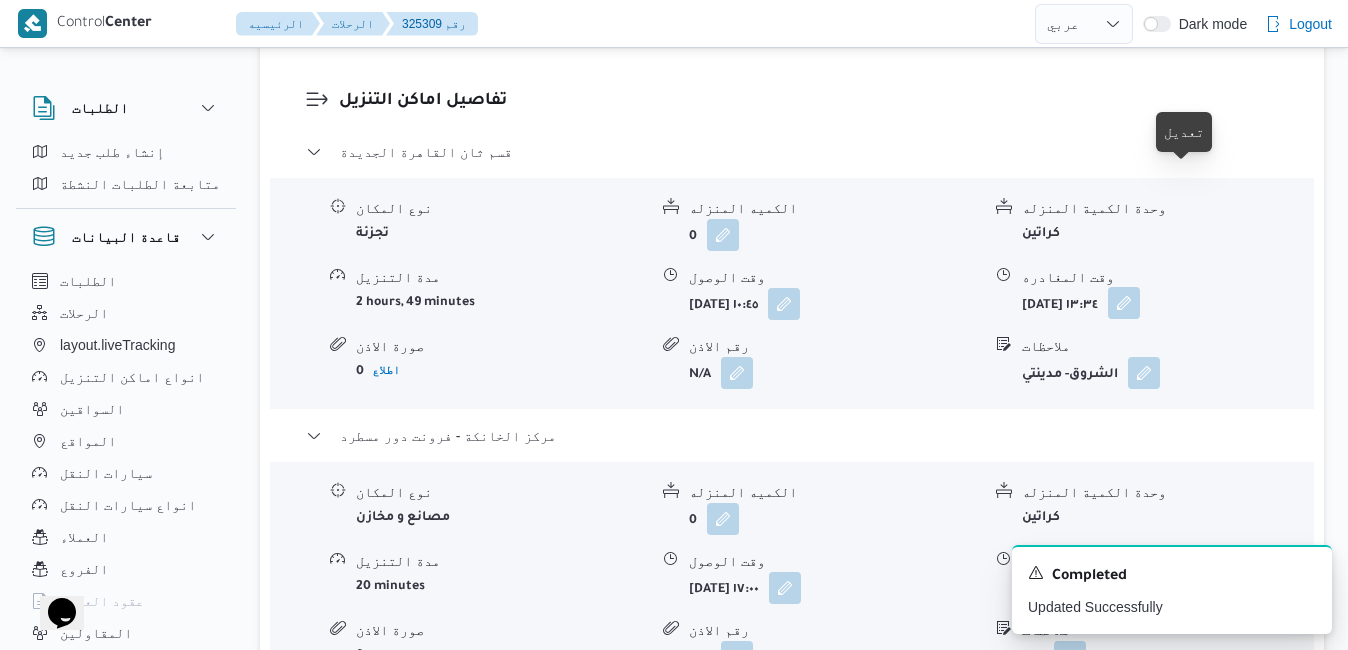 click at bounding box center (1124, 303) 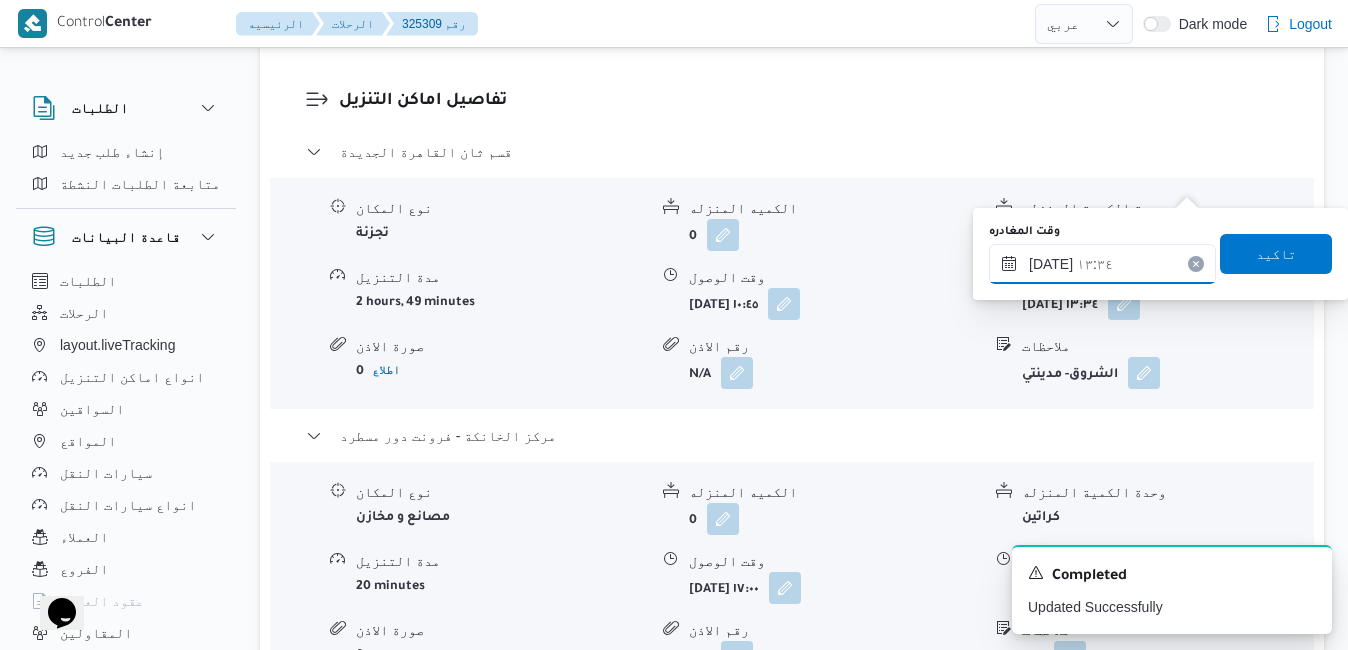click on "١٦/٠٧/٢٠٢٥ ١٣:٣٤" at bounding box center (1102, 264) 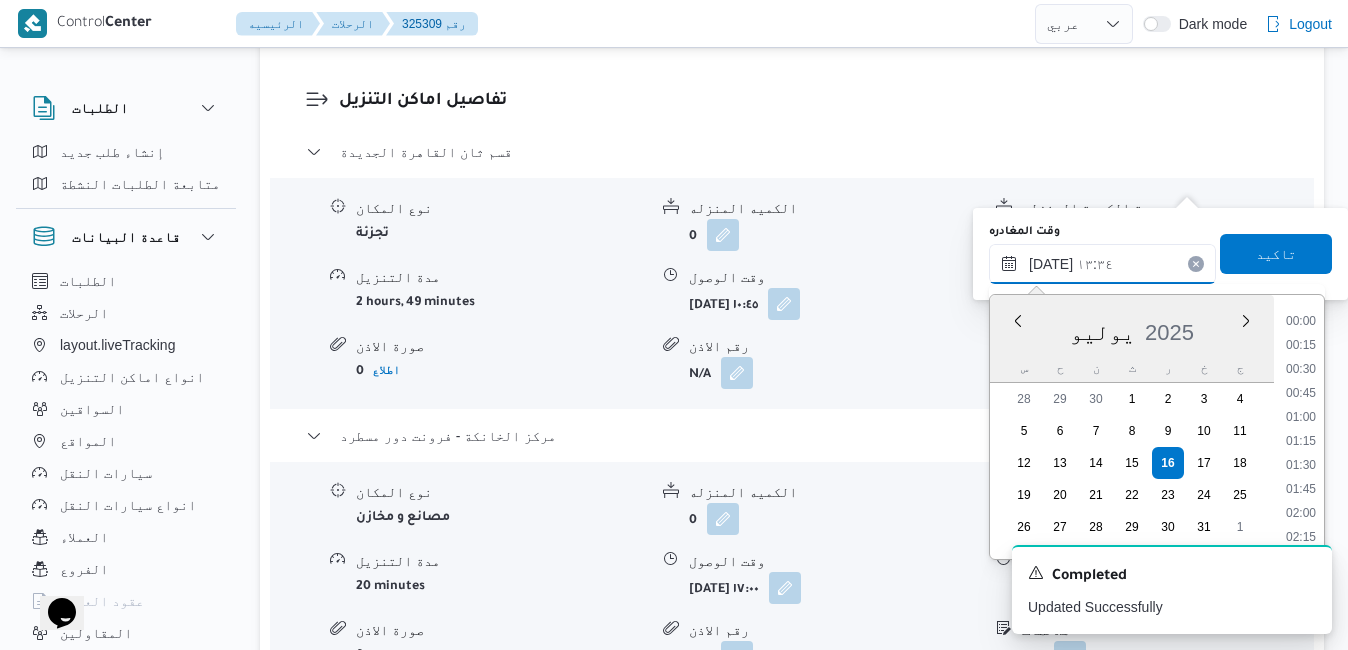 scroll, scrollTop: 1174, scrollLeft: 0, axis: vertical 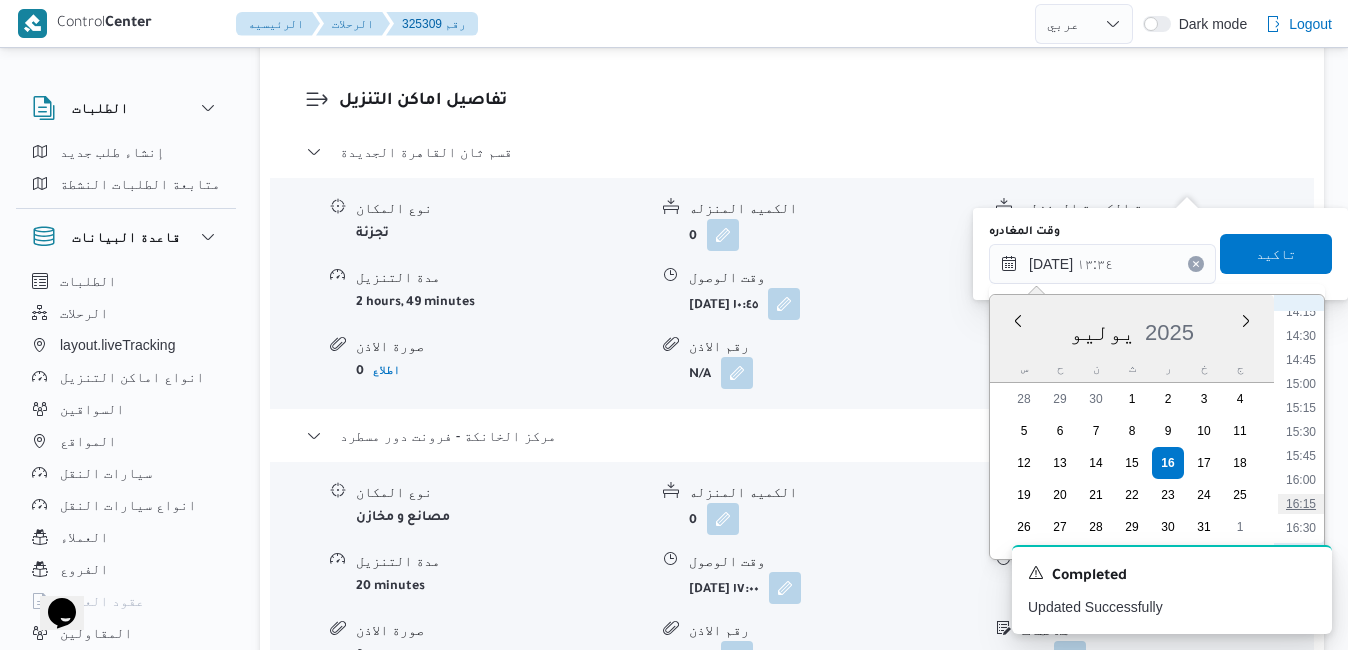 click on "16:15" at bounding box center [1301, 504] 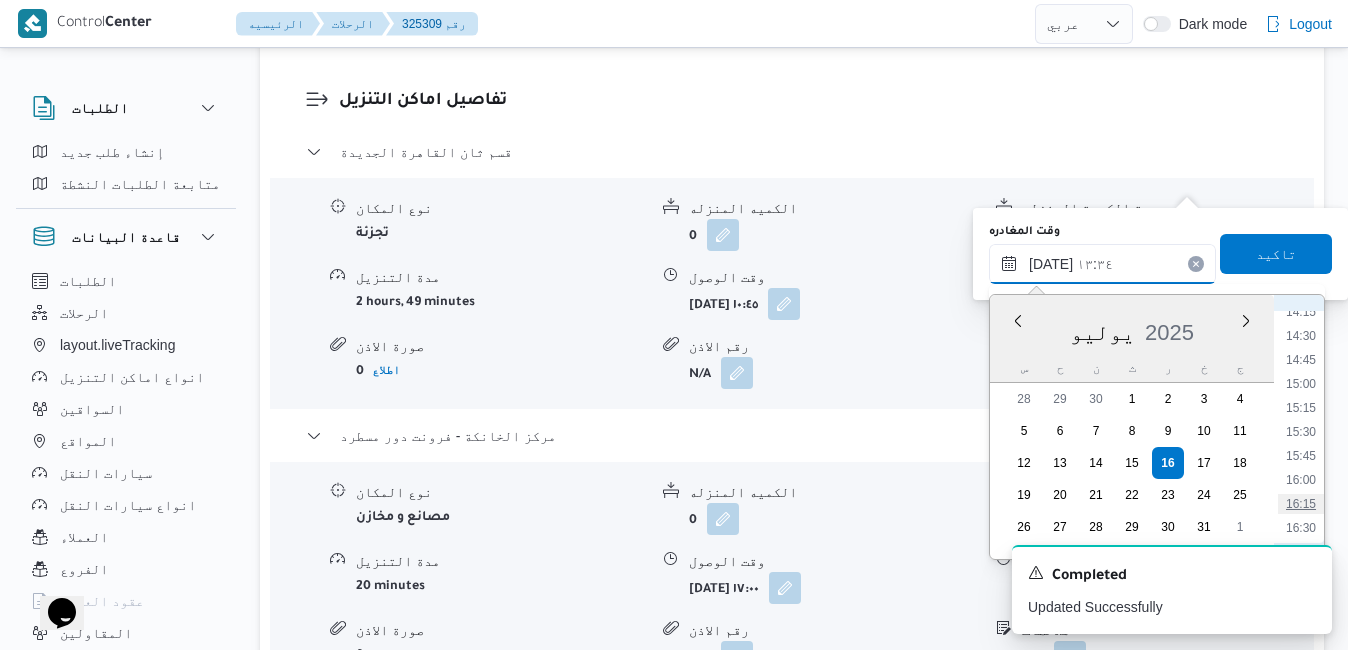 type on "١٦/٠٧/٢٠٢٥ ١٦:١٥" 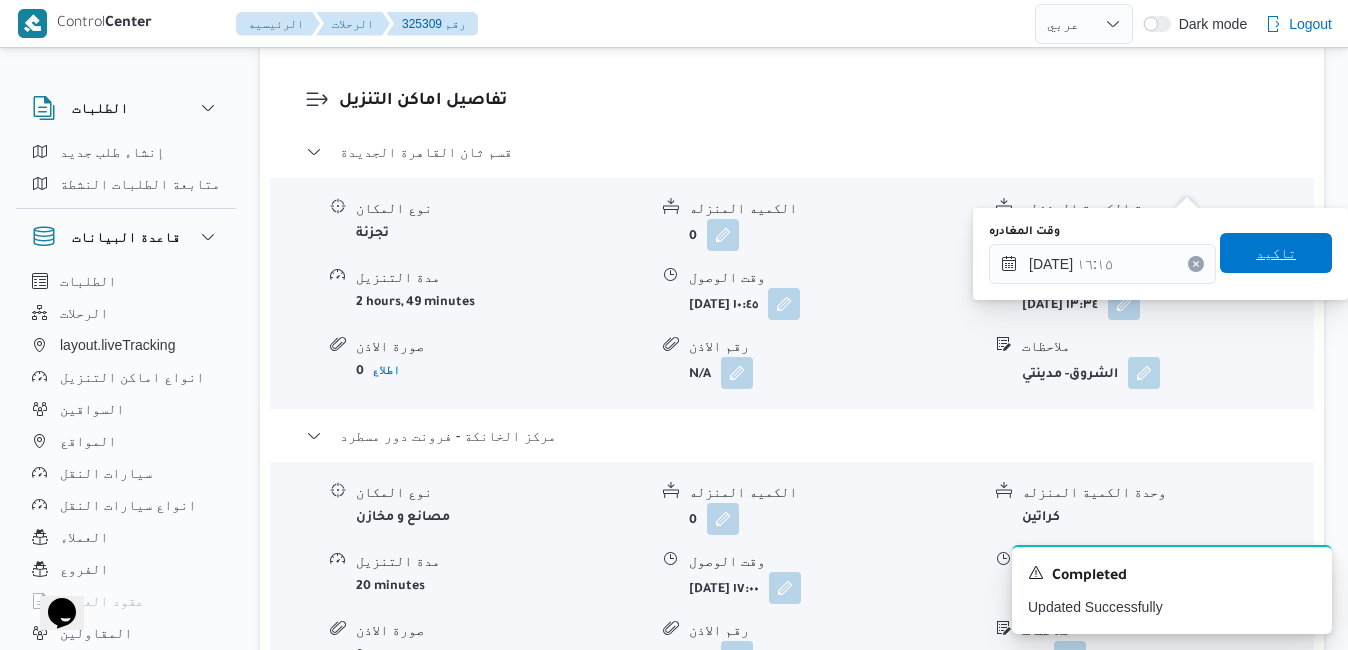 click on "تاكيد" at bounding box center (1276, 253) 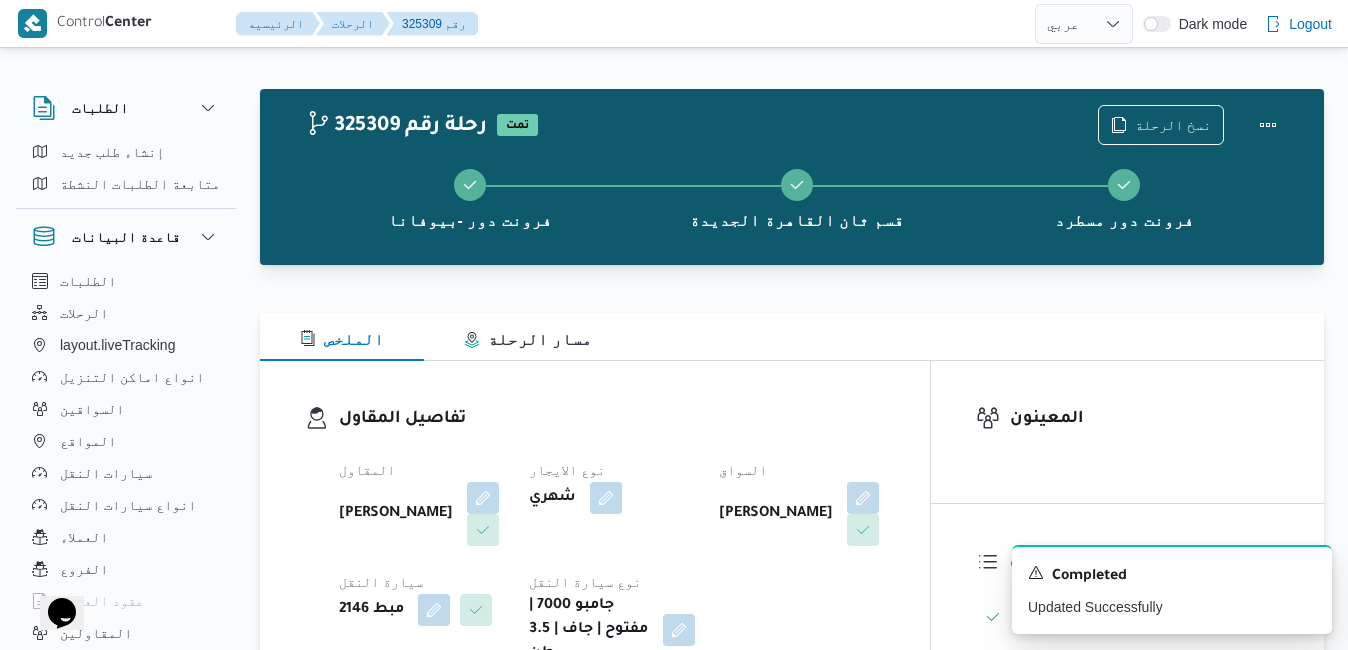 scroll, scrollTop: 0, scrollLeft: 0, axis: both 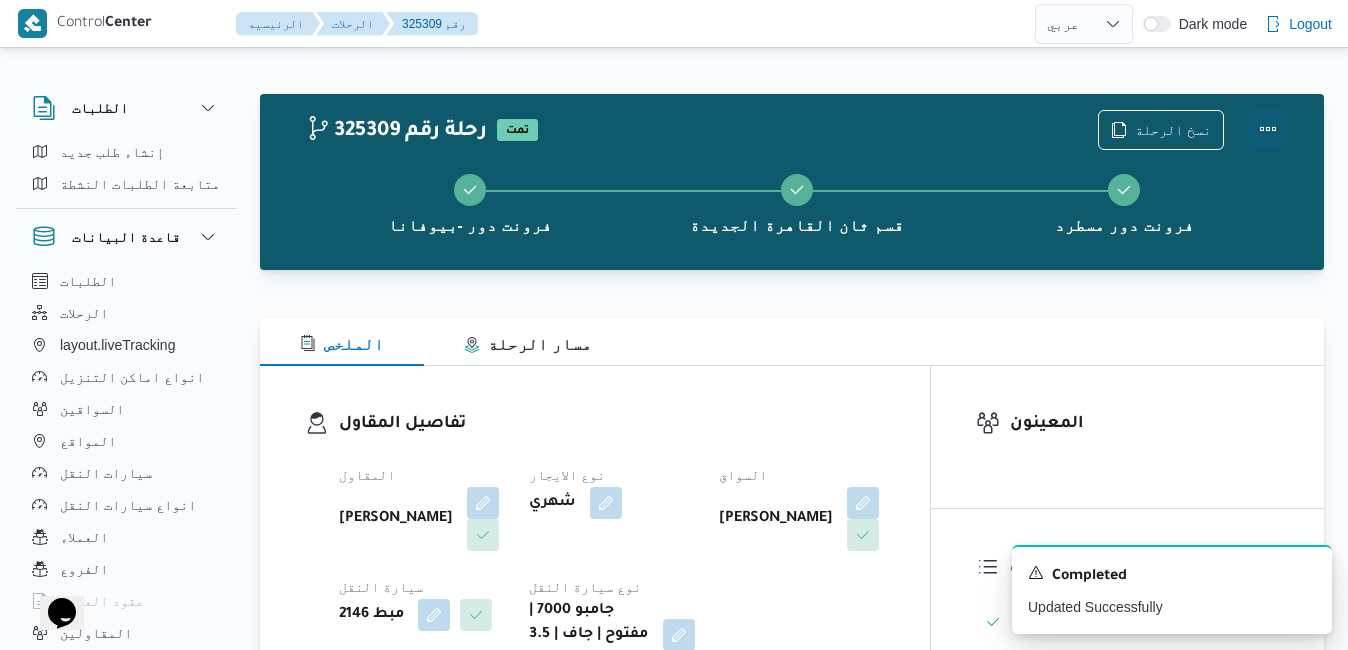 click at bounding box center (1268, 129) 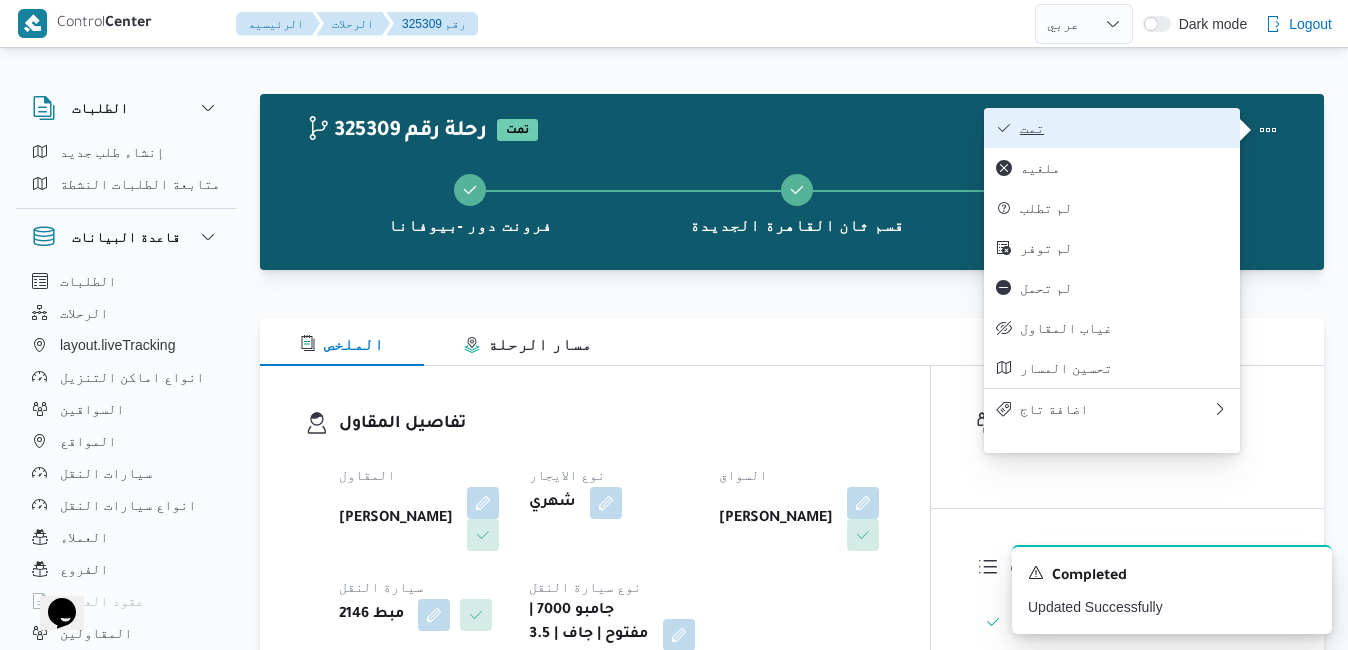 click on "تمت" at bounding box center (1124, 128) 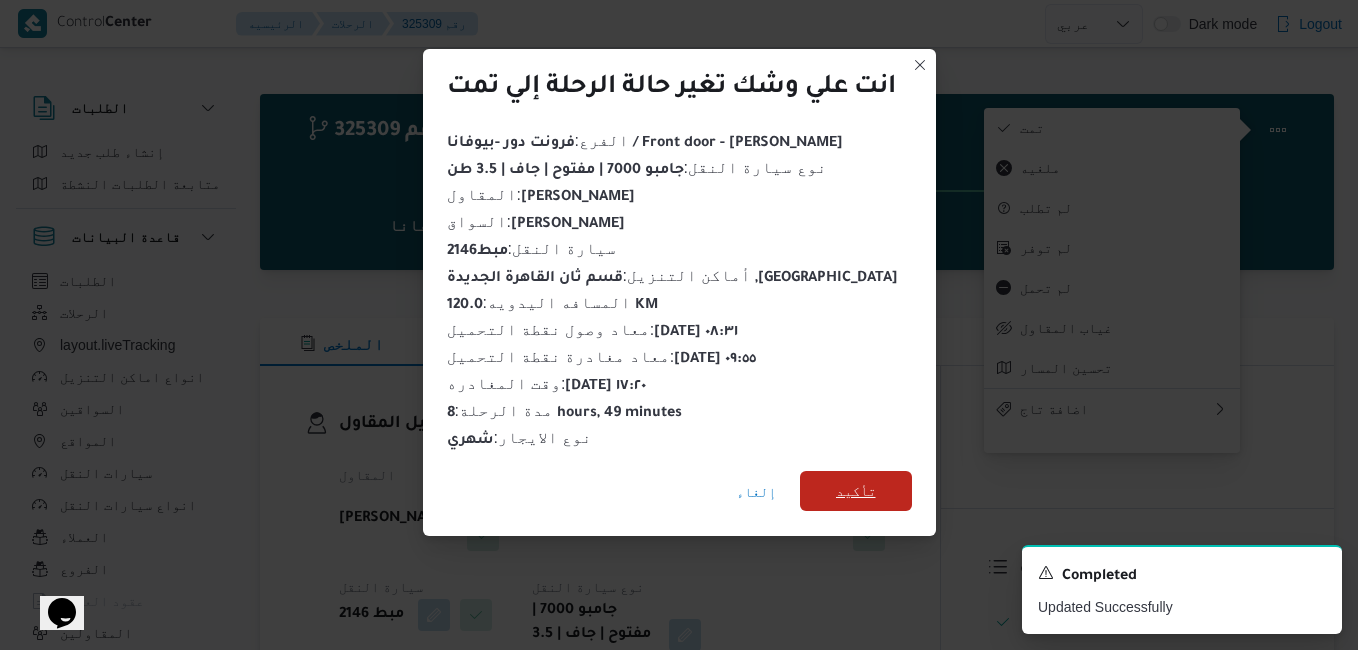 click on "تأكيد" at bounding box center (856, 491) 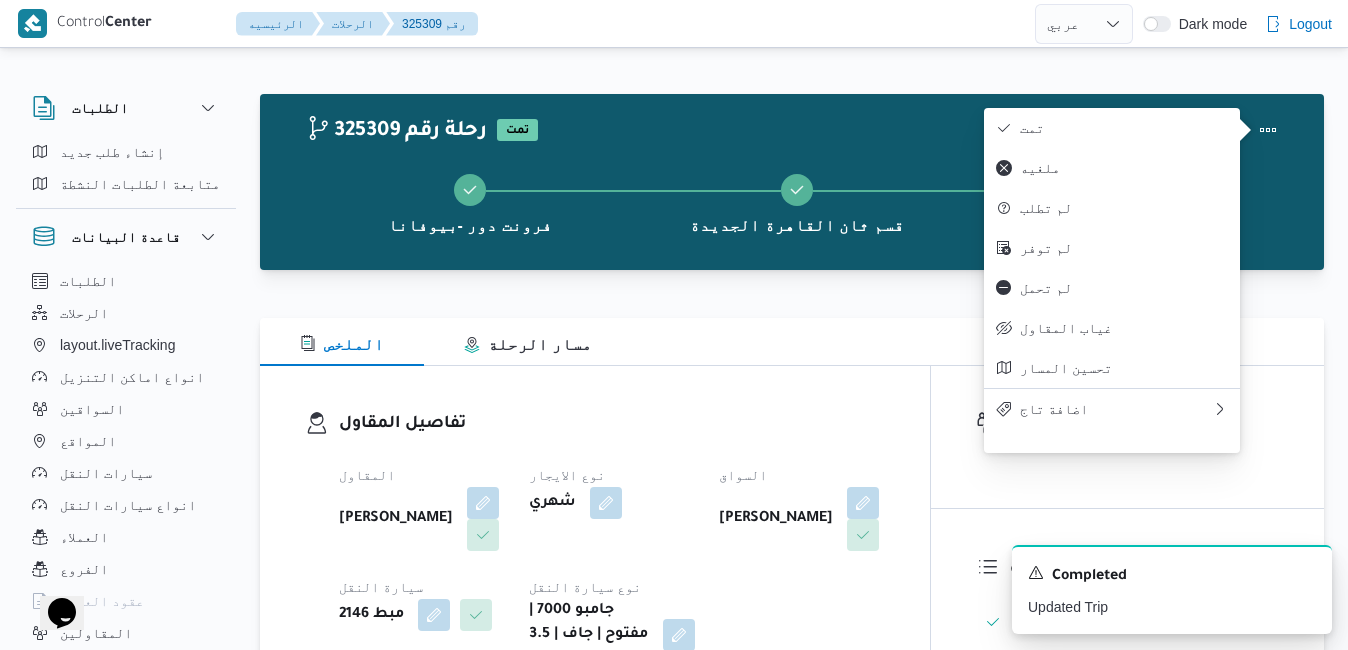 click on "السواق" at bounding box center (802, 475) 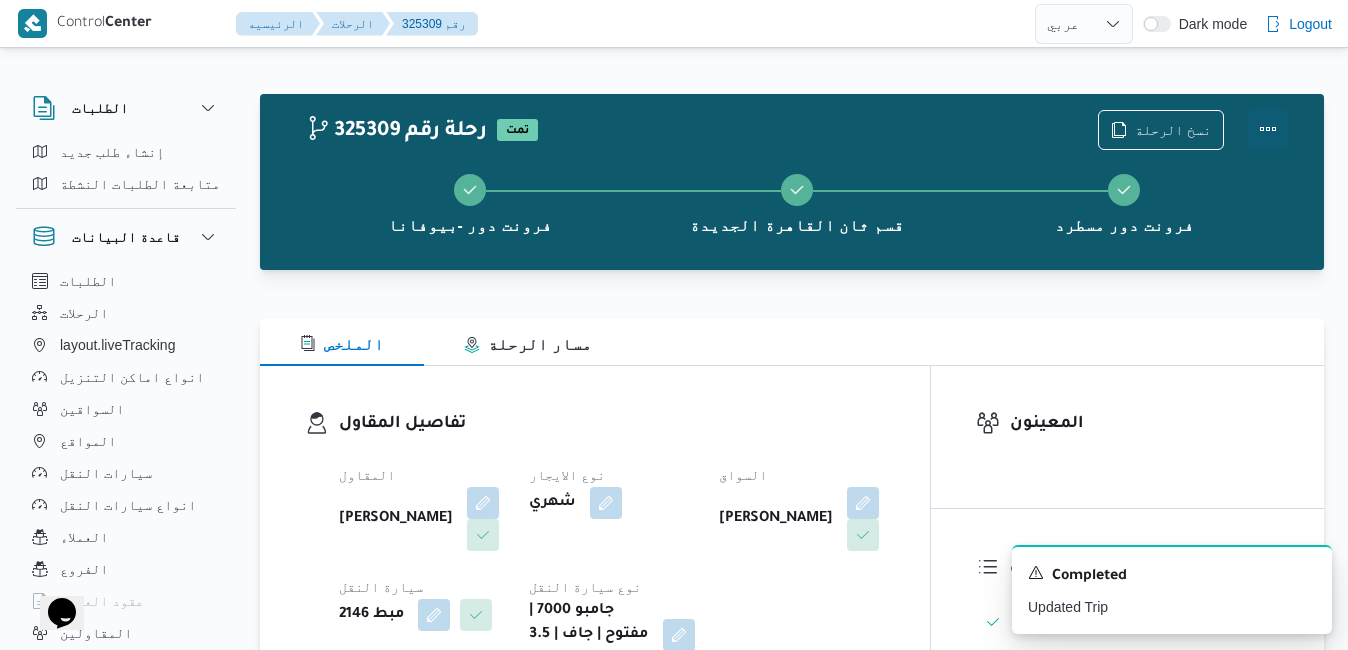 click at bounding box center (1268, 129) 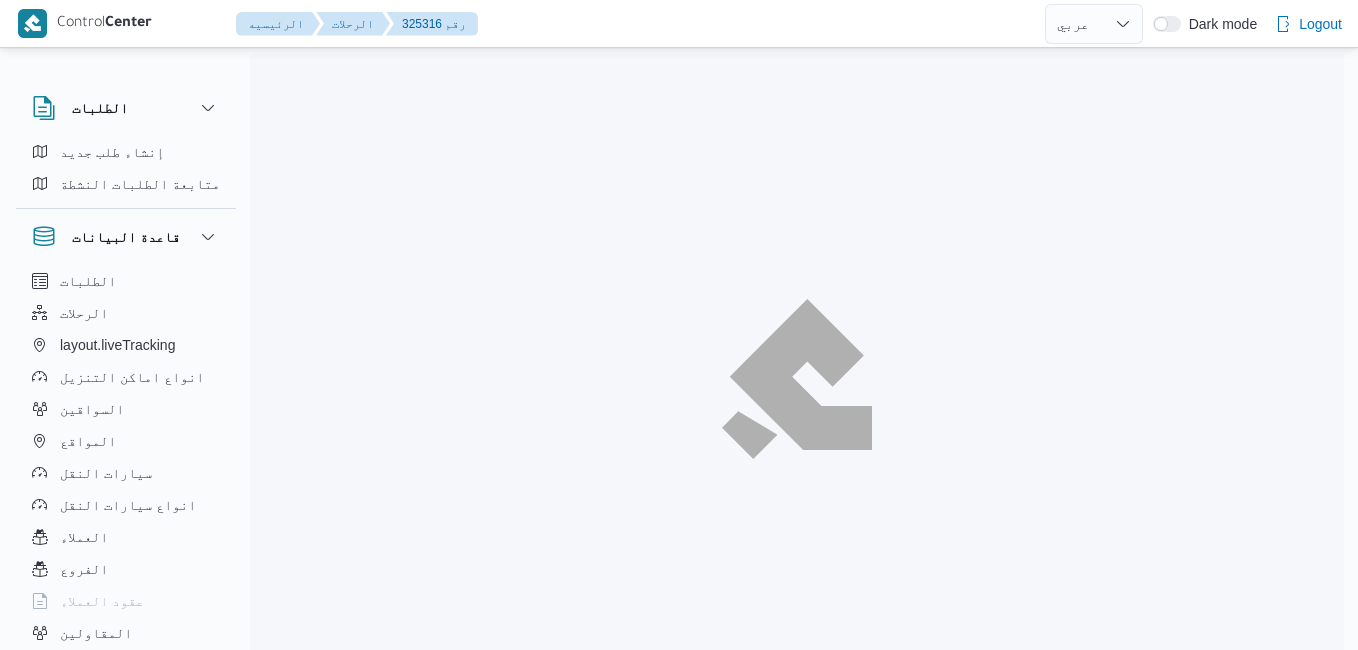 select on "ar" 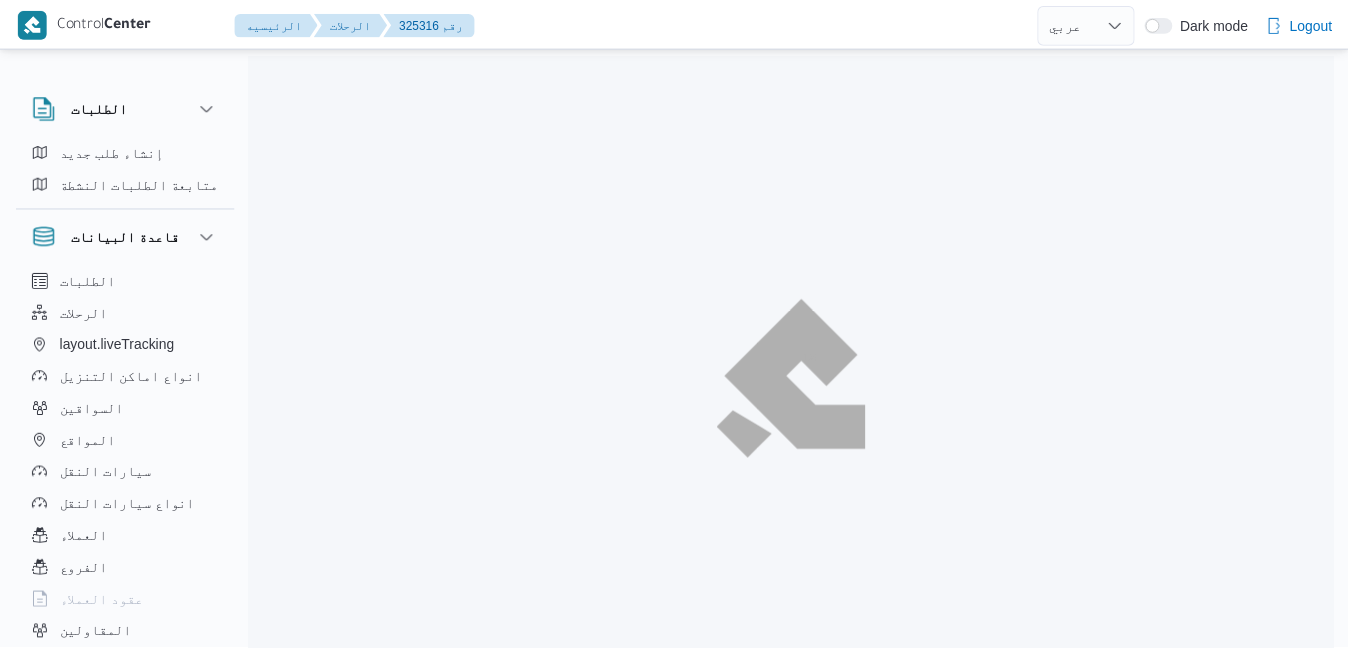 scroll, scrollTop: 0, scrollLeft: 0, axis: both 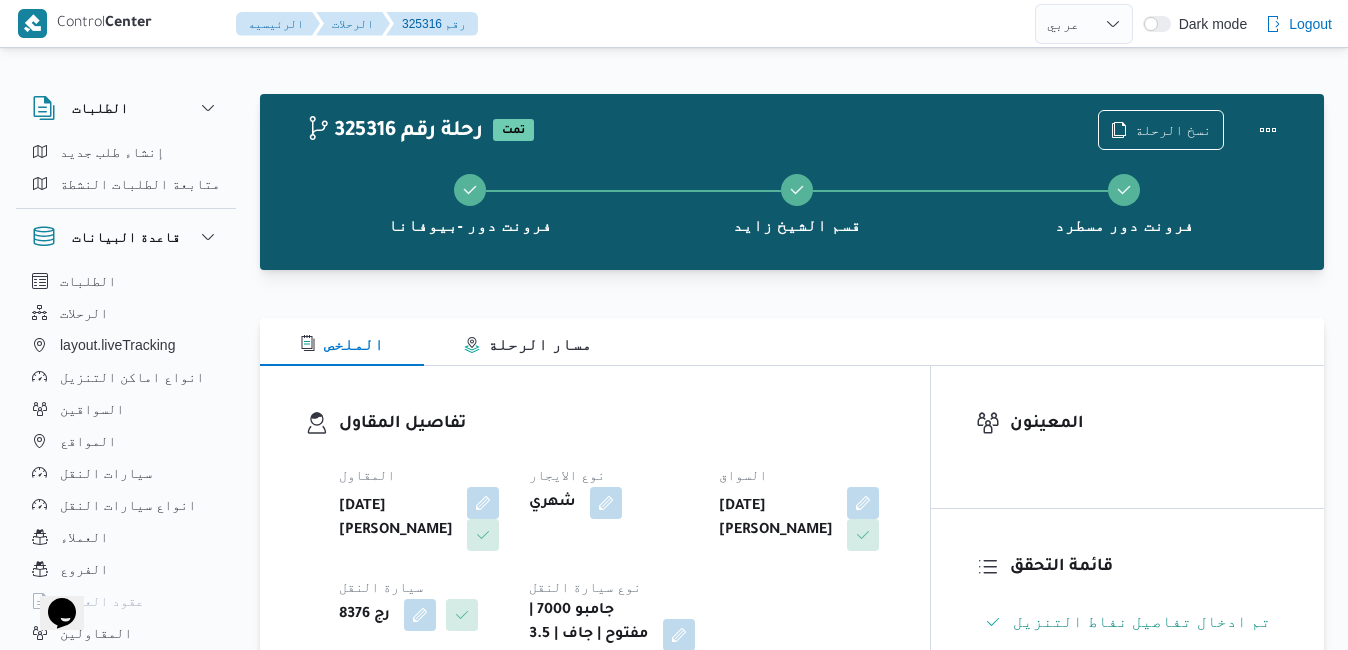 click on "تفاصيل المقاول المقاول [DATE][PERSON_NAME] نوع الايجار شهري السواق [DATE][PERSON_NAME] سيارة النقل رج 8376 نوع سيارة النقل جامبو 7000 | مفتوح | جاف | 3.5 طن" at bounding box center [595, 541] 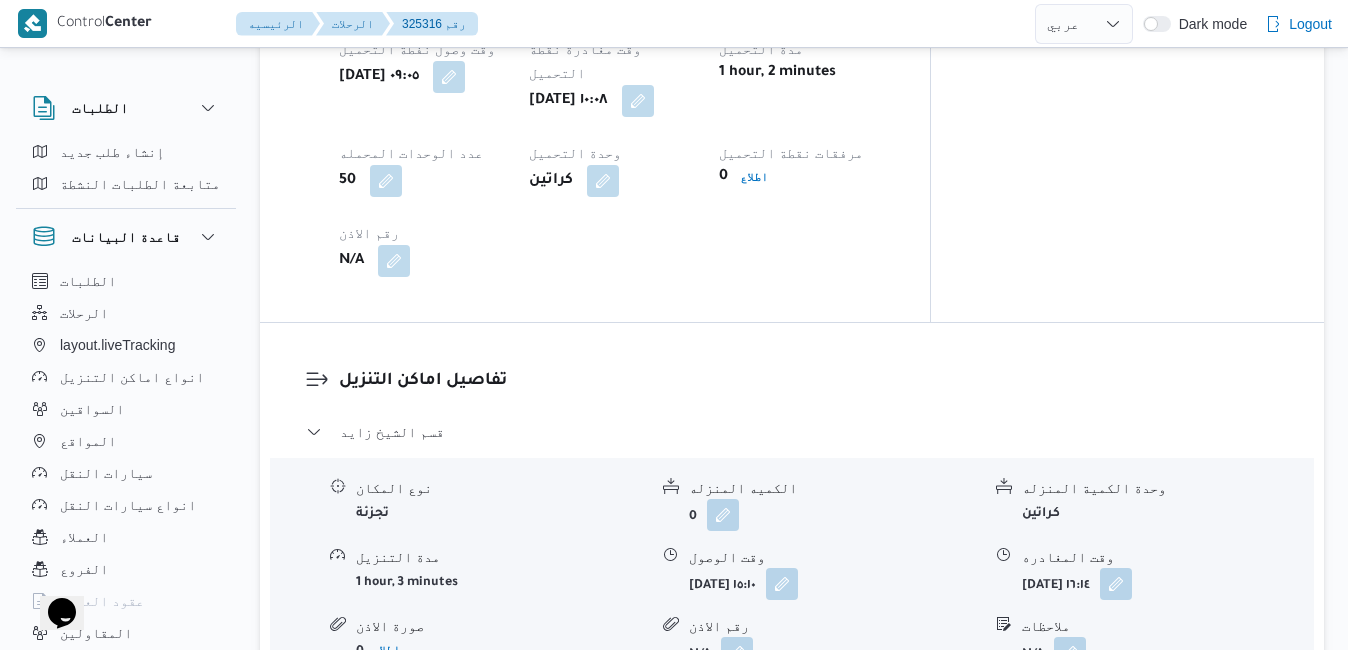 scroll, scrollTop: 1600, scrollLeft: 0, axis: vertical 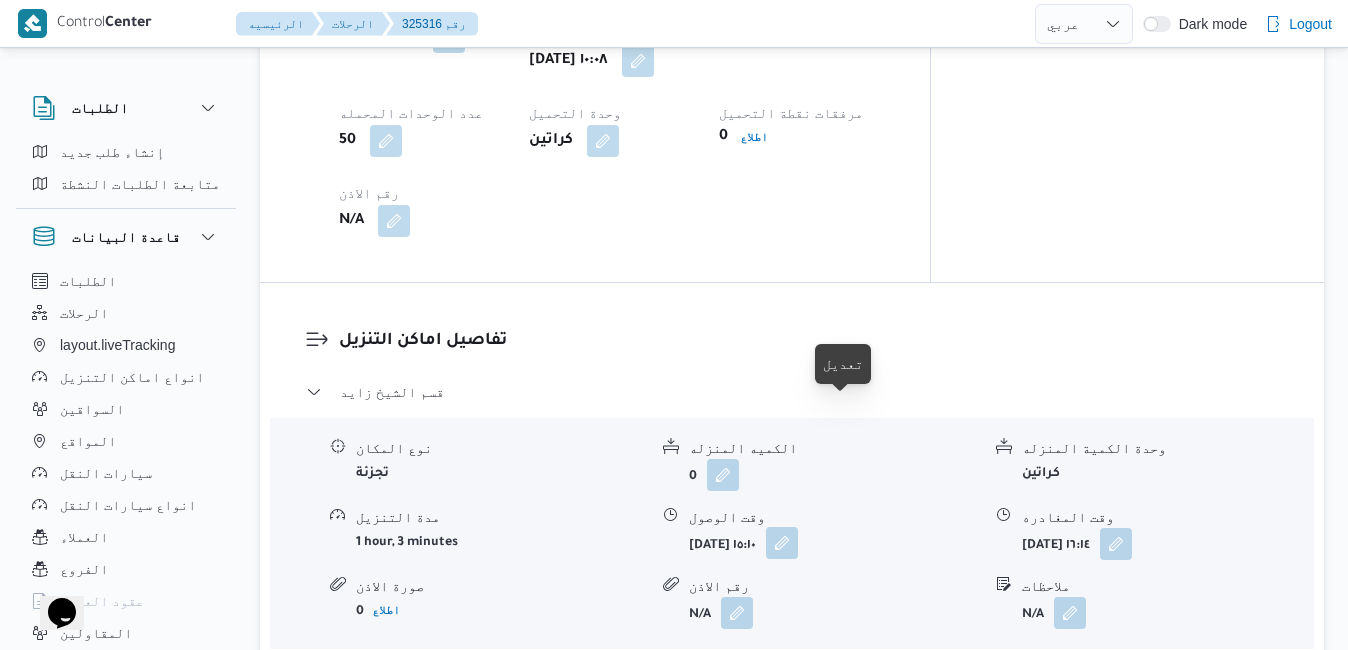 click at bounding box center (782, 543) 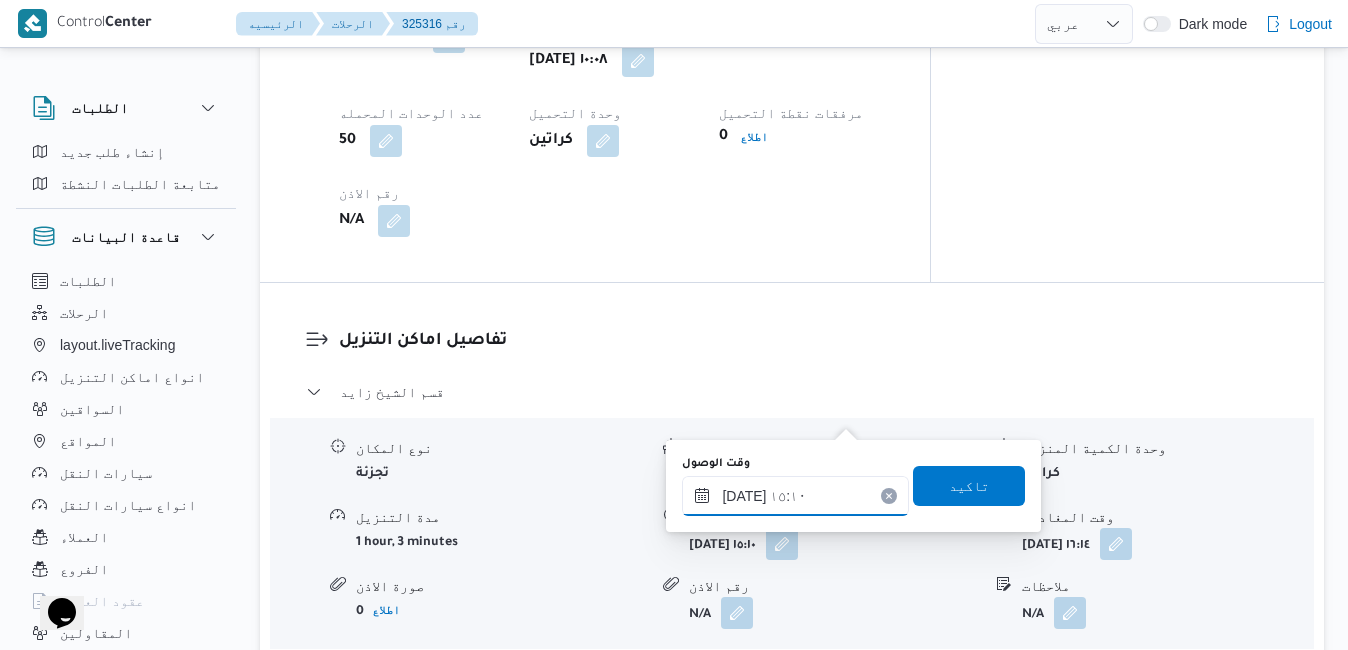 click on "١٦/٠٧/٢٠٢٥ ١٥:١٠" at bounding box center (795, 496) 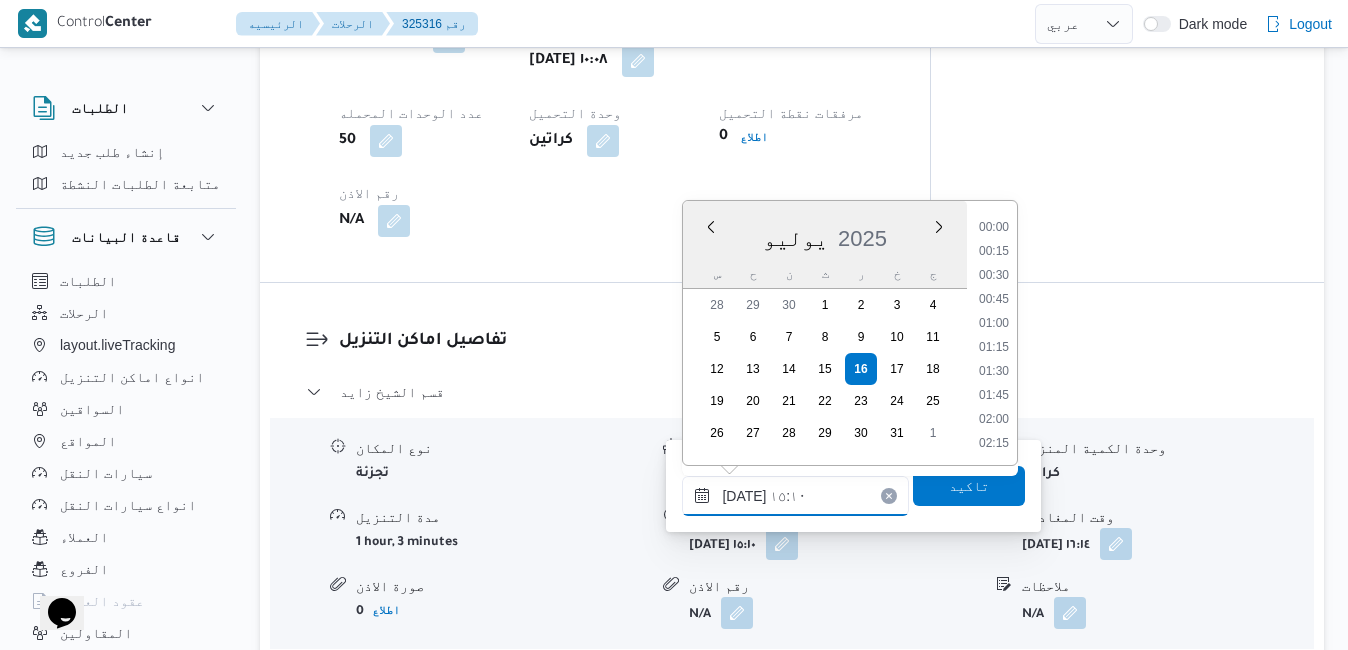 scroll, scrollTop: 1318, scrollLeft: 0, axis: vertical 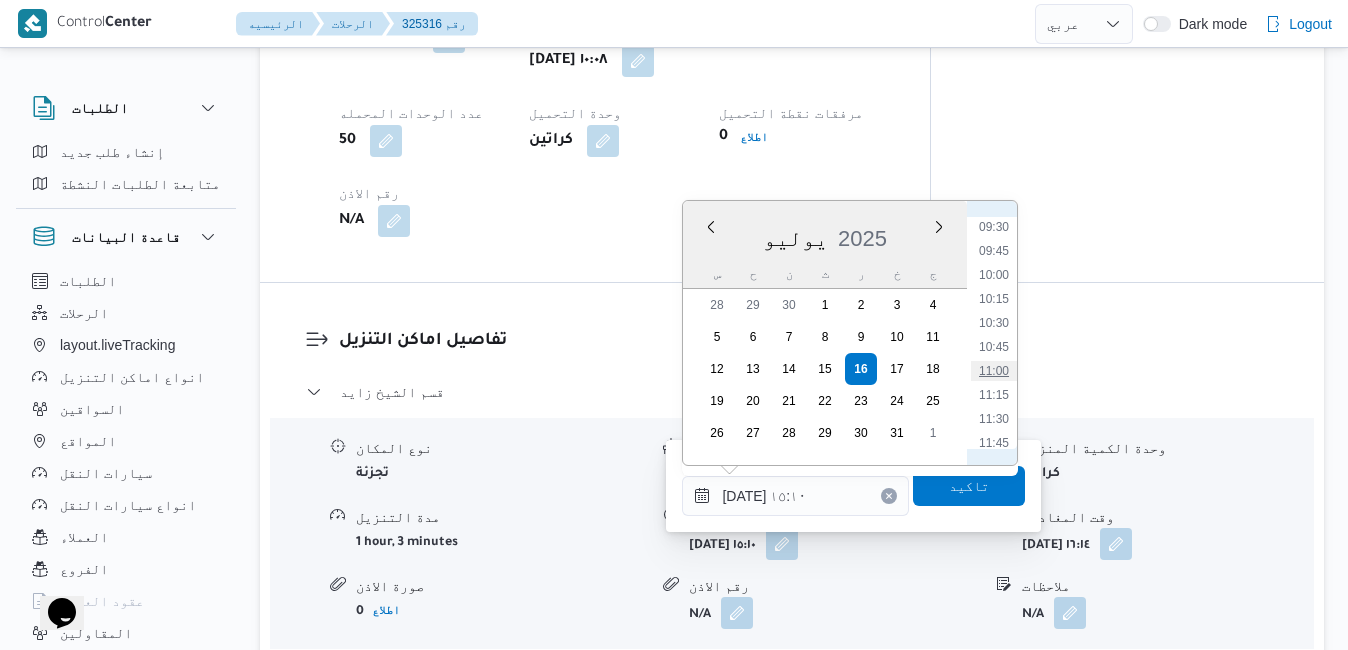 click on "11:00" at bounding box center [994, 371] 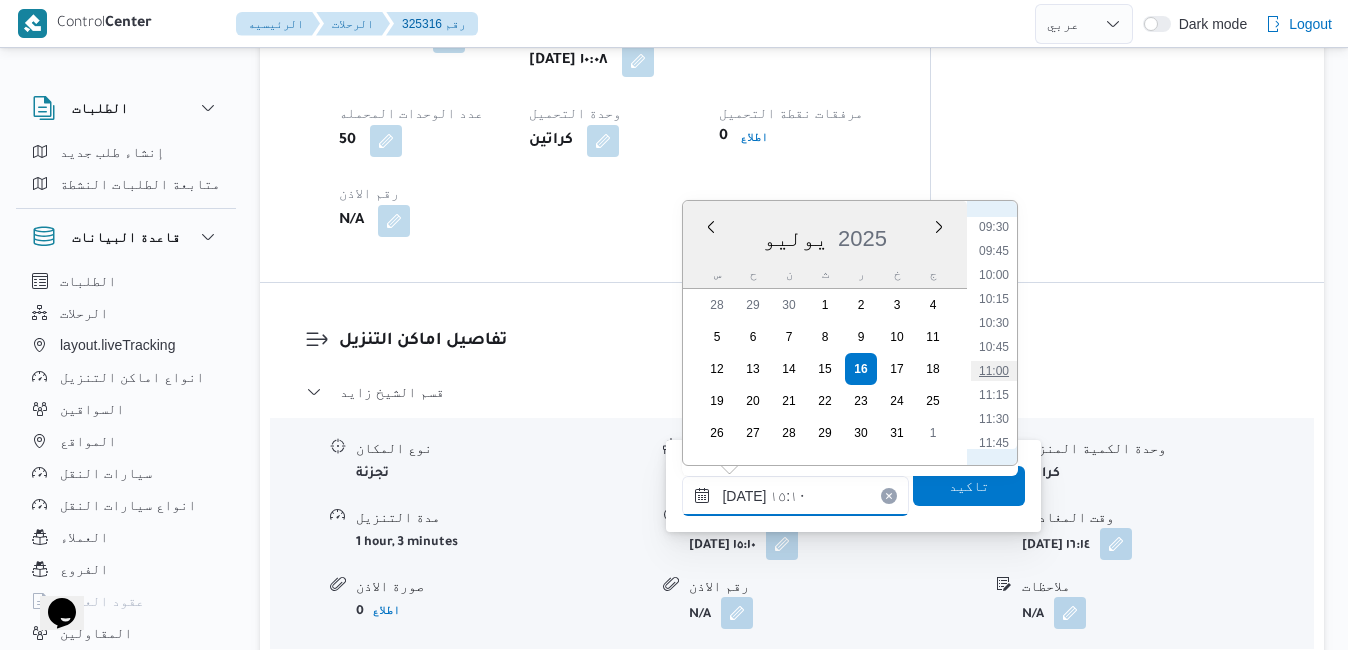 type on "١٦/٠٧/٢٠٢٥ ١١:٠٠" 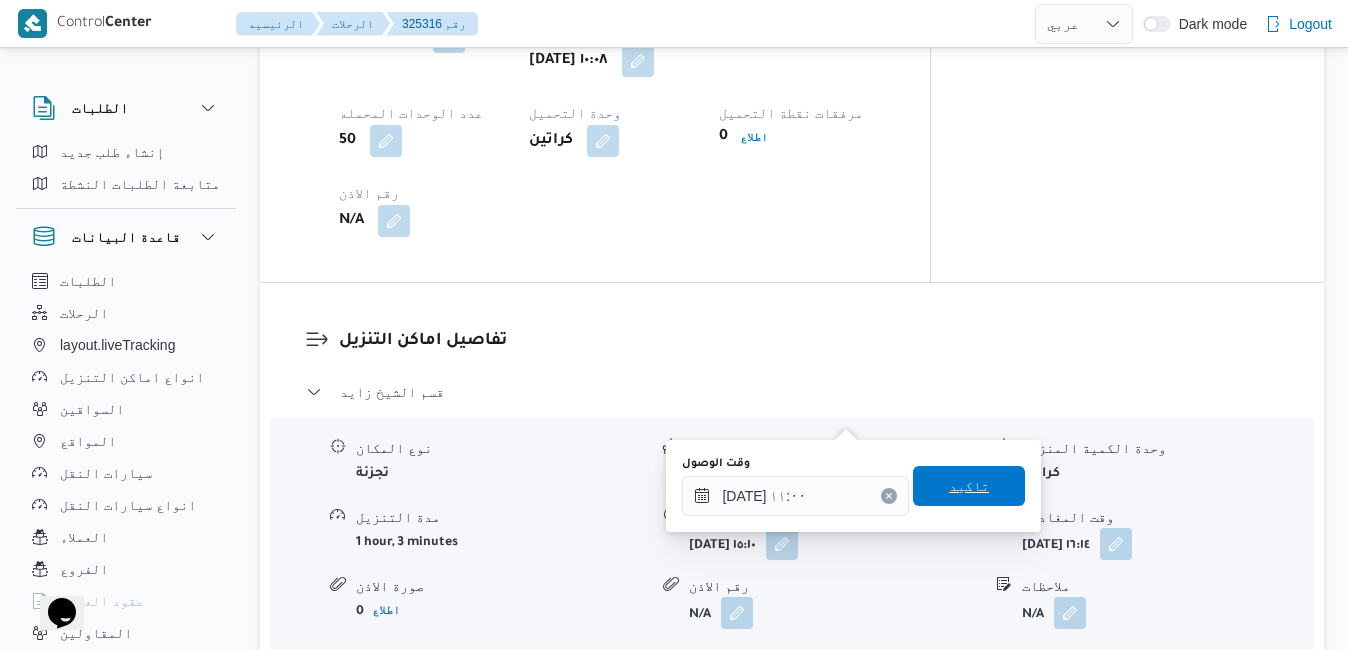 click on "تاكيد" at bounding box center (969, 486) 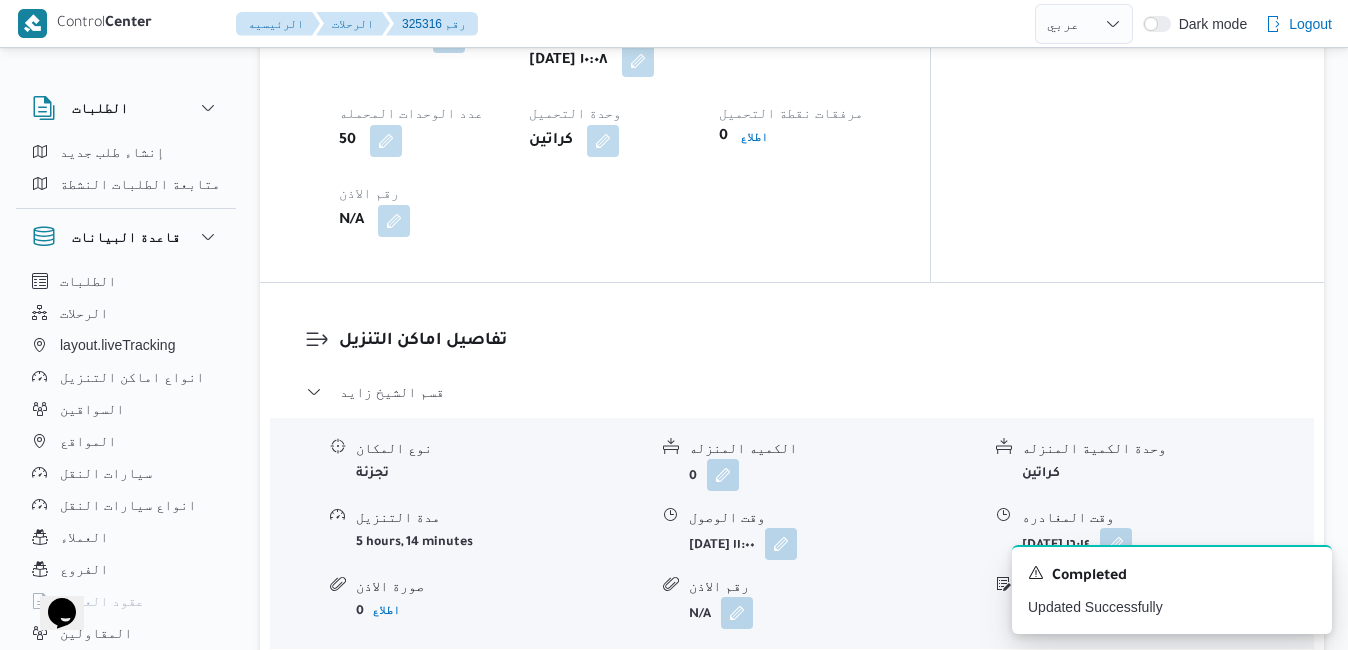click on "مركز الخانكة -
فرونت دور مسطرد" at bounding box center [792, 676] 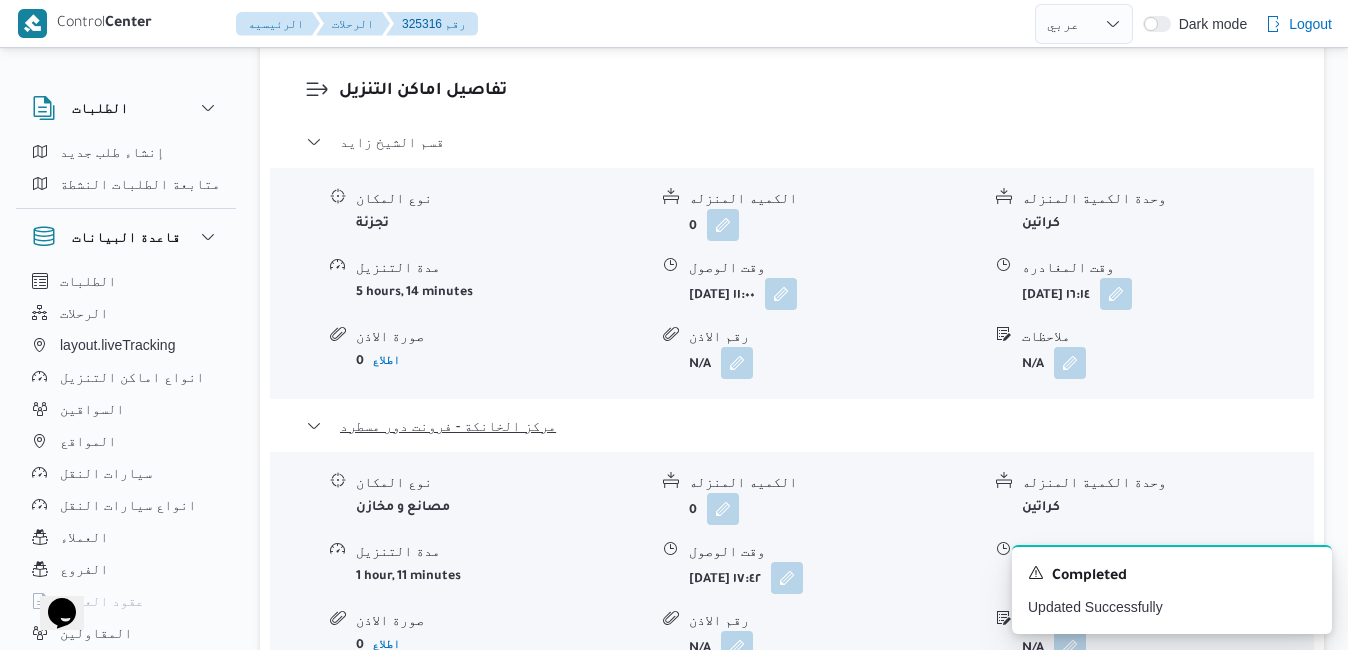 scroll, scrollTop: 1880, scrollLeft: 0, axis: vertical 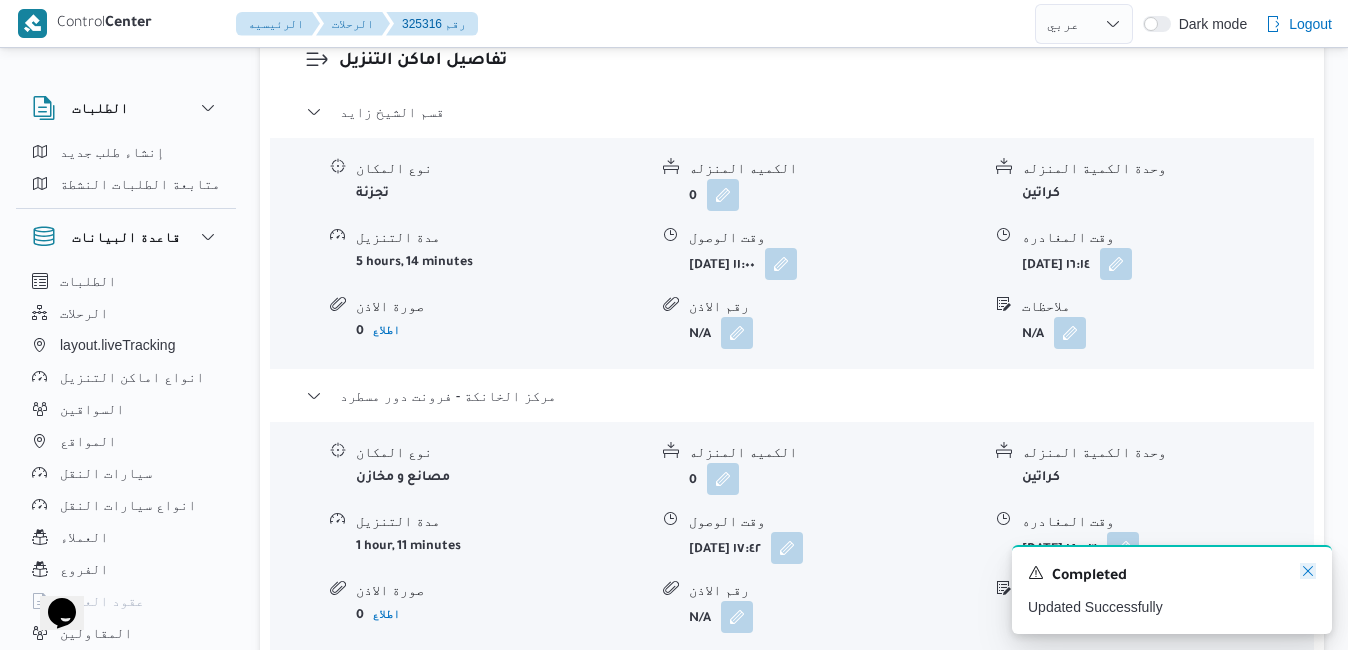 click 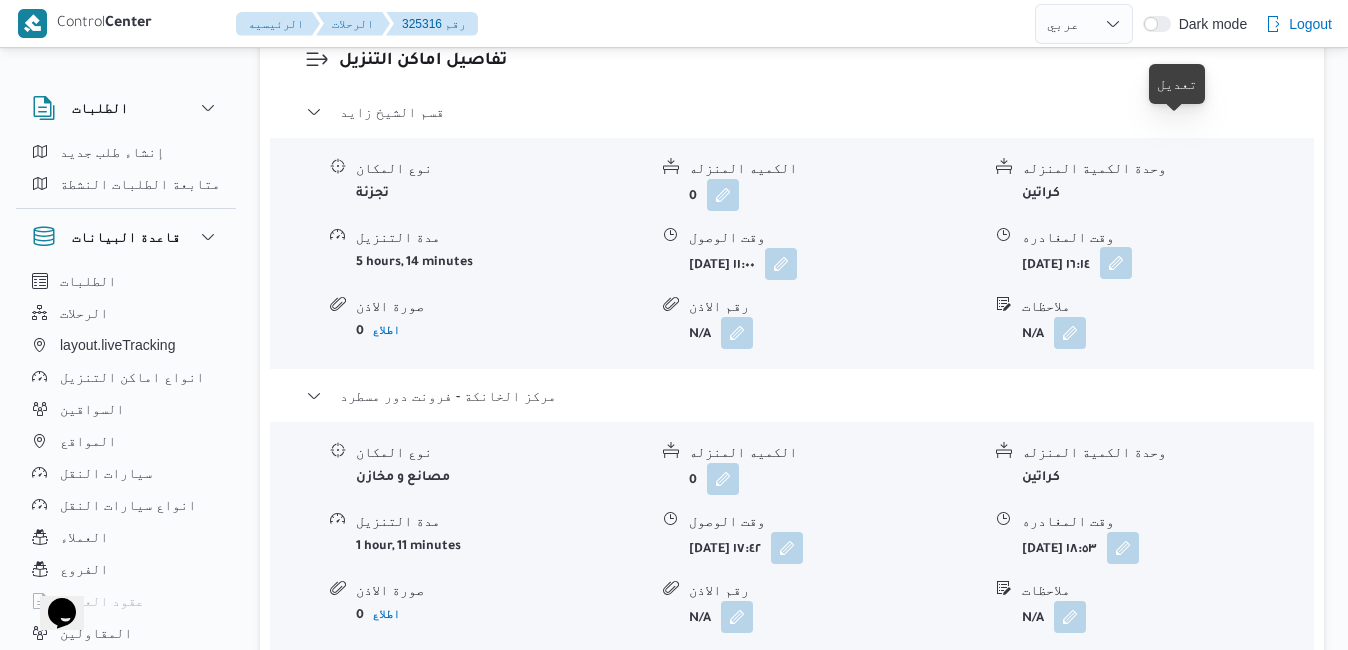click at bounding box center [1116, 263] 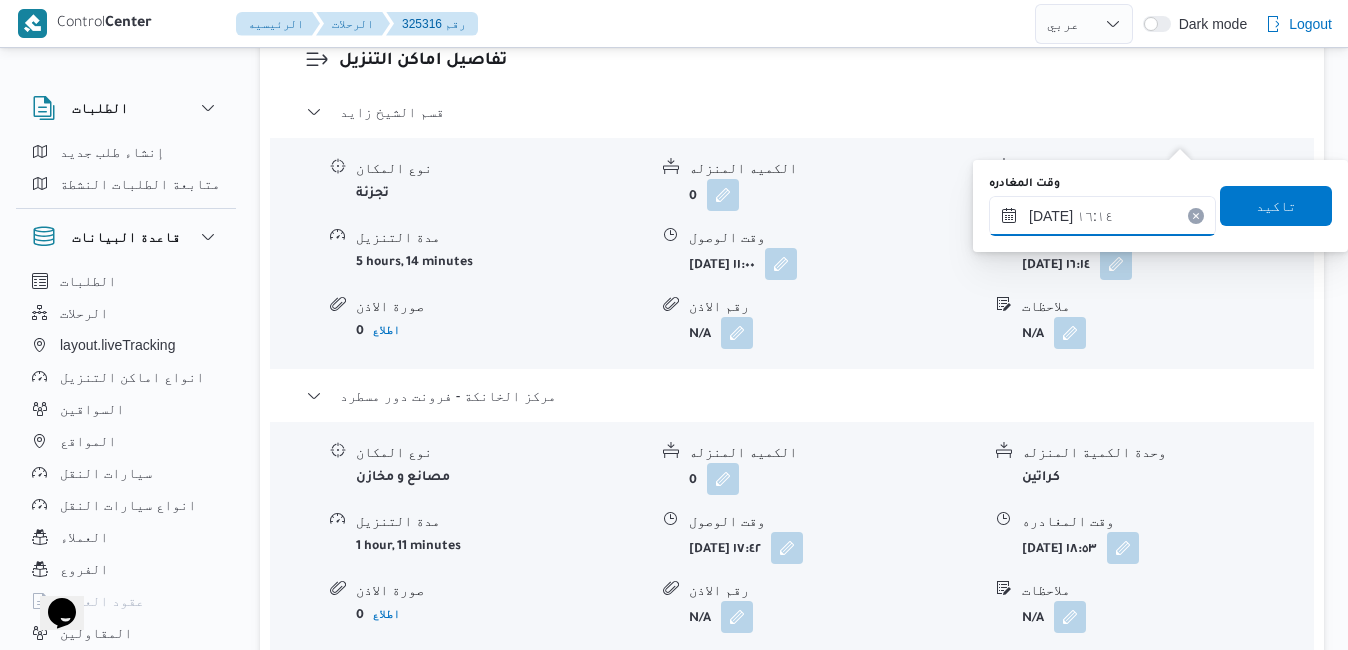 click on "١٦/٠٧/٢٠٢٥ ١٦:١٤" at bounding box center (1102, 216) 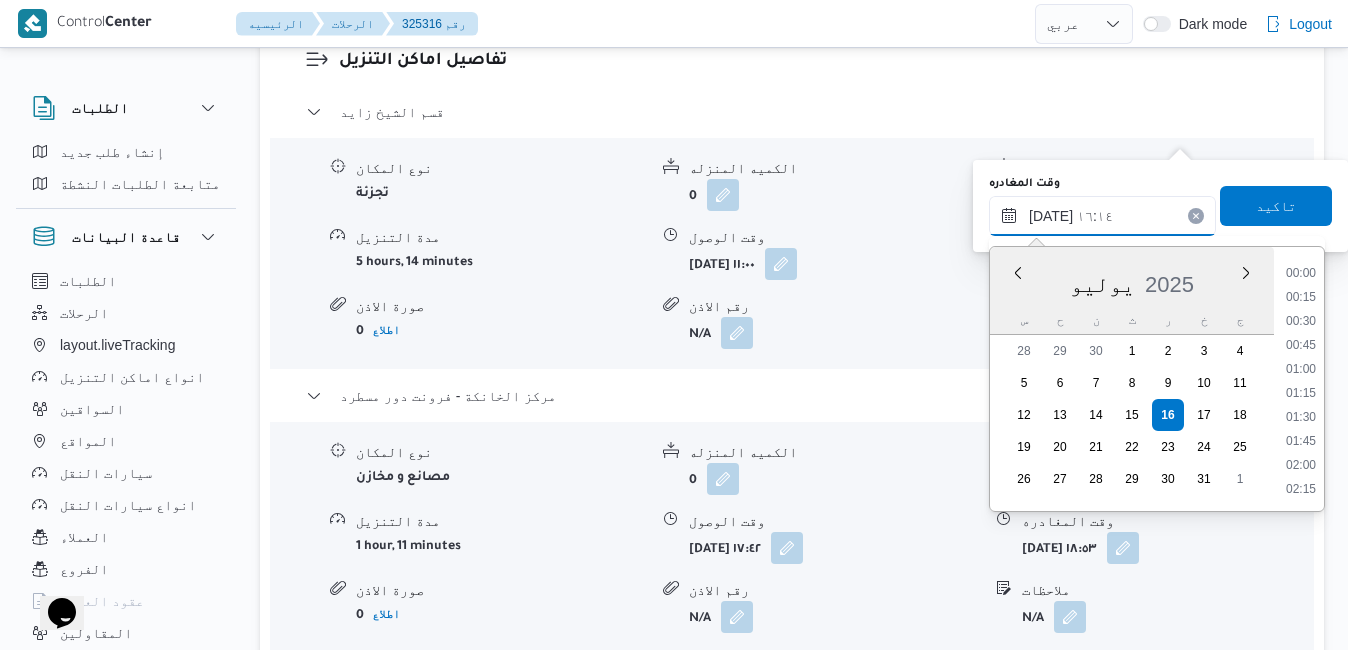 scroll, scrollTop: 1414, scrollLeft: 0, axis: vertical 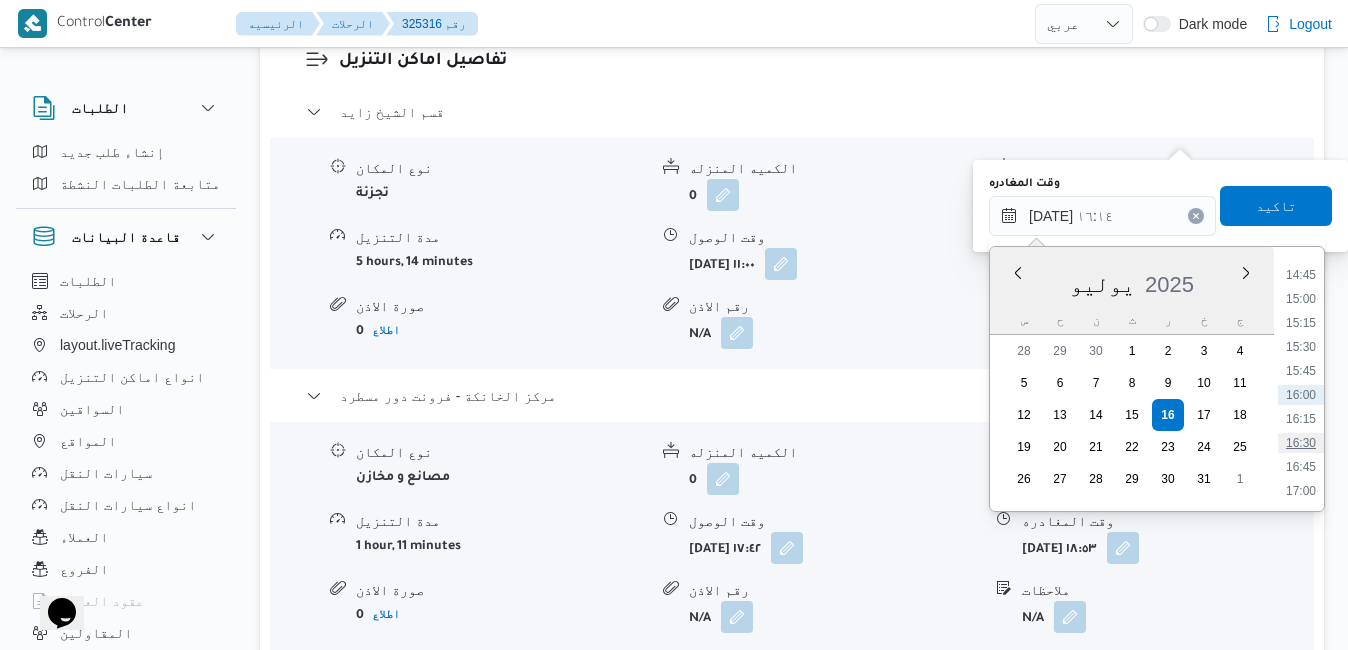 click on "16:30" at bounding box center (1301, 443) 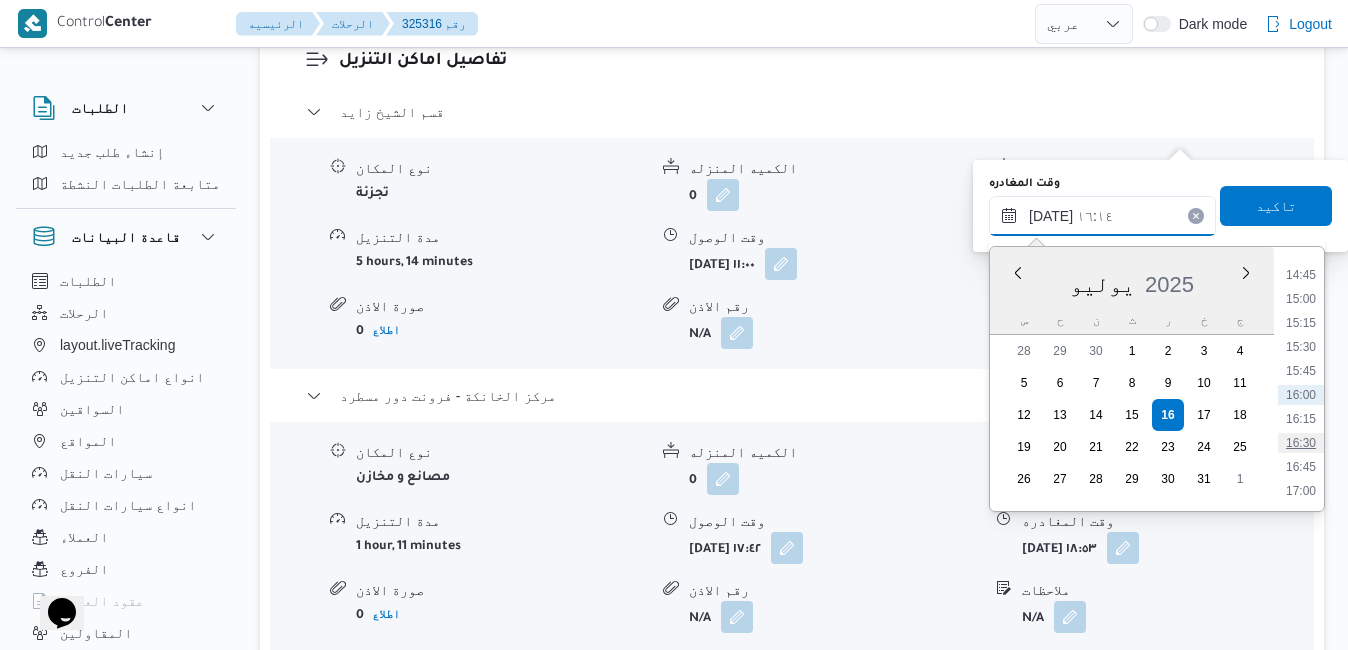 type on "[DATE] ١٦:٣٠" 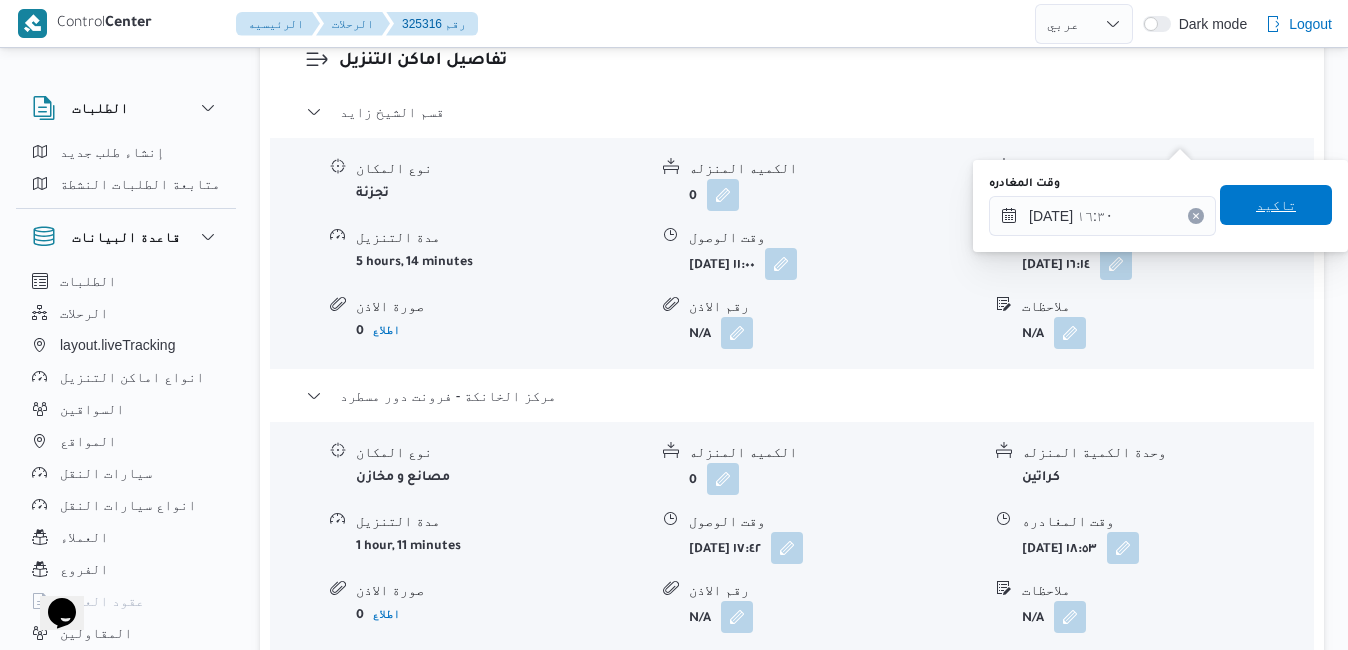 click on "تاكيد" at bounding box center [1276, 205] 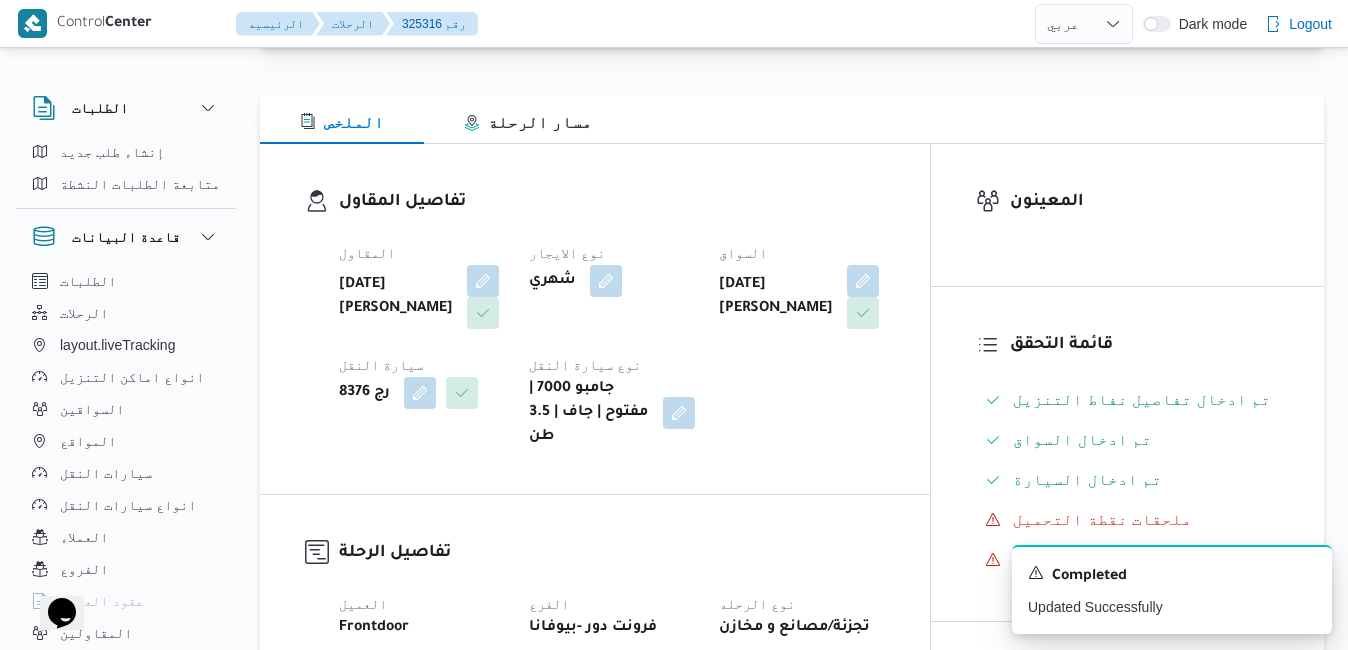 scroll, scrollTop: 0, scrollLeft: 0, axis: both 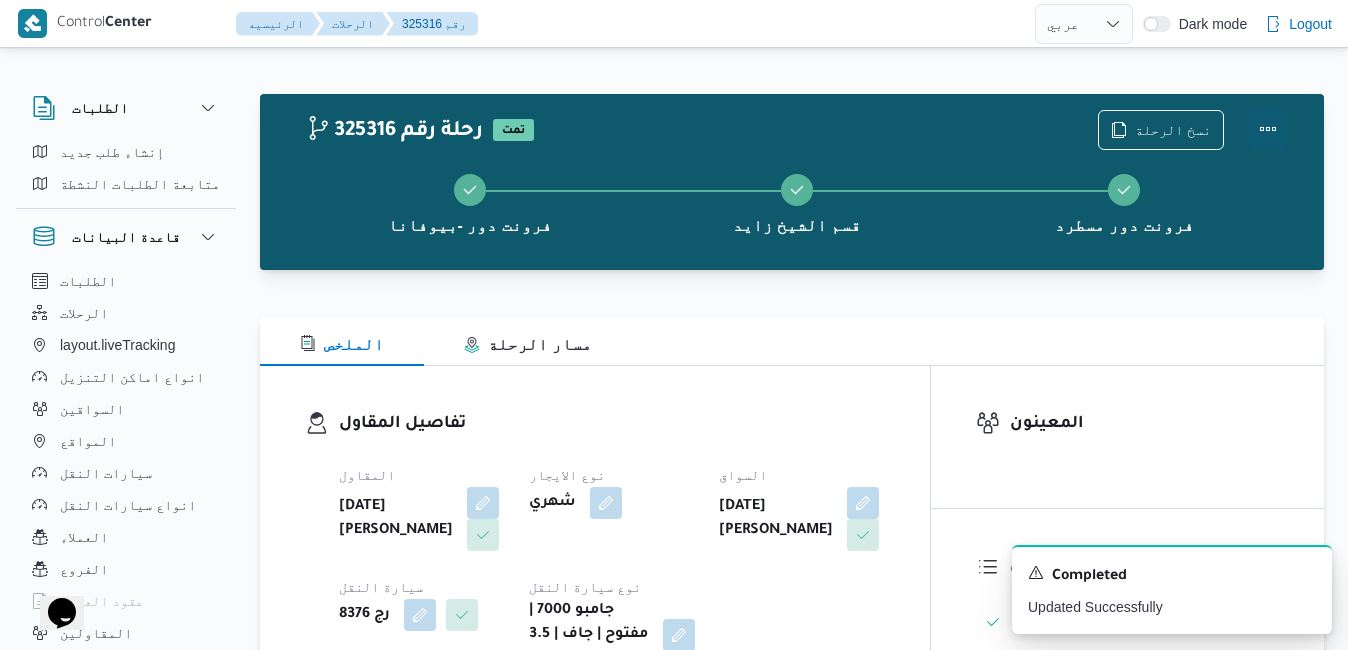 click at bounding box center [1268, 129] 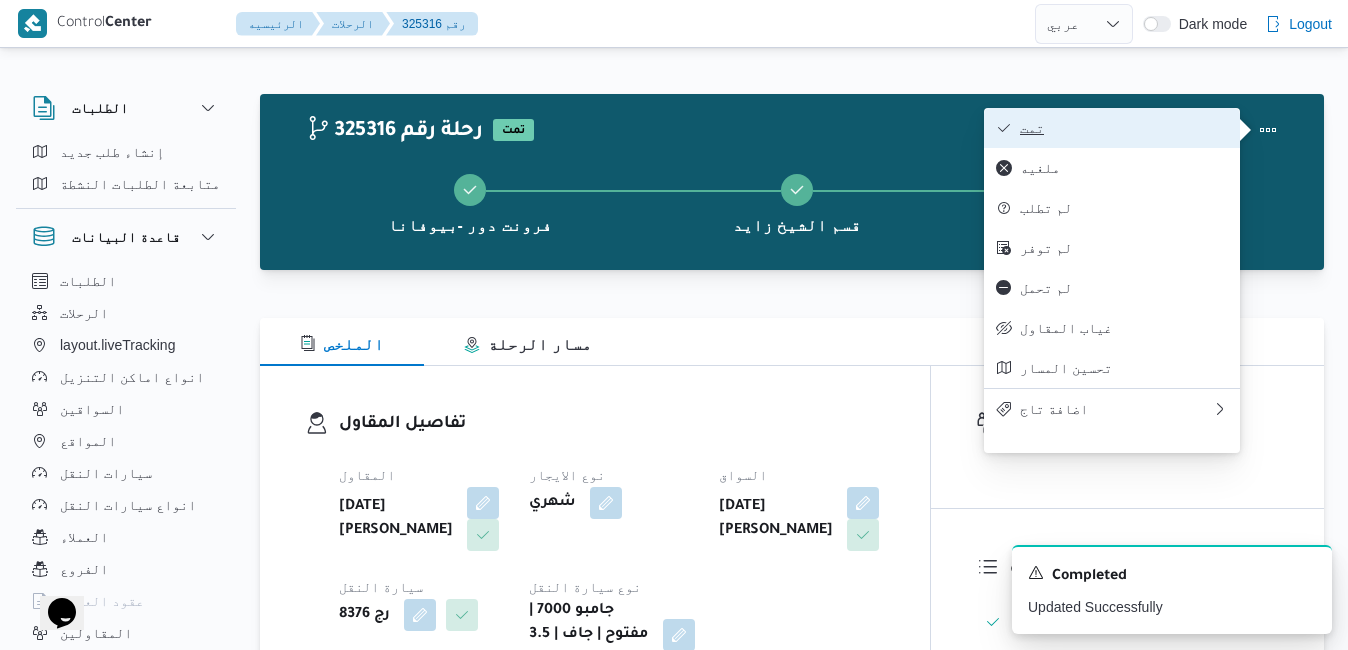 click on "تمت" at bounding box center [1124, 128] 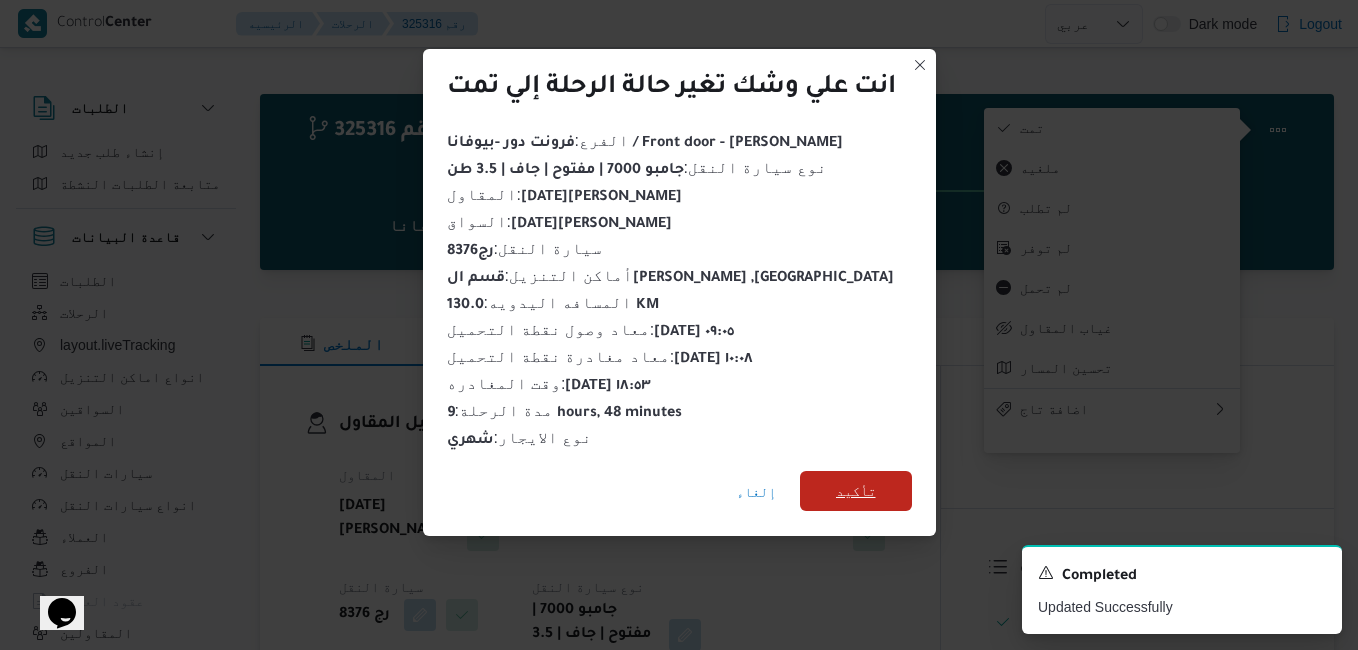 click on "تأكيد" at bounding box center (856, 491) 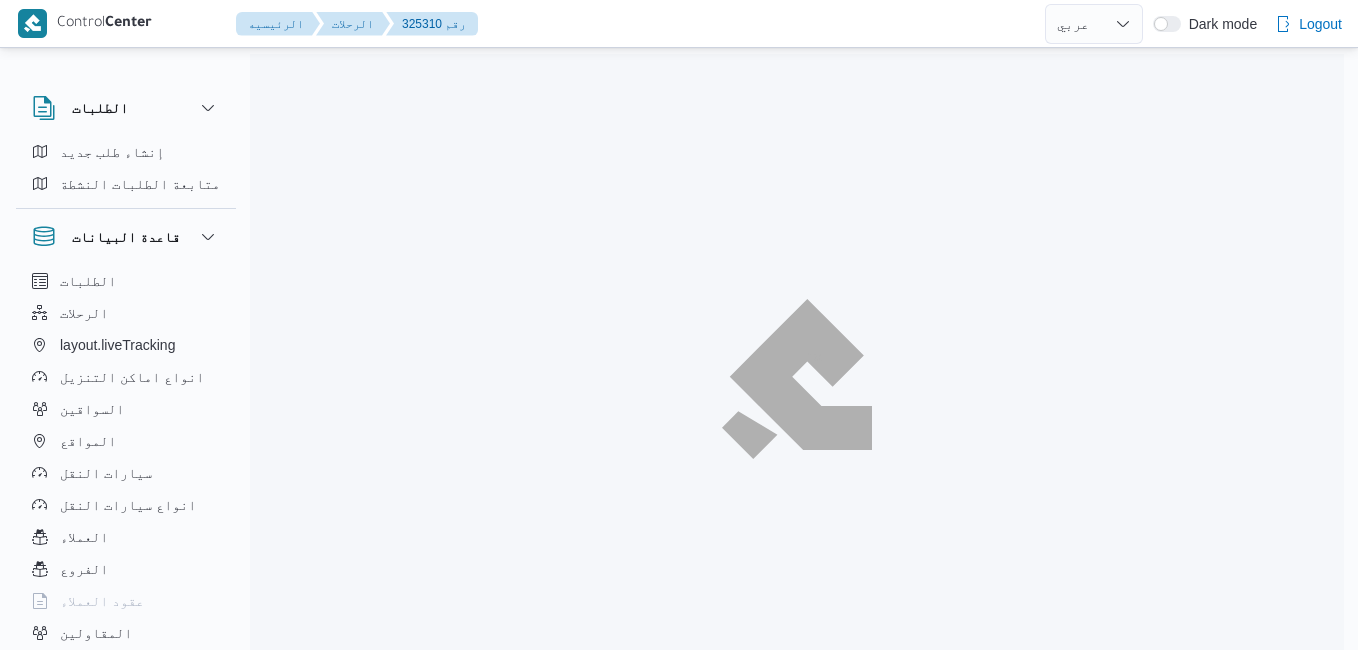select on "ar" 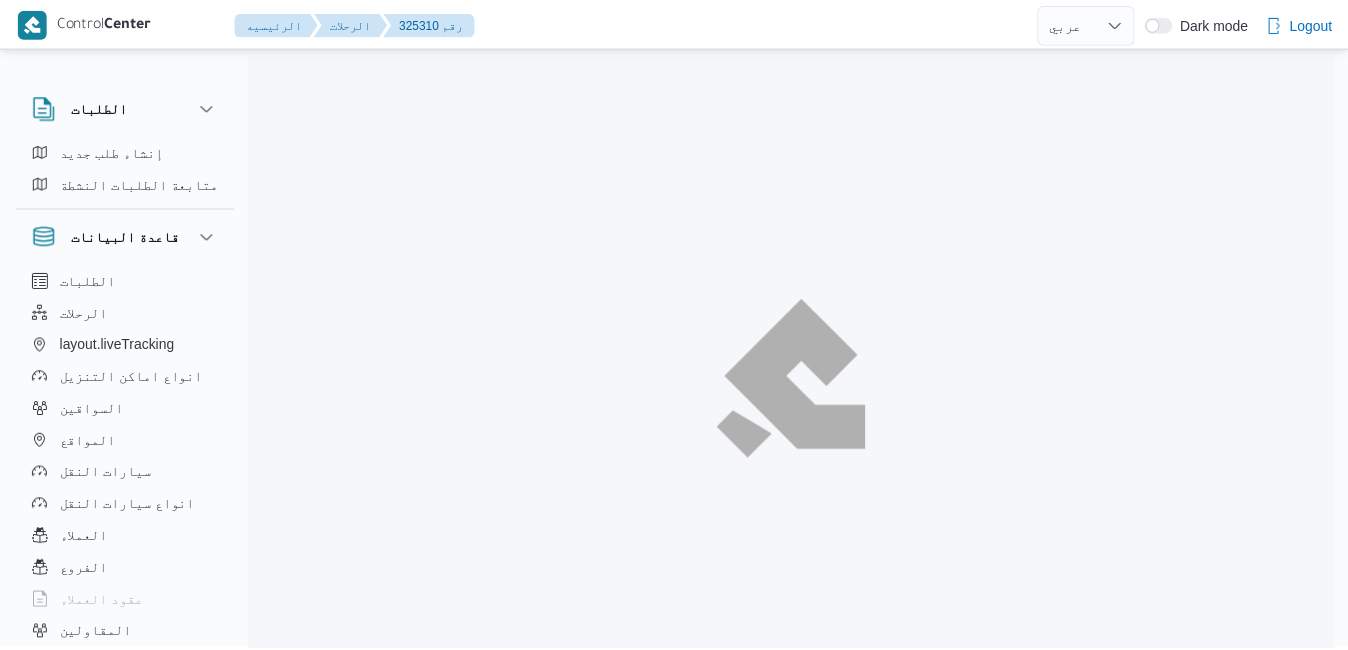 scroll, scrollTop: 0, scrollLeft: 0, axis: both 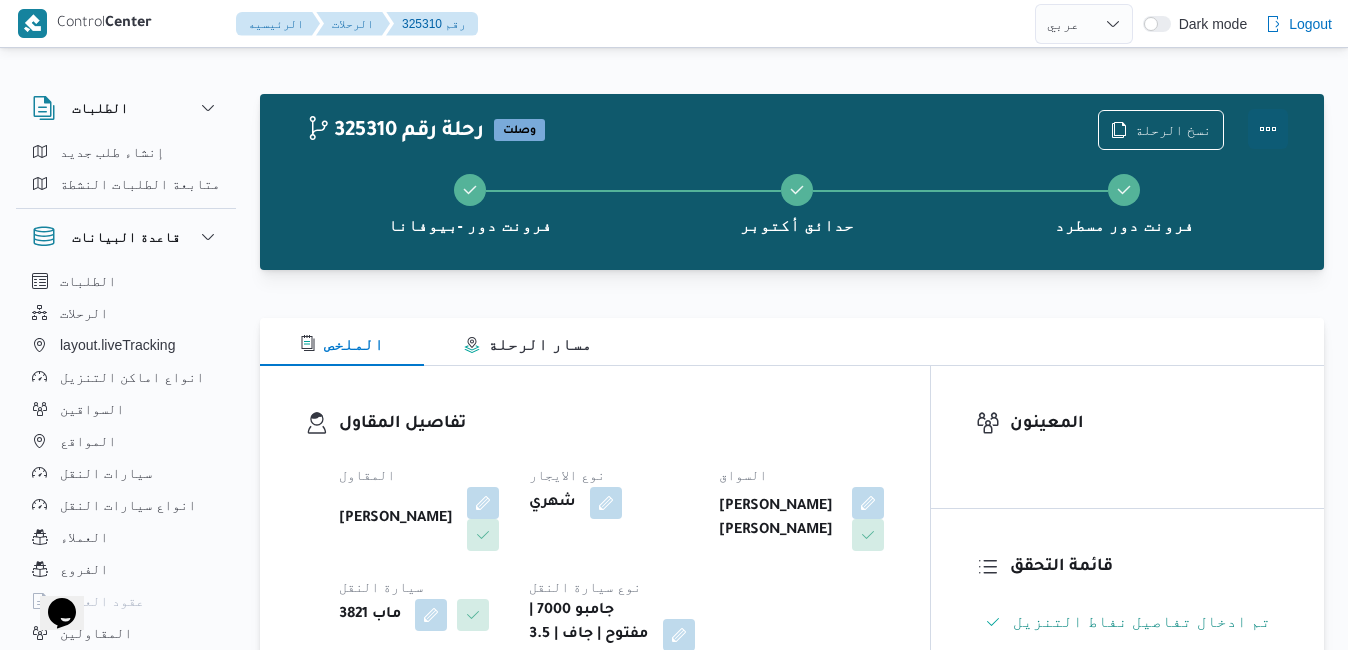 click at bounding box center (1268, 129) 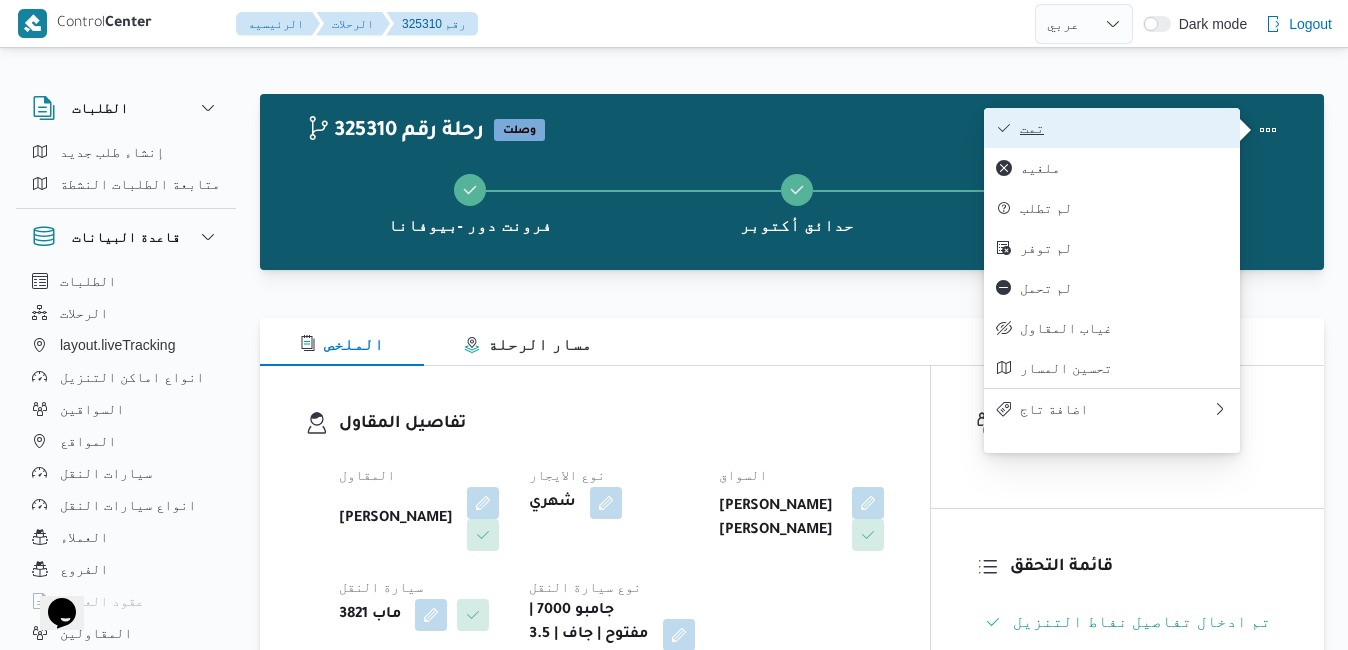 click on "تمت" at bounding box center (1124, 128) 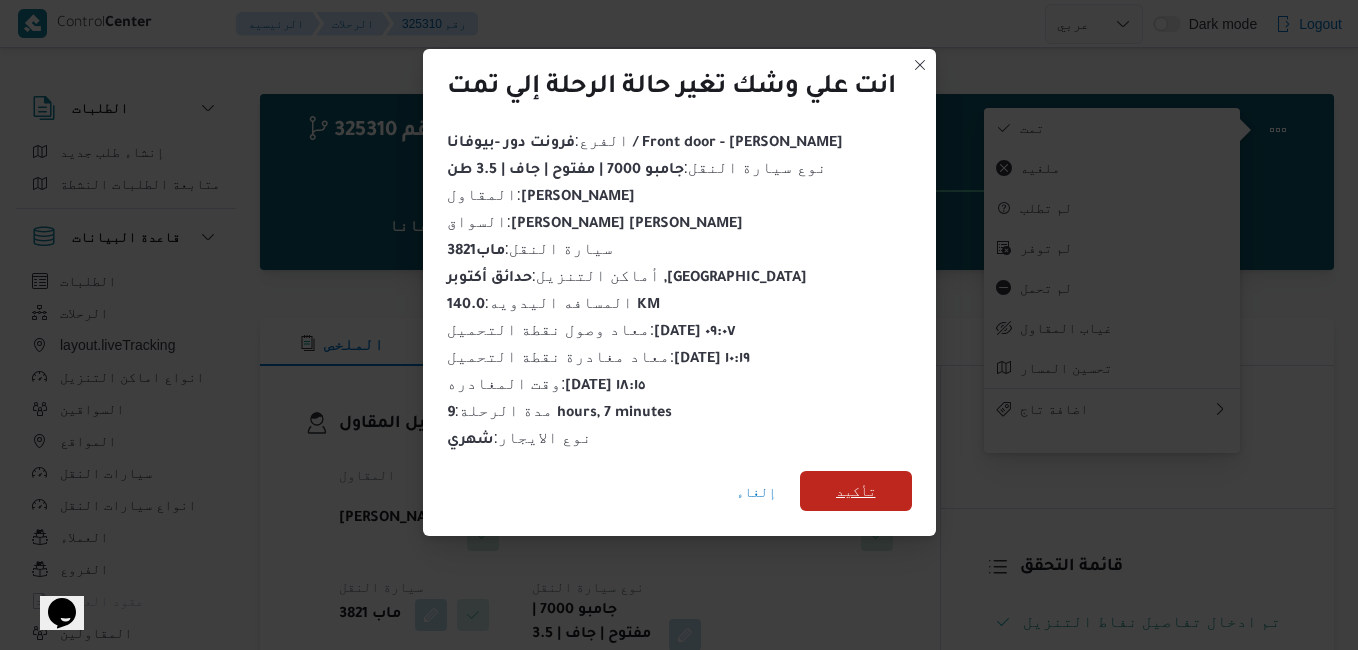 click on "تأكيد" at bounding box center (856, 491) 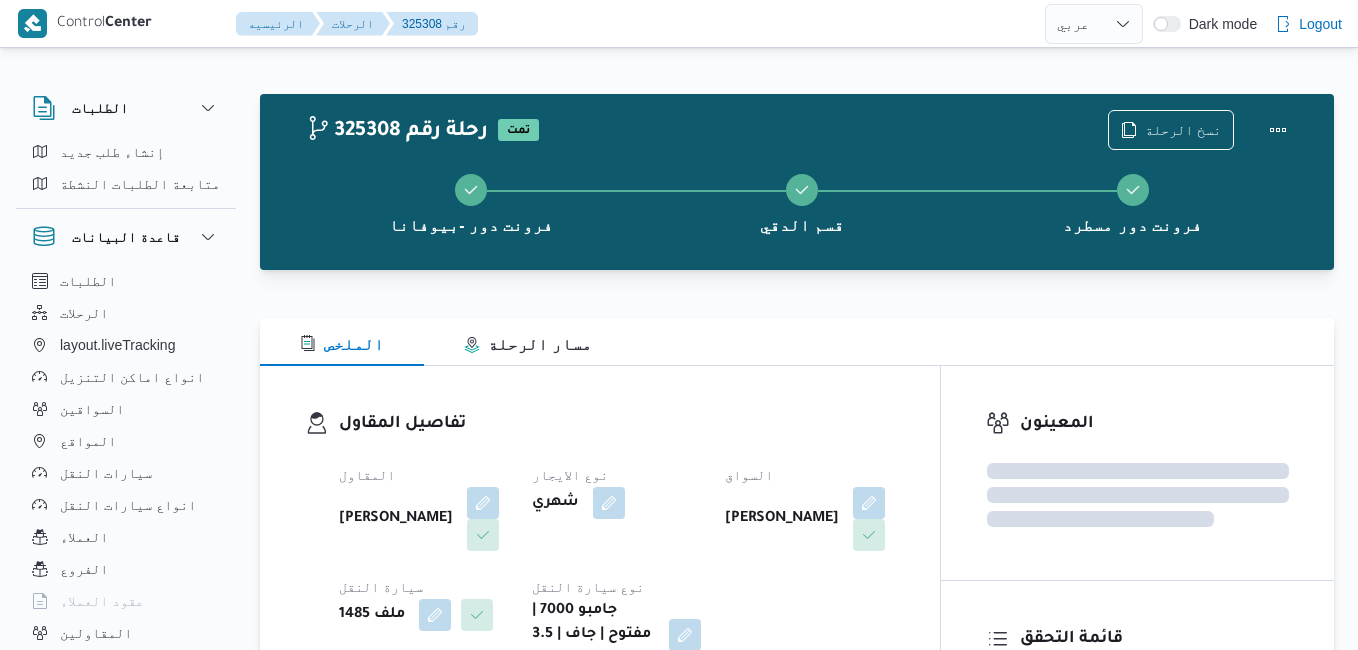 select on "ar" 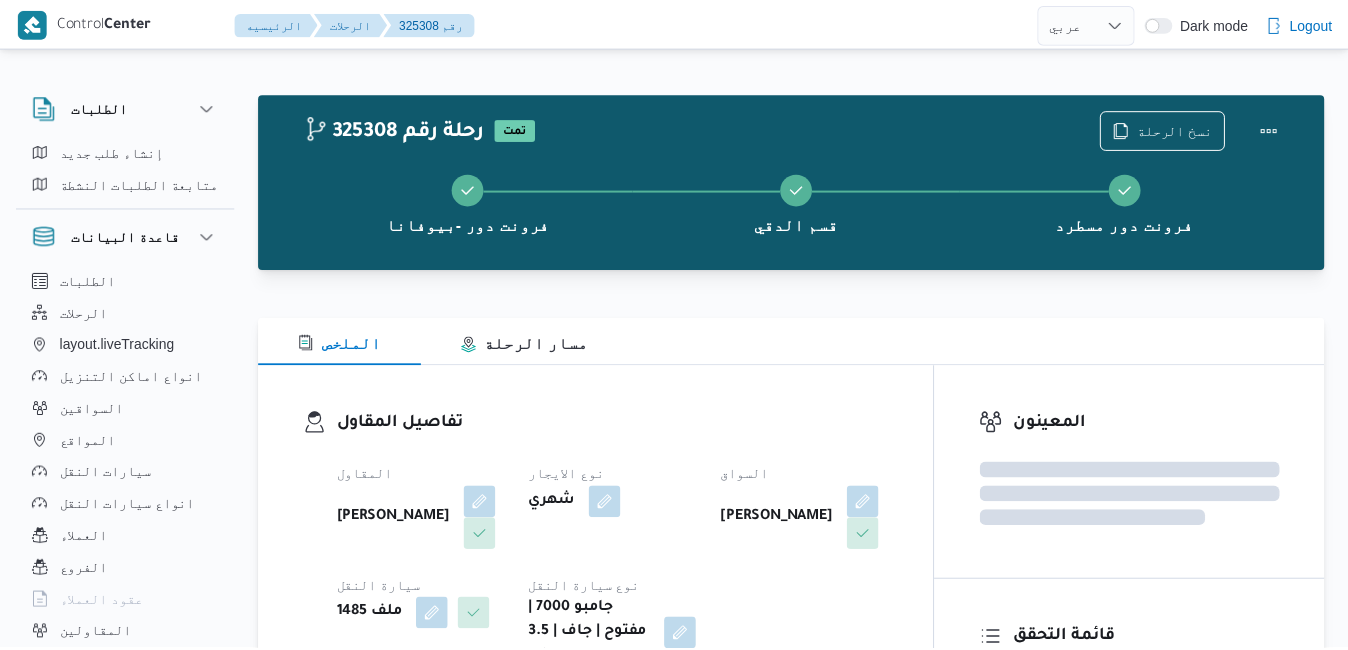 scroll, scrollTop: 0, scrollLeft: 0, axis: both 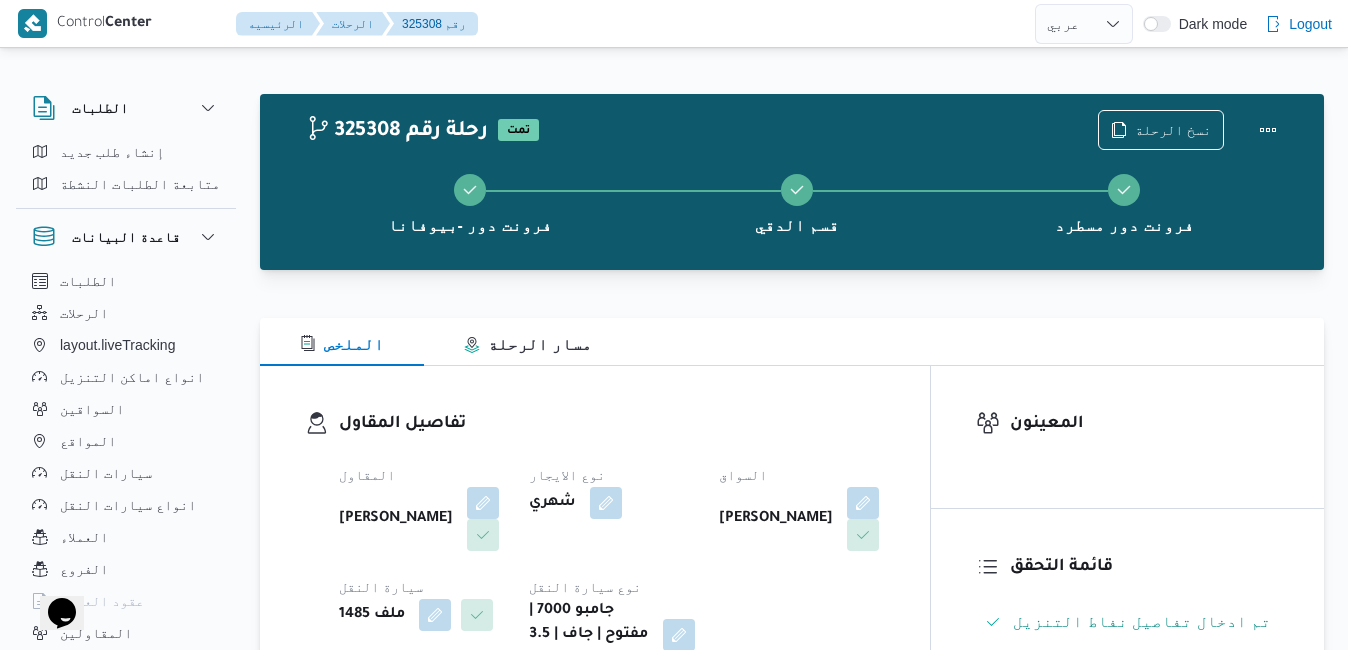 click on "الملخص مسار الرحلة" at bounding box center [792, 342] 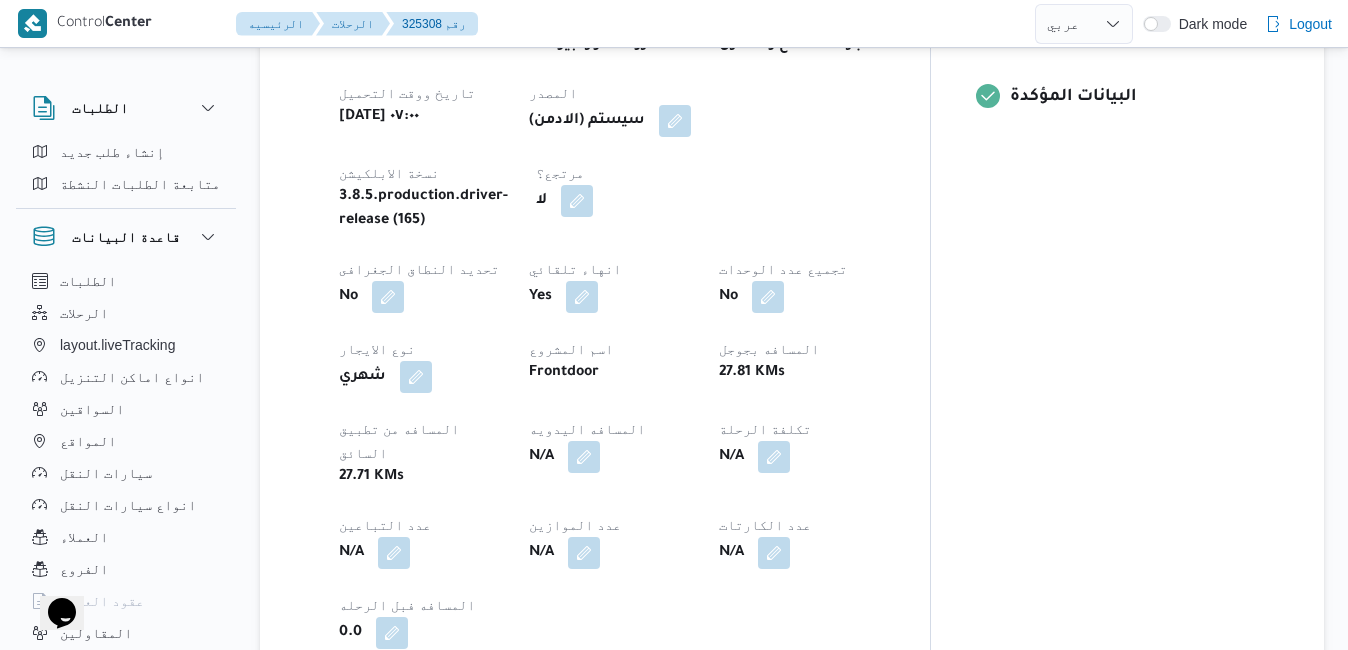 scroll, scrollTop: 800, scrollLeft: 0, axis: vertical 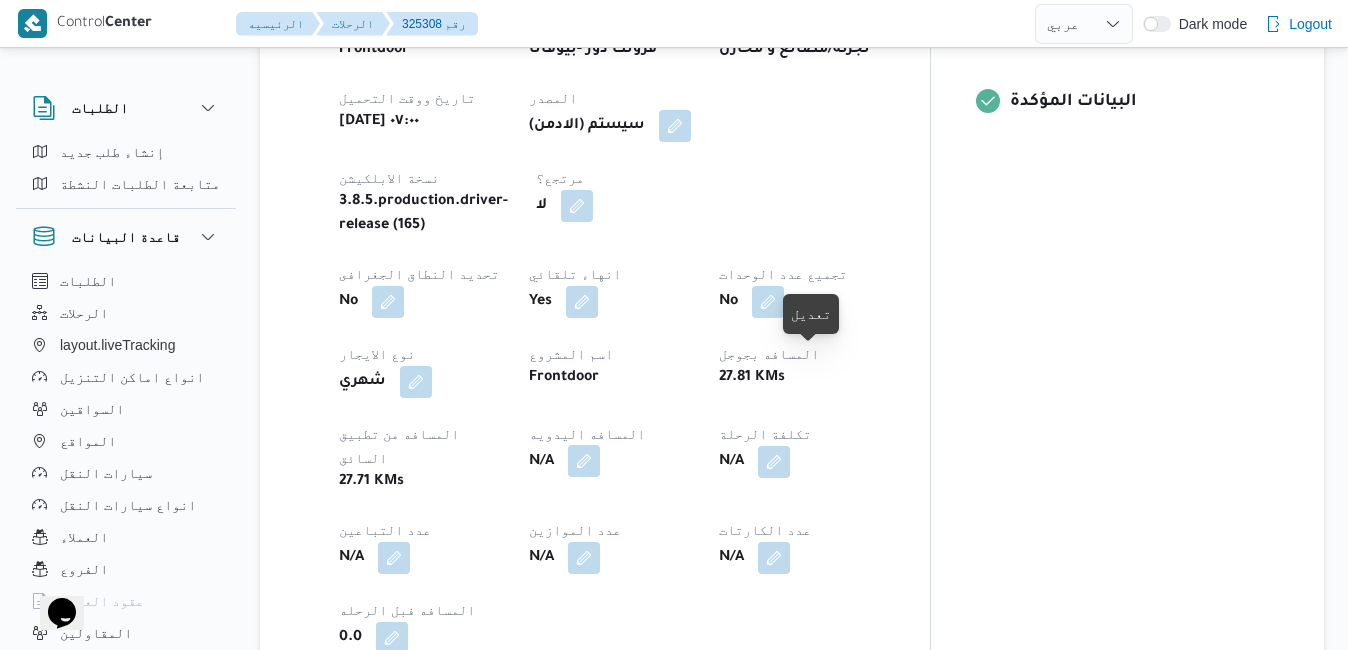 click at bounding box center [584, 461] 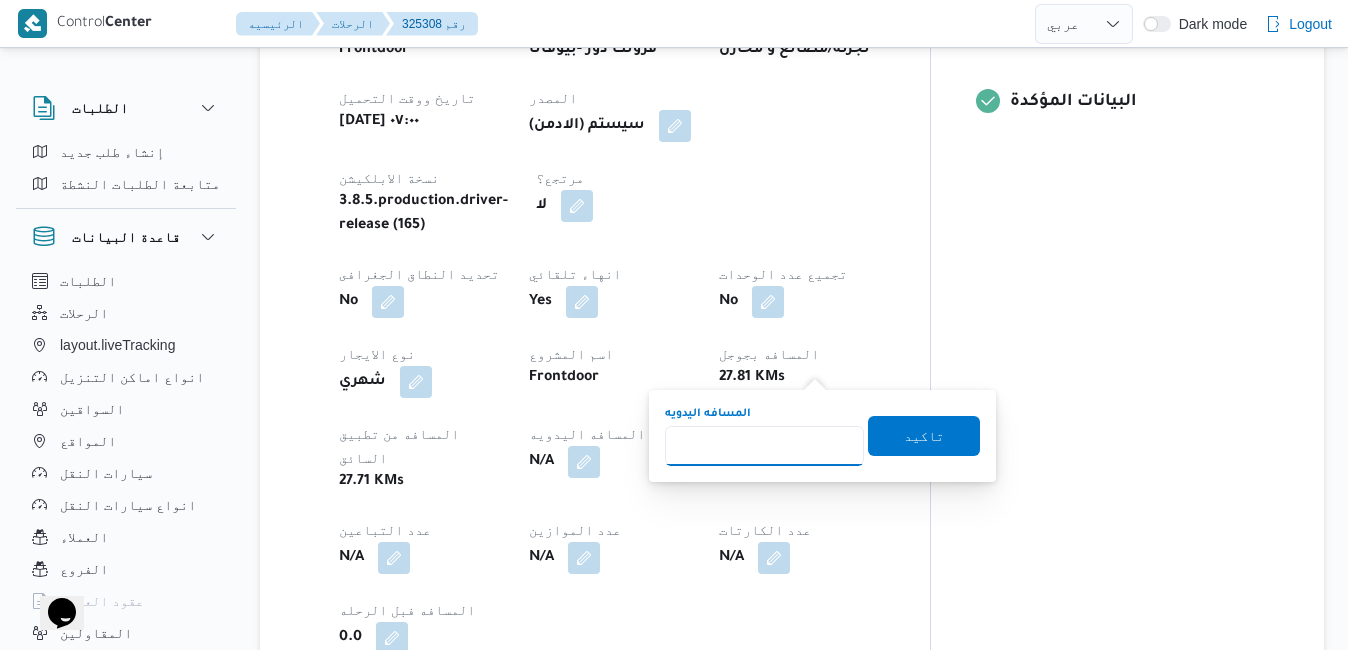 click on "المسافه اليدويه" at bounding box center (764, 446) 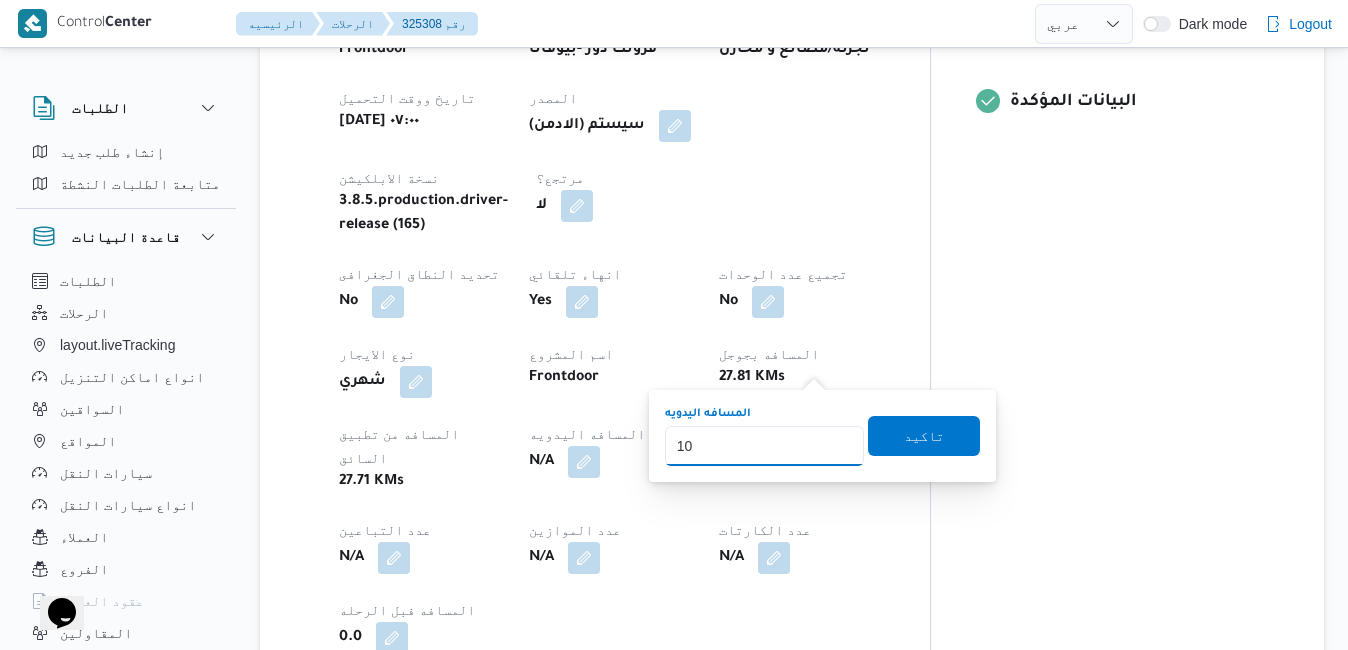 type on "105" 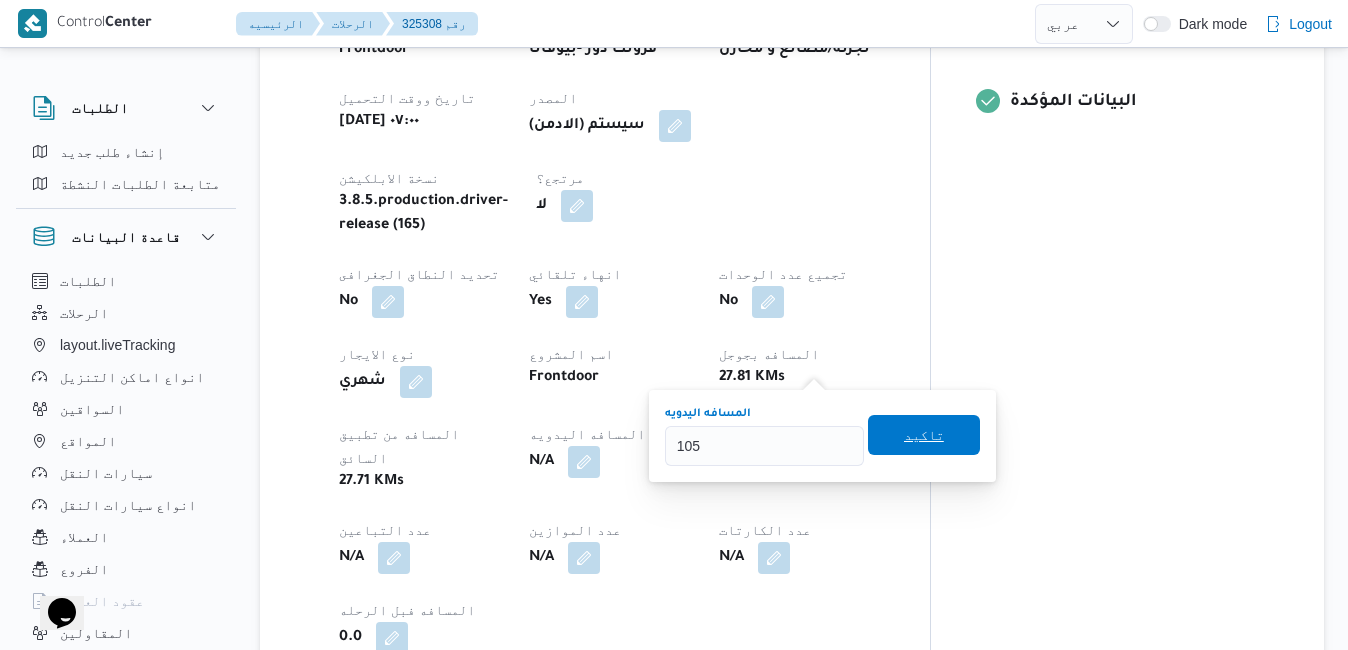 click on "تاكيد" at bounding box center (924, 435) 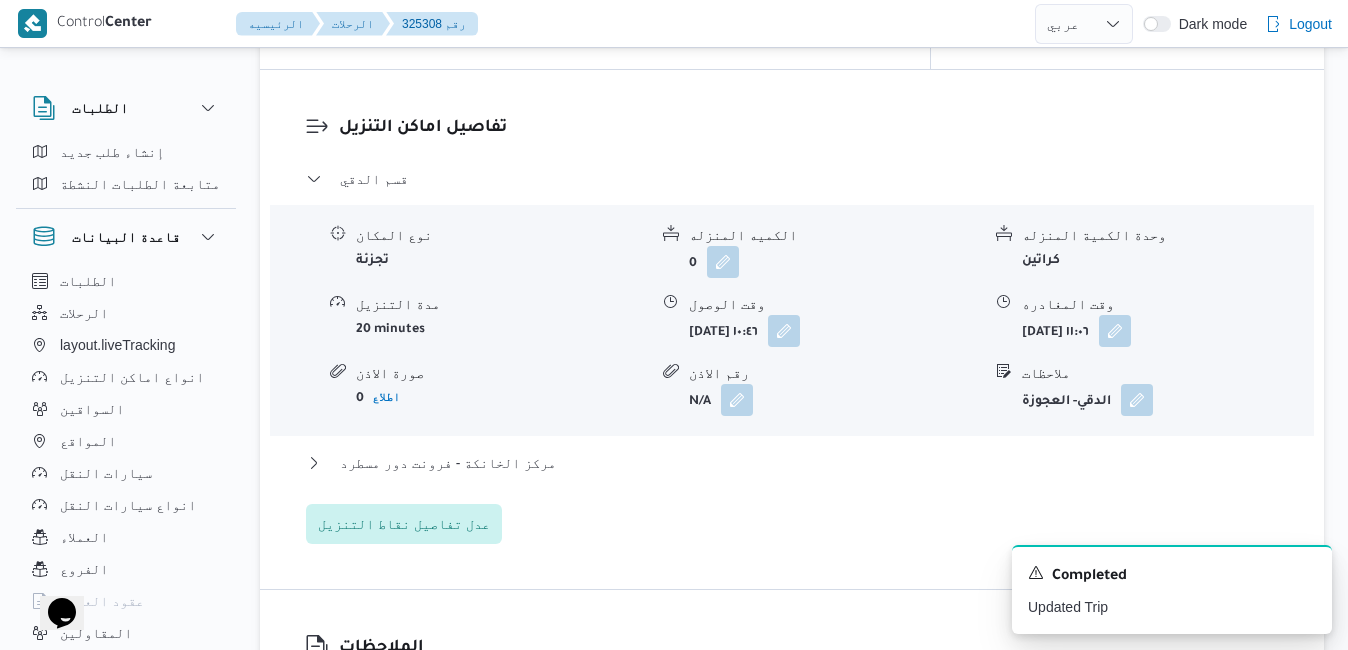 scroll, scrollTop: 1840, scrollLeft: 0, axis: vertical 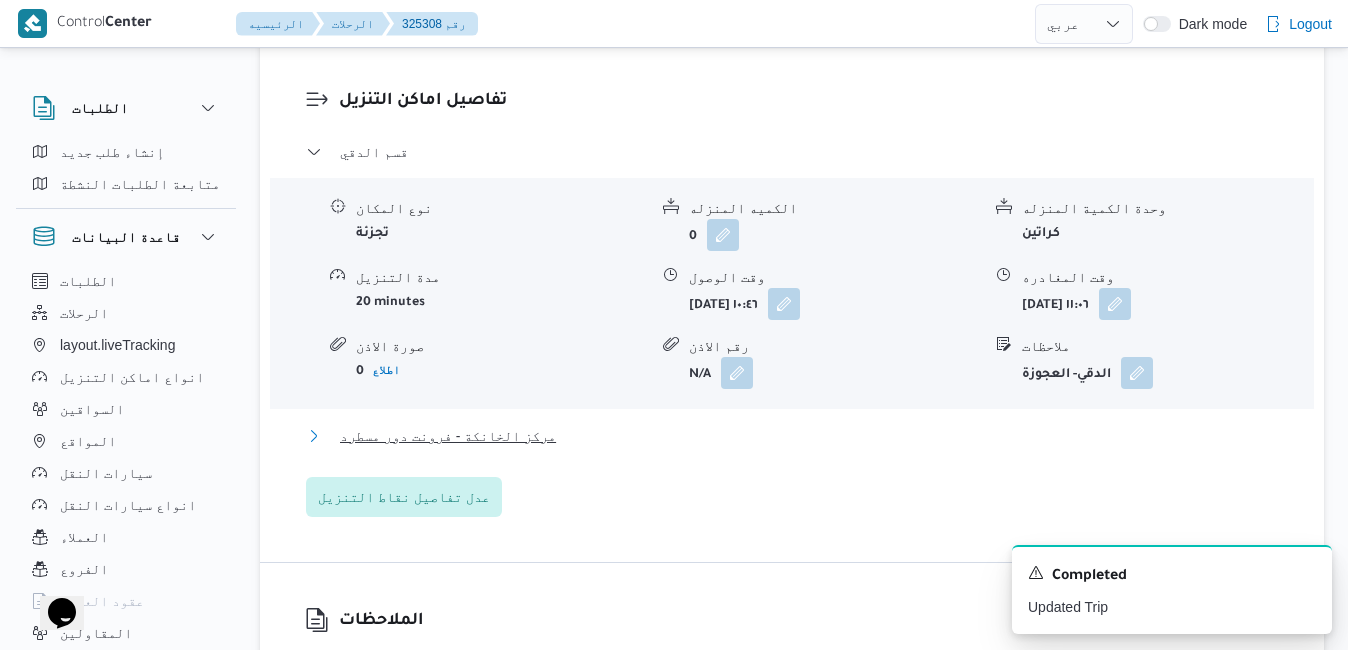 click on "مركز الخانكة -
فرونت دور مسطرد" at bounding box center (792, 436) 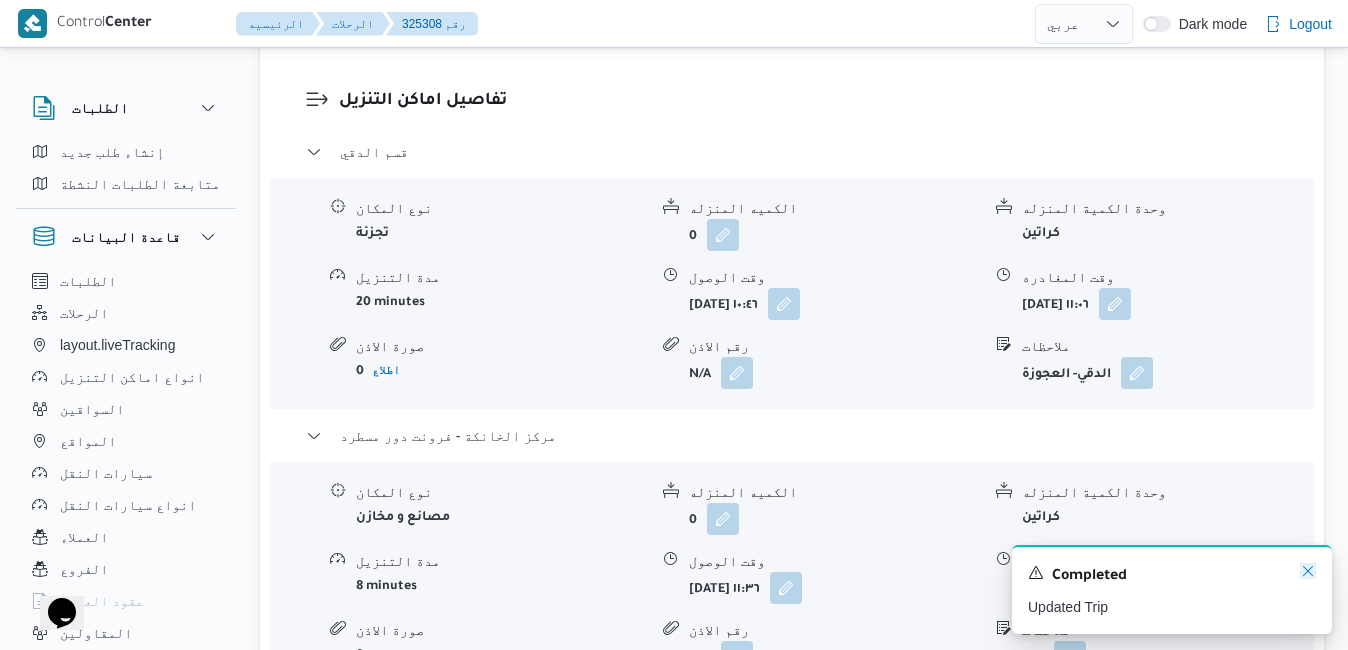 click 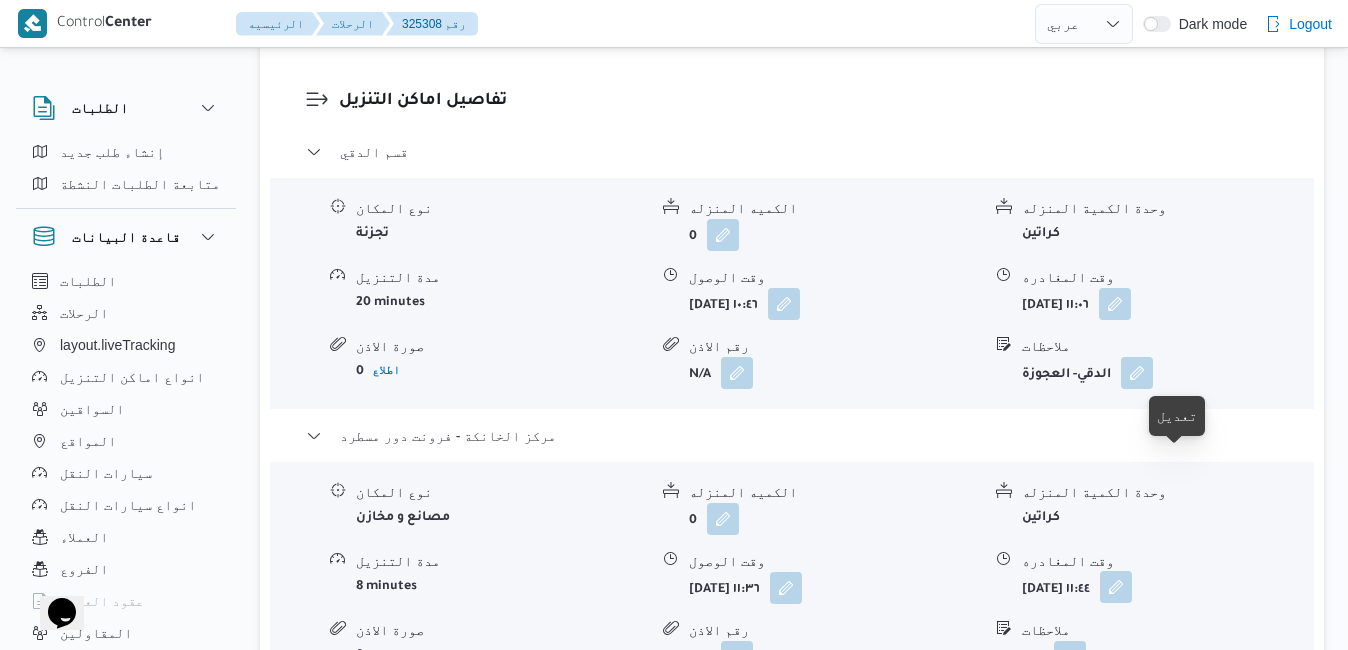 click at bounding box center (1116, 587) 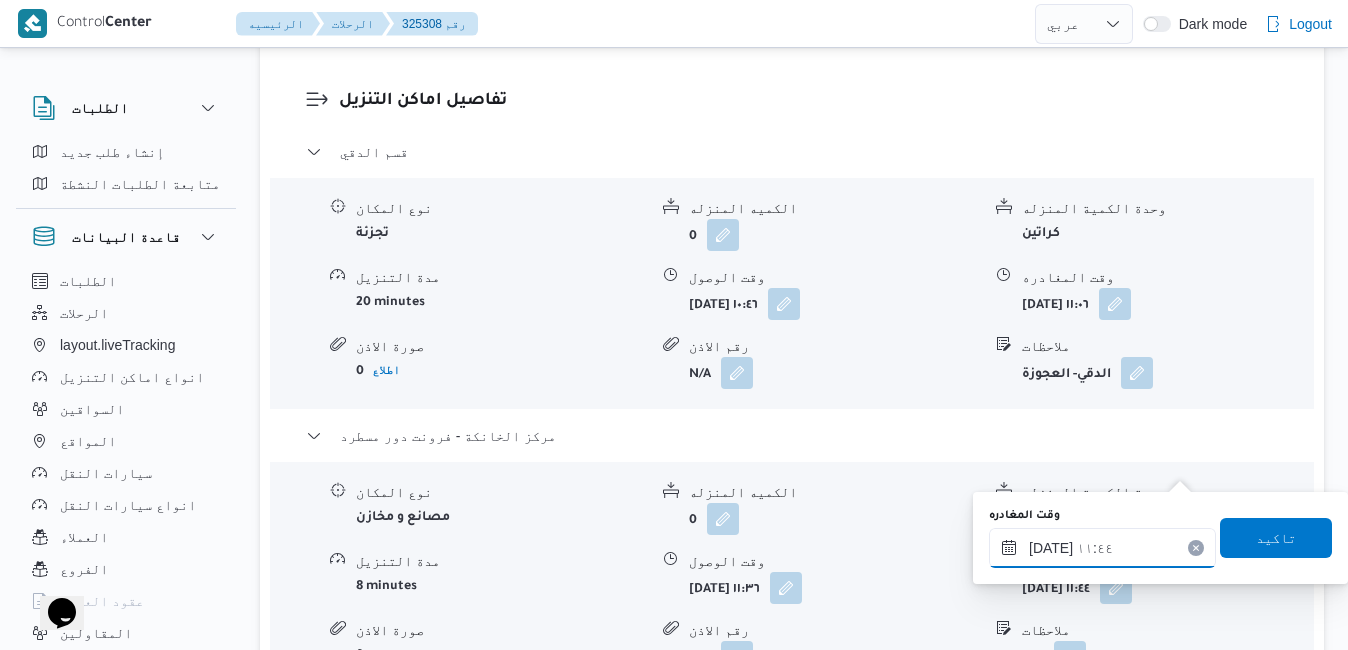 click on "١٦/٠٧/٢٠٢٥ ١١:٤٤" at bounding box center [1102, 548] 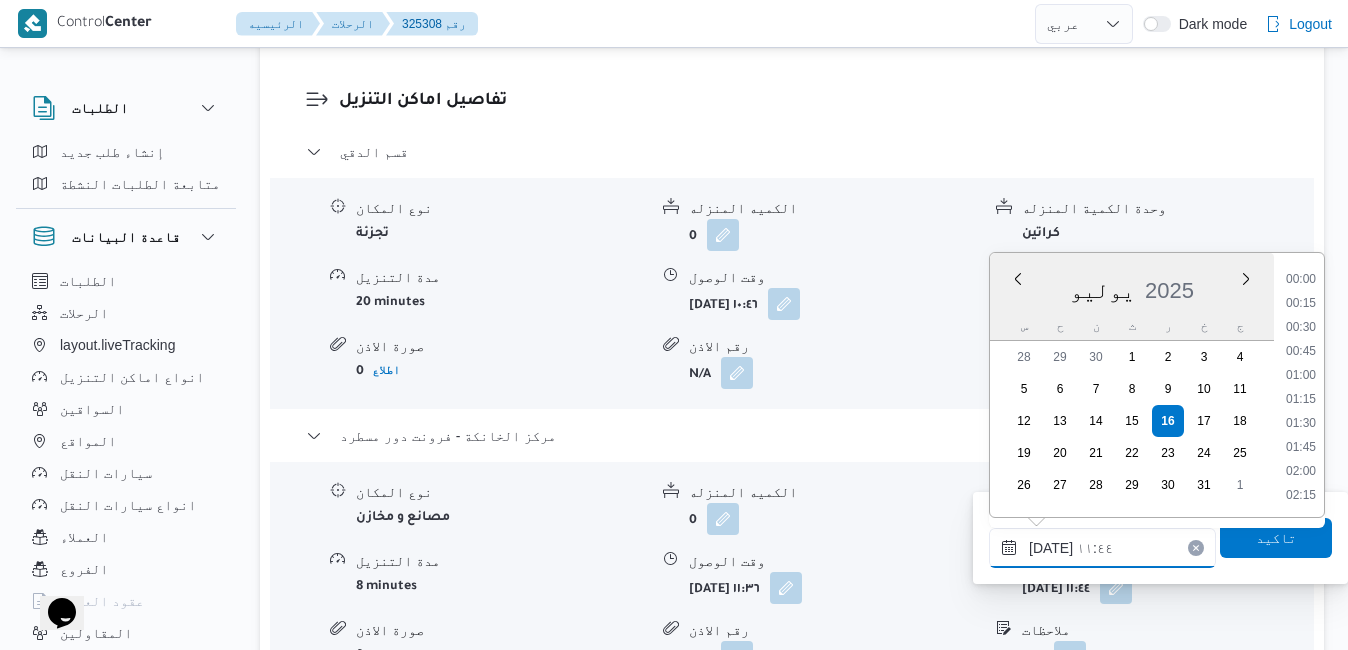 scroll, scrollTop: 982, scrollLeft: 0, axis: vertical 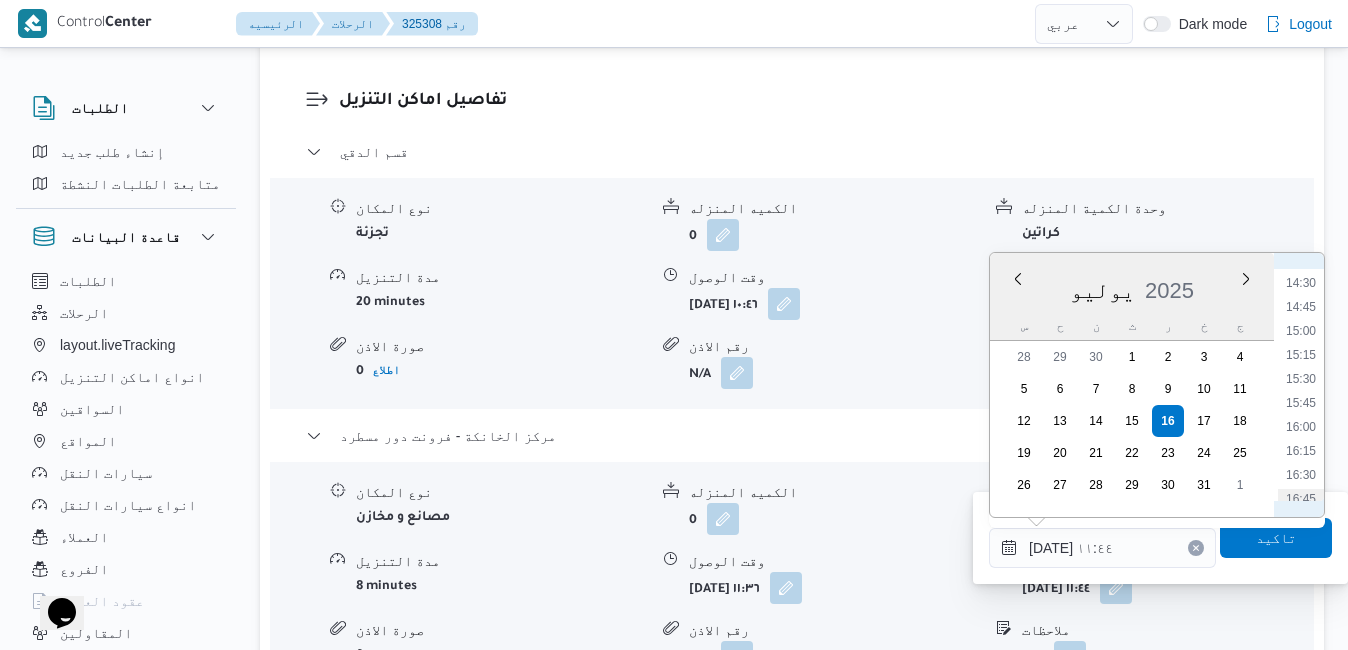 click on "16:45" at bounding box center [1301, 499] 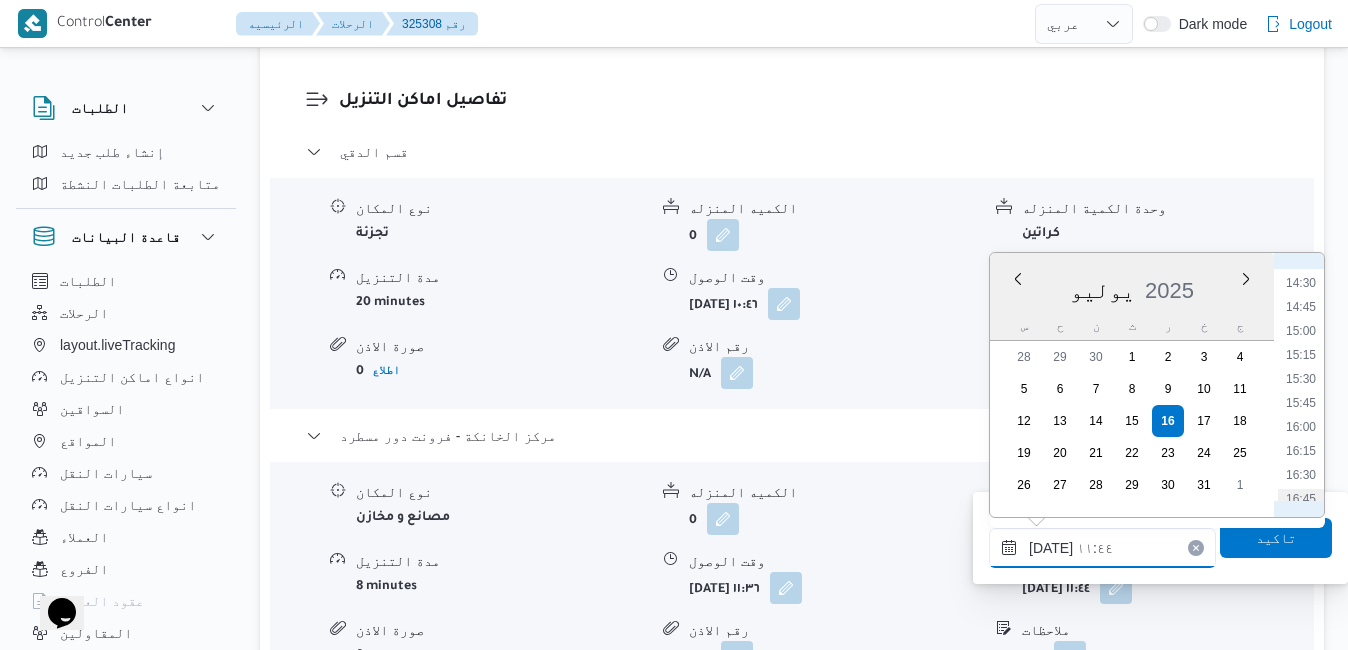 type on "١٦/٠٧/٢٠٢٥ ١٦:٤٥" 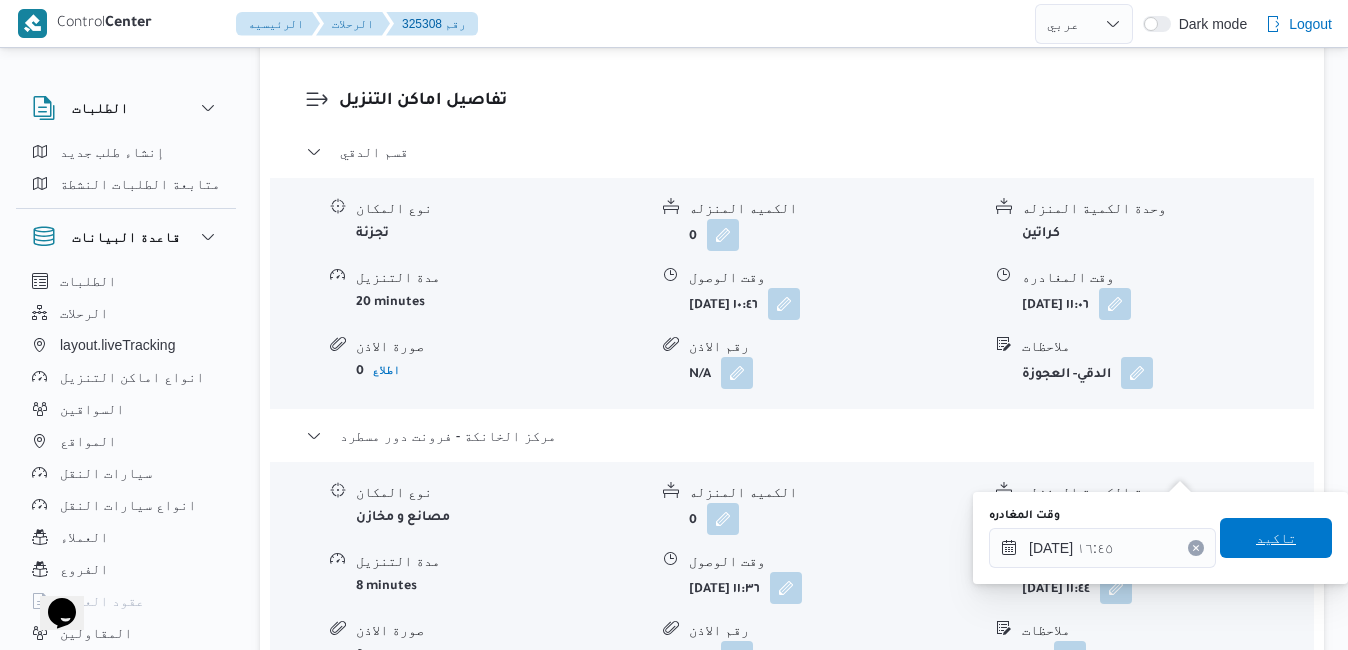 click on "تاكيد" at bounding box center (1276, 538) 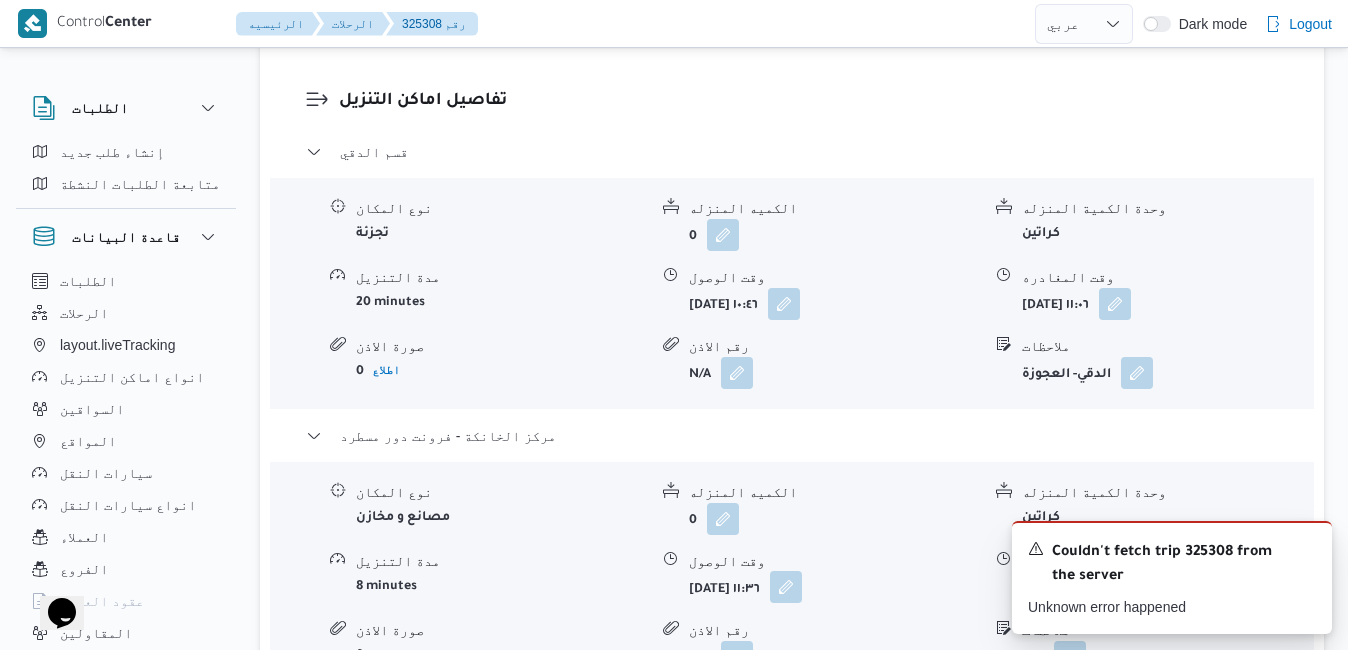 click at bounding box center (786, 587) 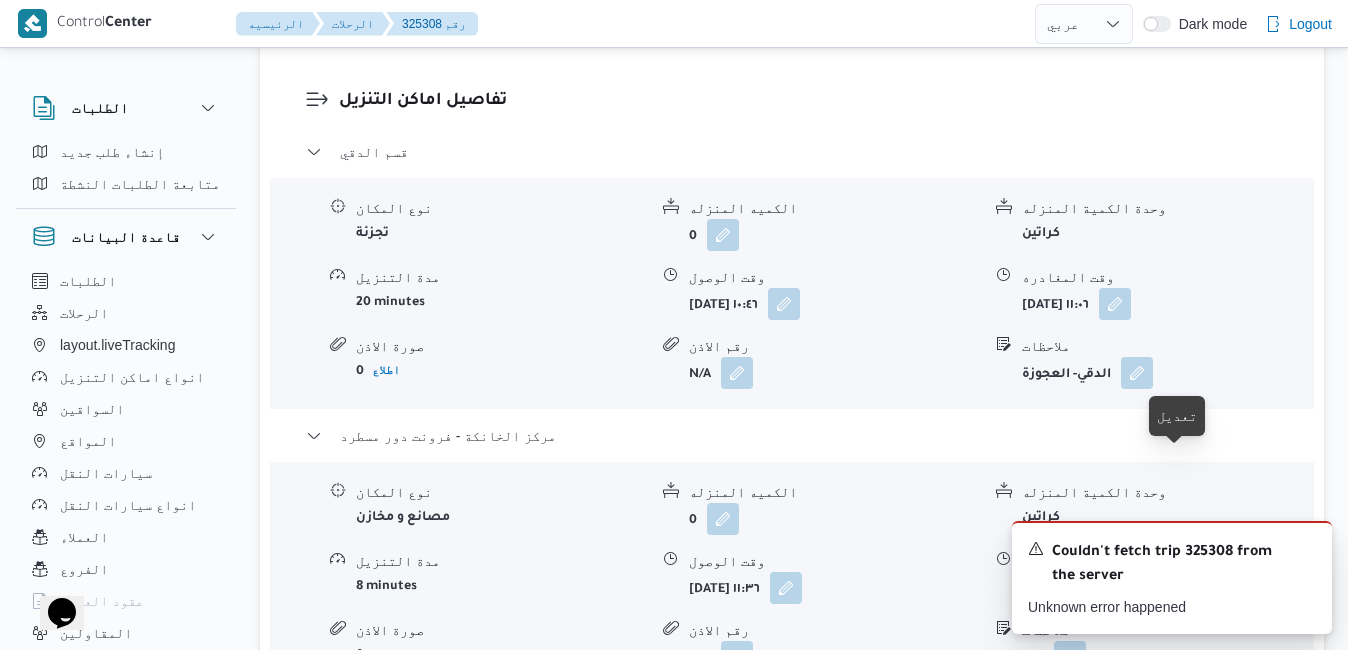 click at bounding box center (1116, 587) 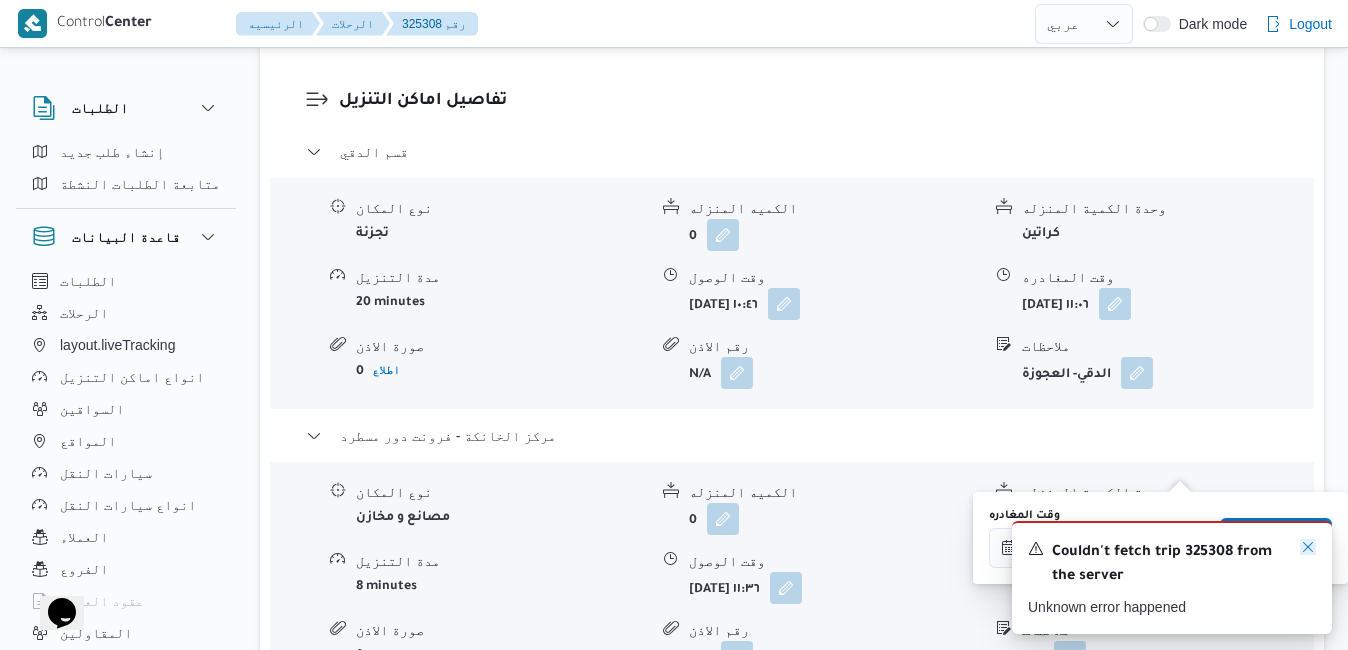 click 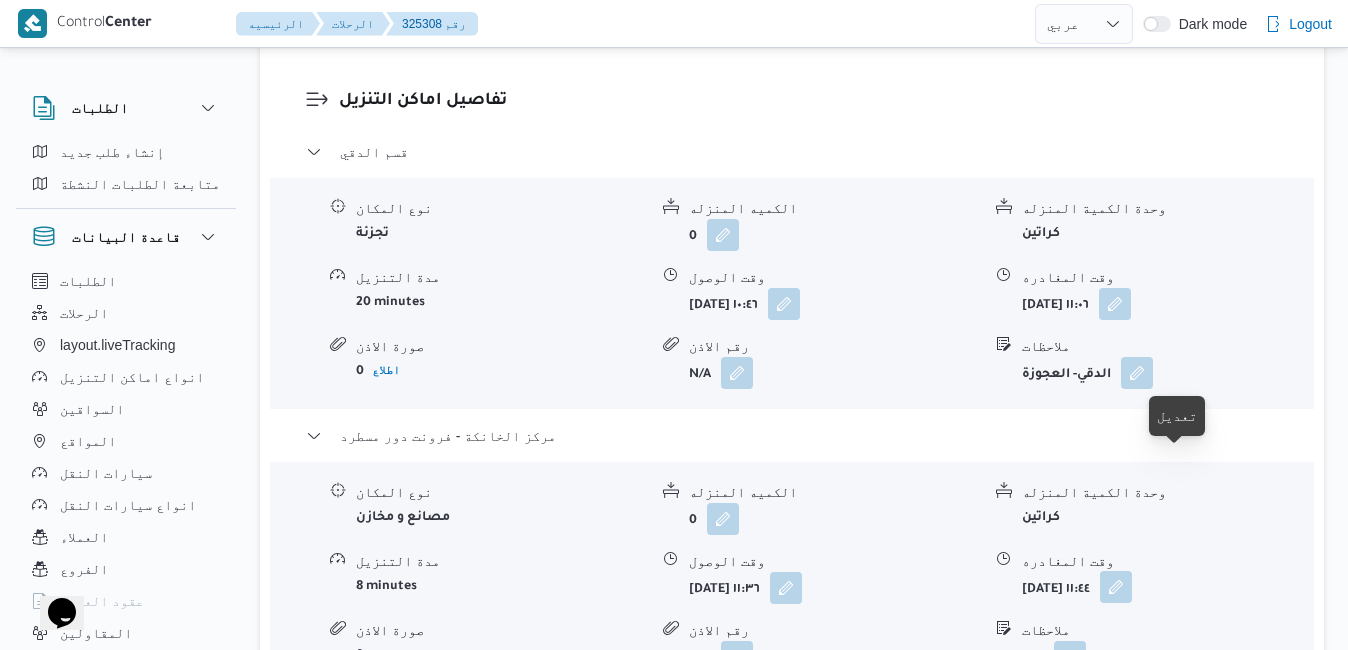 click at bounding box center [1116, 587] 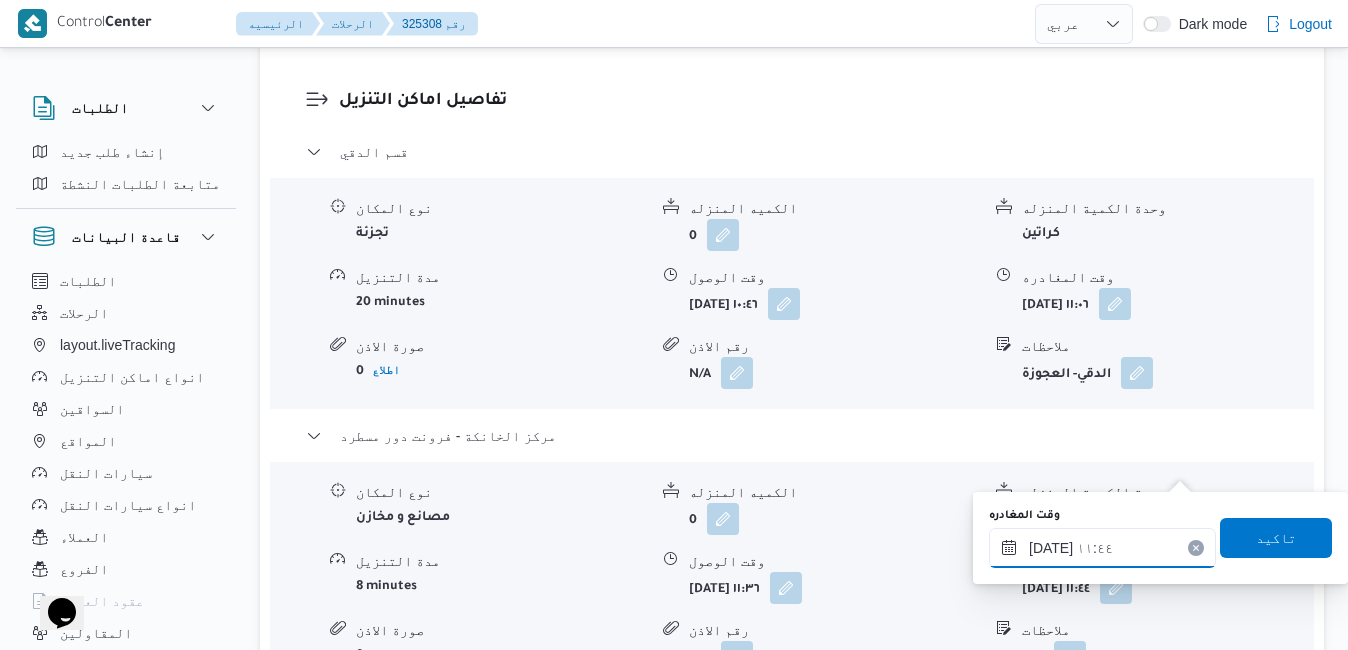 click on "١٦/٠٧/٢٠٢٥ ١١:٤٤" at bounding box center (1102, 548) 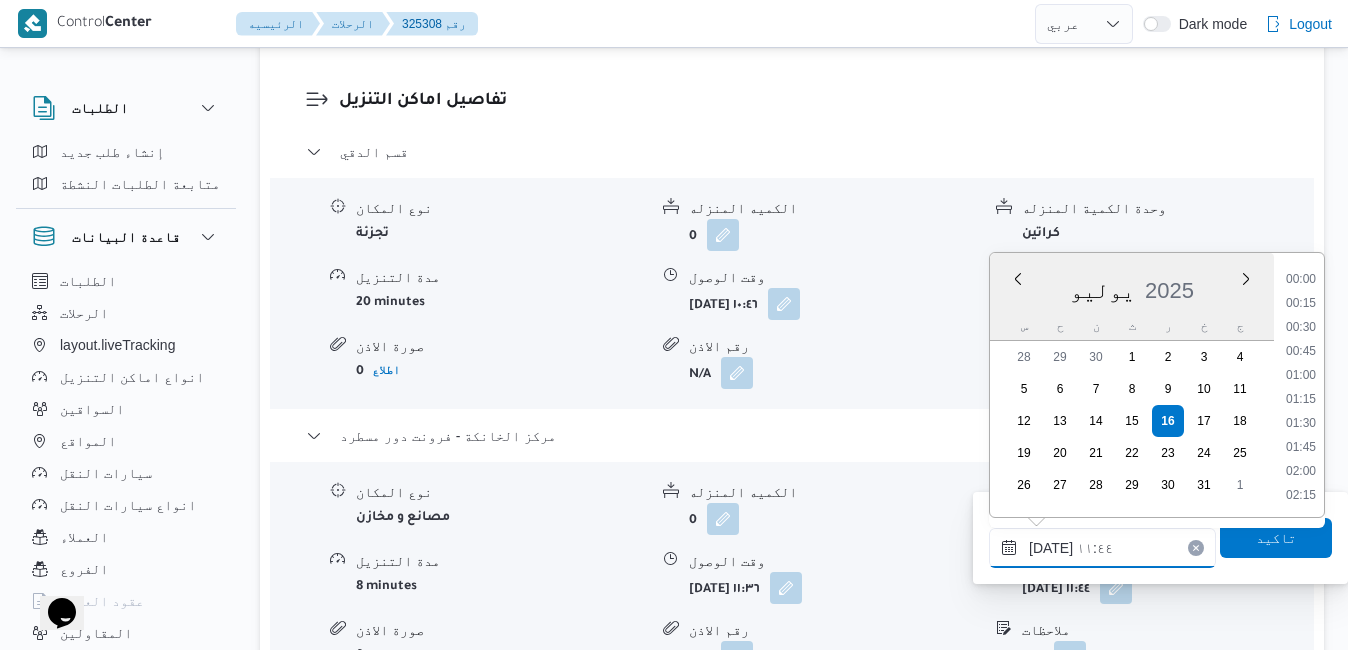 scroll, scrollTop: 982, scrollLeft: 0, axis: vertical 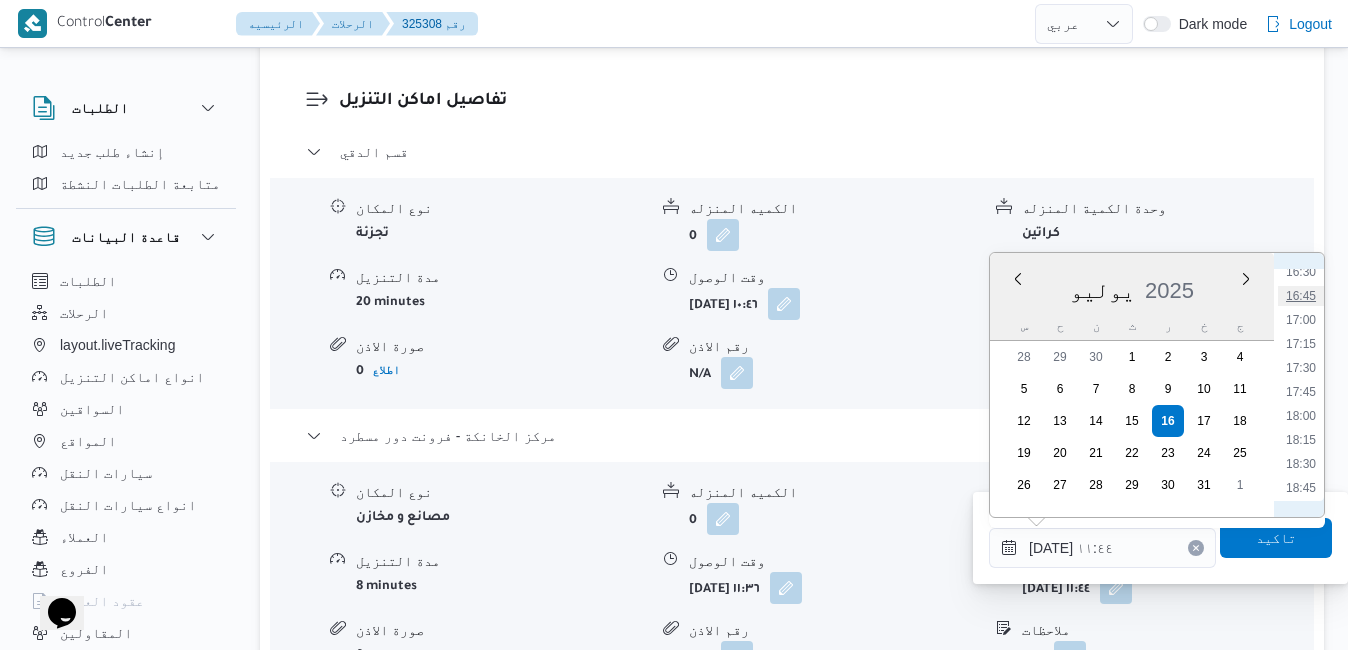 click on "16:45" at bounding box center [1301, 296] 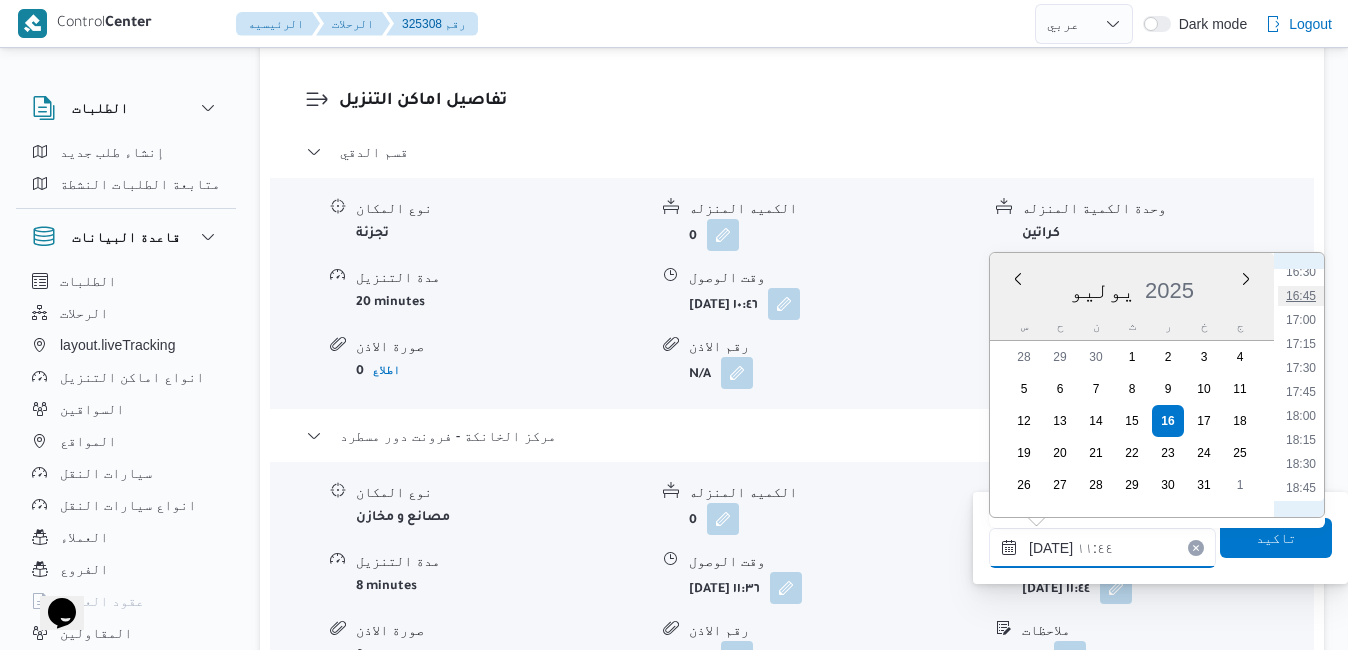 type on "١٦/٠٧/٢٠٢٥ ١٦:٤٥" 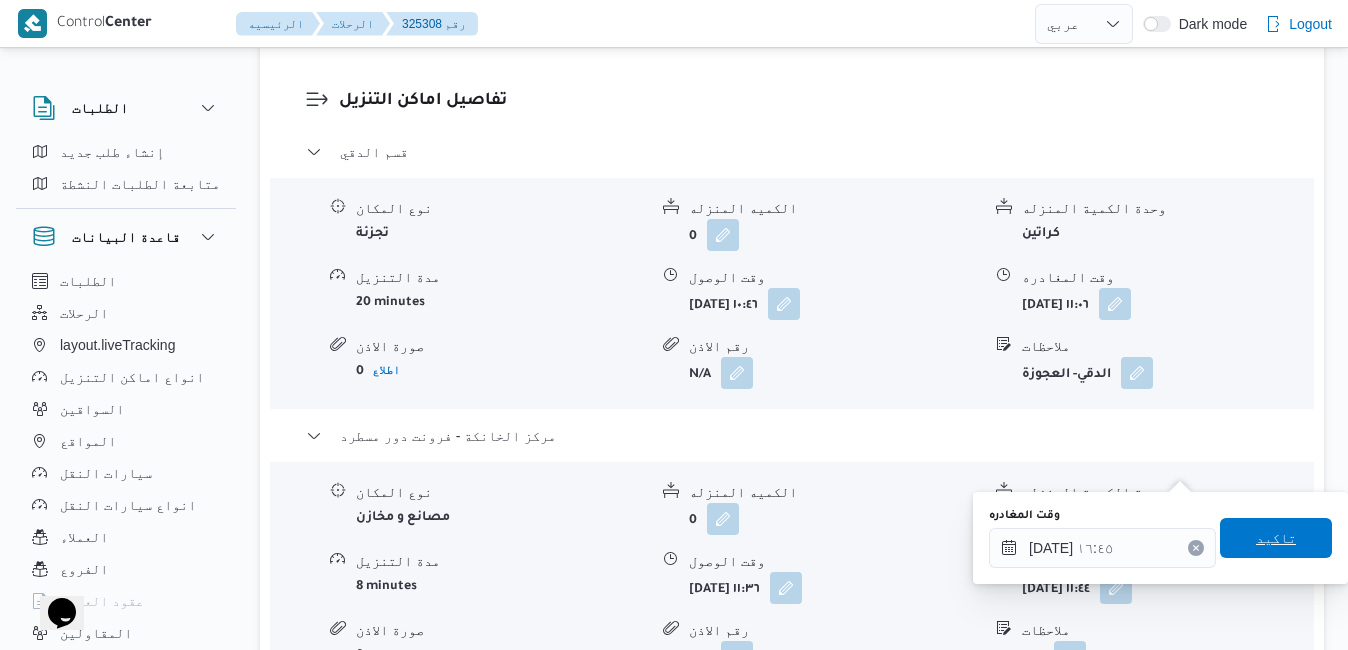 click on "تاكيد" at bounding box center (1276, 538) 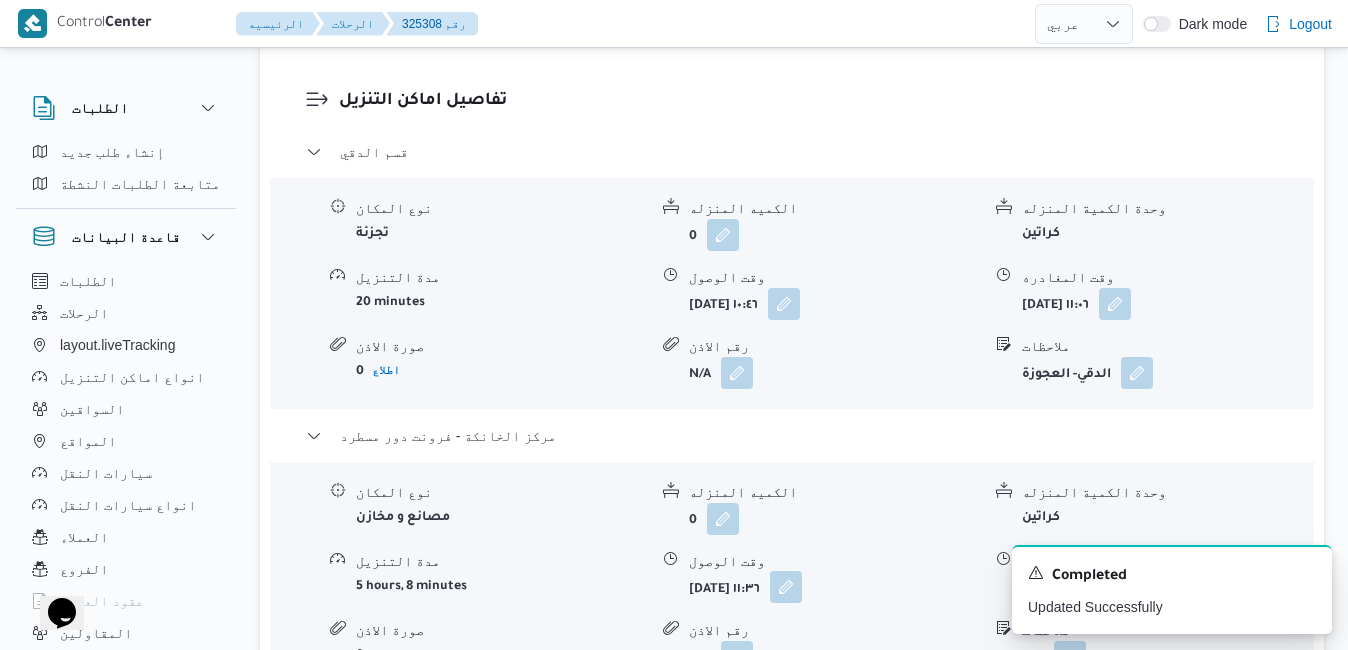 click at bounding box center (786, 587) 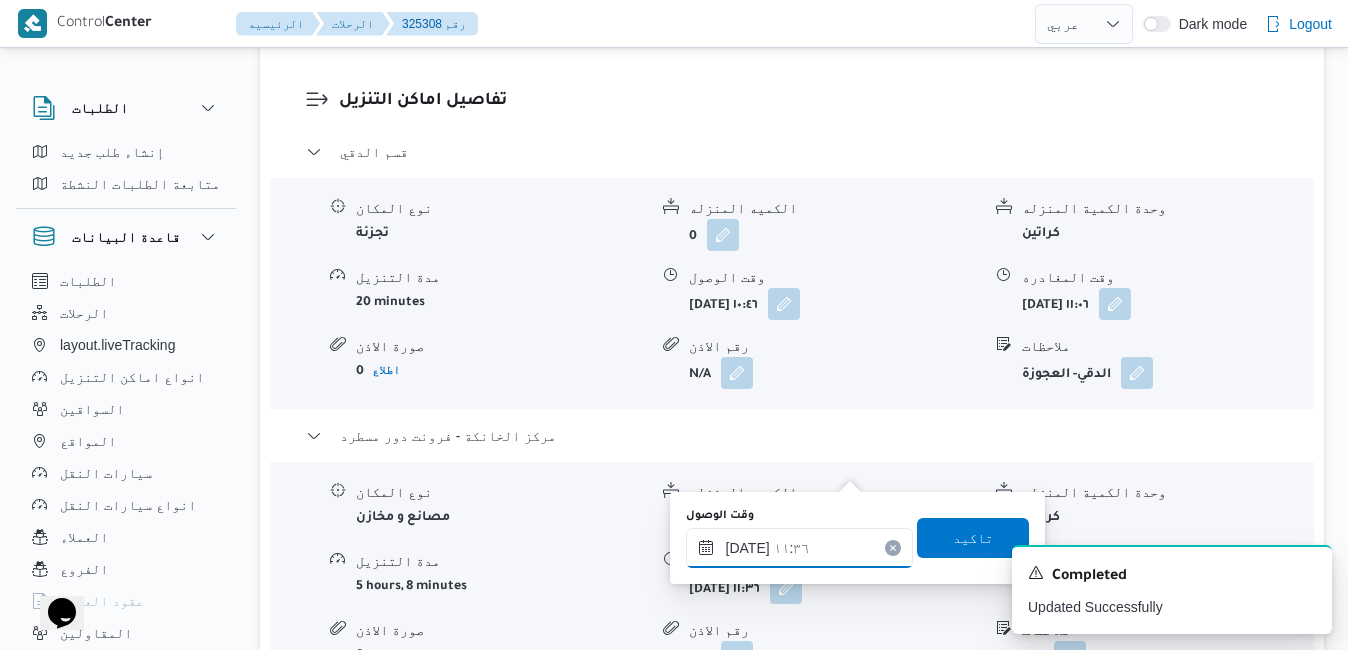 click on "١٦/٠٧/٢٠٢٥ ١١:٣٦" at bounding box center (799, 548) 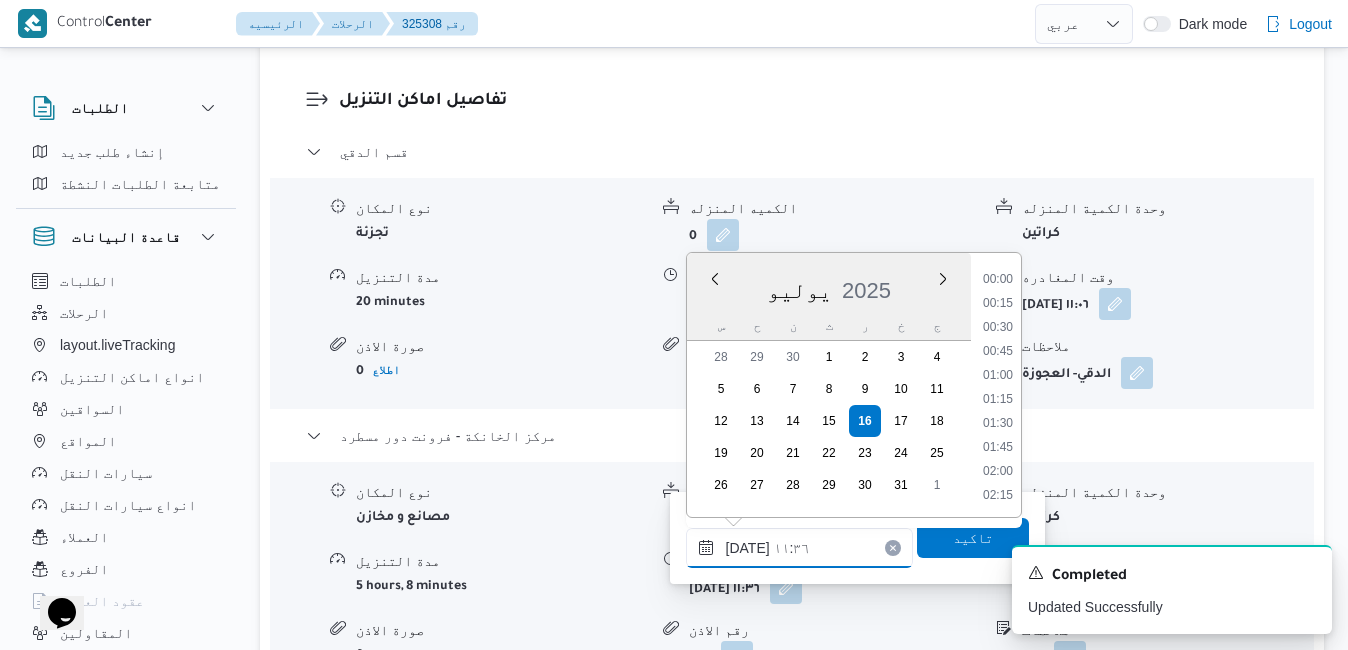 scroll, scrollTop: 982, scrollLeft: 0, axis: vertical 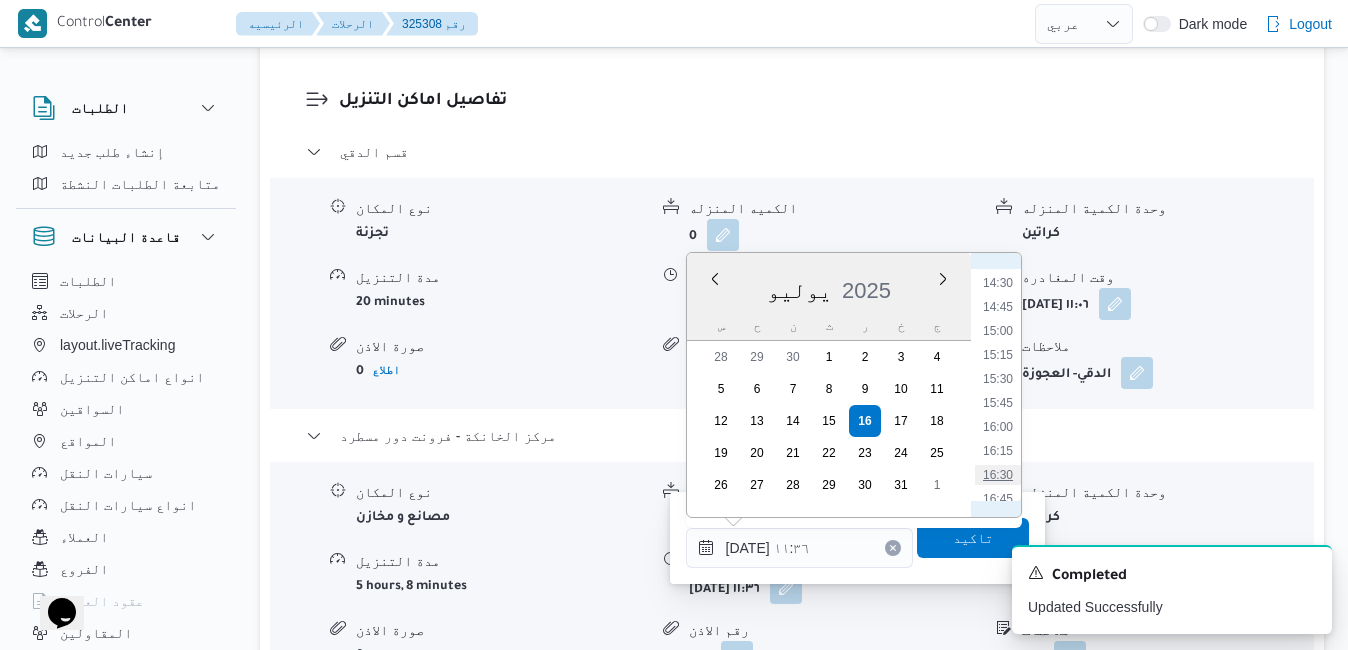 click on "16:30" at bounding box center (998, 475) 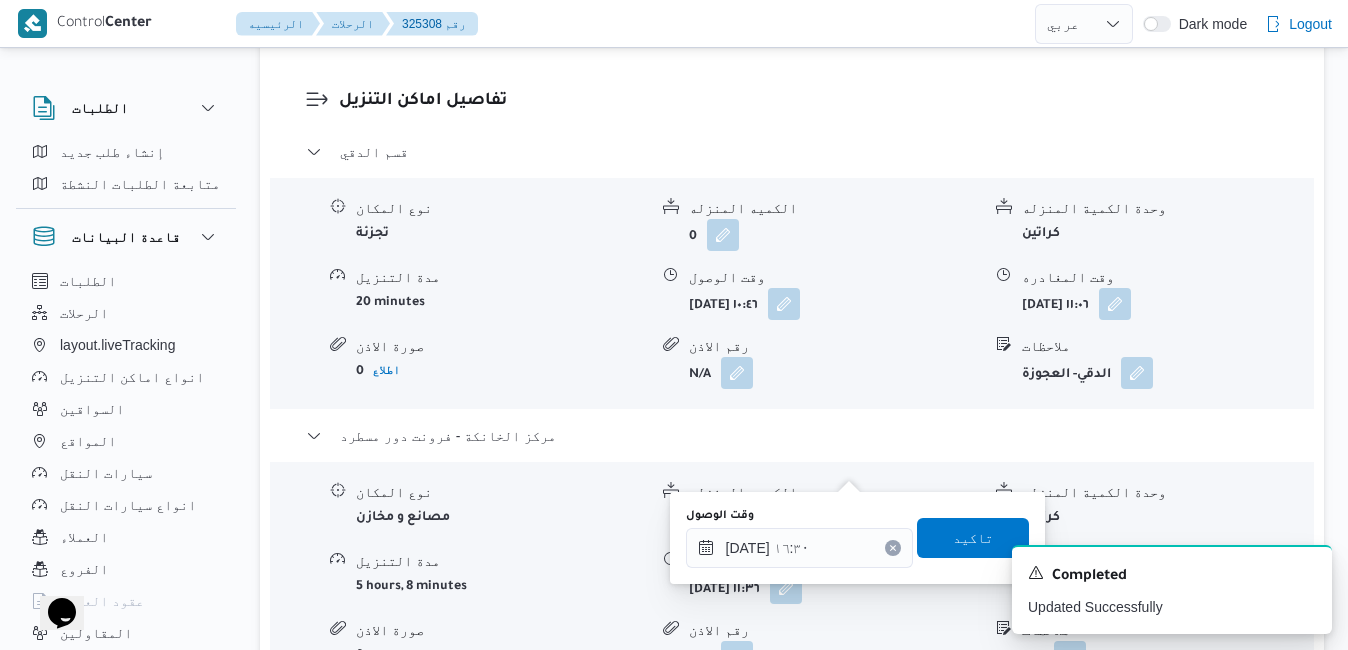 click on "A new notification appears Completed Updated Successfully" at bounding box center (1148, 589) 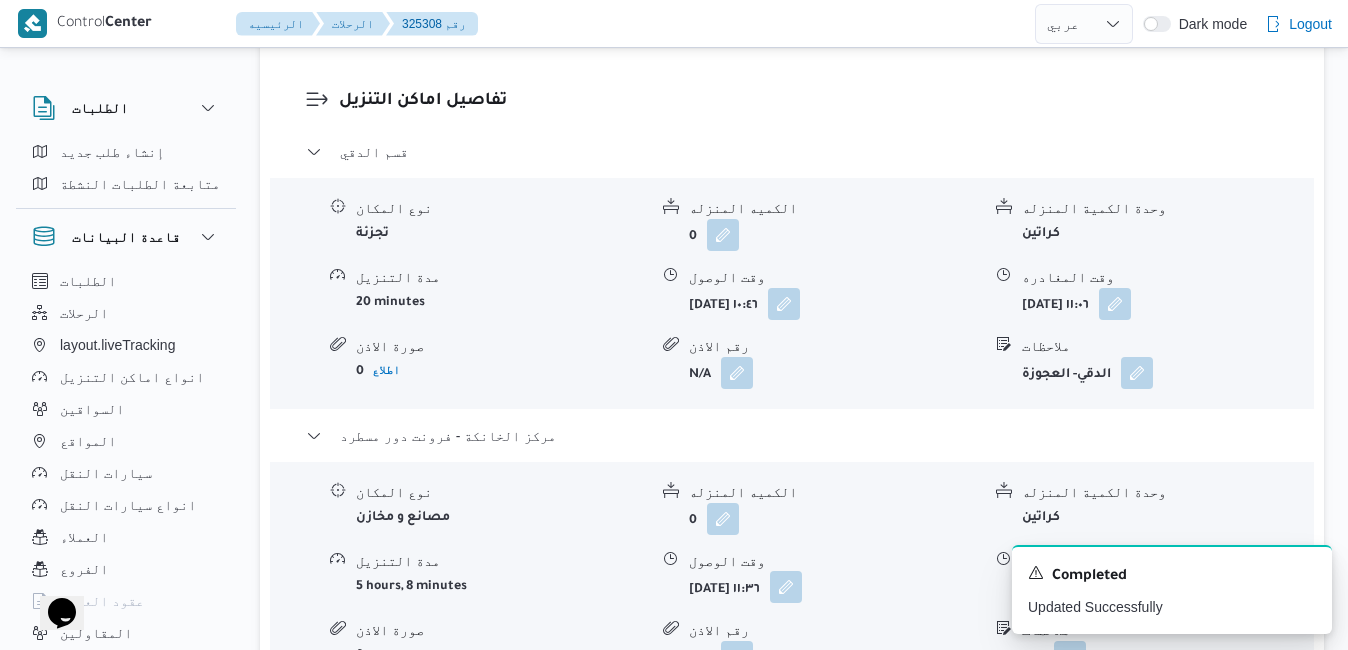 click at bounding box center (786, 587) 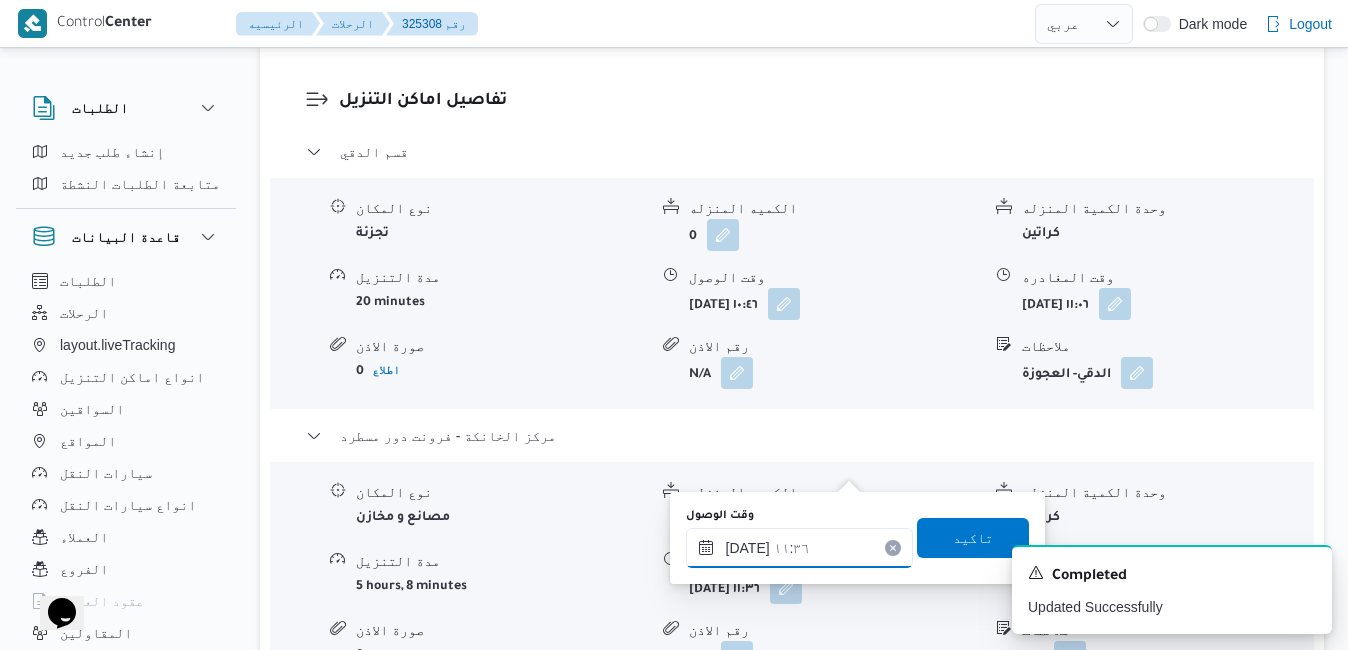 click on "١٦/٠٧/٢٠٢٥ ١١:٣٦" at bounding box center [799, 548] 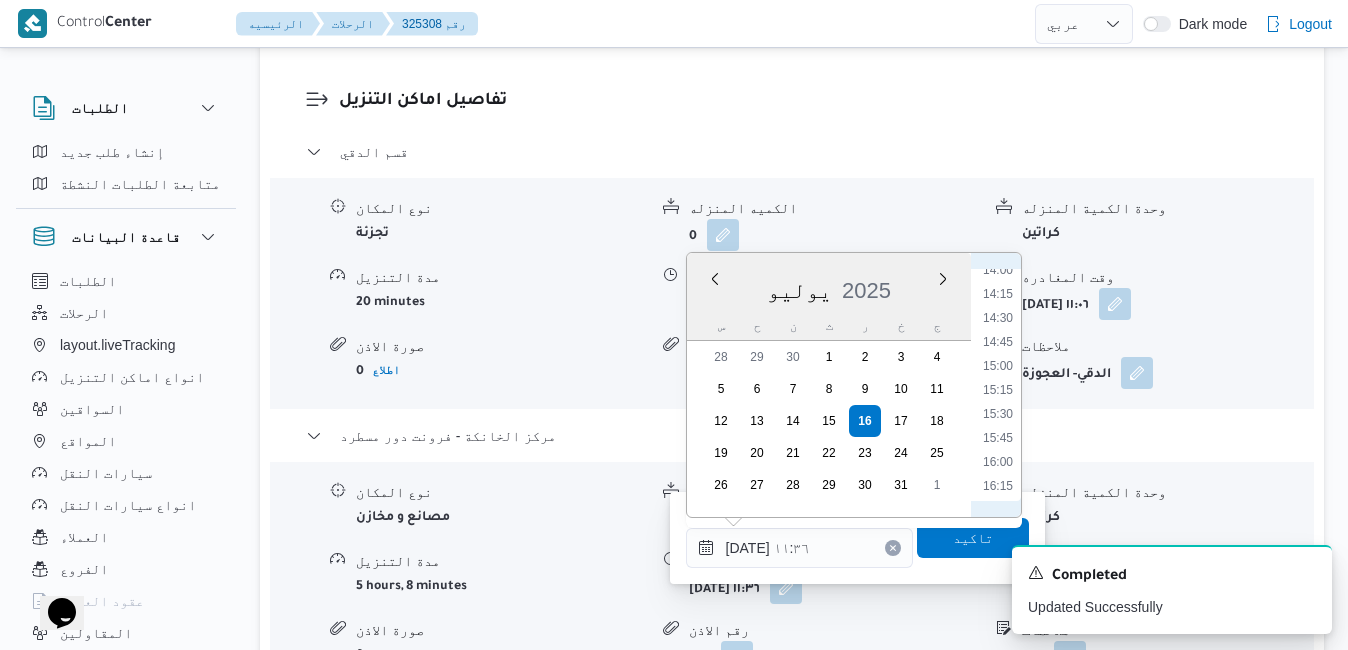 scroll, scrollTop: 1388, scrollLeft: 0, axis: vertical 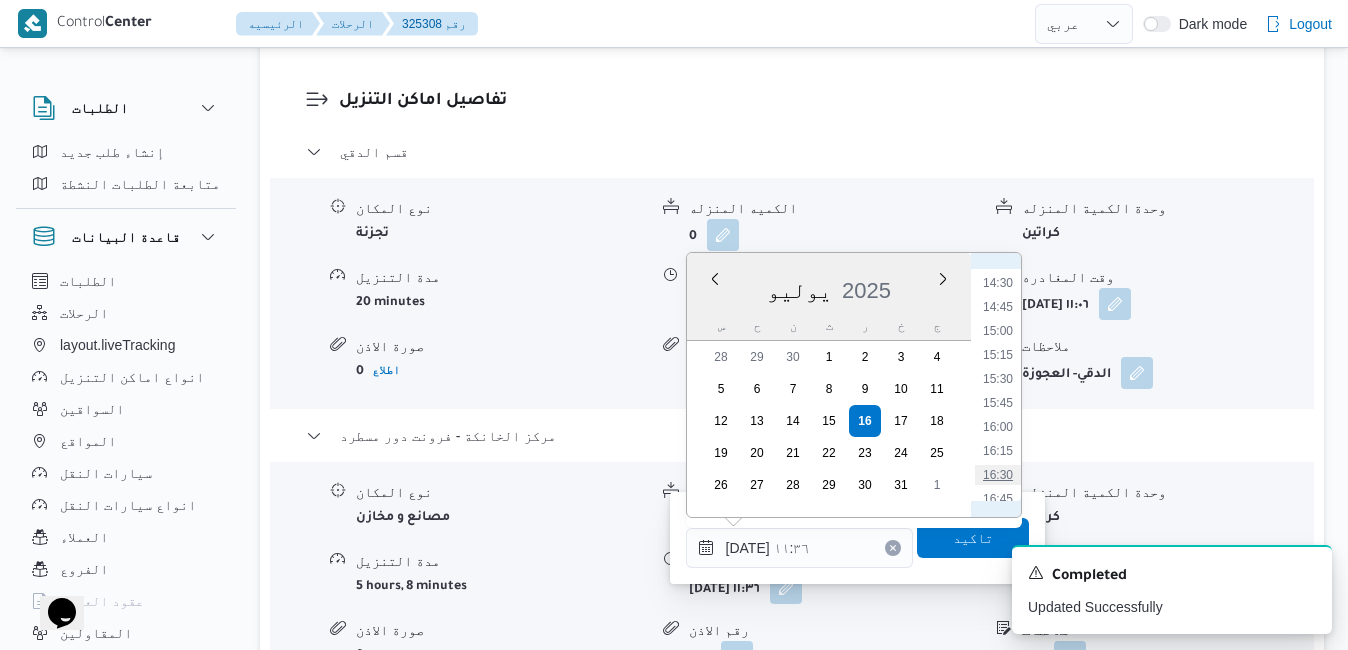 click on "16:30" at bounding box center [998, 475] 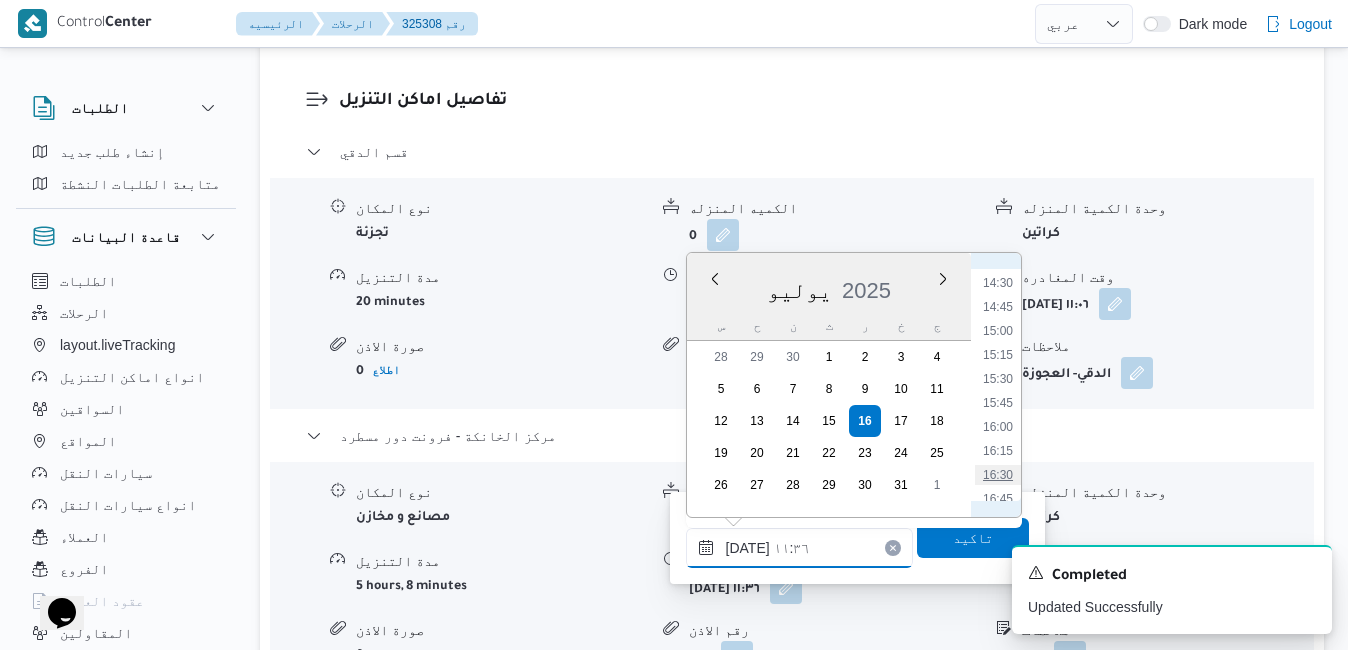 type on "١٦/٠٧/٢٠٢٥ ١٦:٣٠" 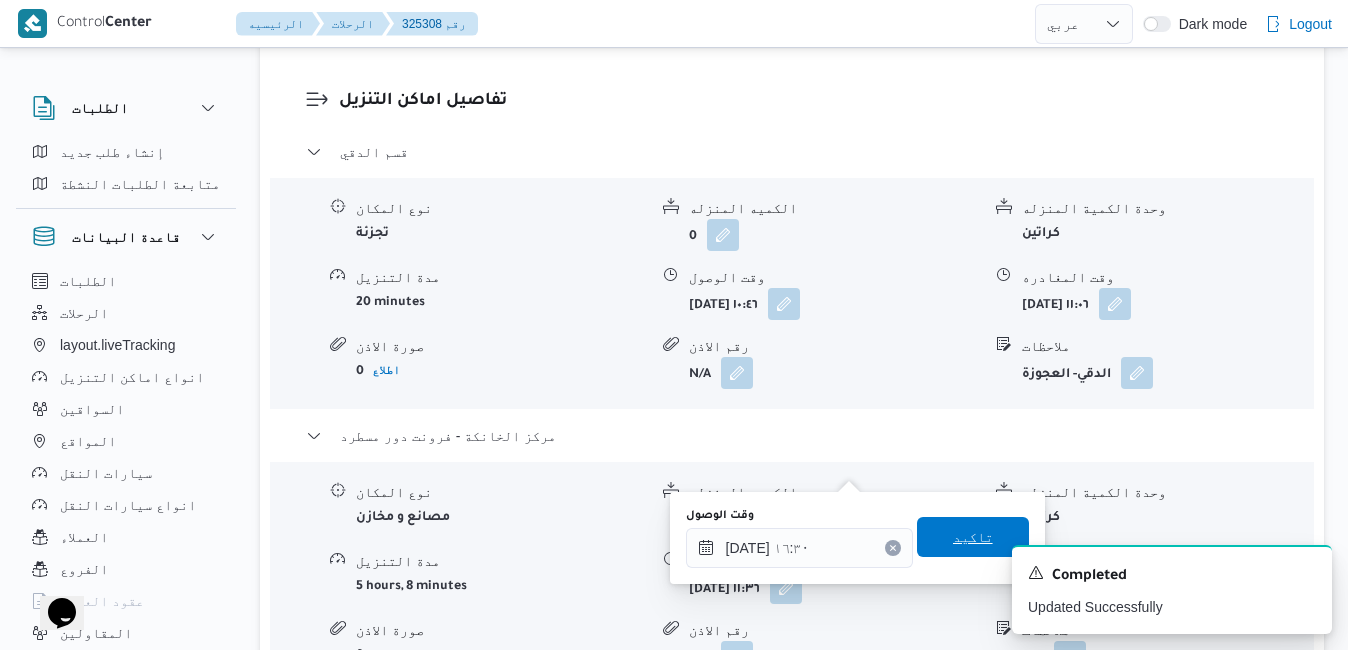 click on "تاكيد" at bounding box center [973, 537] 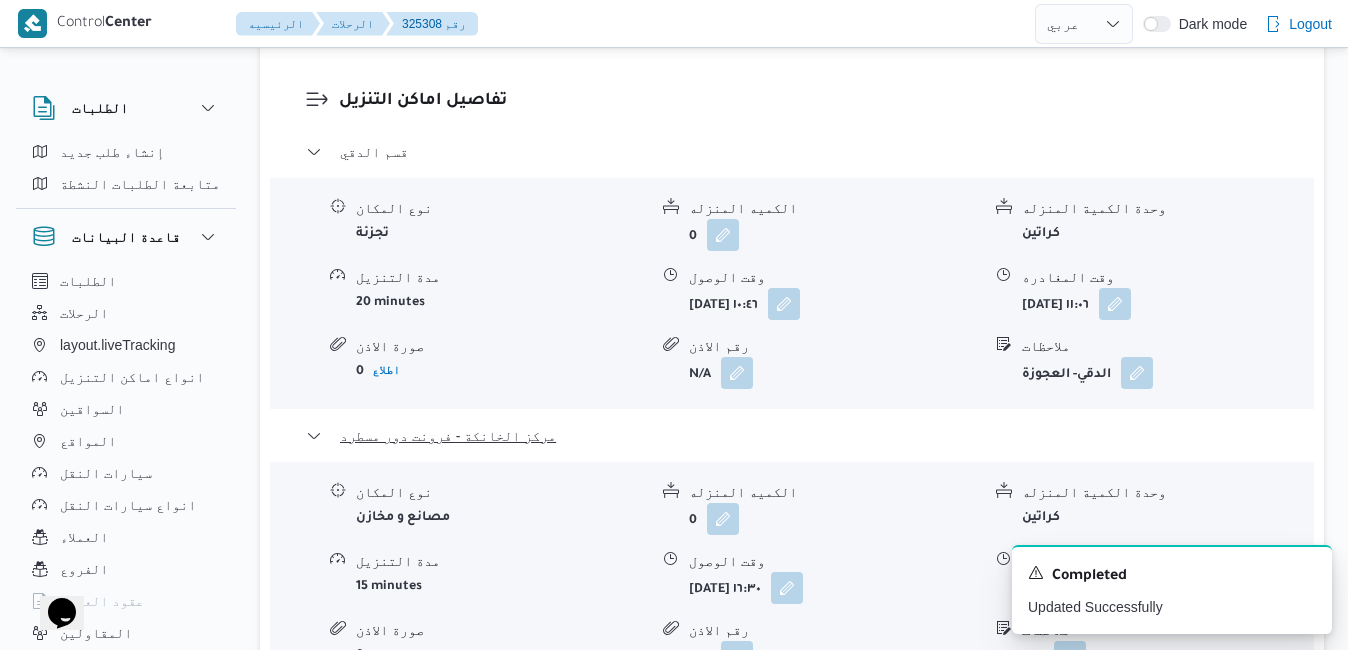 scroll, scrollTop: 1800, scrollLeft: 0, axis: vertical 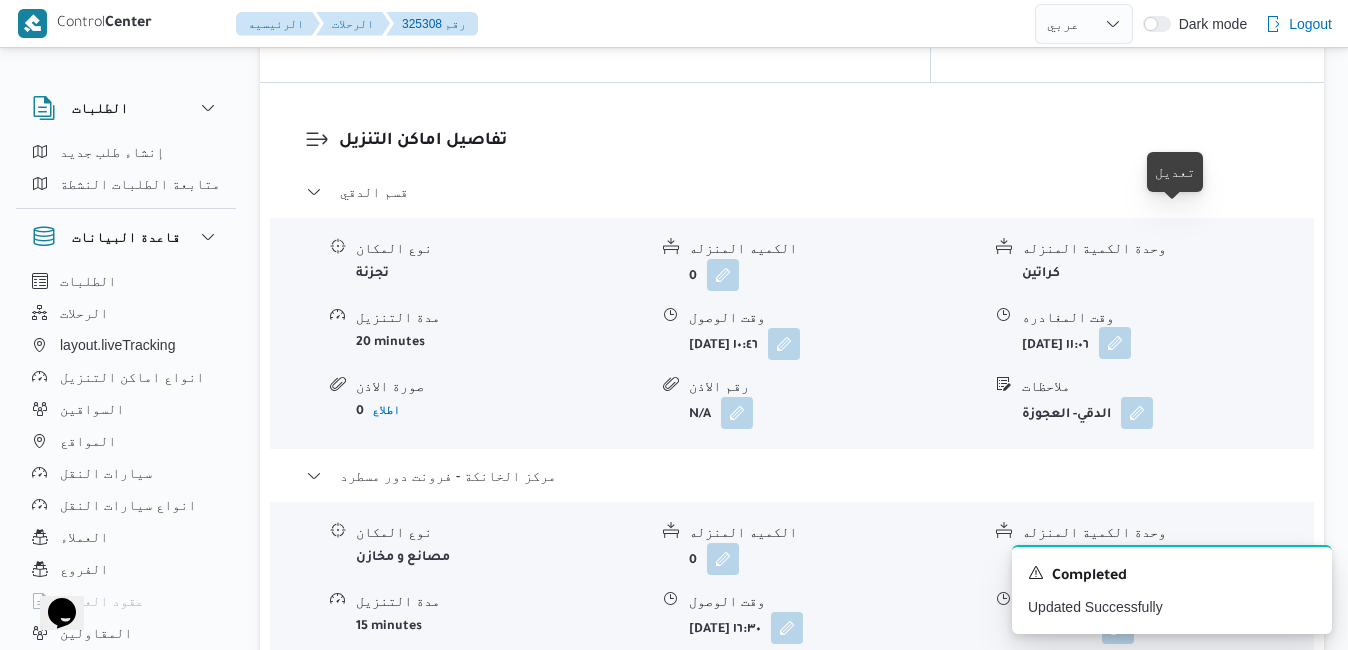 click at bounding box center [1115, 343] 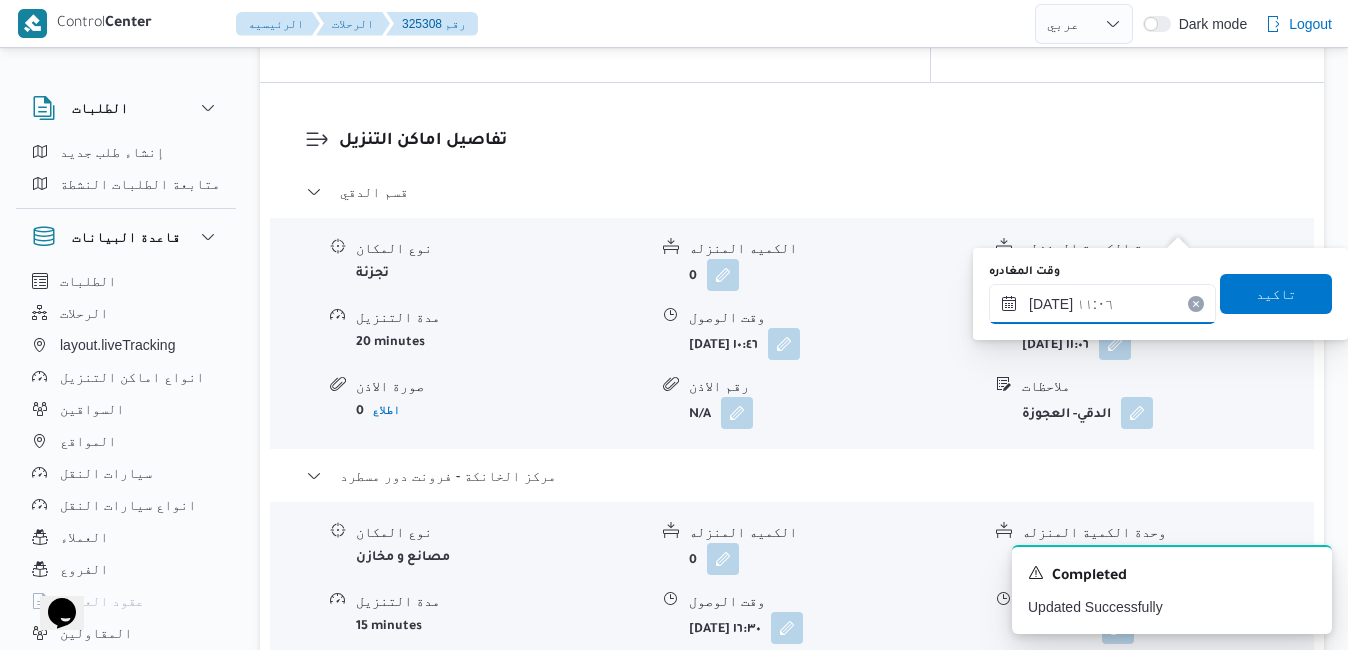 click on "١٦/٠٧/٢٠٢٥ ١١:٠٦" at bounding box center [1102, 304] 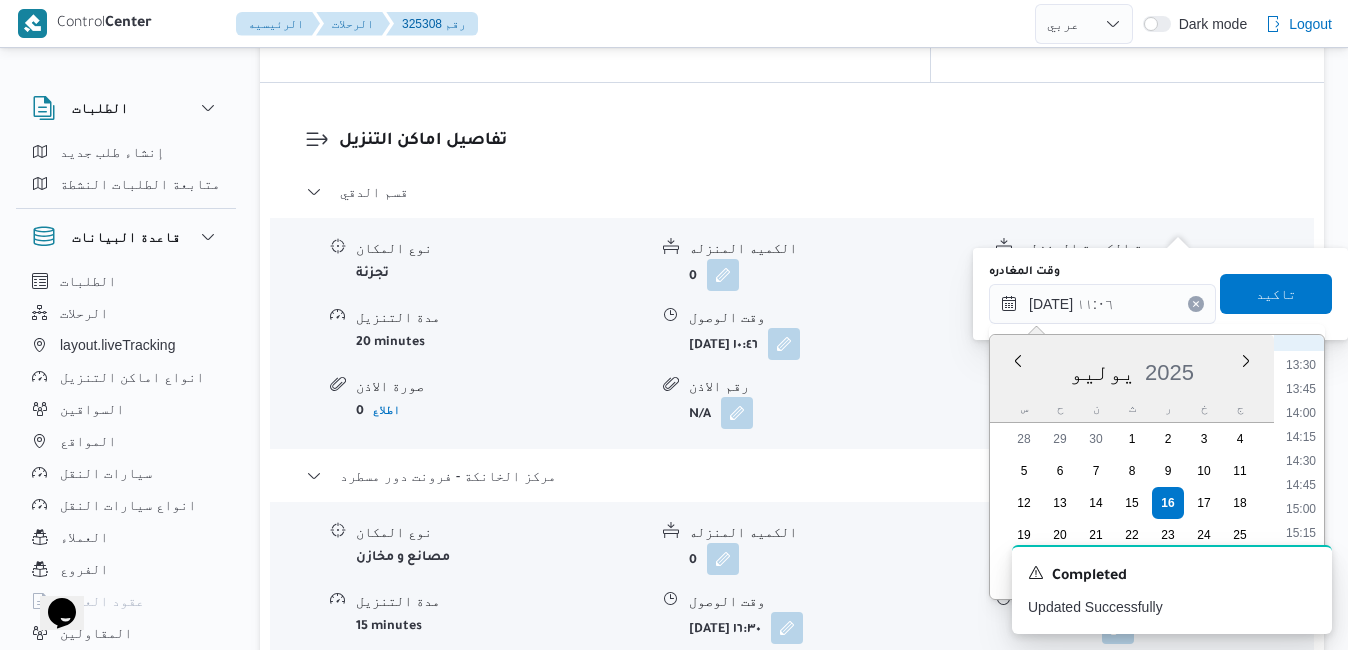 scroll, scrollTop: 1340, scrollLeft: 0, axis: vertical 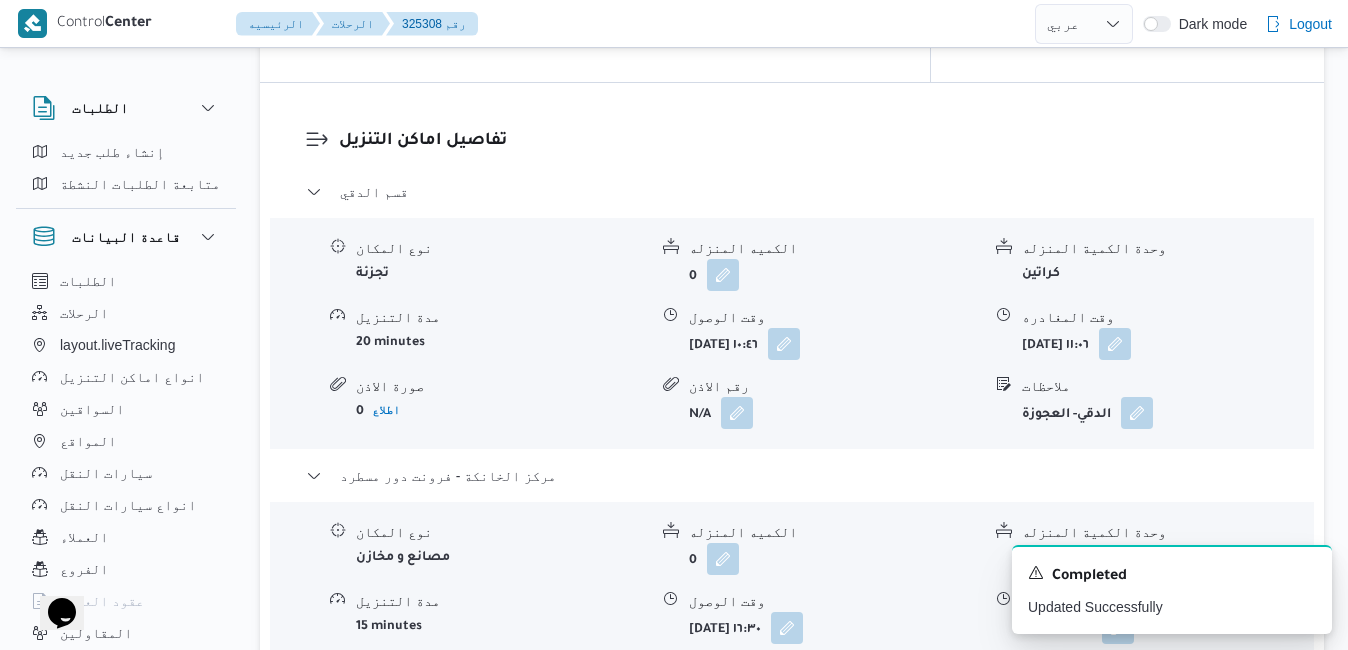 click on "A new notification appears Completed Updated Successfully" at bounding box center (1148, 589) 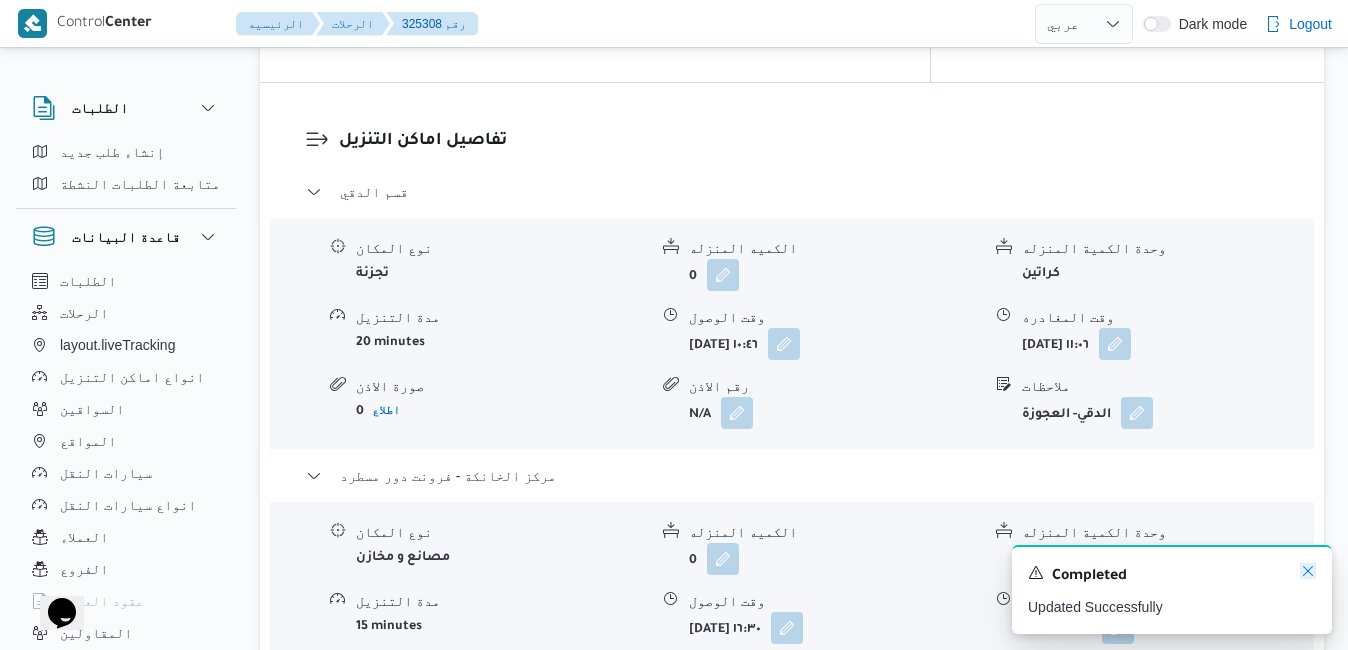 click 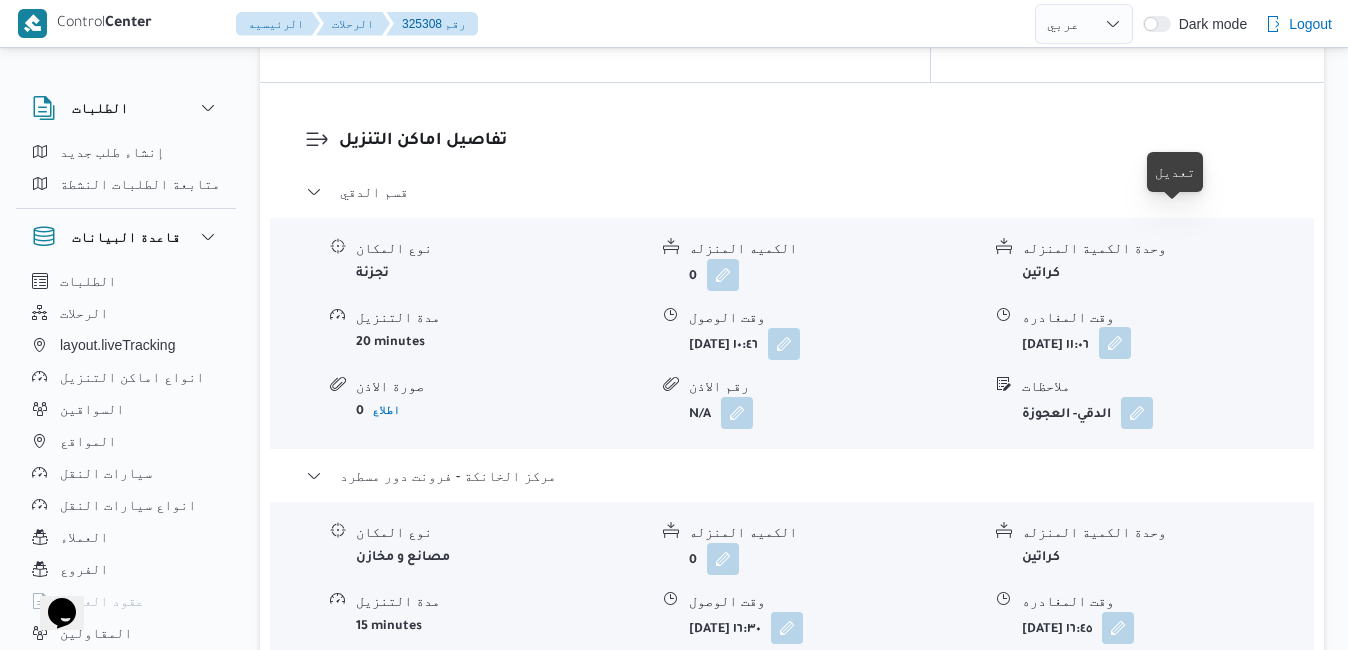 click at bounding box center [1115, 343] 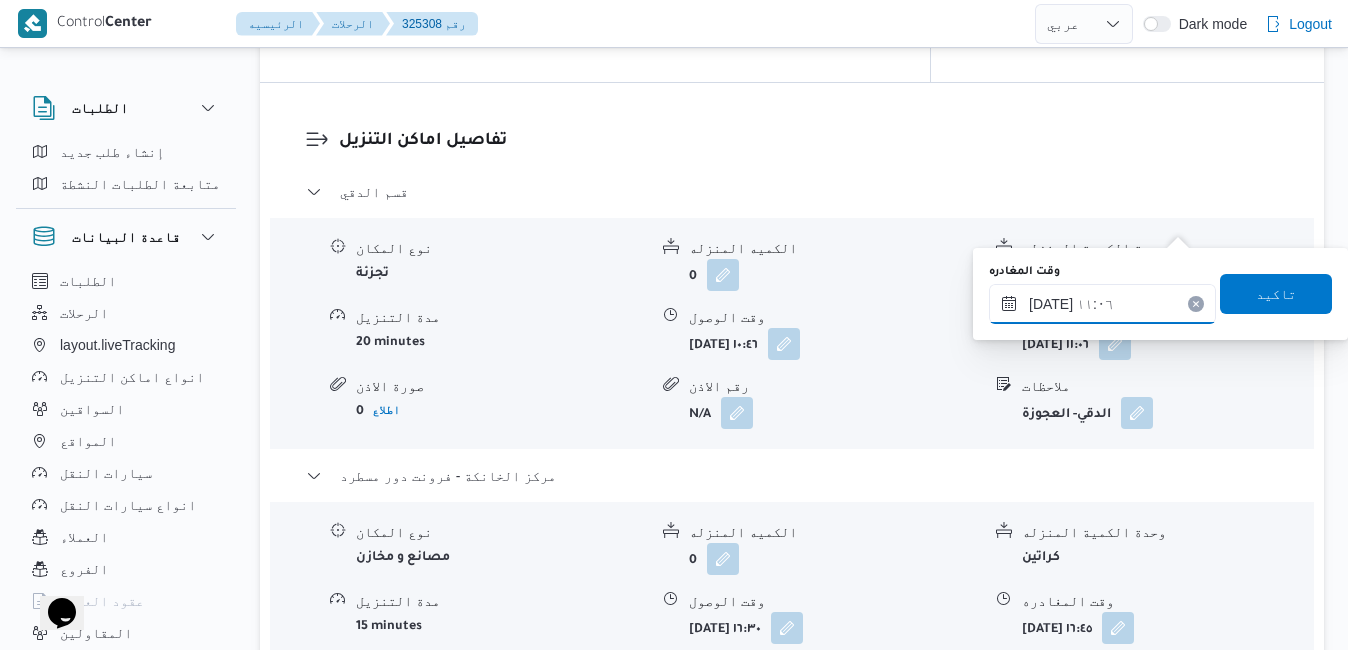 click on "١٦/٠٧/٢٠٢٥ ١١:٠٦" at bounding box center [1102, 304] 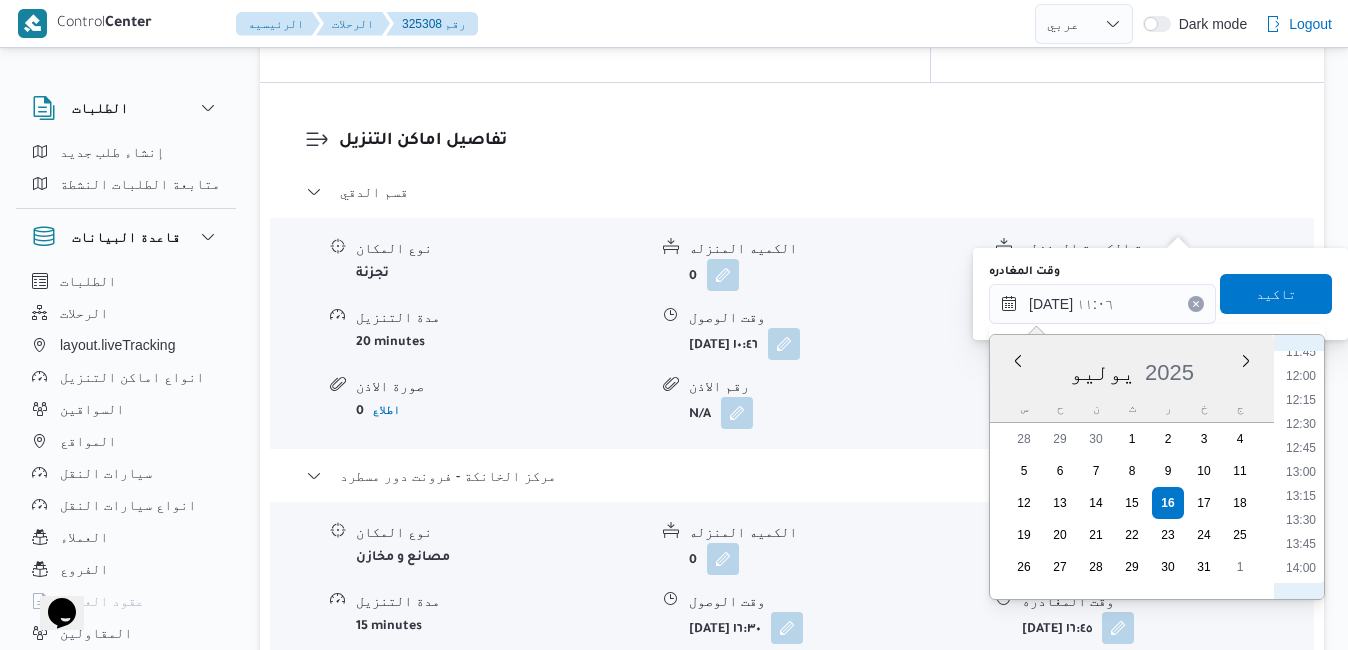 scroll, scrollTop: 1340, scrollLeft: 0, axis: vertical 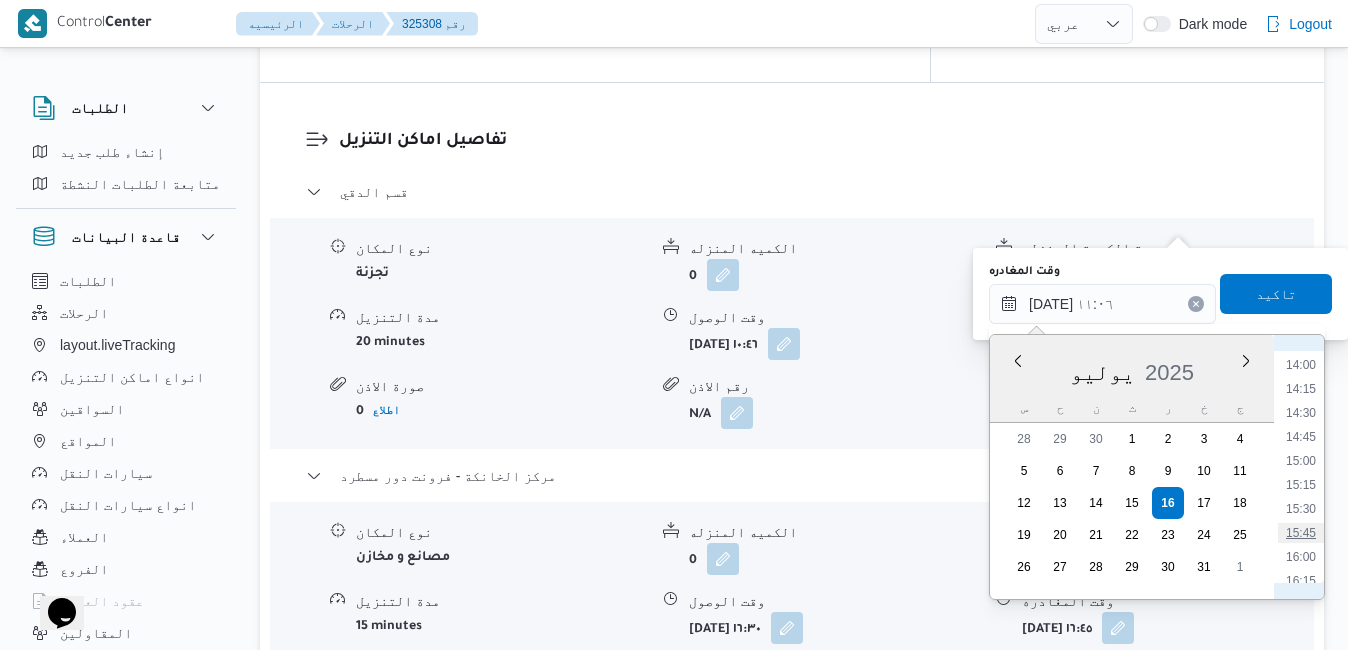 click on "15:45" at bounding box center [1301, 533] 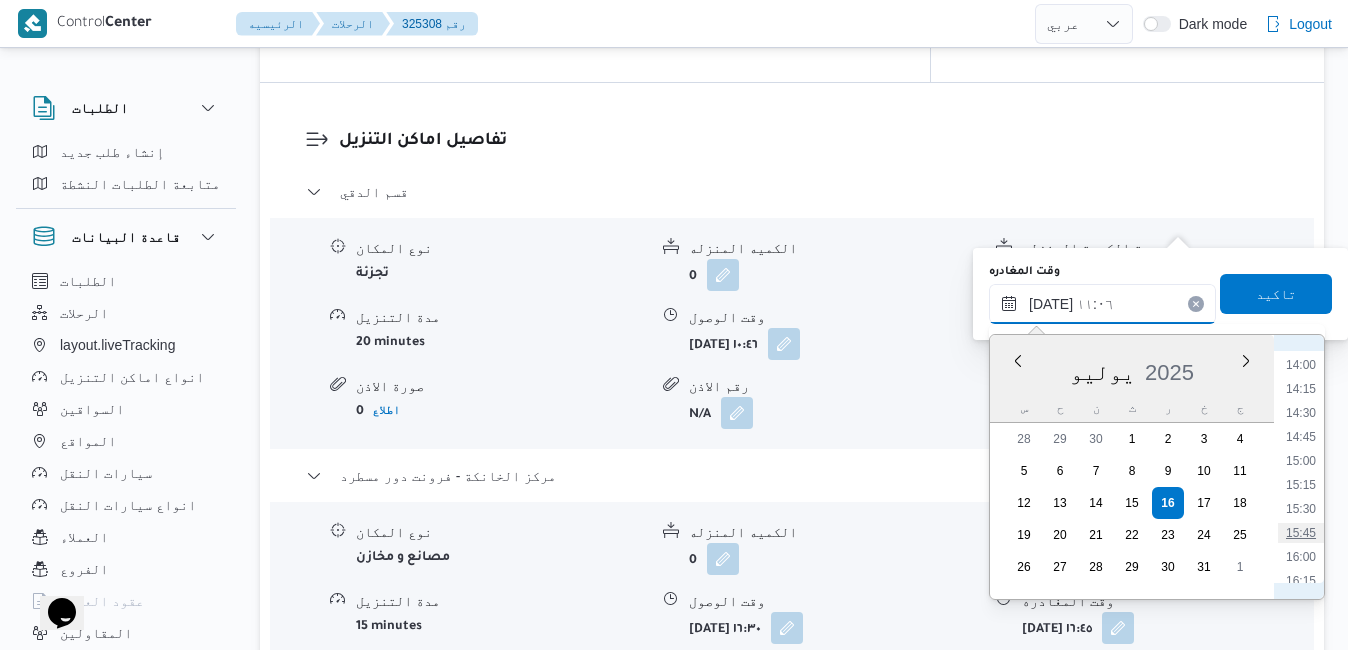 type on "١٦/٠٧/٢٠٢٥ ١٥:٤٥" 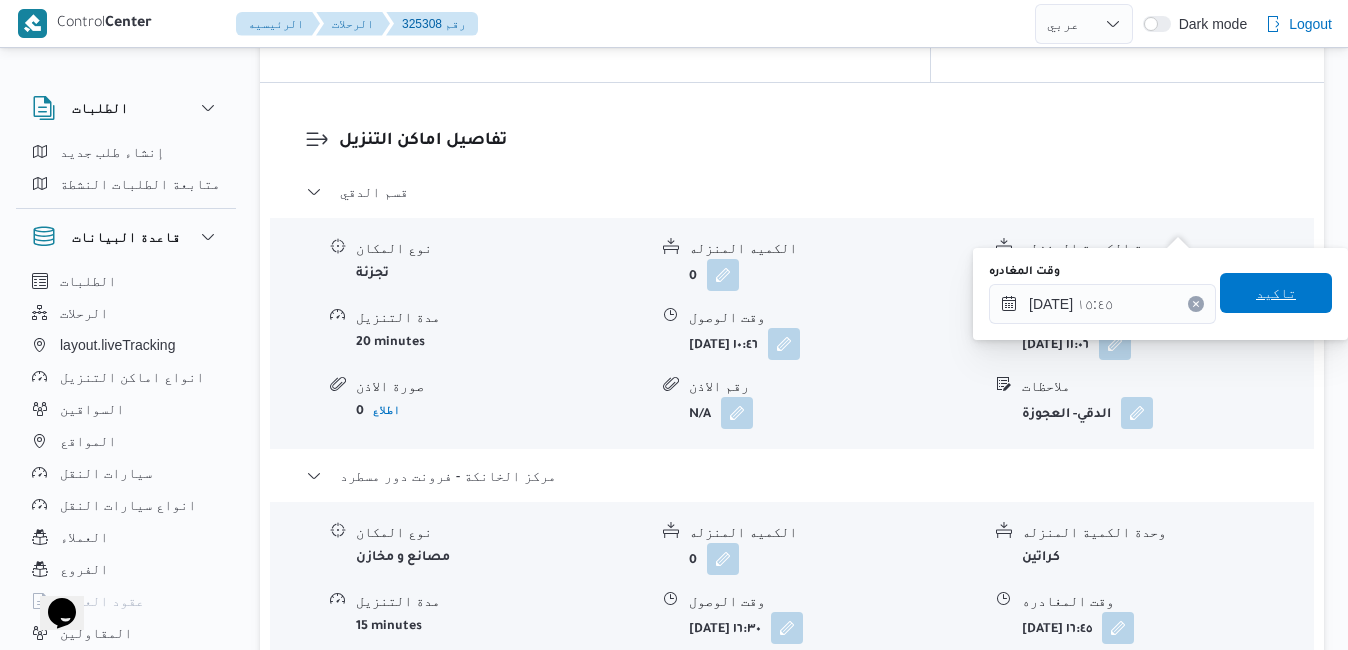 click on "تاكيد" at bounding box center (1276, 293) 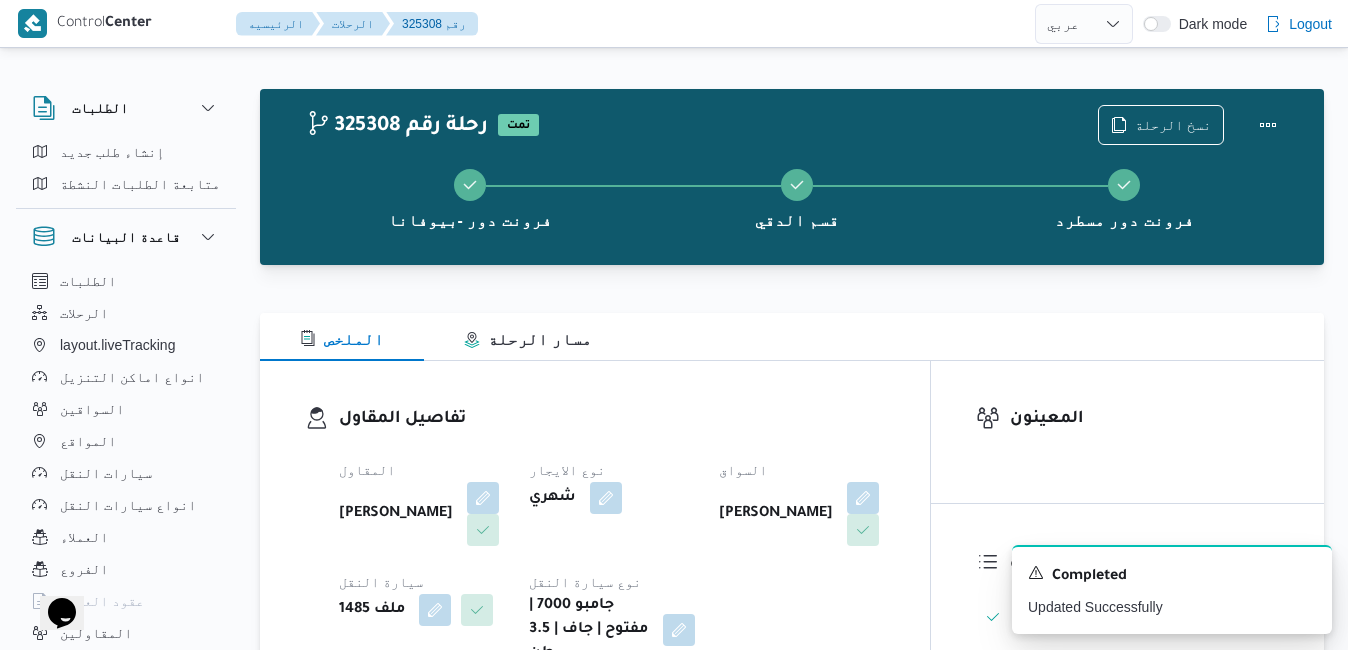 scroll, scrollTop: 0, scrollLeft: 0, axis: both 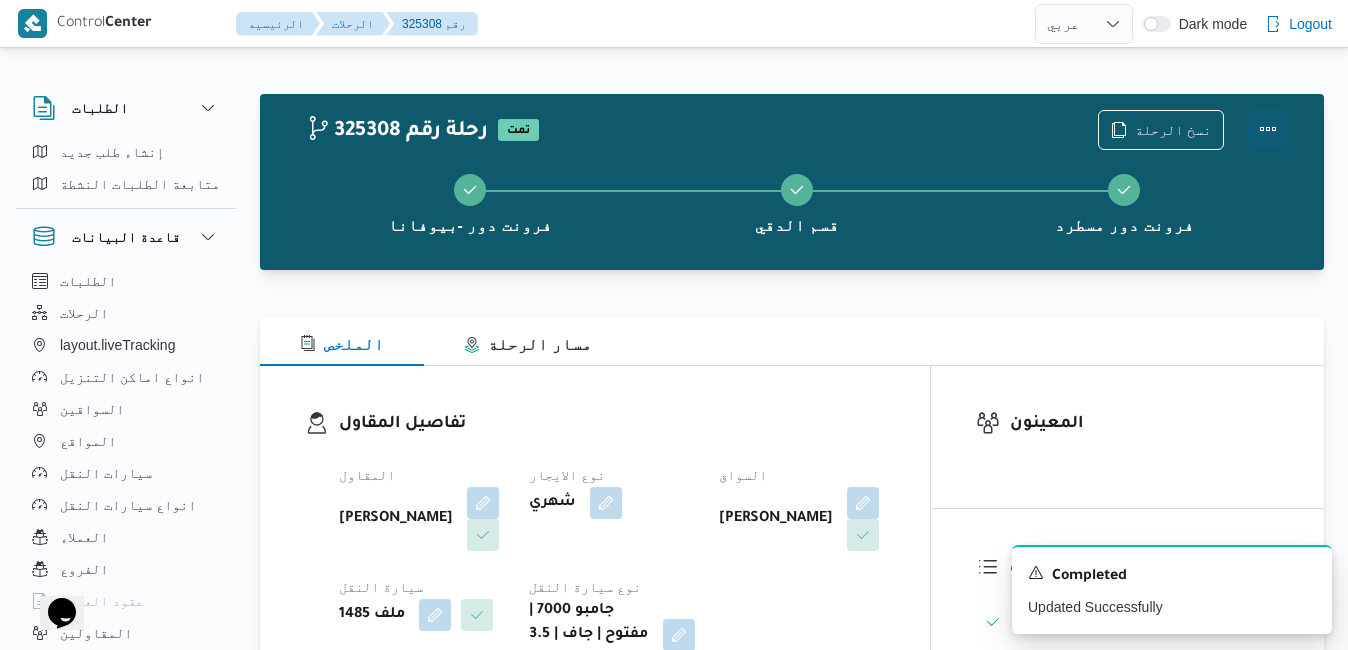 click at bounding box center [1268, 129] 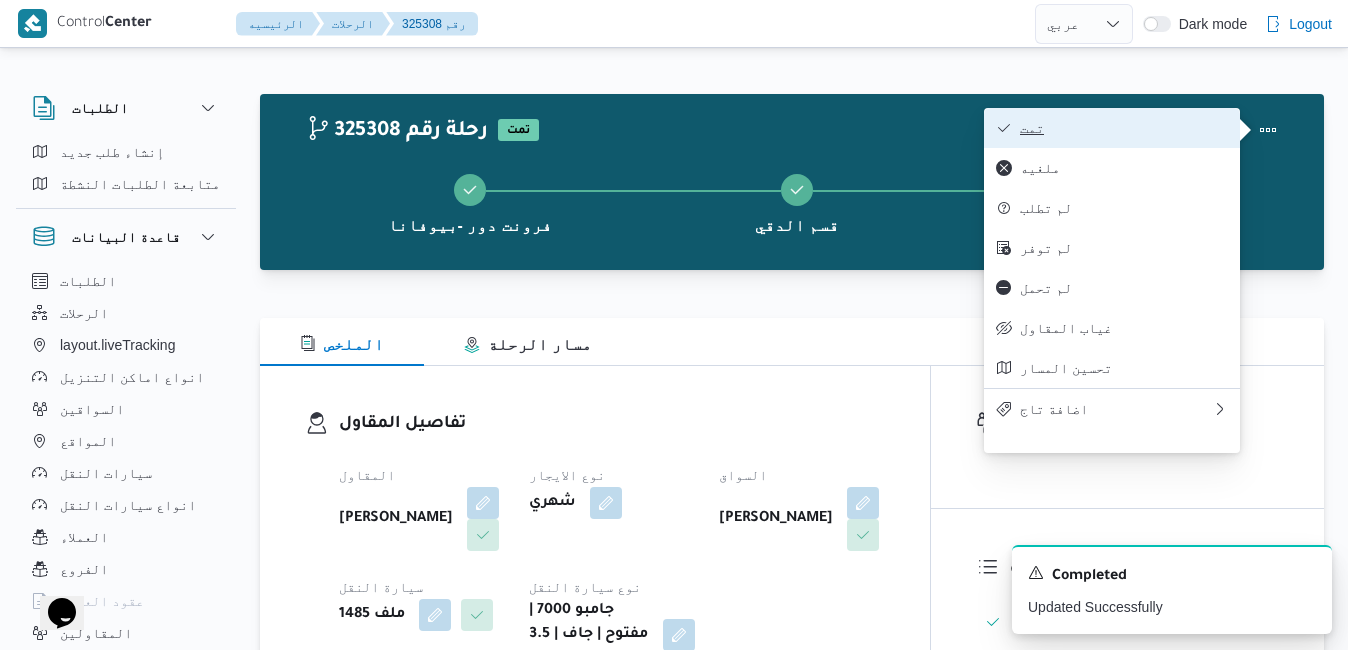click on "تمت" at bounding box center [1112, 128] 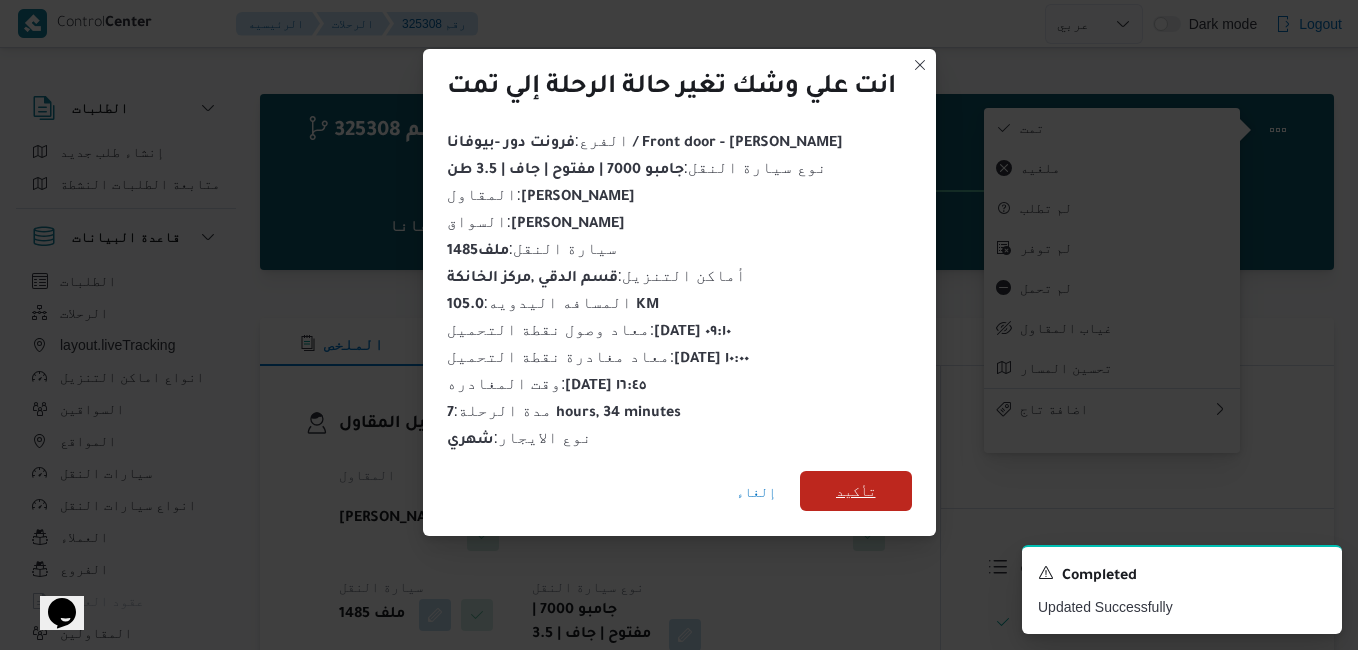 click on "تأكيد" at bounding box center [856, 491] 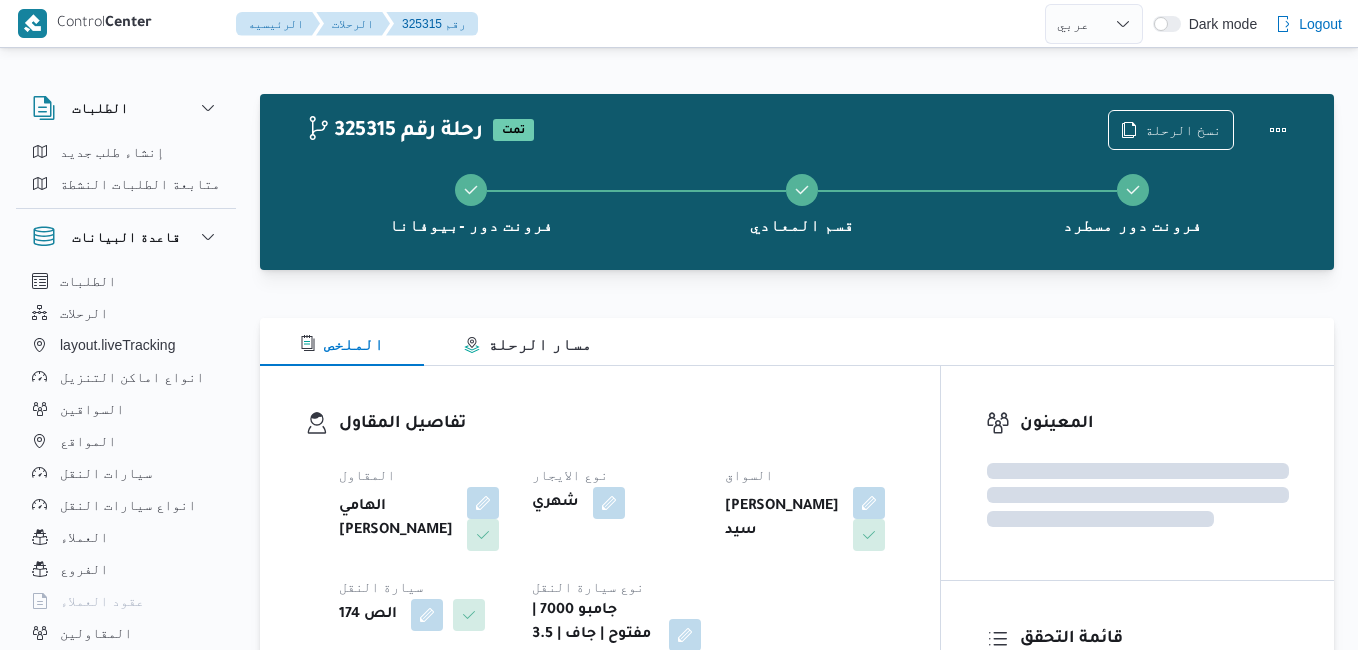 select on "ar" 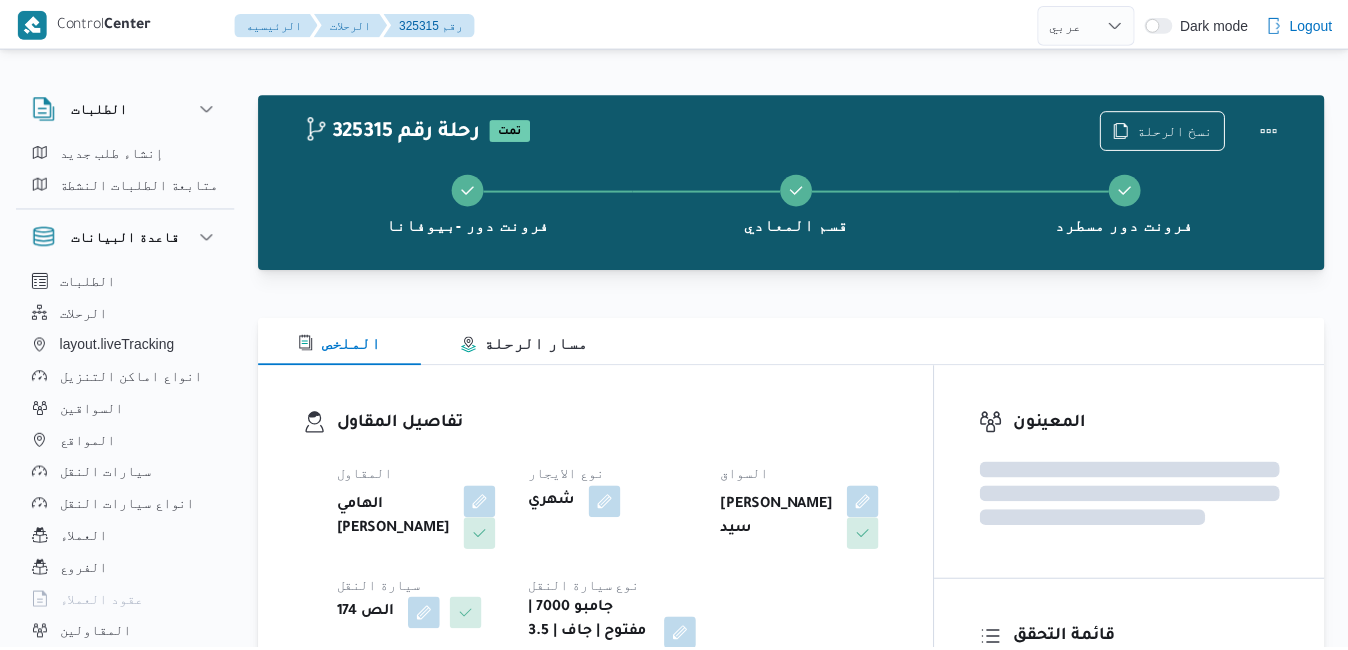 scroll, scrollTop: 0, scrollLeft: 0, axis: both 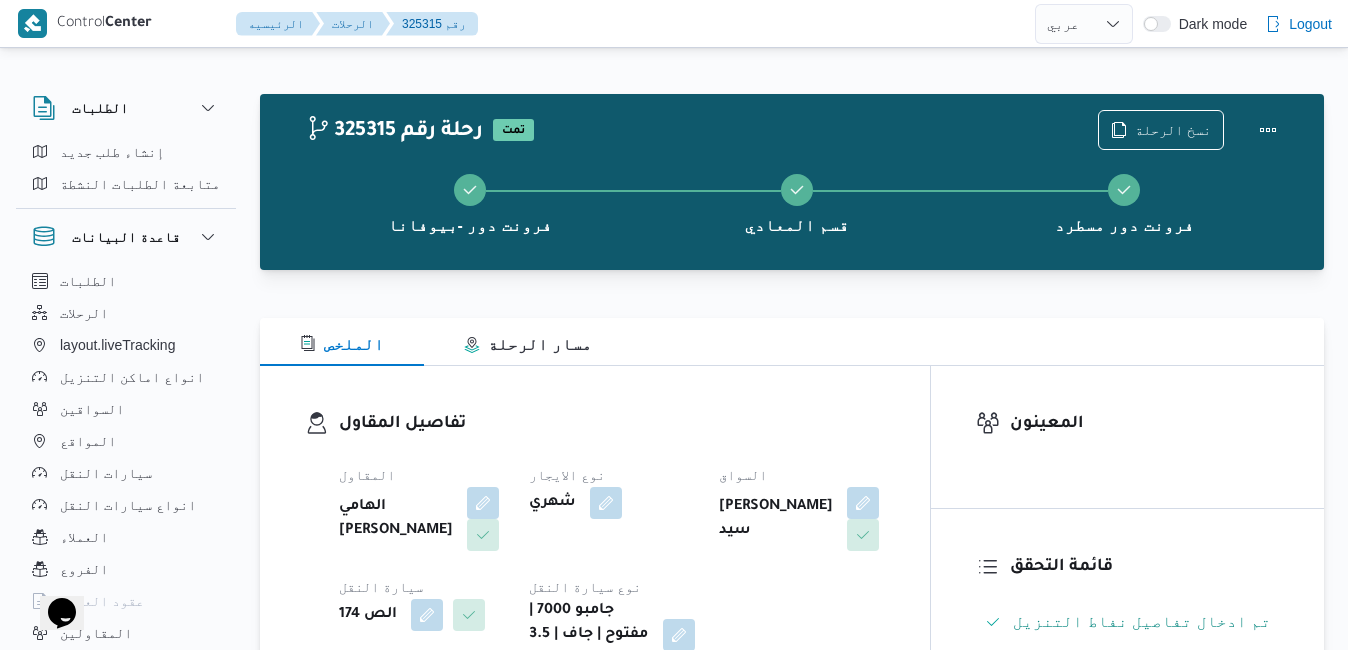 click on "الملخص مسار الرحلة" at bounding box center (792, 342) 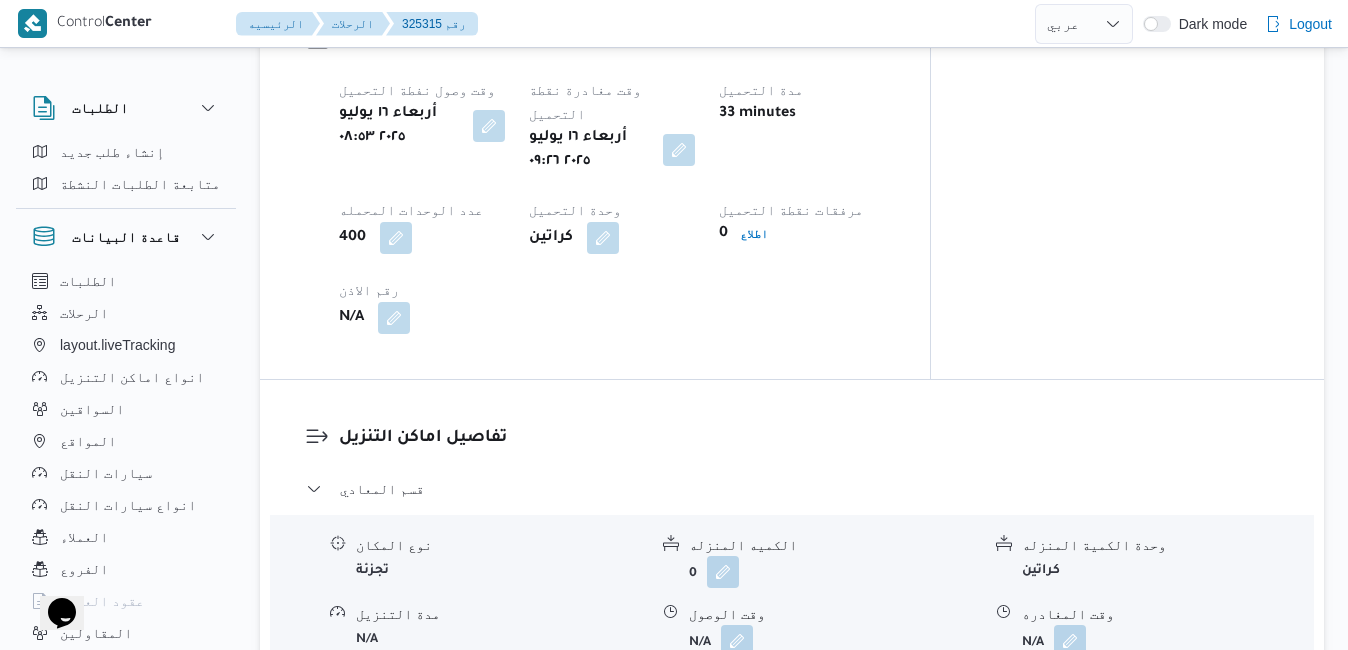 scroll, scrollTop: 1520, scrollLeft: 0, axis: vertical 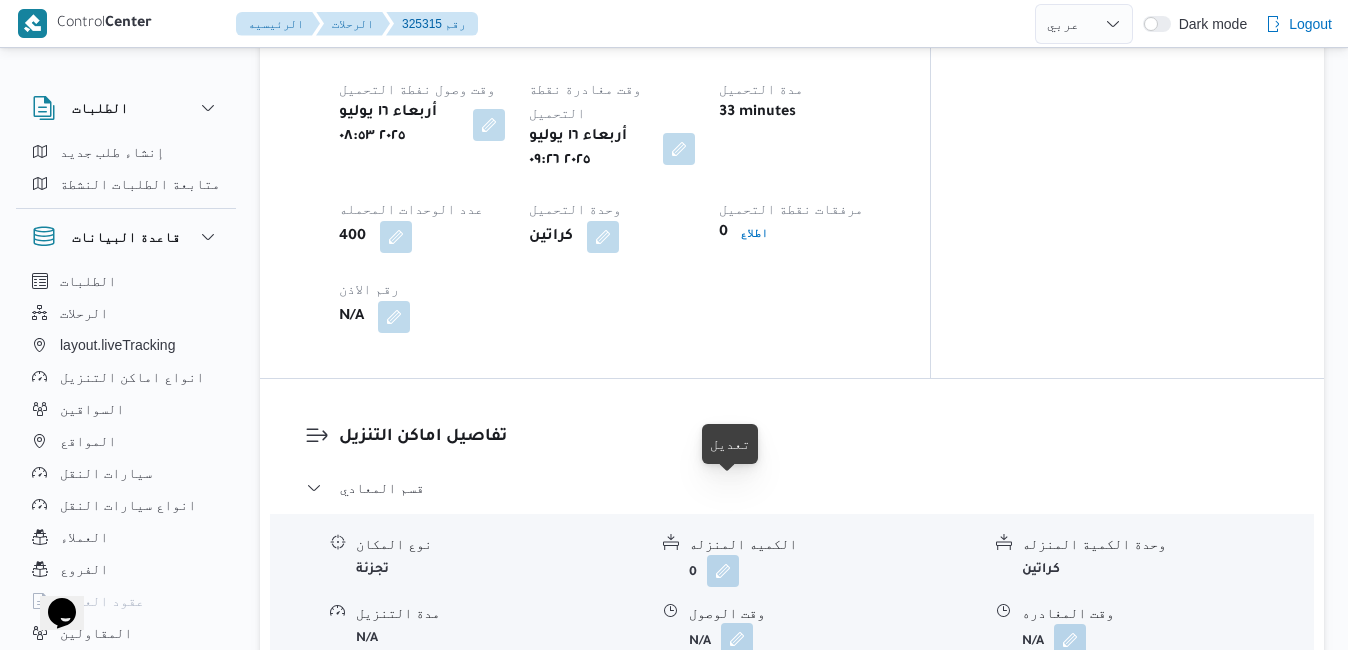 click at bounding box center (737, 639) 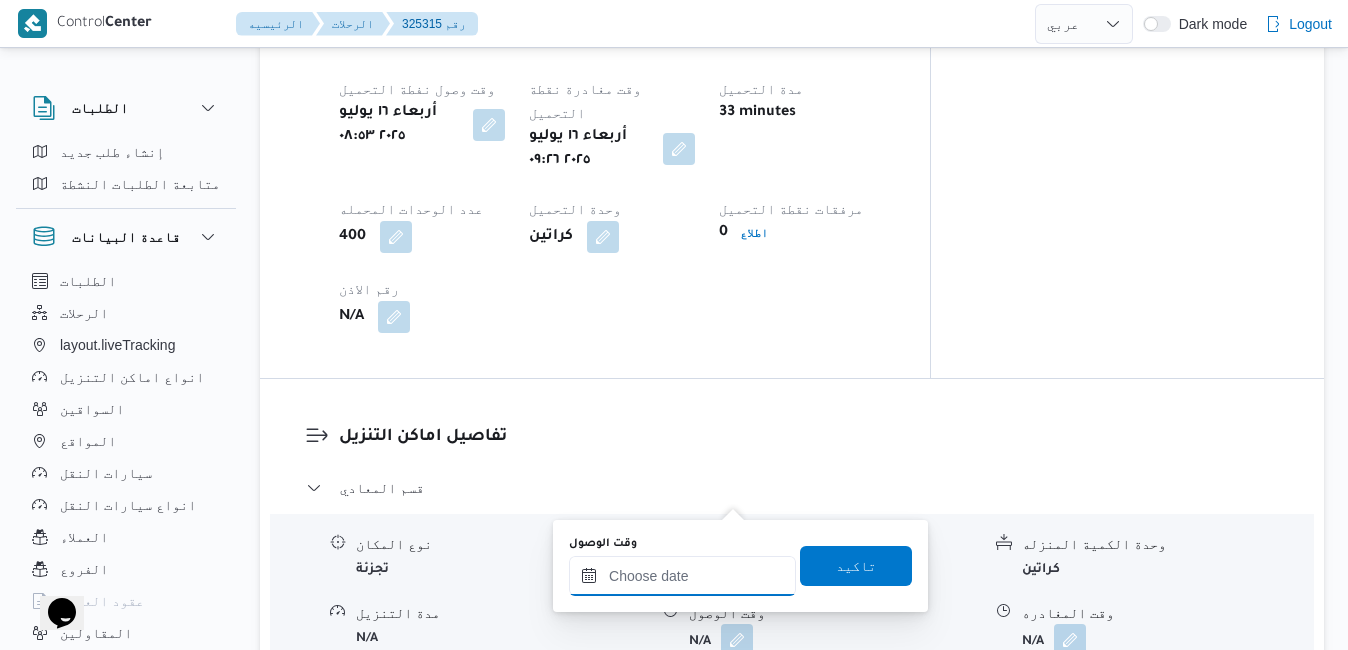 click on "وقت الوصول" at bounding box center (682, 576) 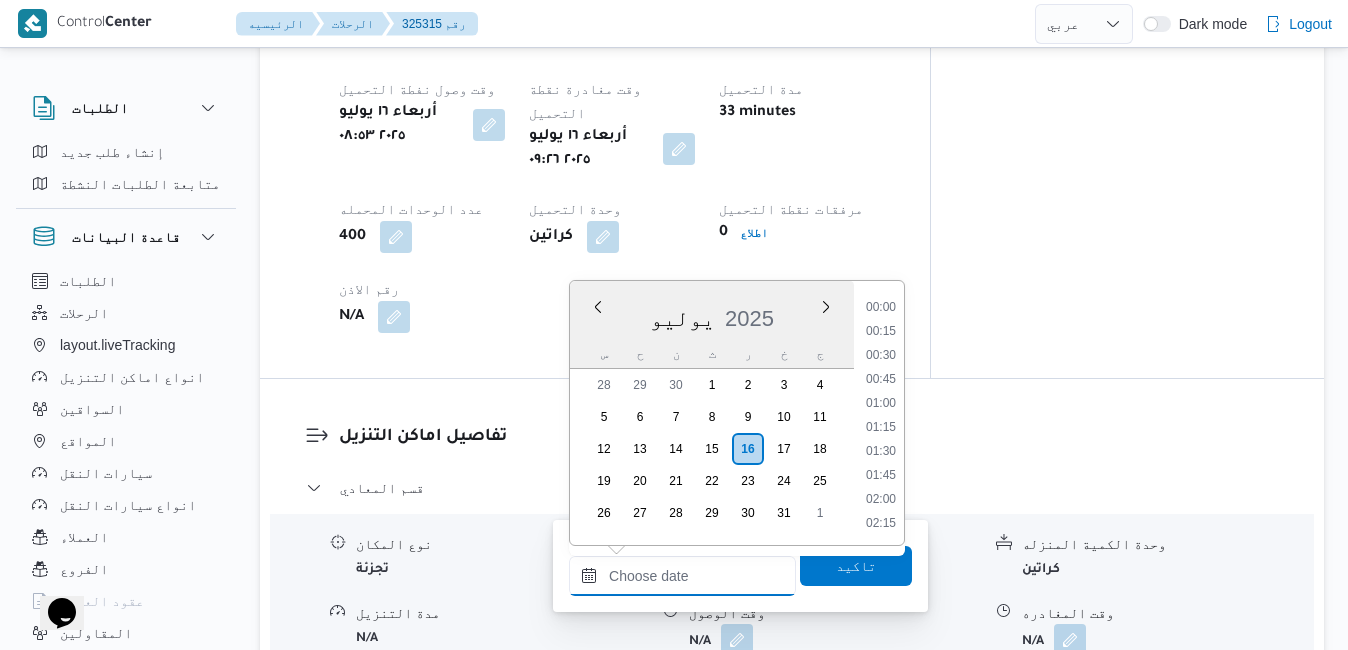 scroll, scrollTop: 1726, scrollLeft: 0, axis: vertical 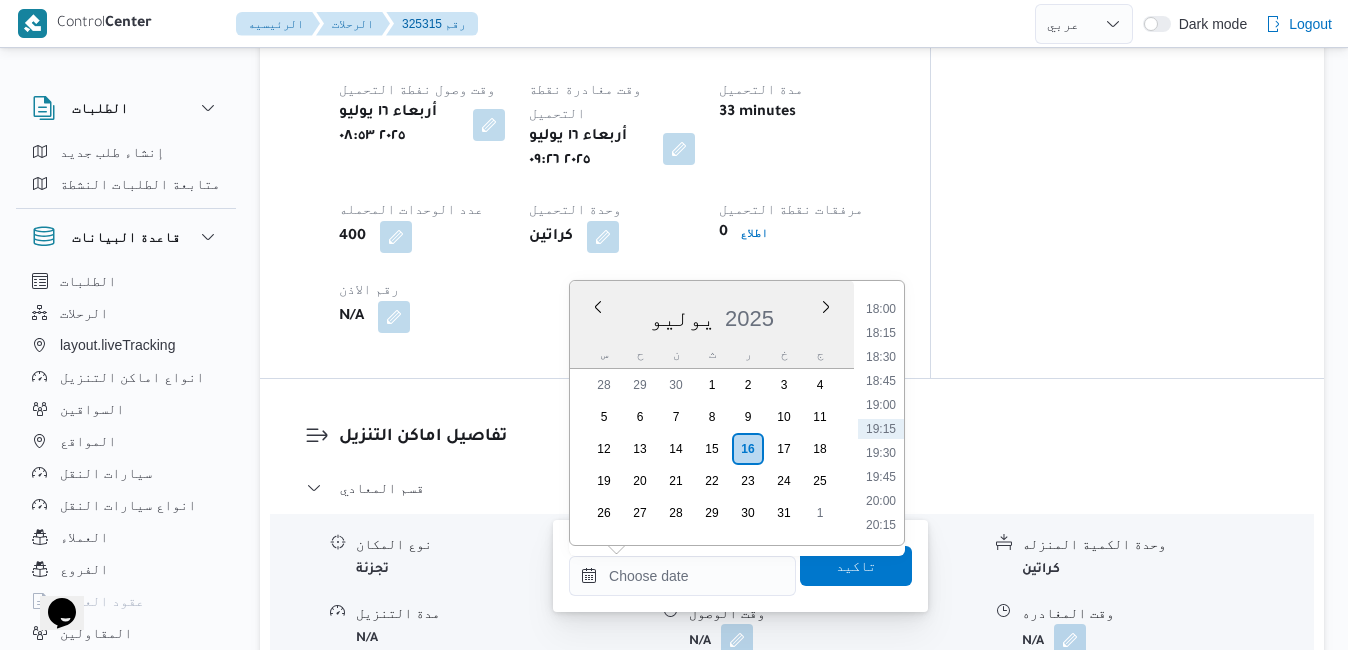 click on "يوليو 2025" at bounding box center (712, 314) 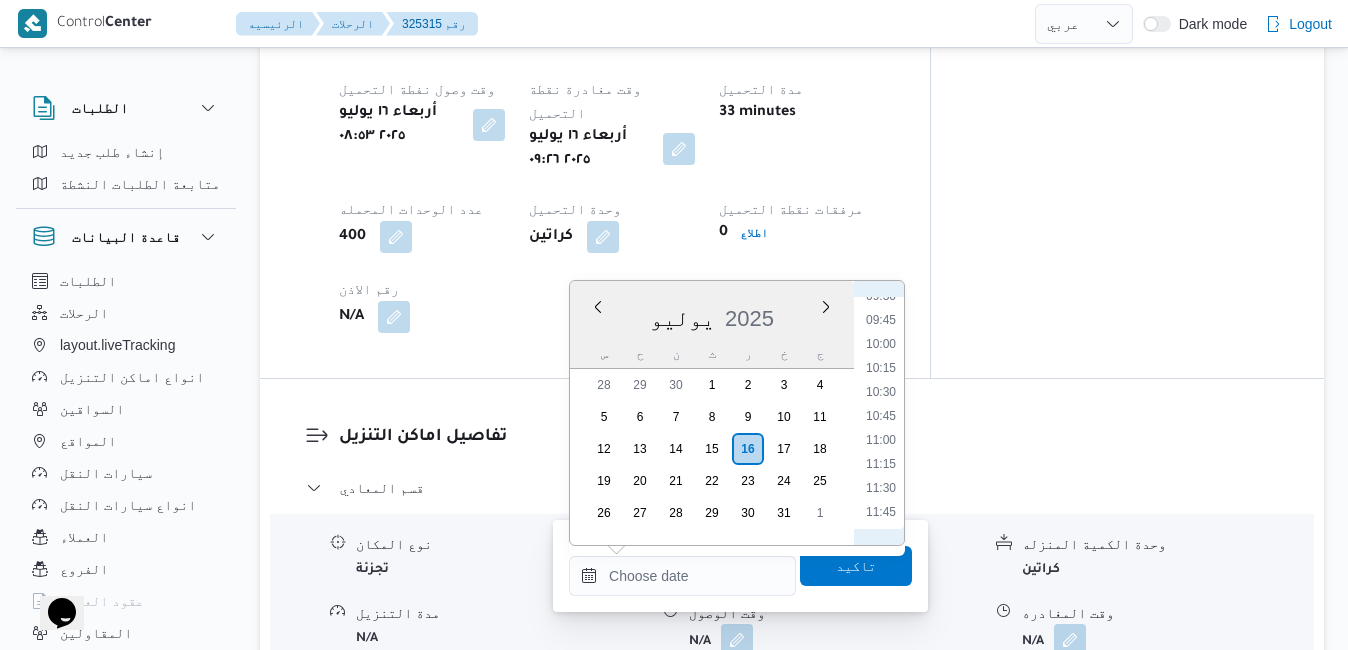 scroll, scrollTop: 914, scrollLeft: 0, axis: vertical 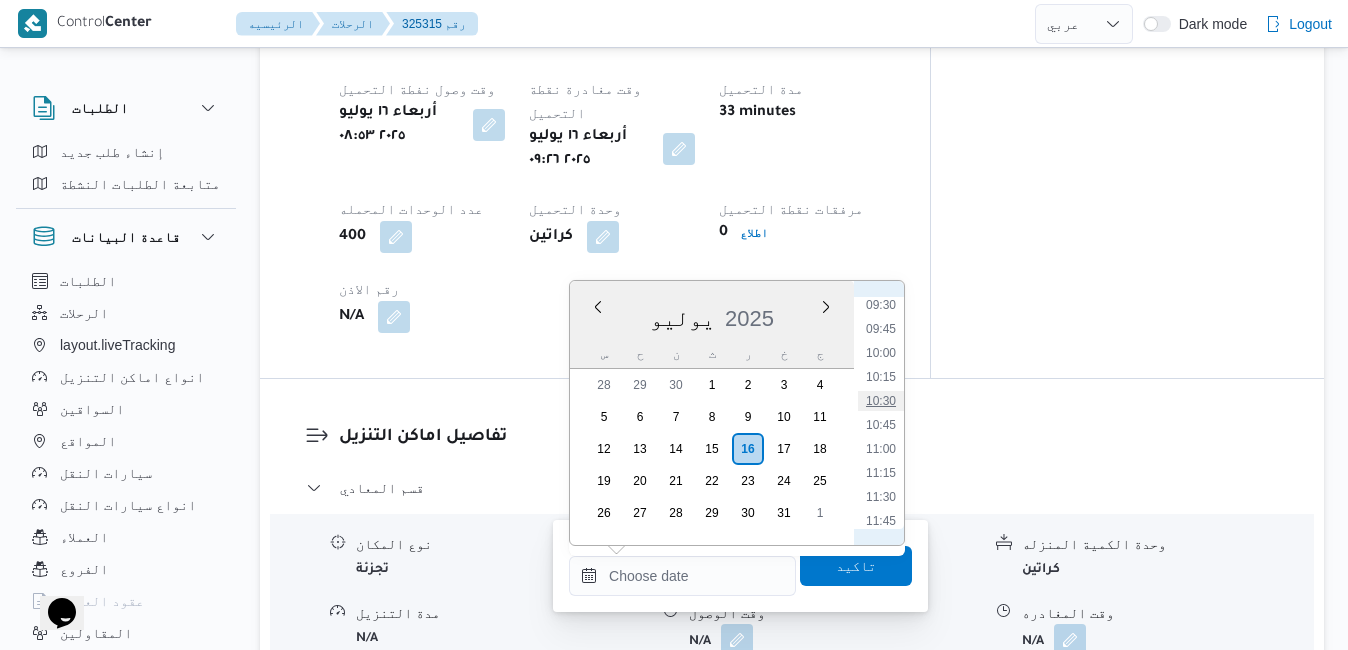 click on "10:30" at bounding box center (881, 401) 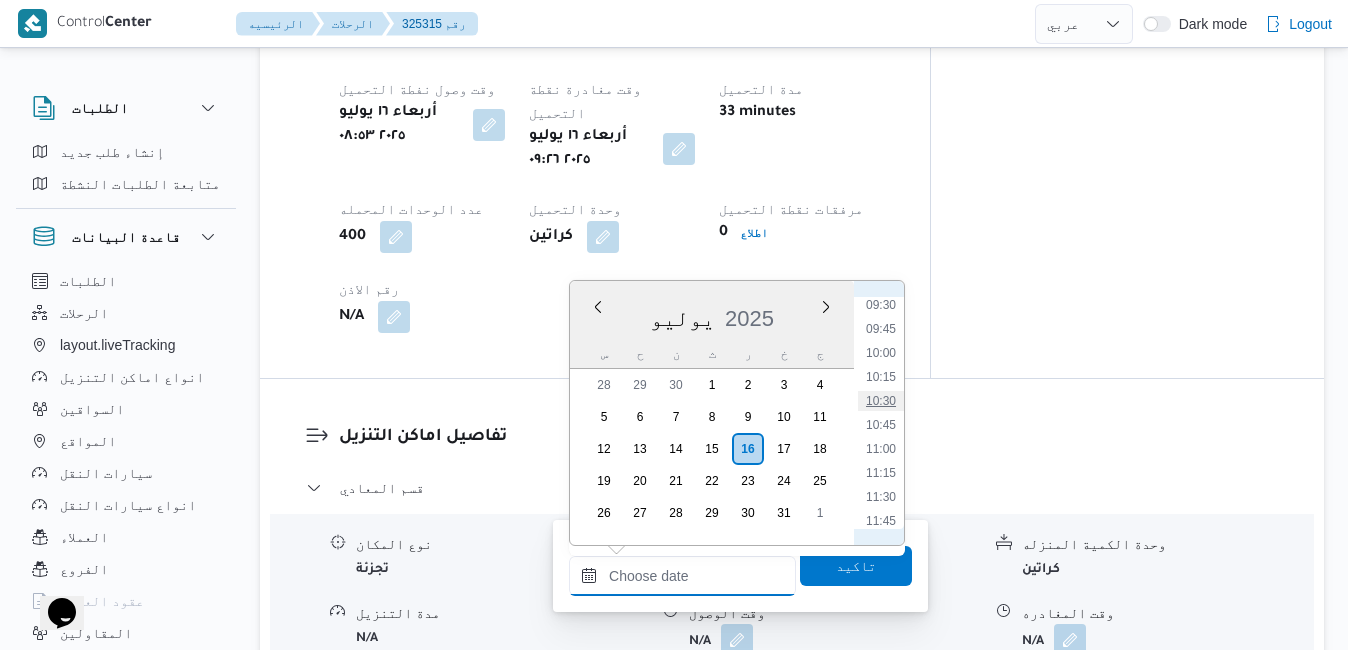 type on "١٦/٠٧/٢٠٢٥ ١٠:٣٠" 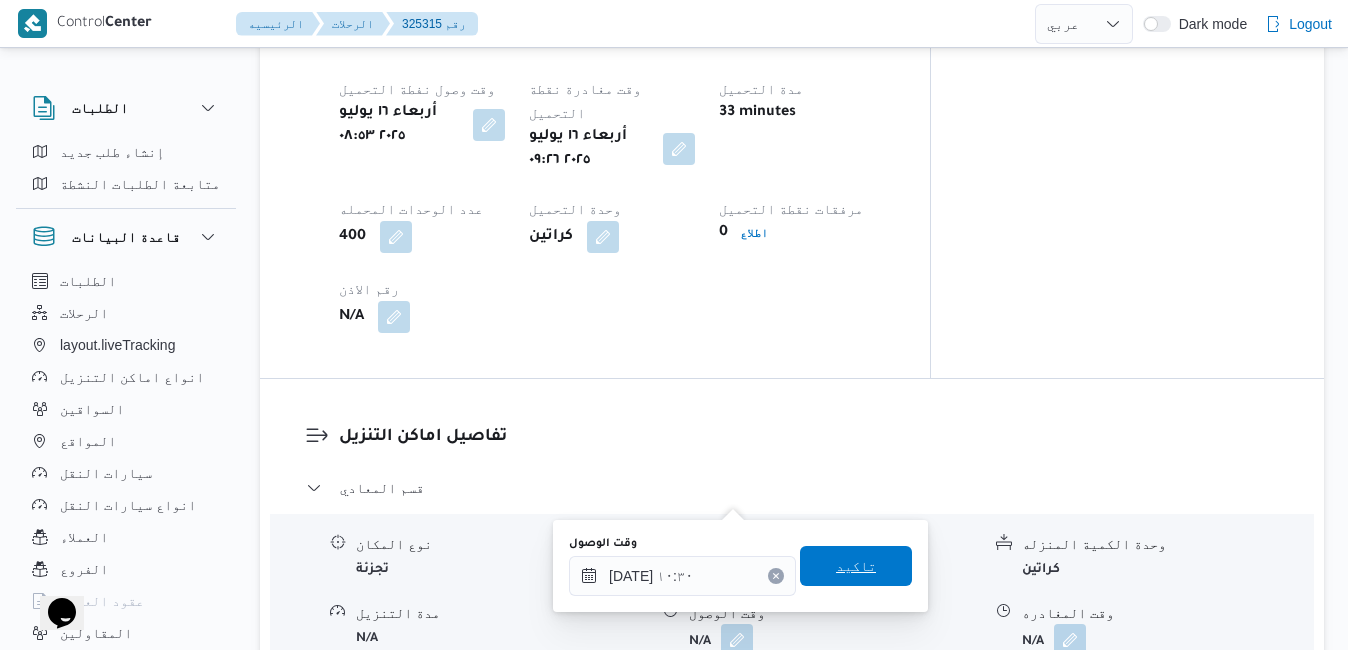 click on "تاكيد" at bounding box center [856, 566] 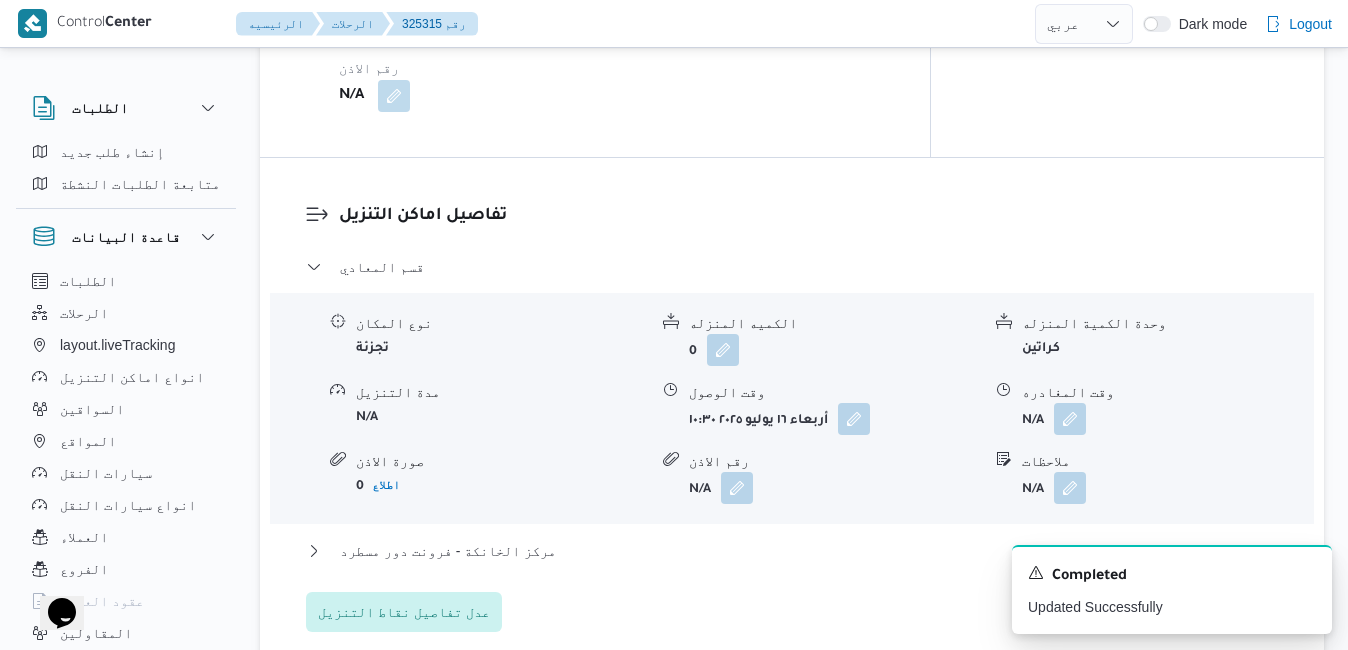 scroll, scrollTop: 1760, scrollLeft: 0, axis: vertical 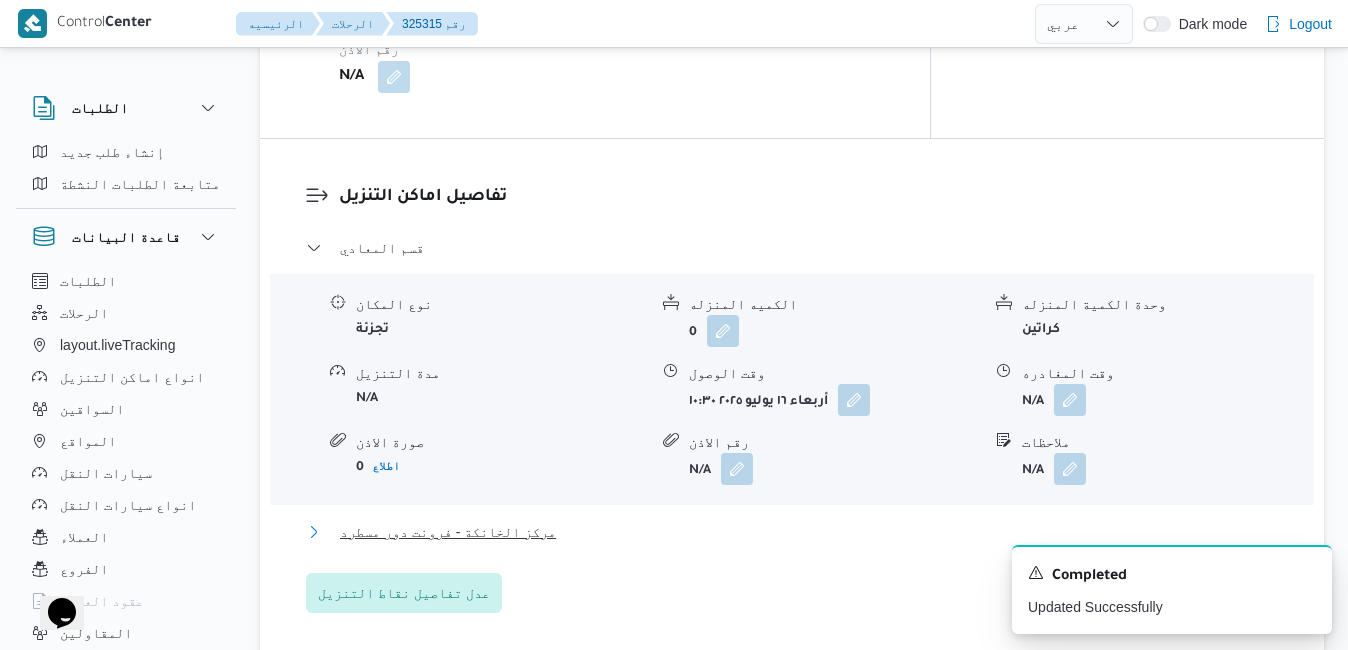 click on "مركز الخانكة -
فرونت دور مسطرد" at bounding box center [792, 532] 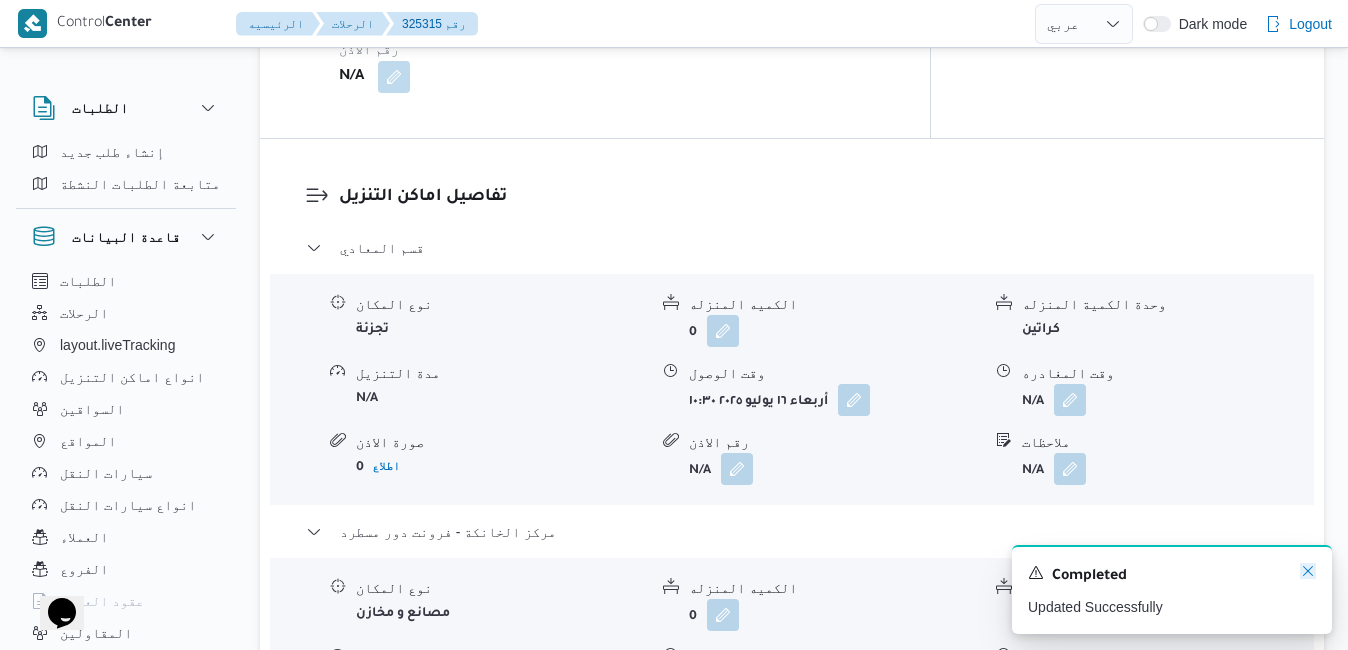 click 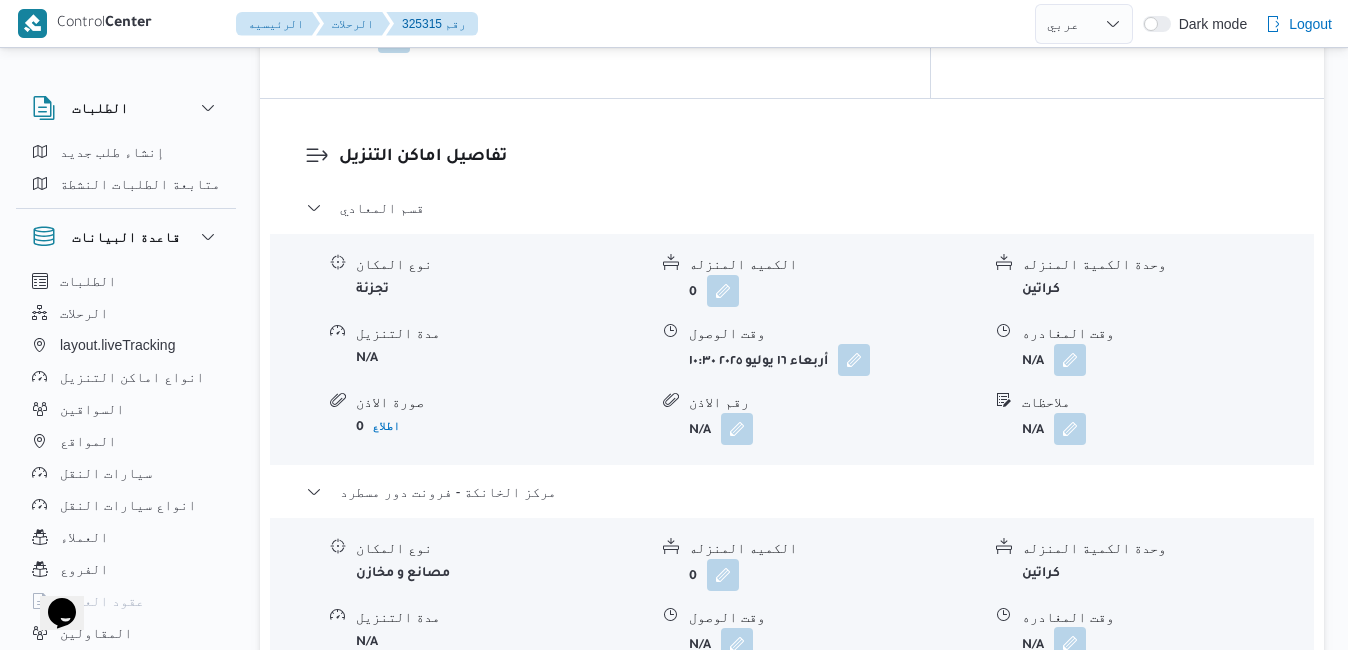 scroll, scrollTop: 1840, scrollLeft: 0, axis: vertical 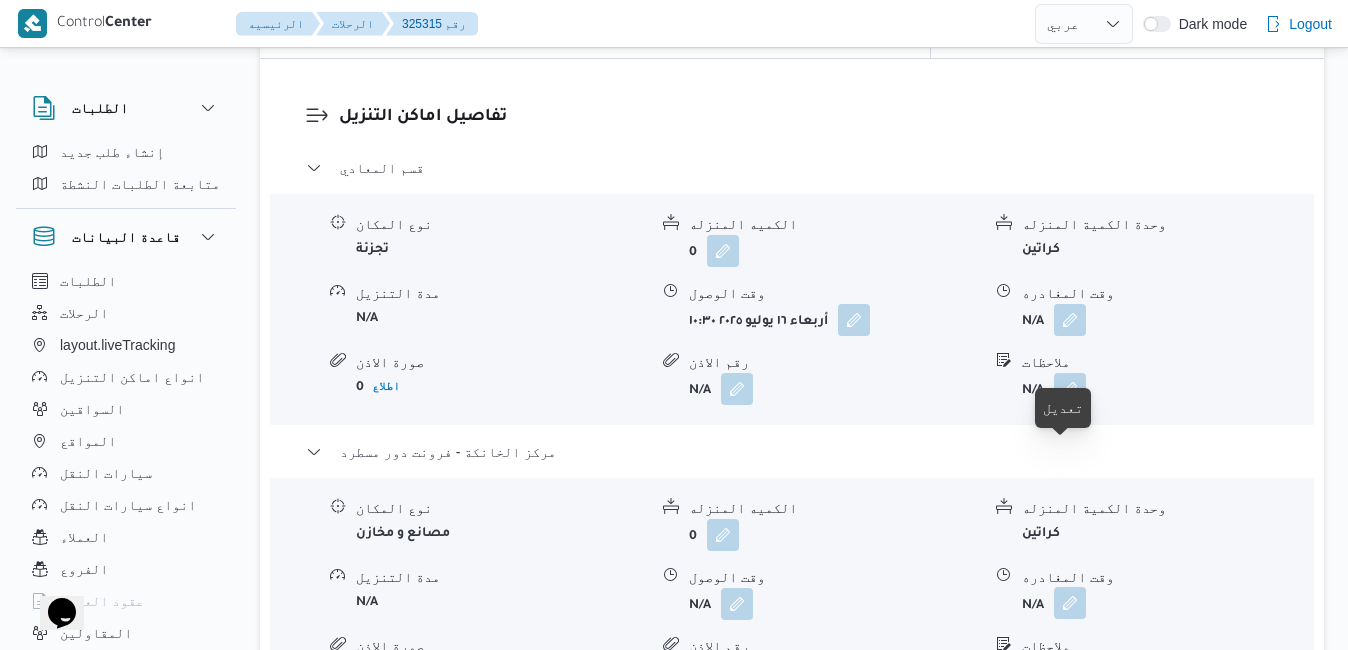 click at bounding box center [1070, 603] 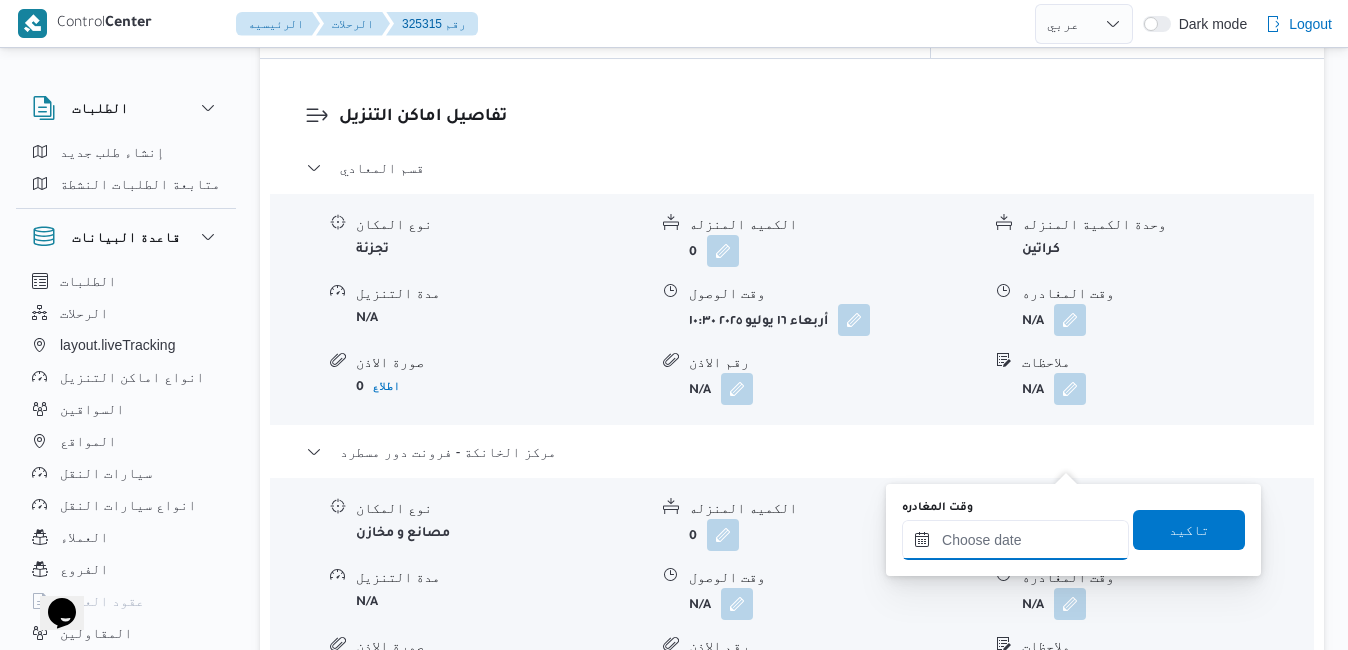 click on "وقت المغادره" at bounding box center [1015, 540] 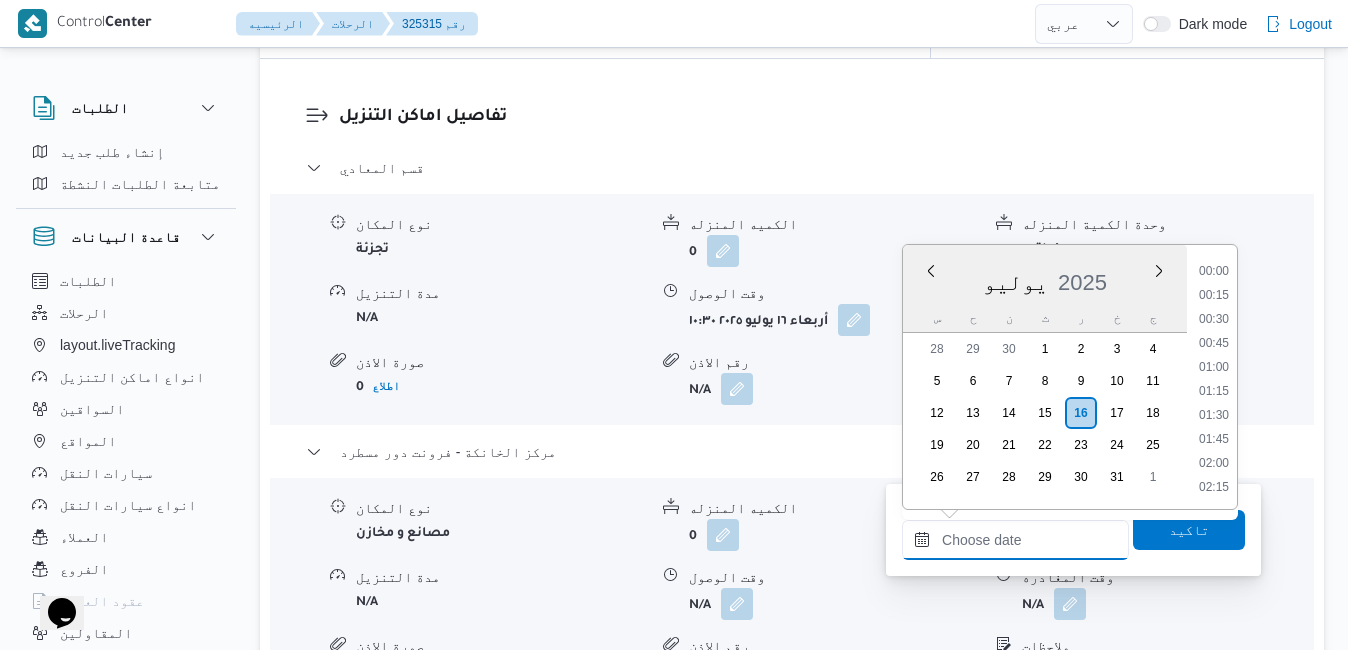 scroll, scrollTop: 1726, scrollLeft: 0, axis: vertical 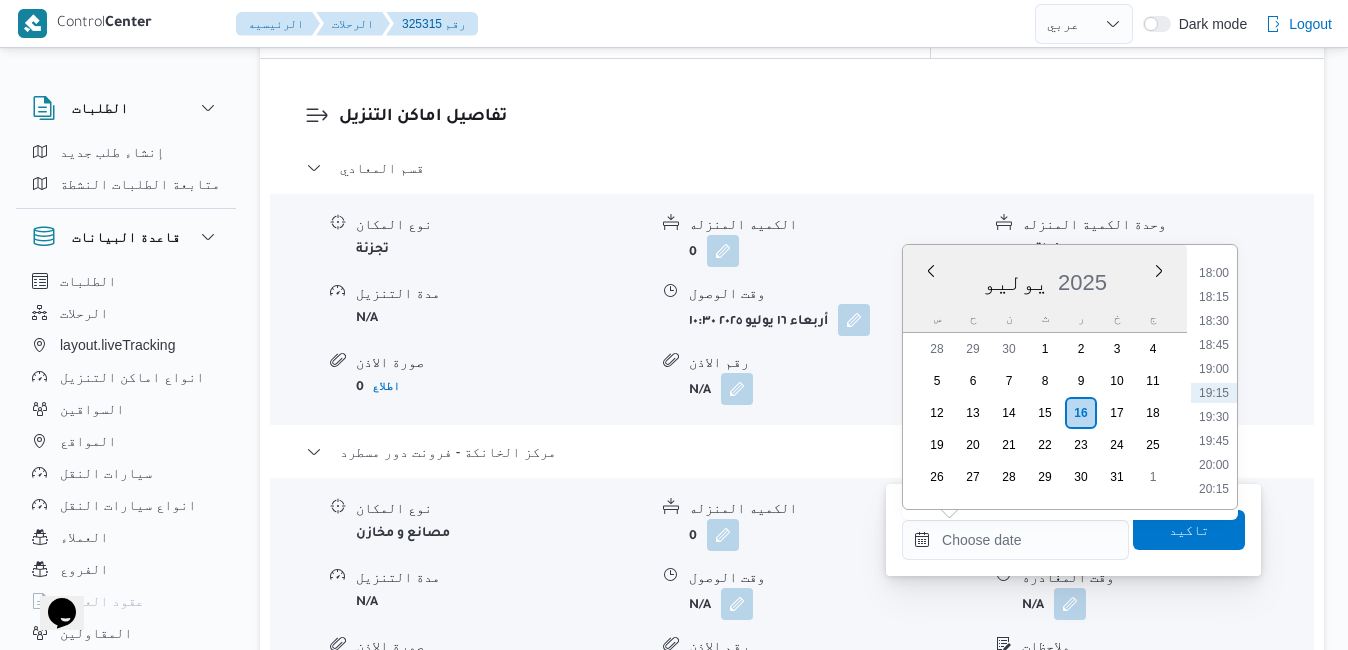 click on "يوليو 2025" at bounding box center [1045, 278] 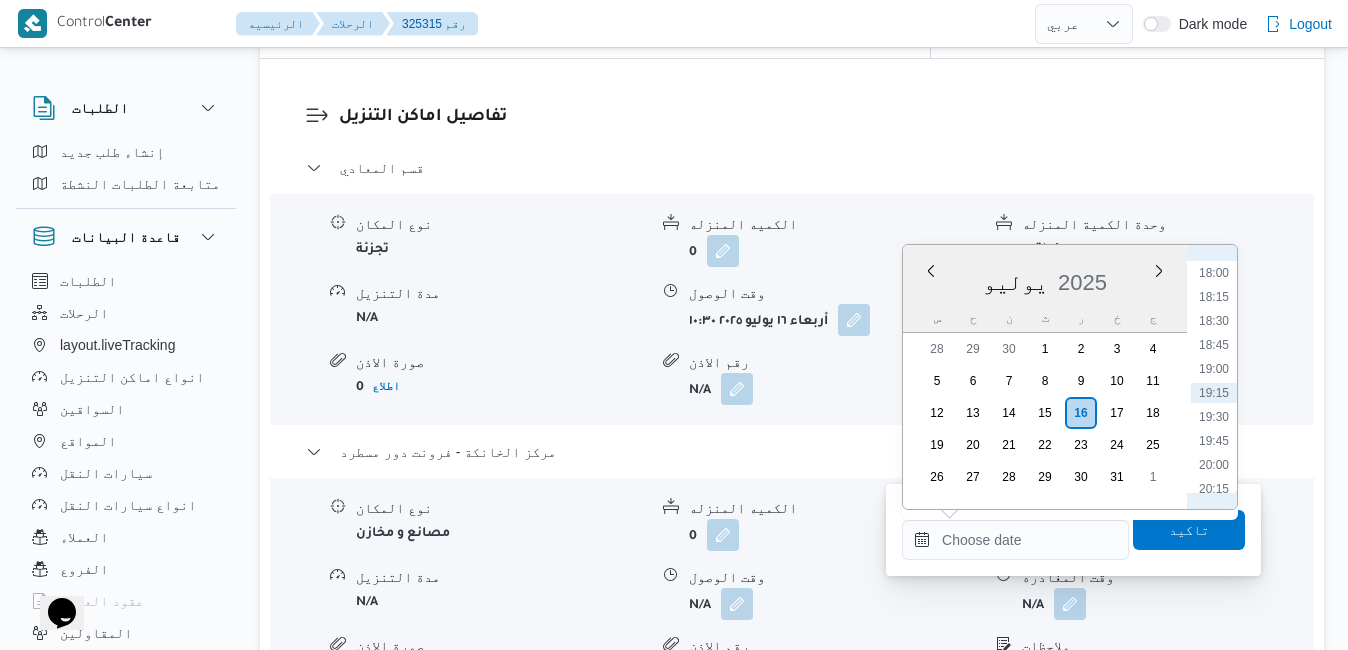 scroll, scrollTop: 1523, scrollLeft: 0, axis: vertical 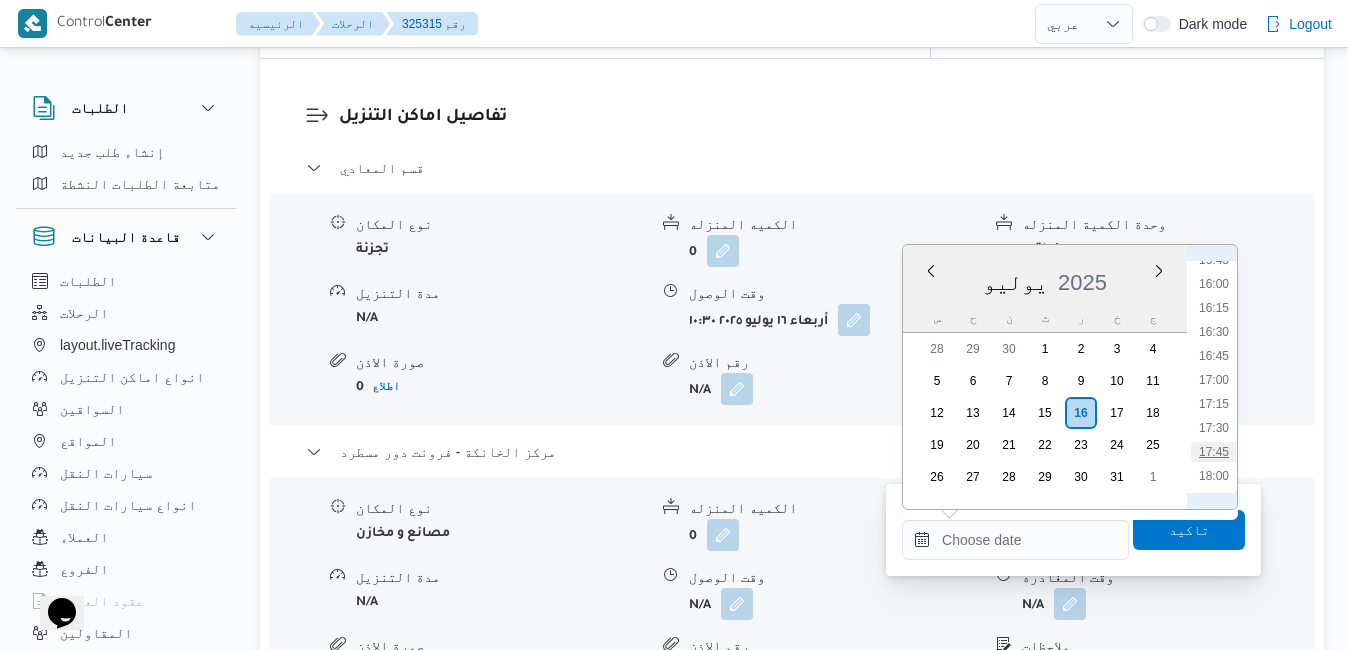 click on "17:45" at bounding box center (1214, 452) 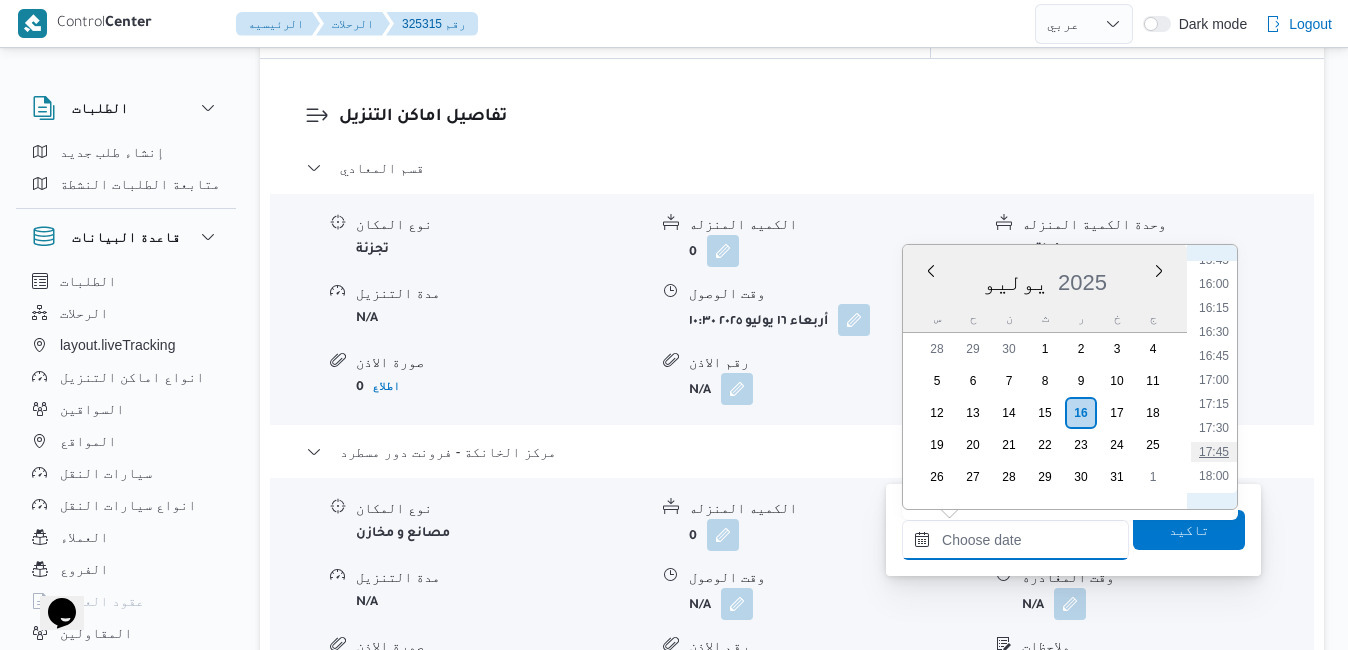 type on "١٦/٠٧/٢٠٢٥ ١٧:٤٥" 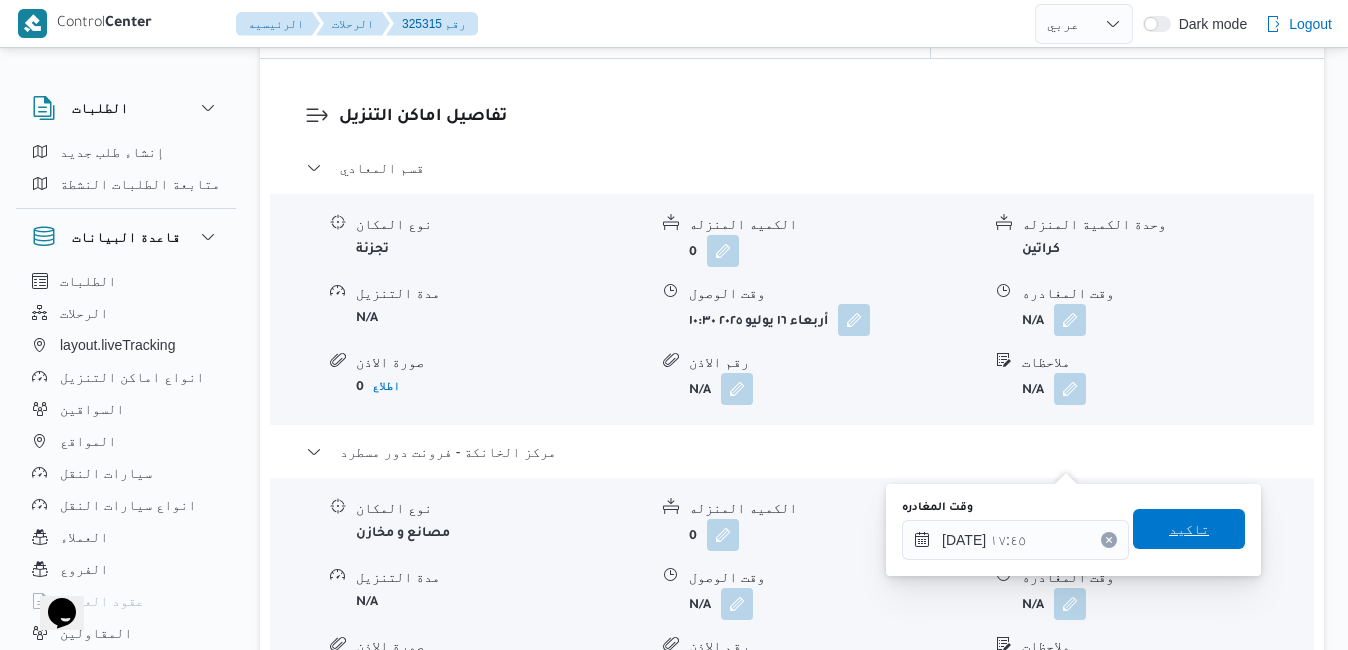 click on "تاكيد" at bounding box center [1189, 529] 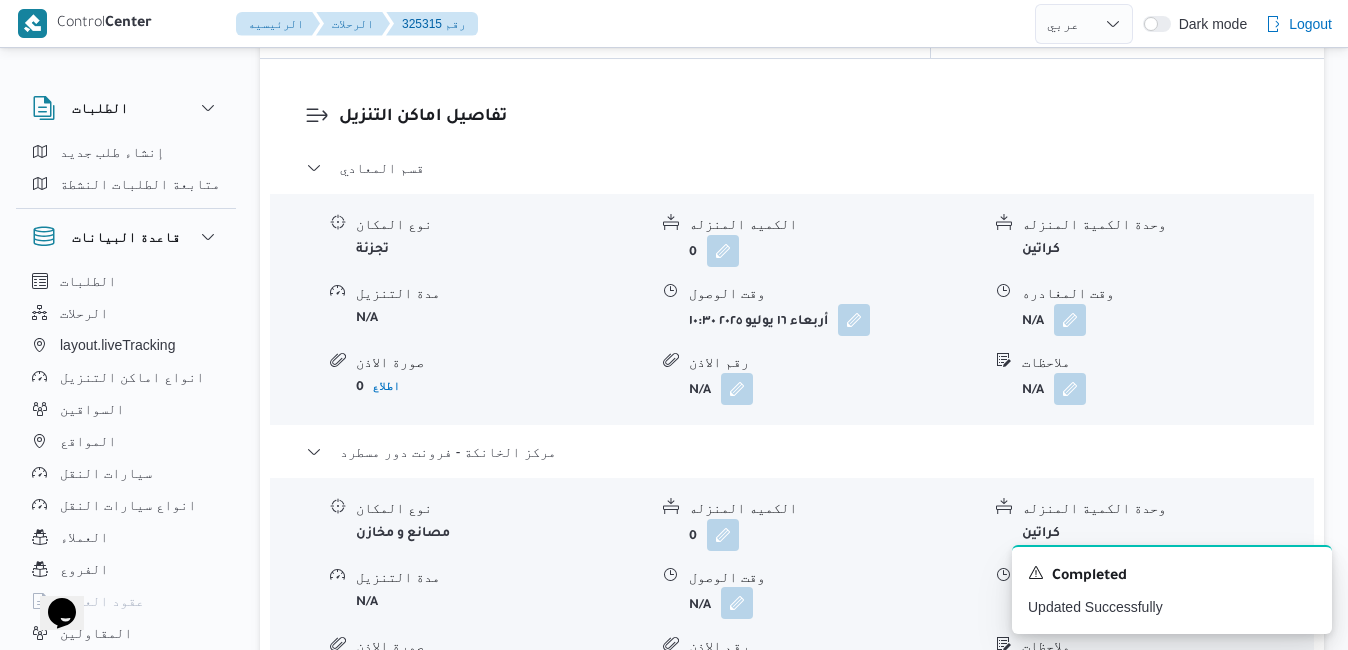 click at bounding box center (737, 603) 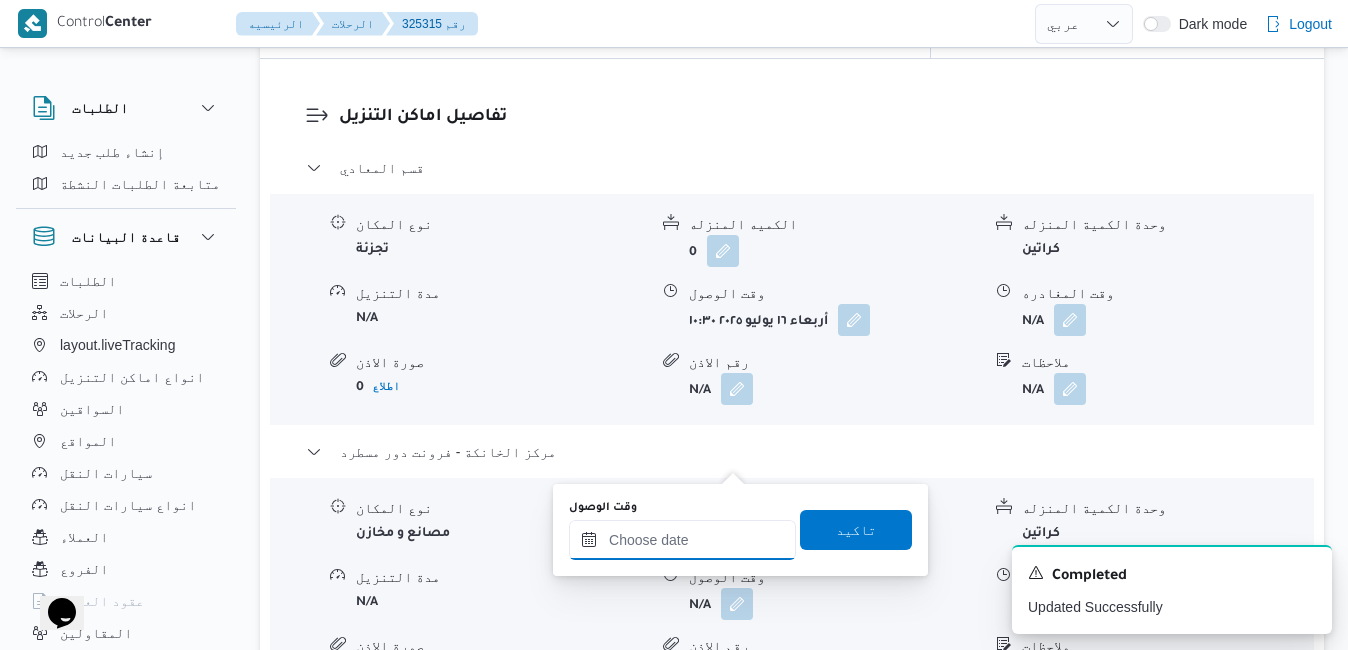 click on "وقت الوصول" at bounding box center [682, 540] 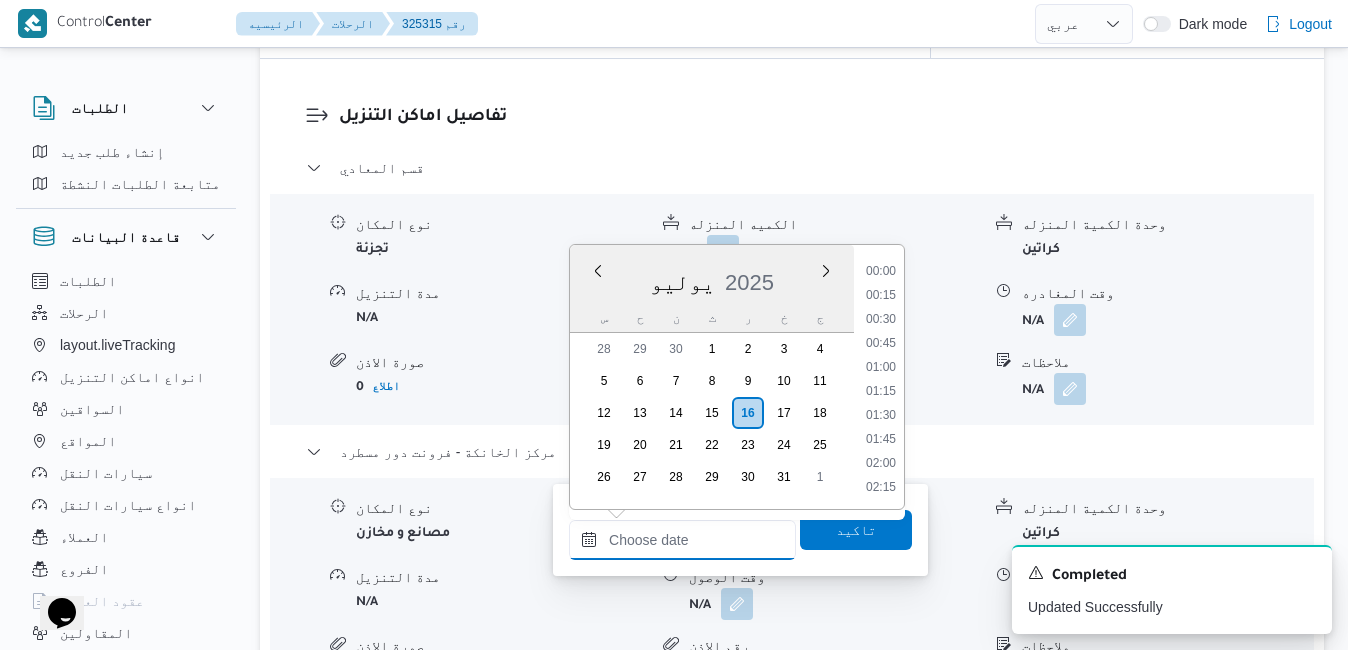 scroll, scrollTop: 1726, scrollLeft: 0, axis: vertical 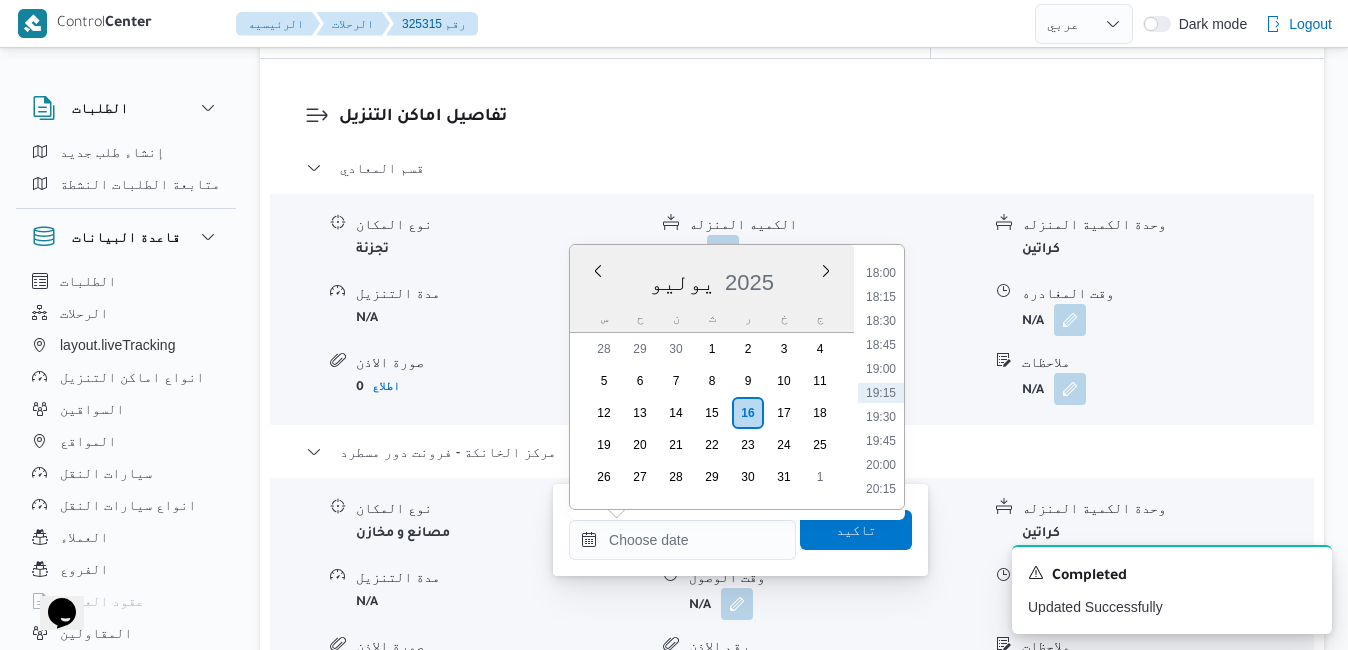 click on "يوليو 2025" at bounding box center [712, 278] 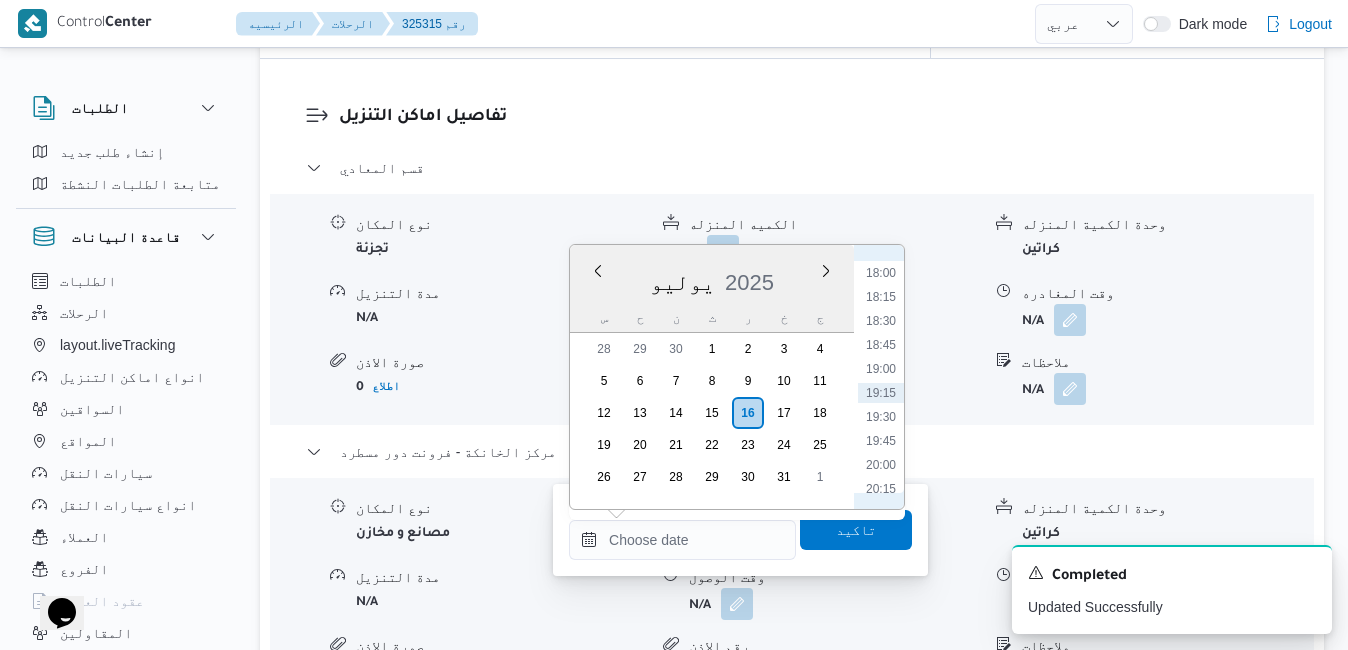 scroll, scrollTop: 1523, scrollLeft: 0, axis: vertical 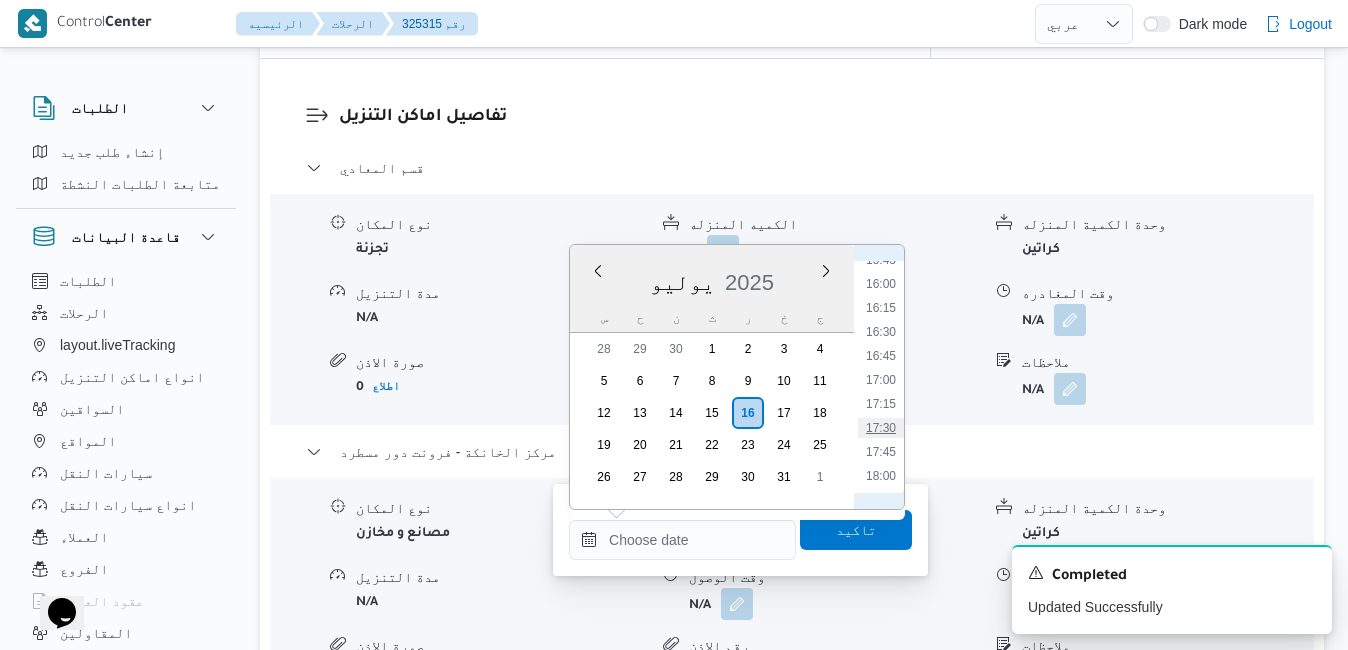 click on "17:30" at bounding box center (881, 428) 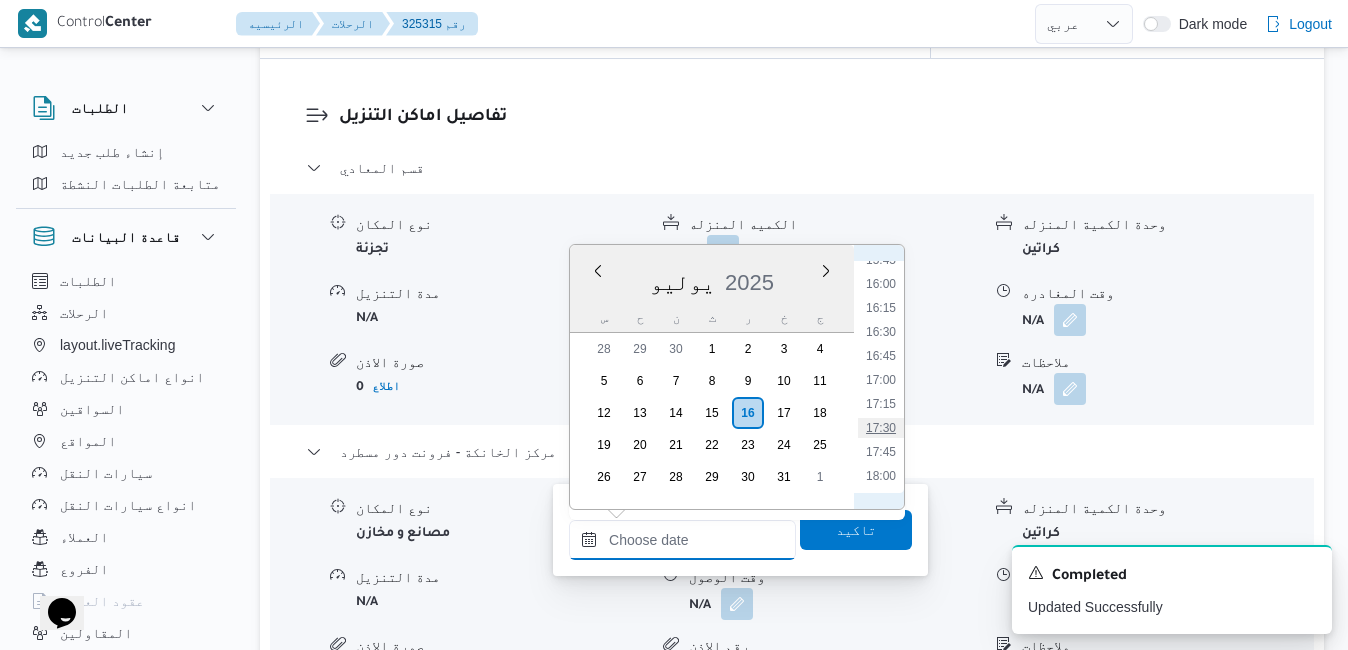 type on "١٦/٠٧/٢٠٢٥ ١٧:٣٠" 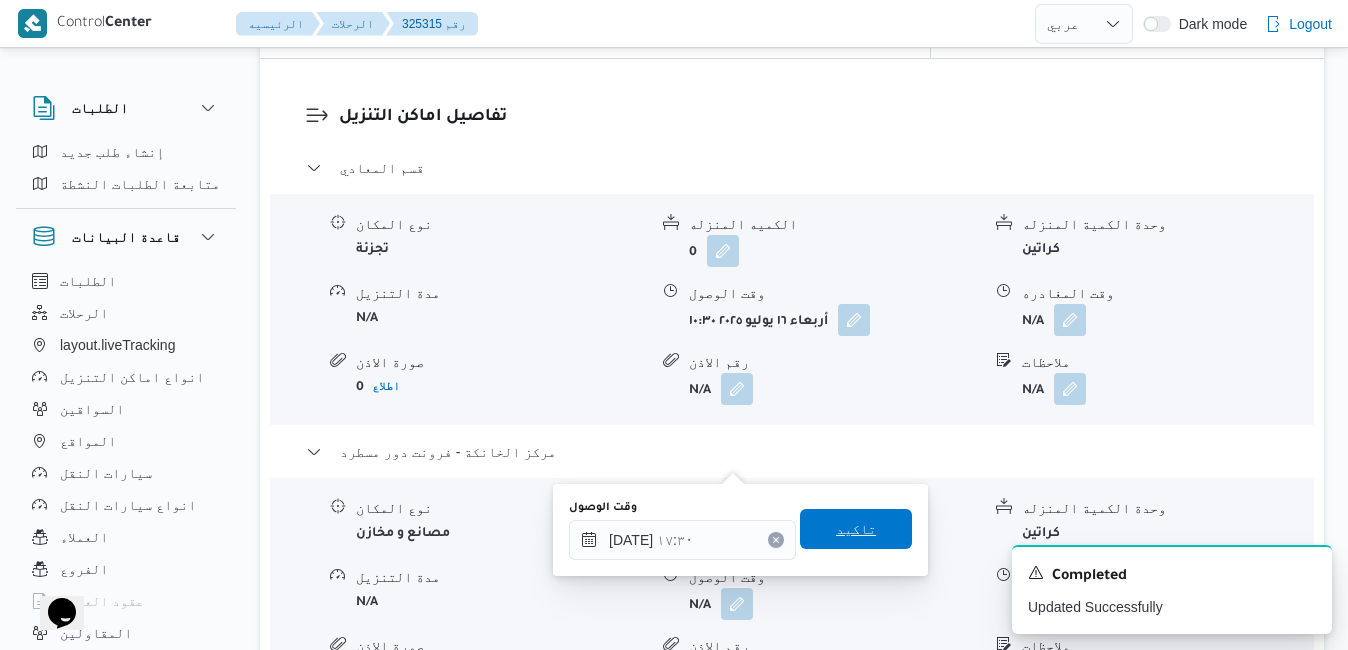 click on "تاكيد" at bounding box center (856, 529) 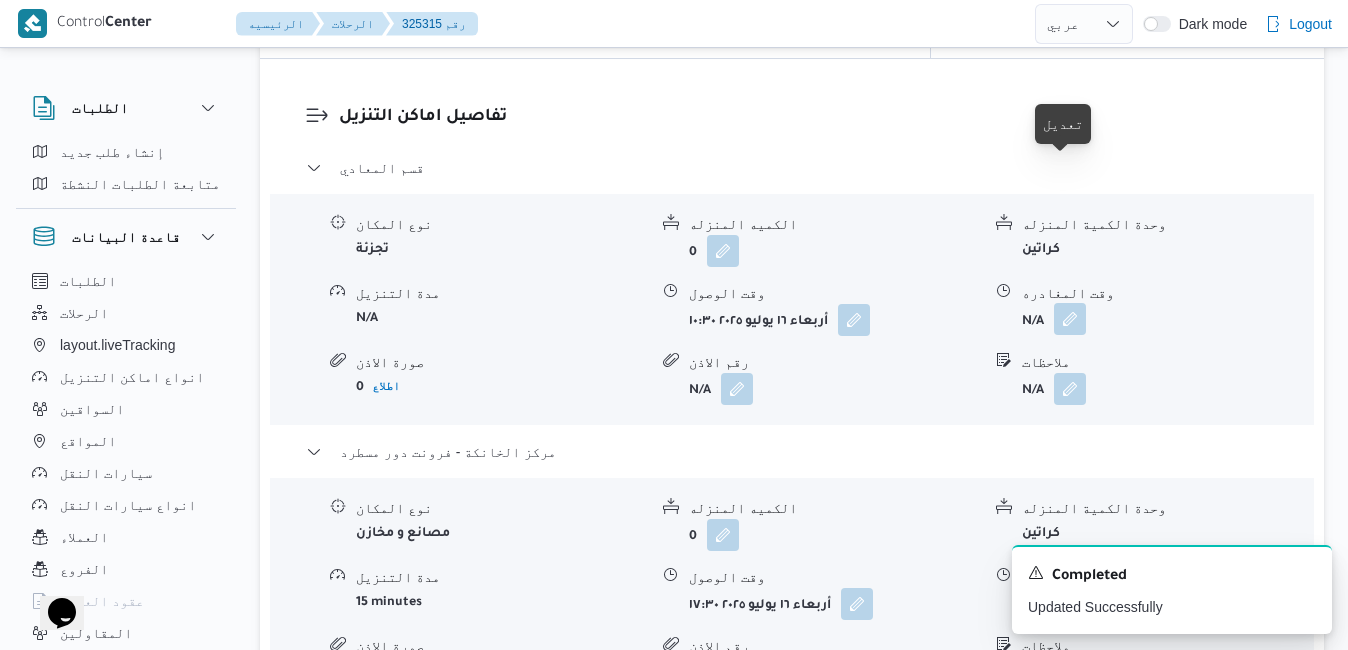 click at bounding box center (1070, 319) 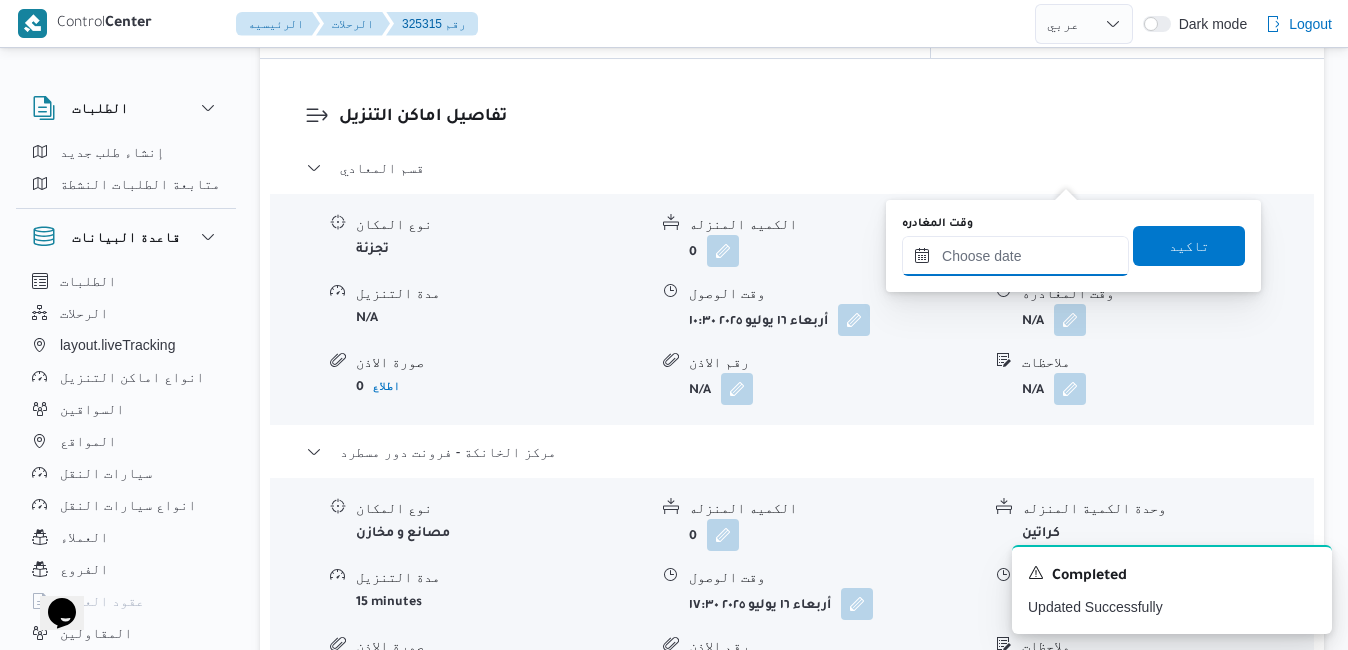 click on "وقت المغادره" at bounding box center (1015, 256) 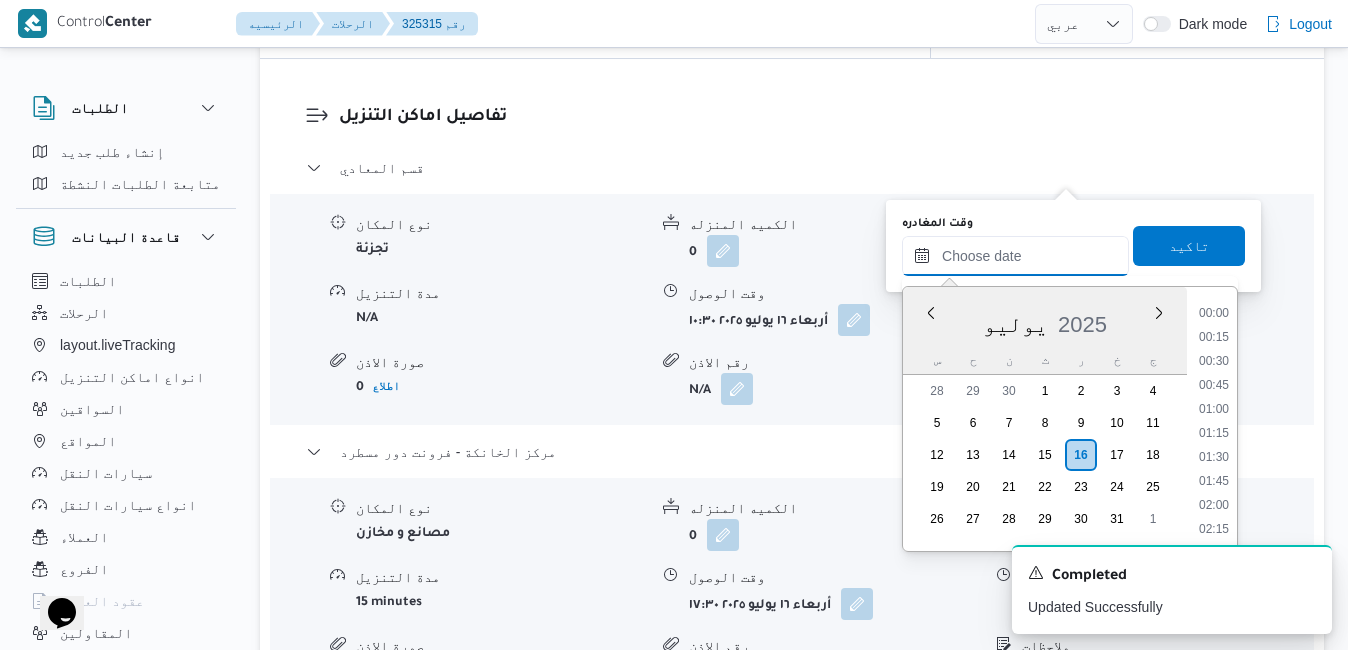scroll, scrollTop: 1726, scrollLeft: 0, axis: vertical 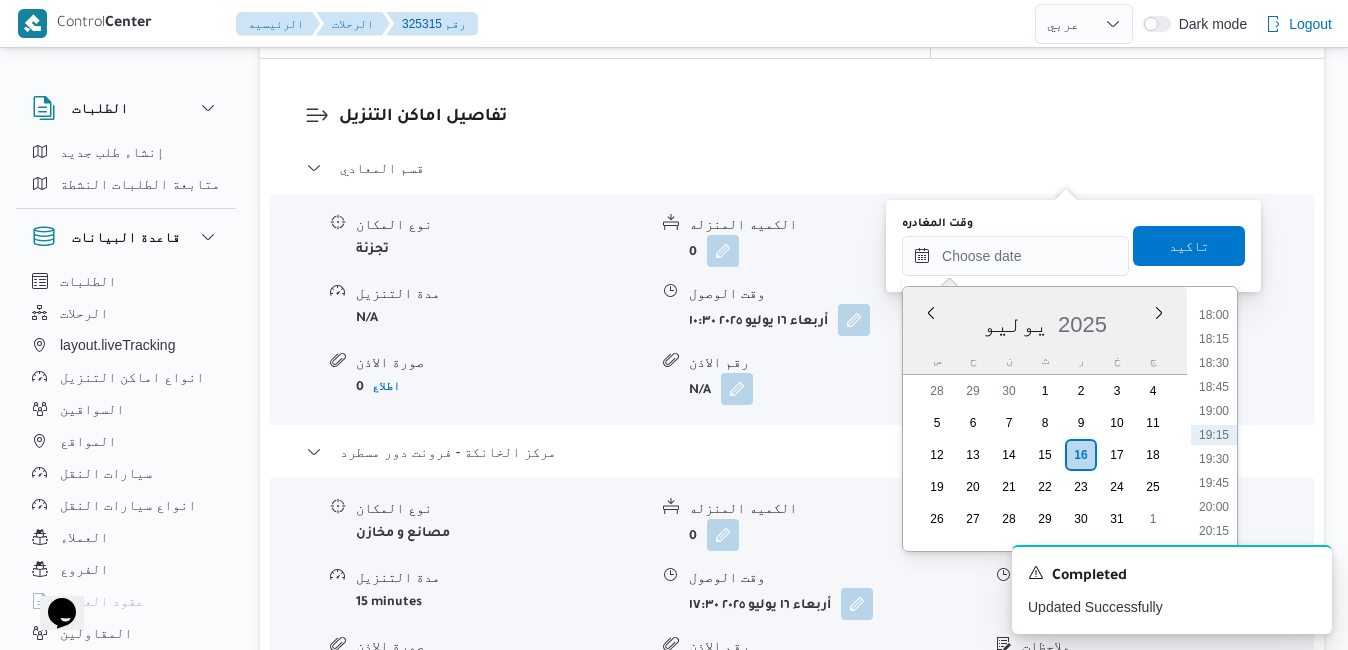 click on "يوليو 2025" at bounding box center (1045, 320) 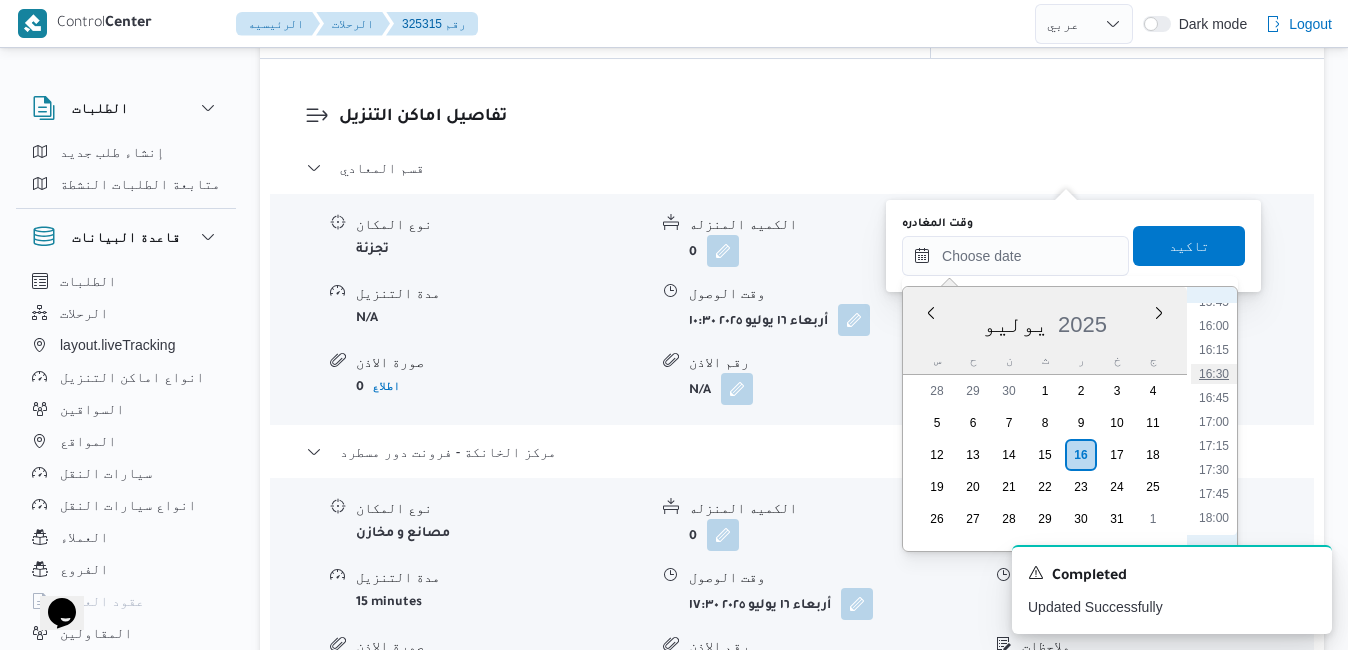 click on "16:30" at bounding box center (1214, 374) 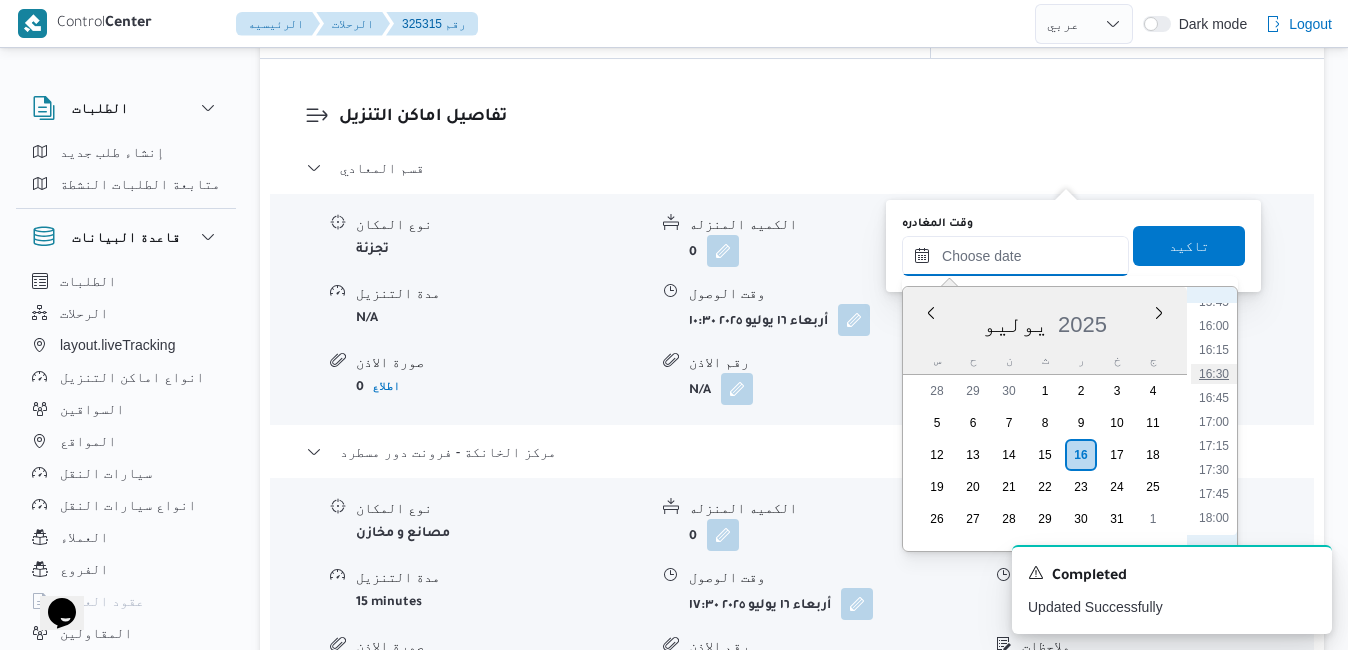type on "١٦/٠٧/٢٠٢٥ ١٦:٣٠" 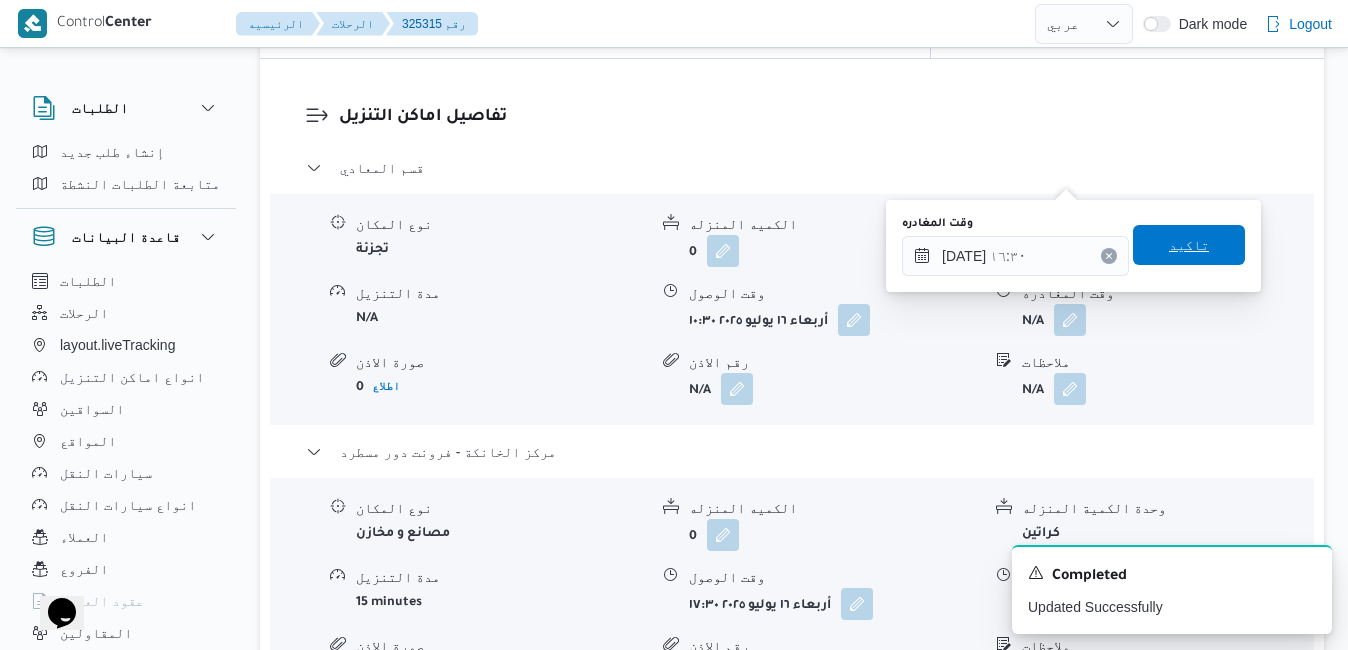 click on "تاكيد" at bounding box center (1189, 245) 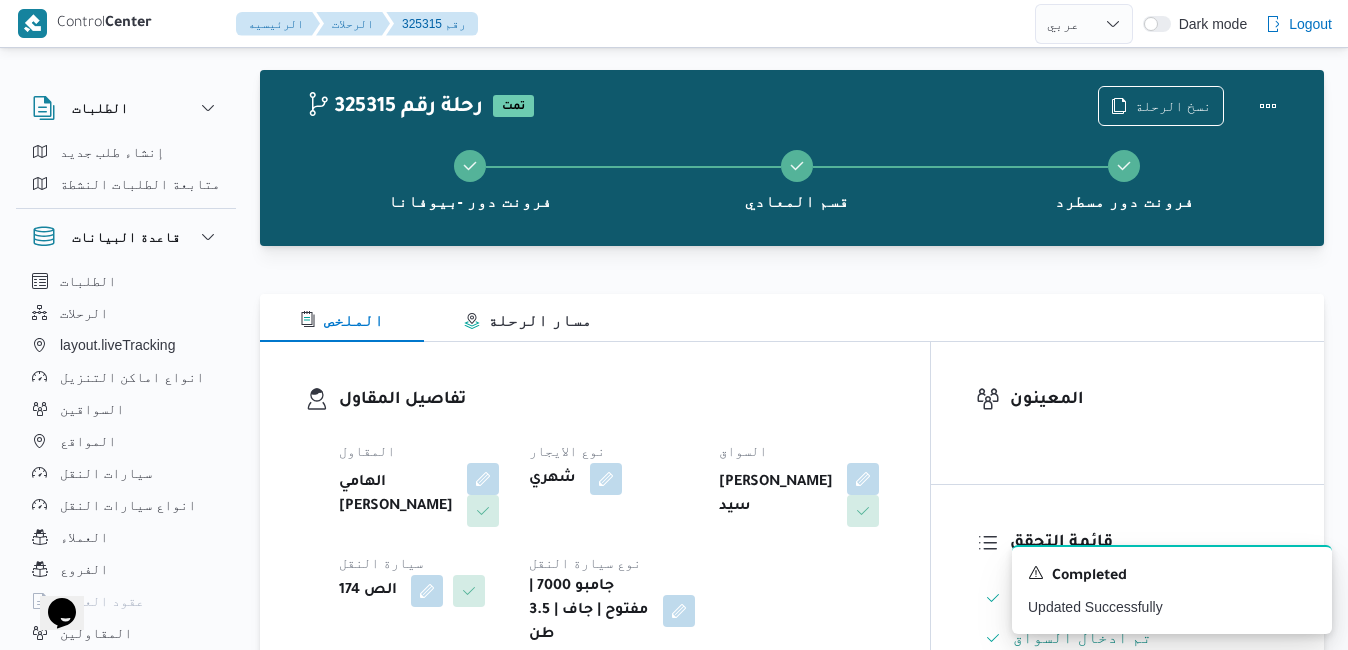 scroll, scrollTop: 0, scrollLeft: 0, axis: both 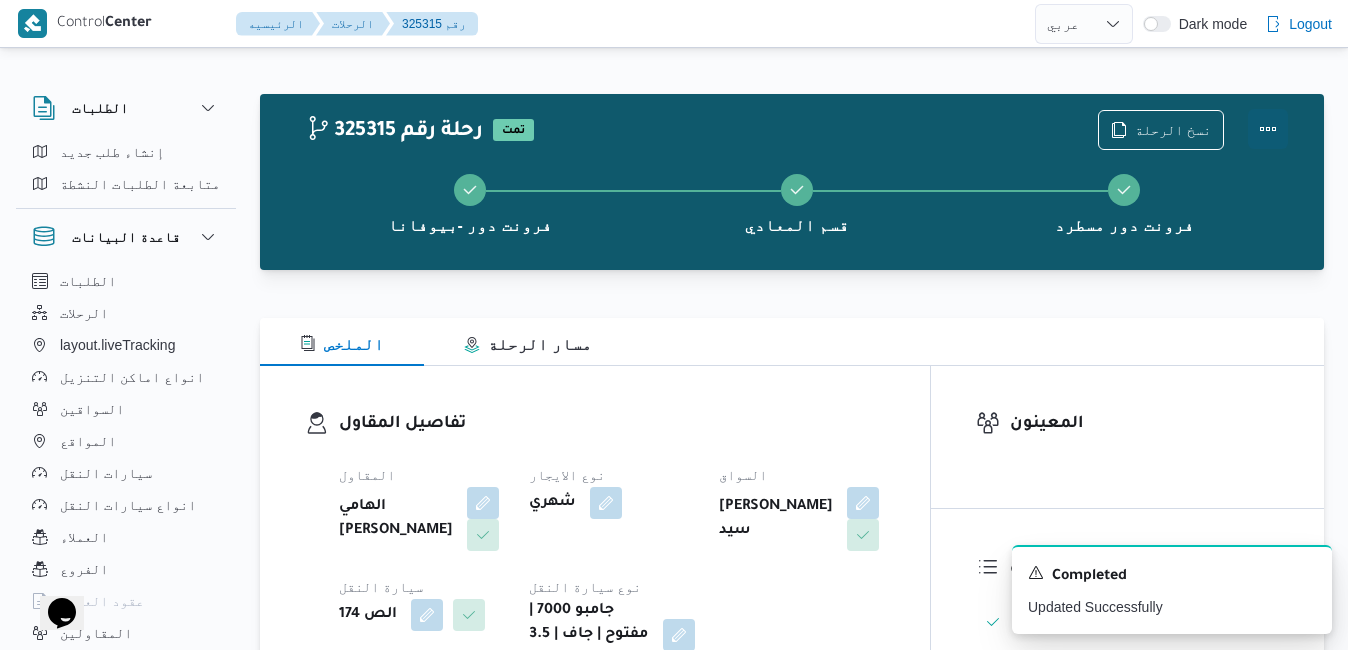 click at bounding box center (1268, 129) 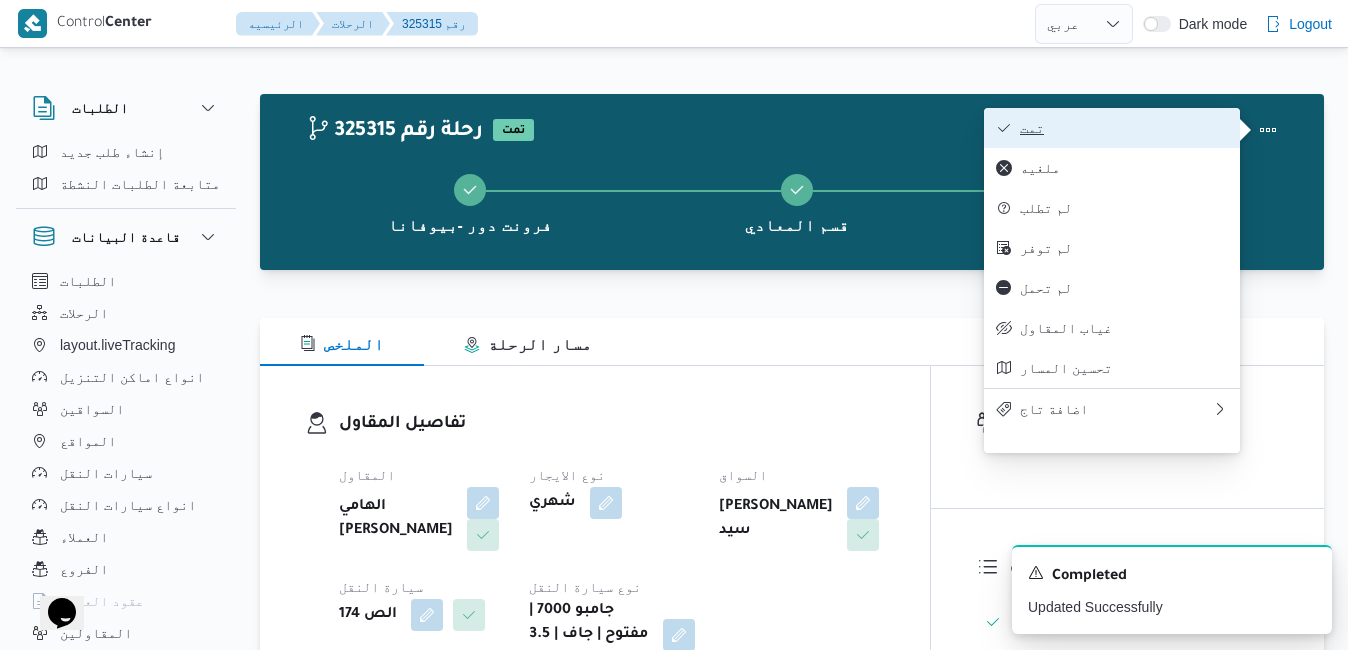 click on "تمت" at bounding box center (1124, 128) 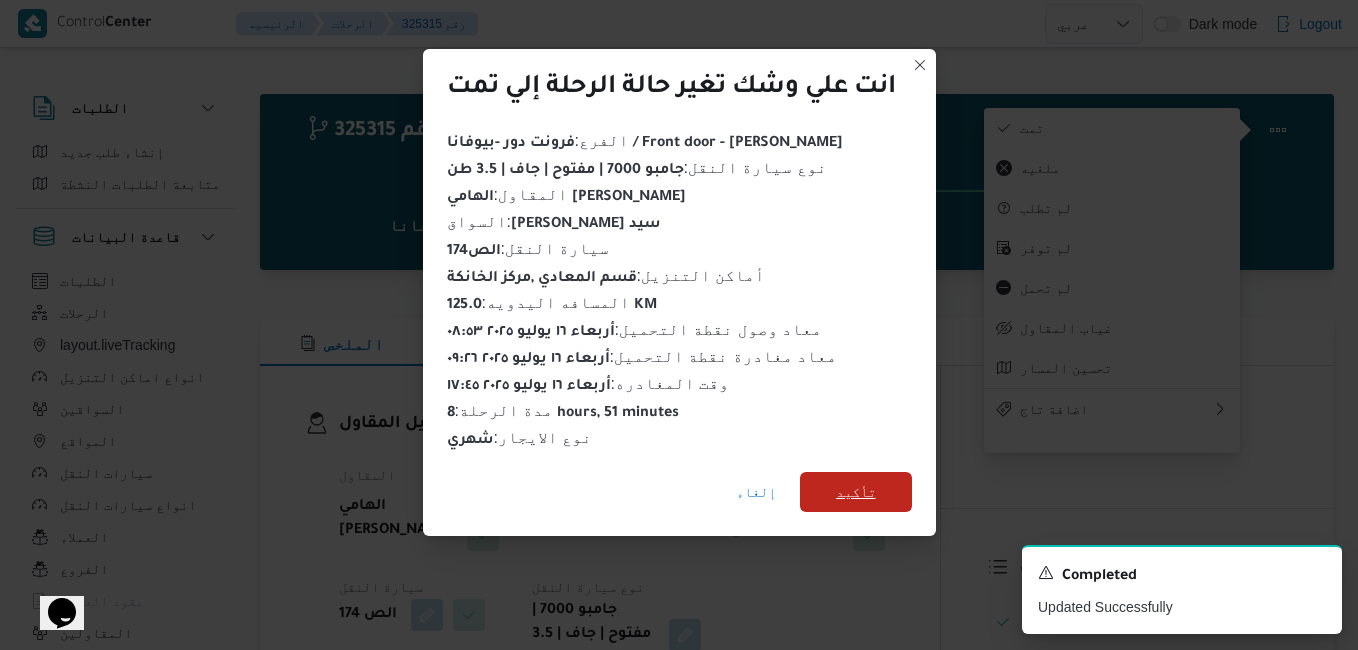 click on "تأكيد" at bounding box center (856, 492) 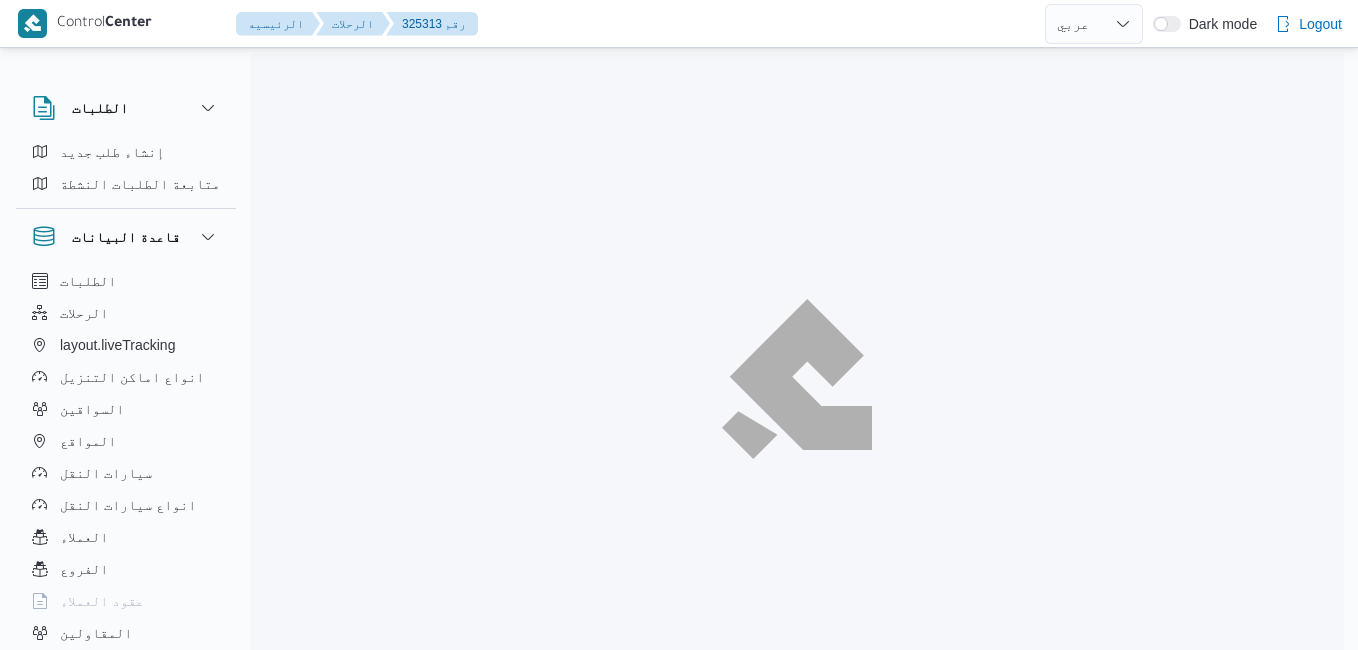 select on "ar" 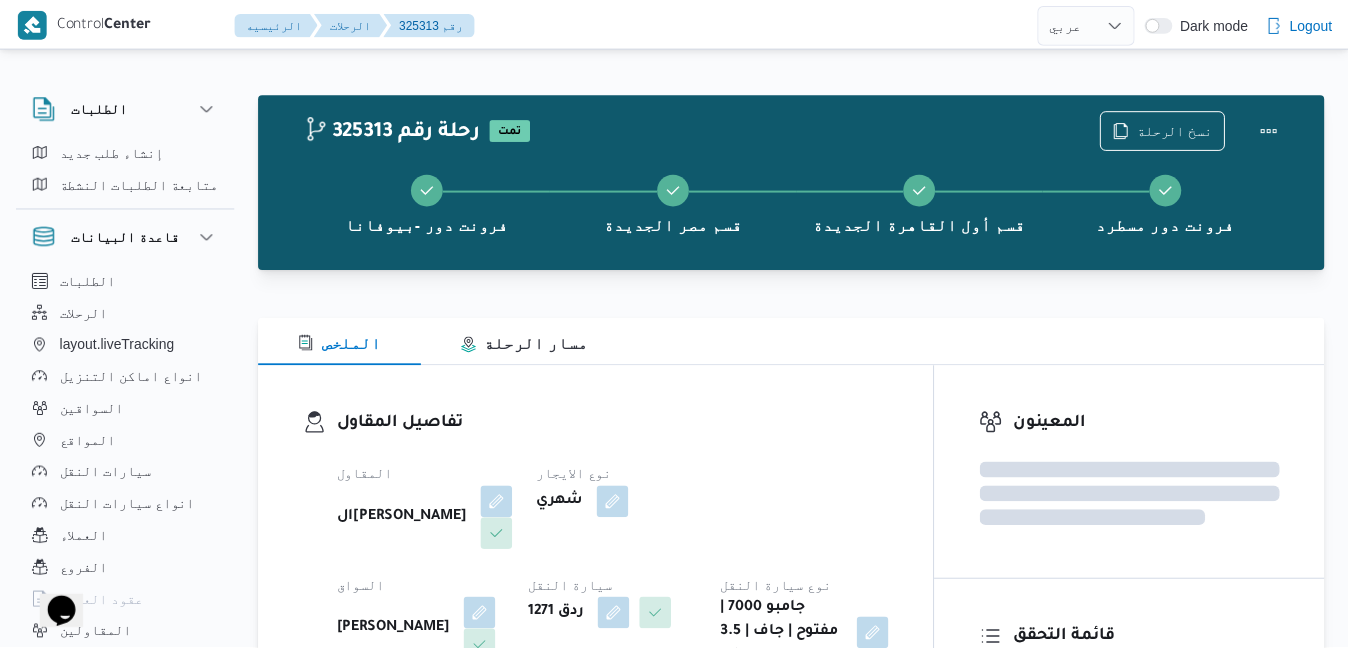 scroll, scrollTop: 0, scrollLeft: 0, axis: both 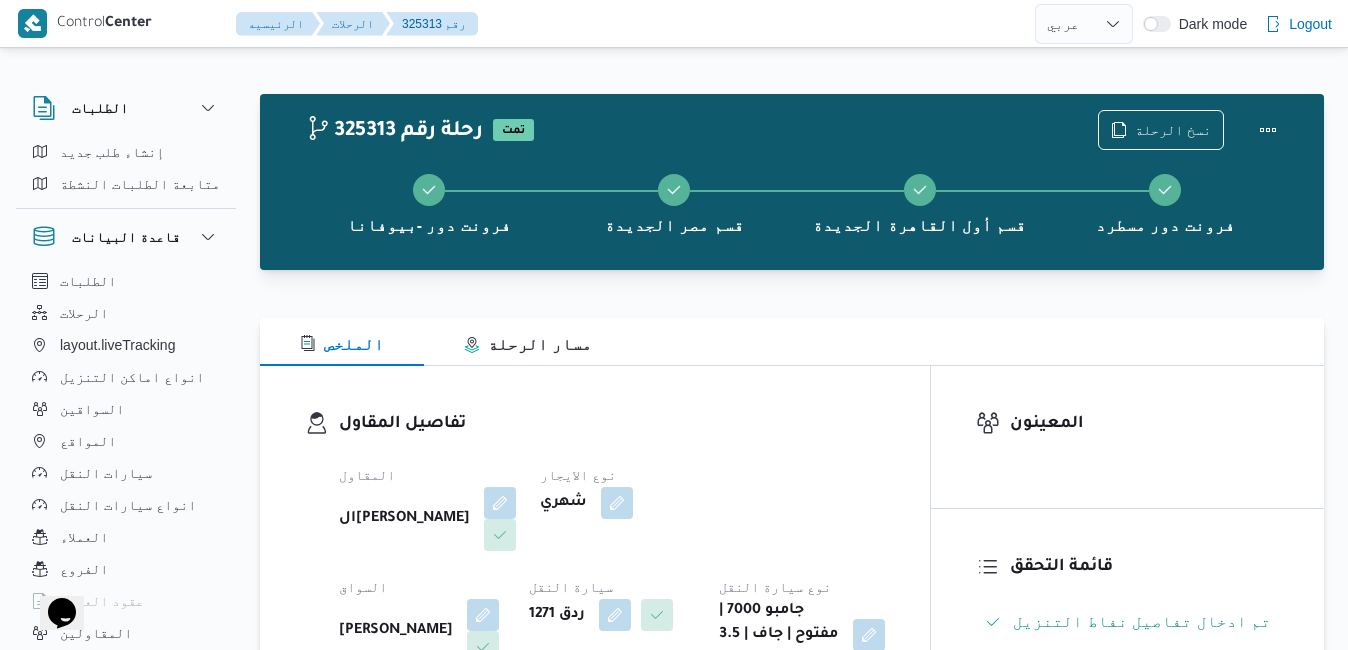 click on "تفاصيل المقاول المقاول السيد [PERSON_NAME] [PERSON_NAME] الايجار شهري السواق [PERSON_NAME] سيارة النقل ردق 1271 نوع سيارة النقل جامبو 7000 | مفتوح | جاف | 3.5 طن" at bounding box center (612, 541) 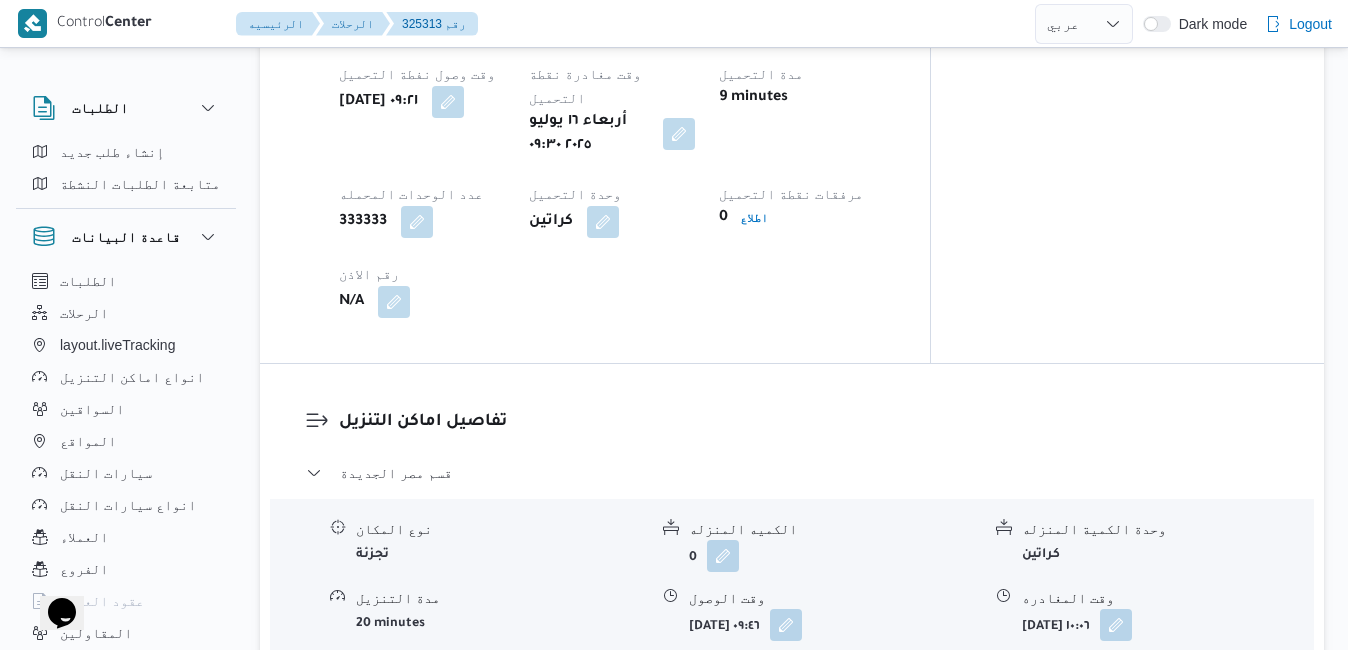 scroll, scrollTop: 1560, scrollLeft: 0, axis: vertical 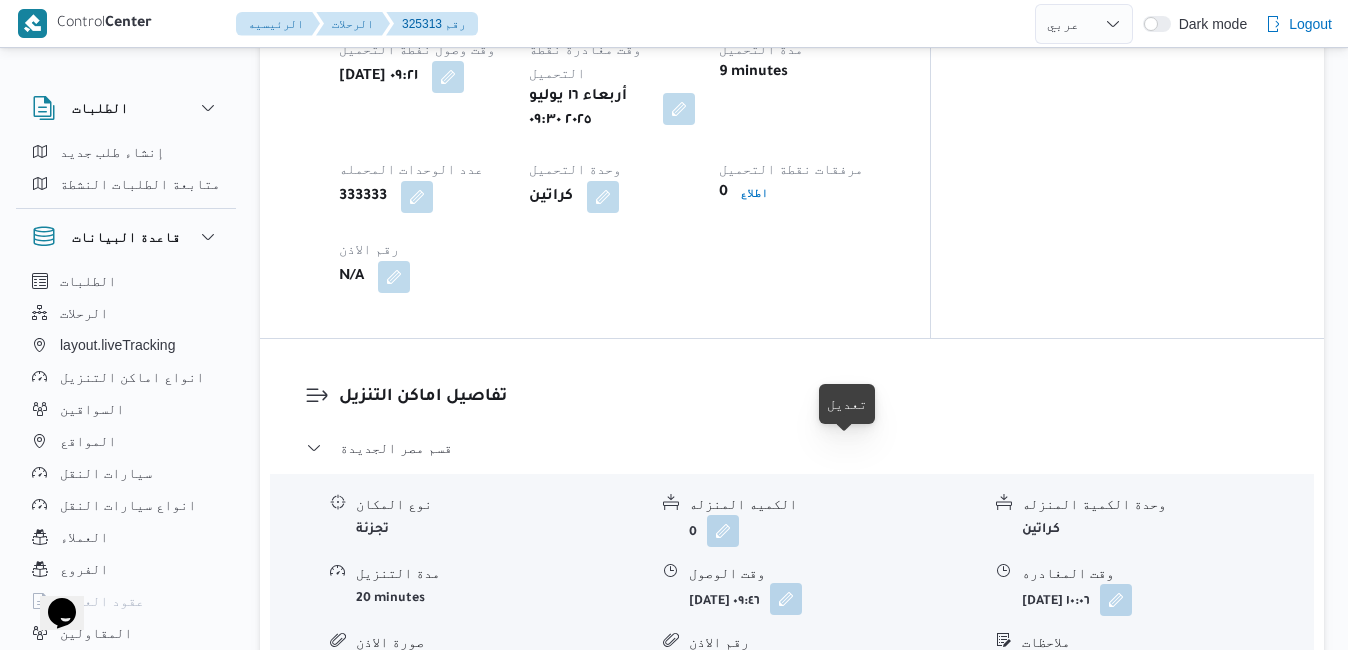 click at bounding box center [786, 599] 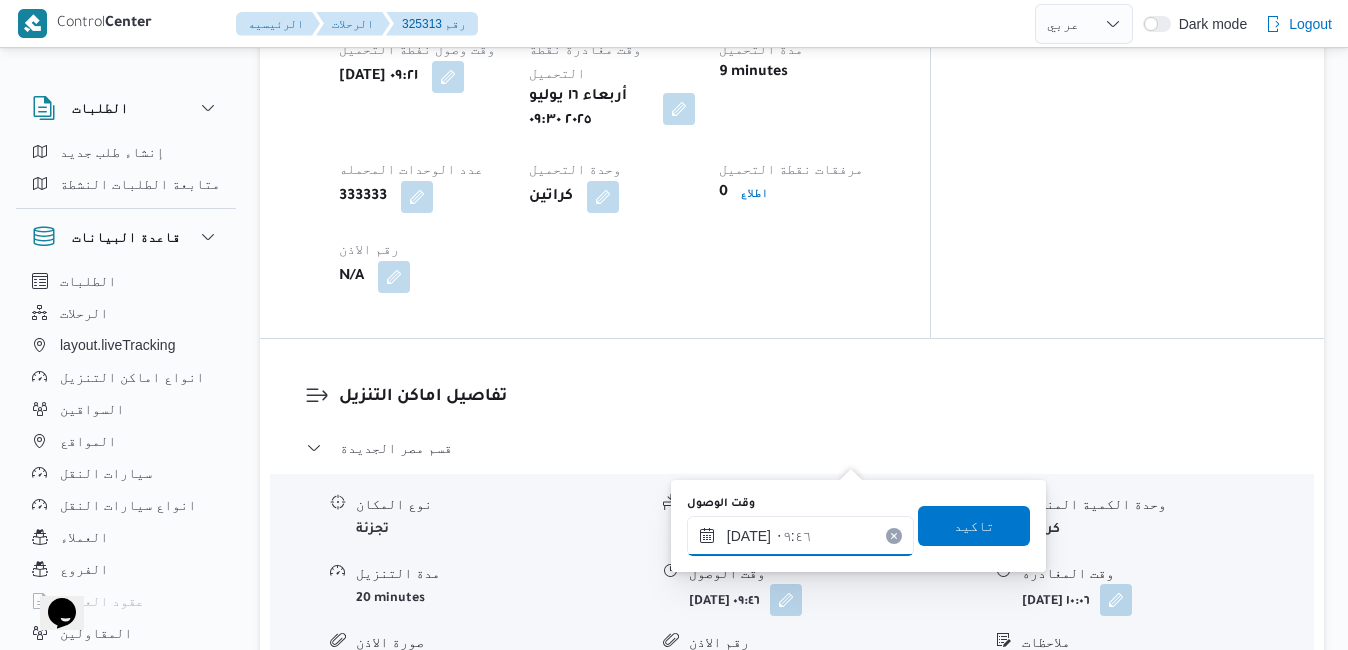 click on "[DATE] ٠٩:٤٦" at bounding box center (800, 536) 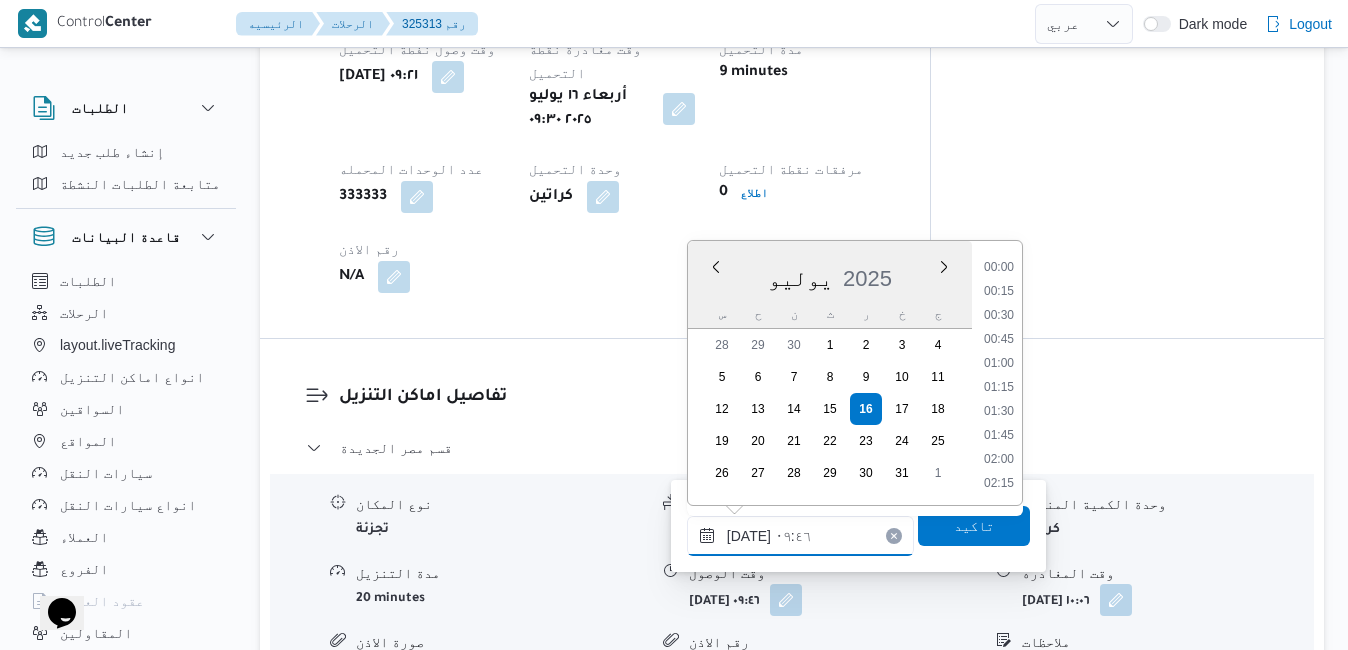 scroll, scrollTop: 814, scrollLeft: 0, axis: vertical 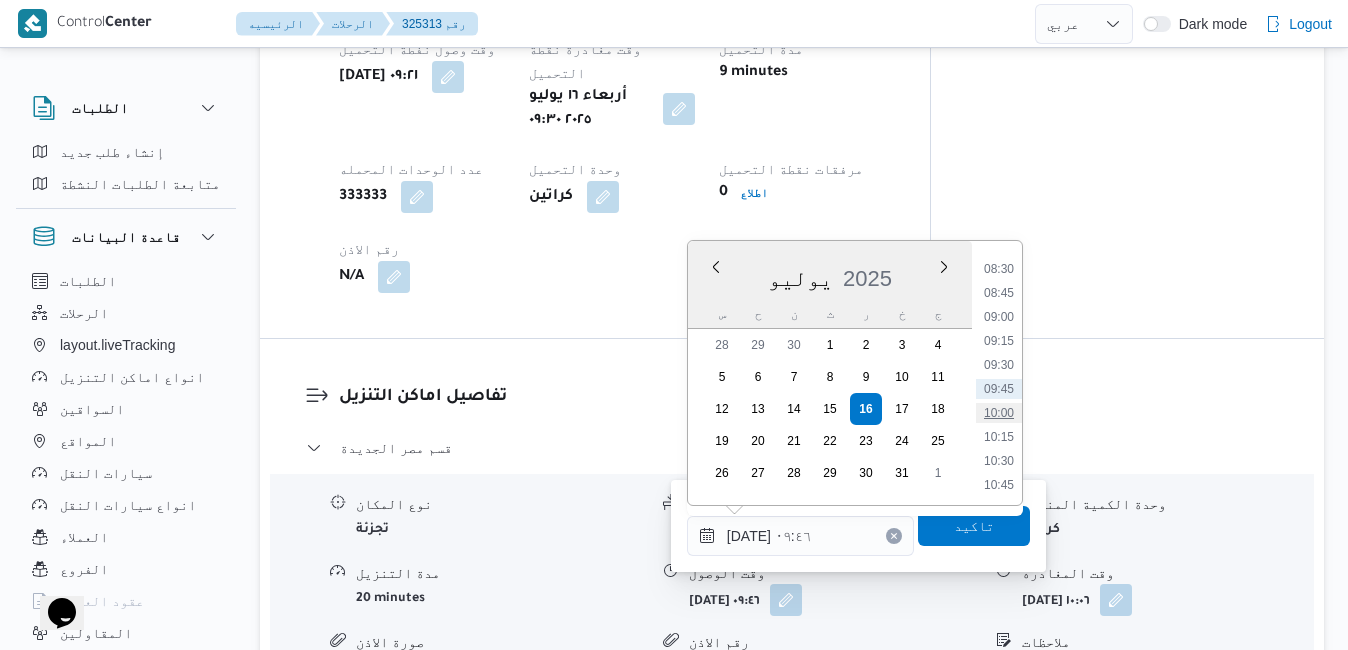 click on "10:00" at bounding box center [999, 413] 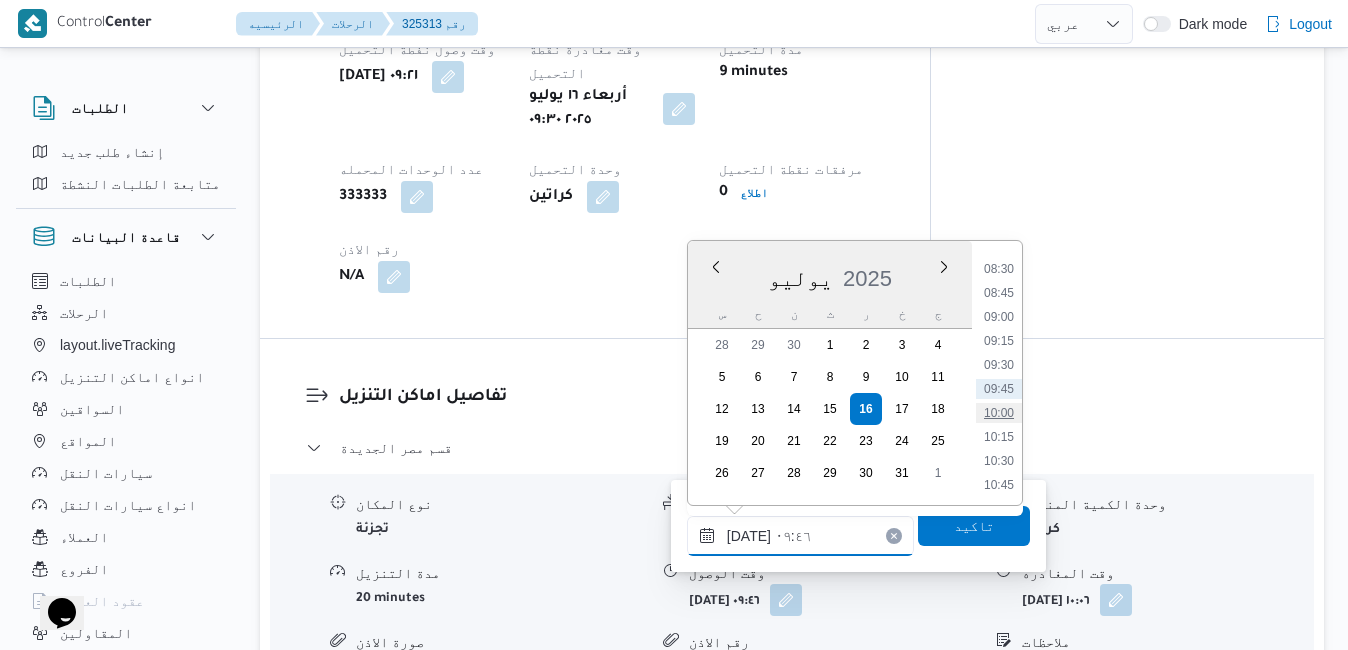 type on "[DATE] ١٠:٠٠" 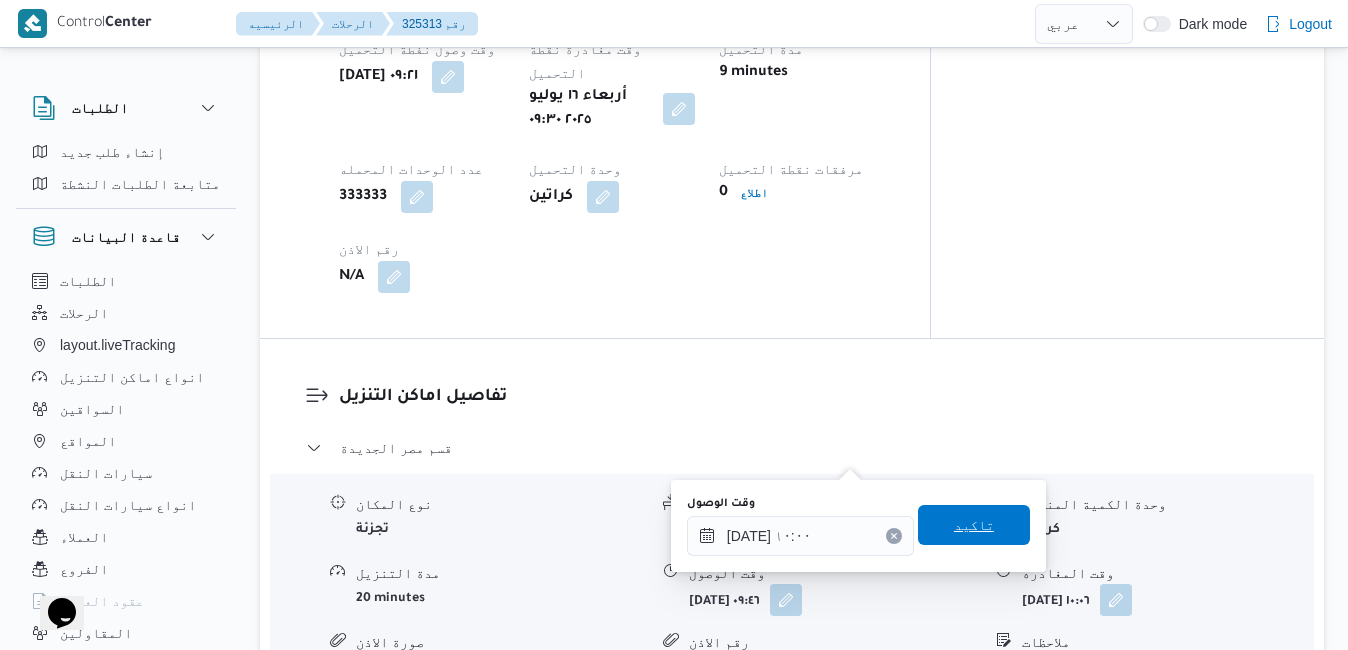click on "تاكيد" at bounding box center (974, 525) 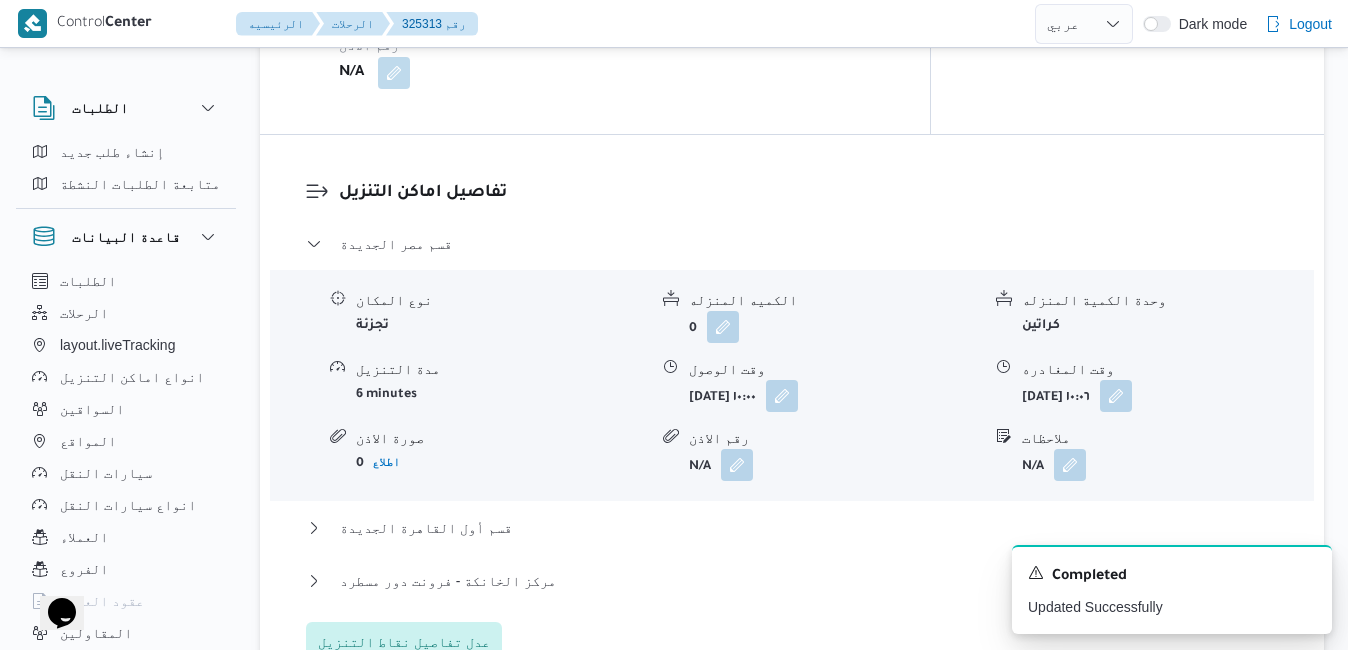 scroll, scrollTop: 1800, scrollLeft: 0, axis: vertical 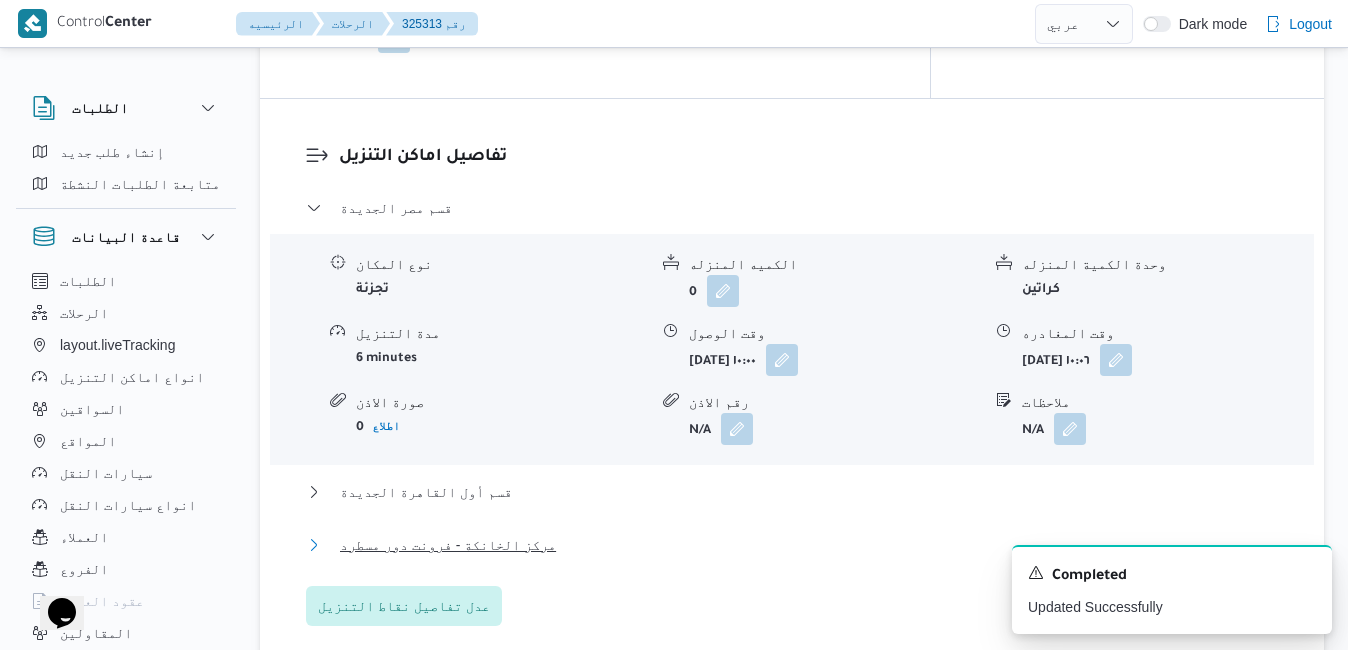 click on "مركز الخانكة -
فرونت دور مسطرد" at bounding box center [792, 545] 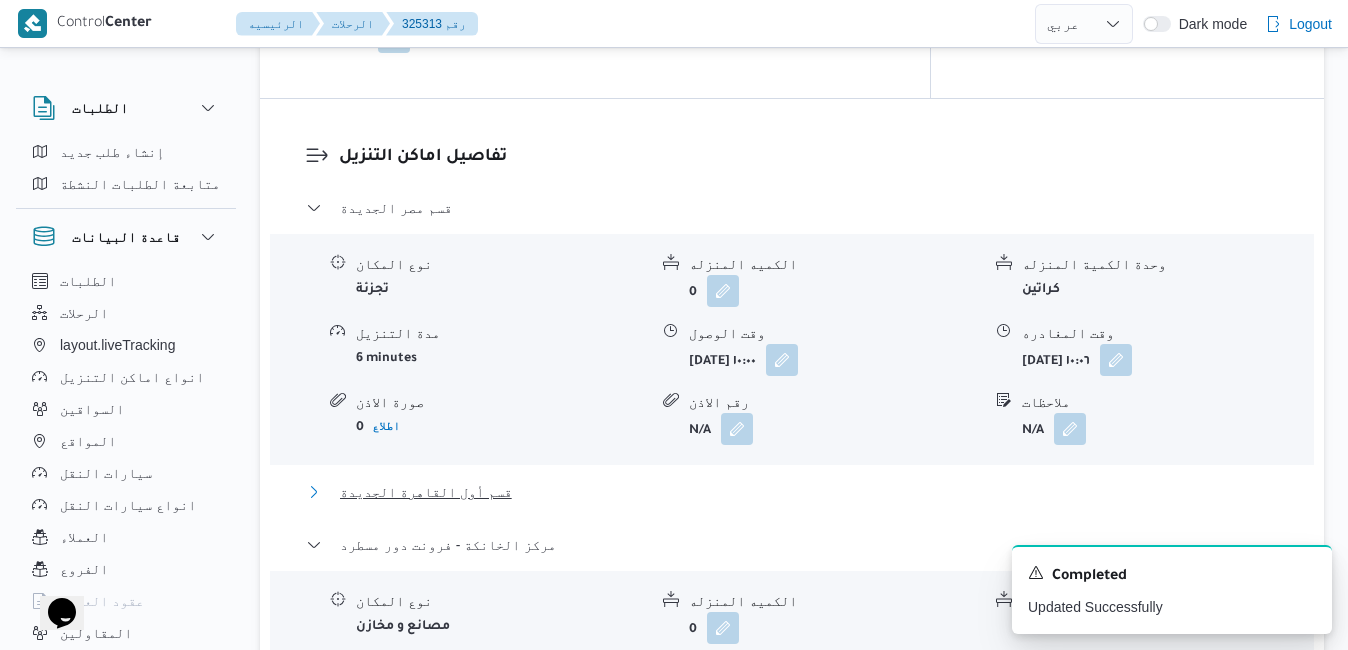 click on "قسم أول القاهرة الجديدة" at bounding box center [792, 492] 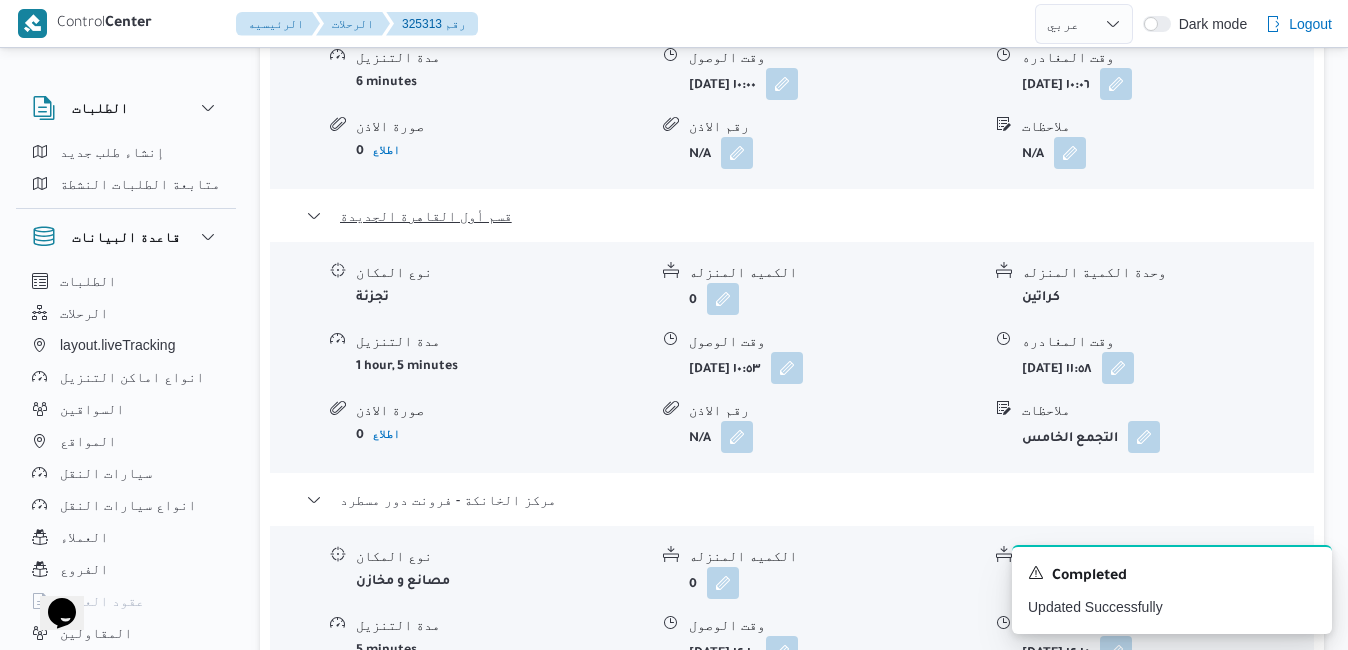 scroll, scrollTop: 2120, scrollLeft: 0, axis: vertical 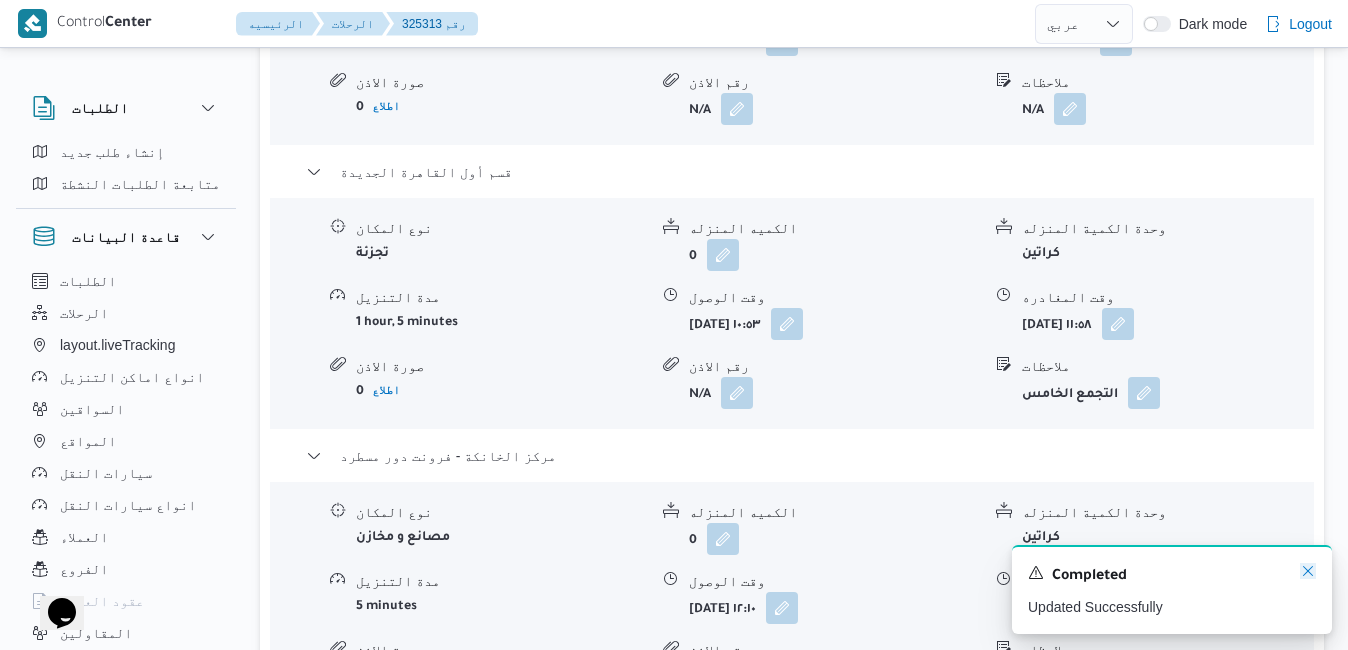 click 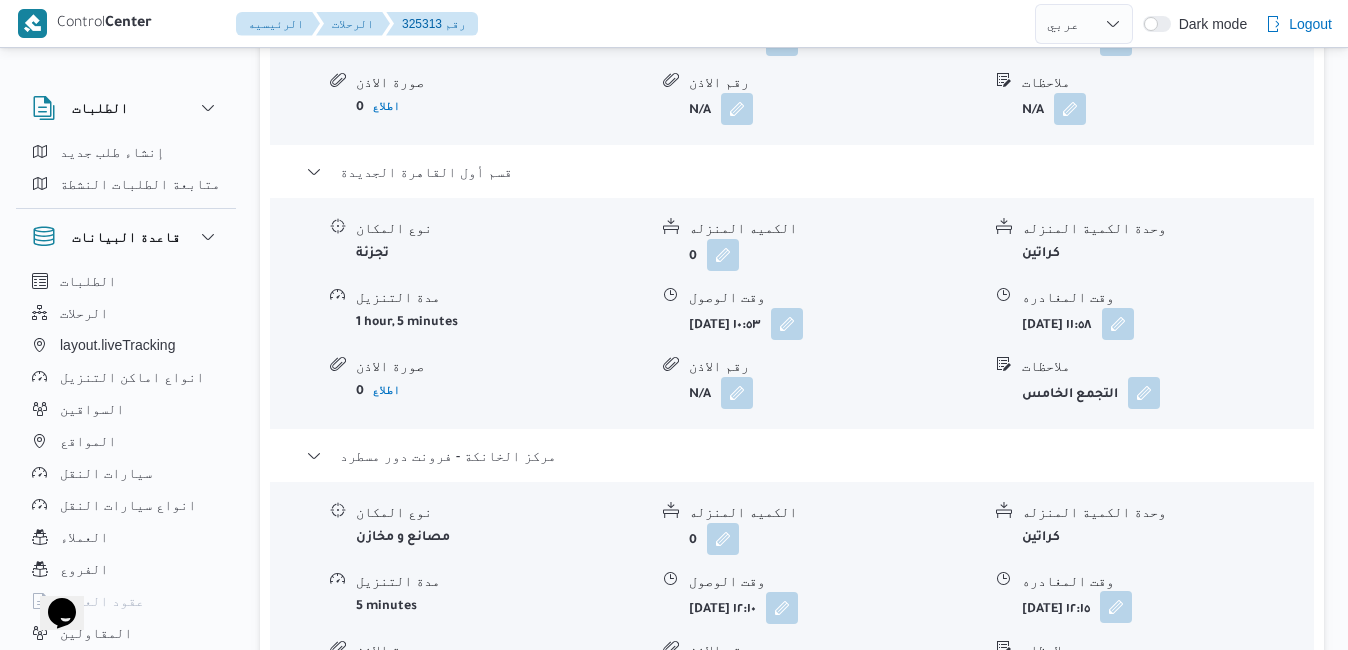 click at bounding box center [1116, 607] 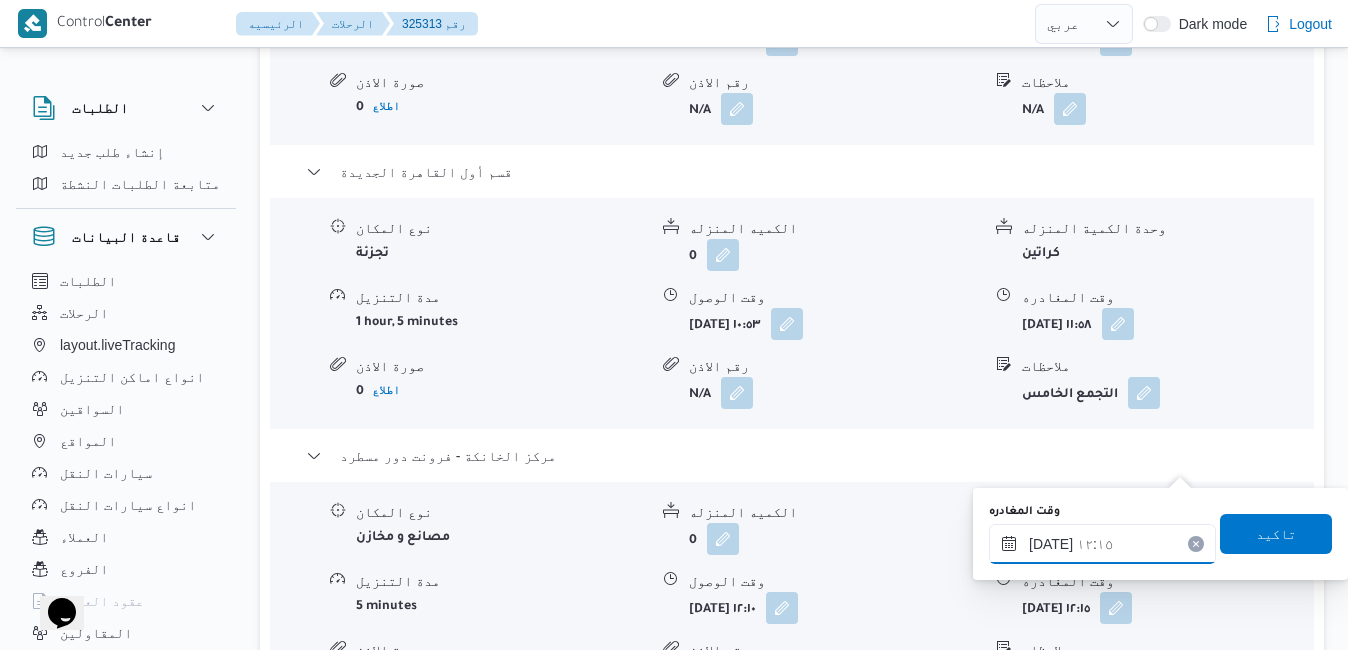 click on "١٦/٠٧/٢٠٢٥ ١٢:١٥" at bounding box center (1102, 544) 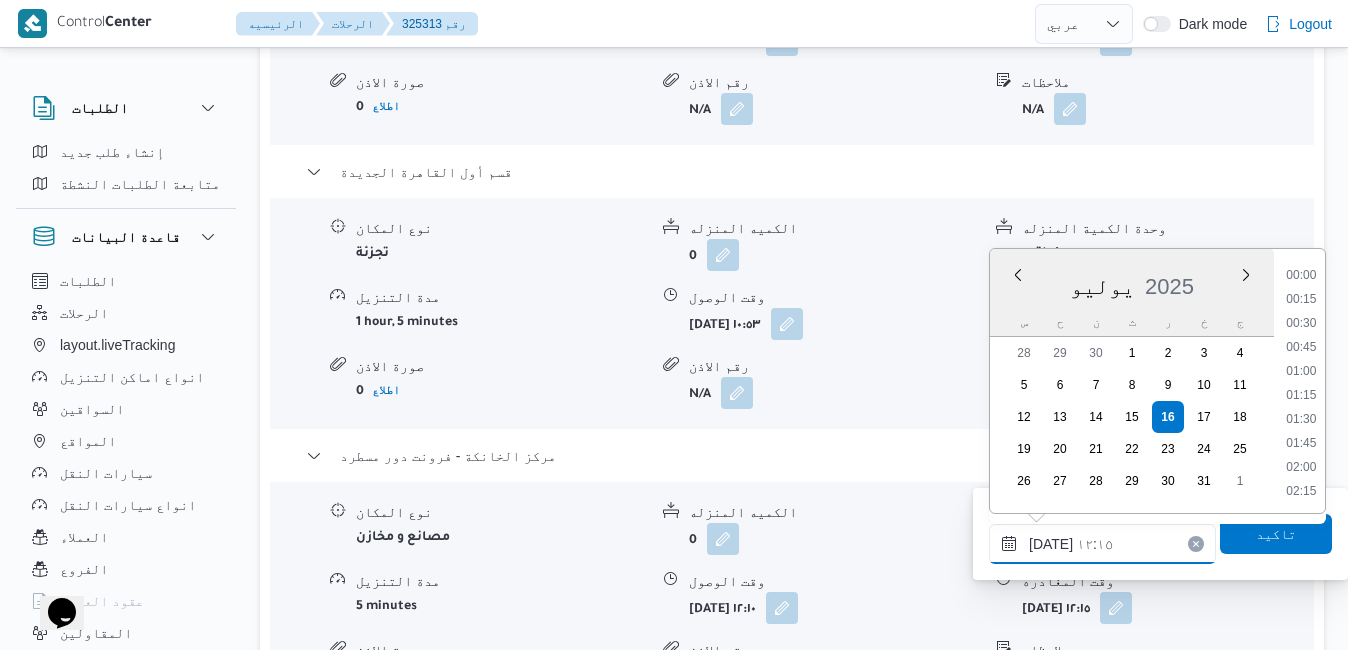 scroll, scrollTop: 1054, scrollLeft: 0, axis: vertical 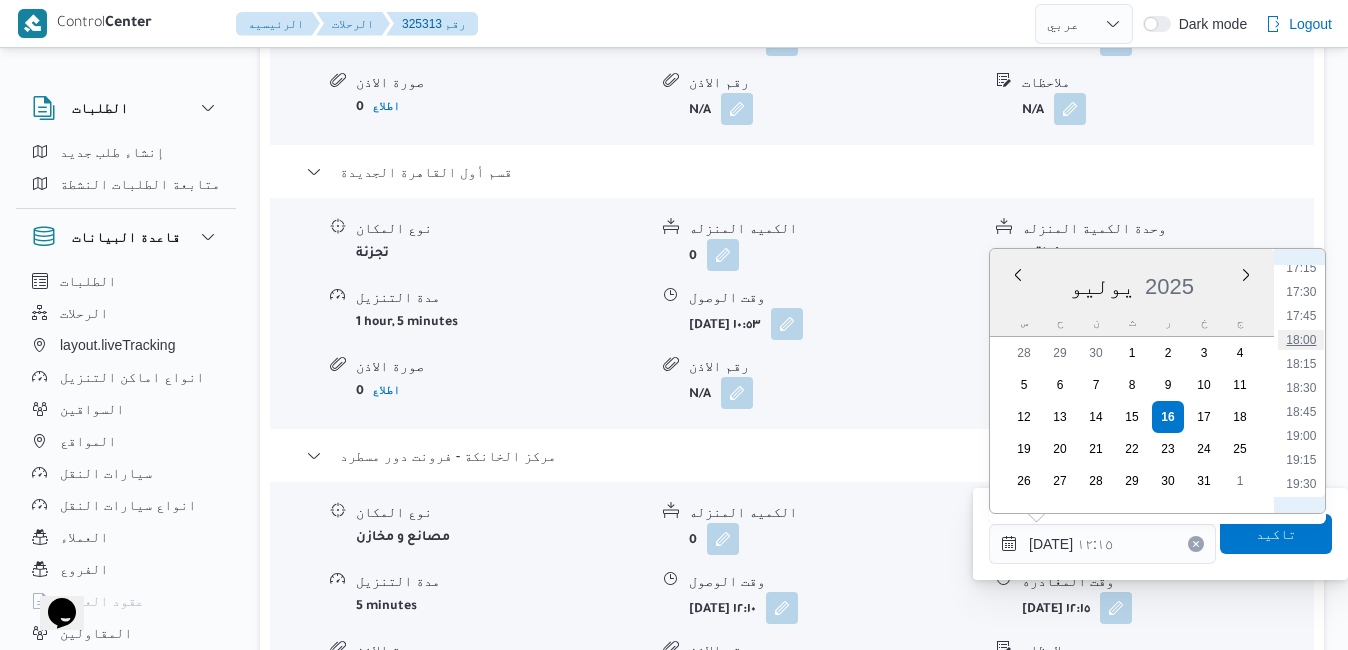 click on "18:00" at bounding box center [1301, 340] 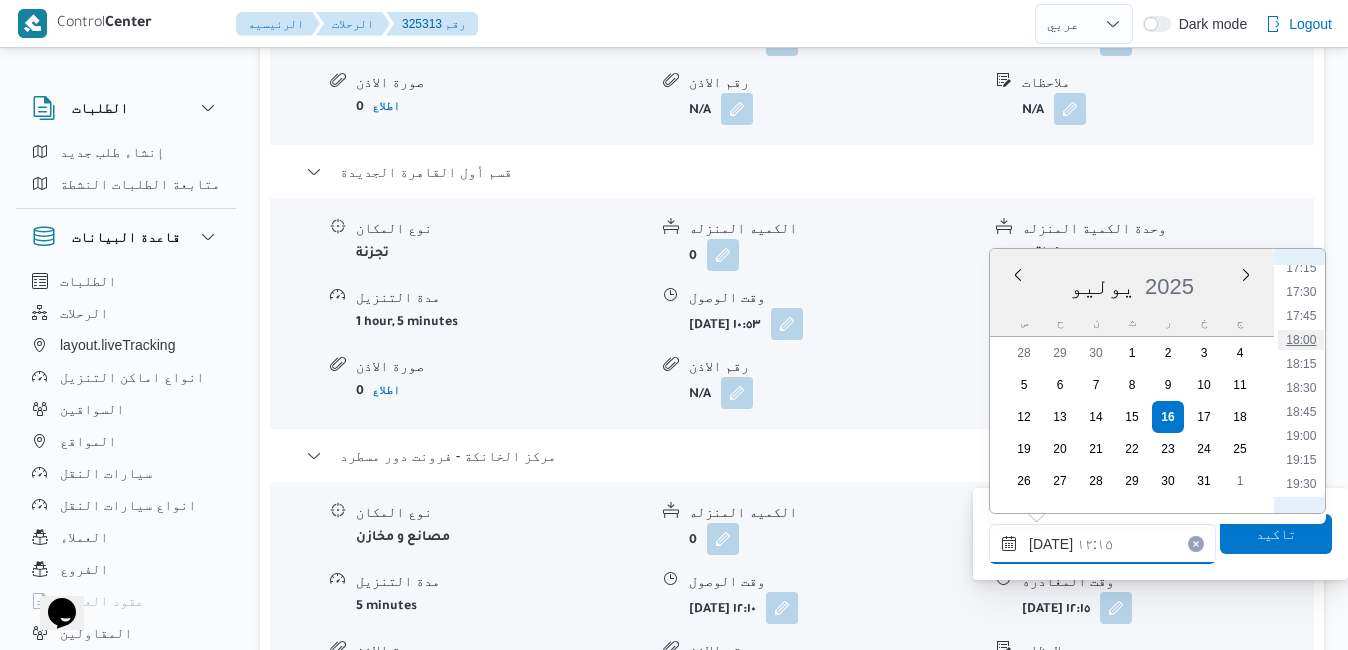 type on "١٦/٠٧/٢٠٢٥ ١٨:٠٠" 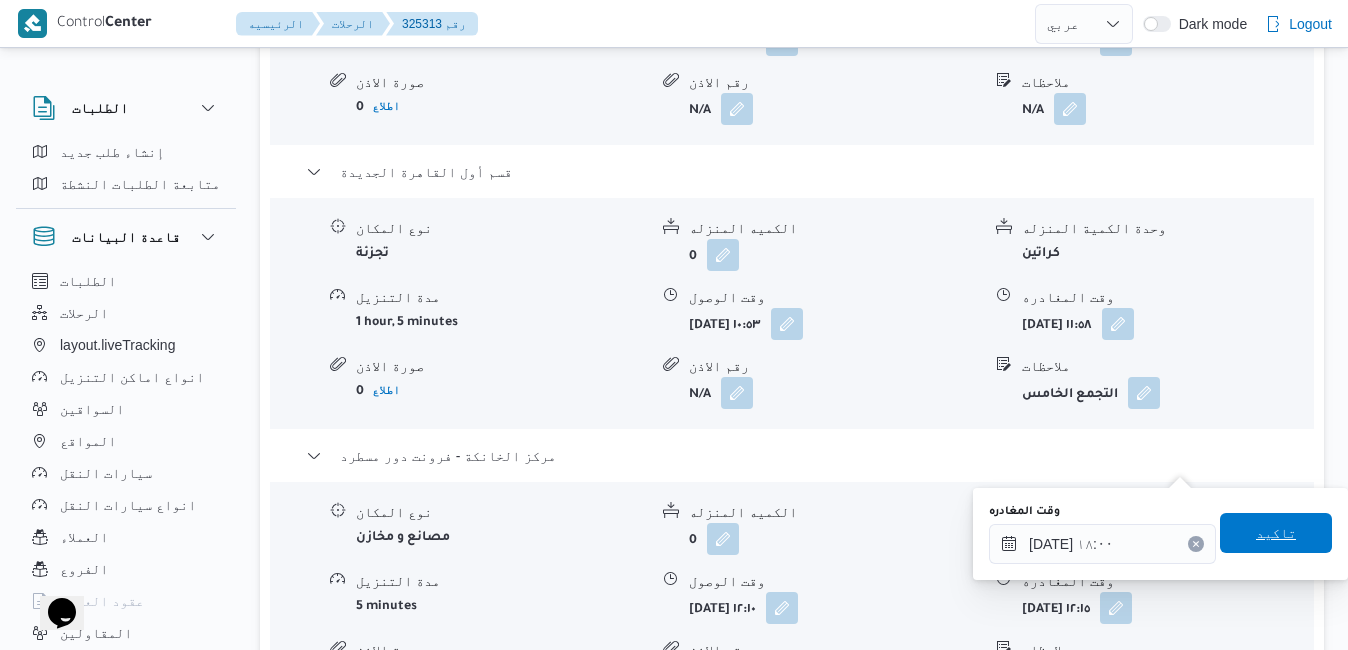 click on "تاكيد" at bounding box center [1276, 533] 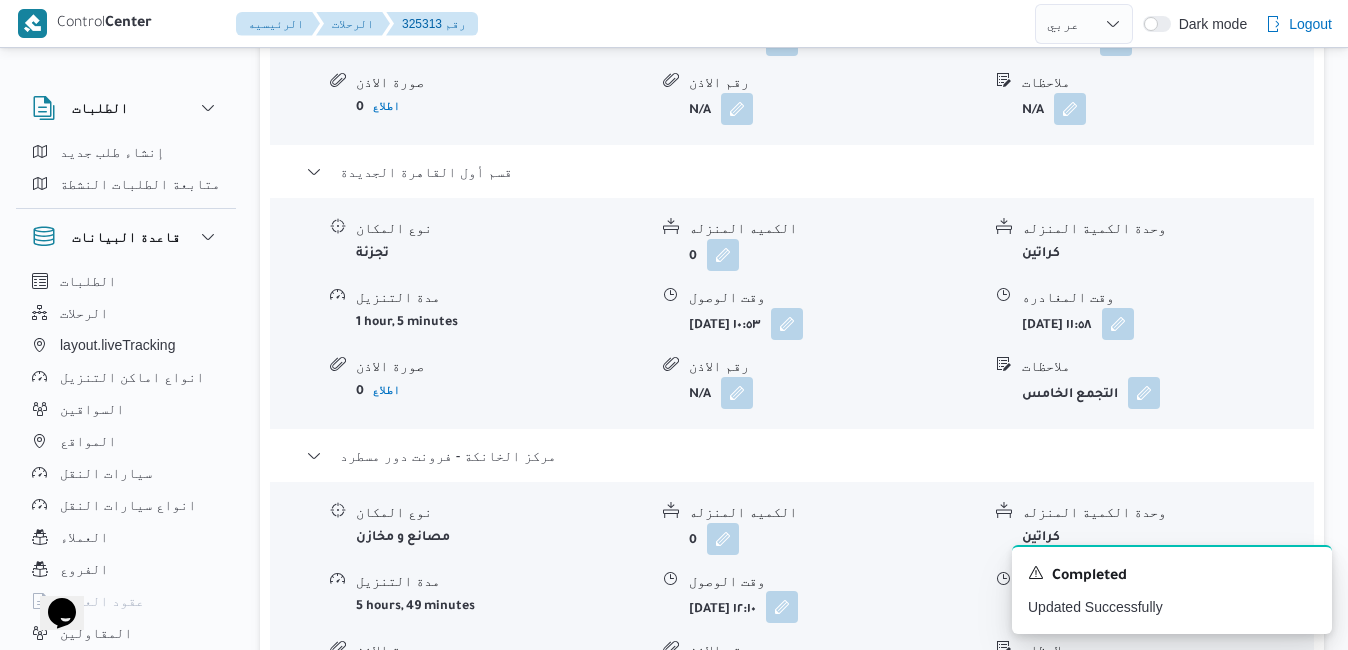 click at bounding box center [782, 607] 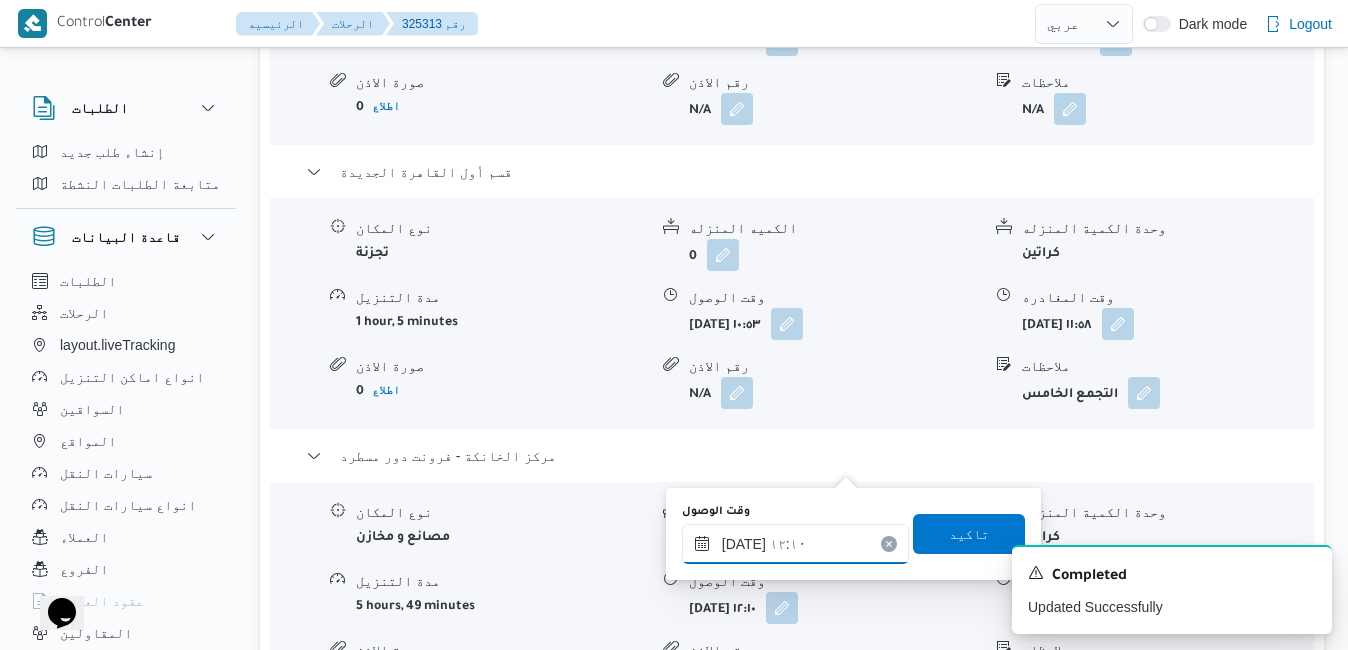 click on "١٦/٠٧/٢٠٢٥ ١٢:١٠" at bounding box center [795, 544] 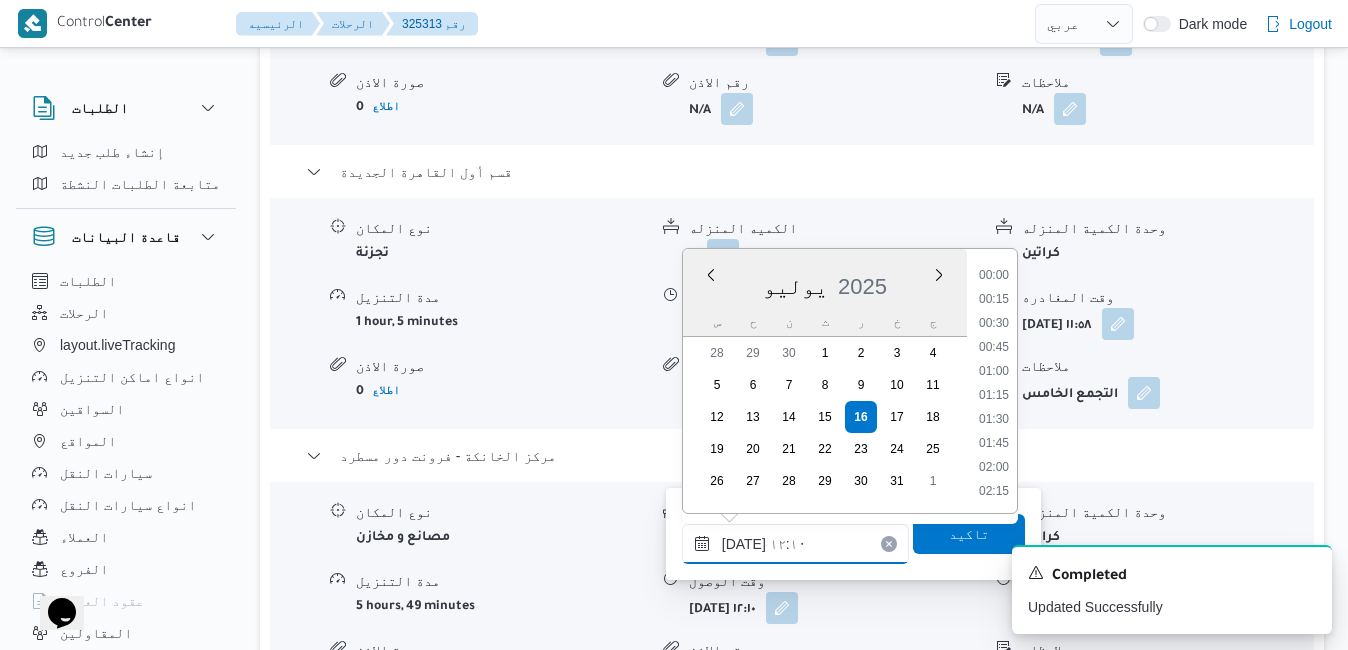 scroll, scrollTop: 1030, scrollLeft: 0, axis: vertical 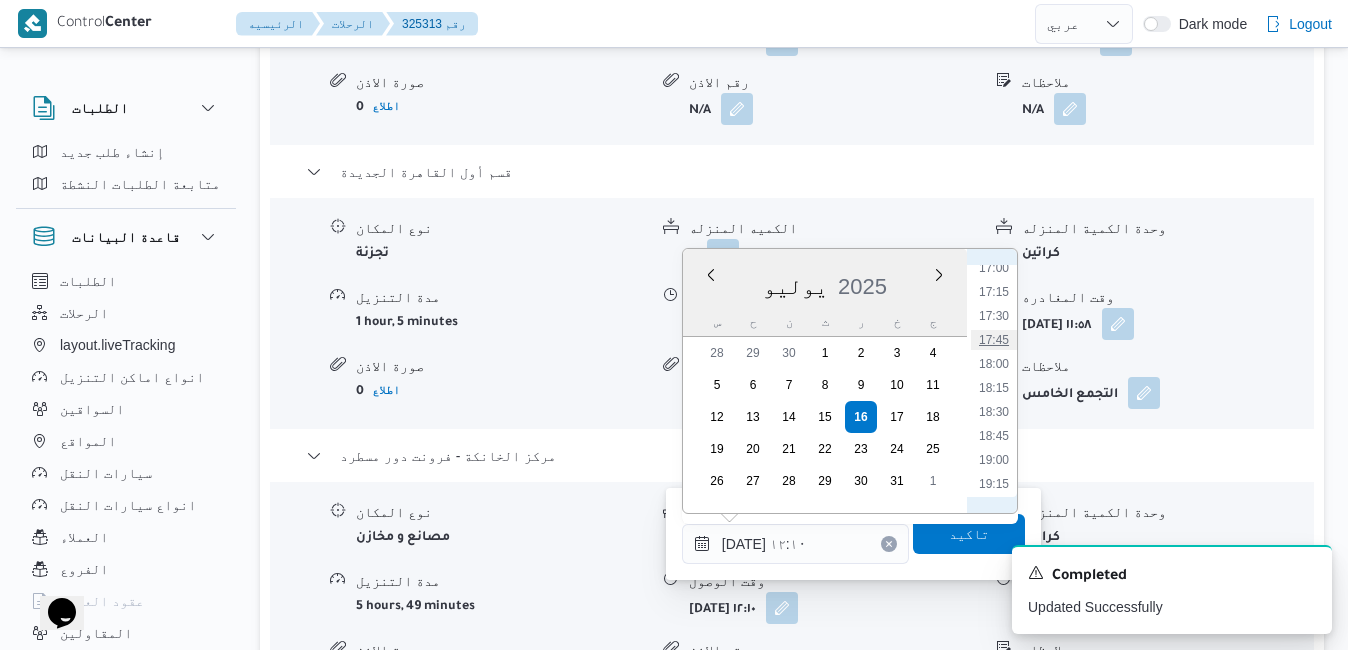 click on "17:45" at bounding box center [994, 340] 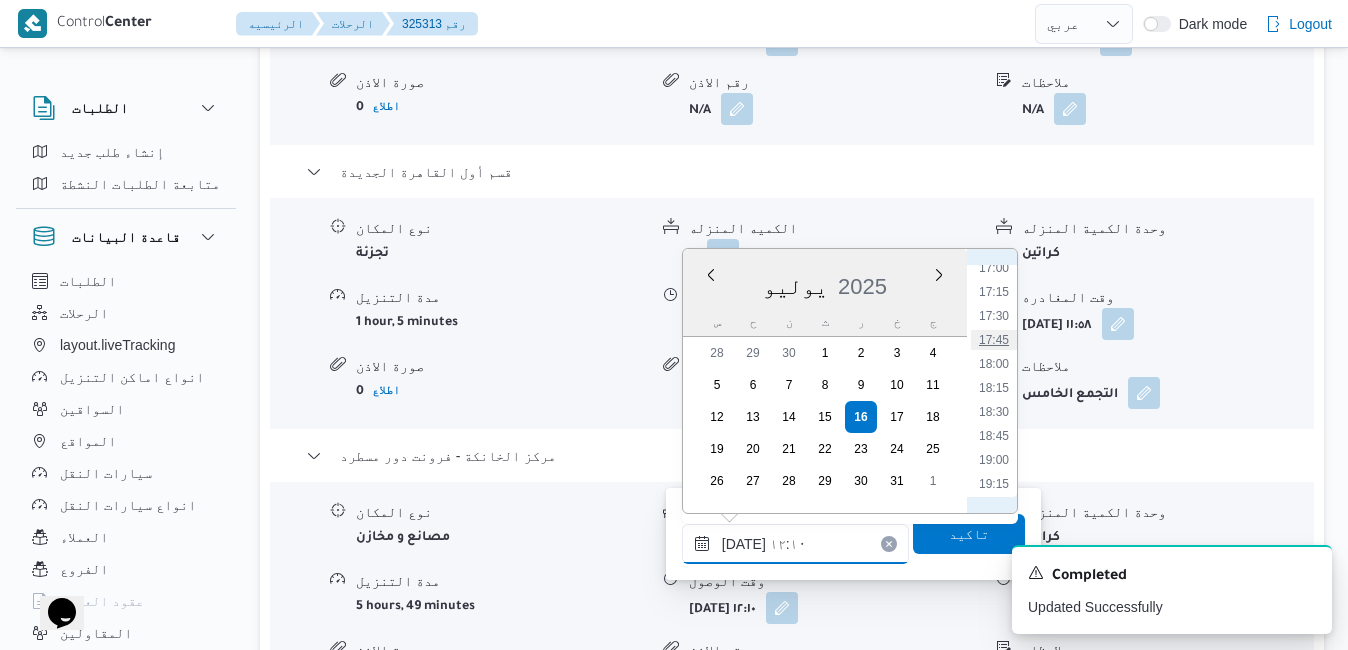 type on "[DATE] ١٧:٤٥" 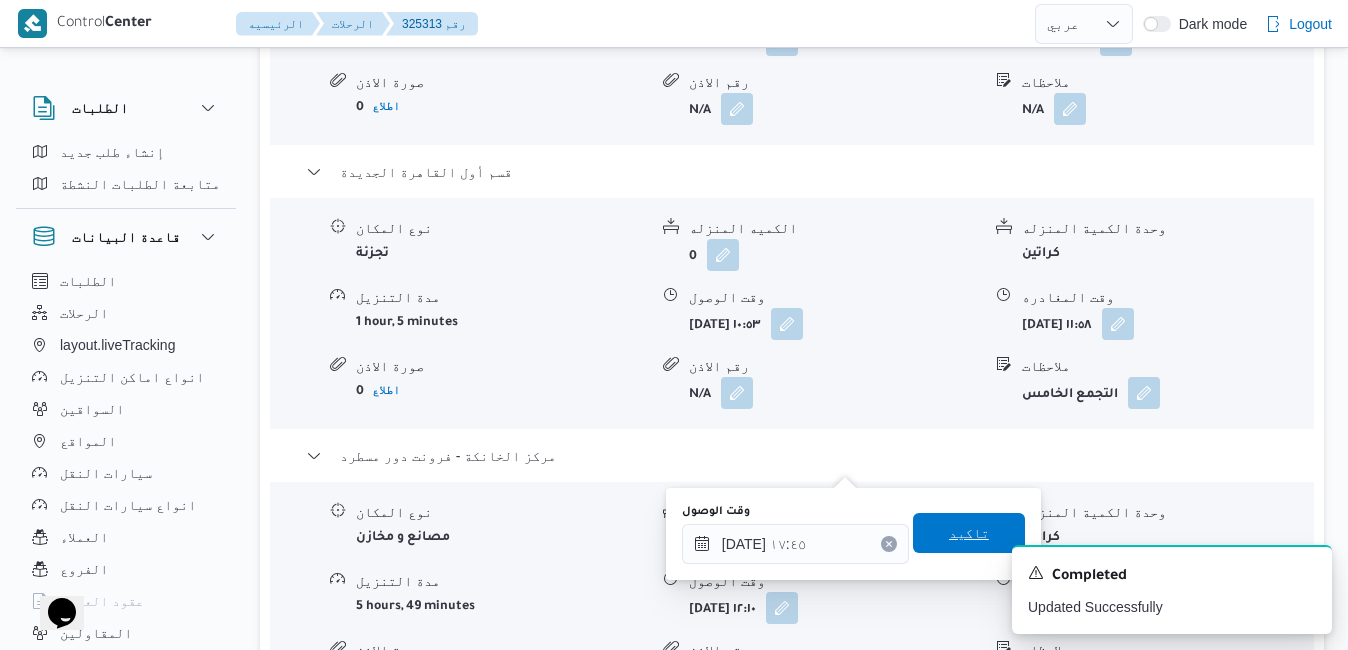click on "تاكيد" at bounding box center [969, 533] 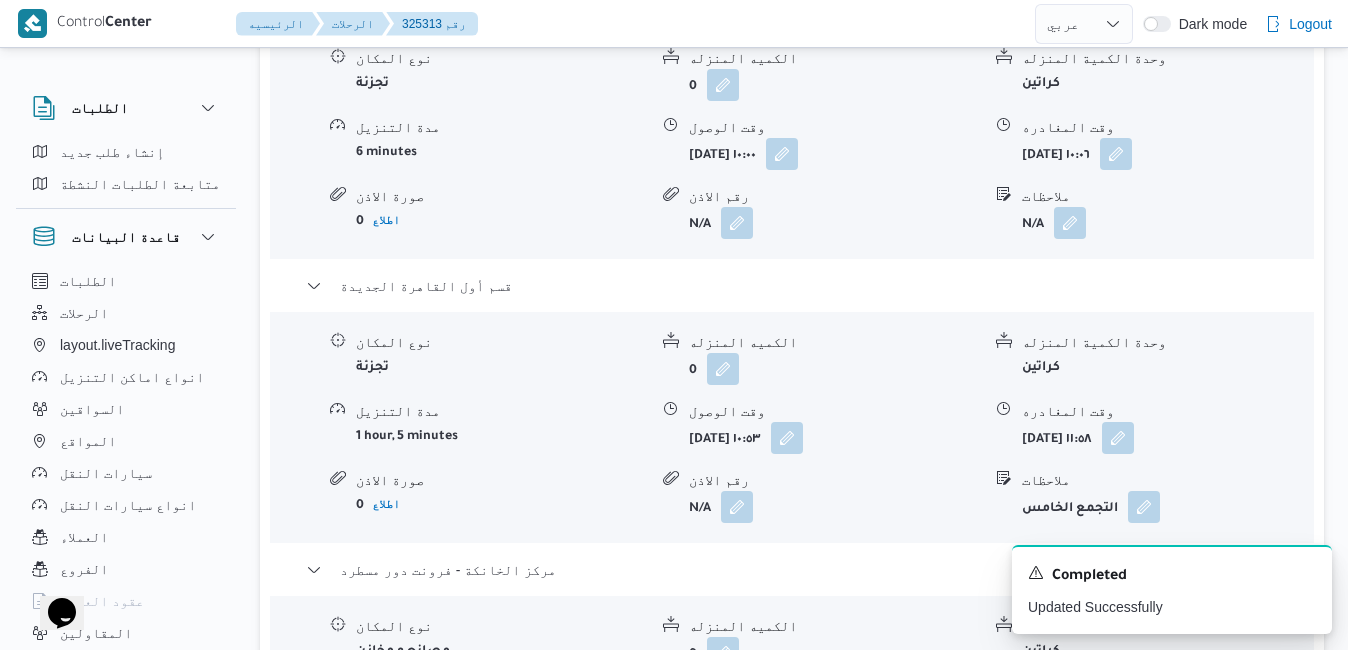 scroll, scrollTop: 1960, scrollLeft: 0, axis: vertical 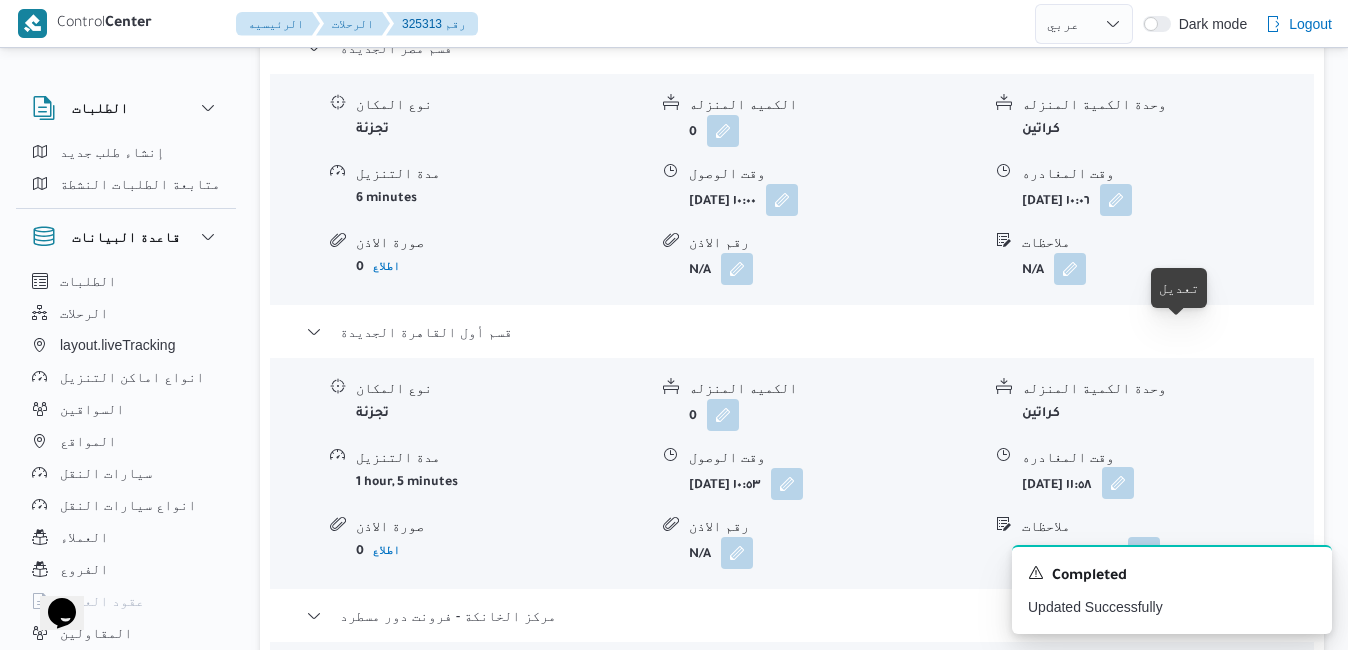 click at bounding box center [1118, 483] 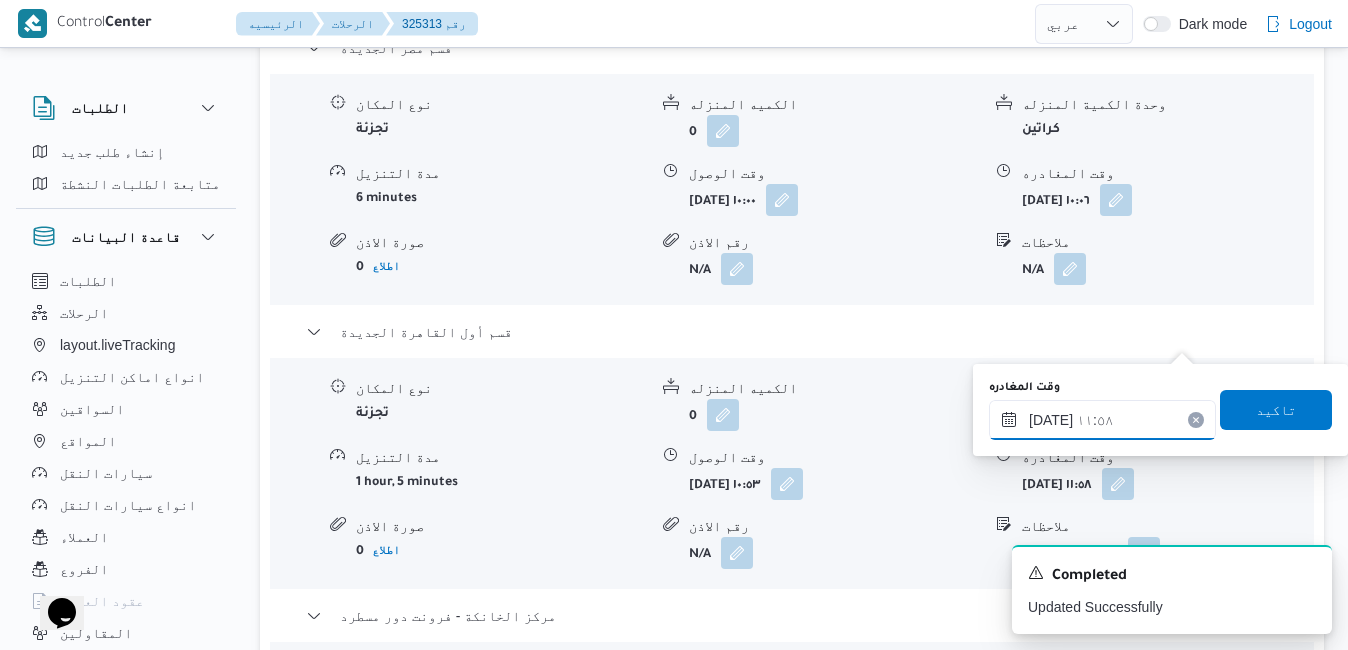click on "١٦/٠٧/٢٠٢٥ ١١:٥٨" at bounding box center (1102, 420) 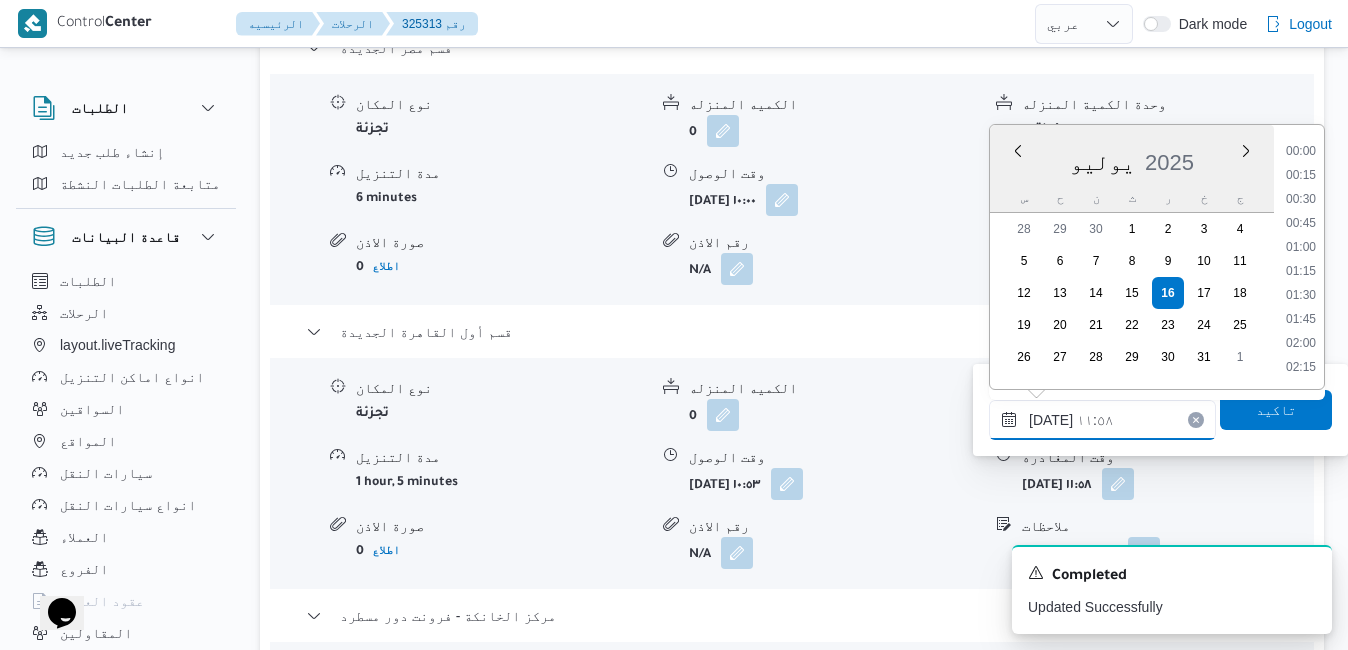 scroll, scrollTop: 1006, scrollLeft: 0, axis: vertical 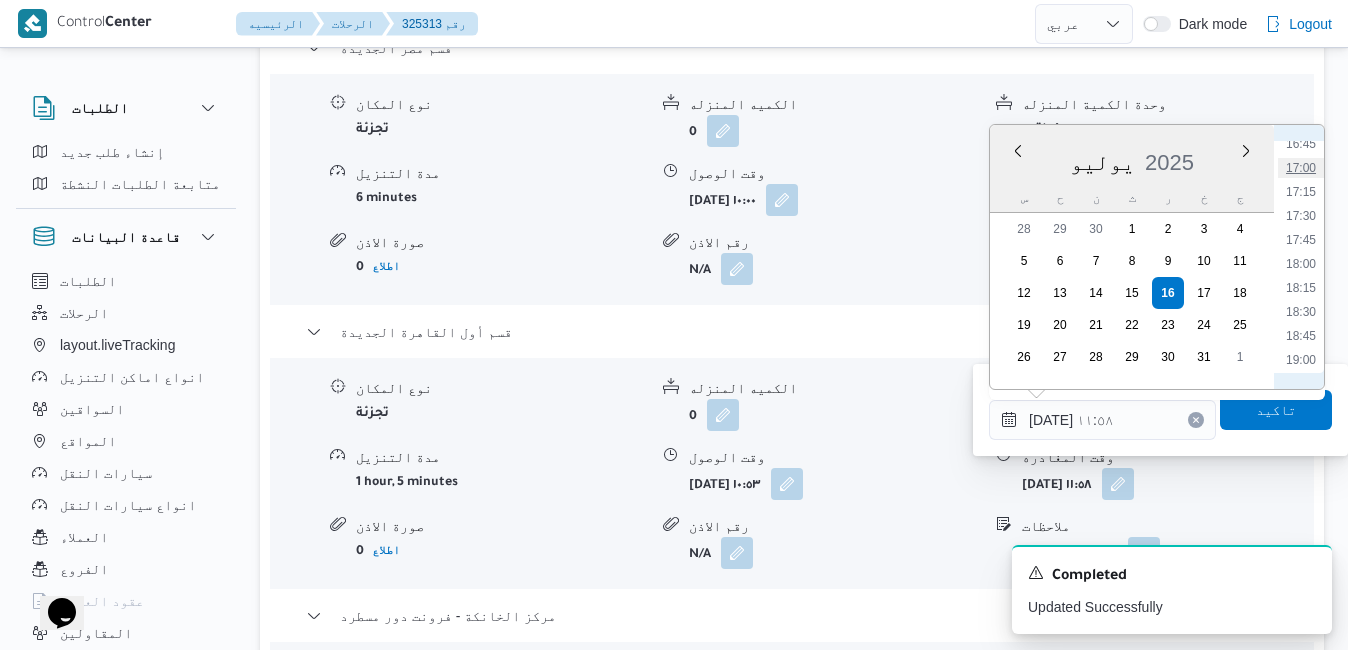 click on "17:00" at bounding box center [1301, 168] 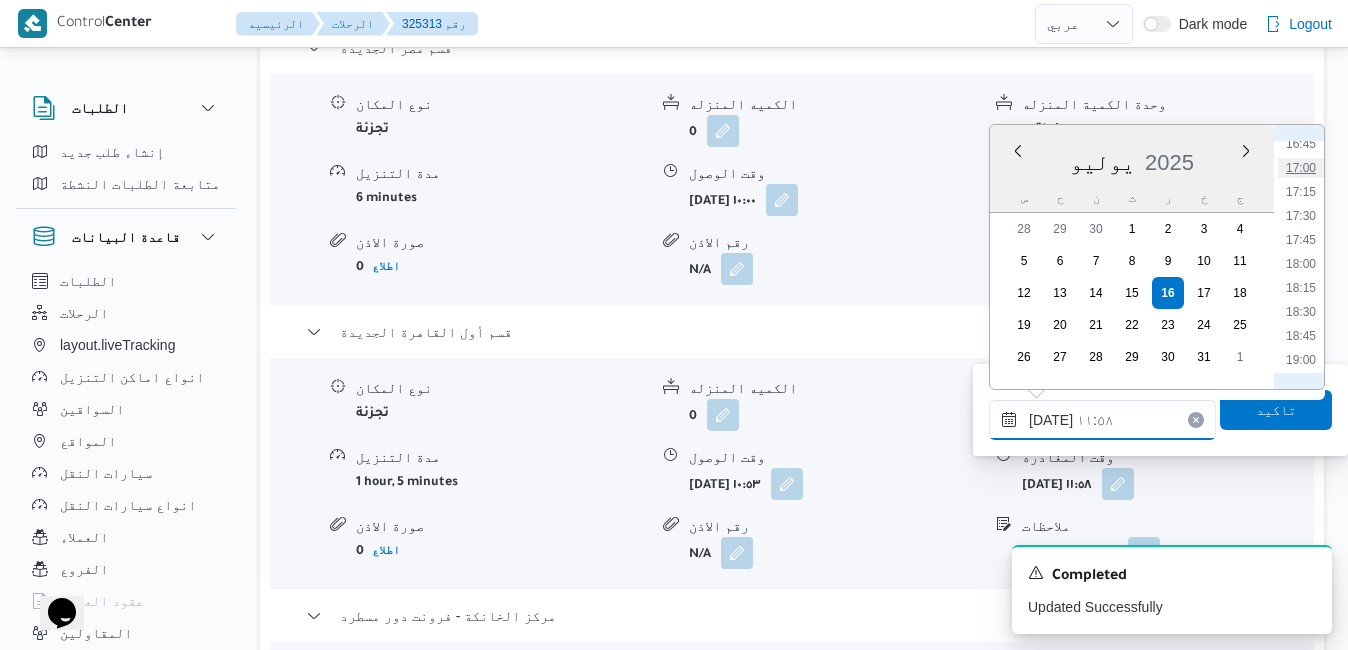 type on "١٦/٠٧/٢٠٢٥ ١٧:٠٠" 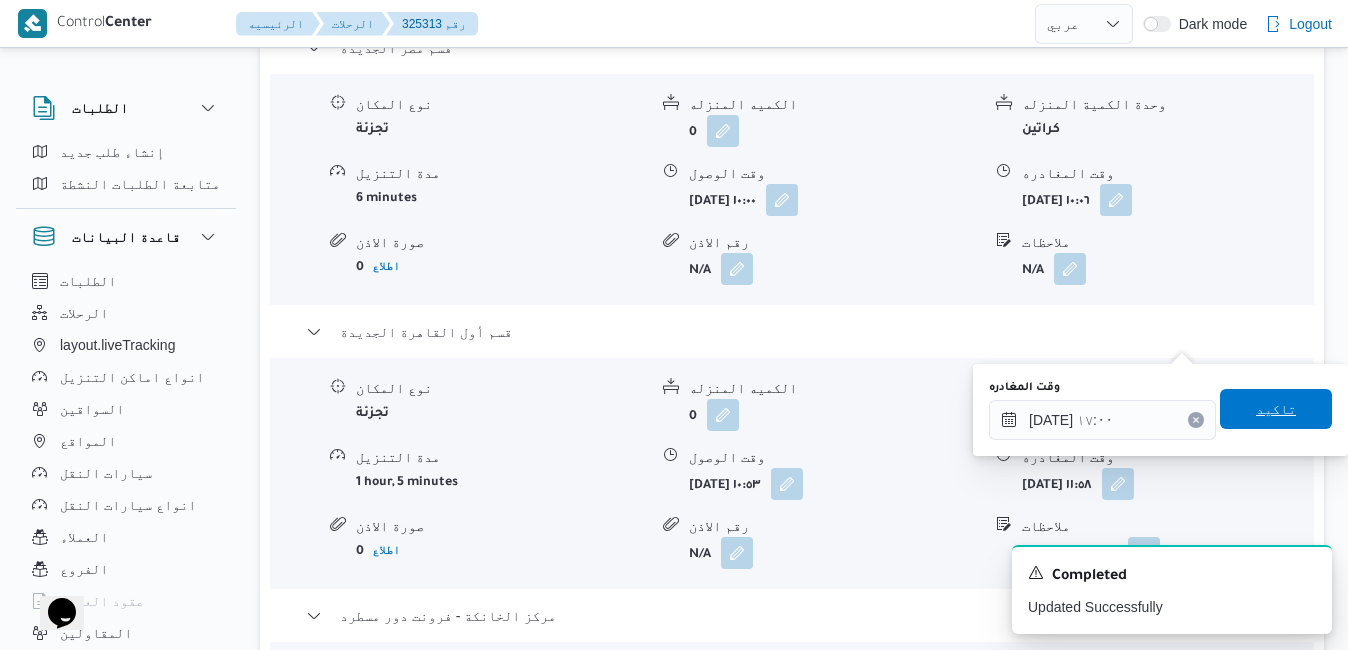 click on "تاكيد" at bounding box center [1276, 409] 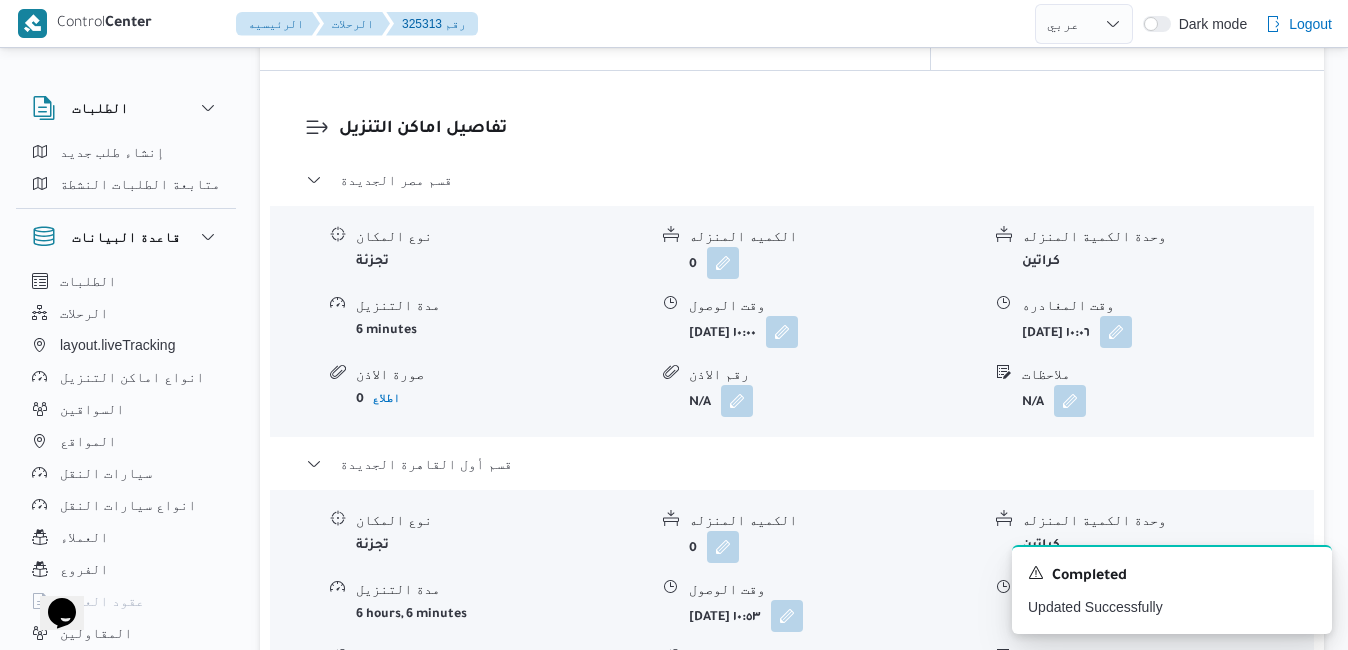 scroll, scrollTop: 1800, scrollLeft: 0, axis: vertical 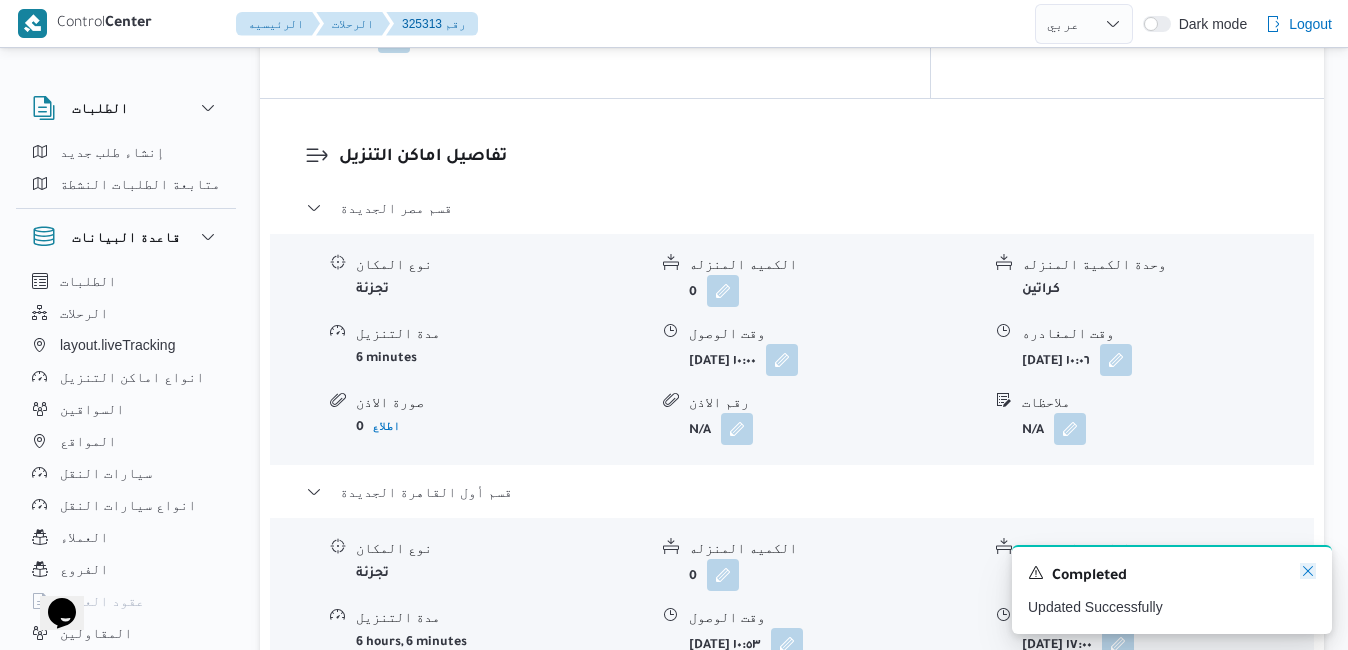 click 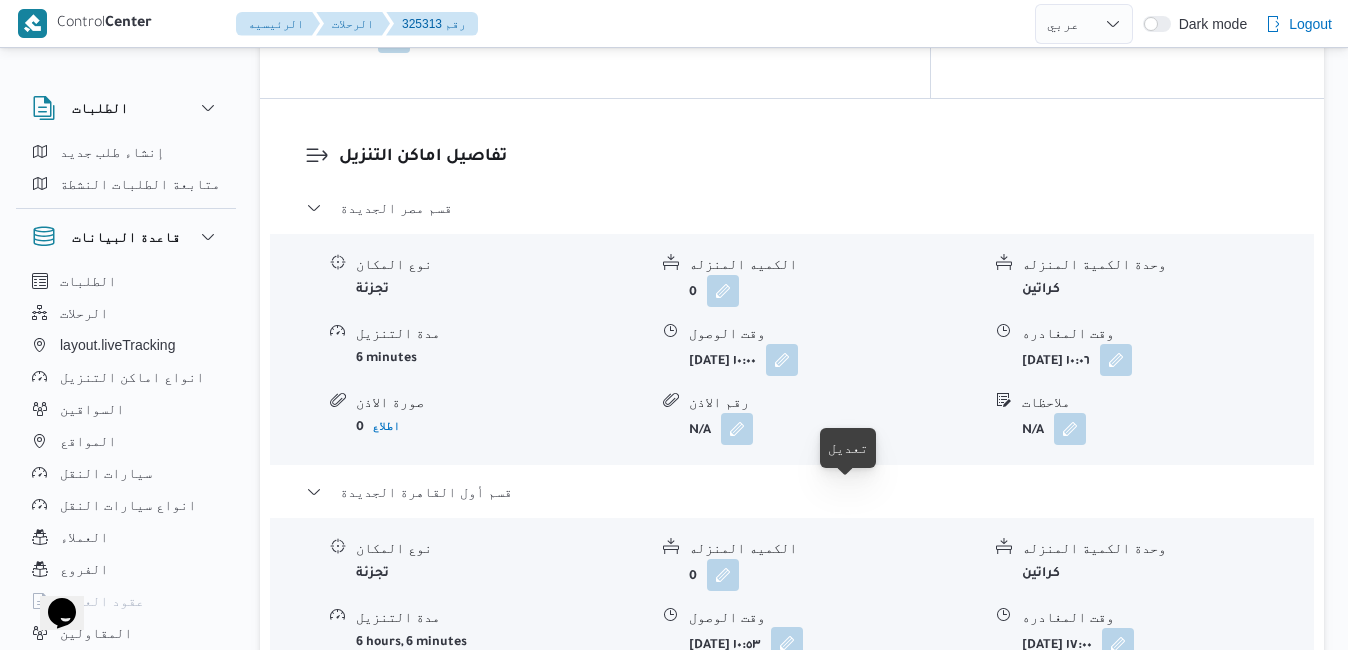 click at bounding box center (787, 643) 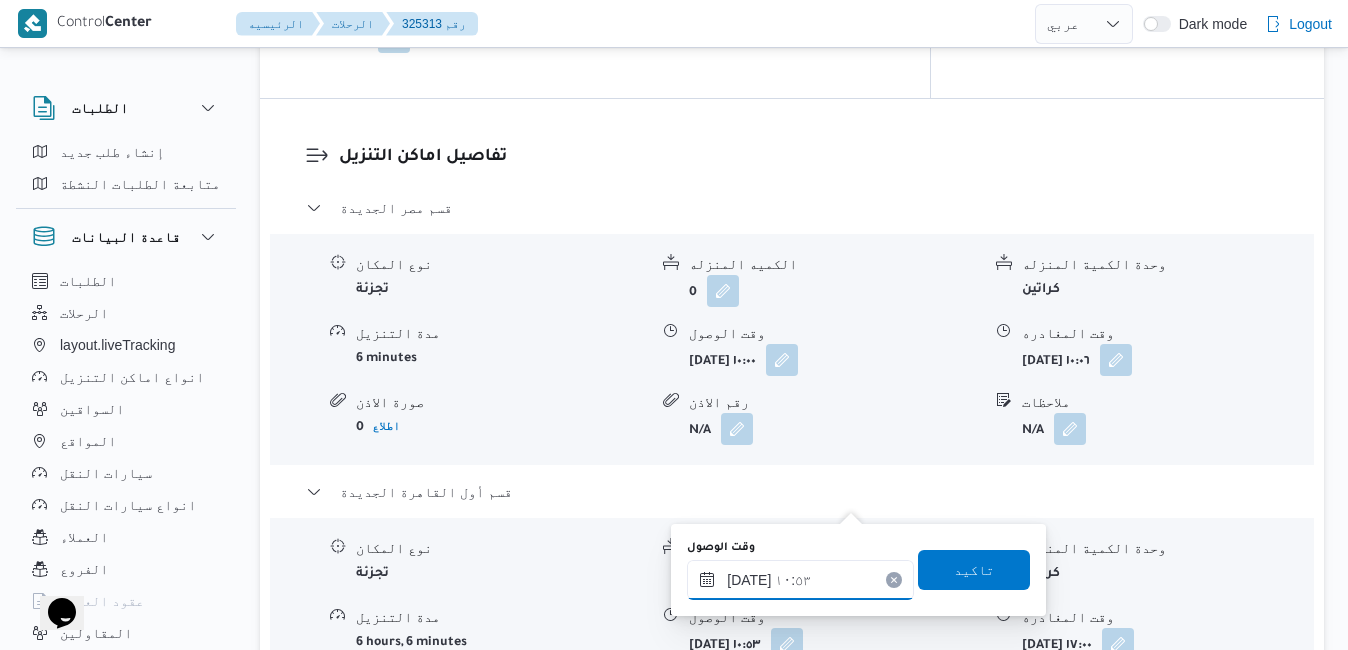 click on "١٦/٠٧/٢٠٢٥ ١٠:٥٣" at bounding box center [800, 580] 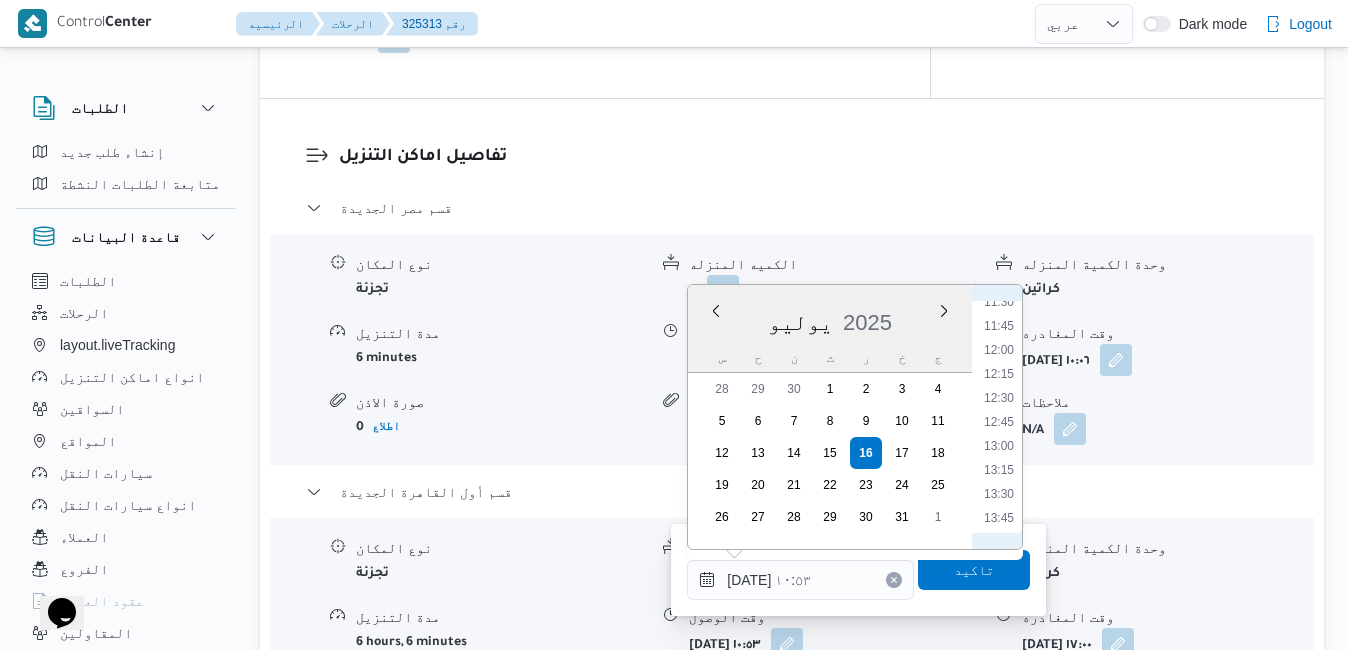 scroll, scrollTop: 1316, scrollLeft: 0, axis: vertical 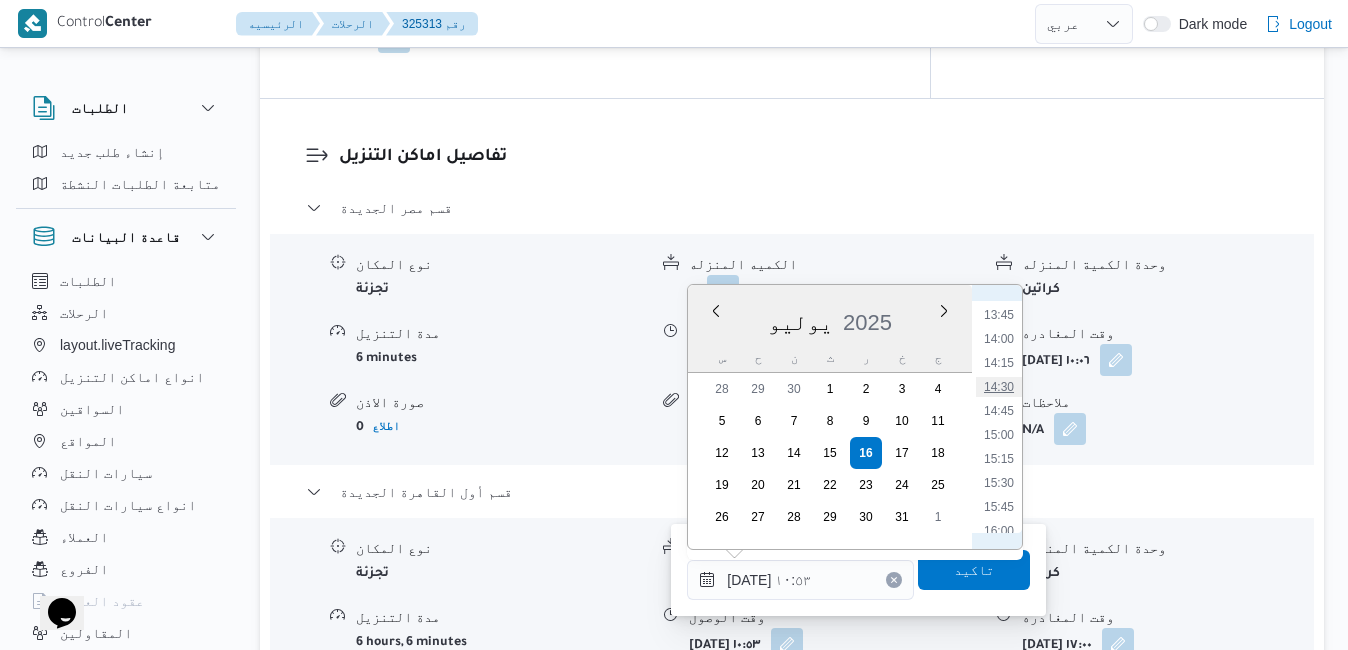 click on "14:30" at bounding box center [999, 387] 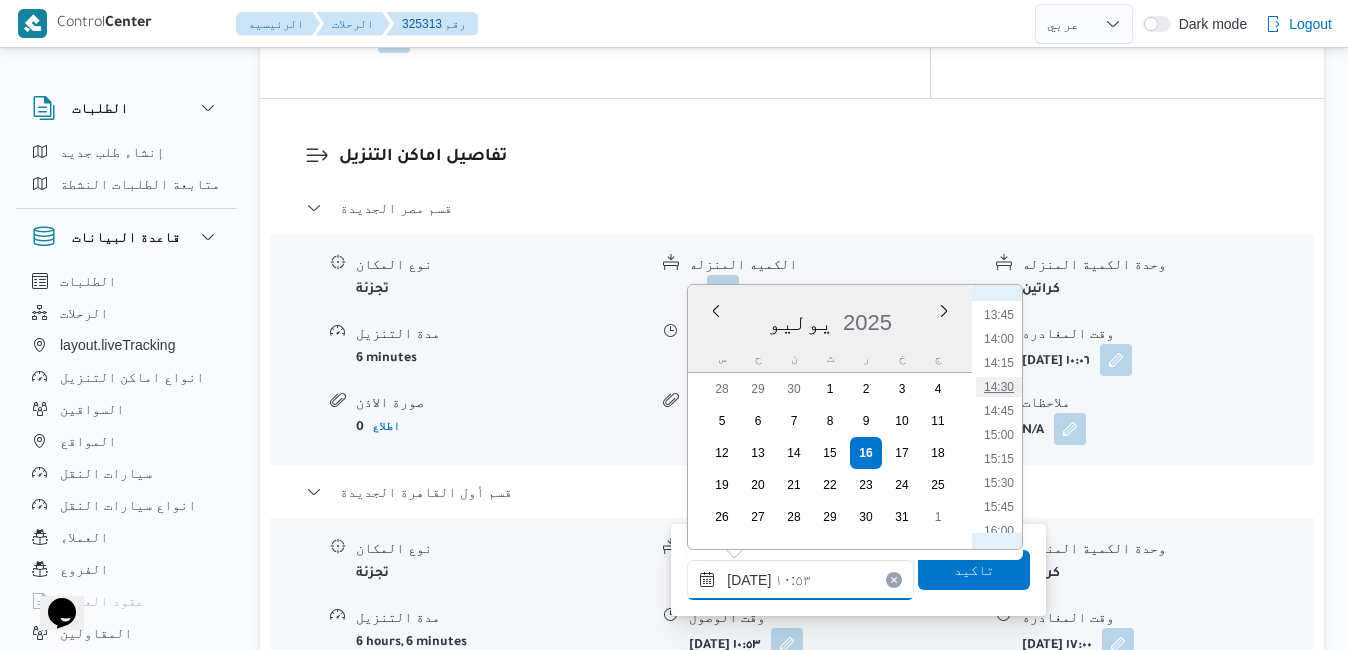 type on "١٦/٠٧/٢٠٢٥ ١٤:٣٠" 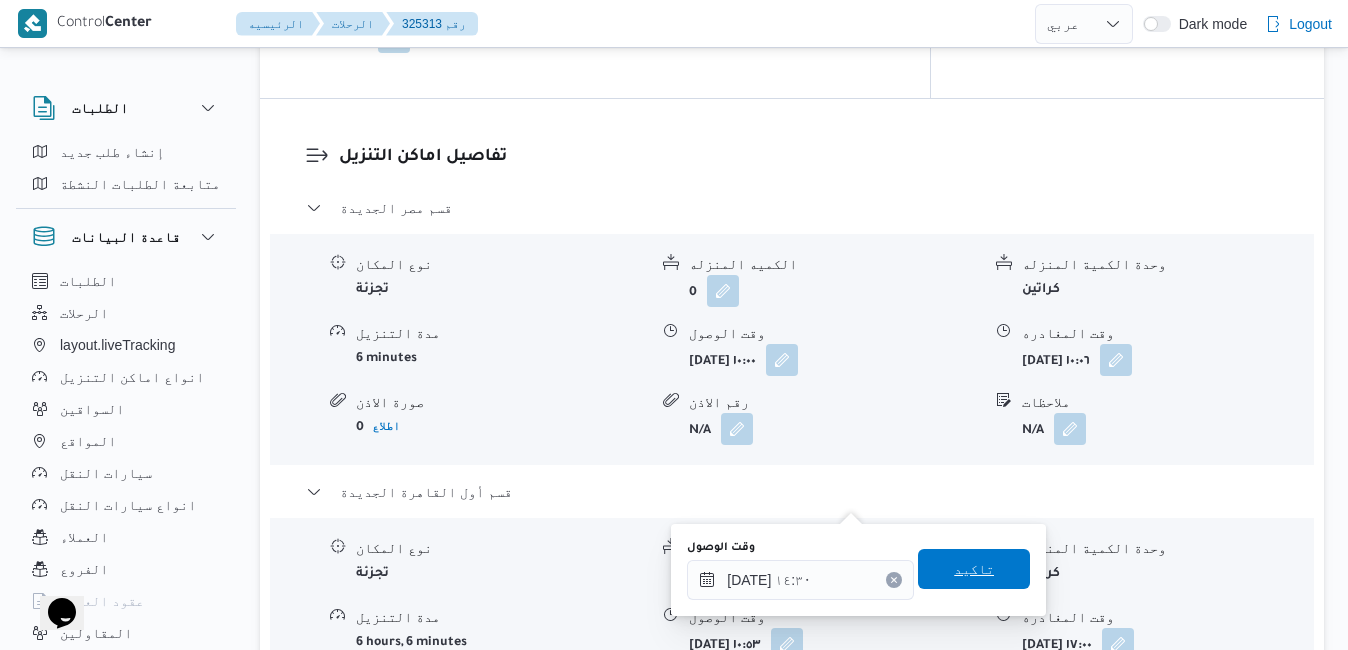 click on "تاكيد" at bounding box center [974, 569] 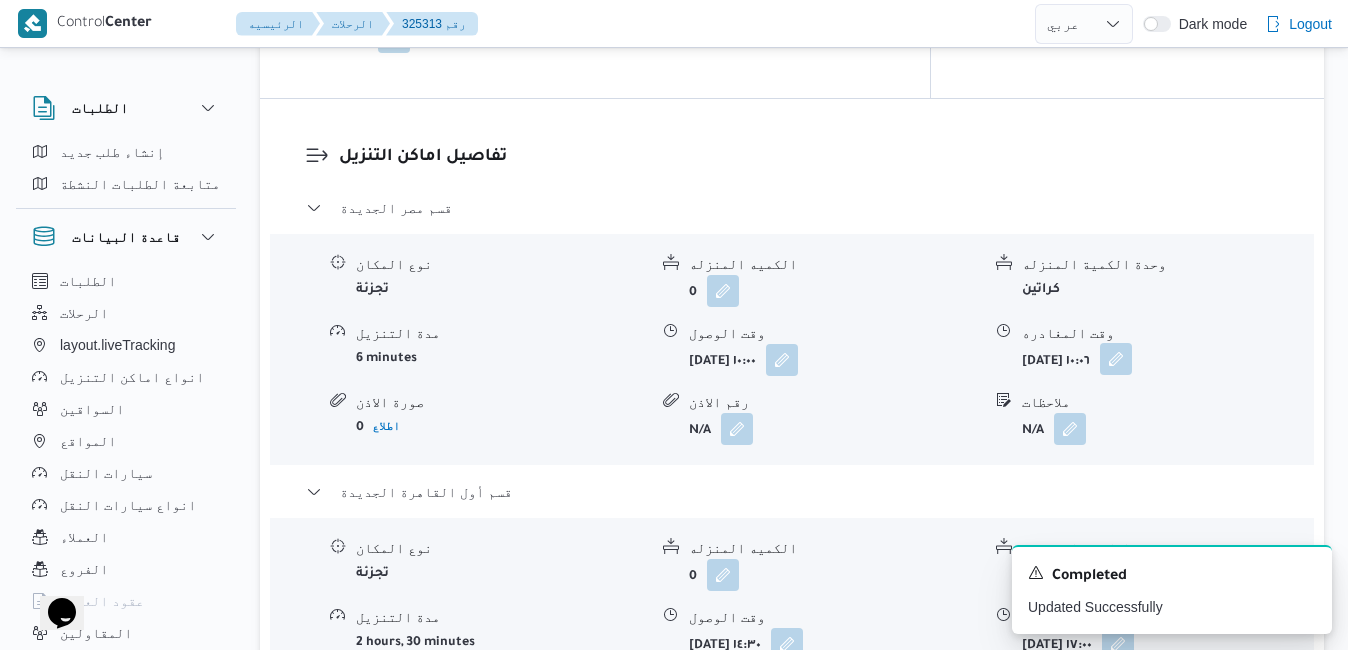 click at bounding box center [1116, 359] 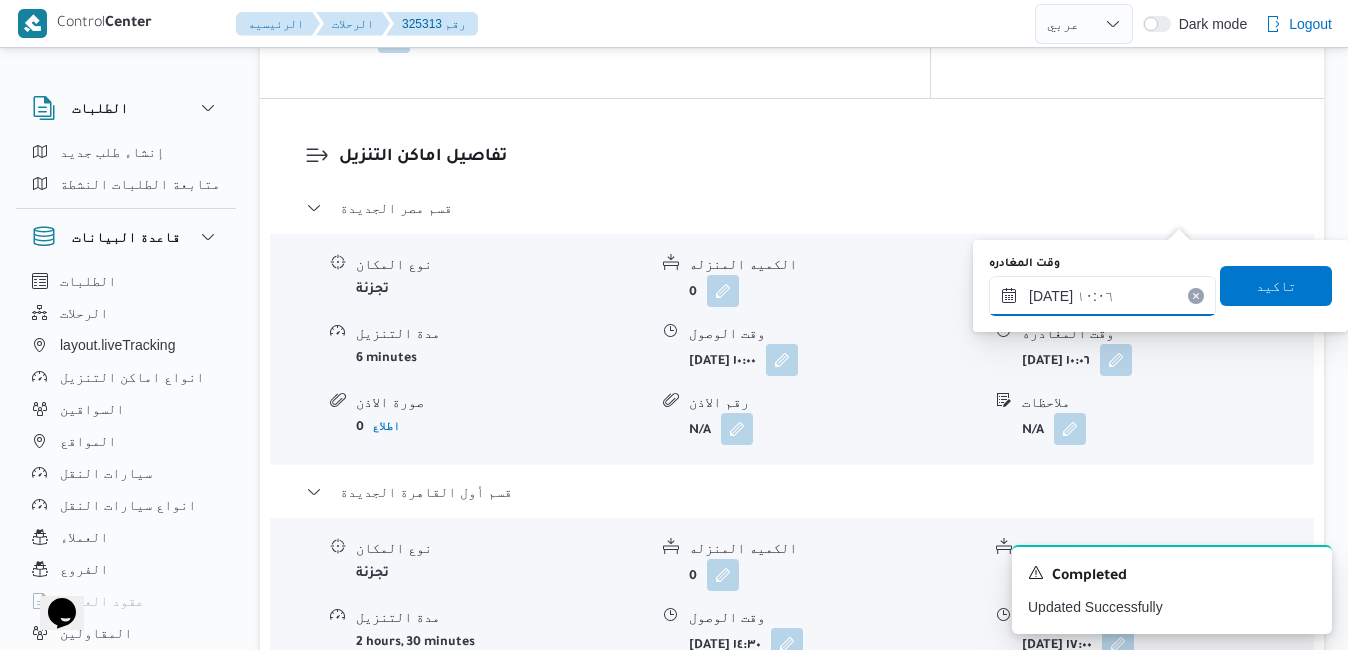click on "١٦/٠٧/٢٠٢٥ ١٠:٠٦" at bounding box center (1102, 296) 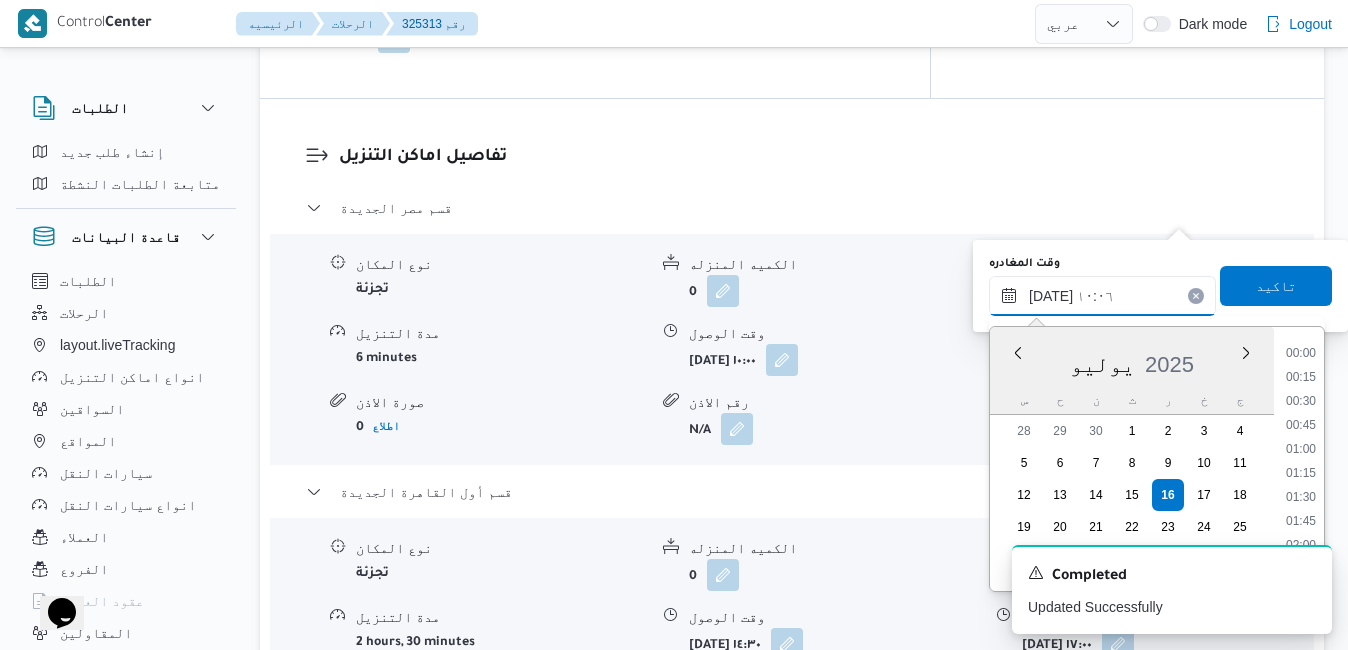 scroll, scrollTop: 838, scrollLeft: 0, axis: vertical 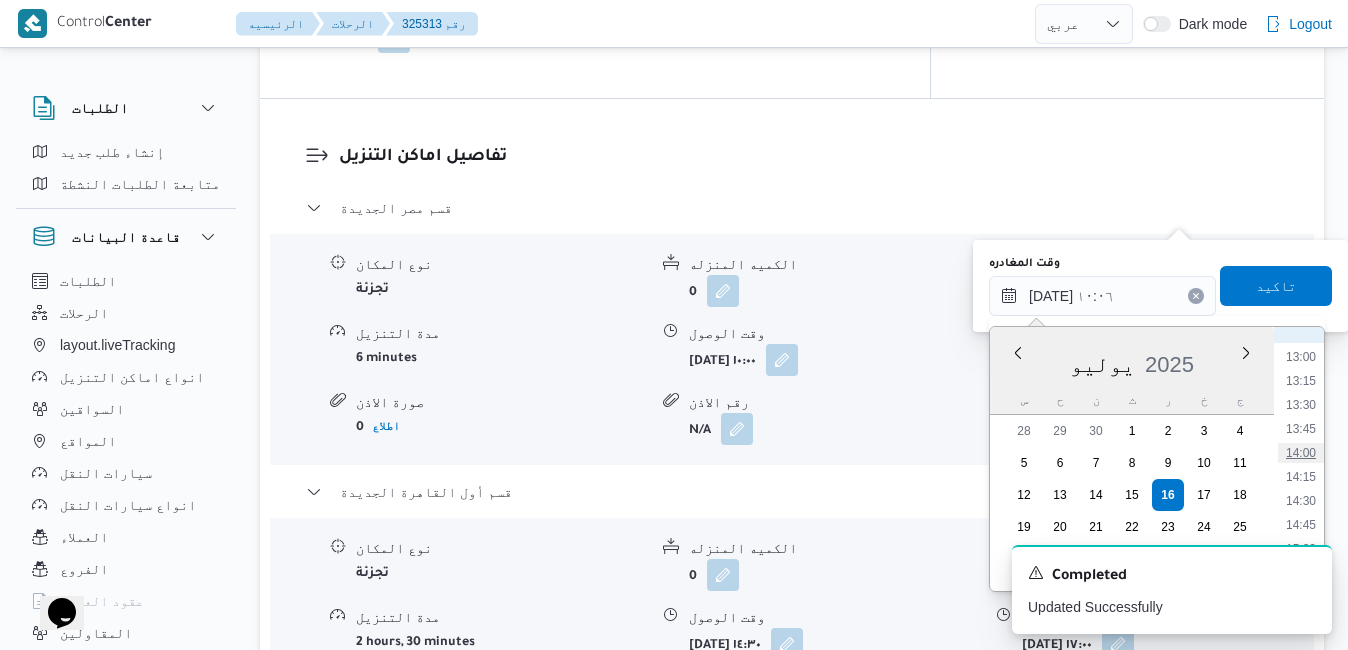 click on "14:00" at bounding box center (1301, 453) 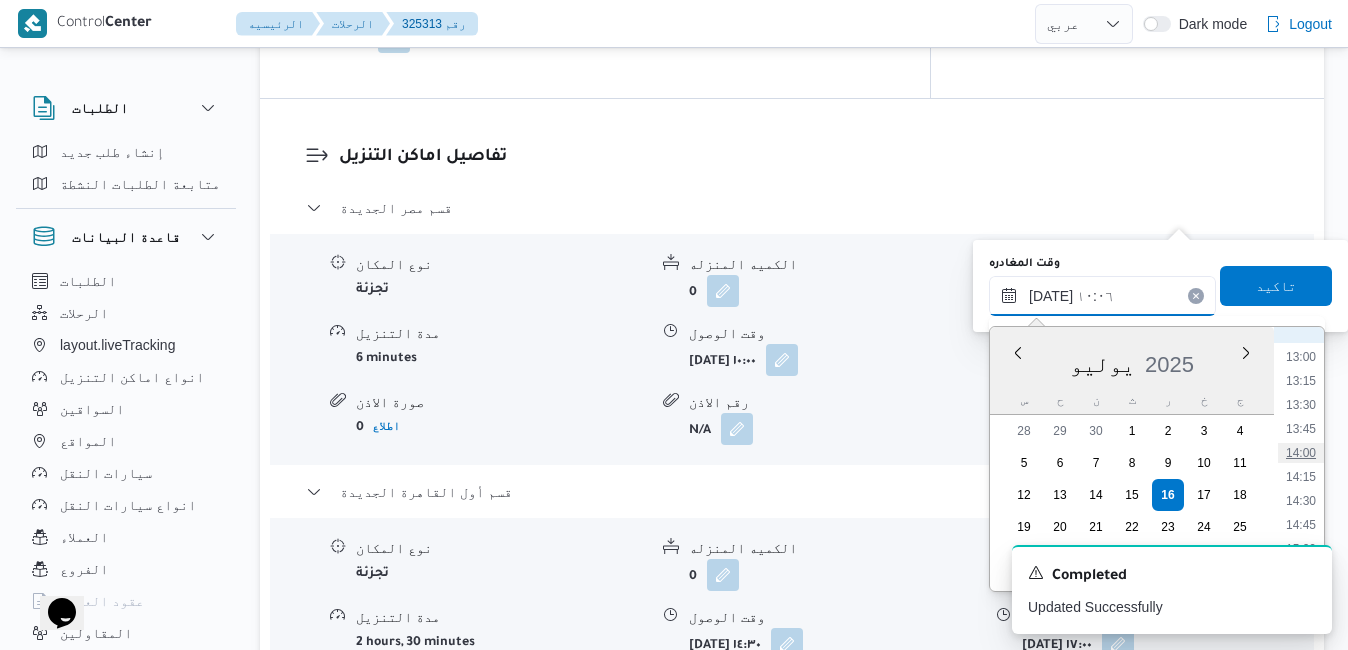type on "١٦/٠٧/٢٠٢٥ ١٤:٠٠" 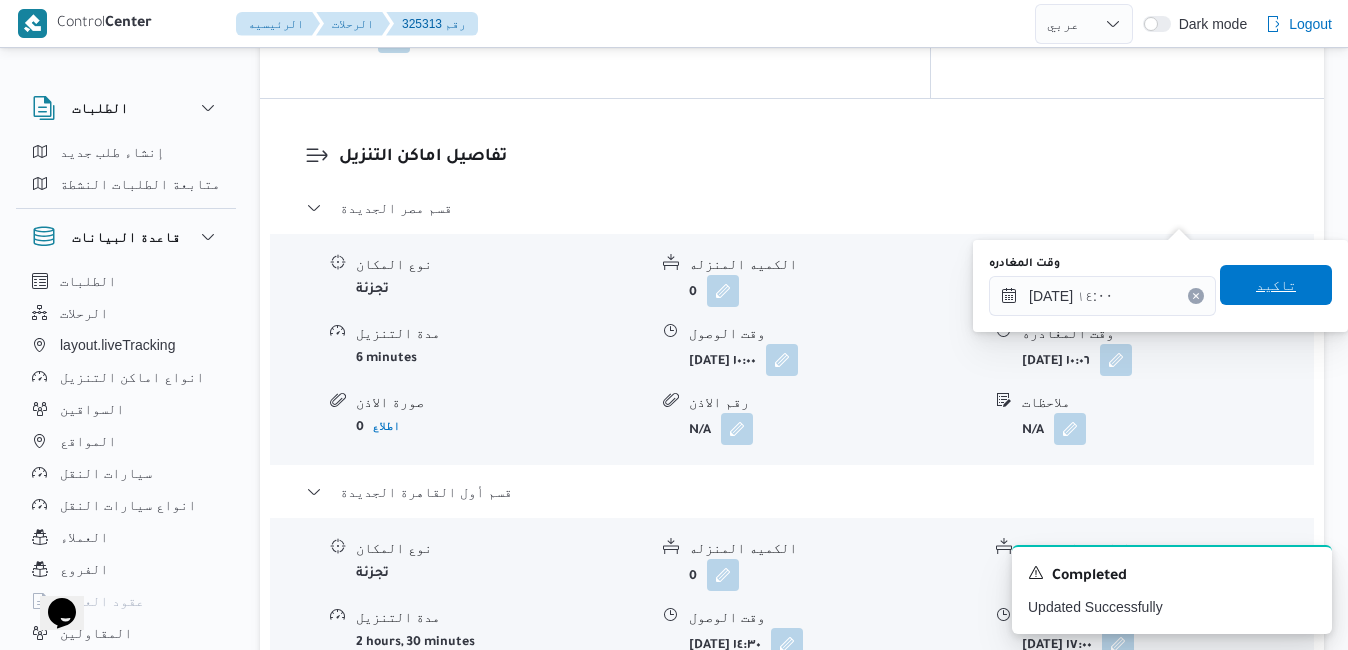 click on "تاكيد" at bounding box center [1276, 285] 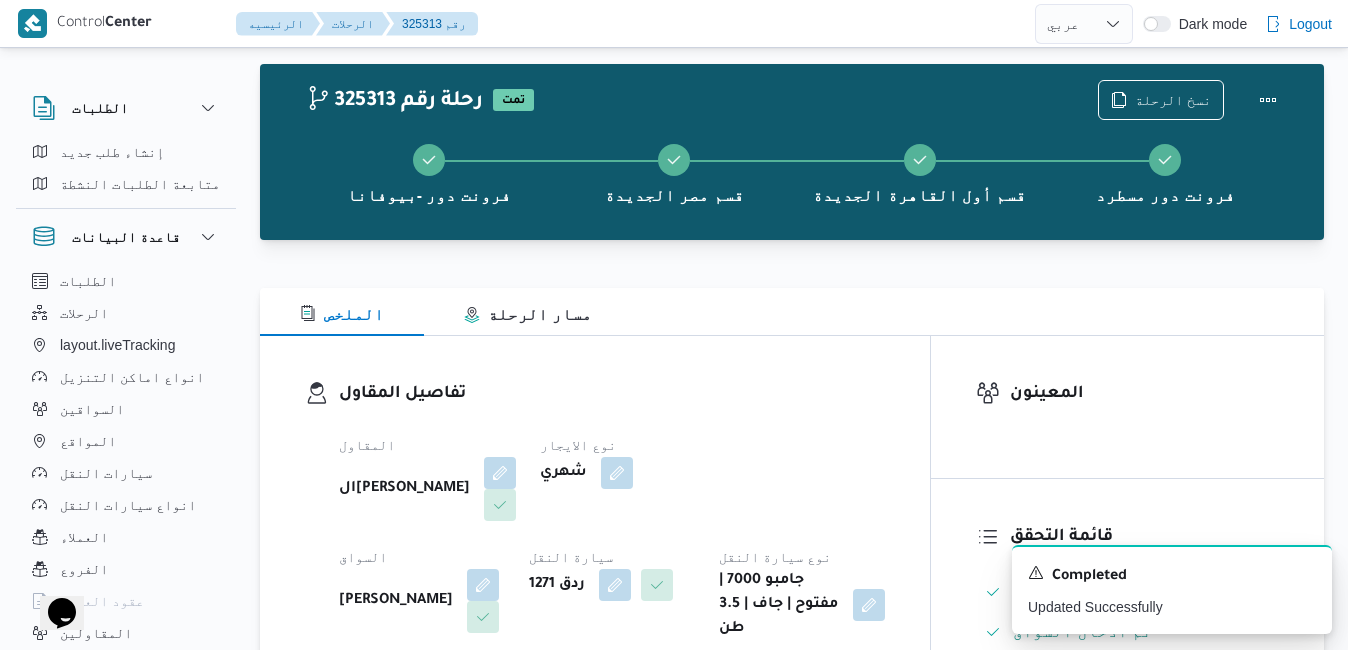 scroll, scrollTop: 0, scrollLeft: 0, axis: both 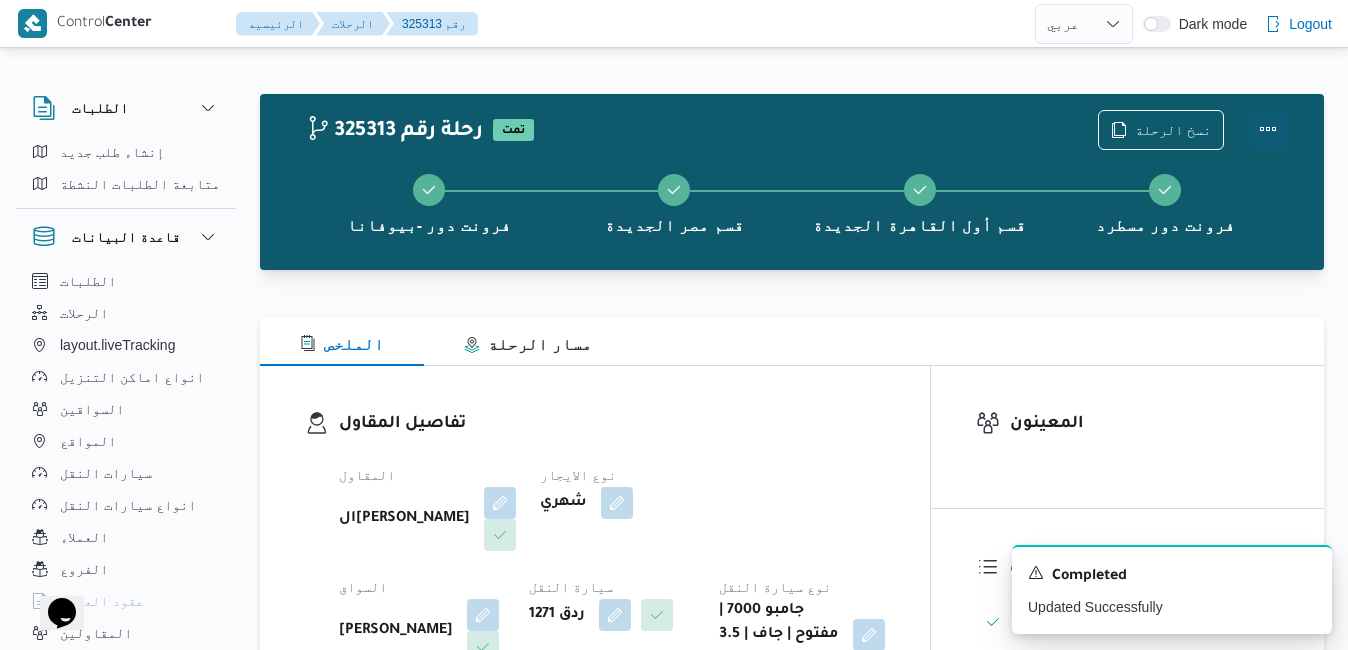 click at bounding box center [1268, 129] 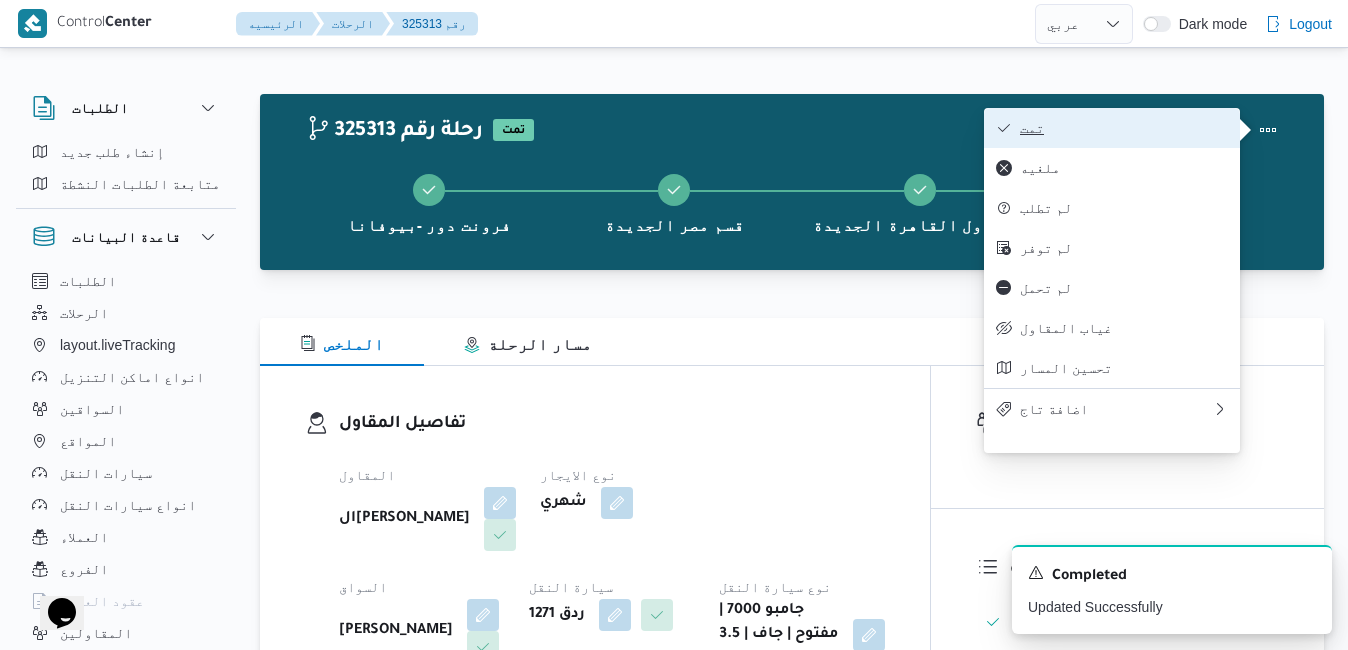 click on "تمت" at bounding box center [1124, 128] 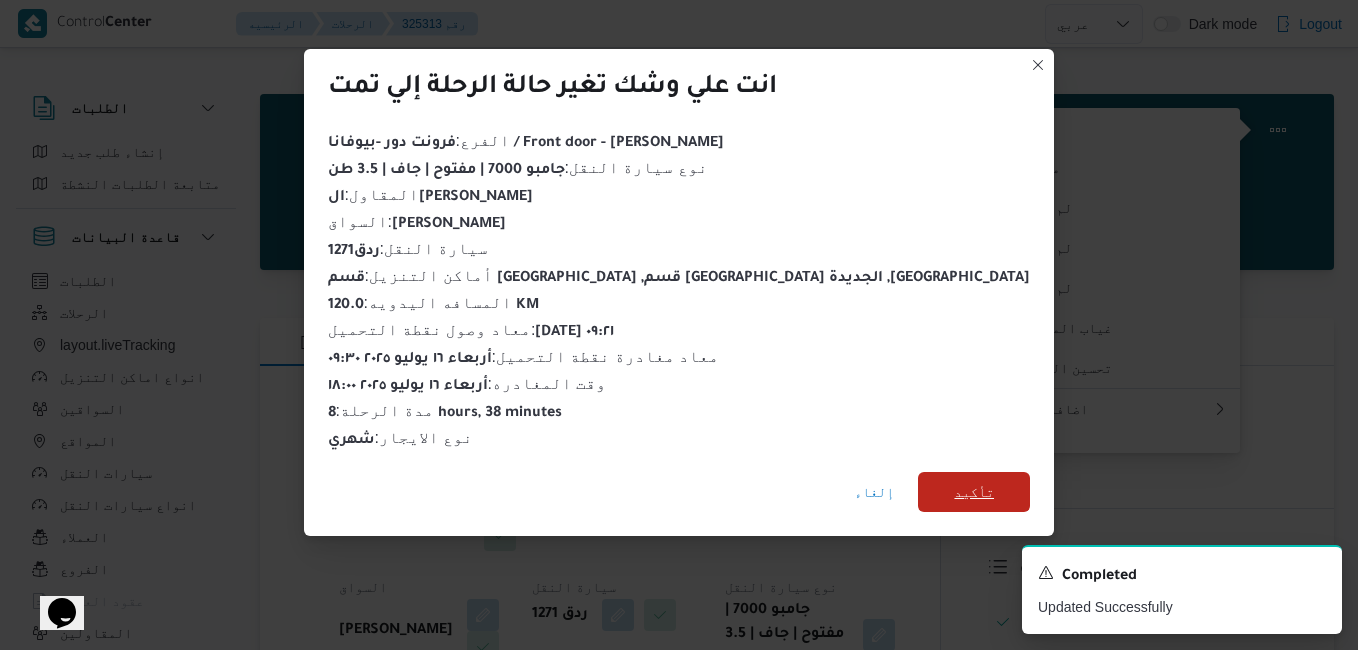 click on "تأكيد" at bounding box center (974, 492) 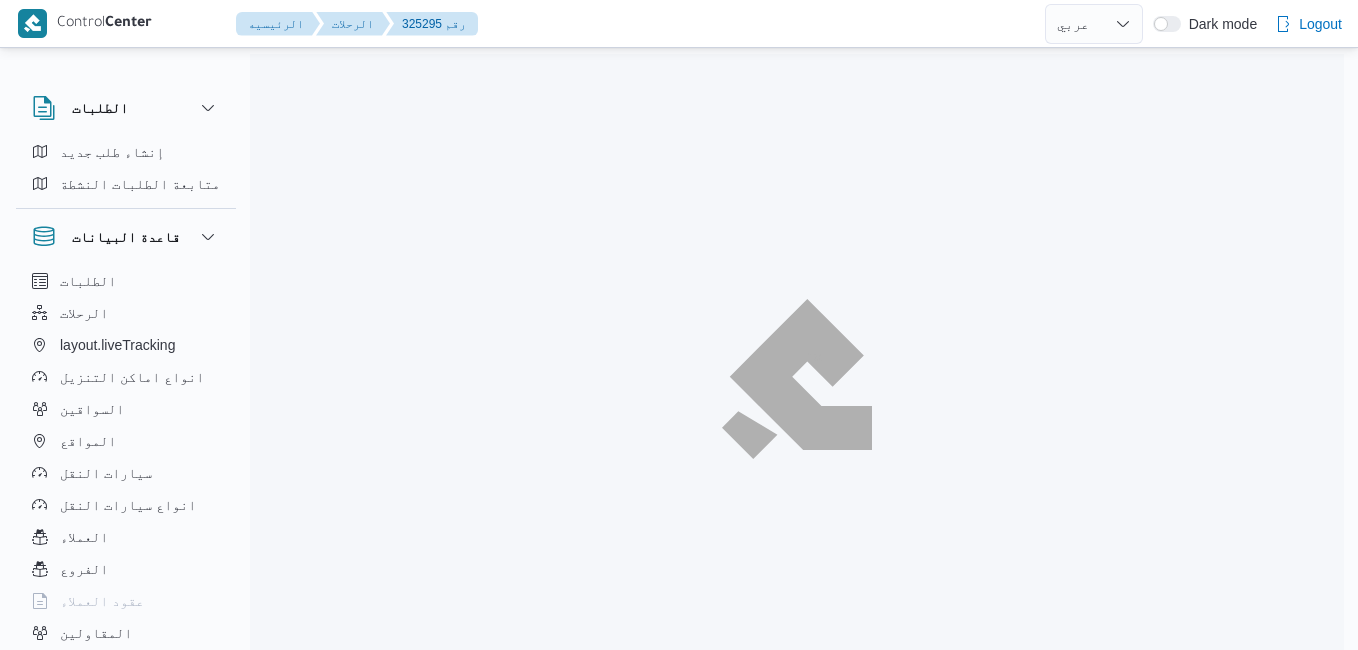 select on "ar" 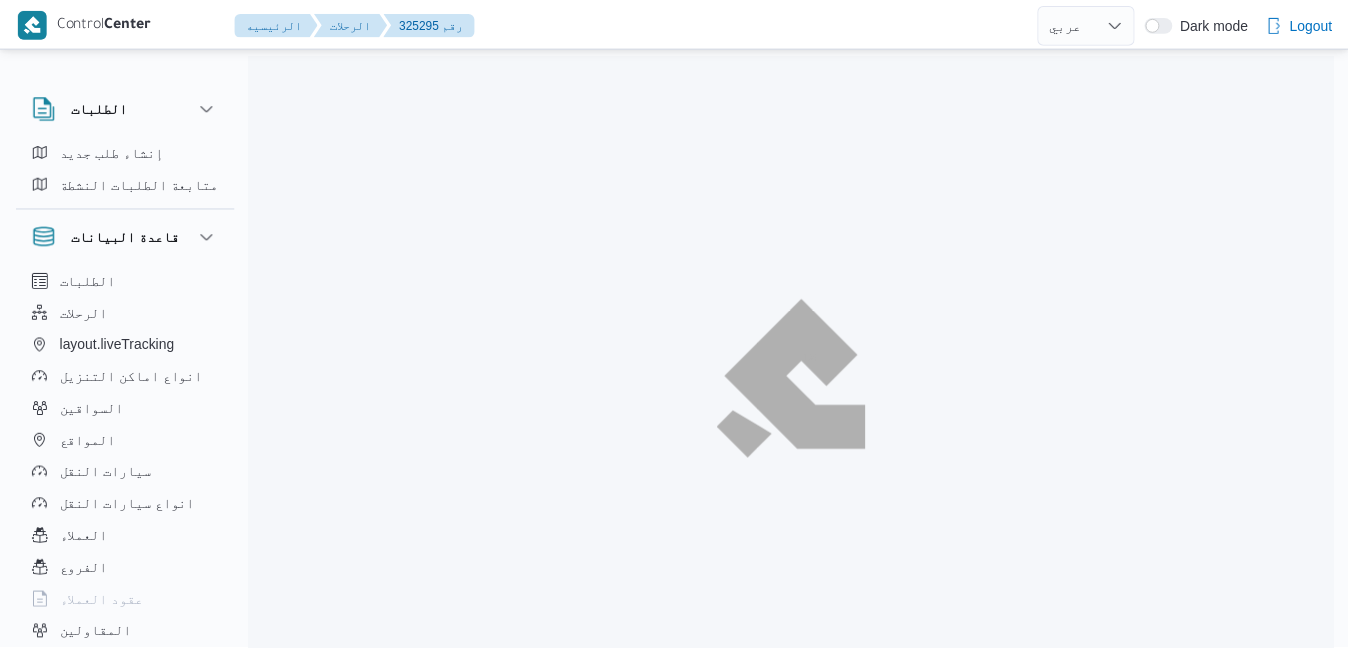 scroll, scrollTop: 0, scrollLeft: 0, axis: both 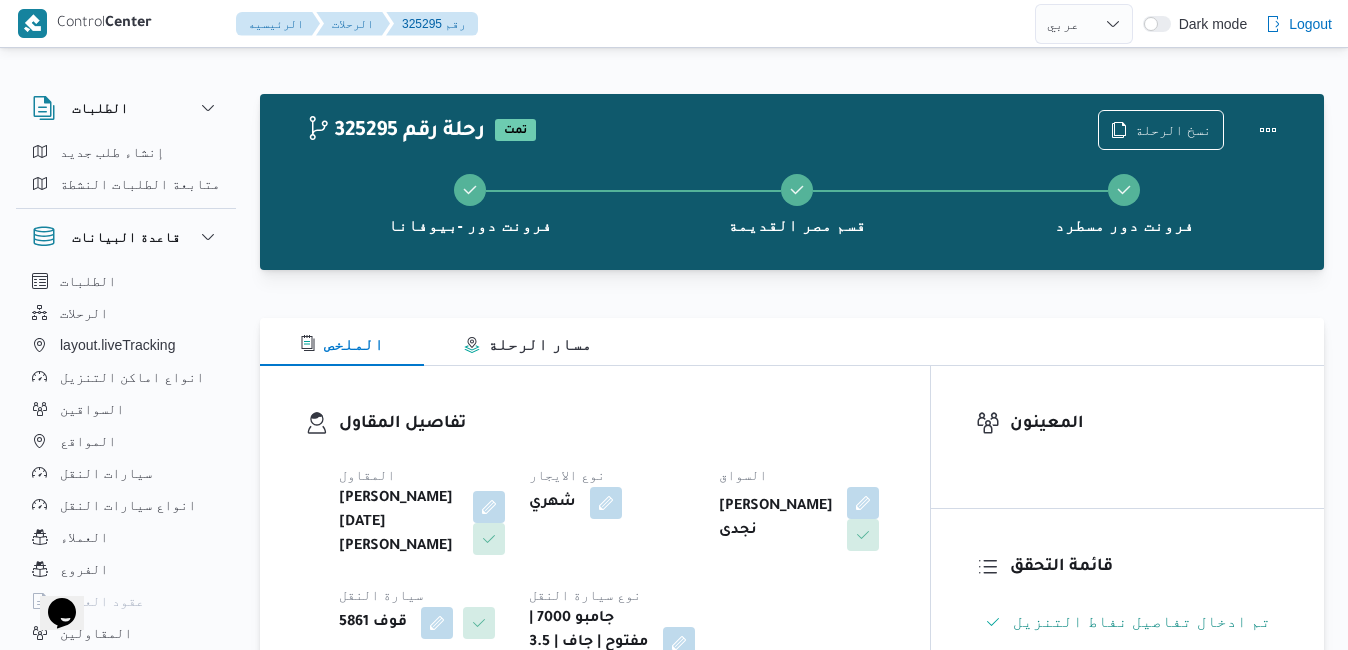 click on "الملخص مسار الرحلة" at bounding box center (792, 342) 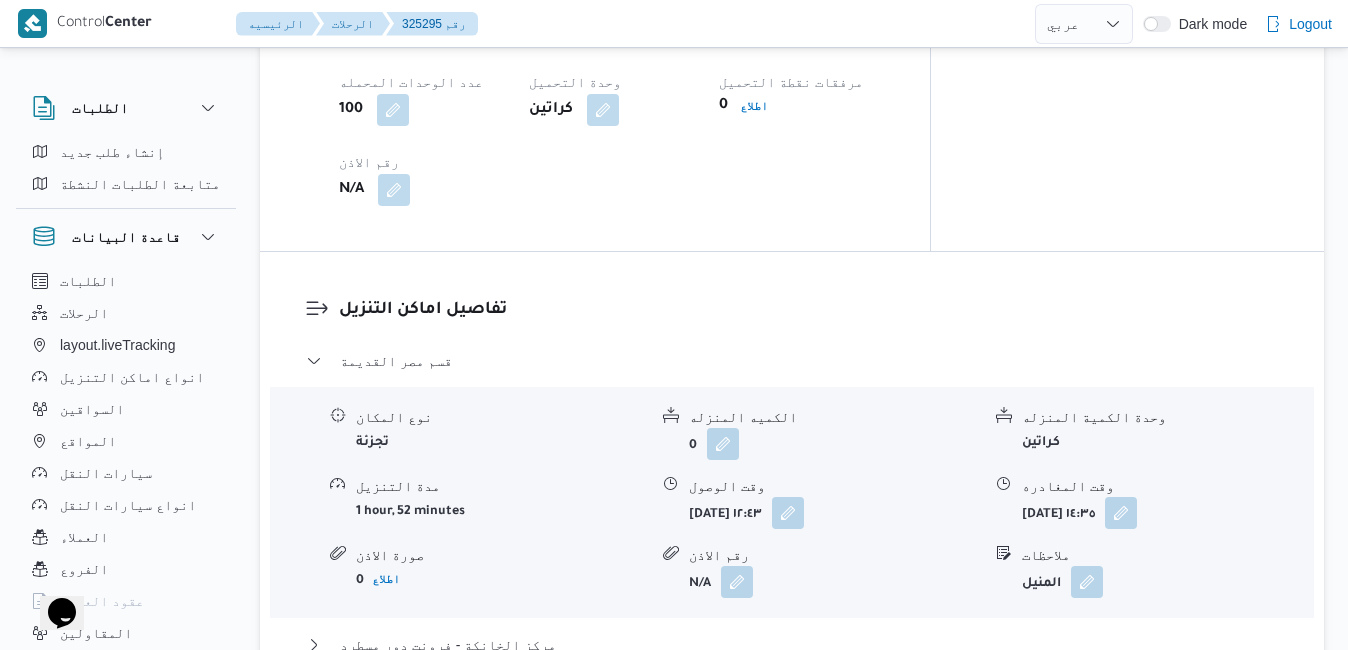 scroll, scrollTop: 1640, scrollLeft: 0, axis: vertical 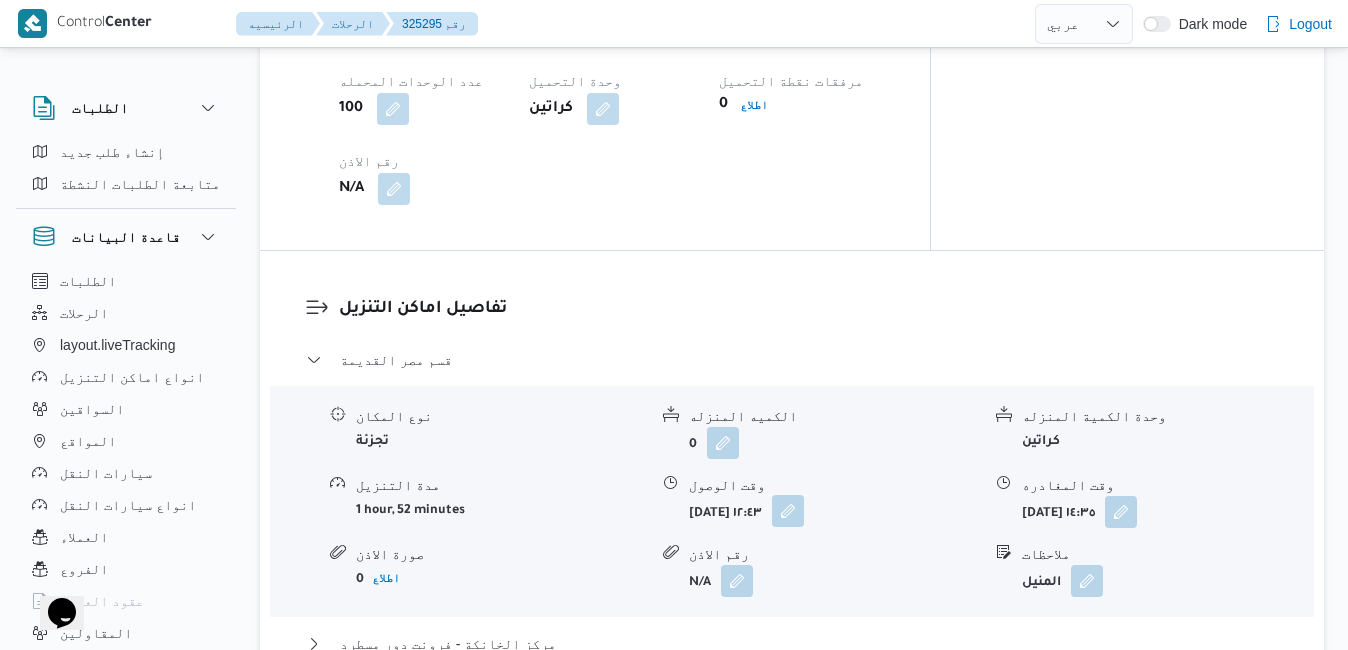 click at bounding box center (788, 511) 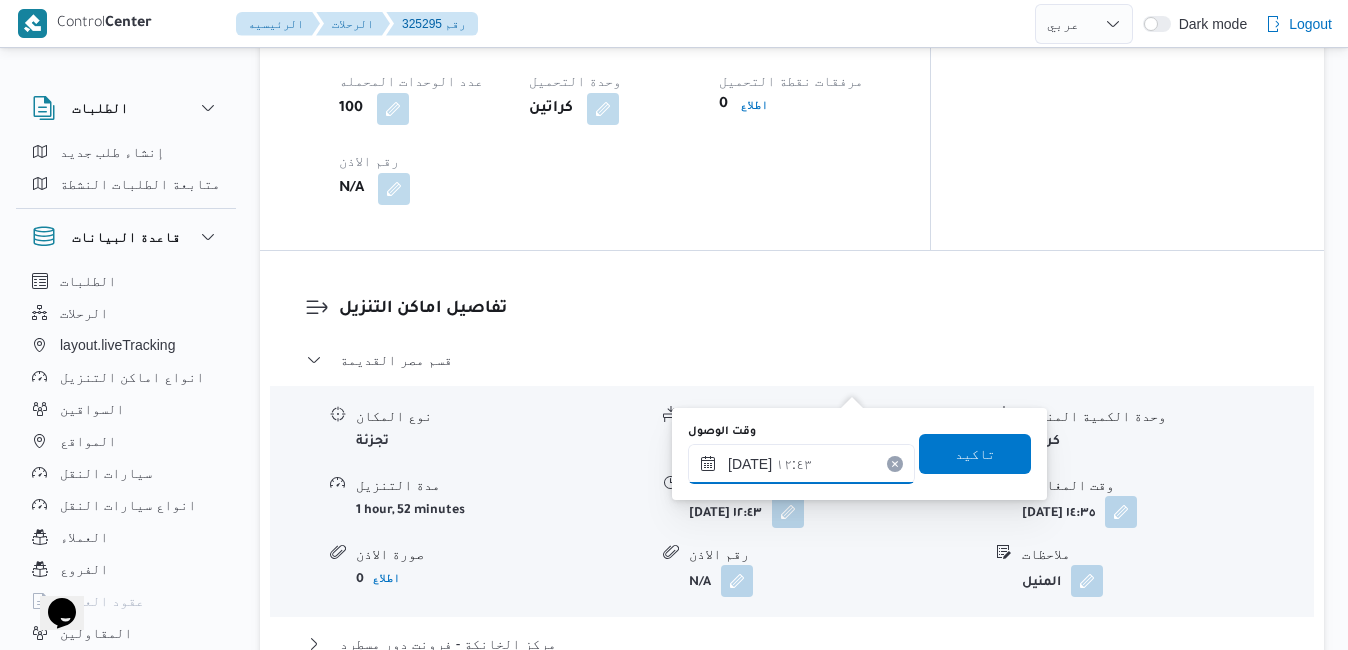 click on "[DATE] ١٢:٤٣" at bounding box center (801, 464) 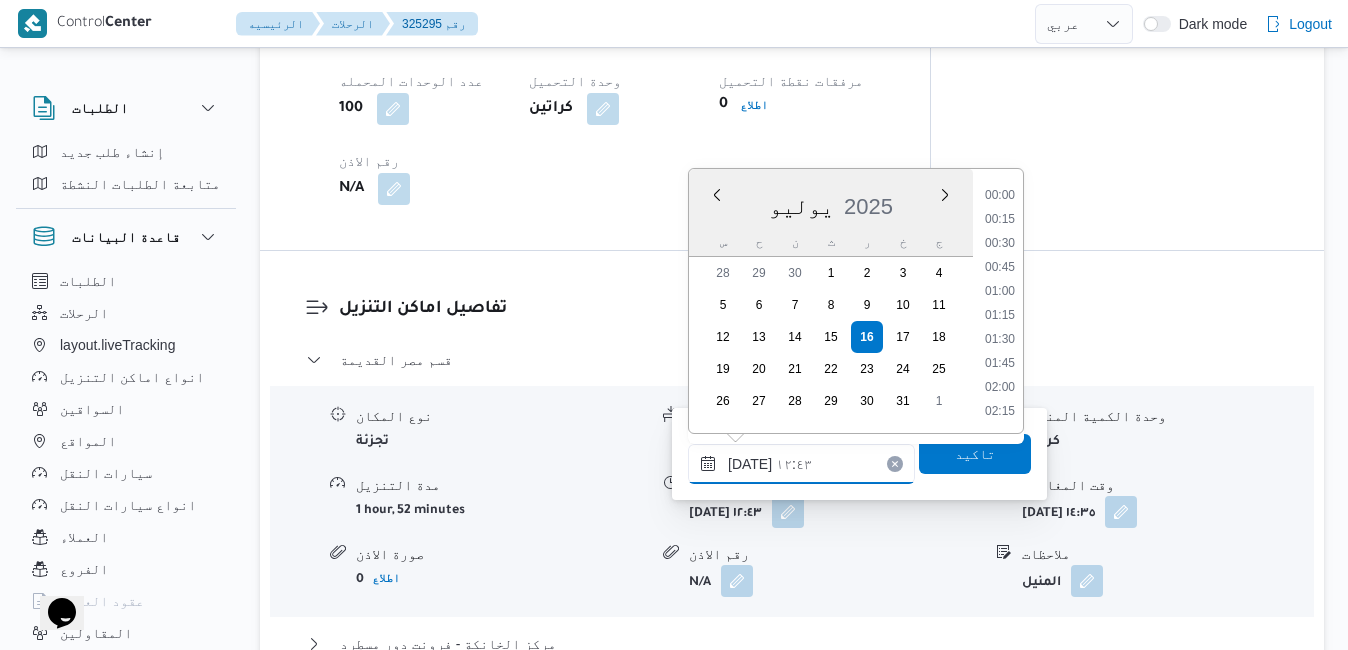 scroll, scrollTop: 1078, scrollLeft: 0, axis: vertical 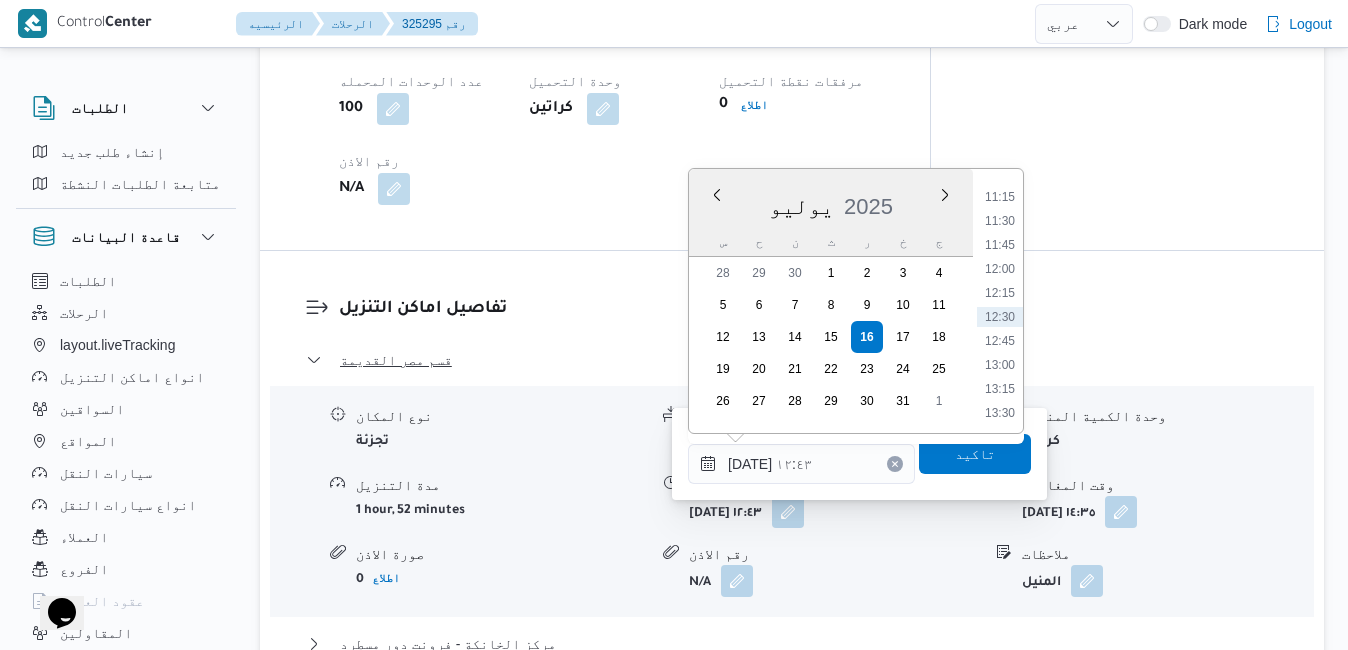 click on "11:30" at bounding box center (1000, 221) 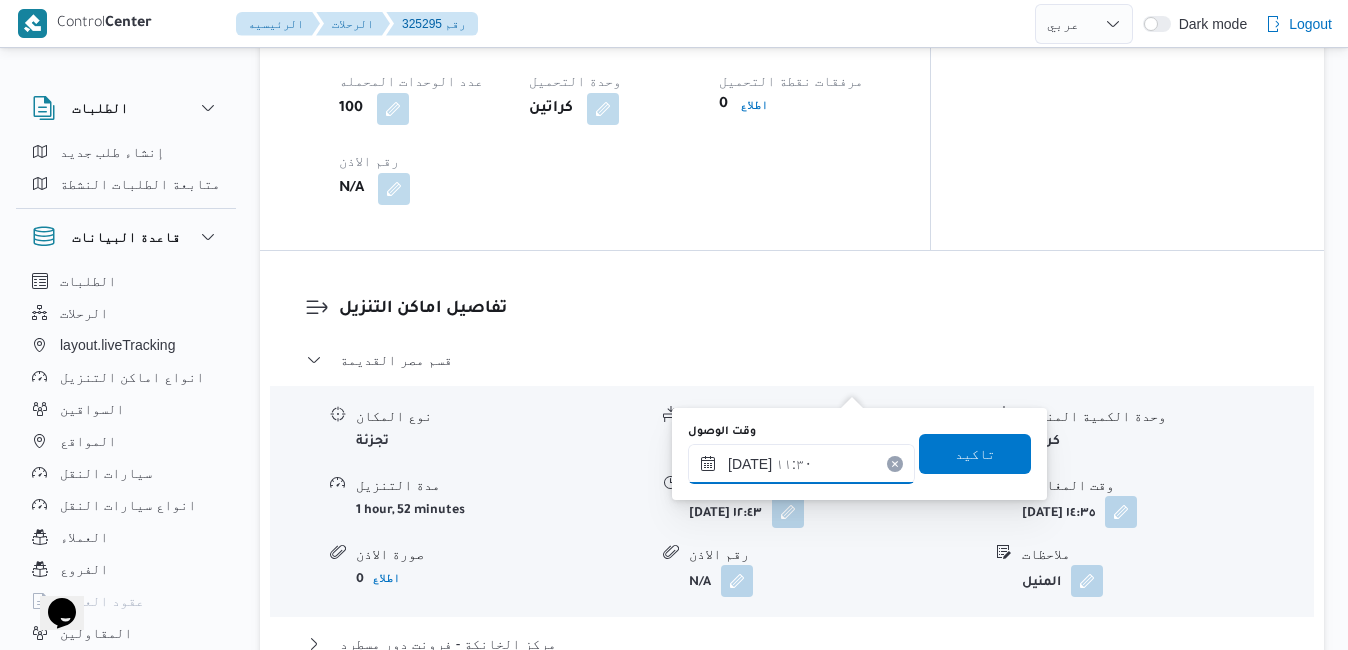 click on "[DATE] ١١:٣٠" at bounding box center (801, 464) 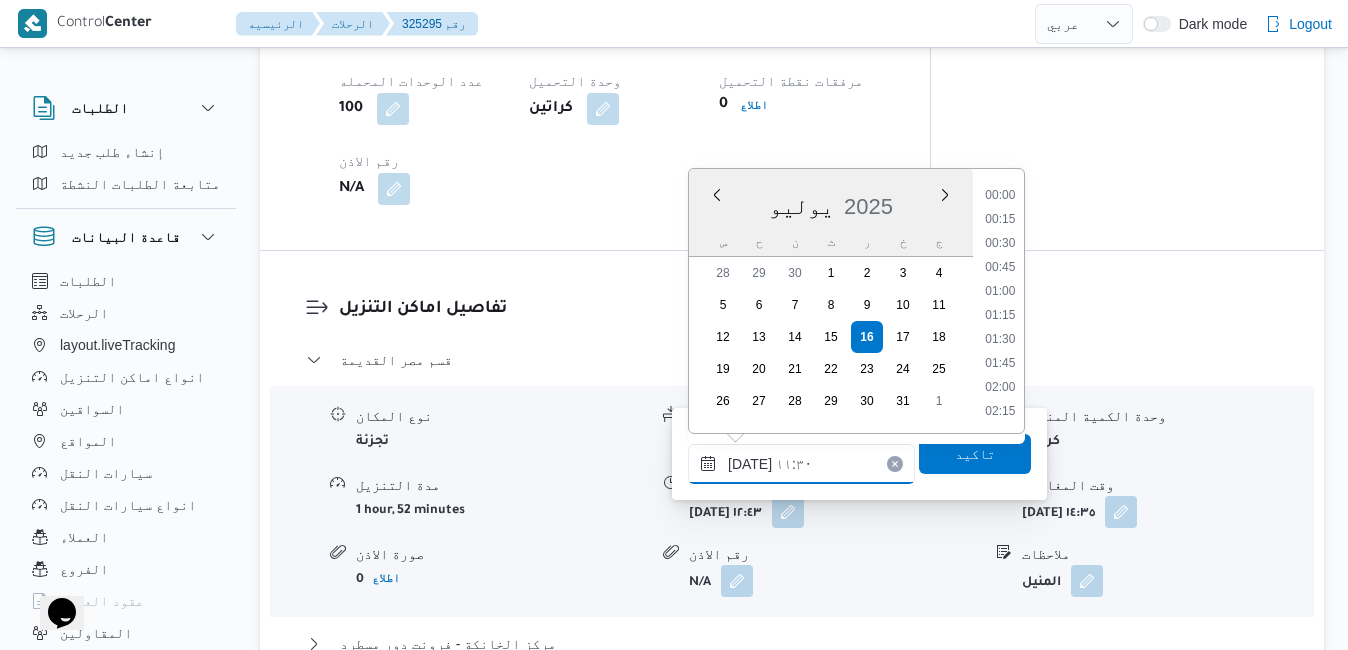 scroll, scrollTop: 982, scrollLeft: 0, axis: vertical 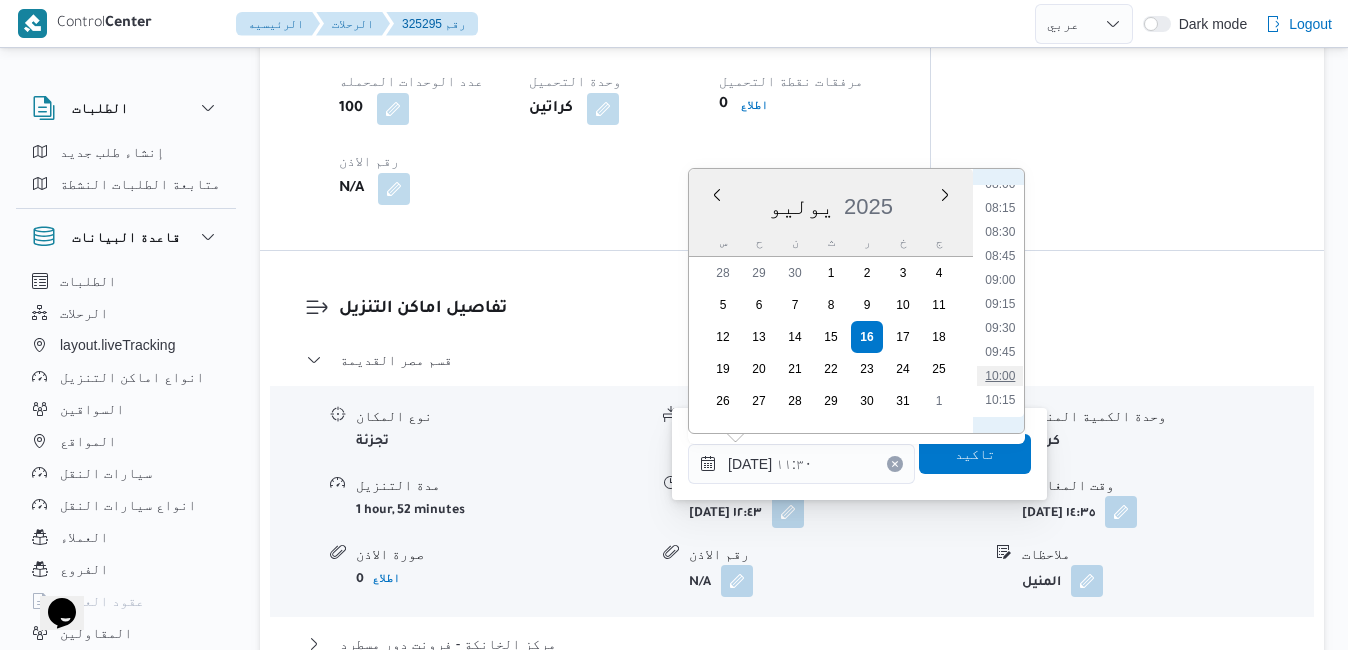click on "10:00" at bounding box center (1000, 376) 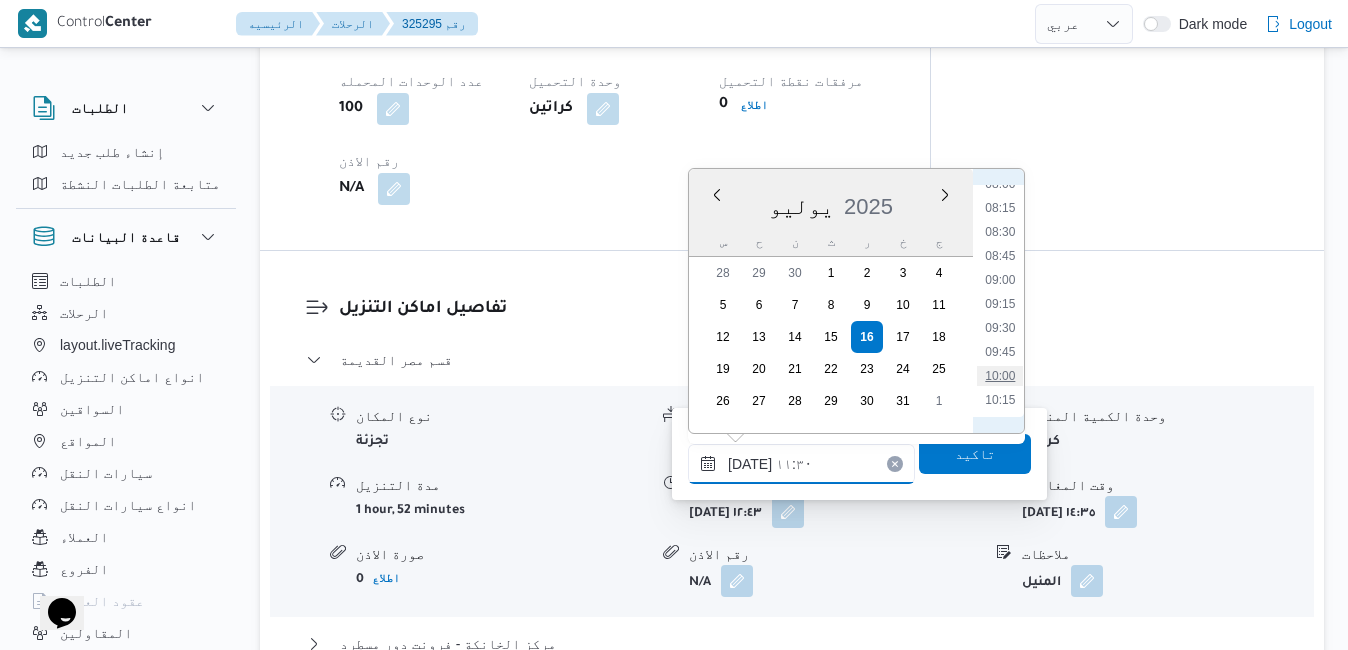 type on "١٦/٠٧/٢٠٢٥ ١٠:٠٠" 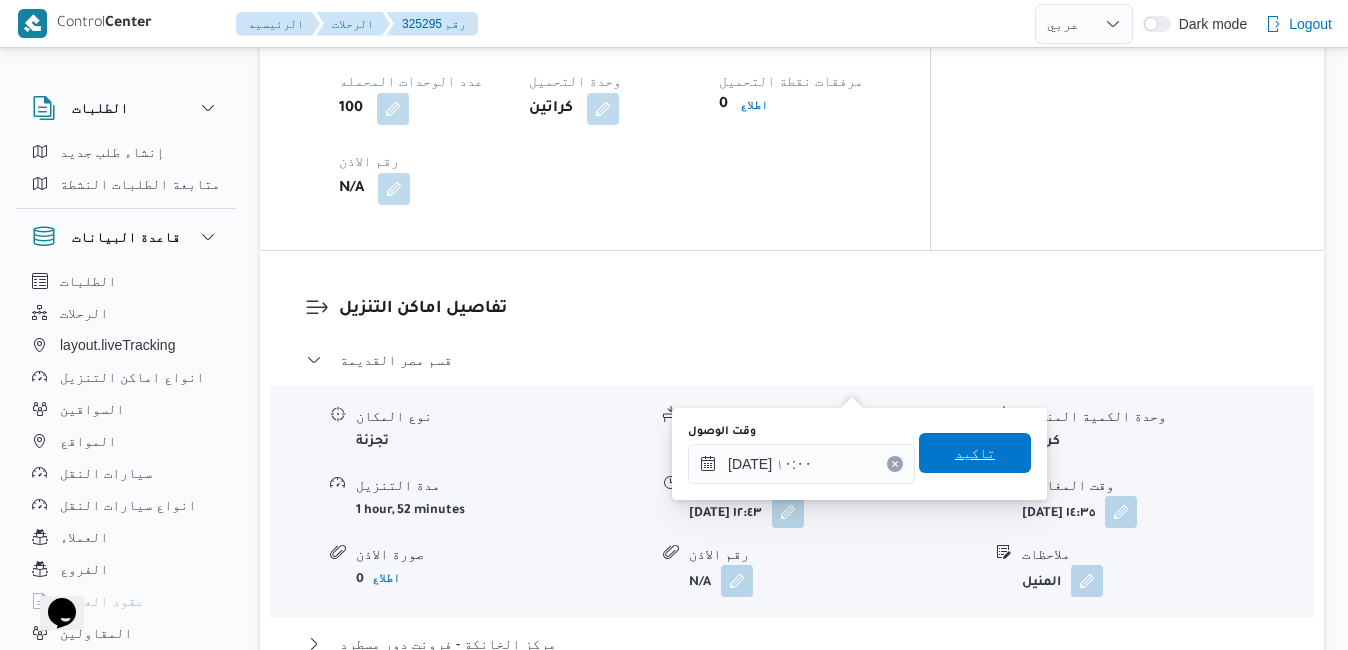 click on "تاكيد" at bounding box center (975, 453) 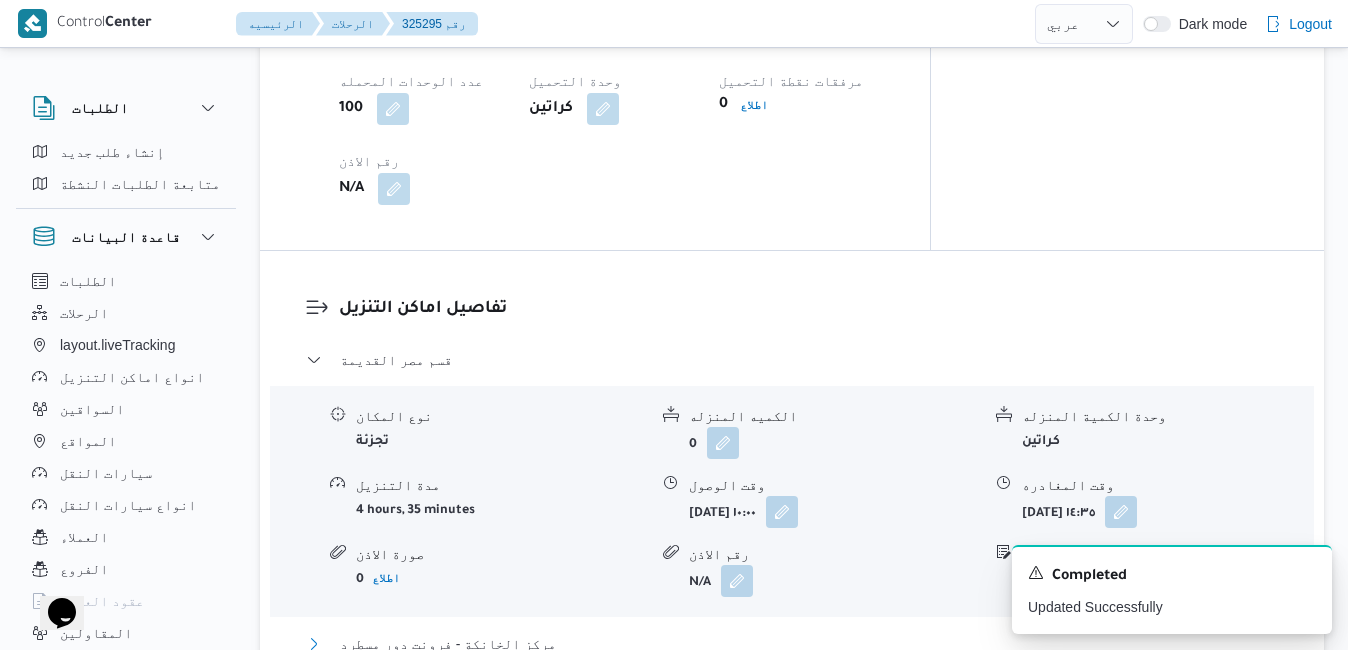click on "مركز الخانكة -
فرونت دور مسطرد" at bounding box center (792, 644) 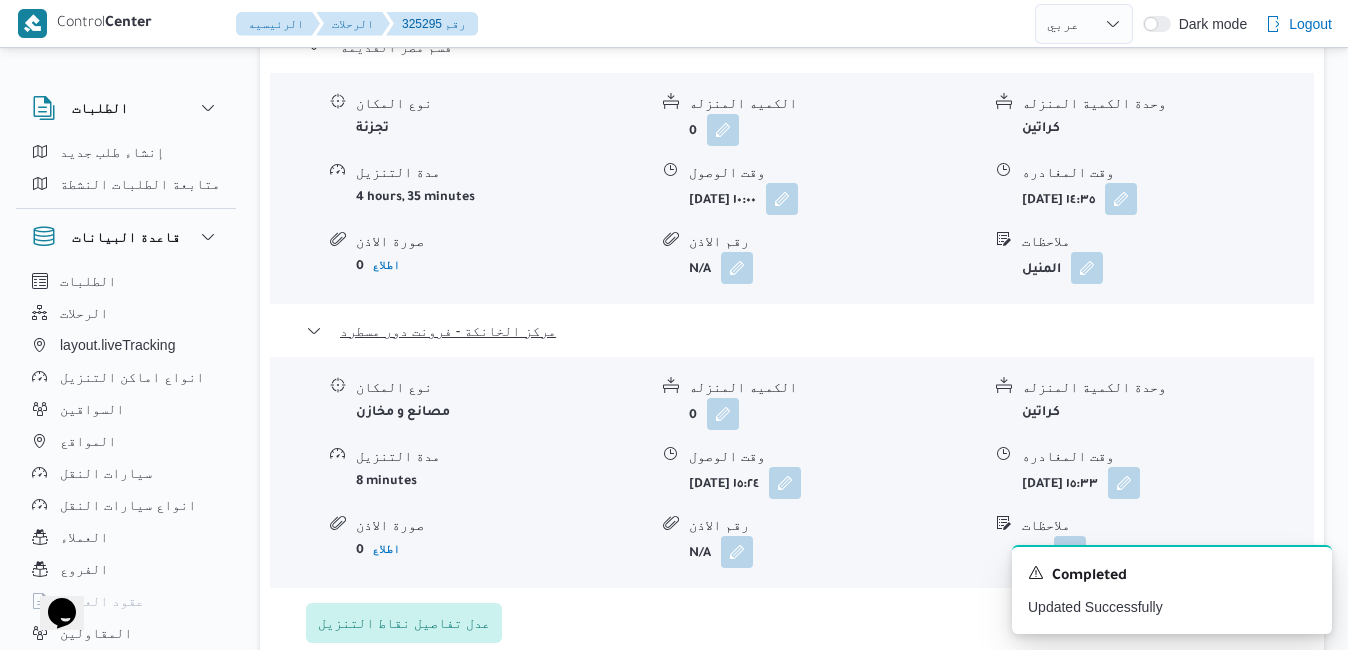 scroll, scrollTop: 2000, scrollLeft: 0, axis: vertical 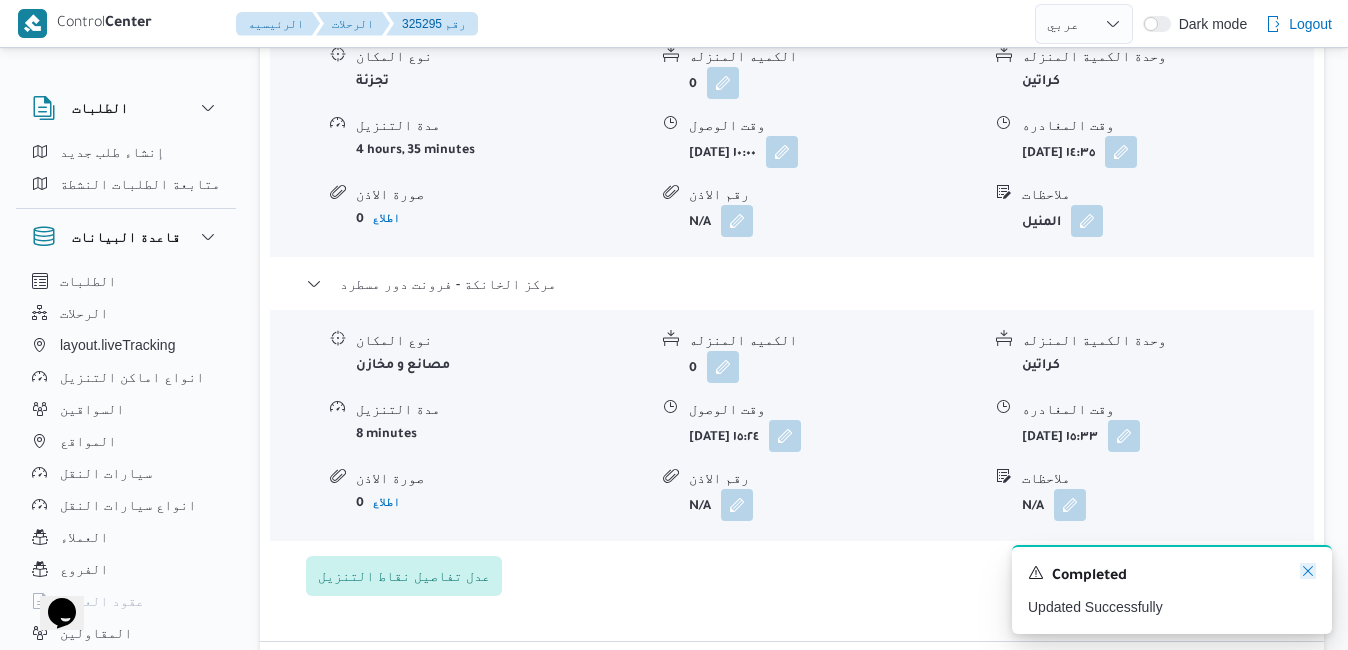 click 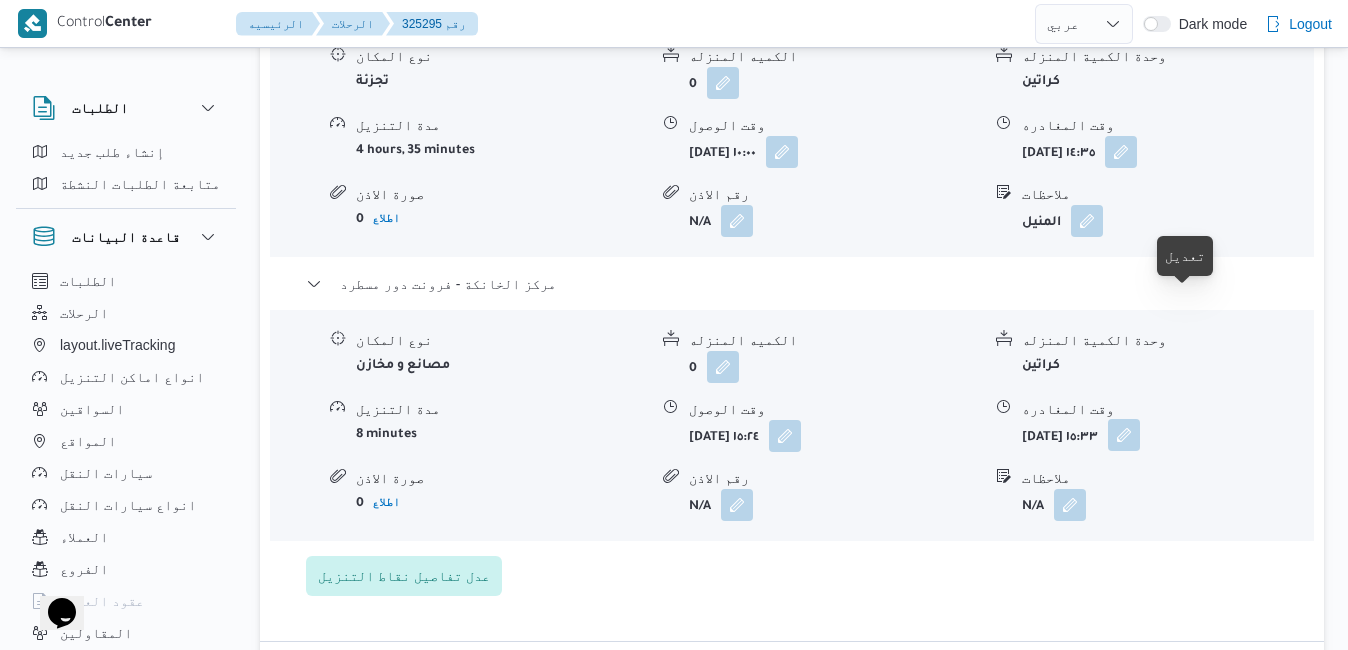click at bounding box center (1124, 435) 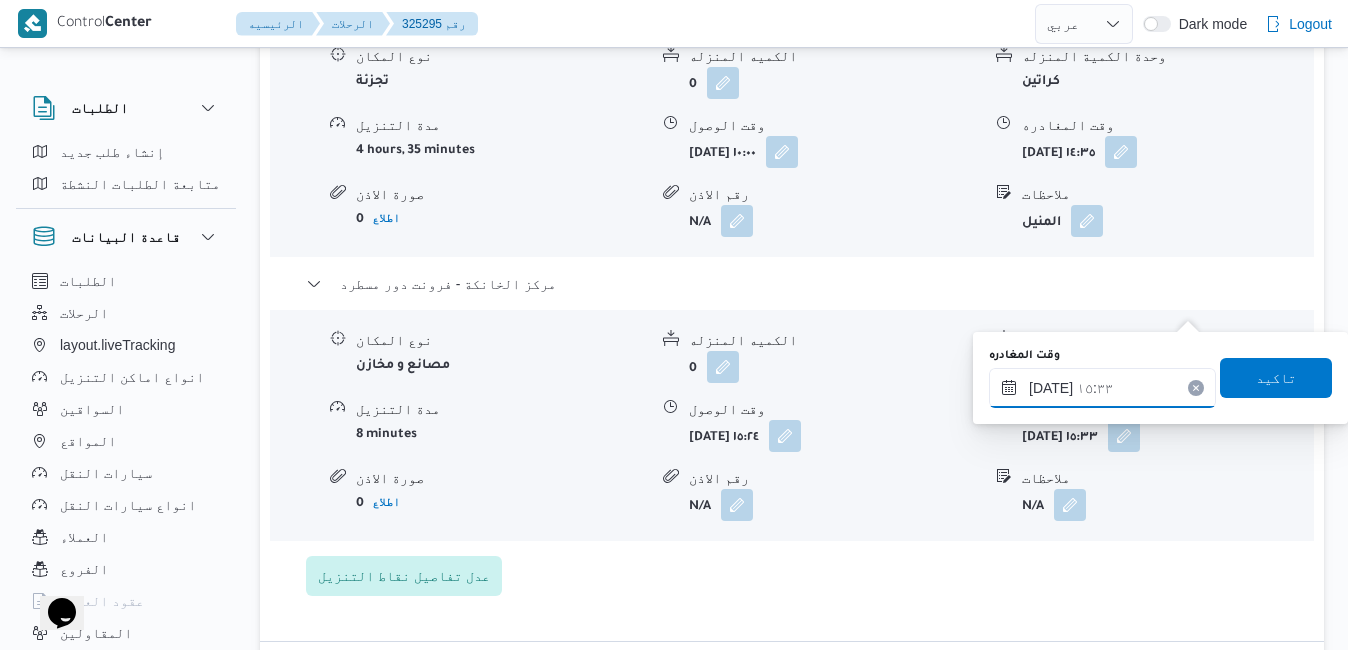 click on "١٦/٠٧/٢٠٢٥ ١٥:٣٣" at bounding box center [1102, 388] 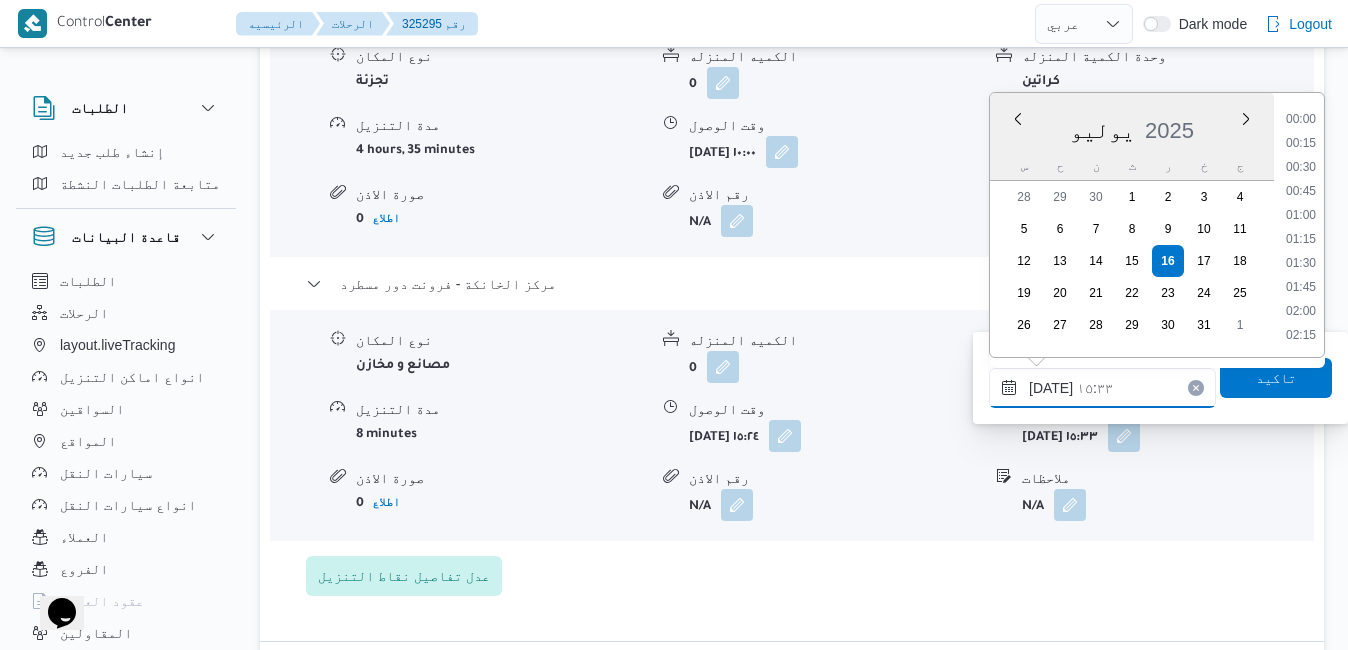 scroll, scrollTop: 1366, scrollLeft: 0, axis: vertical 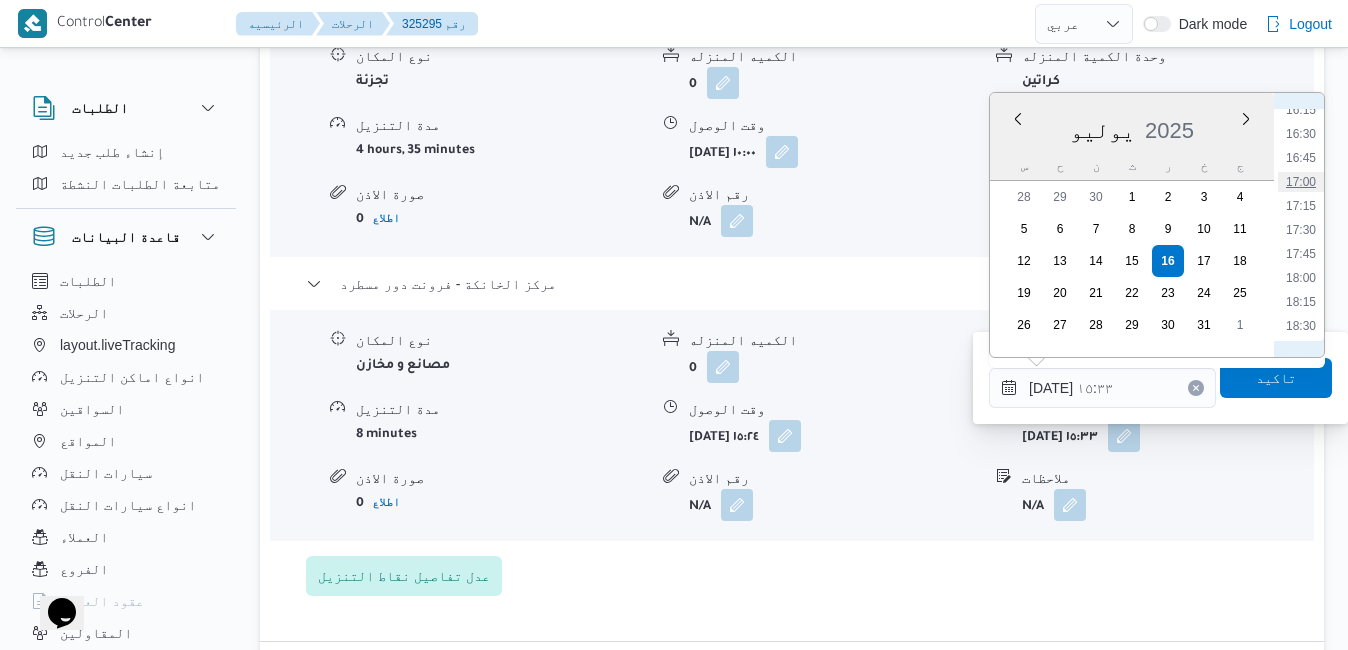 click on "17:00" at bounding box center [1301, 182] 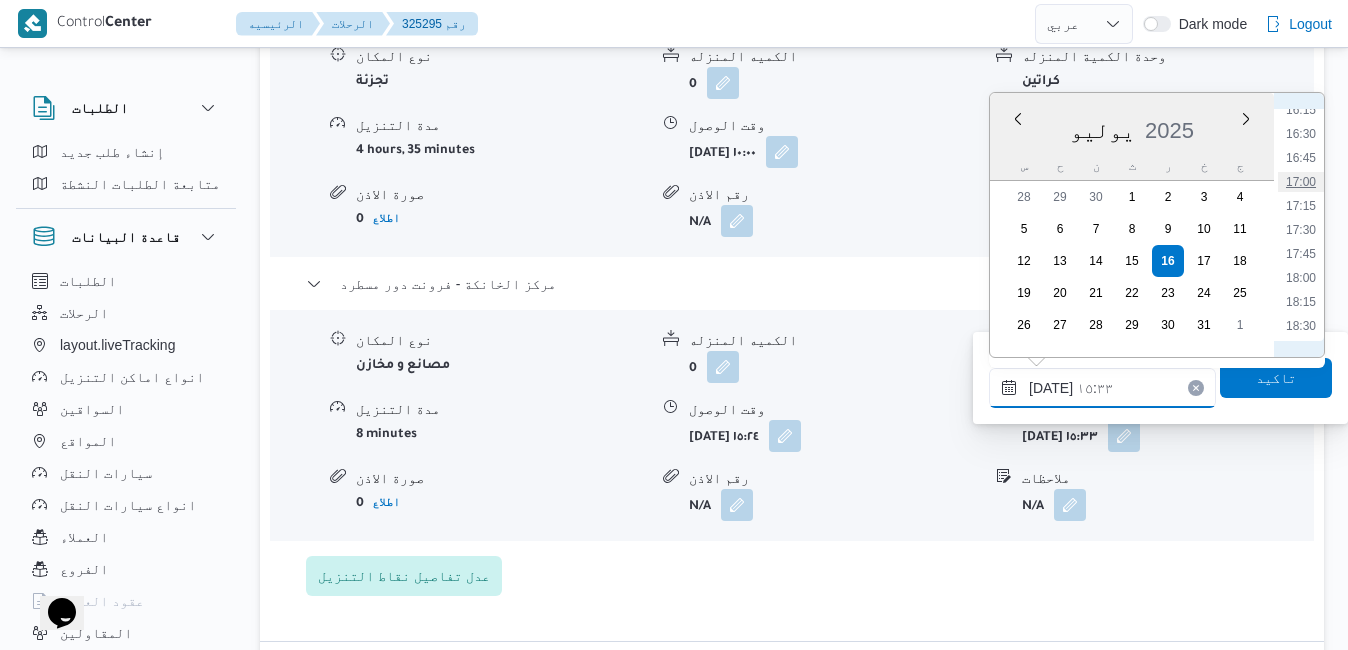 type on "١٦/٠٧/٢٠٢٥ ١٧:٠٠" 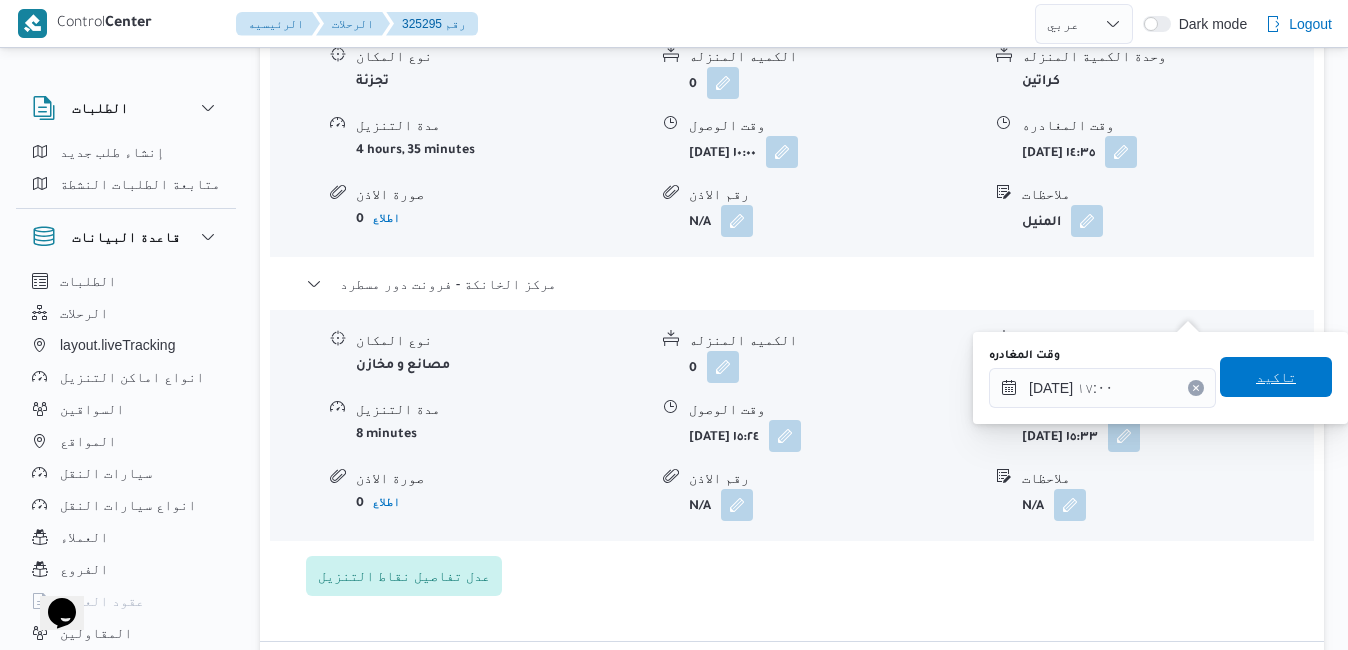 click on "تاكيد" at bounding box center (1276, 377) 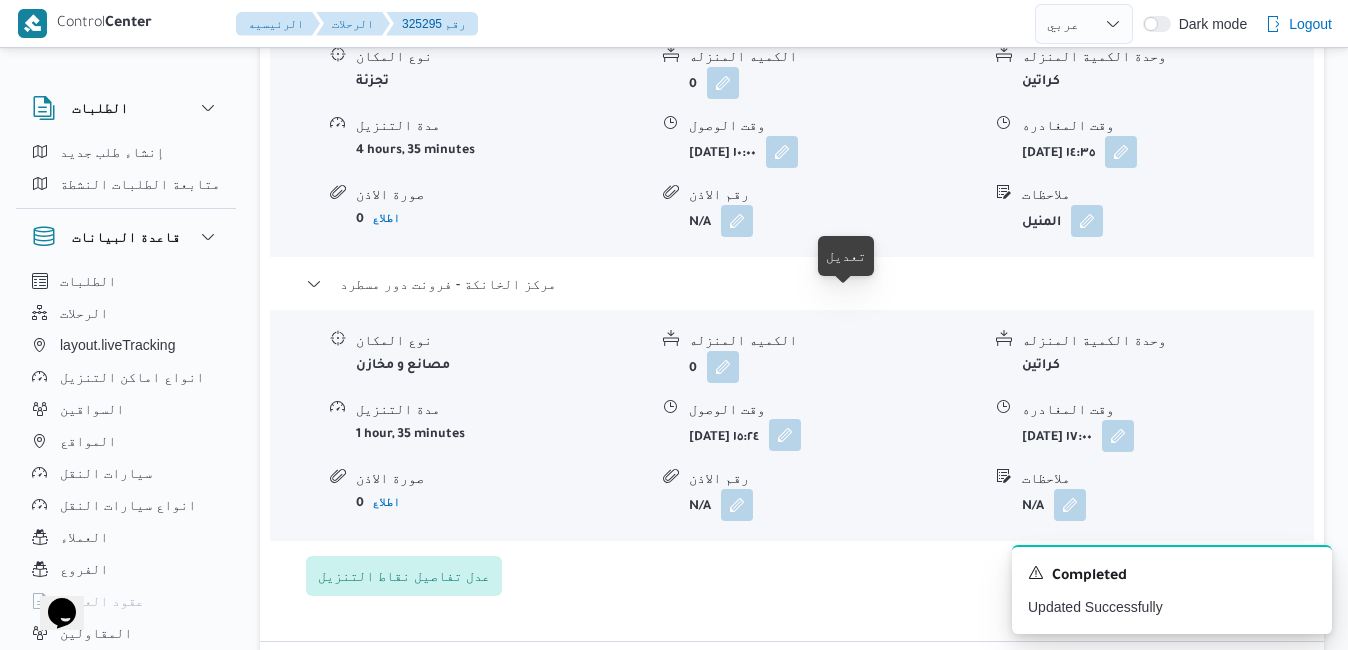 click at bounding box center [785, 435] 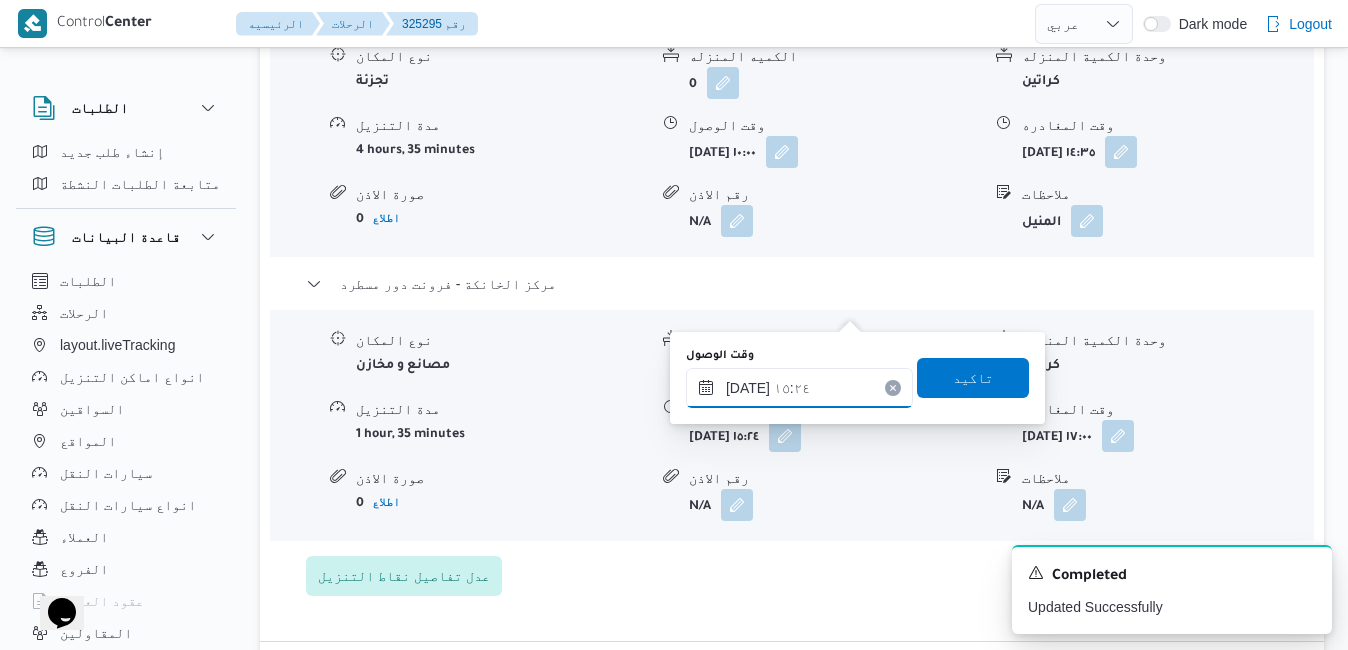 click on "١٦/٠٧/٢٠٢٥ ١٥:٢٤" at bounding box center [799, 388] 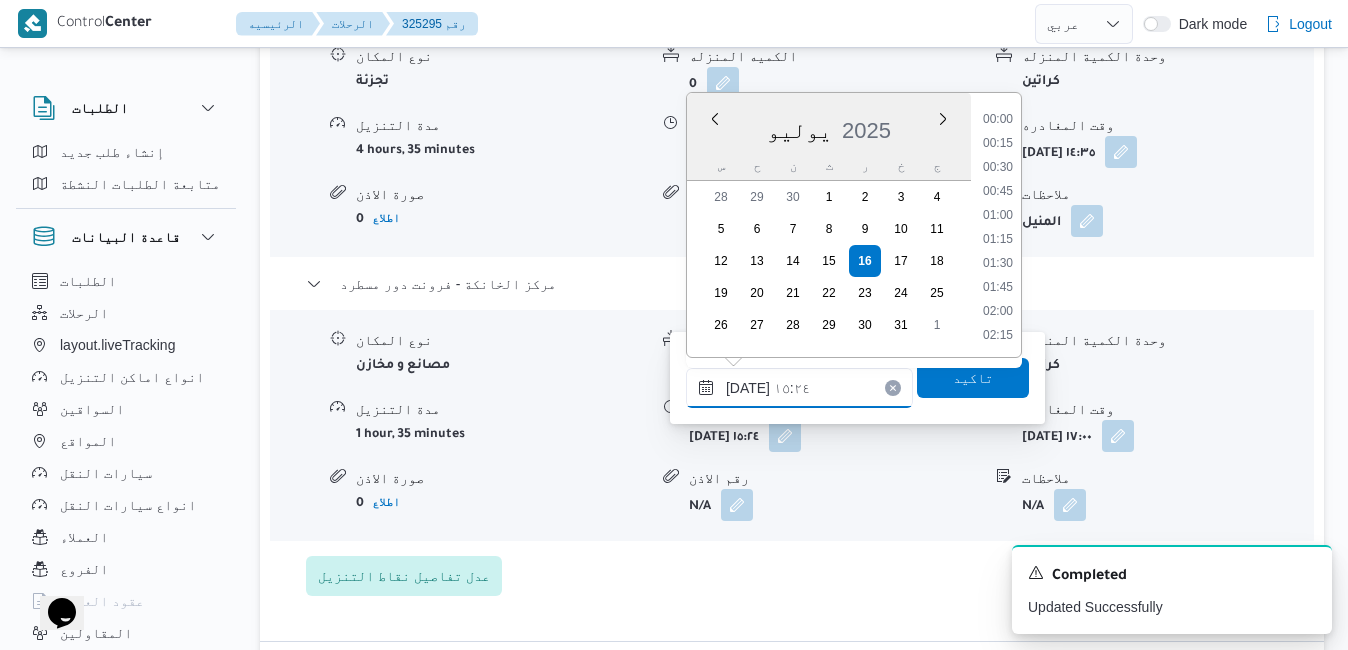 scroll, scrollTop: 1342, scrollLeft: 0, axis: vertical 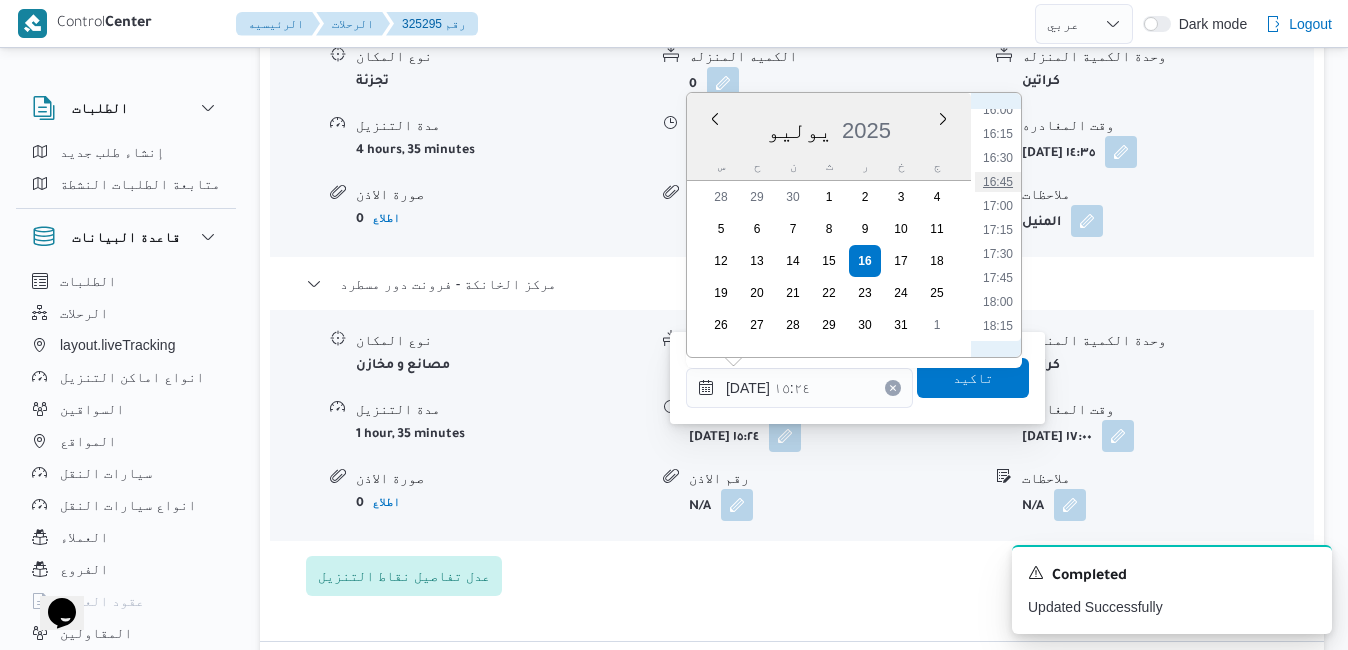 click on "16:45" at bounding box center (998, 182) 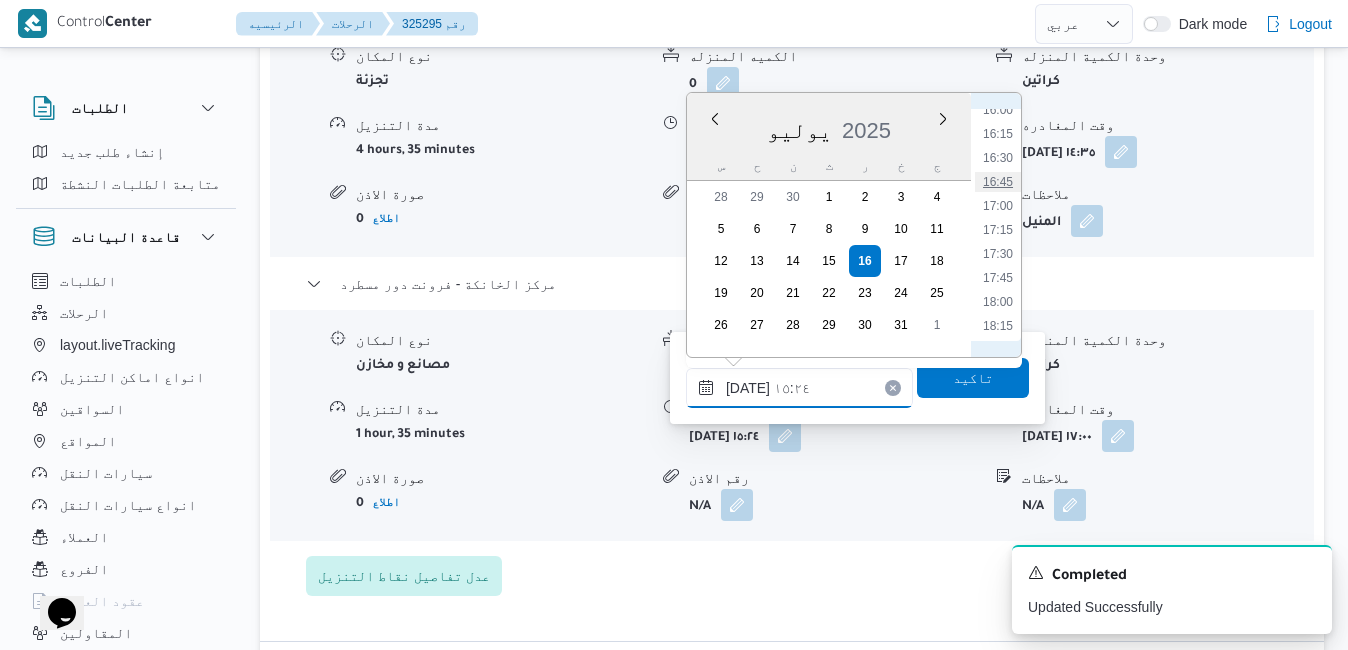 type on "١٦/٠٧/٢٠٢٥ ١٦:٤٥" 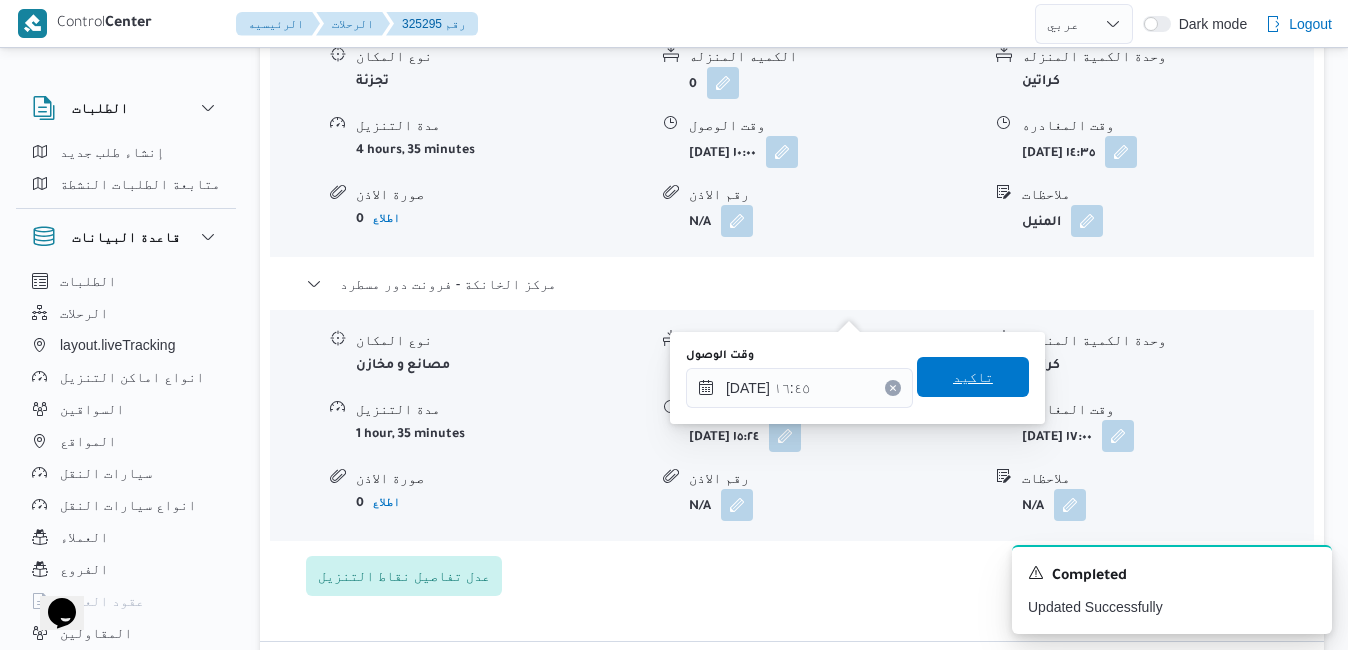 click on "تاكيد" at bounding box center (973, 377) 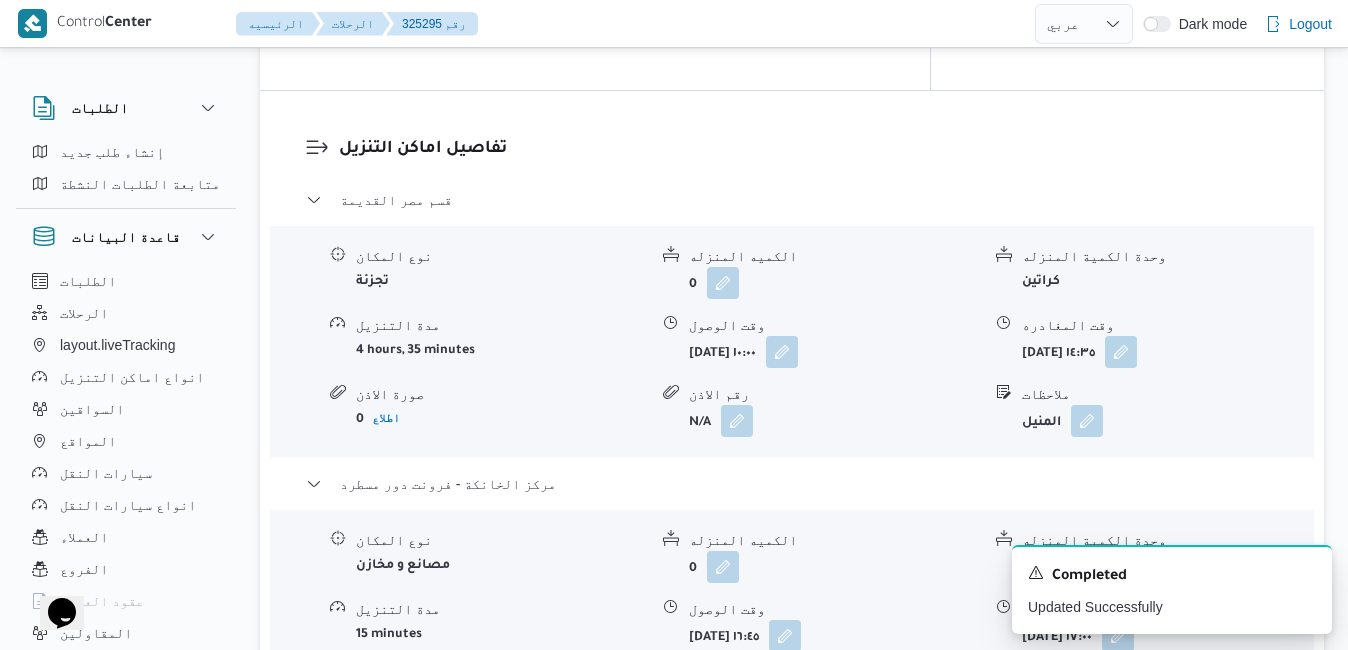 scroll, scrollTop: 1760, scrollLeft: 0, axis: vertical 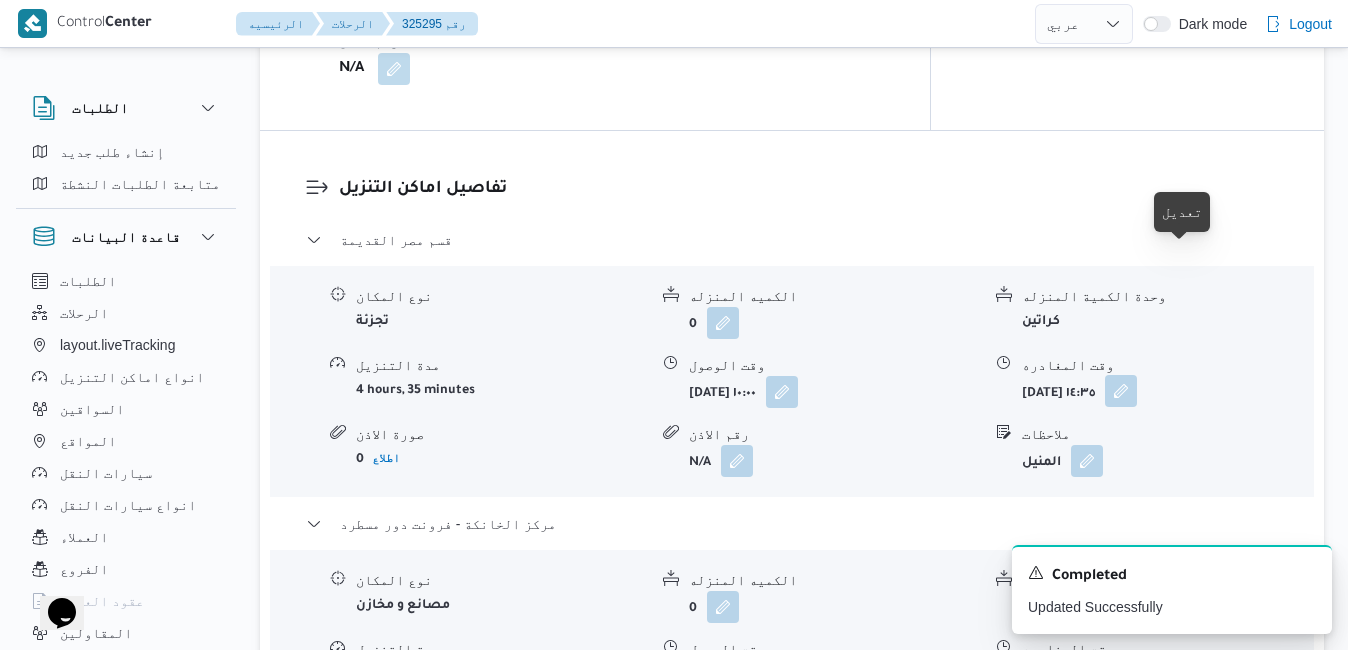 click at bounding box center [1121, 391] 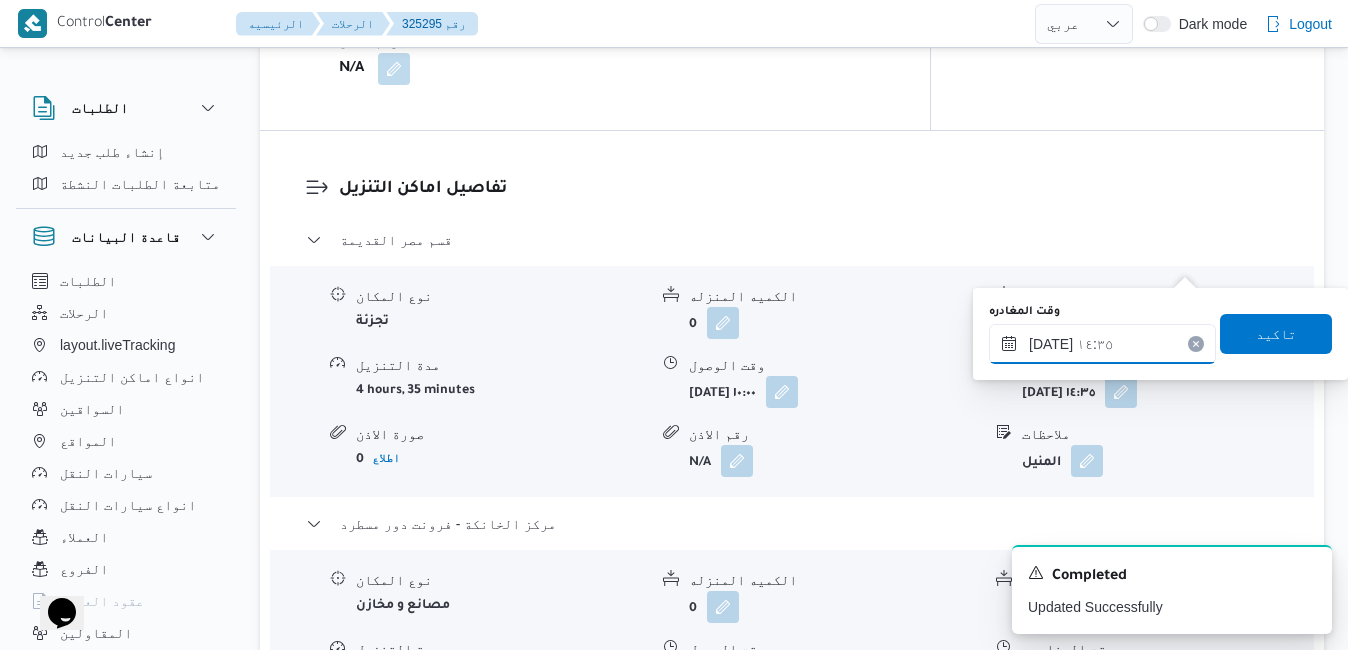click on "١٦/٠٧/٢٠٢٥ ١٤:٣٥" at bounding box center (1102, 344) 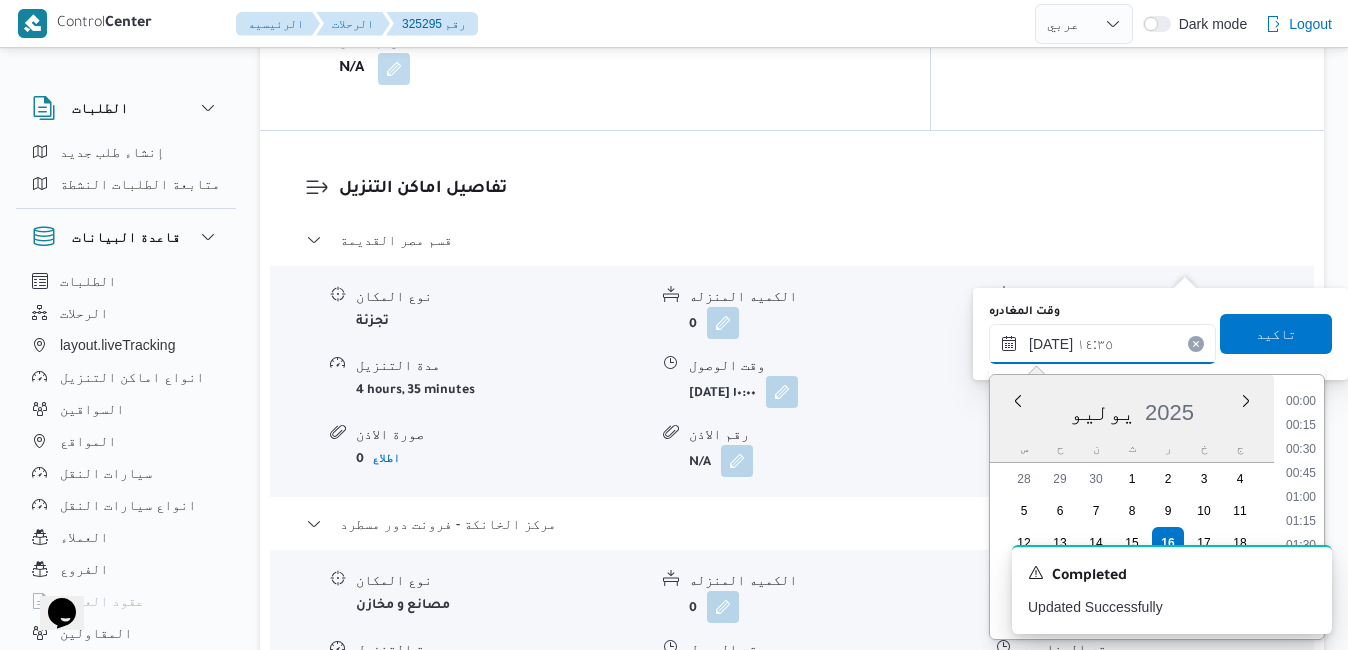 scroll, scrollTop: 1270, scrollLeft: 0, axis: vertical 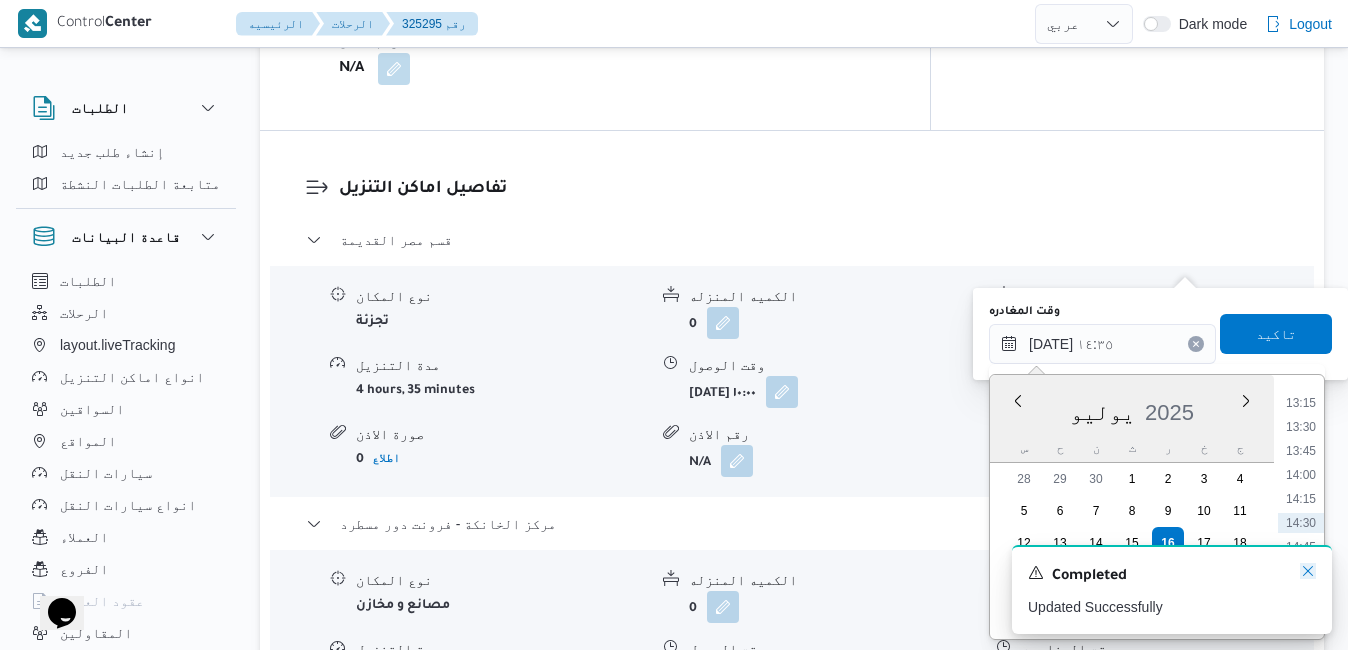 click 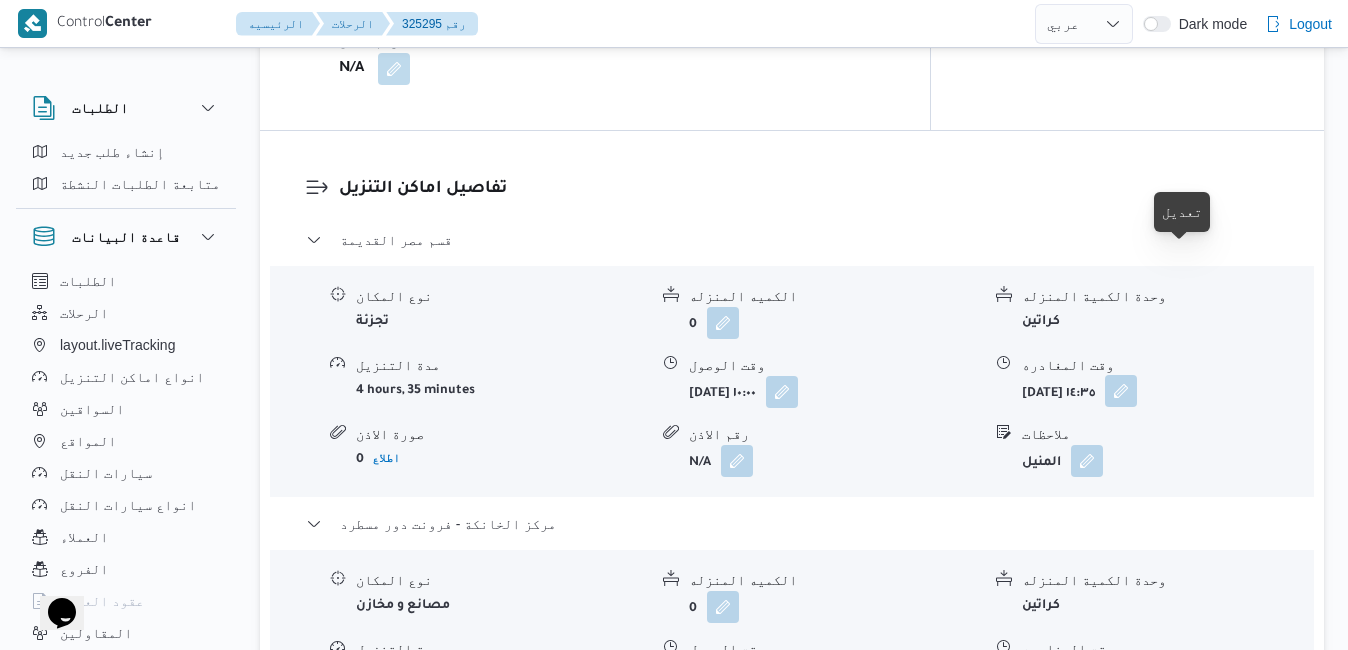 click at bounding box center [1121, 391] 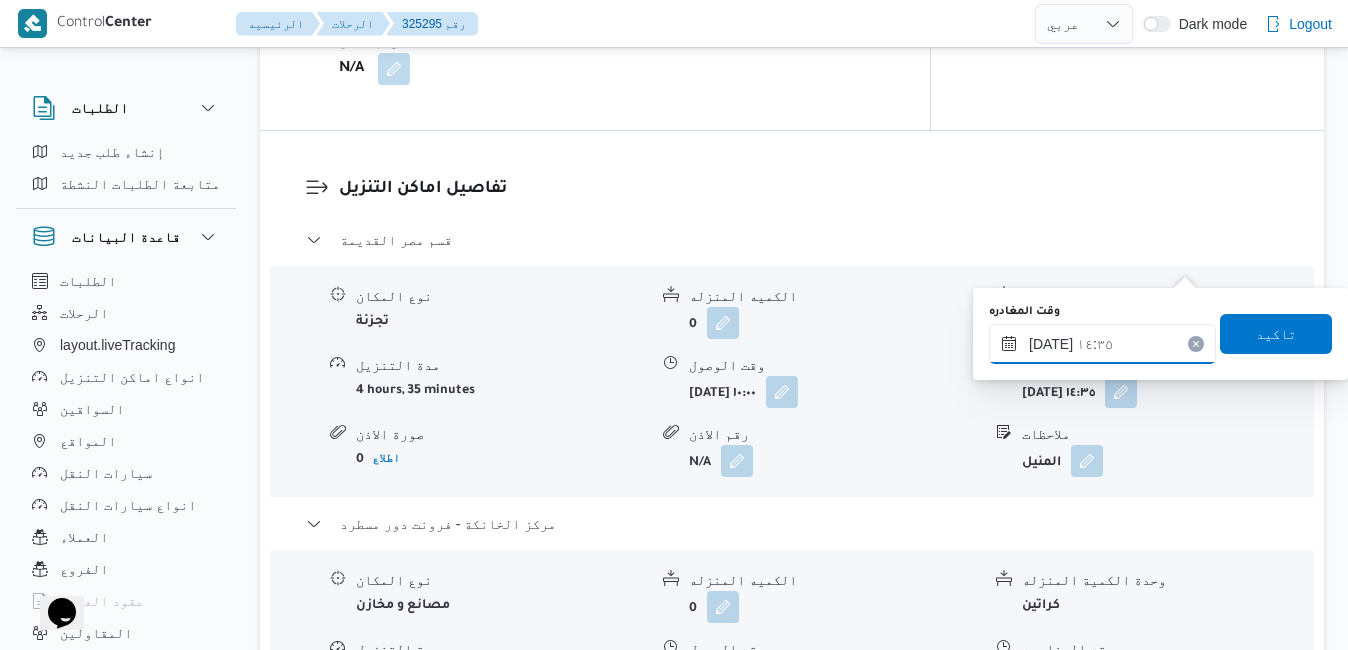 click on "١٦/٠٧/٢٠٢٥ ١٤:٣٥" at bounding box center [1102, 344] 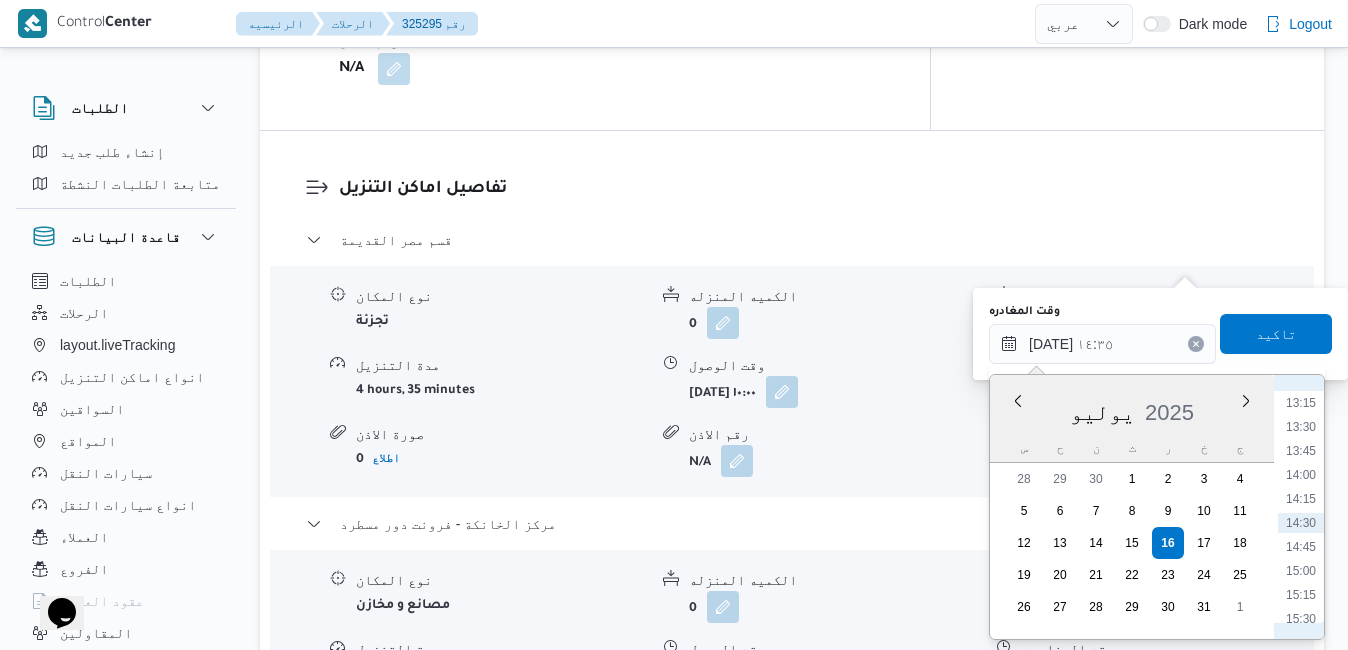 scroll, scrollTop: 1473, scrollLeft: 0, axis: vertical 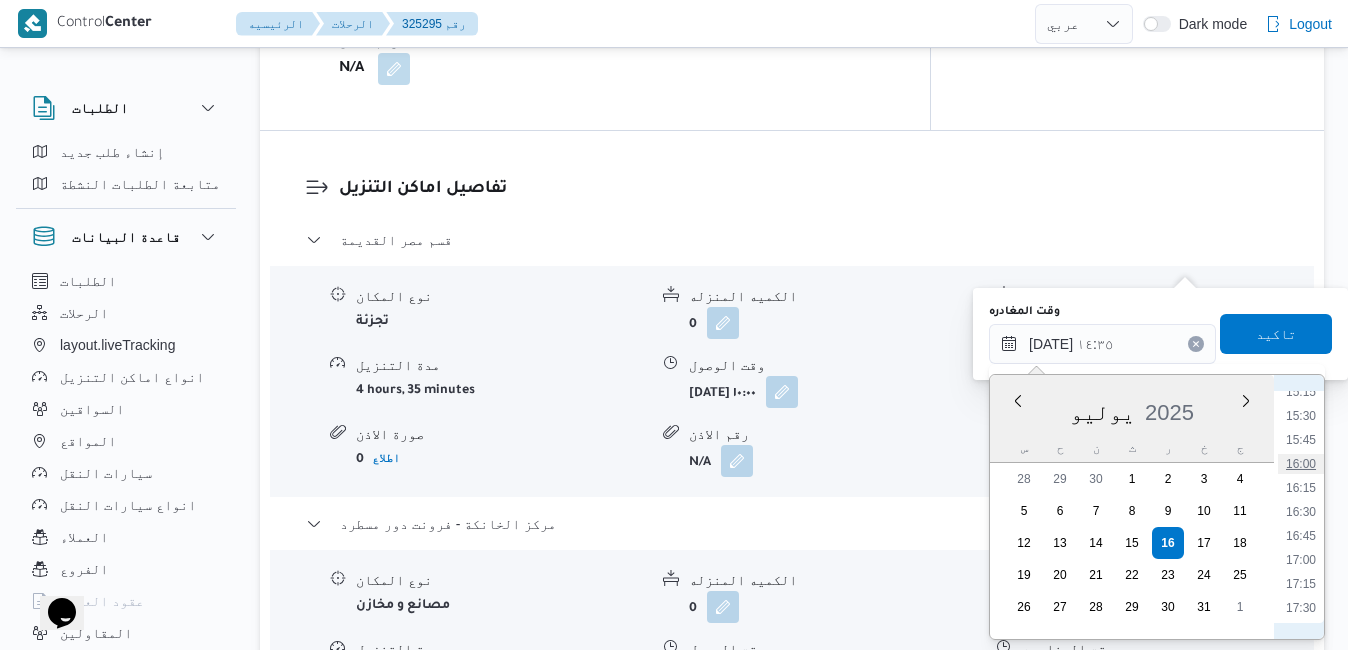 click on "16:00" at bounding box center (1301, 464) 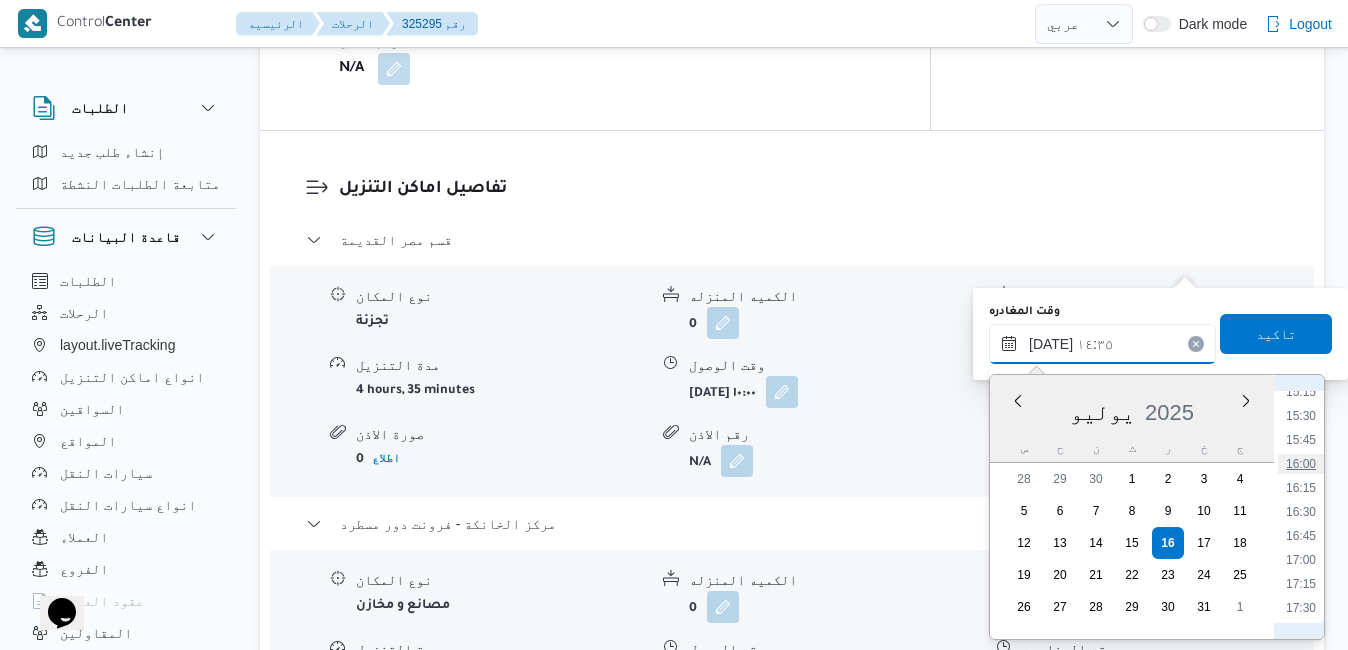 type on "١٦/٠٧/٢٠٢٥ ١٦:٠٠" 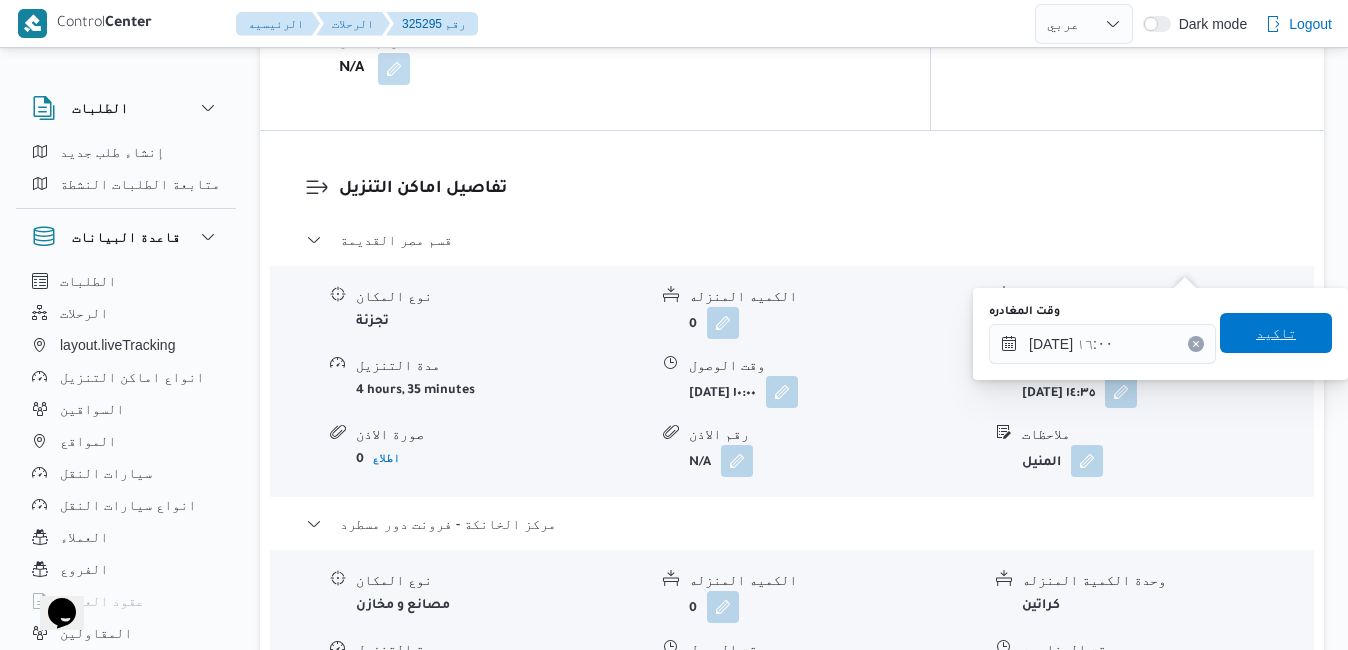 click on "تاكيد" at bounding box center (1276, 333) 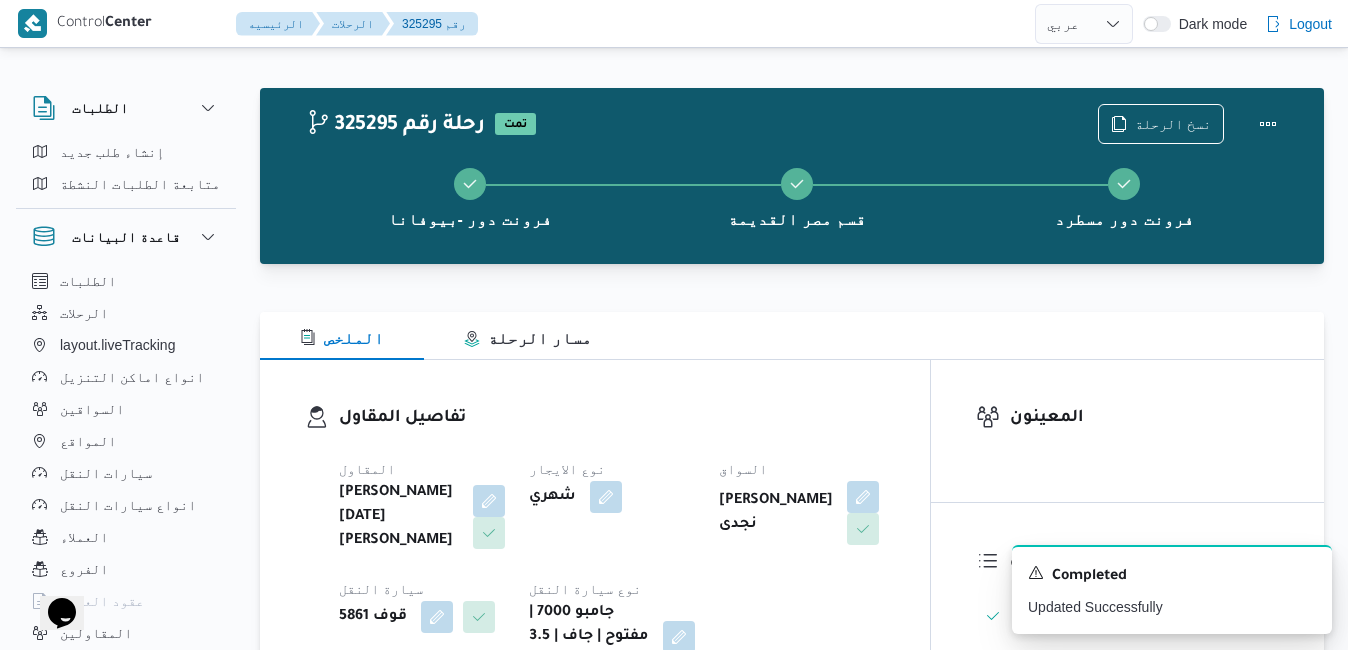 scroll, scrollTop: 0, scrollLeft: 0, axis: both 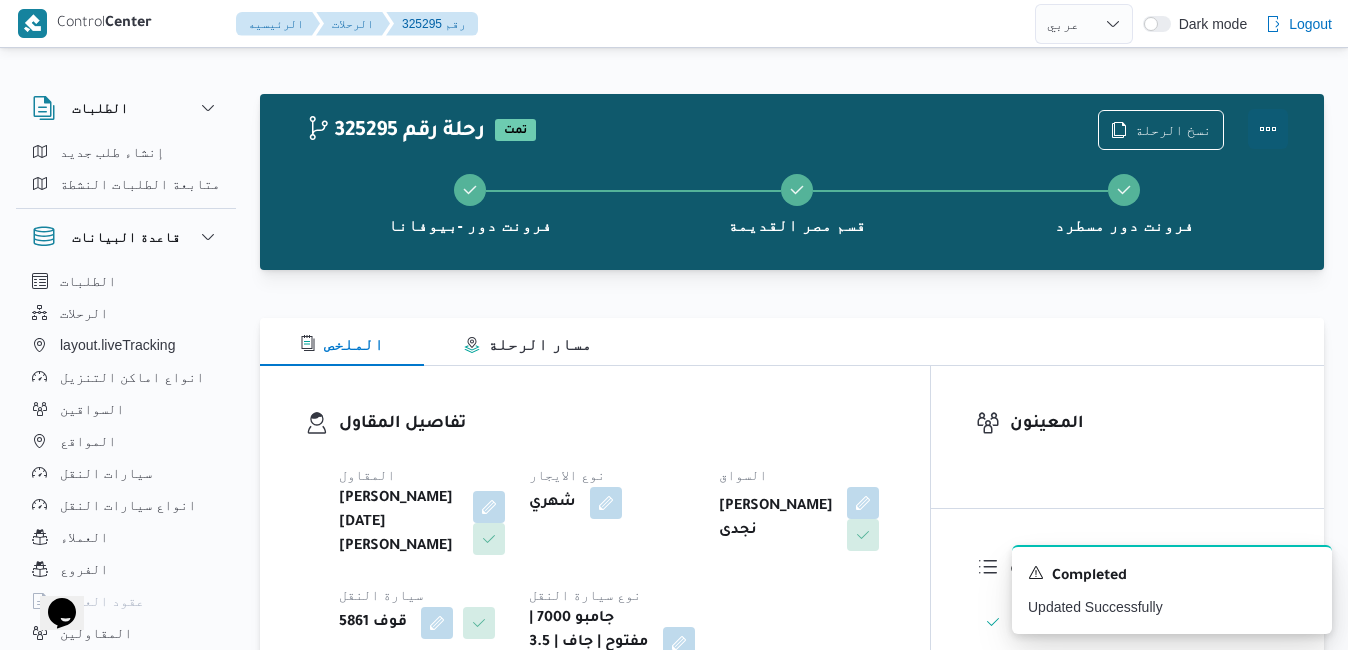click at bounding box center [1268, 129] 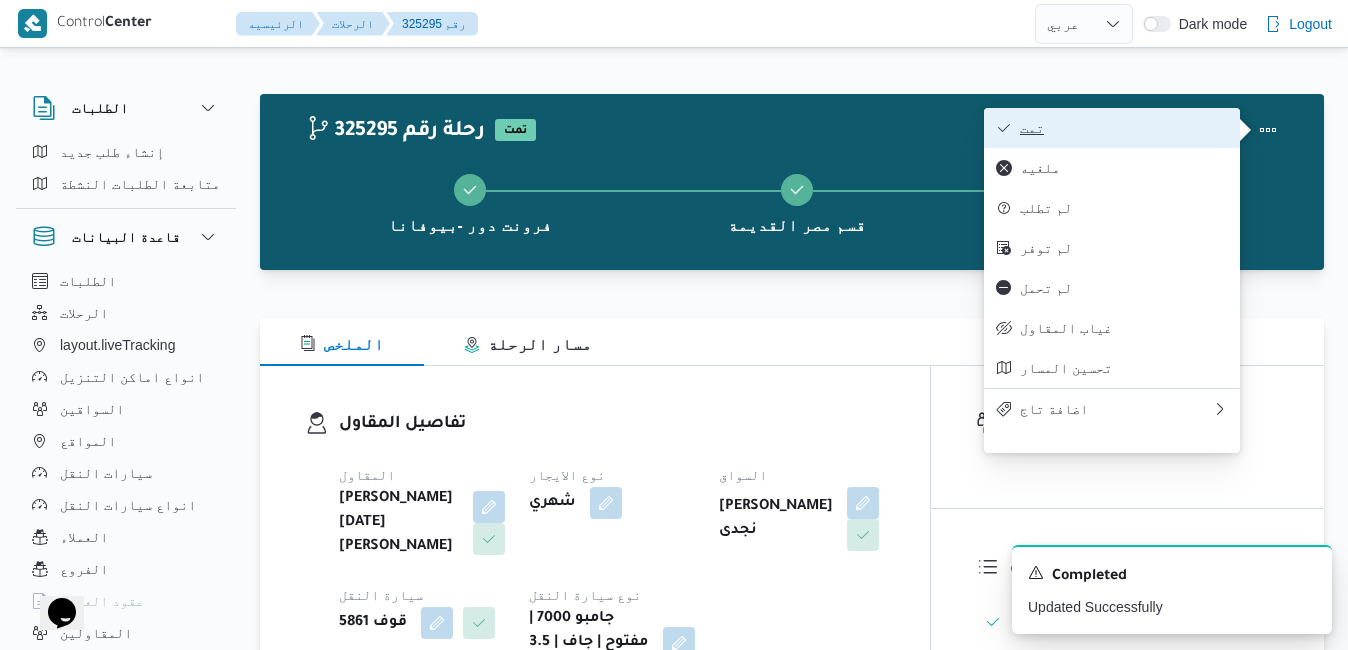 click on "تمت" at bounding box center [1124, 128] 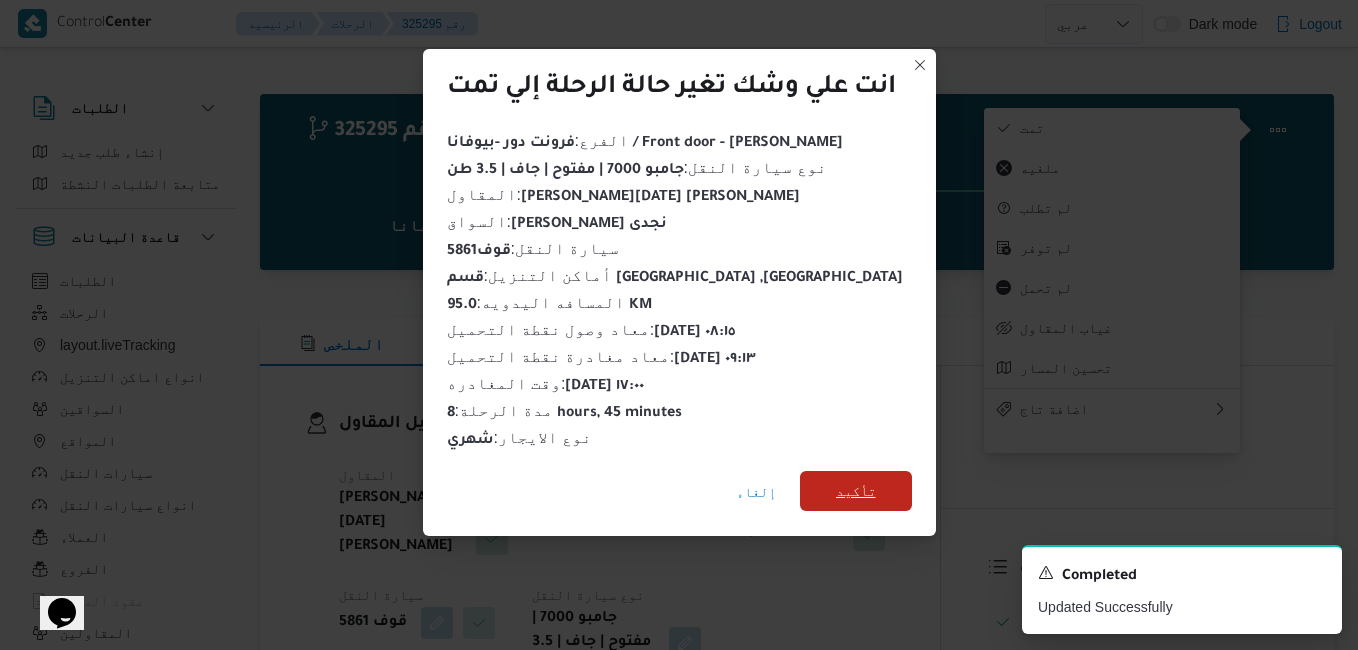 click on "تأكيد" at bounding box center [856, 491] 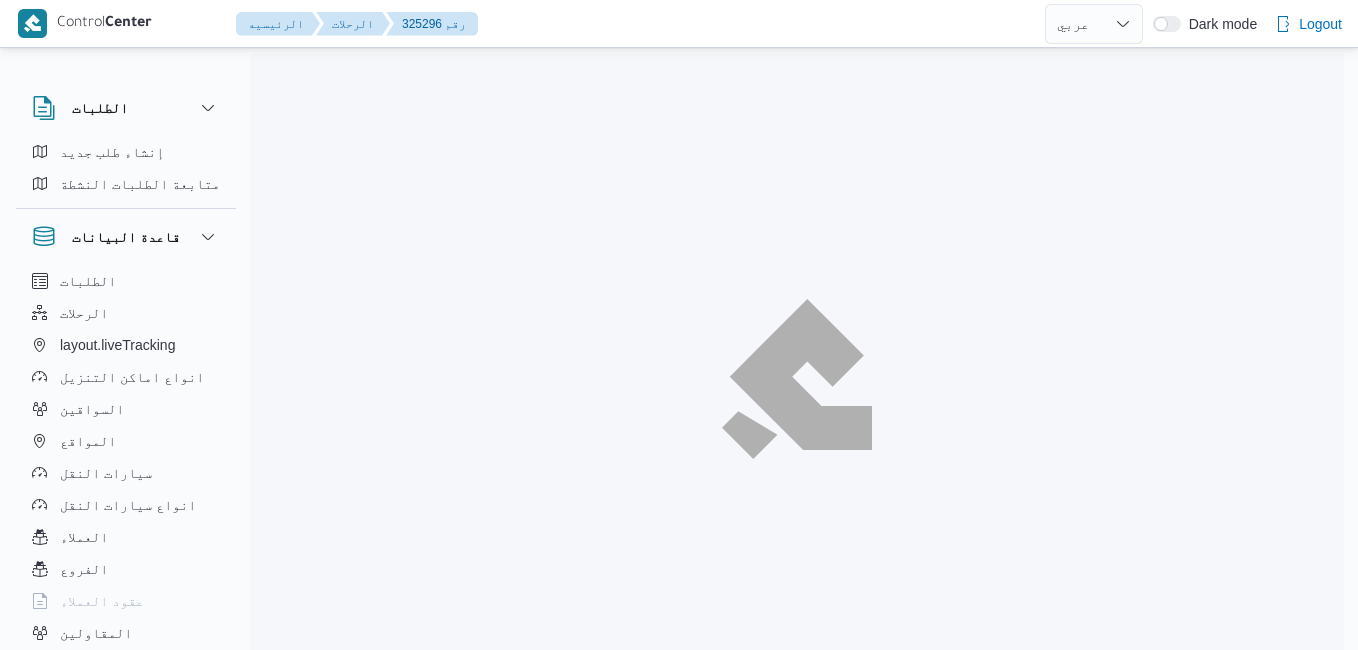 select on "ar" 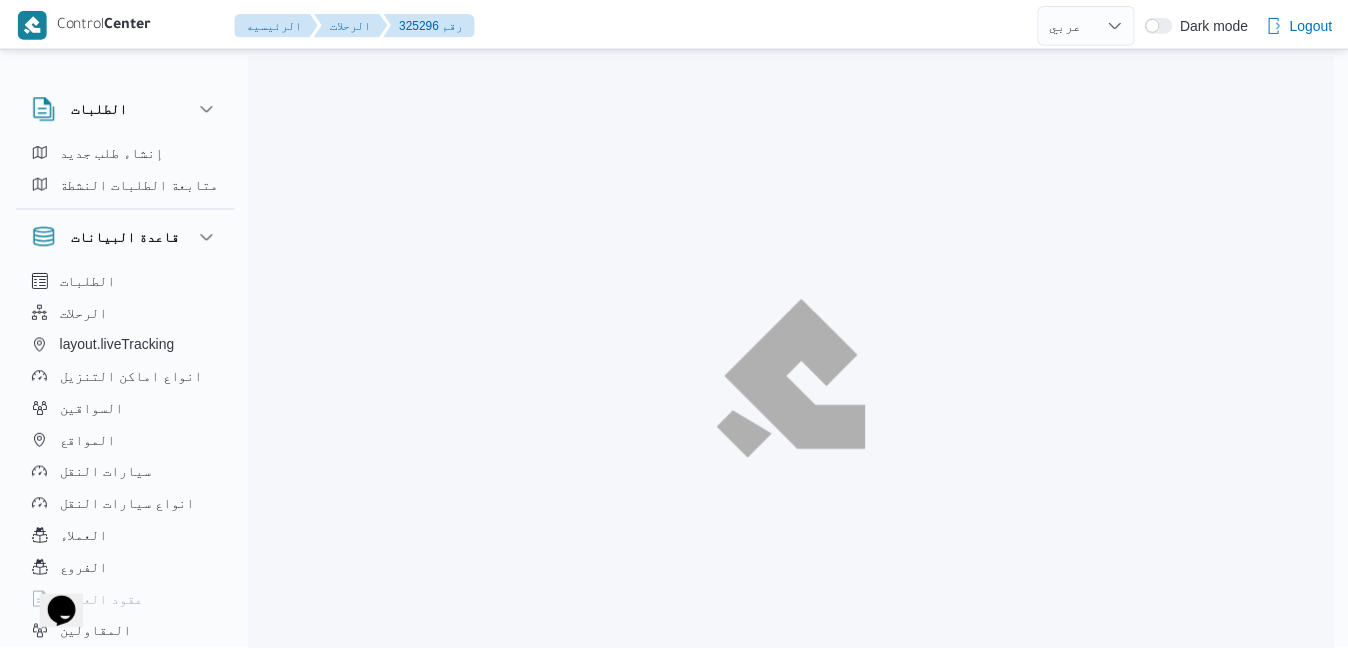 scroll, scrollTop: 0, scrollLeft: 0, axis: both 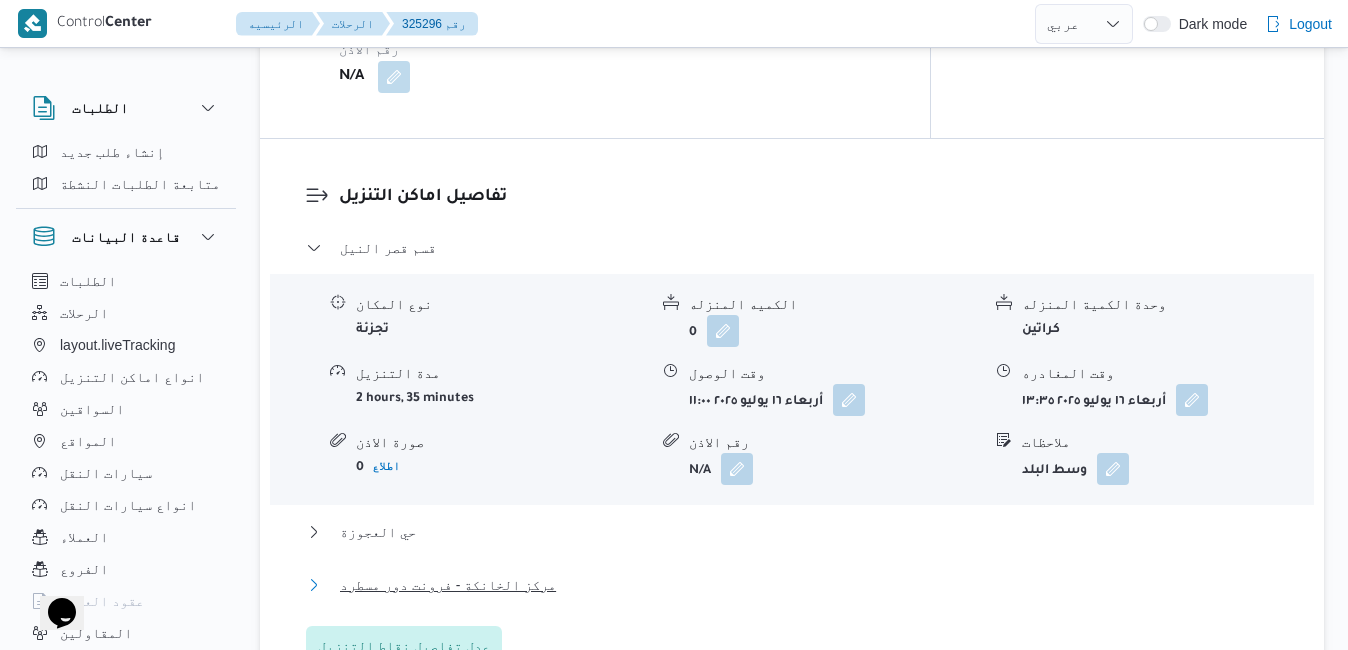 click on "مركز الخانكة -
فرونت دور مسطرد" at bounding box center (792, 585) 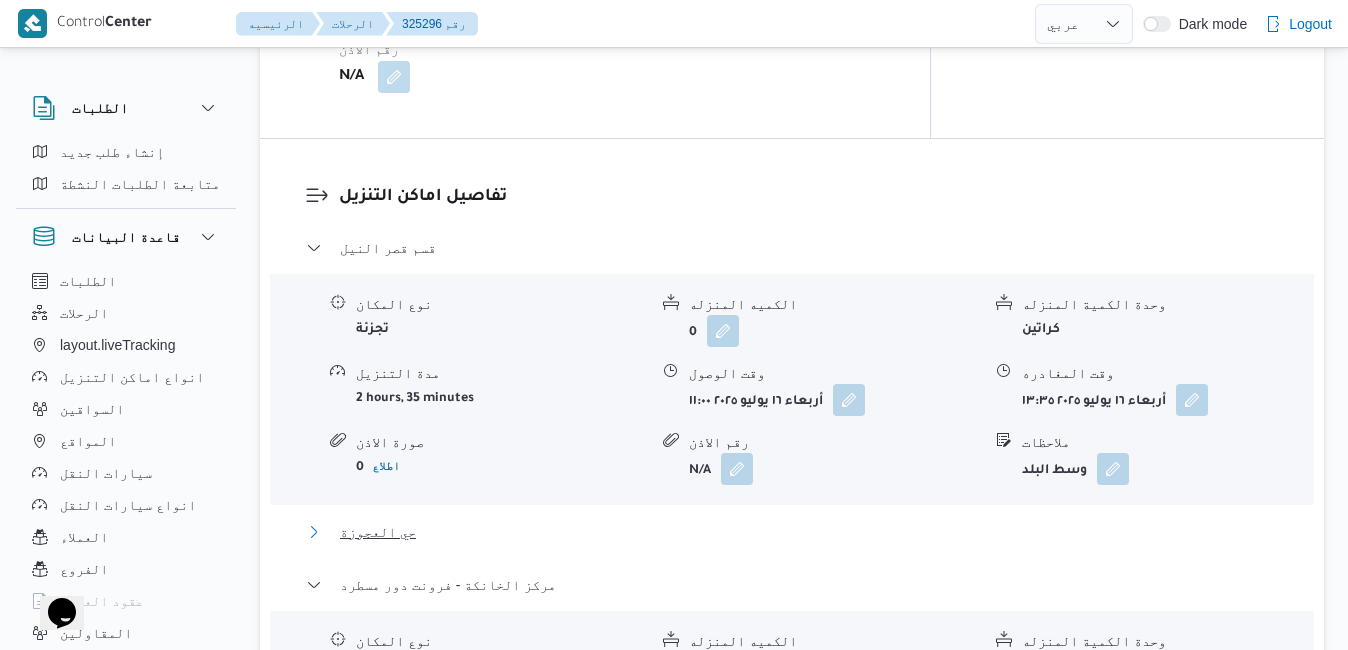 click on "حي العجوزة" at bounding box center (792, 532) 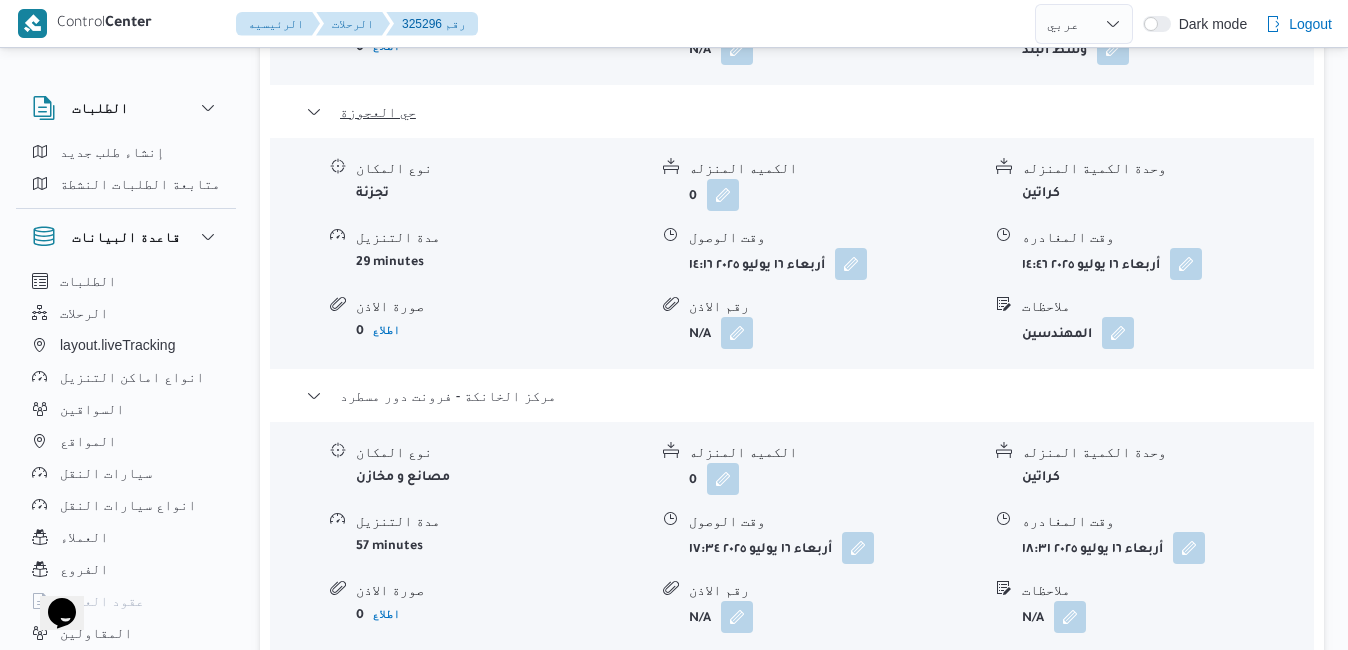 scroll, scrollTop: 2240, scrollLeft: 0, axis: vertical 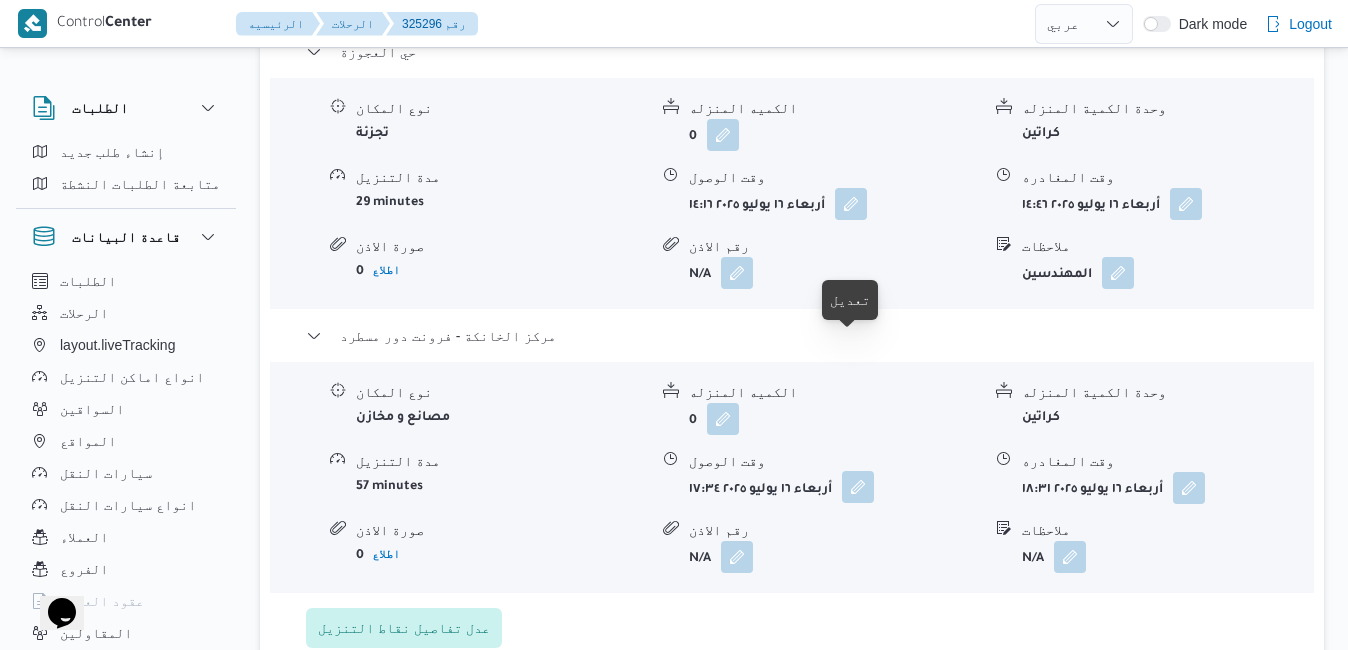 click at bounding box center [858, 487] 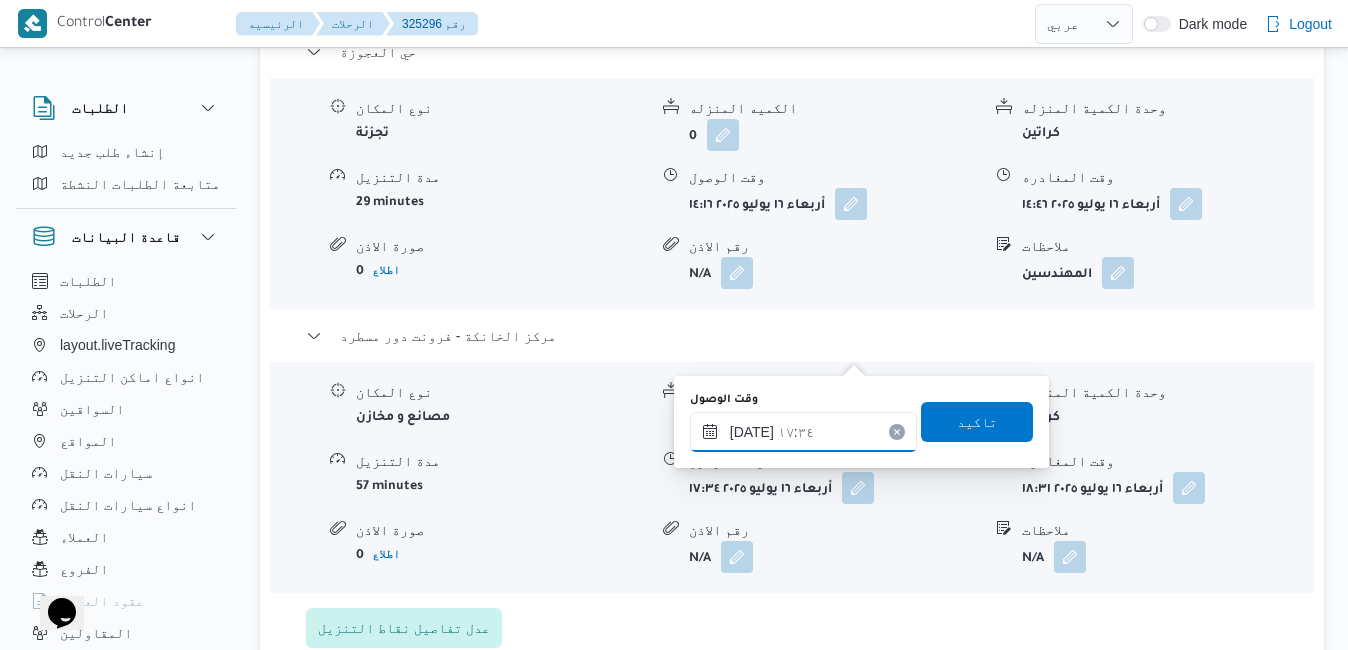 click on "[DATE] ١٧:٣٤" at bounding box center [803, 432] 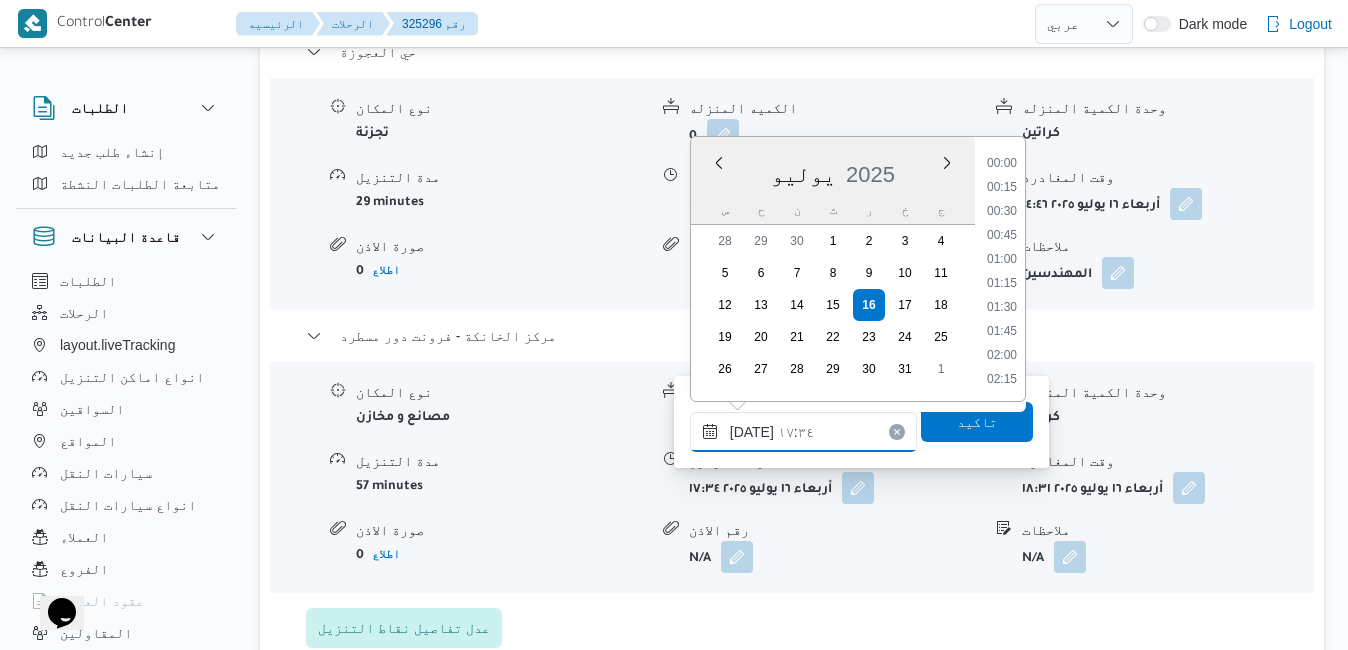 scroll, scrollTop: 1558, scrollLeft: 0, axis: vertical 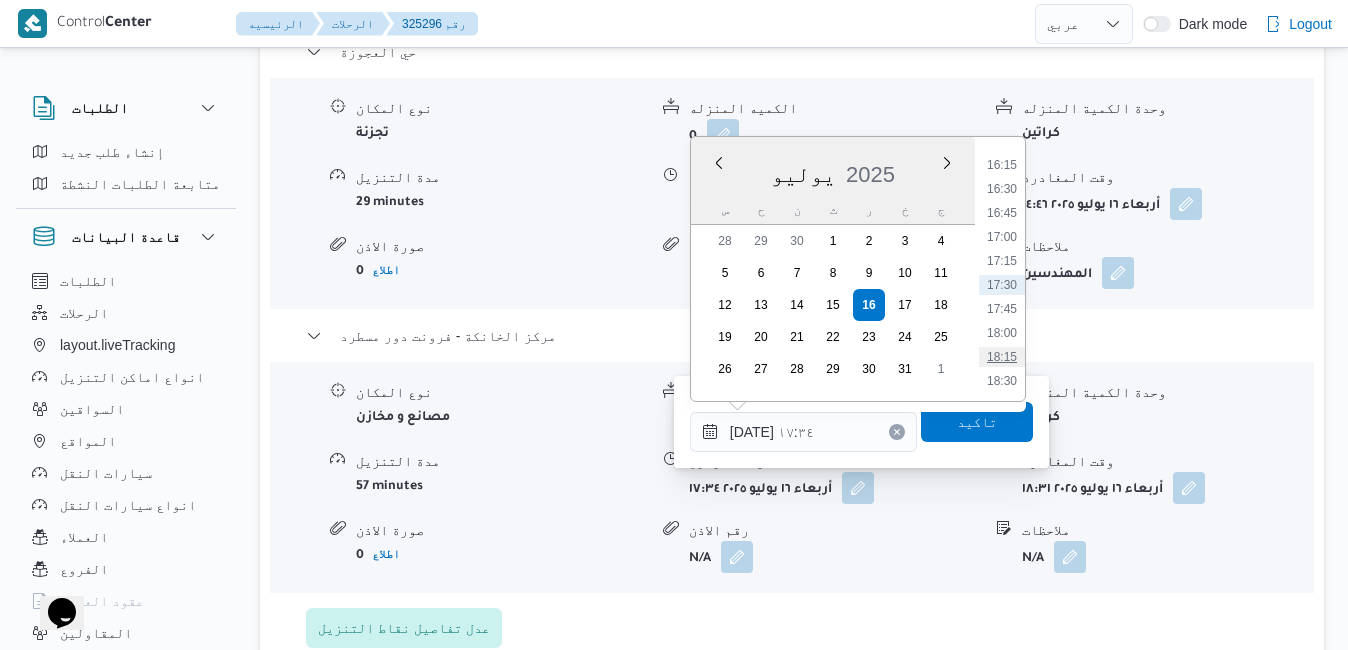 click on "18:15" at bounding box center [1002, 357] 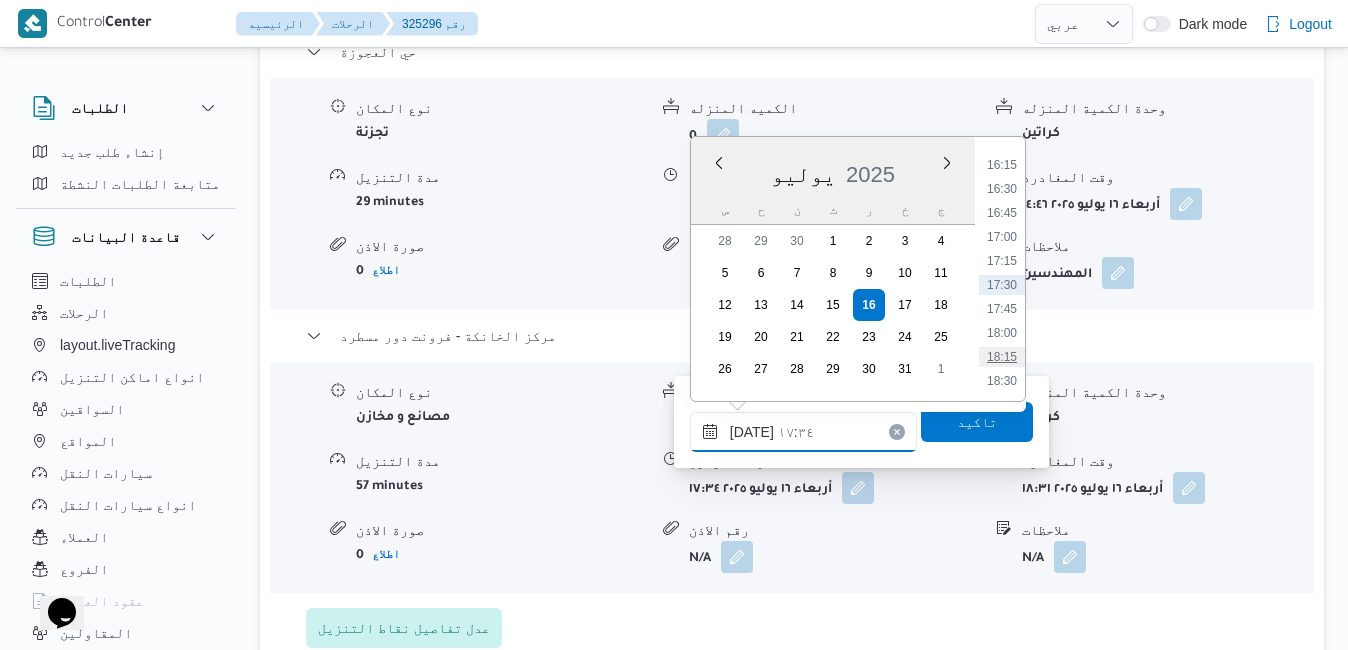 type on "[DATE] ١٨:١٥" 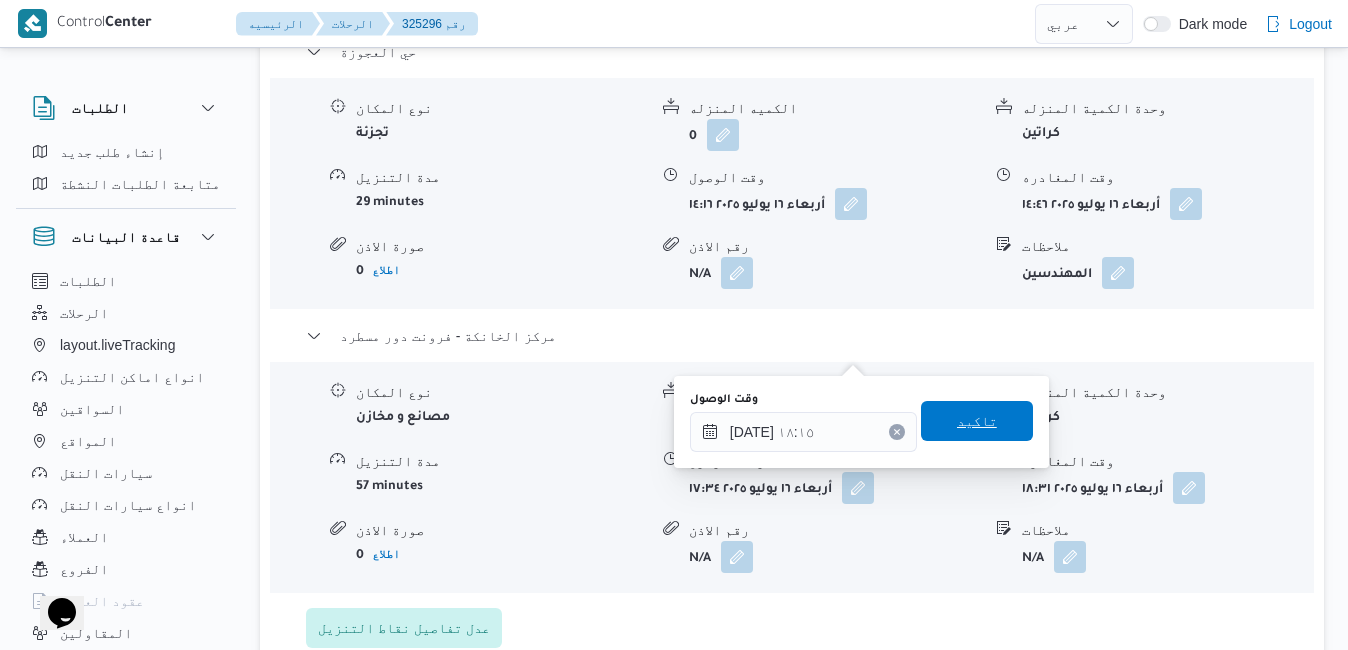 click on "تاكيد" at bounding box center (977, 421) 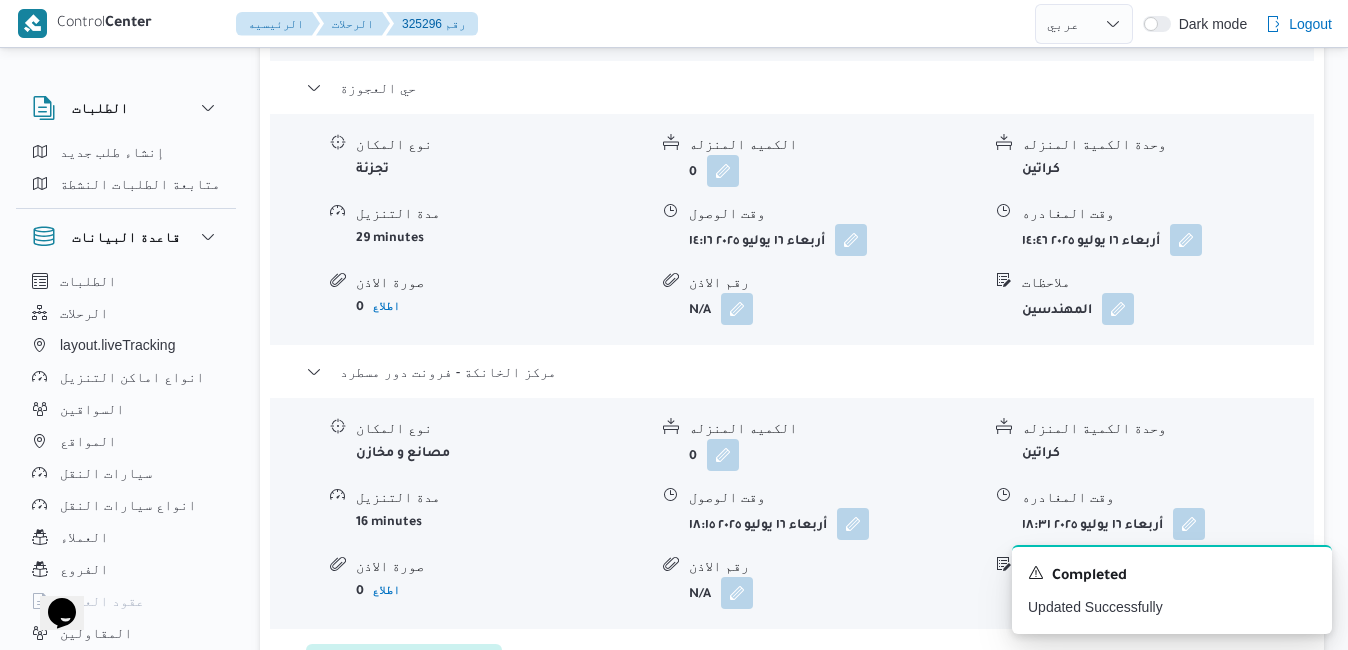 scroll, scrollTop: 2240, scrollLeft: 0, axis: vertical 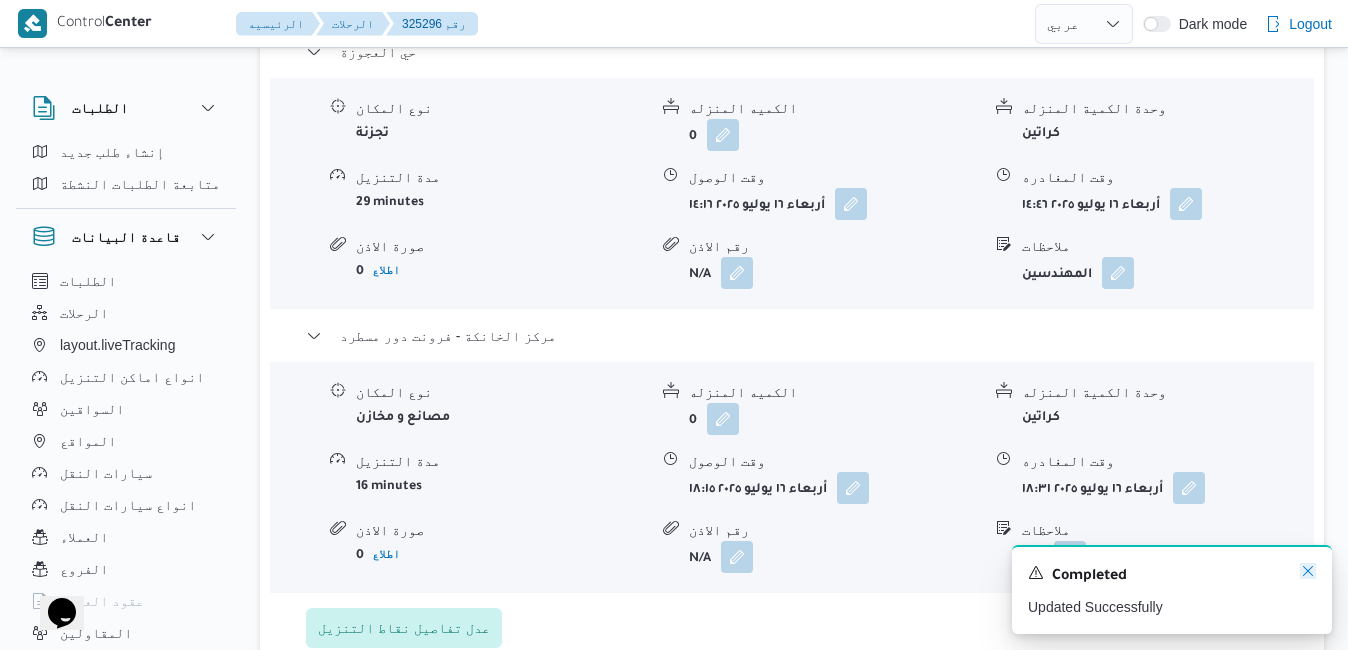 click 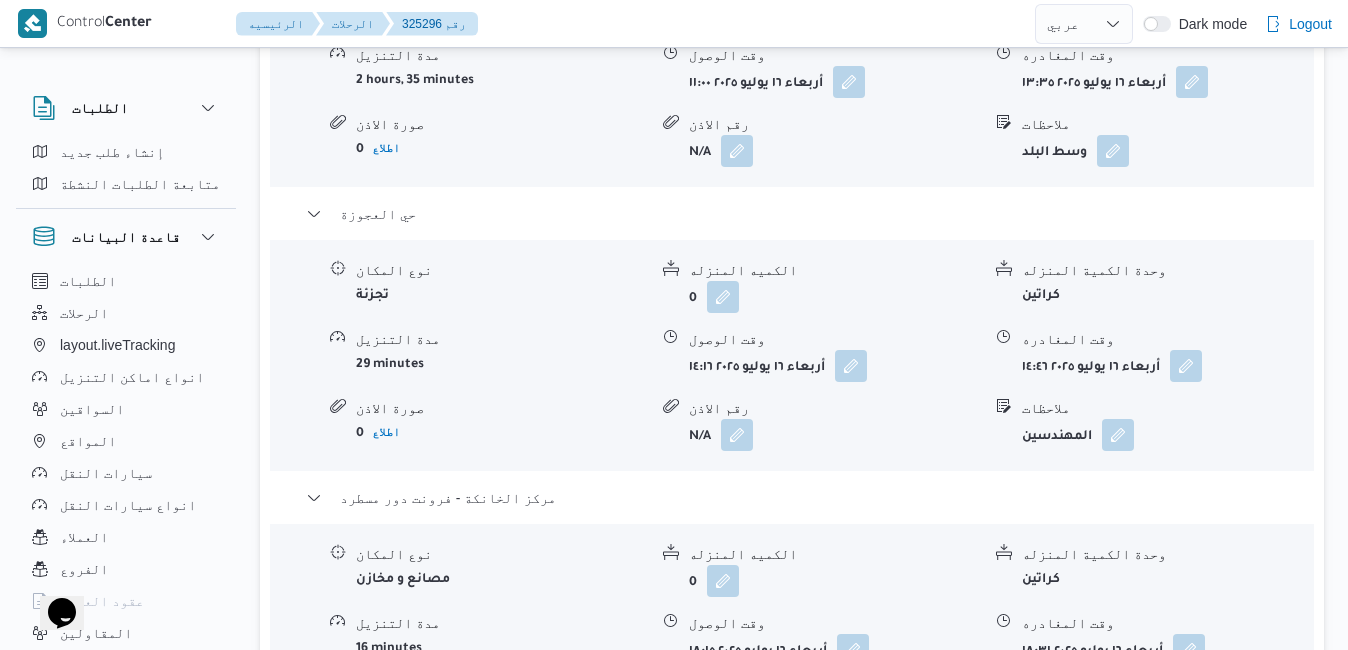 scroll, scrollTop: 2040, scrollLeft: 0, axis: vertical 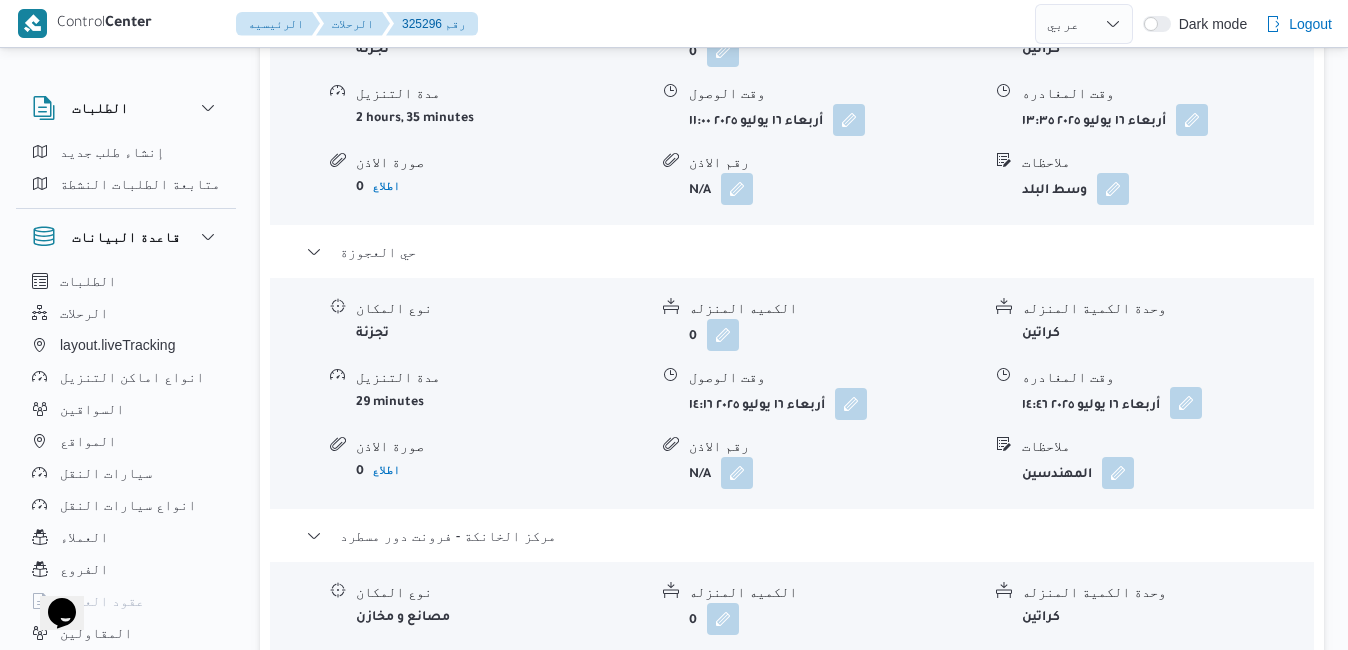 click at bounding box center [1186, 403] 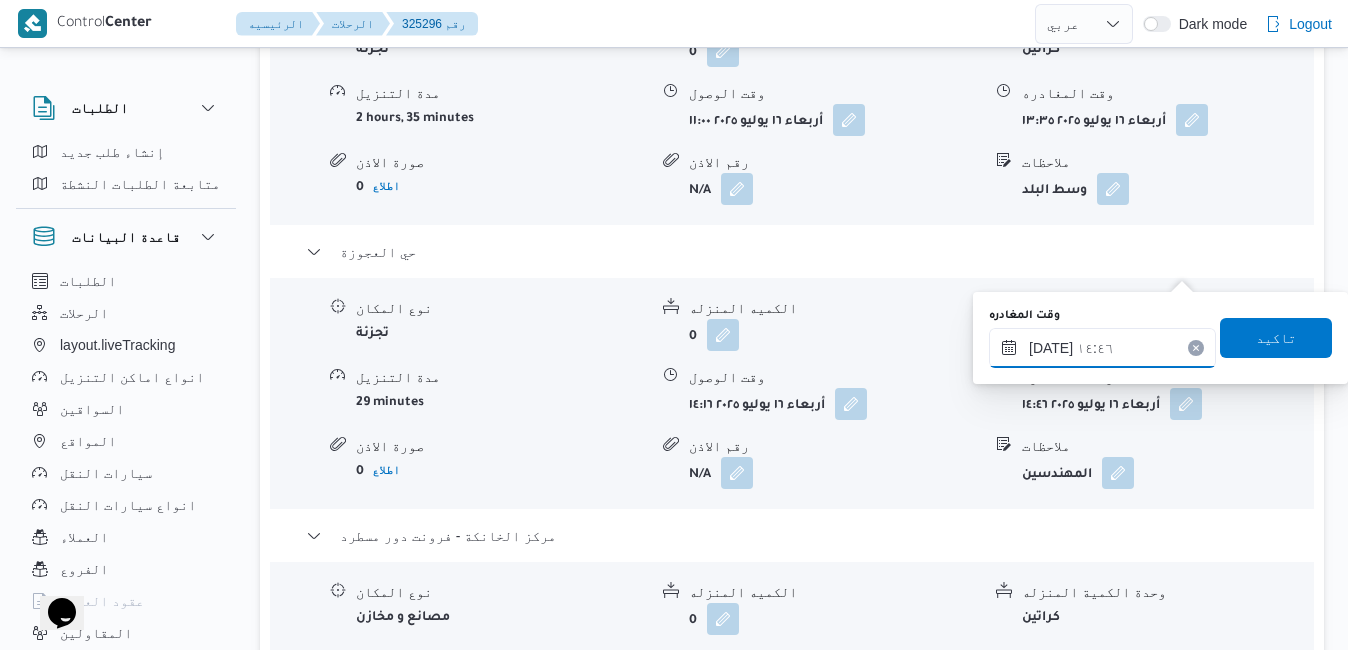 click on "١٦/٠٧/٢٠٢٥ ١٤:٤٦" at bounding box center (1102, 348) 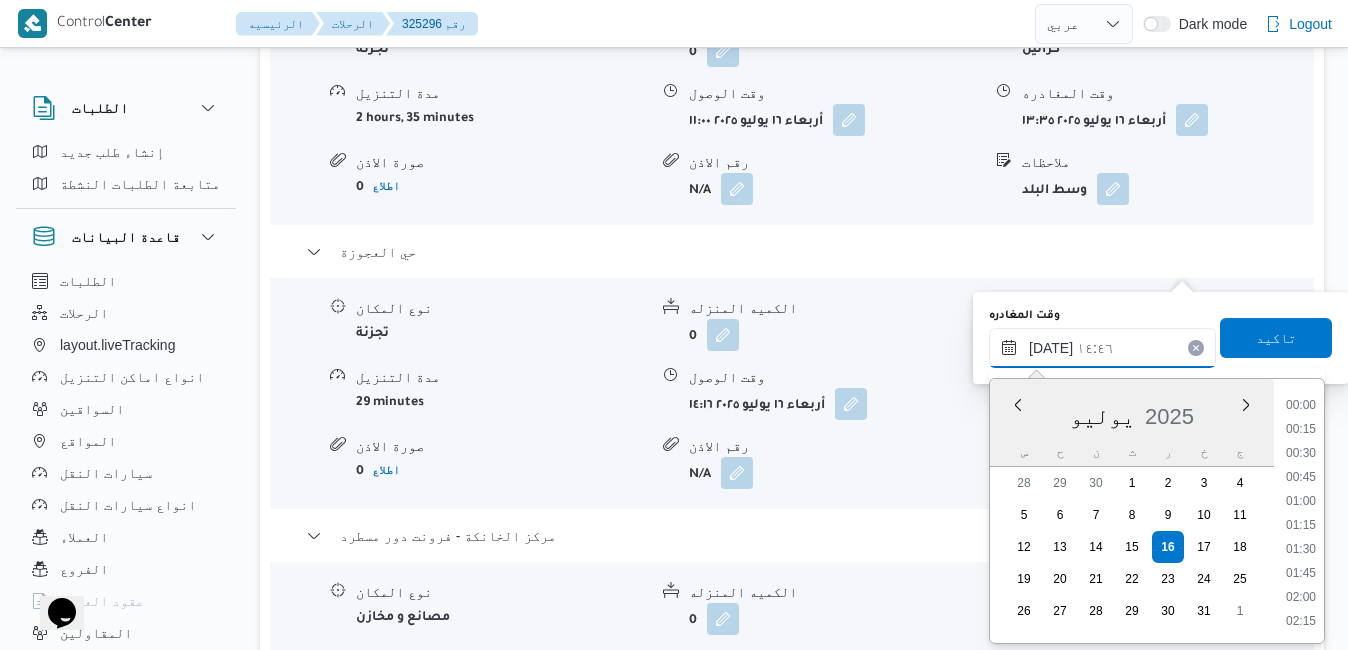 scroll, scrollTop: 1294, scrollLeft: 0, axis: vertical 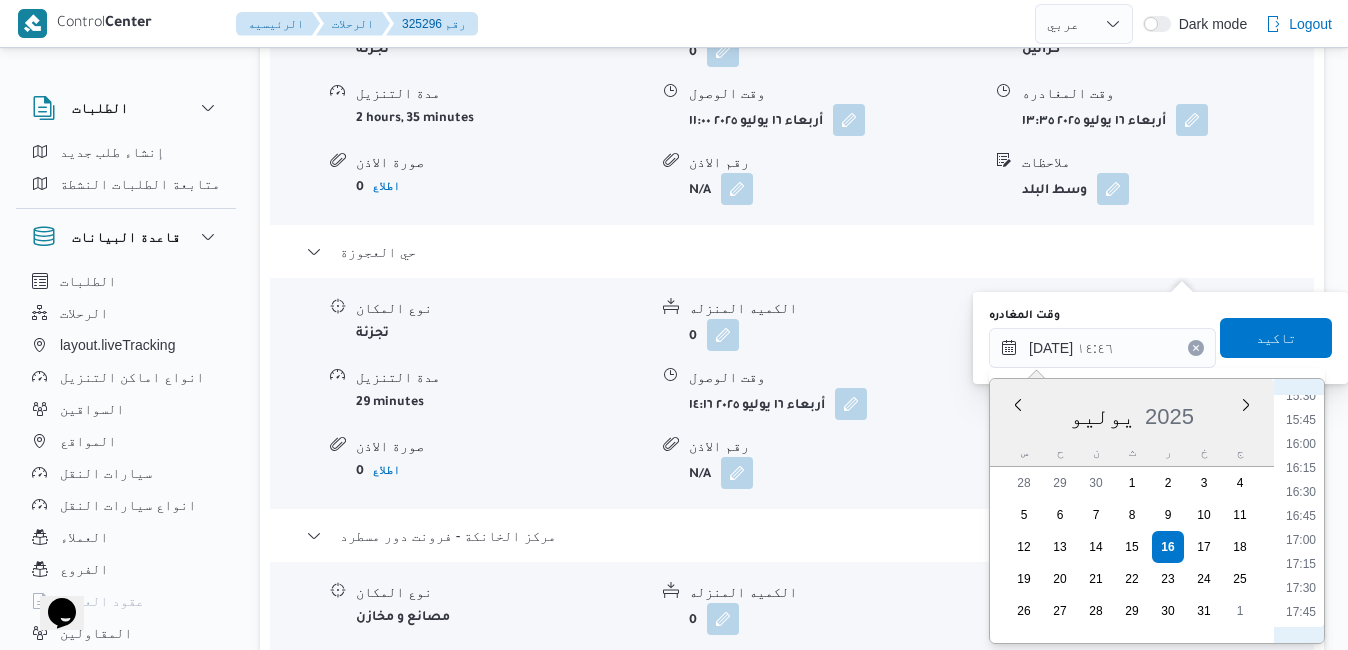 click on "17:45" at bounding box center (1301, 612) 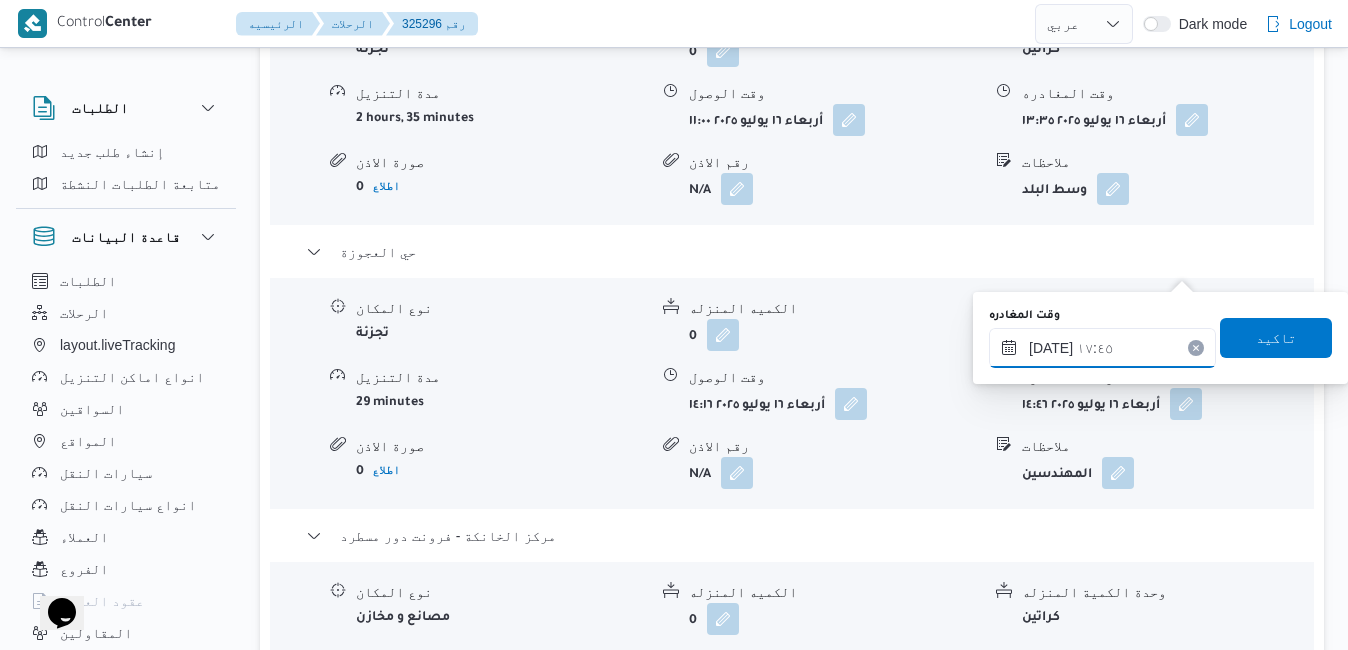 click on "١٦/٠٧/٢٠٢٥ ١٧:٤٥" at bounding box center (1102, 348) 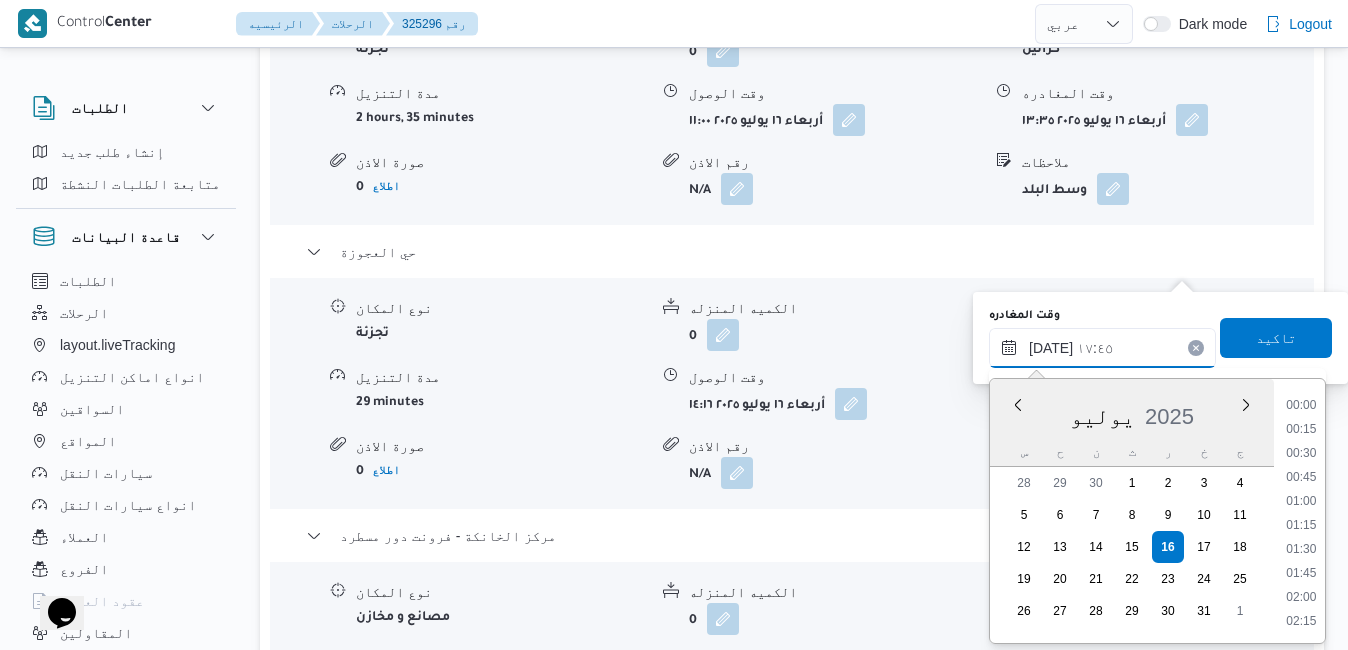 click on "١٦/٠٧/٢٠٢٥ ١٧:٤٥" at bounding box center [1102, 348] 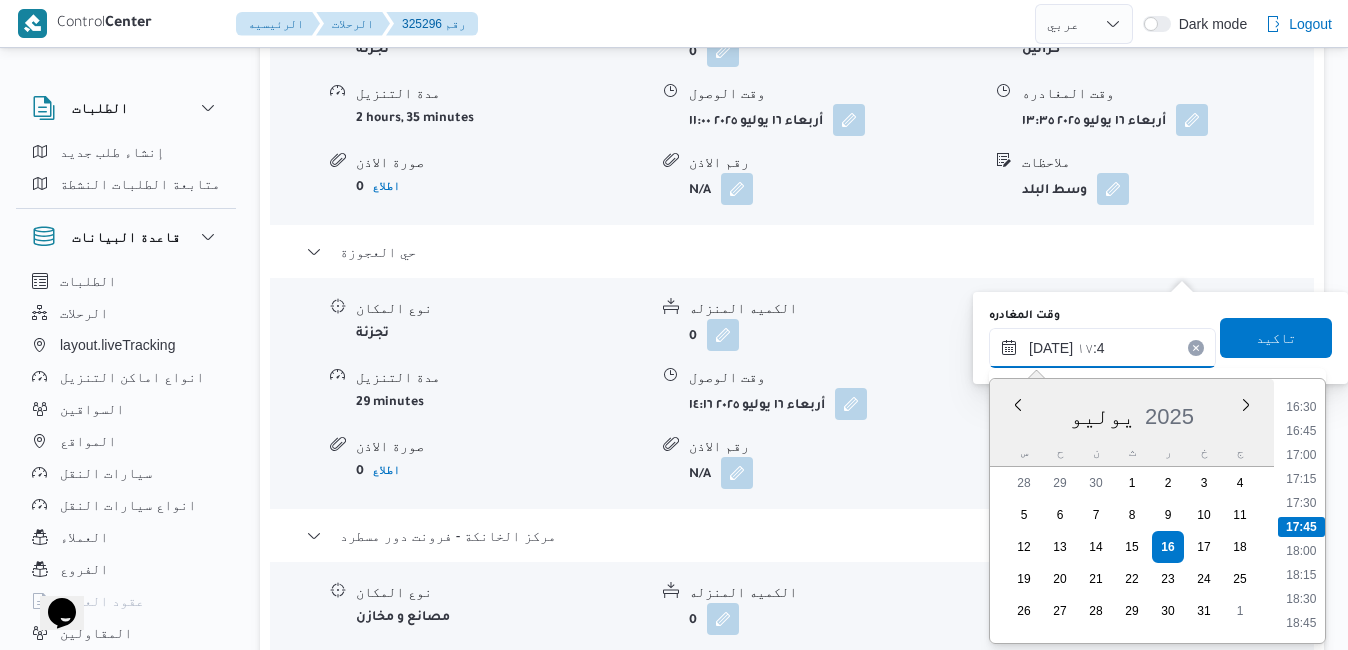 type on "١٦/٠٧/٢٠٢٥ ١٧:40" 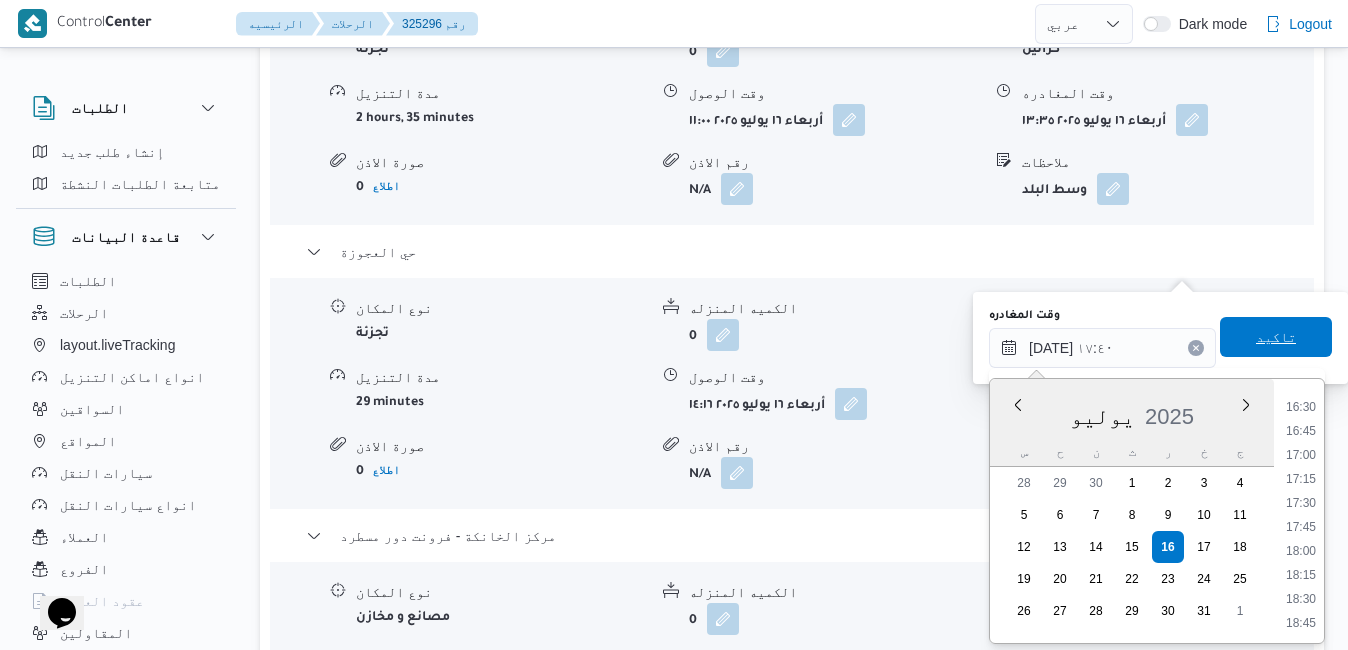click on "تاكيد" at bounding box center (1276, 337) 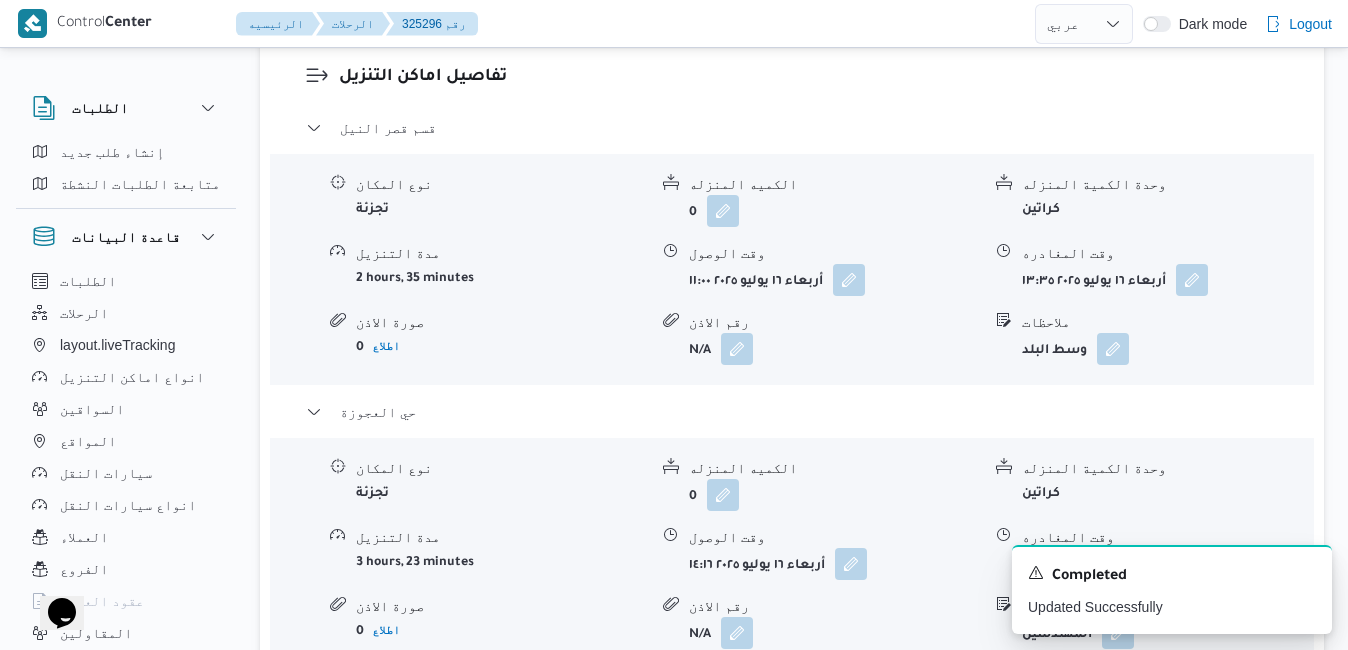 scroll, scrollTop: 1840, scrollLeft: 0, axis: vertical 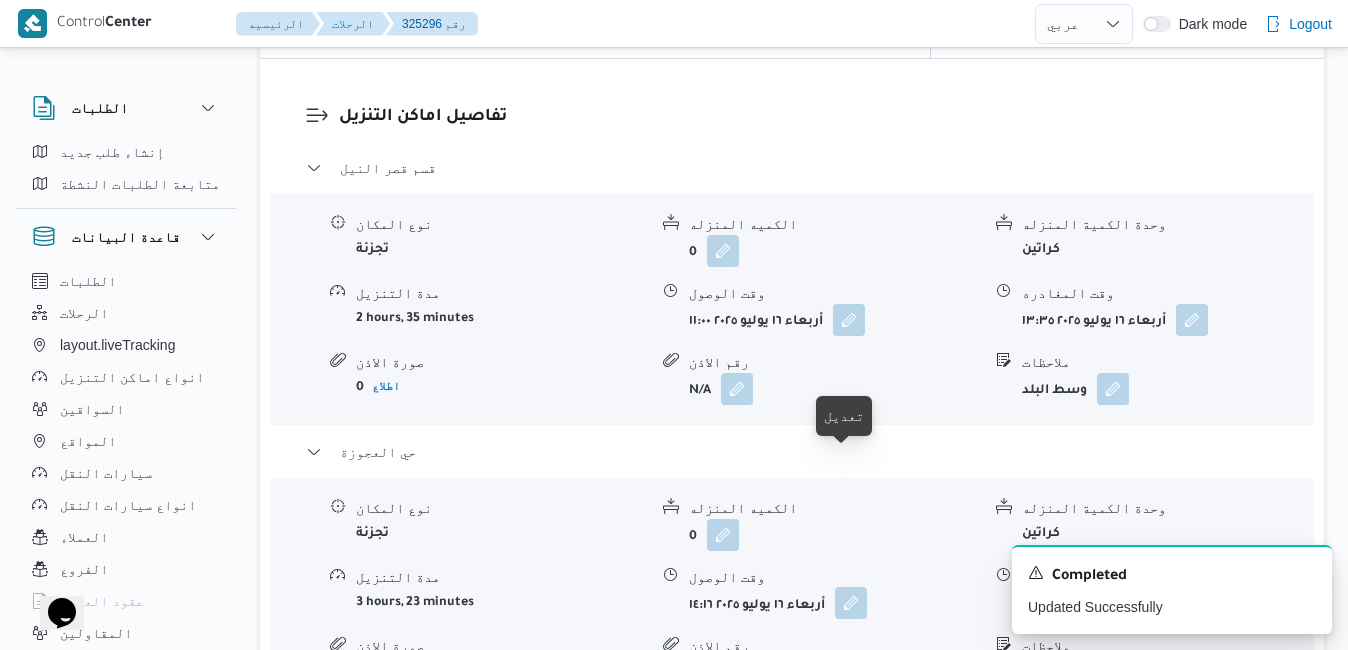 click at bounding box center (851, 603) 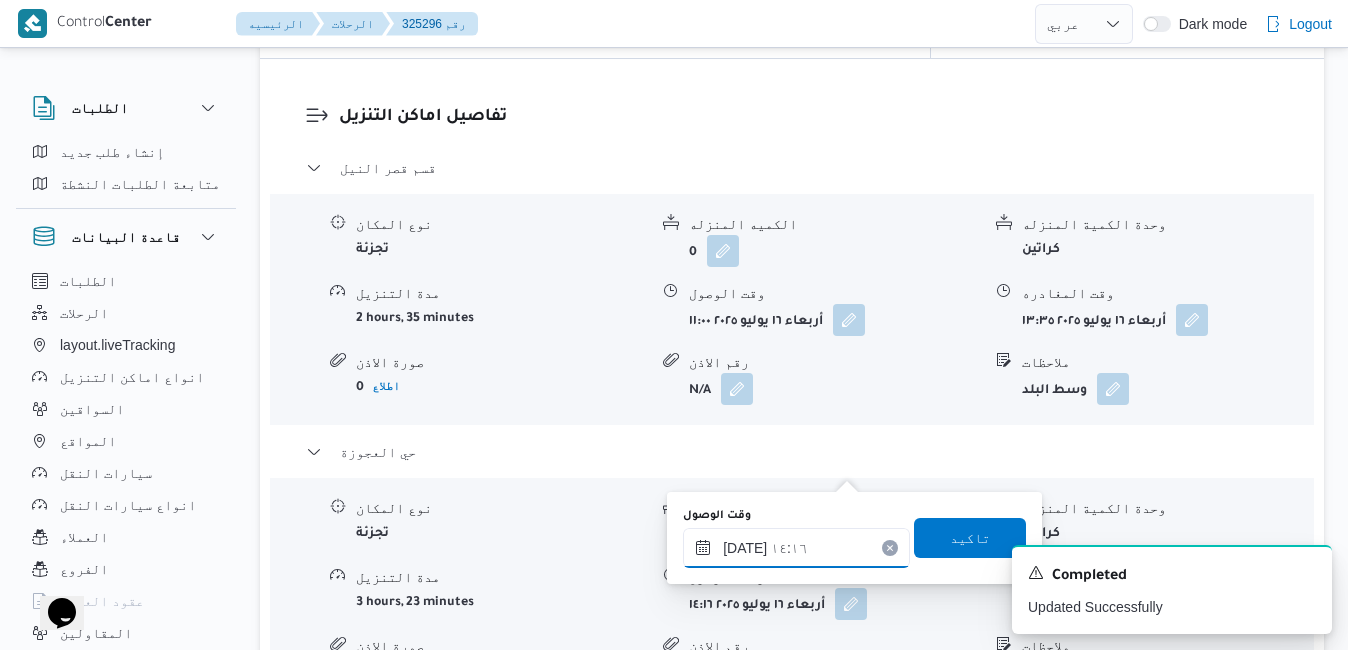 click on "١٦/٠٧/٢٠٢٥ ١٤:١٦" at bounding box center (796, 548) 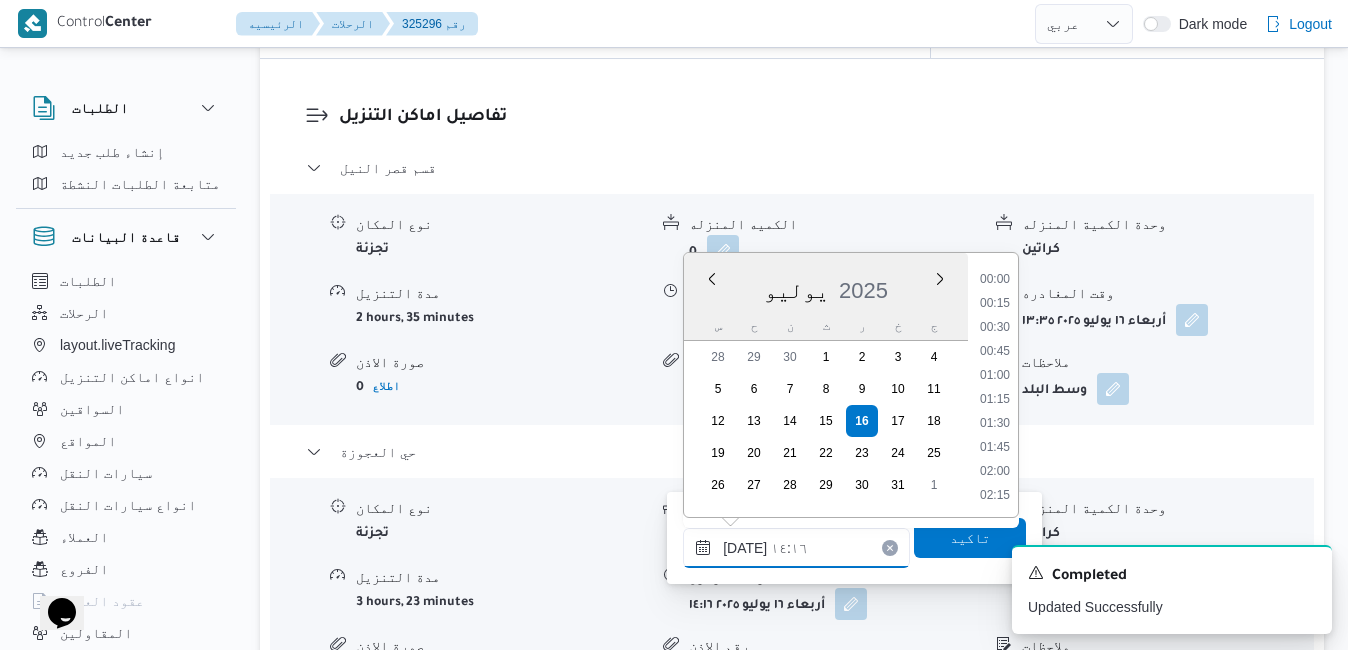 scroll, scrollTop: 1246, scrollLeft: 0, axis: vertical 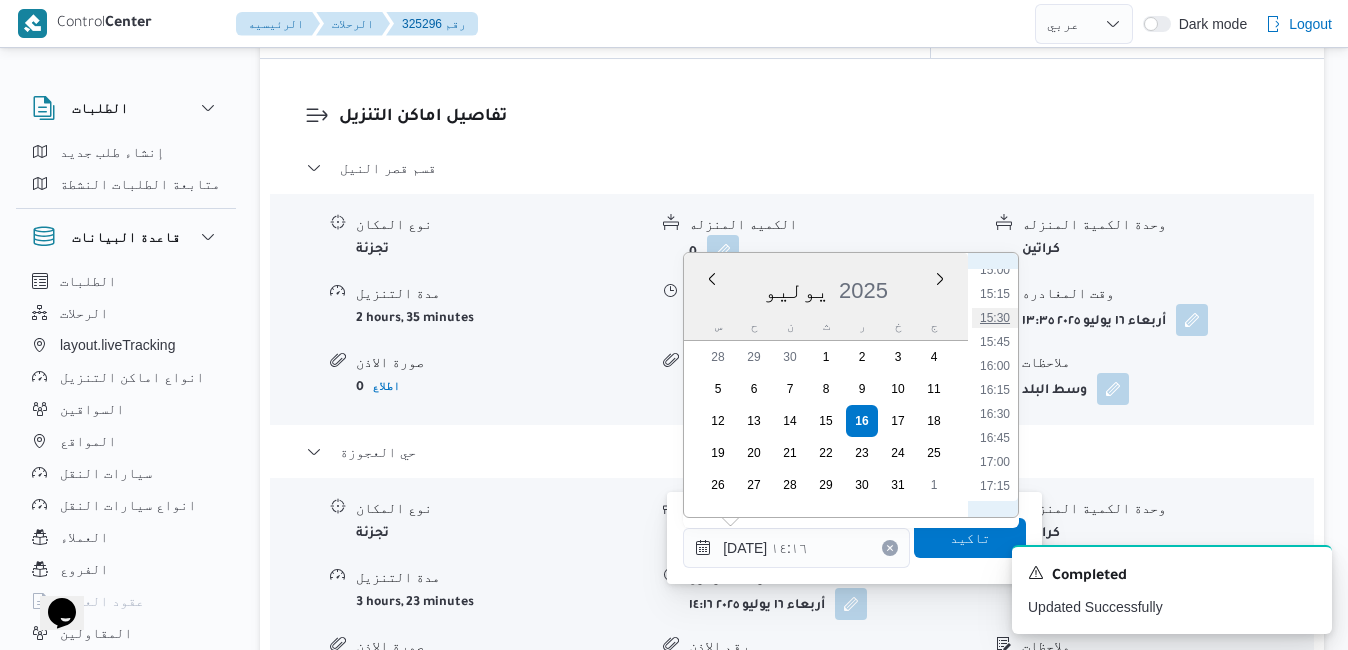 click on "15:30" at bounding box center [995, 318] 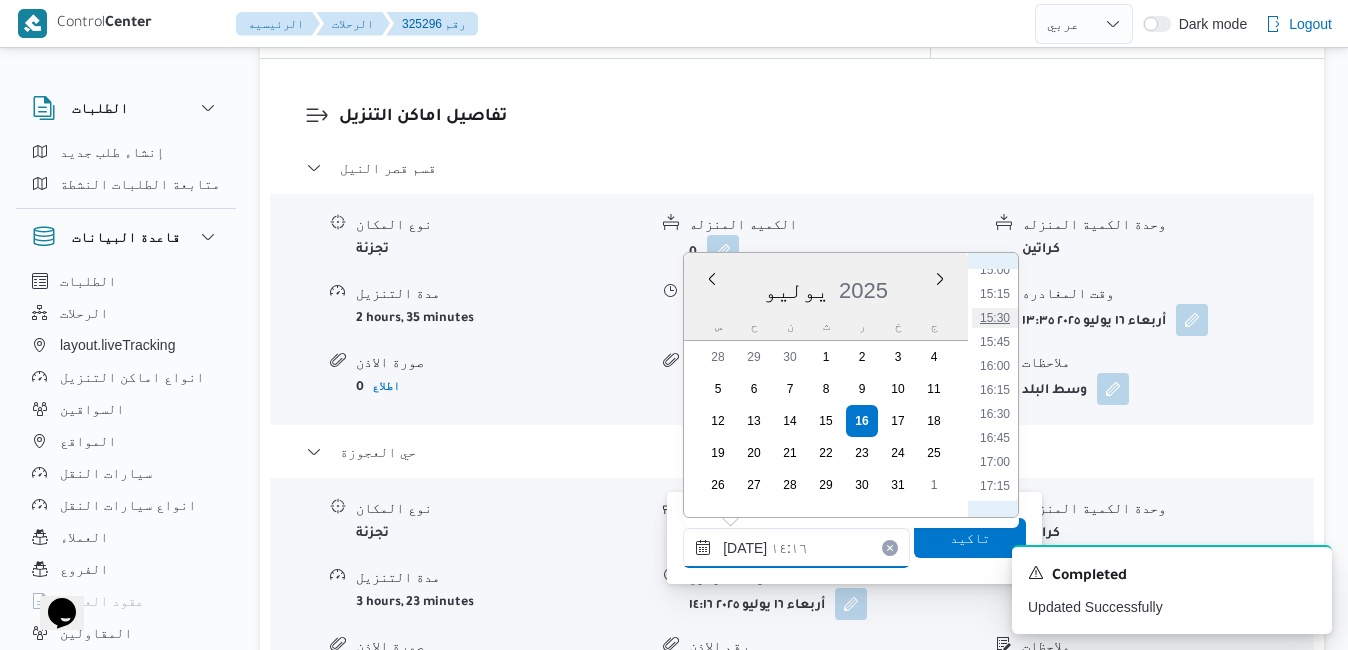 type on "[DATE] ١٥:٣٠" 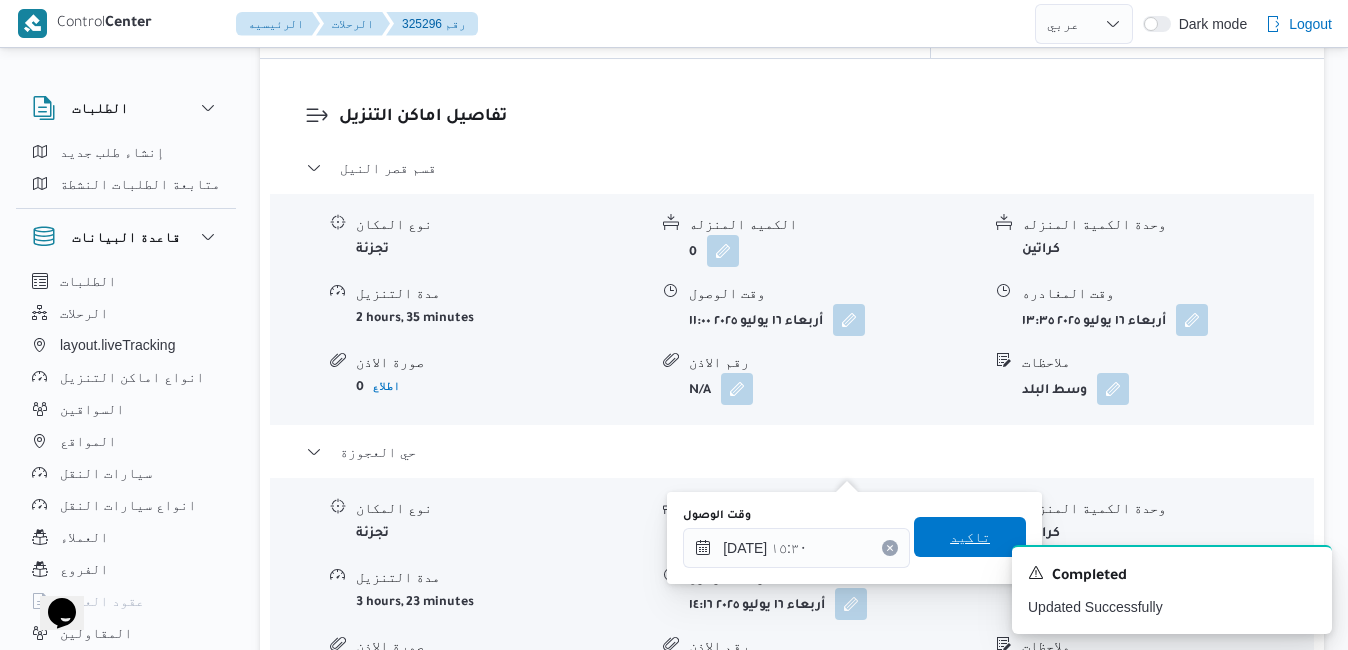 click on "تاكيد" at bounding box center [970, 537] 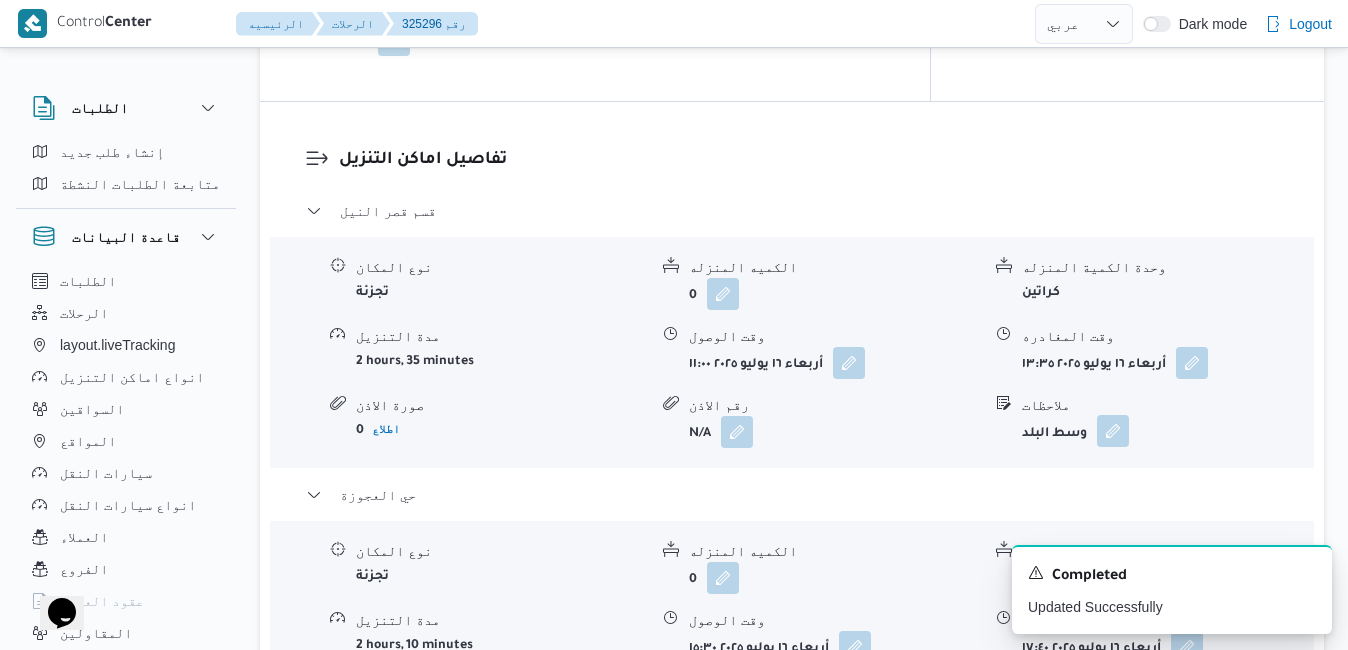 scroll, scrollTop: 1720, scrollLeft: 0, axis: vertical 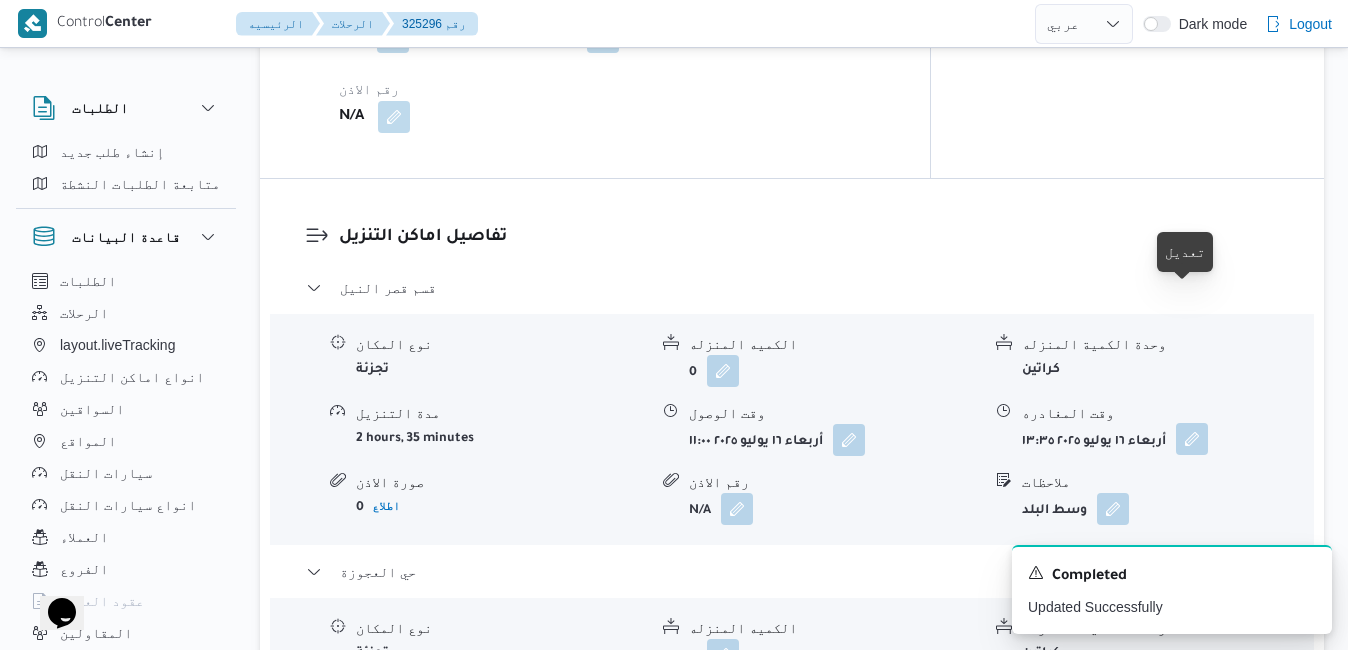 click at bounding box center (1192, 439) 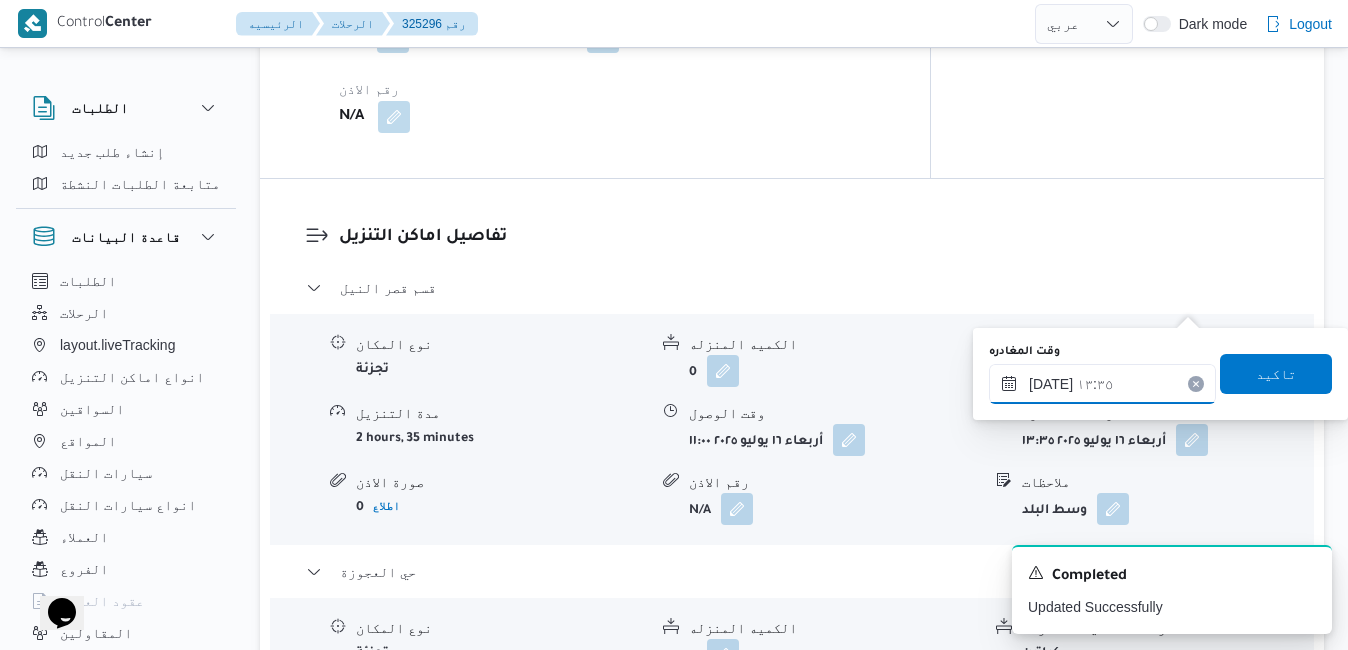 click on "١٦/٠٧/٢٠٢٥ ١٣:٣٥" at bounding box center [1102, 384] 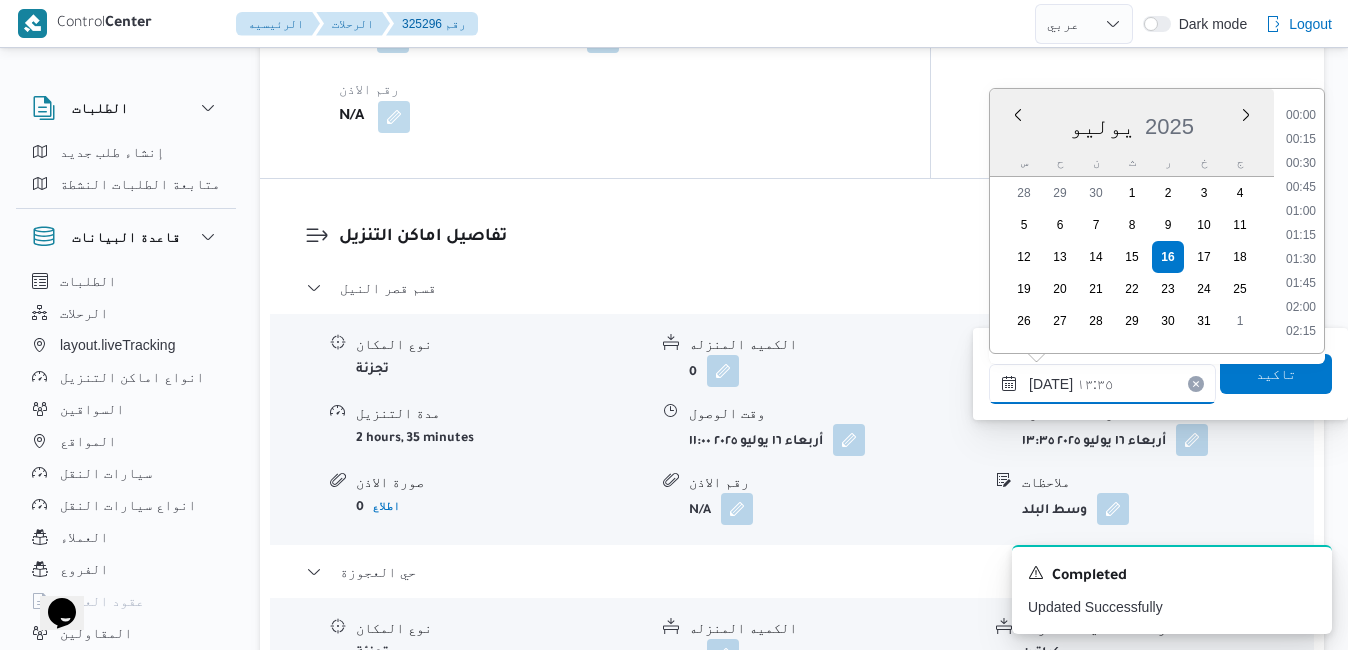 scroll, scrollTop: 1174, scrollLeft: 0, axis: vertical 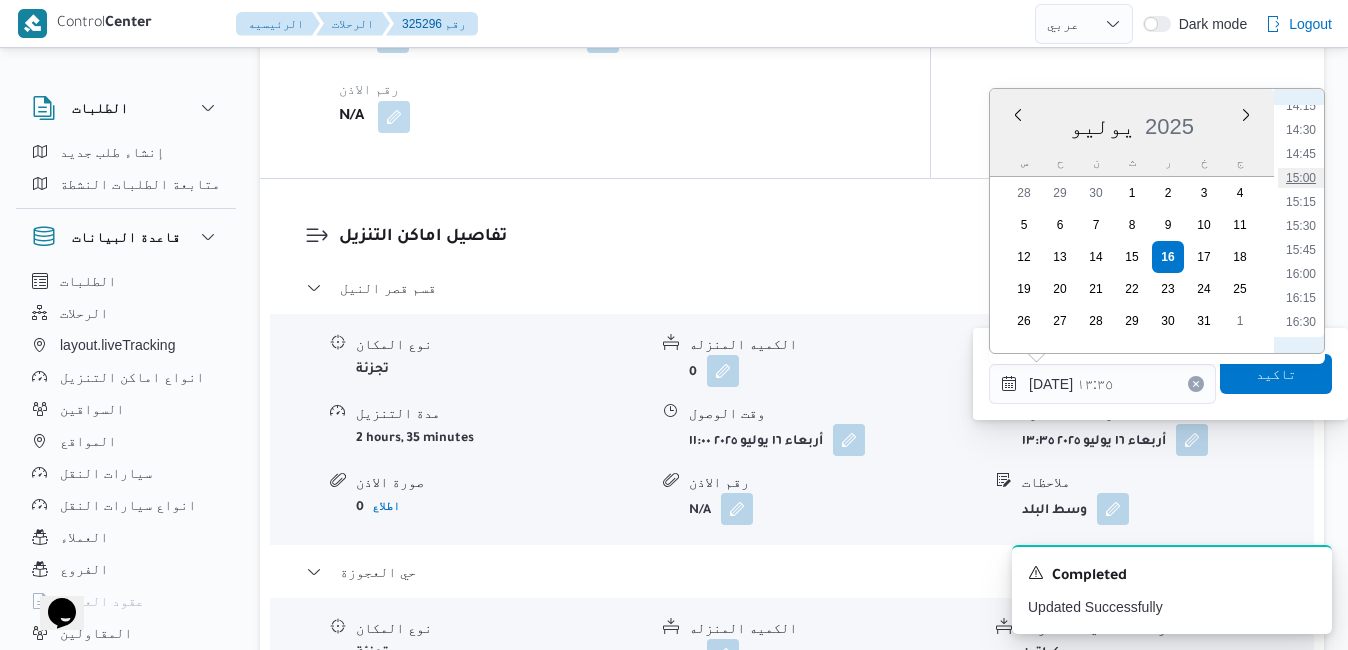 click on "15:00" at bounding box center [1301, 178] 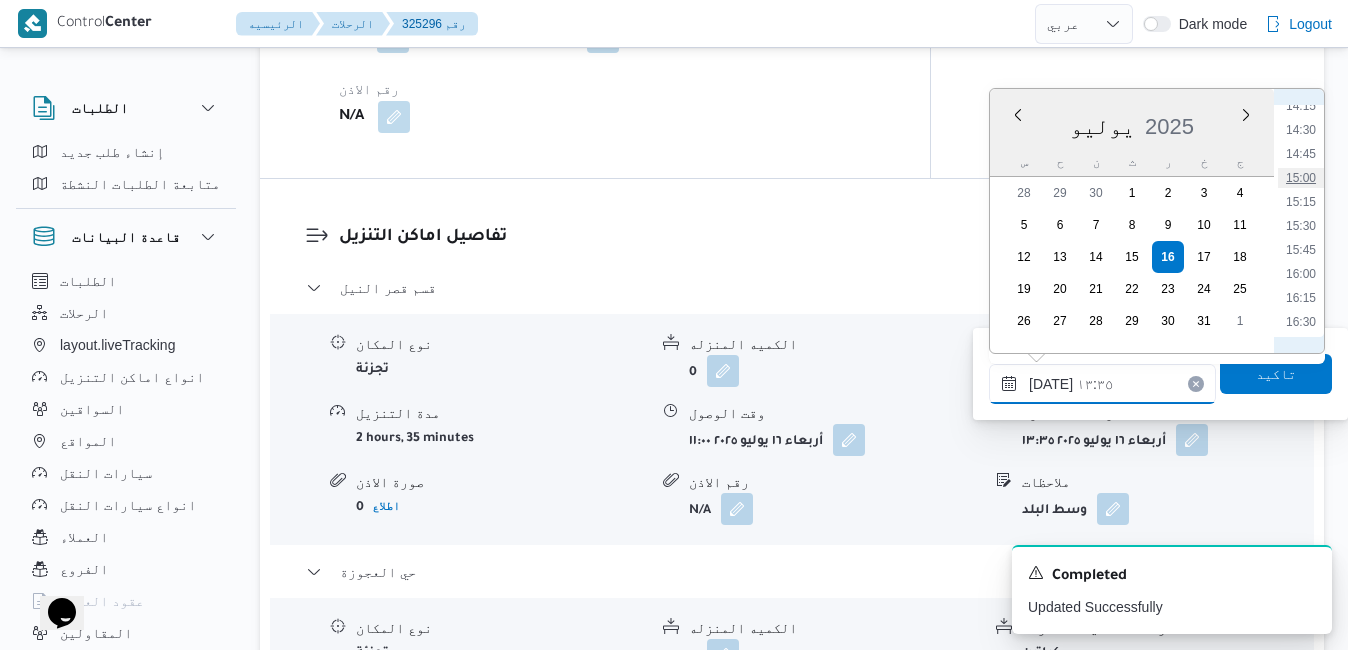type on "١٦/٠٧/٢٠٢٥ ١٥:٠٠" 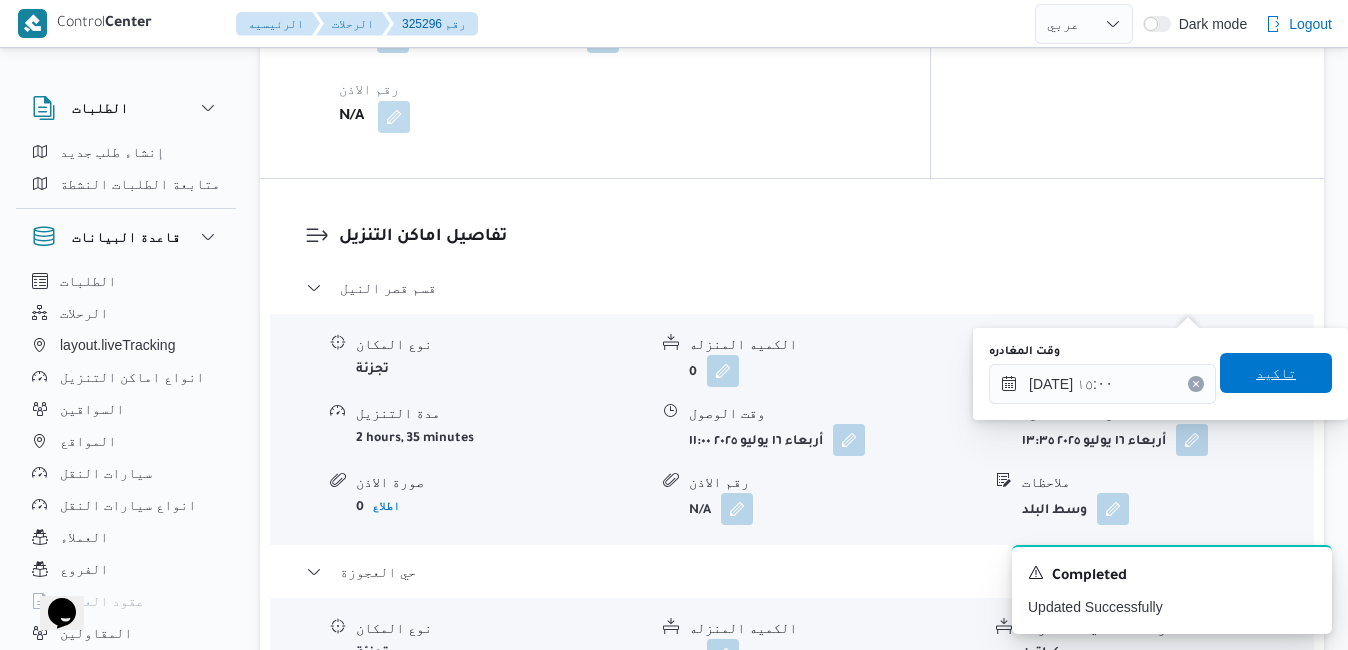 click on "تاكيد" at bounding box center (1276, 373) 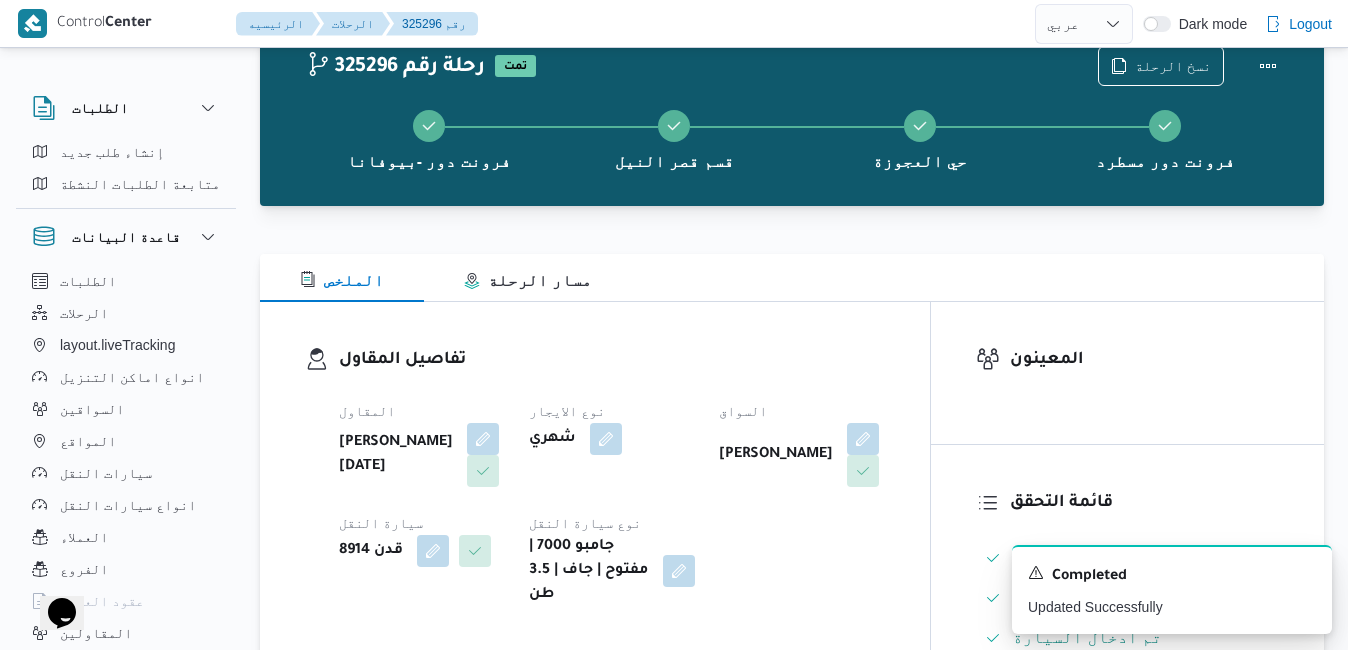 scroll, scrollTop: 0, scrollLeft: 0, axis: both 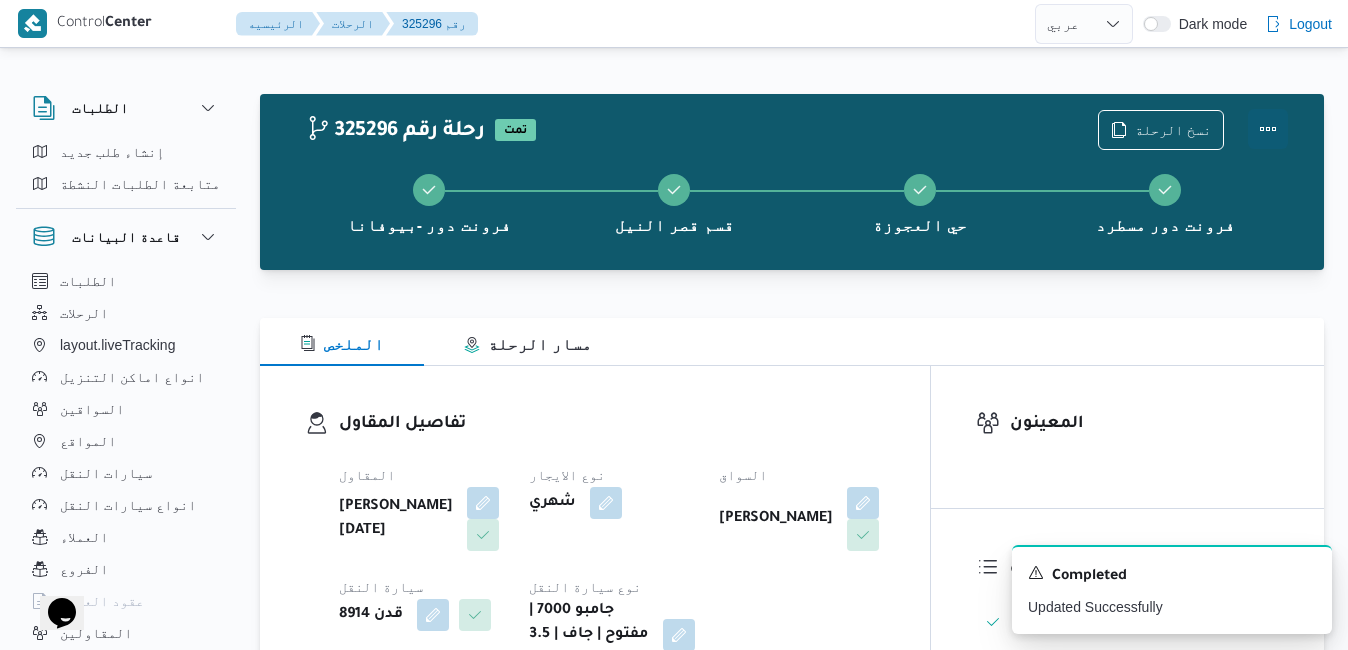 click at bounding box center [1268, 129] 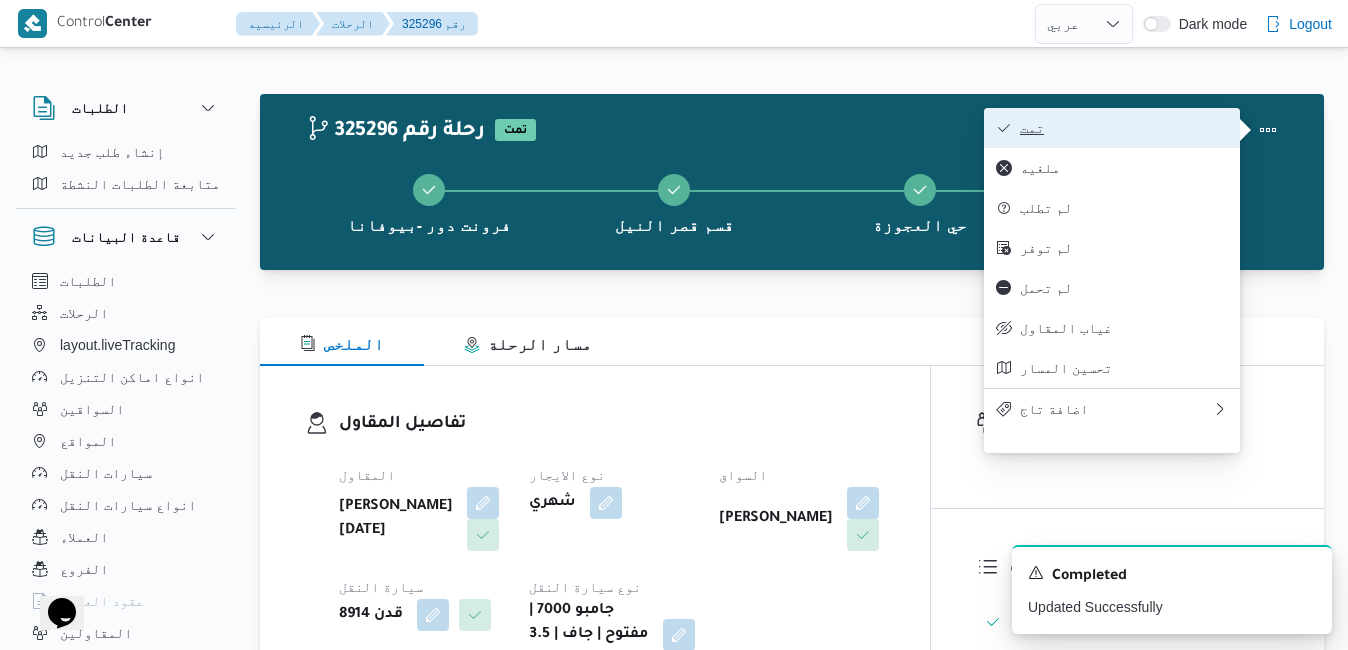click on "تمت" at bounding box center (1124, 128) 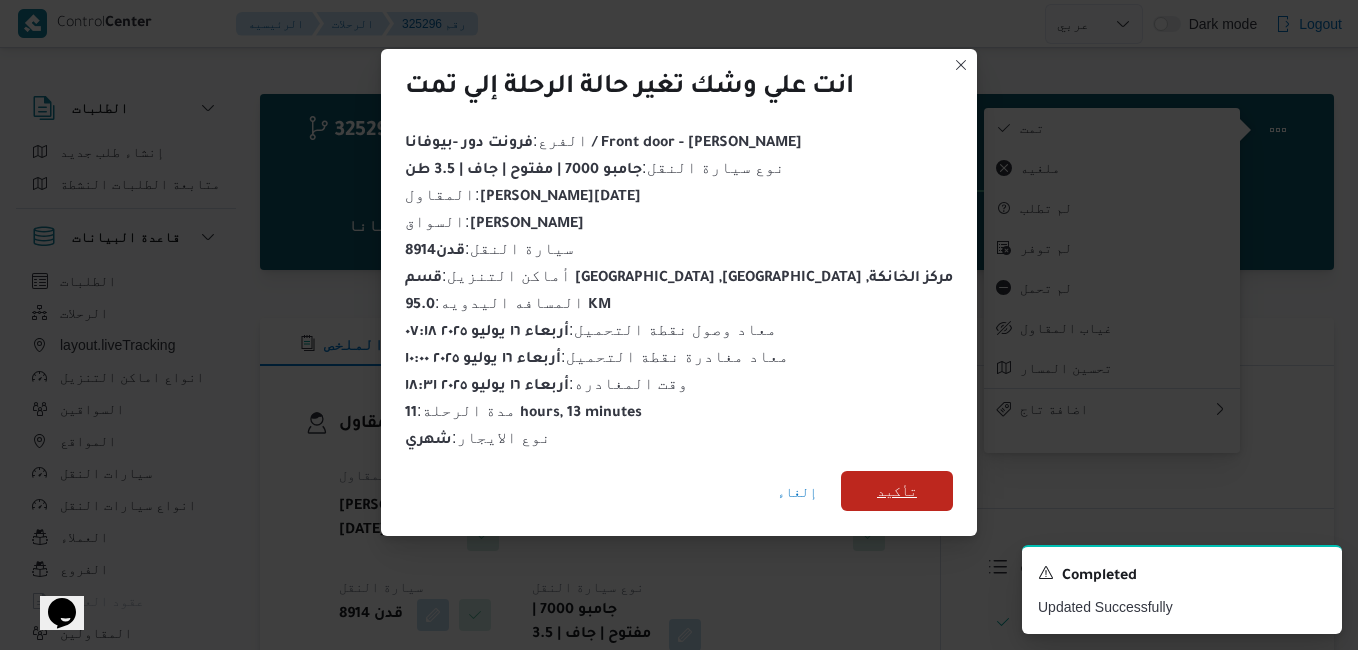 click on "تأكيد" at bounding box center (897, 491) 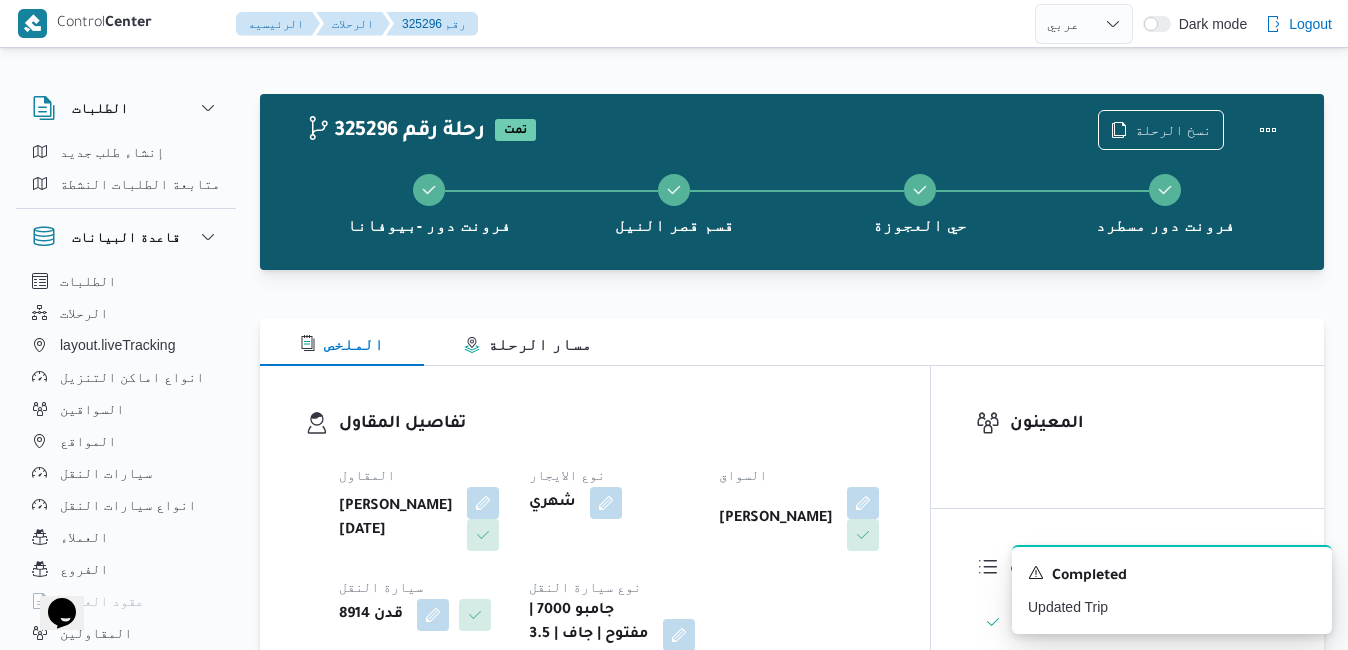 click on "تفاصيل المقاول المقاول ابراهيم رمضان ابراهيم عثمان ابوباشا نوع الايجار شهري السواق اشرف عبدالبصير عبدالبصير خضر  سيارة النقل قدن 8914 نوع سيارة النقل جامبو 7000 | مفتوح | جاف | 3.5 طن" at bounding box center [595, 541] 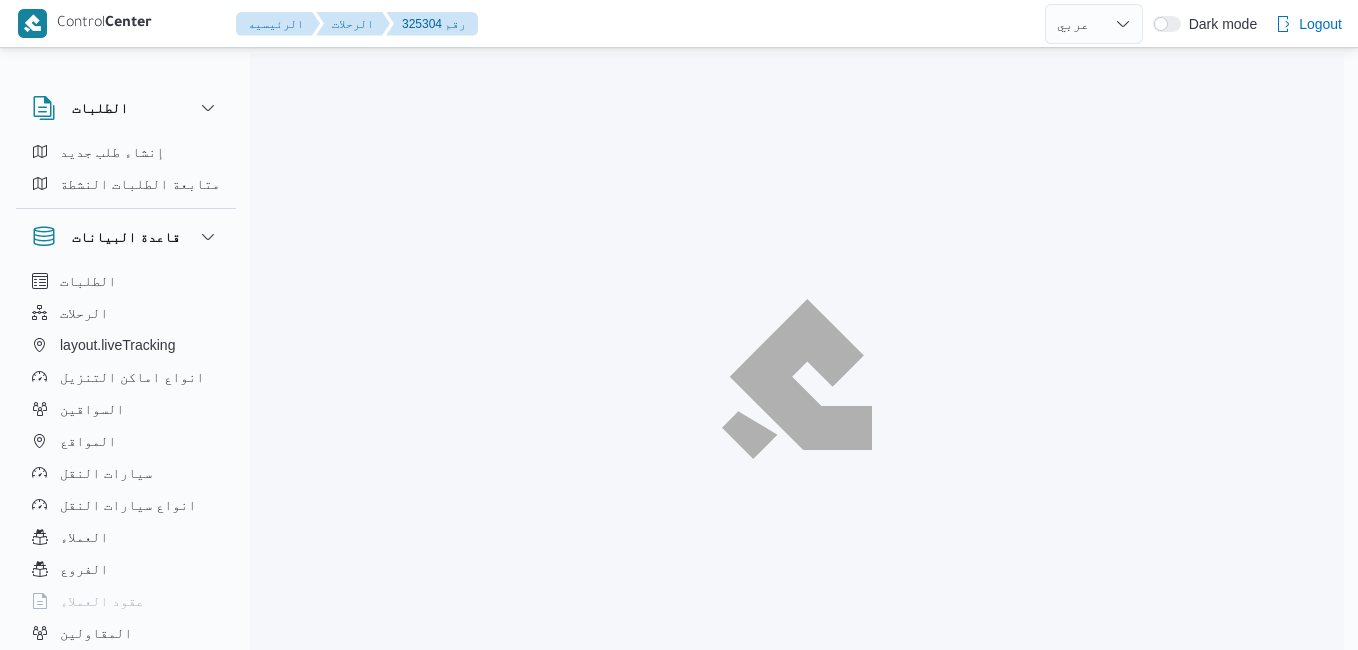 select on "ar" 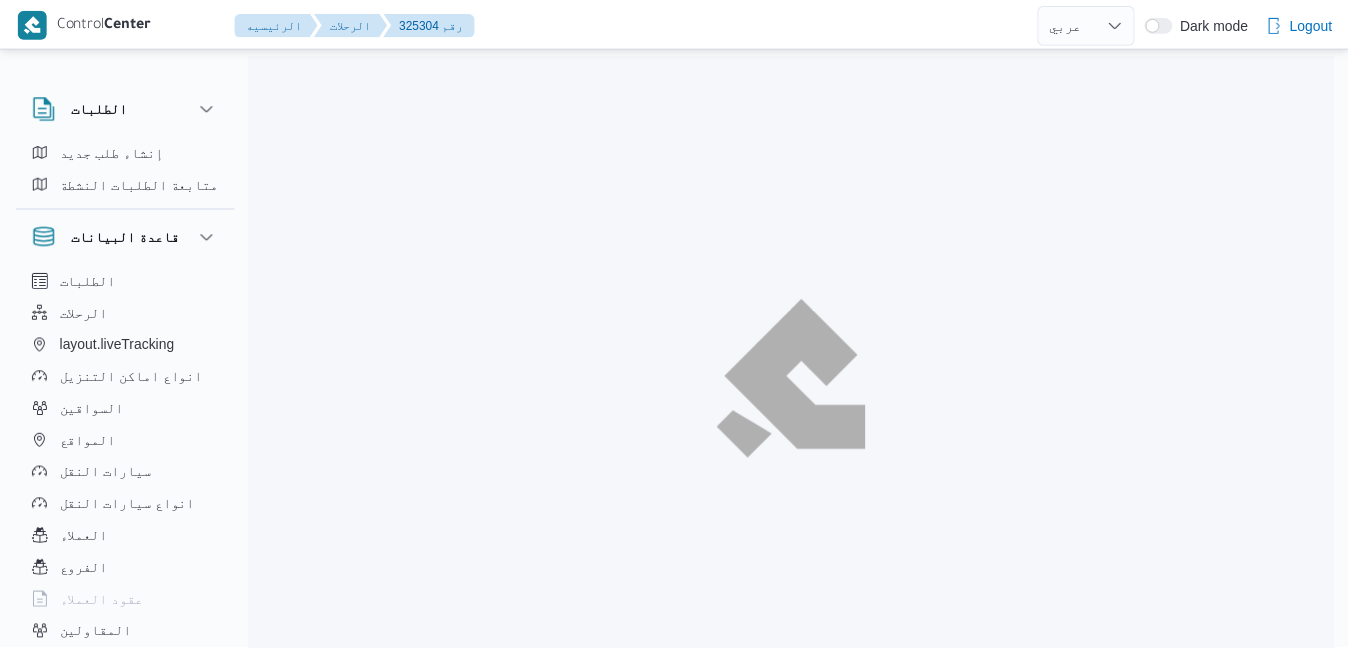 scroll, scrollTop: 0, scrollLeft: 0, axis: both 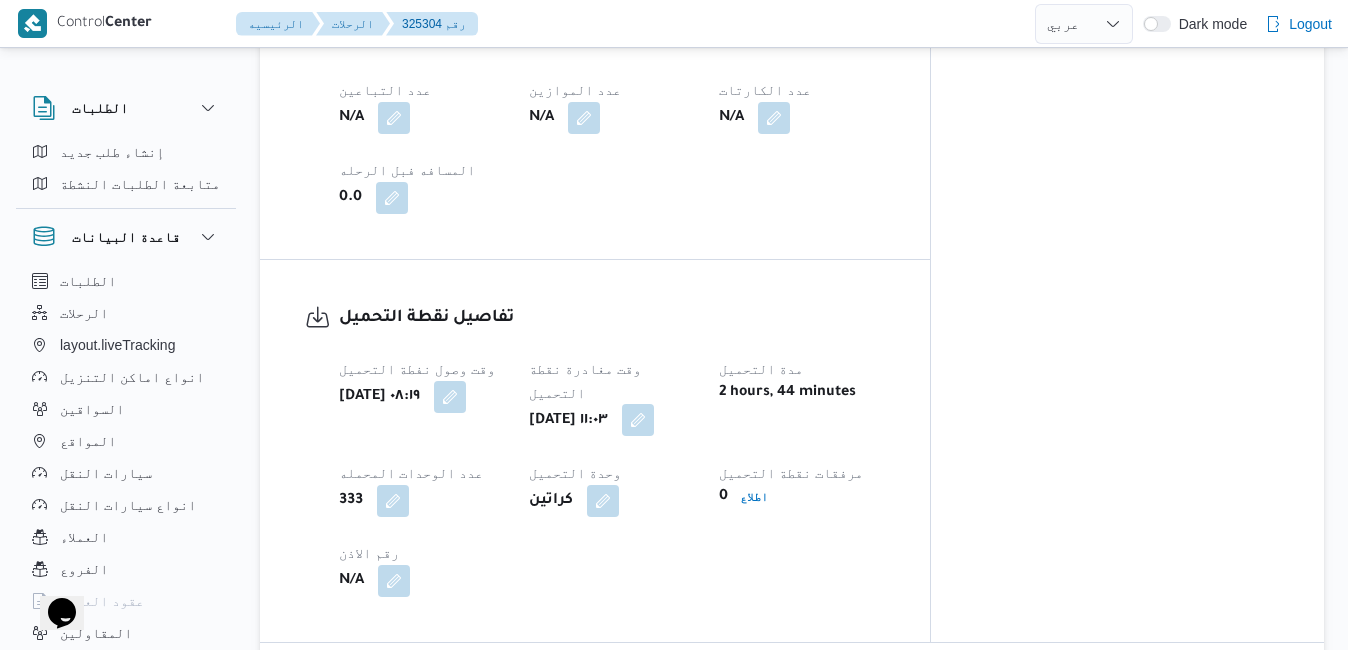 click at bounding box center (638, 420) 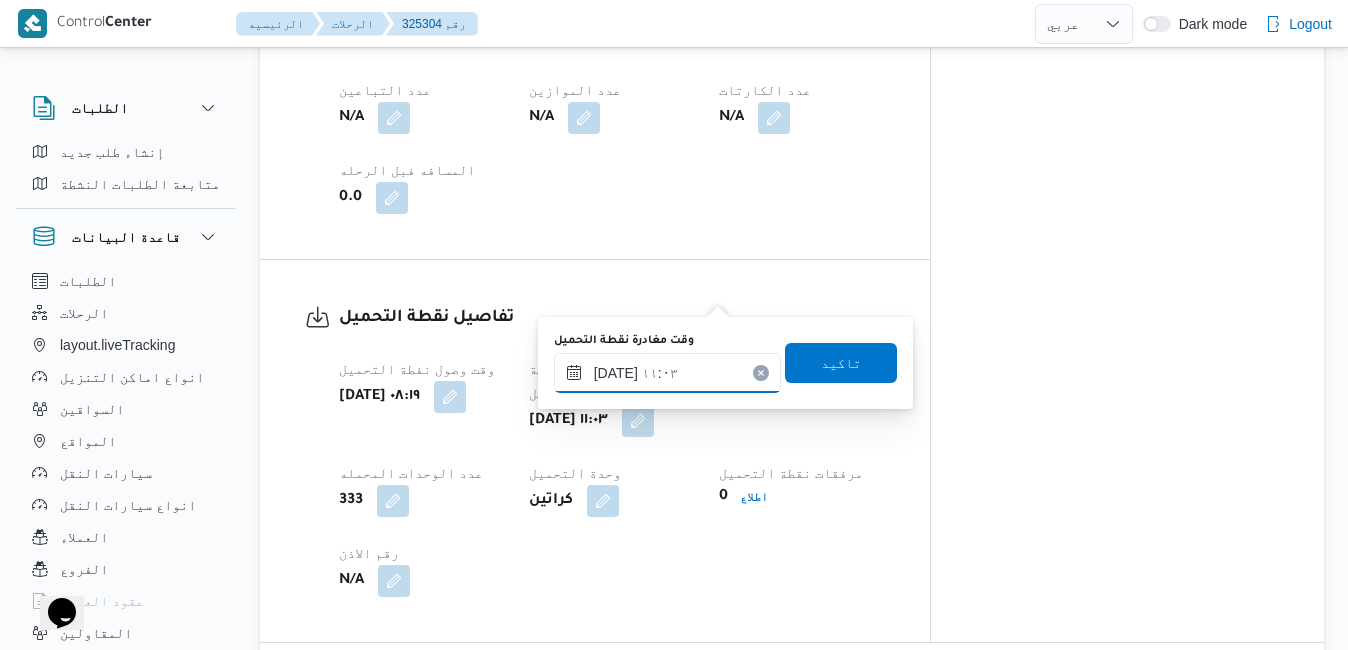 click on "[DATE] ١١:٠٣" at bounding box center [667, 373] 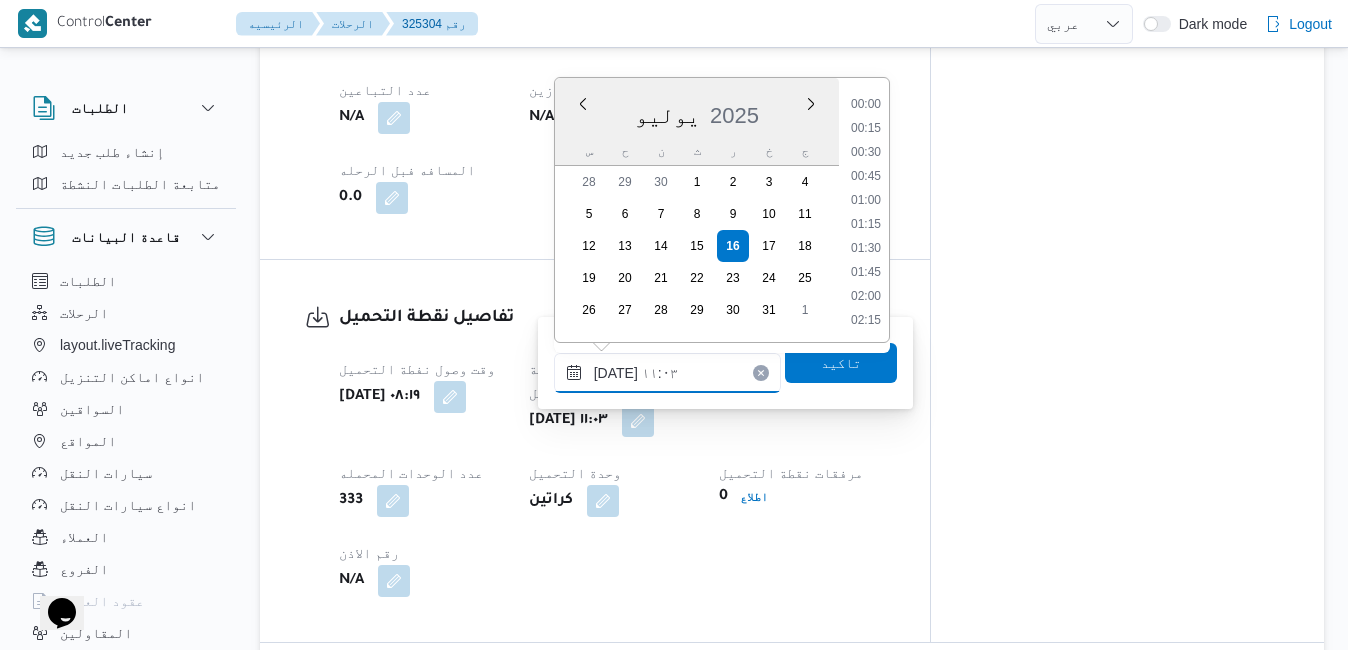 scroll, scrollTop: 934, scrollLeft: 0, axis: vertical 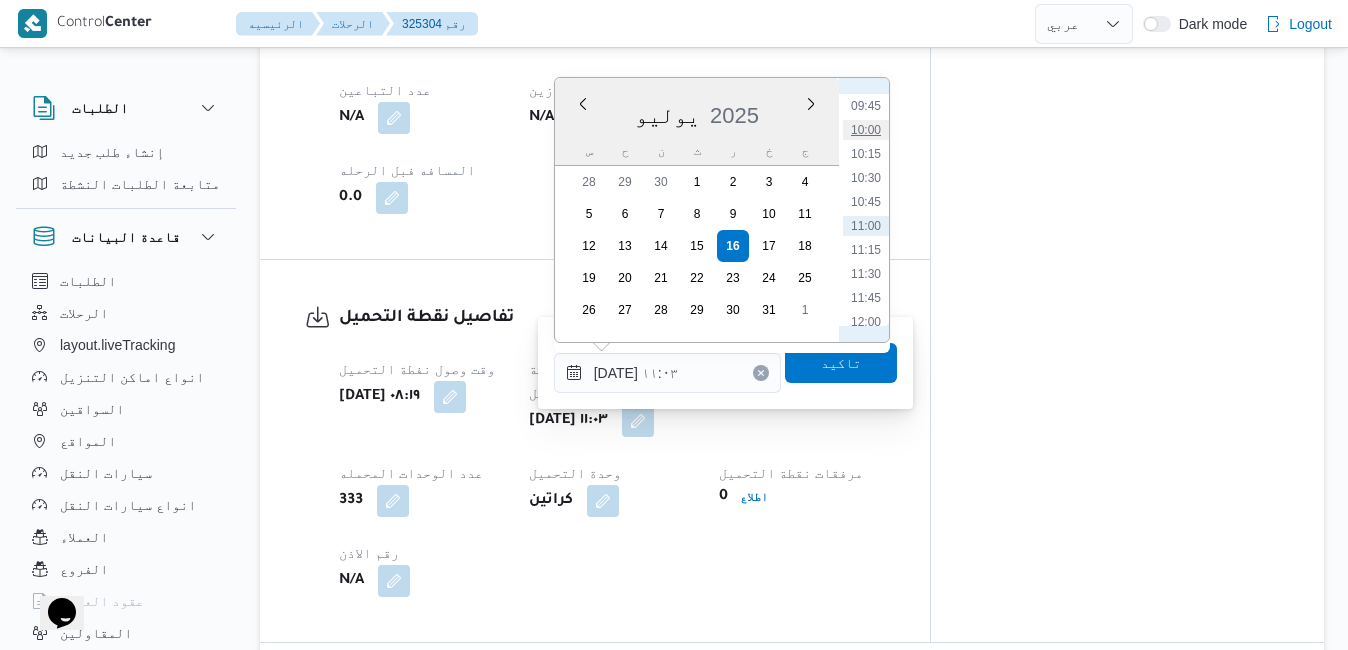 click on "10:00" at bounding box center [866, 130] 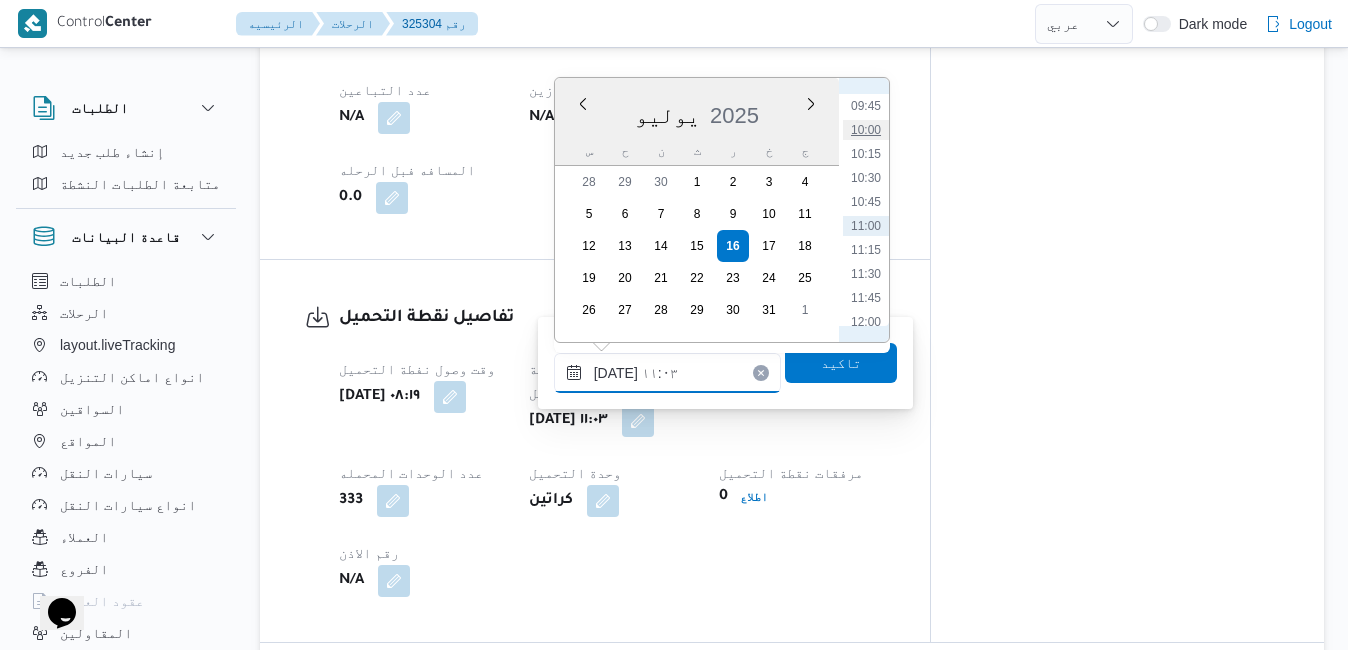 type on "[DATE] ١٠:٠٠" 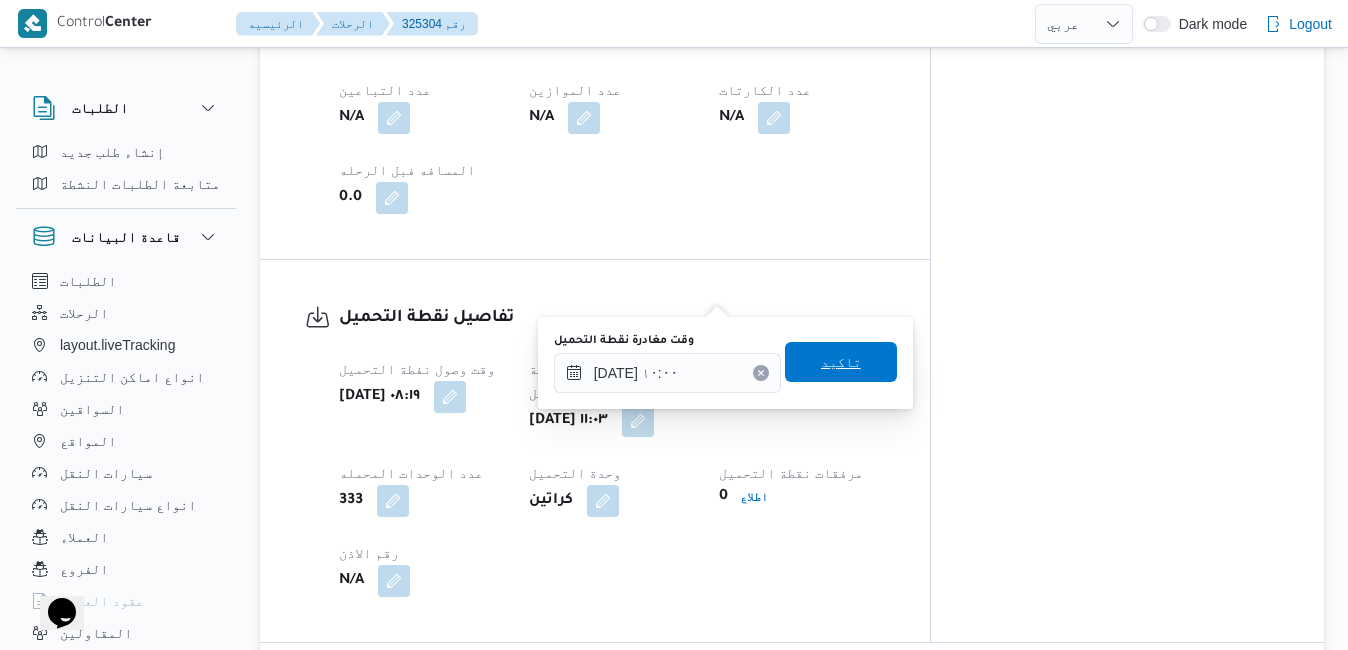 click on "تاكيد" at bounding box center (841, 362) 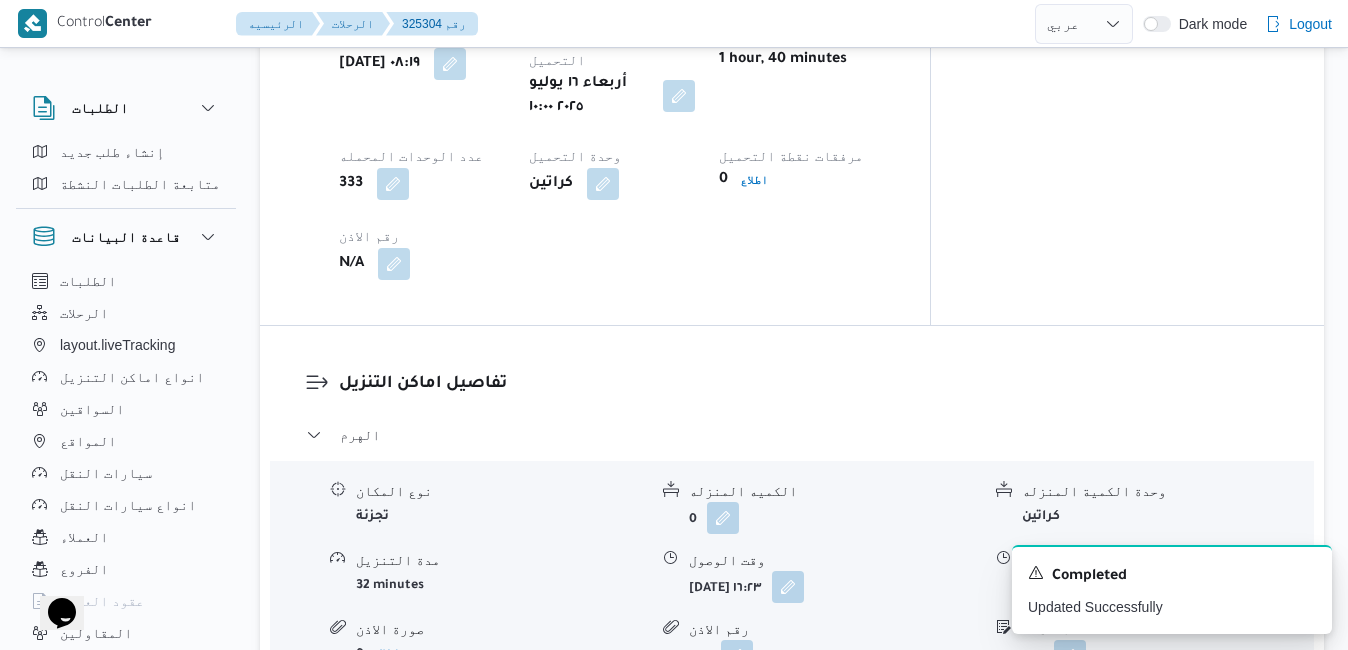 scroll, scrollTop: 1600, scrollLeft: 0, axis: vertical 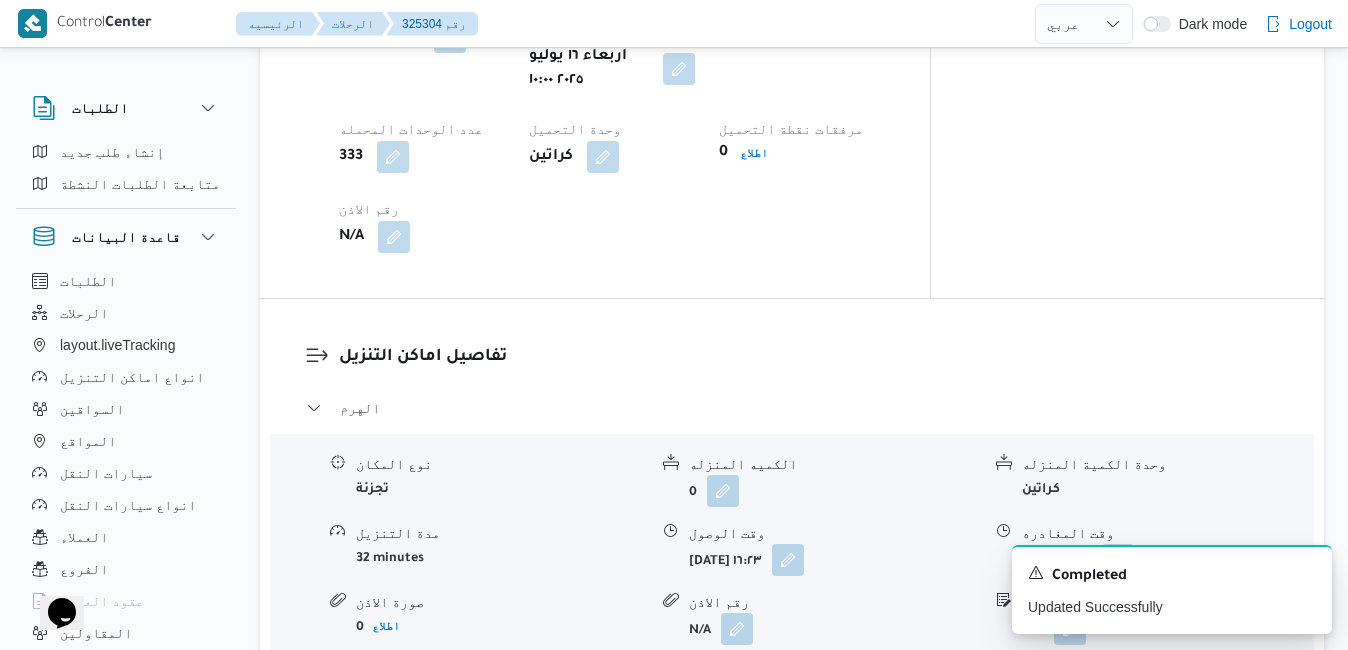 click on "مركز الخانكة -
فرونت دور مسطرد" at bounding box center [792, 692] 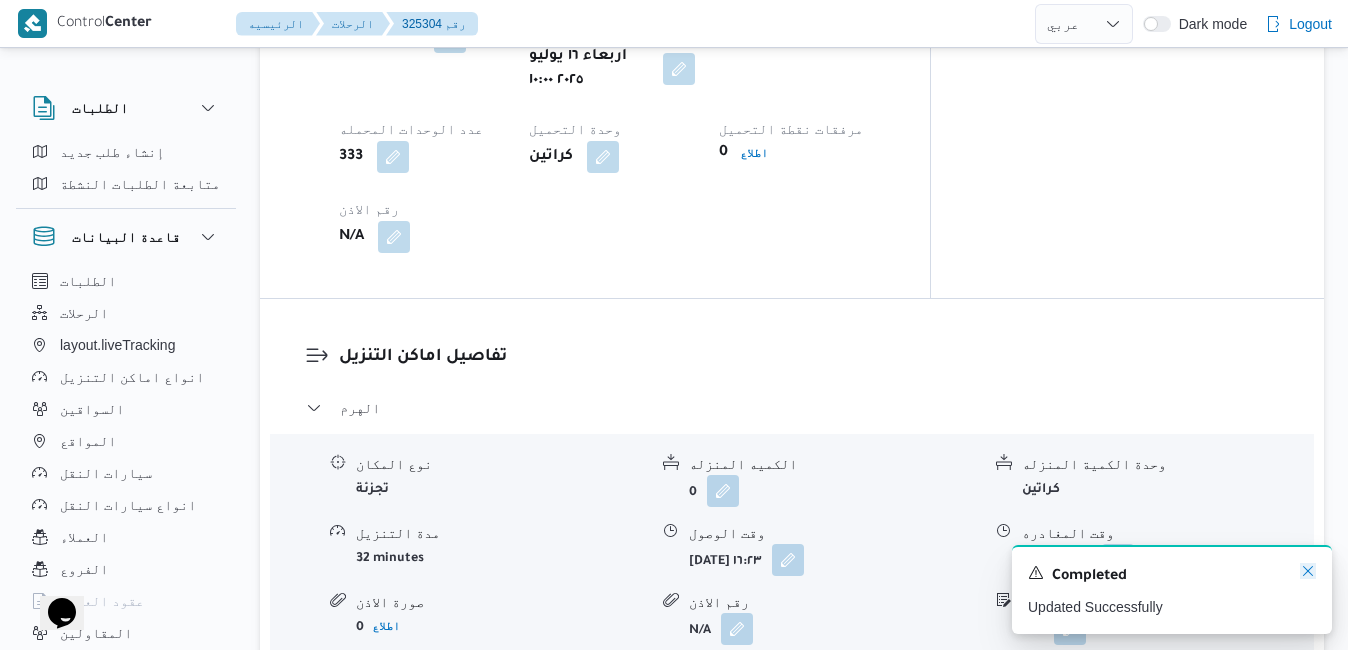 click 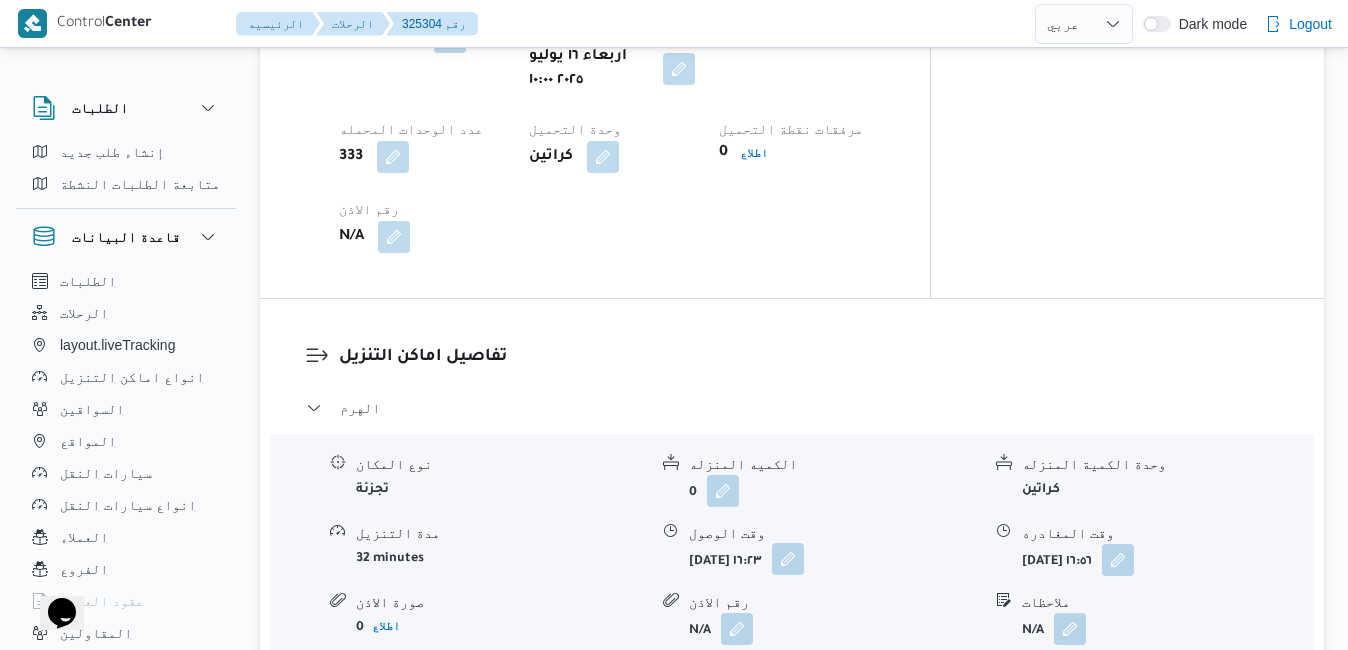 click at bounding box center [788, 559] 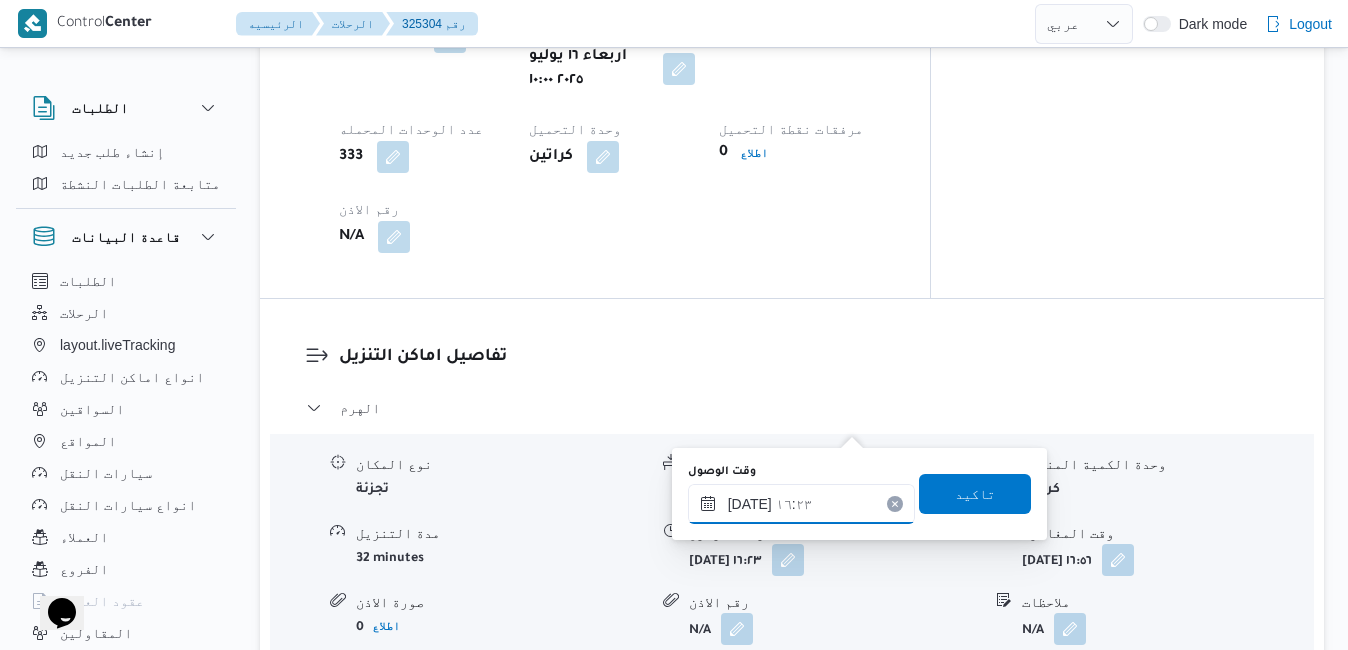 click on "[DATE] ١٦:٢٣" at bounding box center (801, 504) 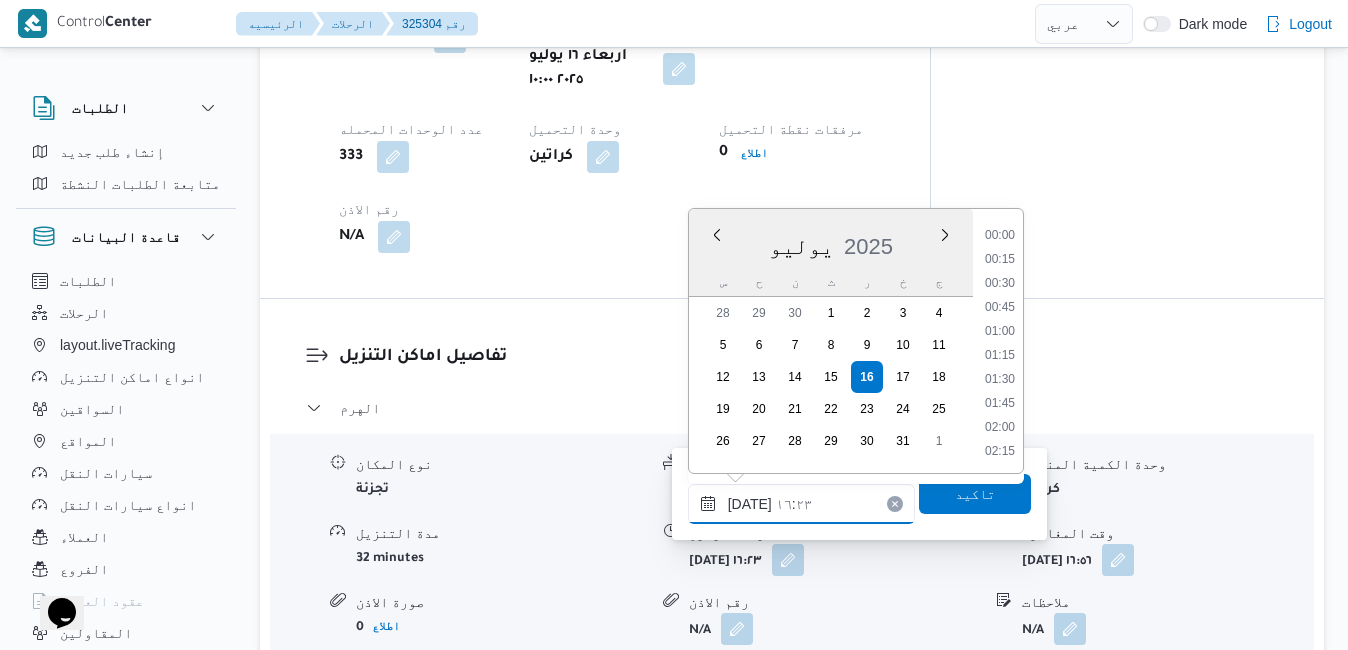 scroll, scrollTop: 1438, scrollLeft: 0, axis: vertical 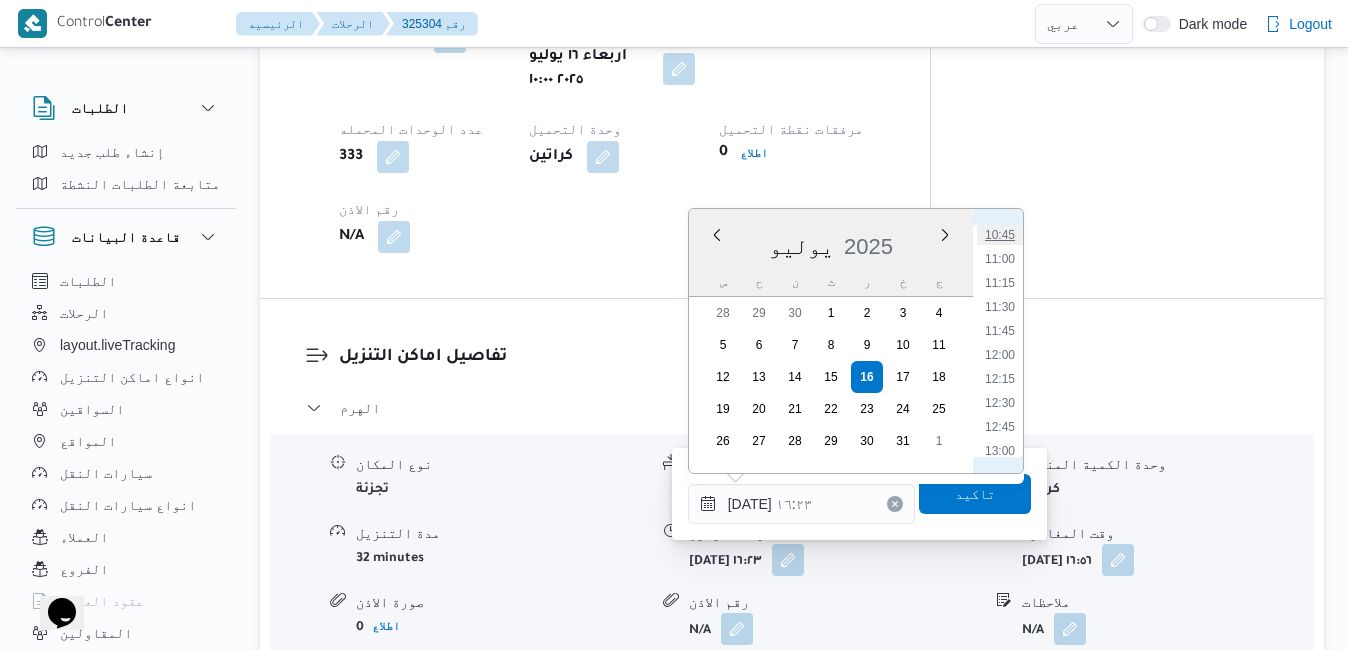 click on "10:45" at bounding box center (1000, 235) 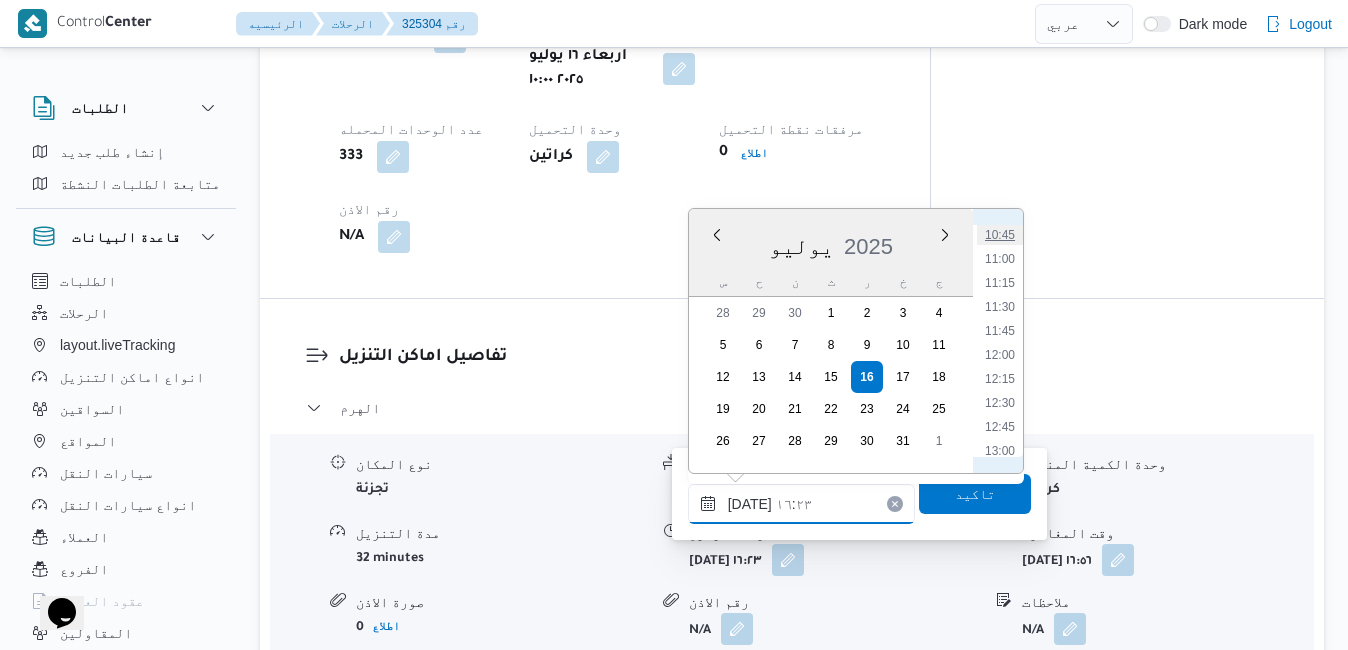 type on "١٦/٠٧/٢٠٢٥ ١٠:٤٥" 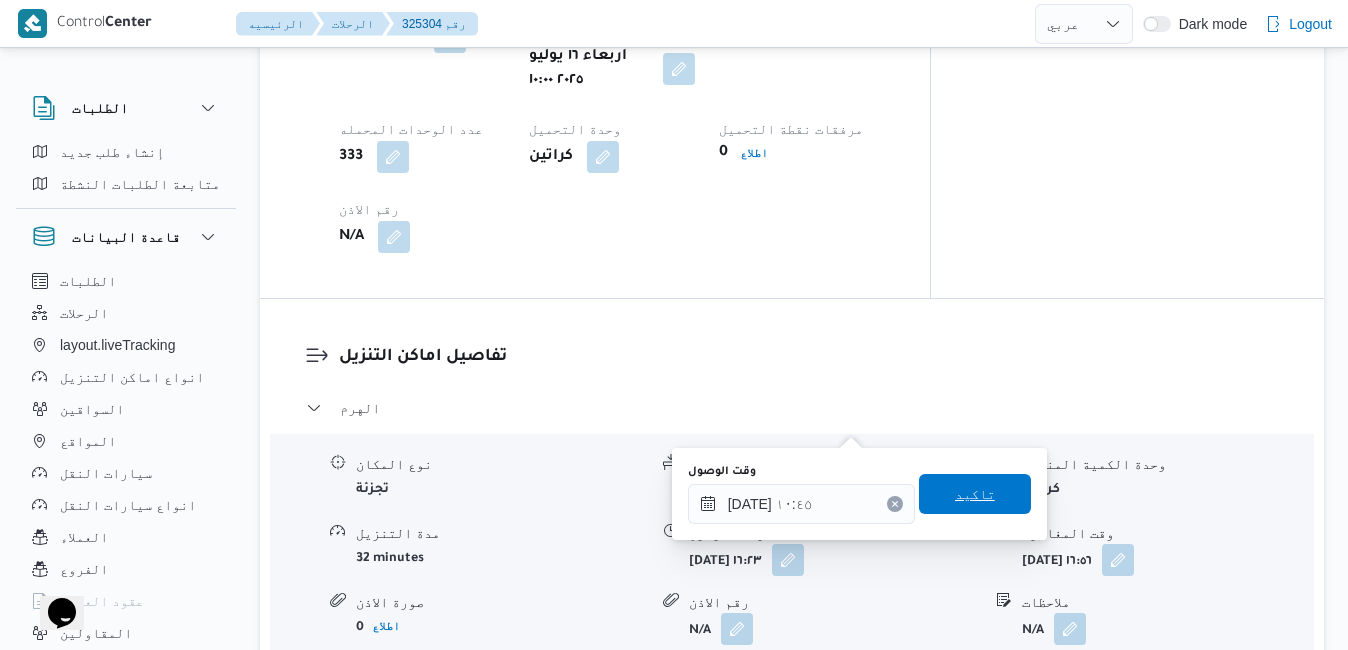 click on "تاكيد" at bounding box center [975, 494] 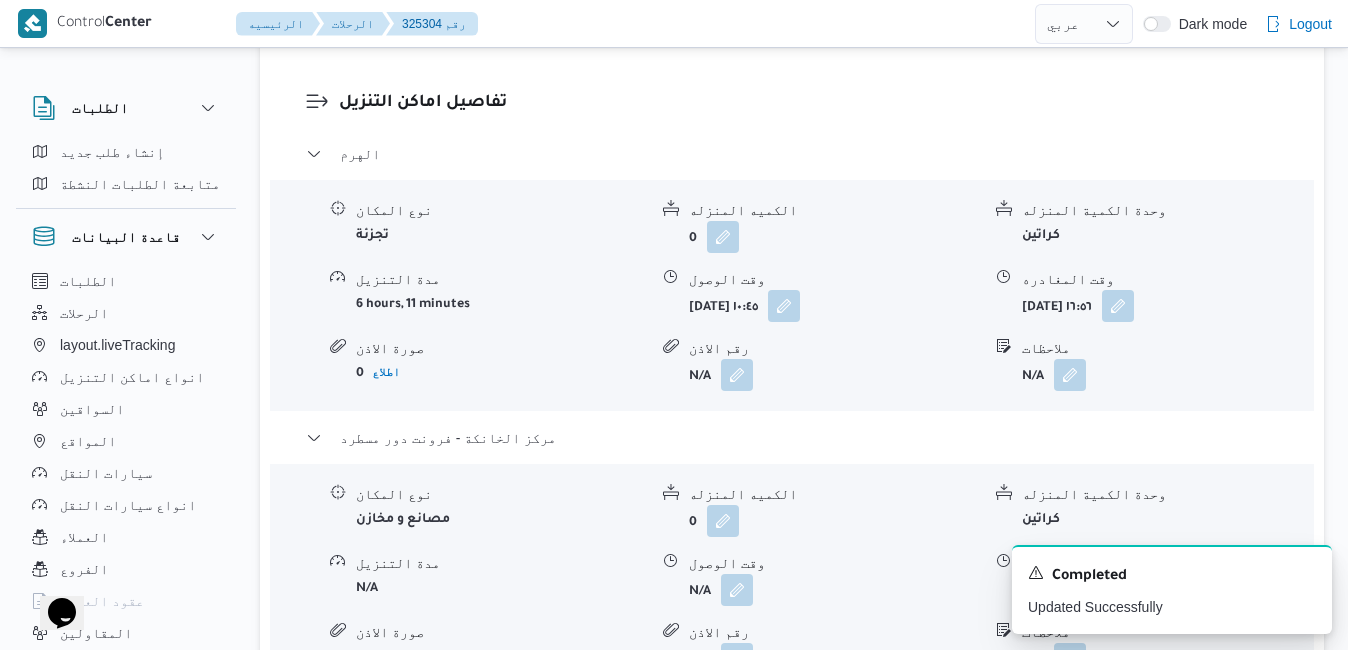 scroll, scrollTop: 1920, scrollLeft: 0, axis: vertical 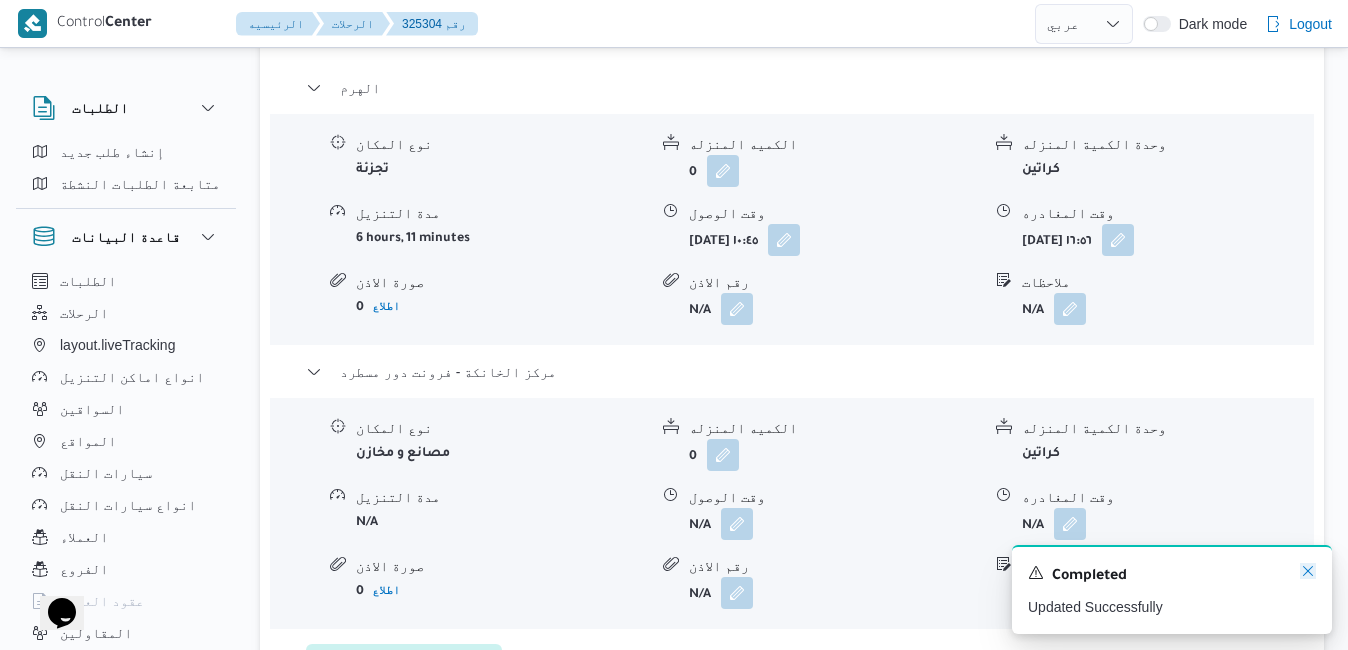 click 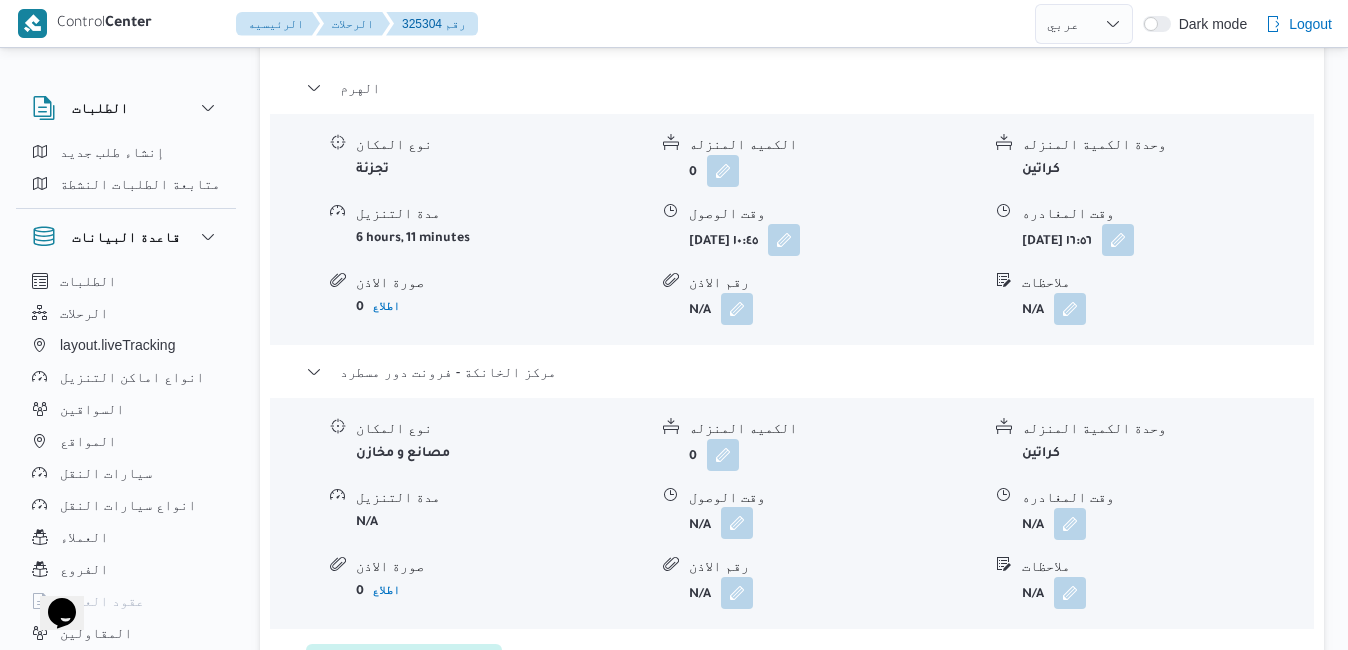 click at bounding box center [737, 523] 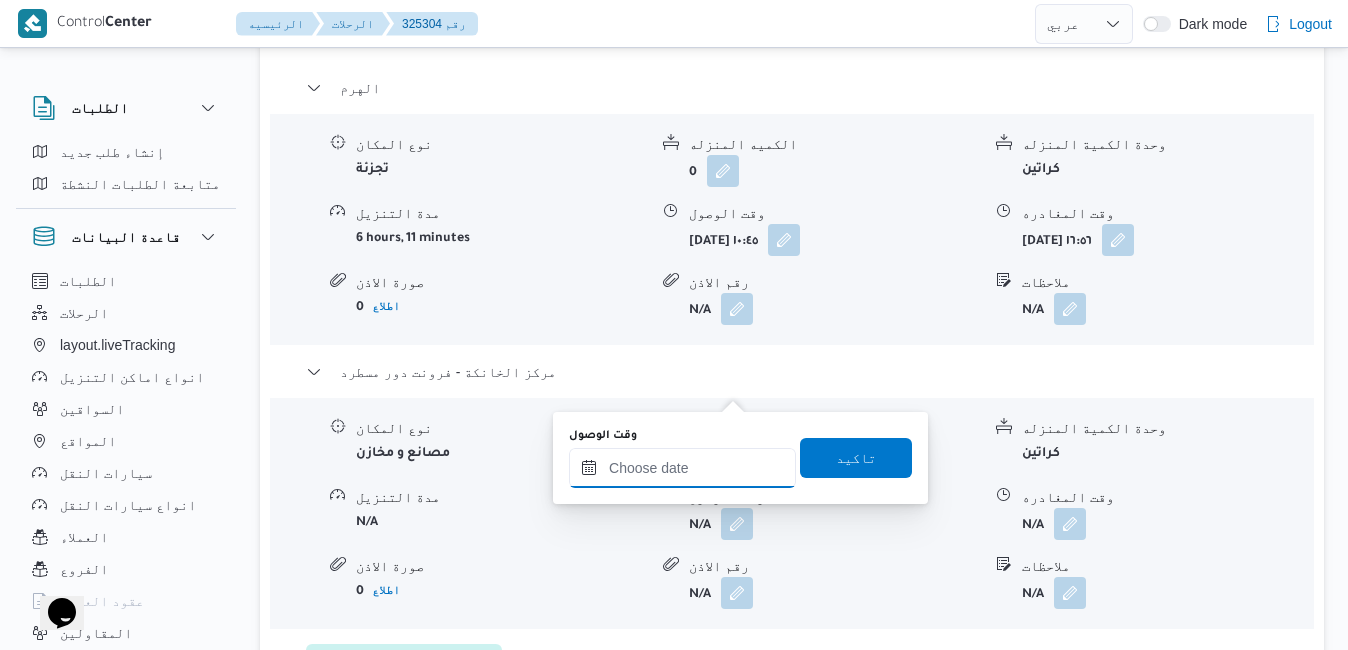 click on "وقت الوصول" at bounding box center (682, 468) 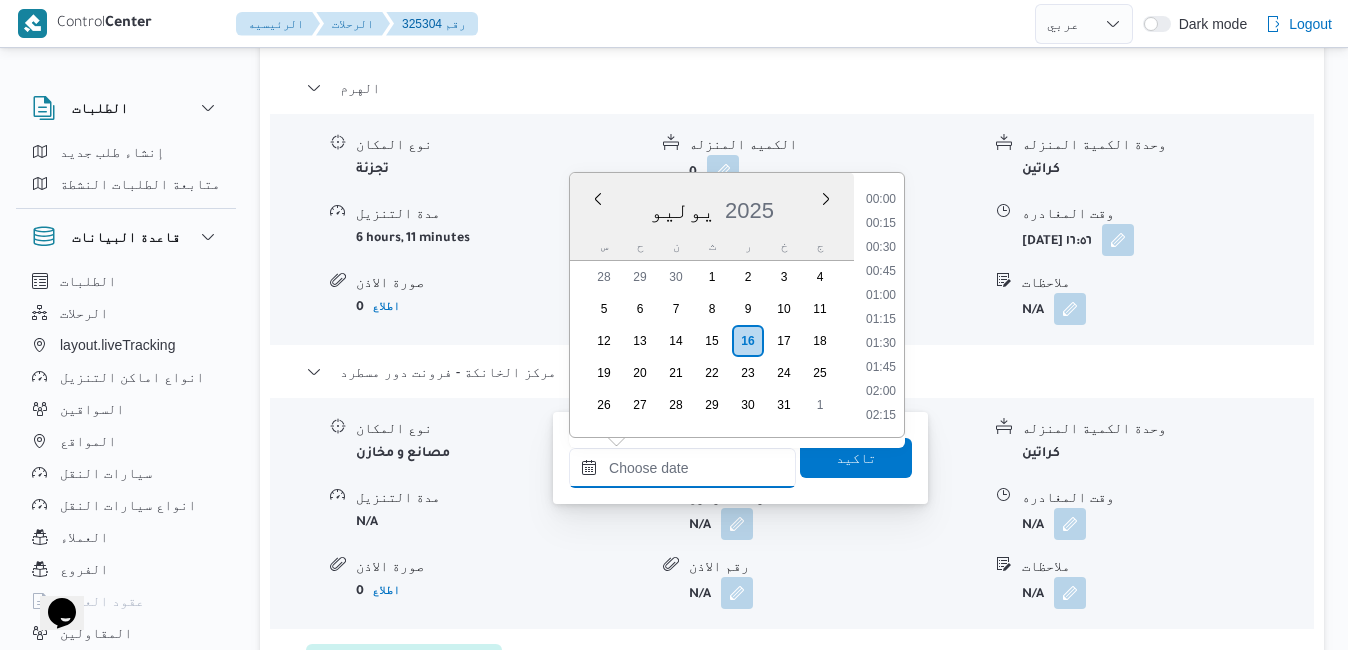 scroll, scrollTop: 1750, scrollLeft: 0, axis: vertical 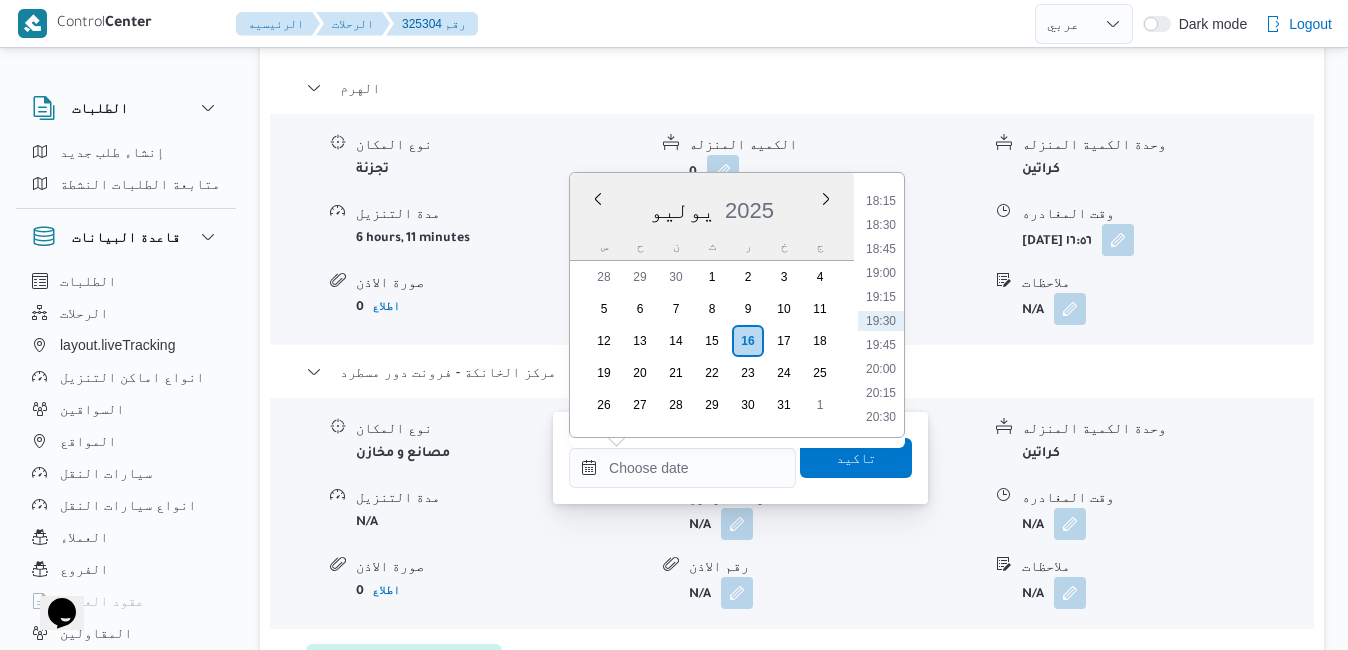 click on "يوليو 2025" at bounding box center [712, 206] 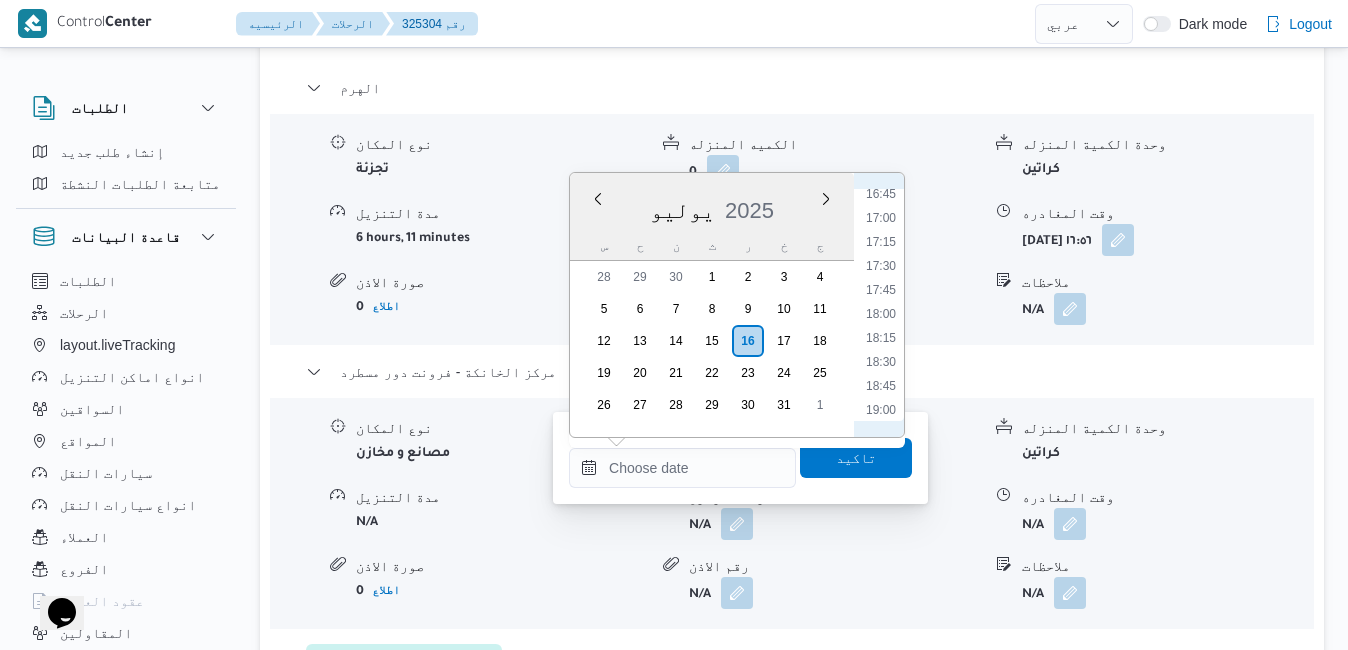 scroll, scrollTop: 1547, scrollLeft: 0, axis: vertical 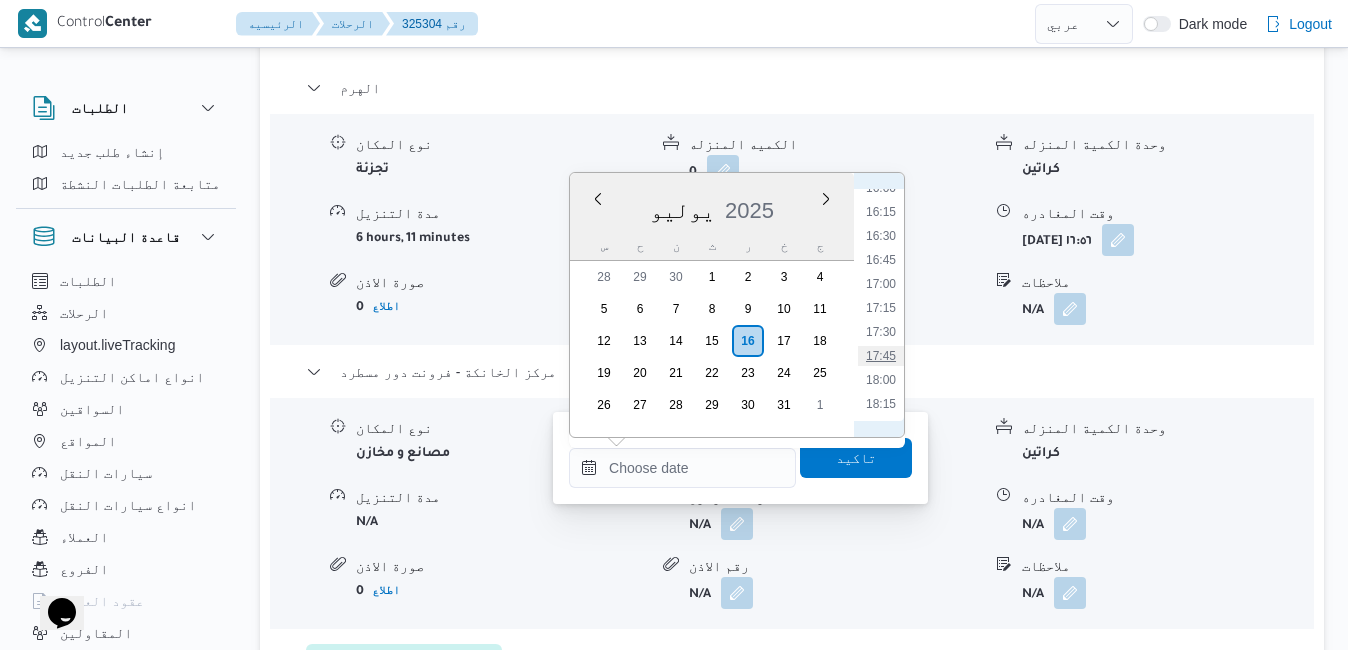 click on "17:45" at bounding box center [881, 356] 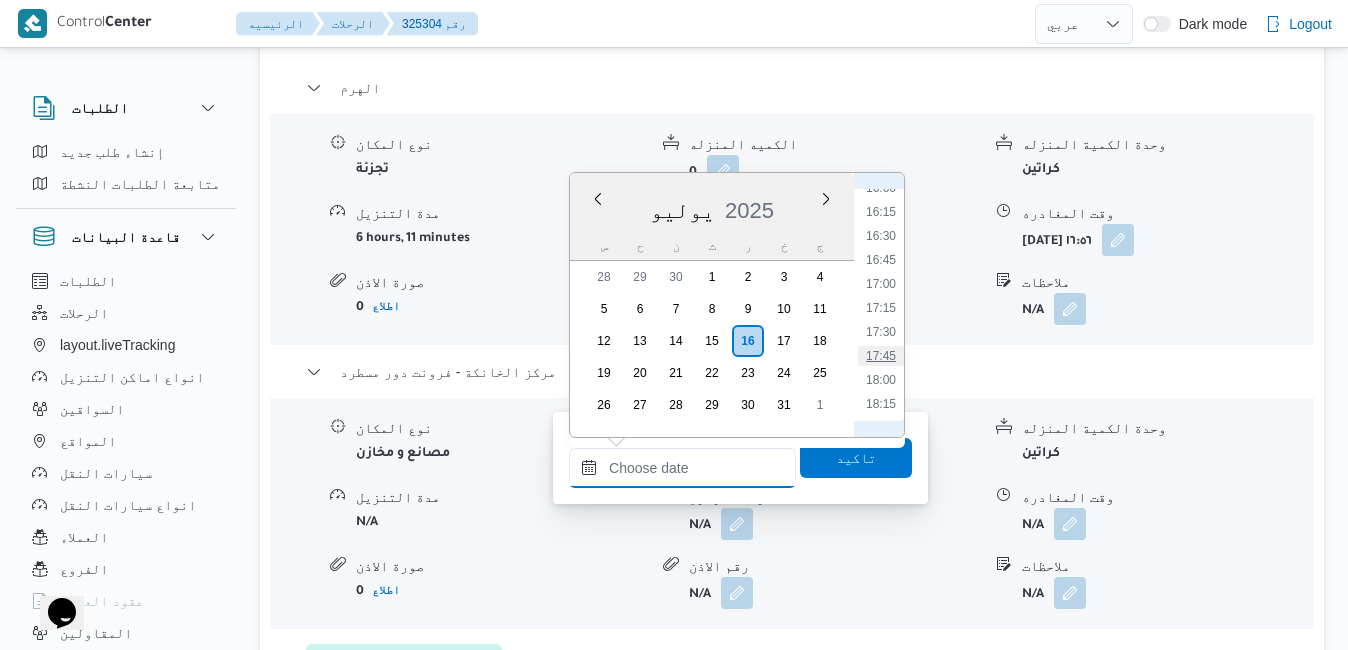 type on "١٦/٠٧/٢٠٢٥ ١٧:٤٥" 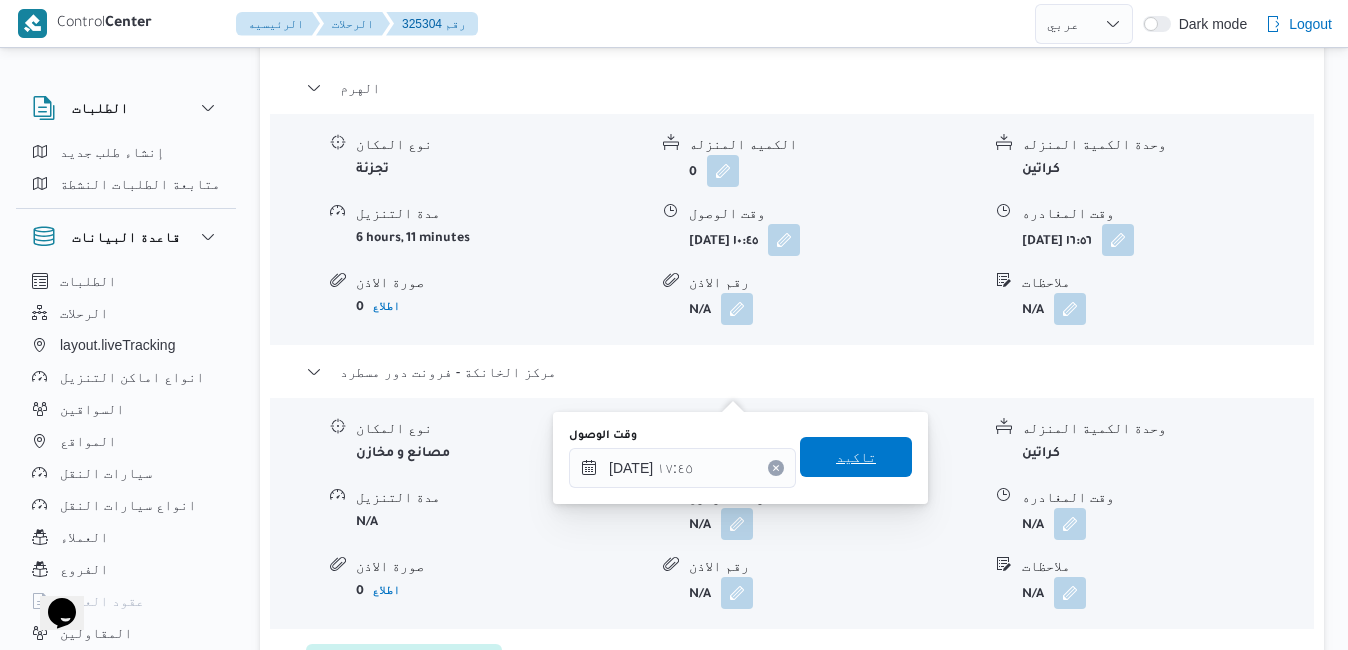 click on "تاكيد" at bounding box center [856, 457] 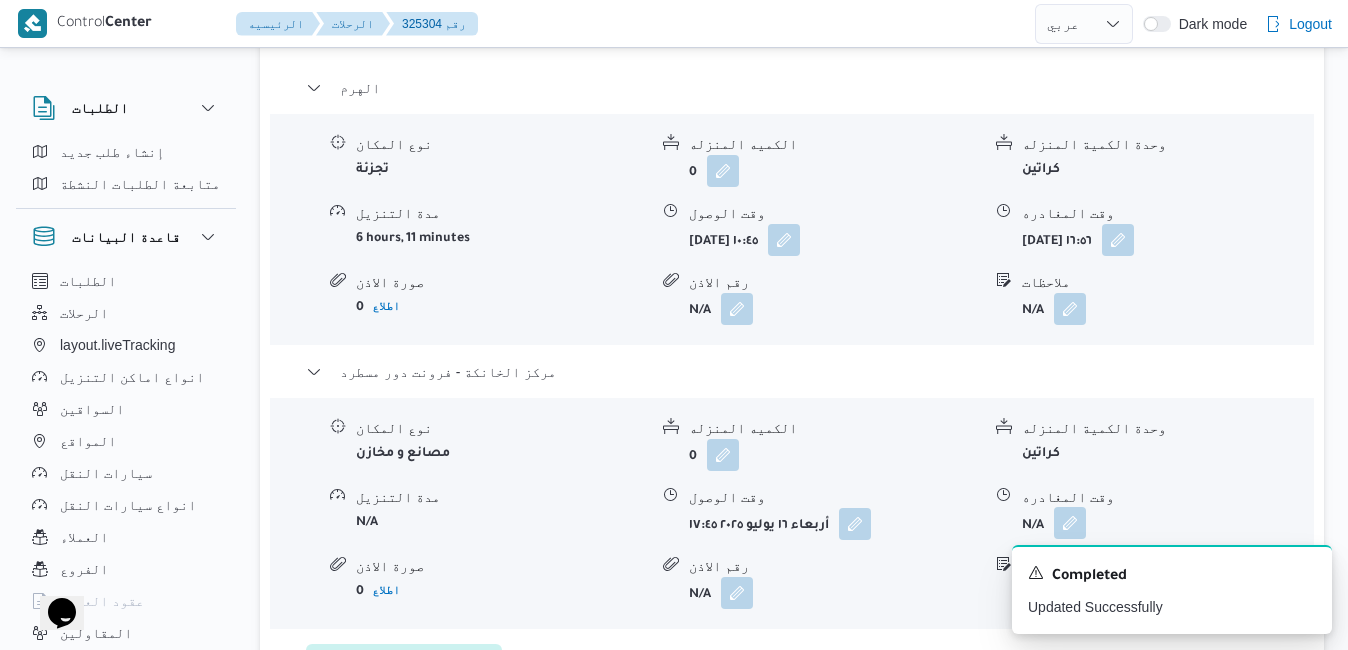 click at bounding box center (1070, 523) 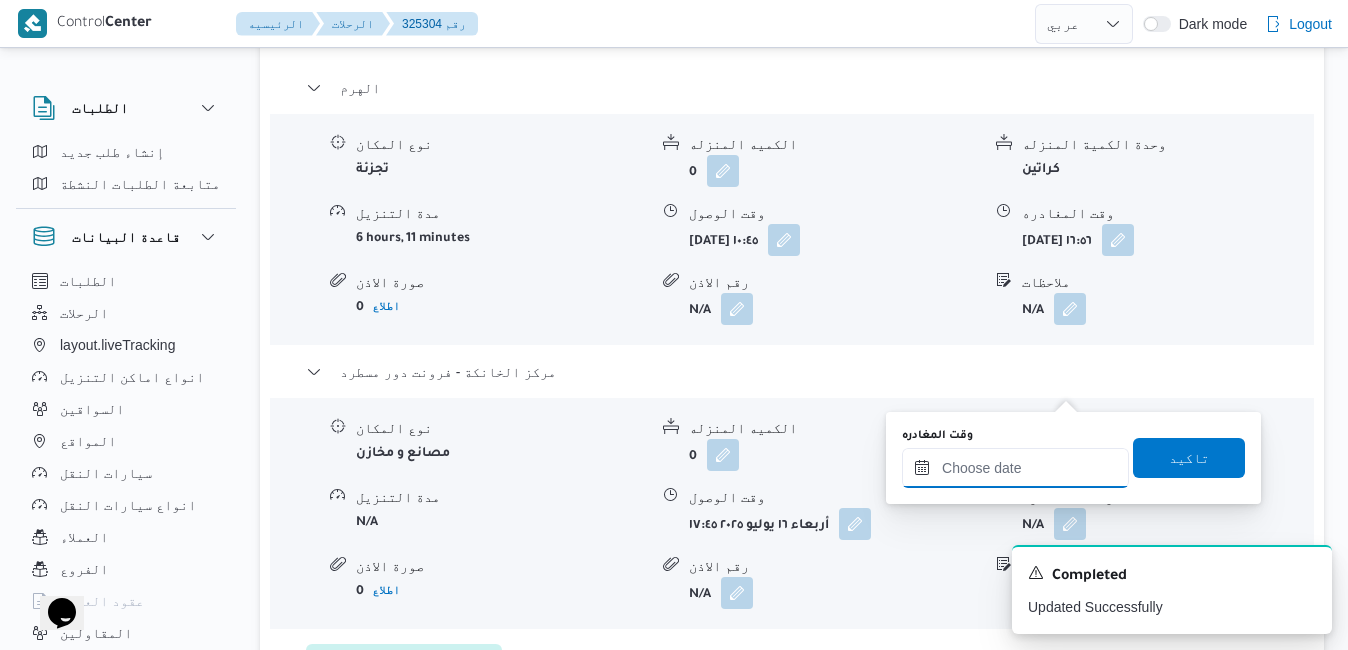 click on "وقت المغادره" at bounding box center (1015, 468) 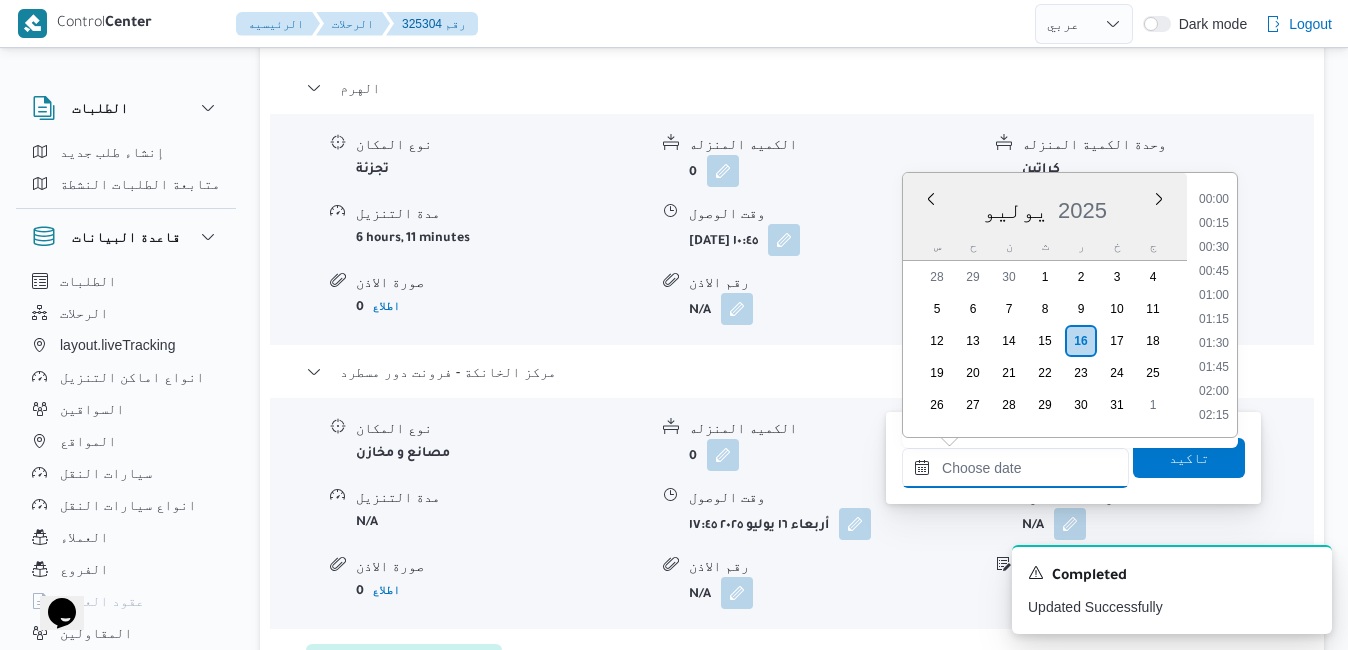scroll, scrollTop: 1750, scrollLeft: 0, axis: vertical 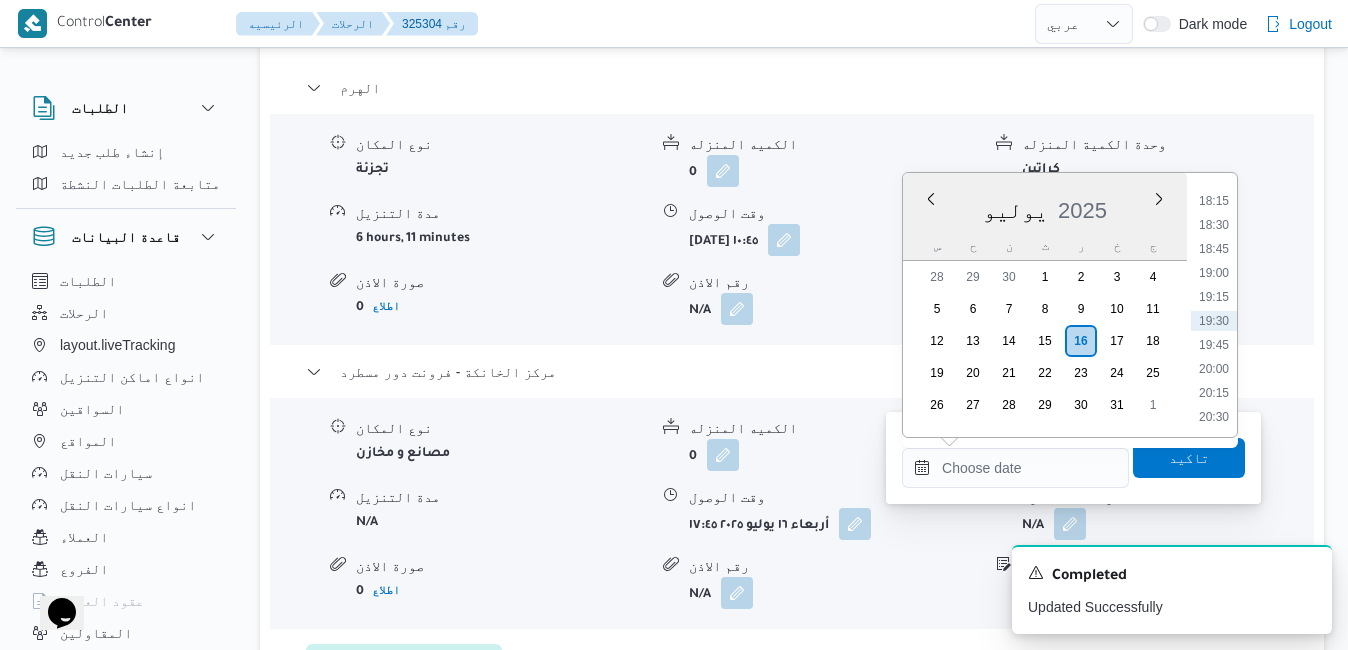 click on "يوليو 2025" at bounding box center [1045, 206] 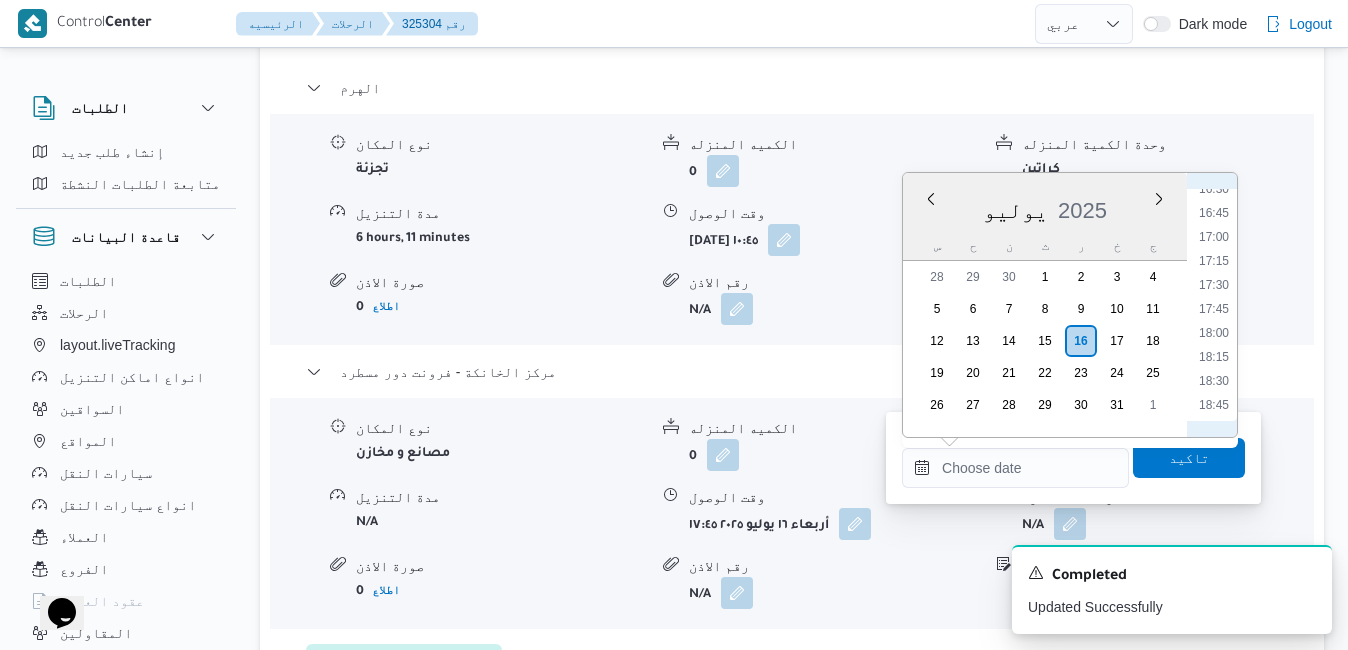 scroll, scrollTop: 1547, scrollLeft: 0, axis: vertical 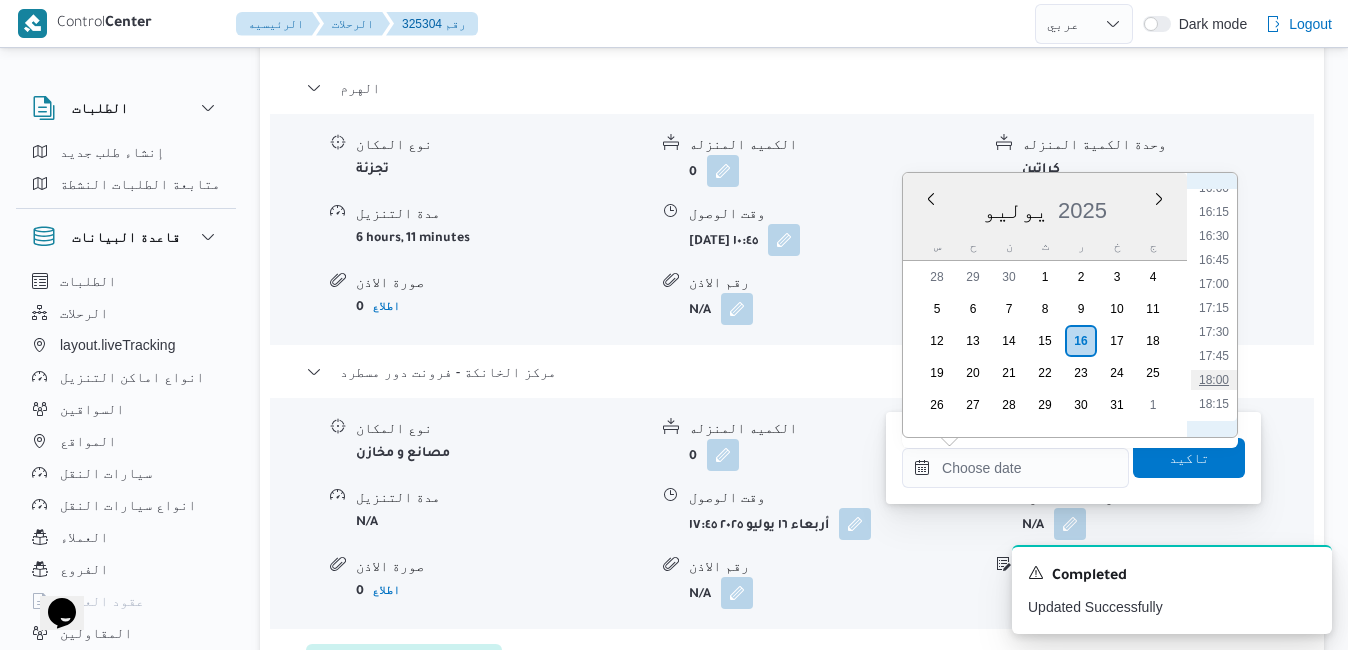 click on "18:00" at bounding box center (1214, 380) 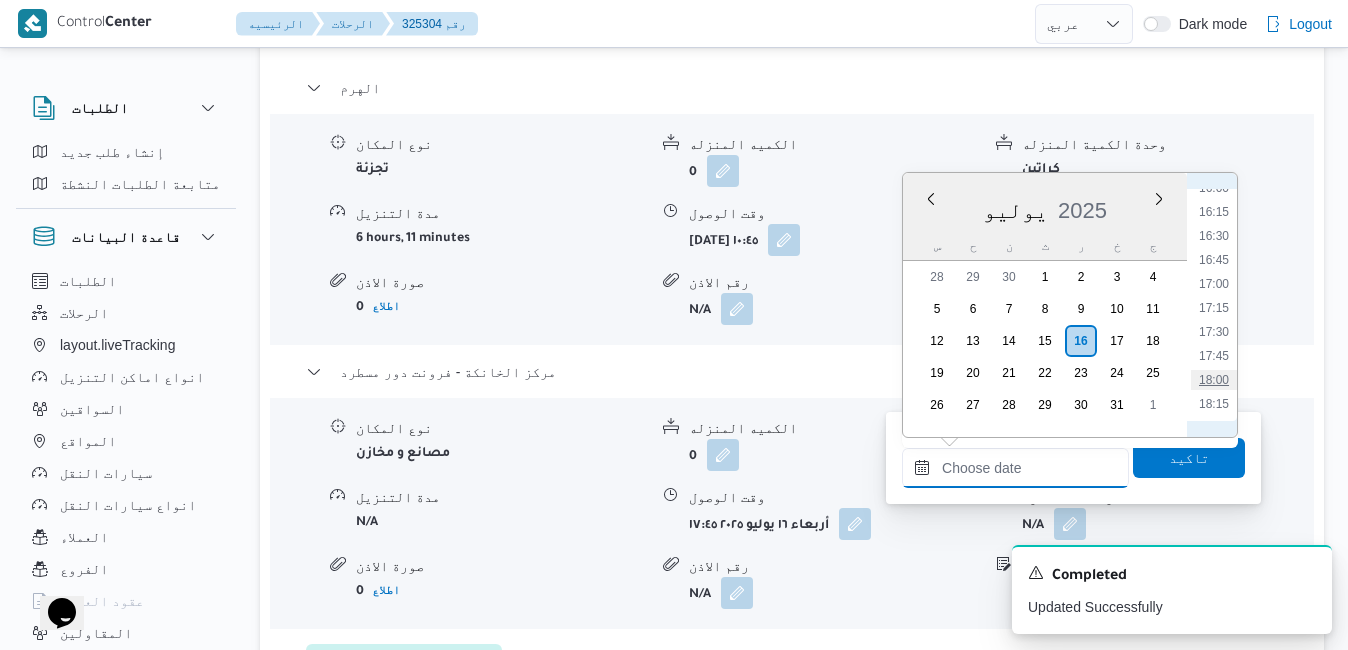 type on "١٦/٠٧/٢٠٢٥ ١٨:٠٠" 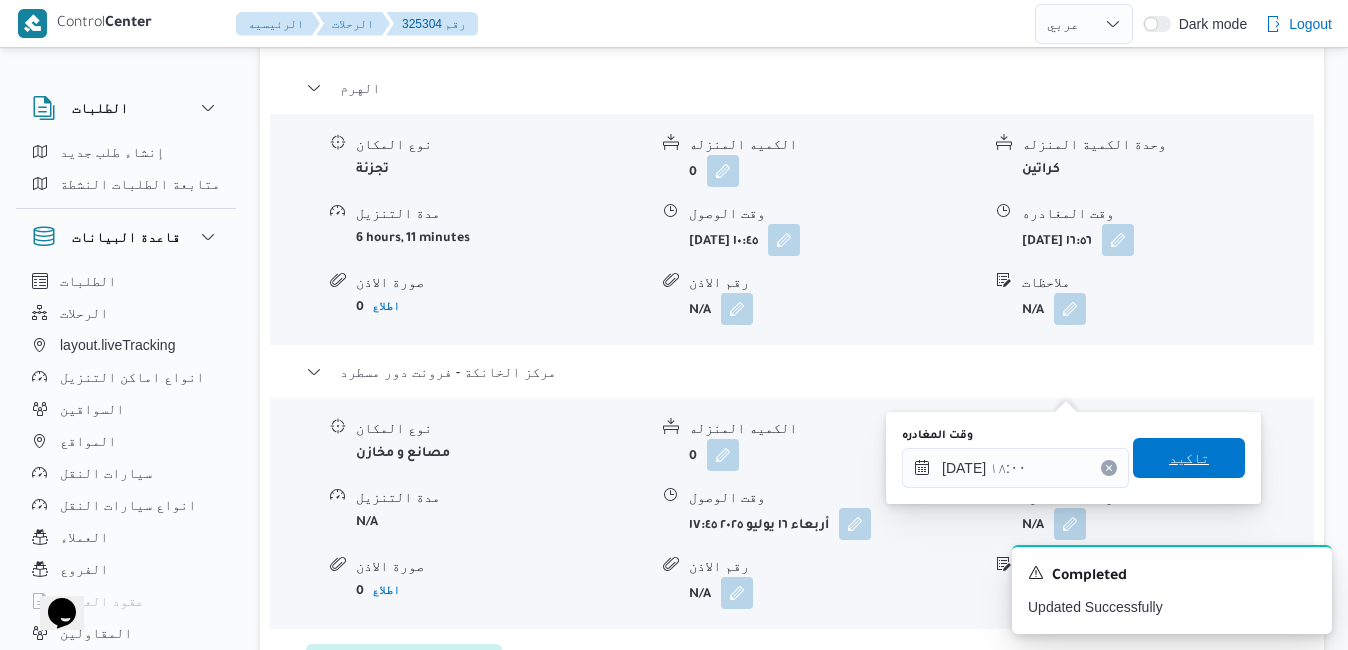 click on "تاكيد" at bounding box center [1189, 458] 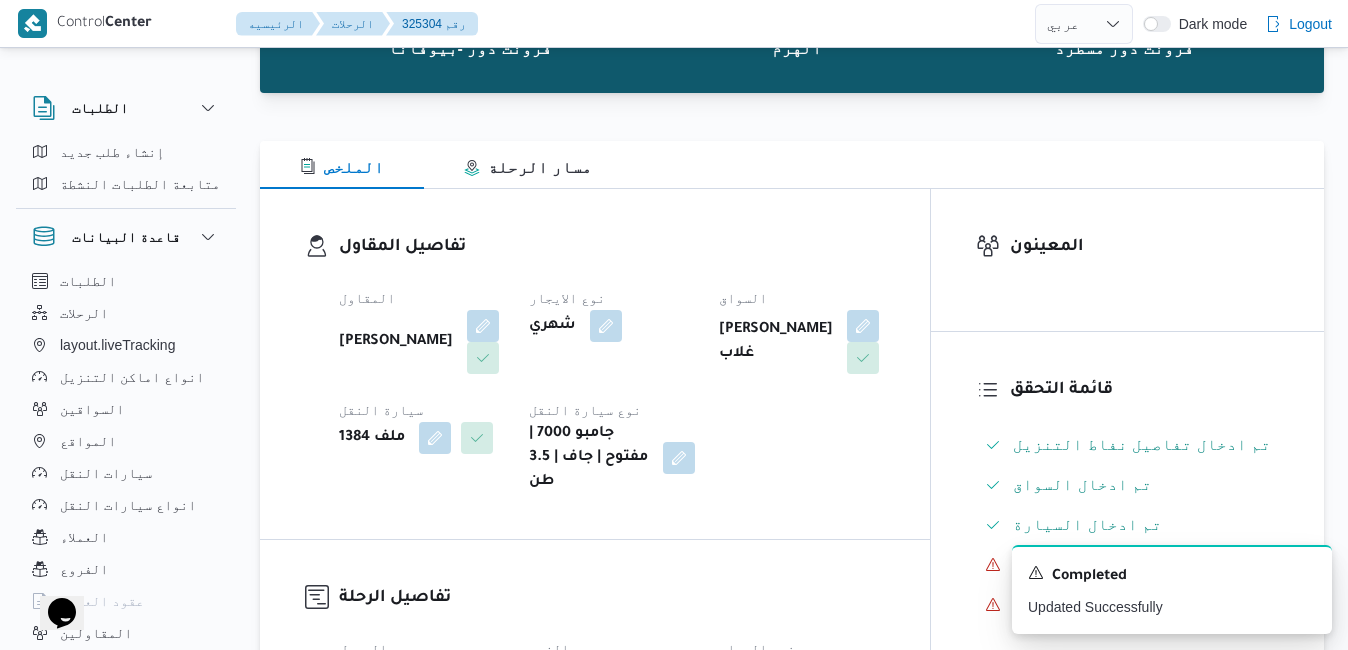 scroll, scrollTop: 0, scrollLeft: 0, axis: both 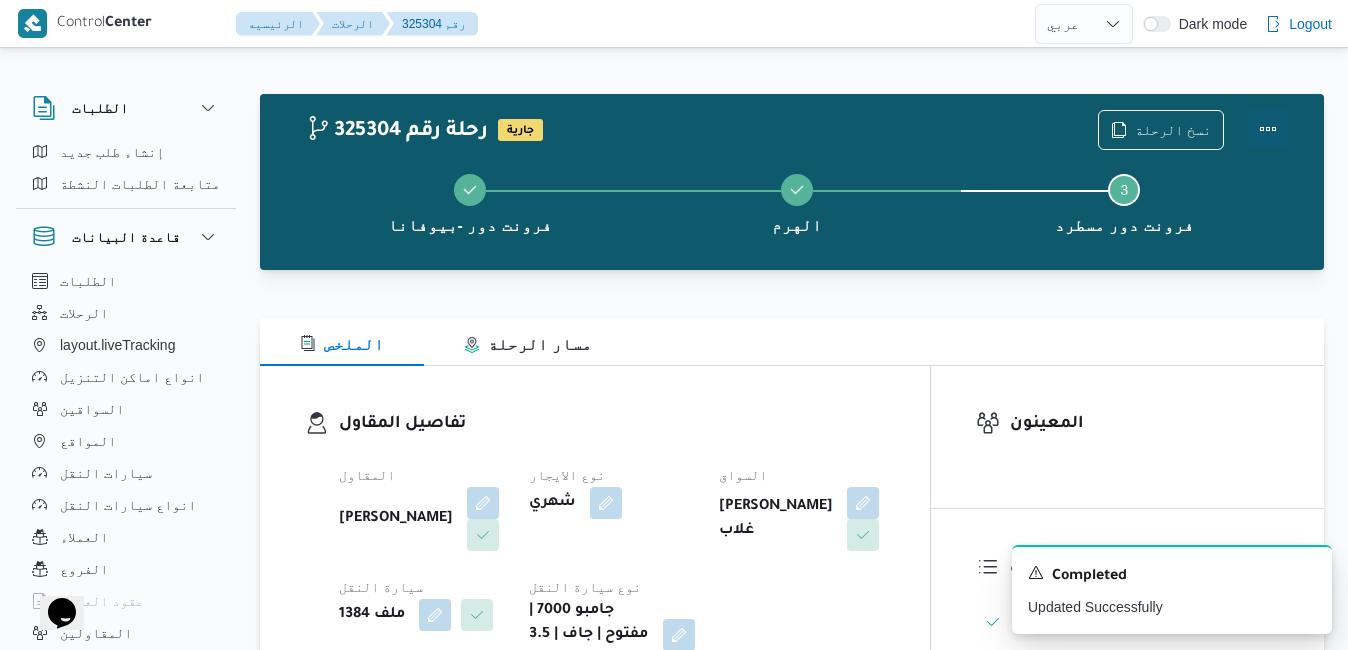 click at bounding box center [1268, 129] 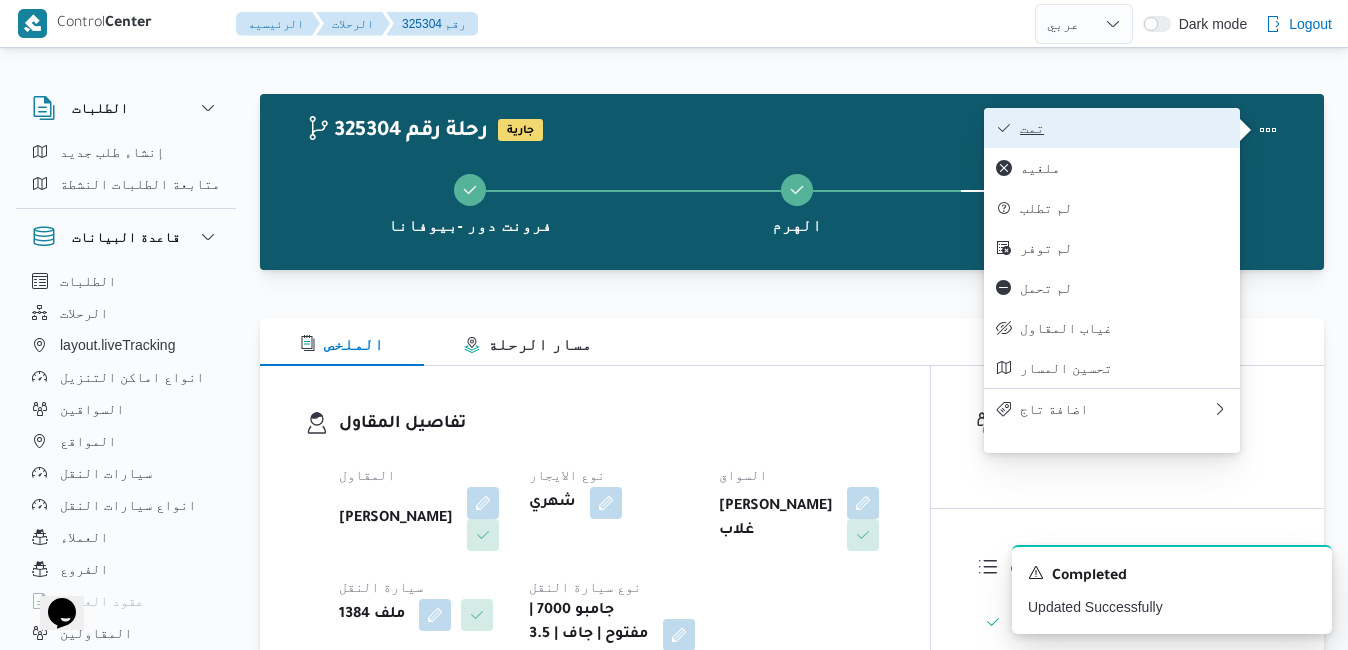 click on "تمت" at bounding box center [1112, 128] 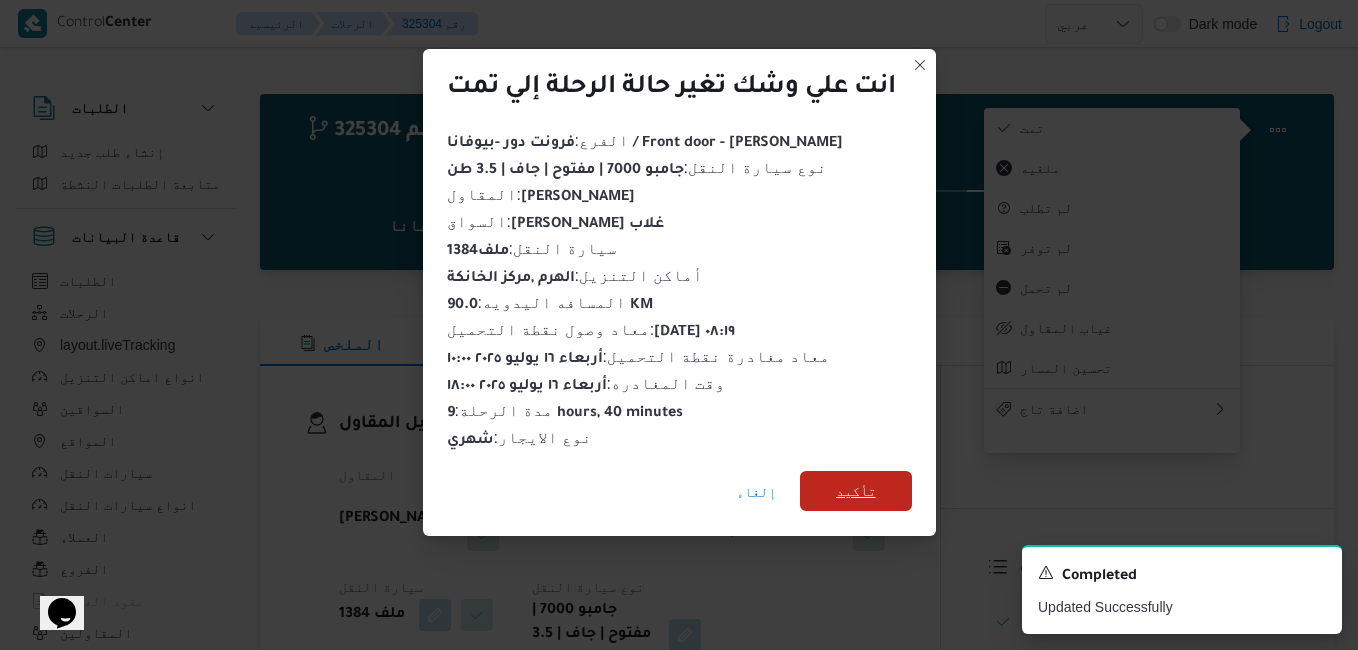 click on "تأكيد" at bounding box center [856, 491] 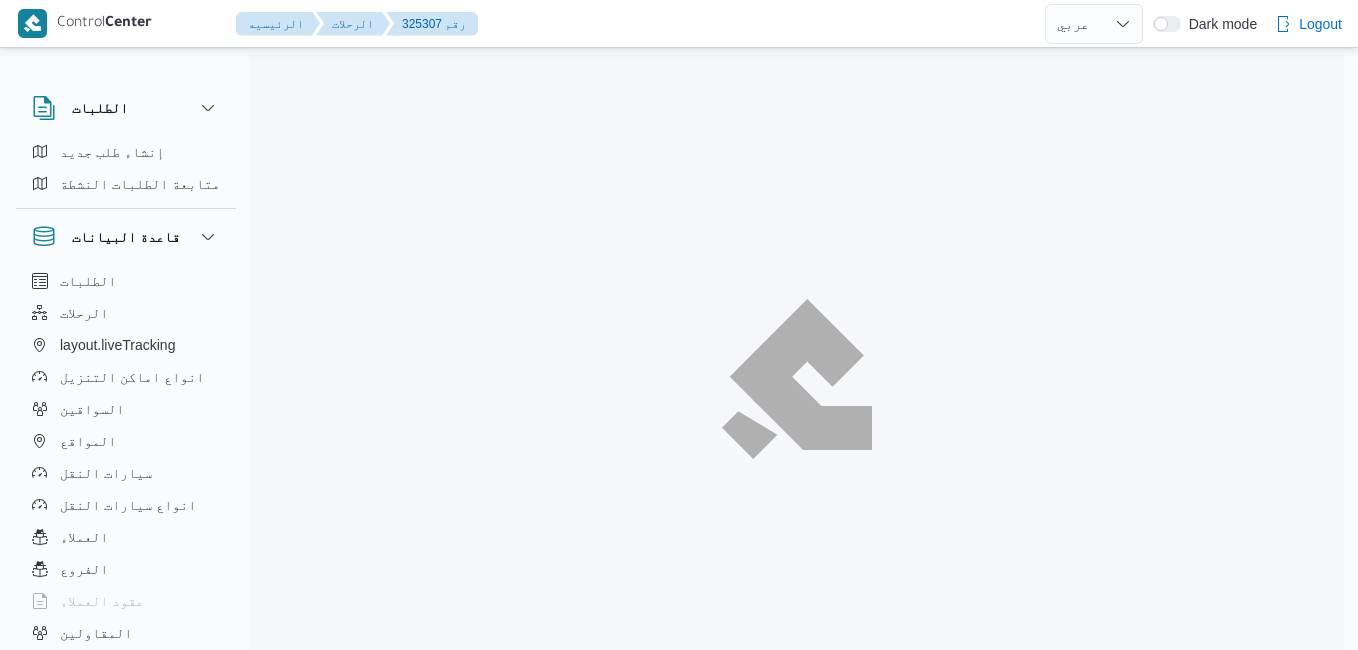 select on "ar" 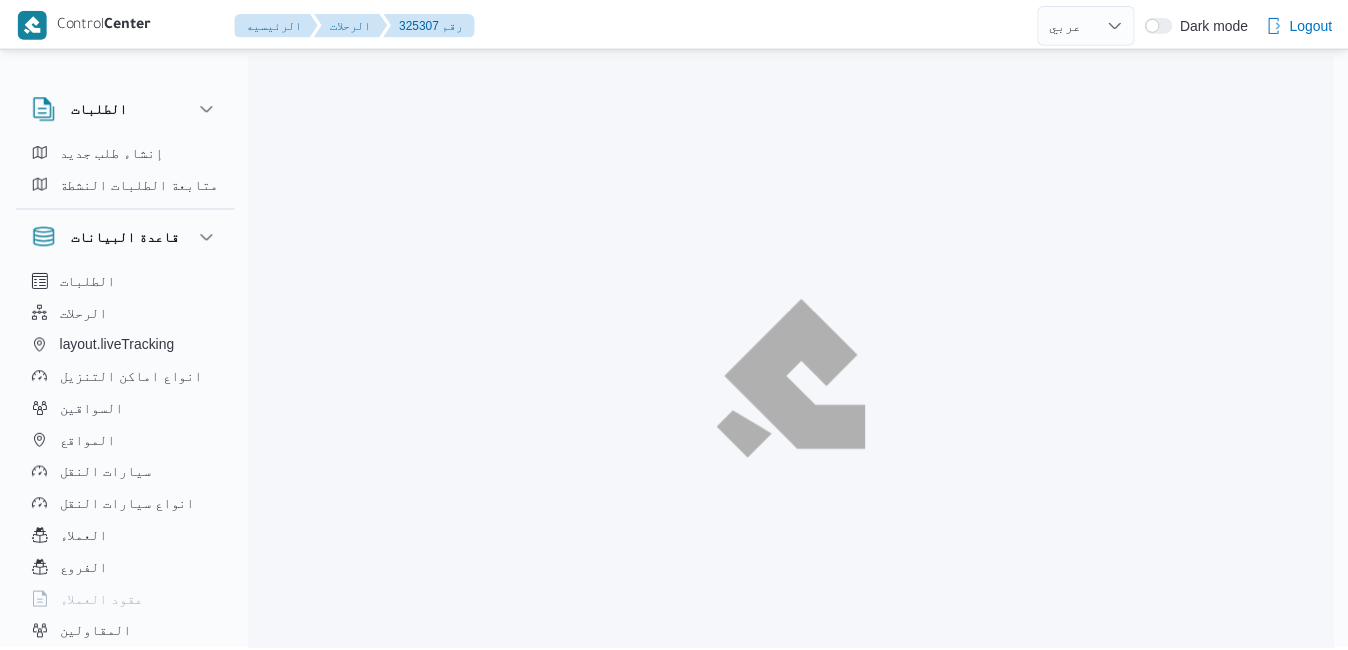 scroll, scrollTop: 0, scrollLeft: 0, axis: both 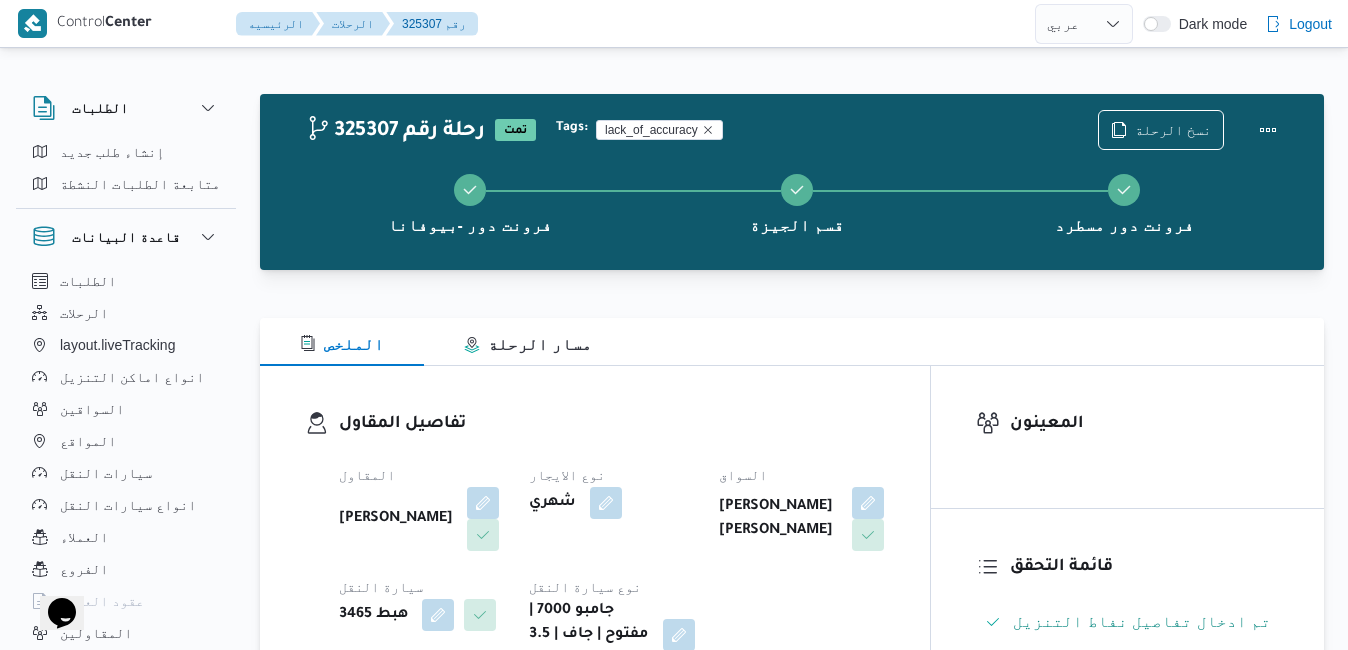 click on "الملخص مسار الرحلة" at bounding box center (792, 342) 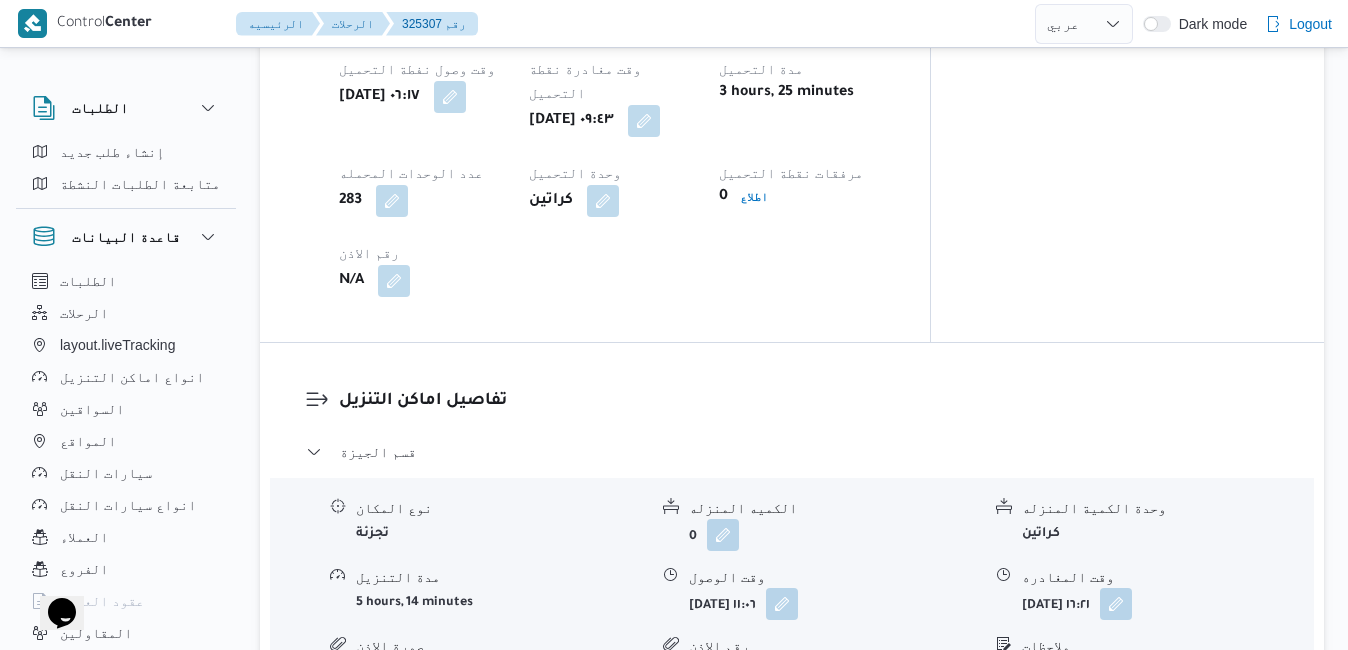 scroll, scrollTop: 1560, scrollLeft: 0, axis: vertical 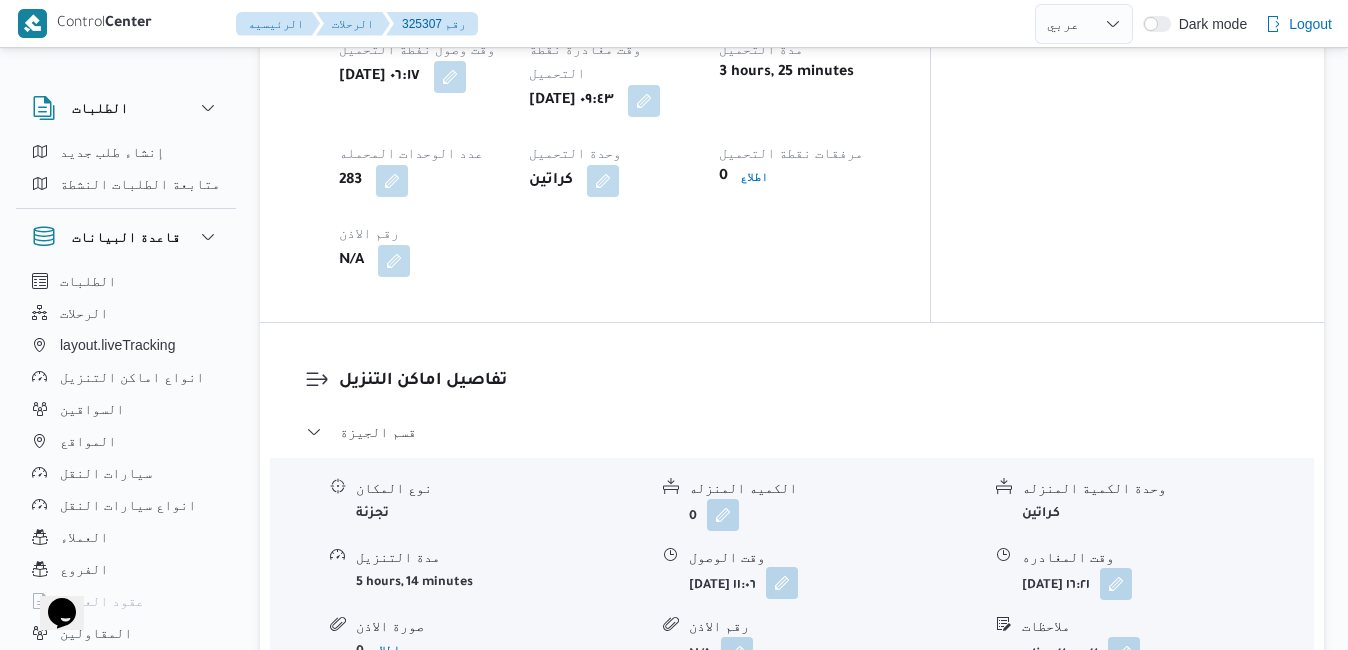 click at bounding box center (782, 583) 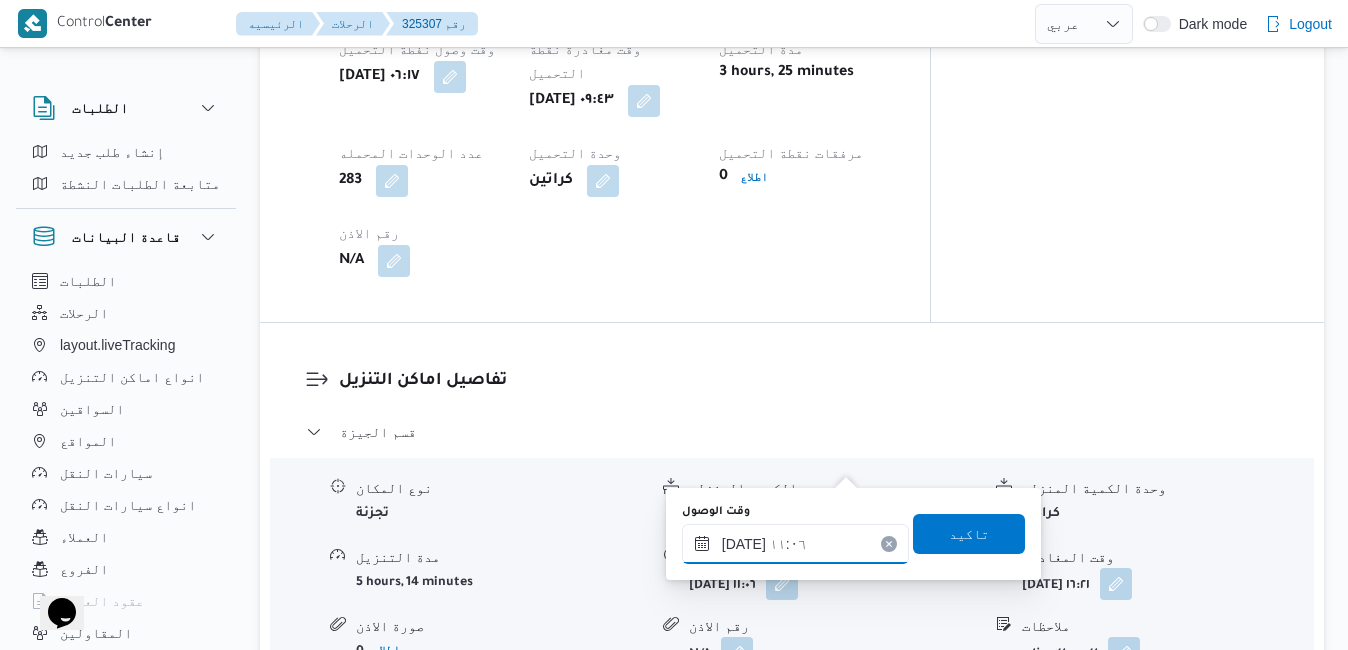 click on "[DATE] ١١:٠٦" at bounding box center (795, 544) 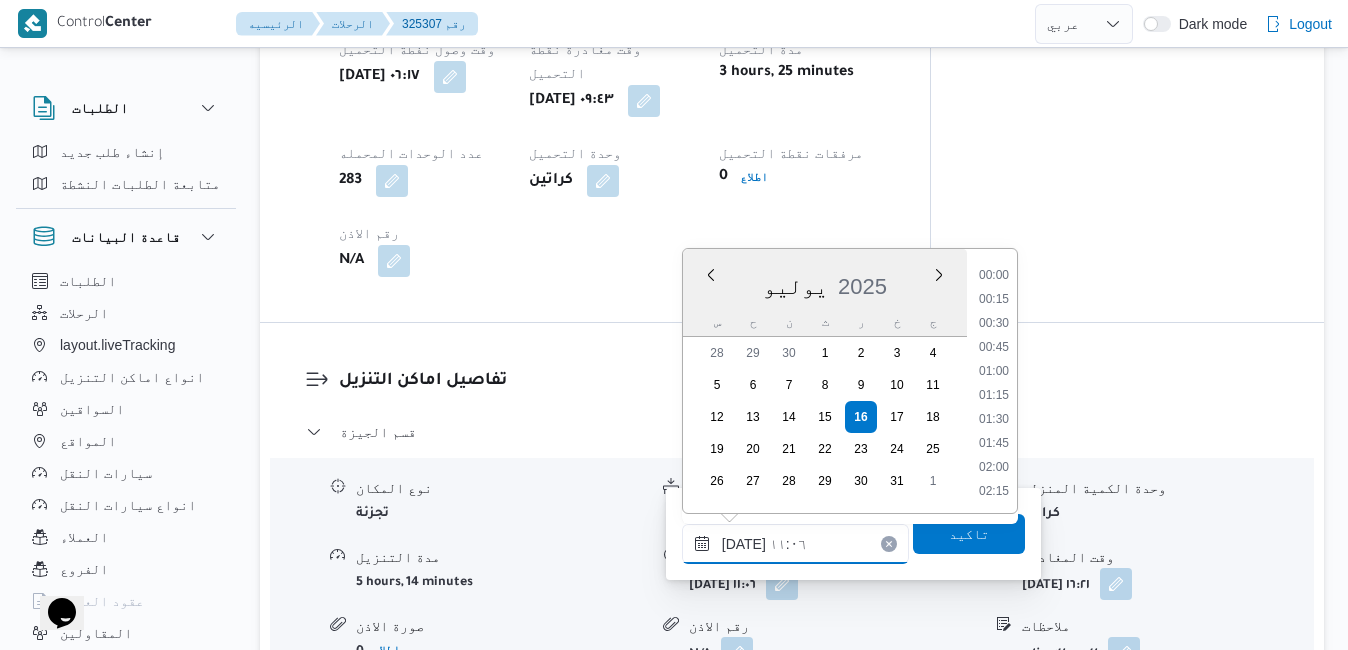 scroll, scrollTop: 934, scrollLeft: 0, axis: vertical 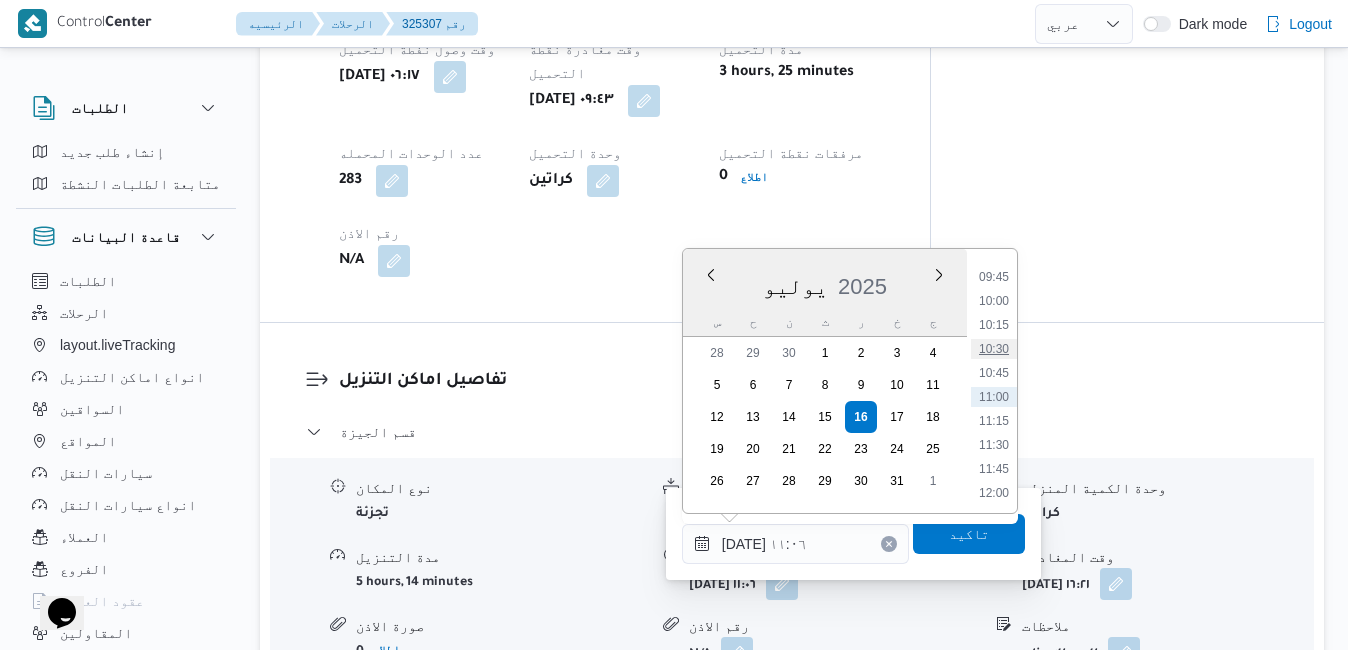 click on "10:30" at bounding box center [994, 349] 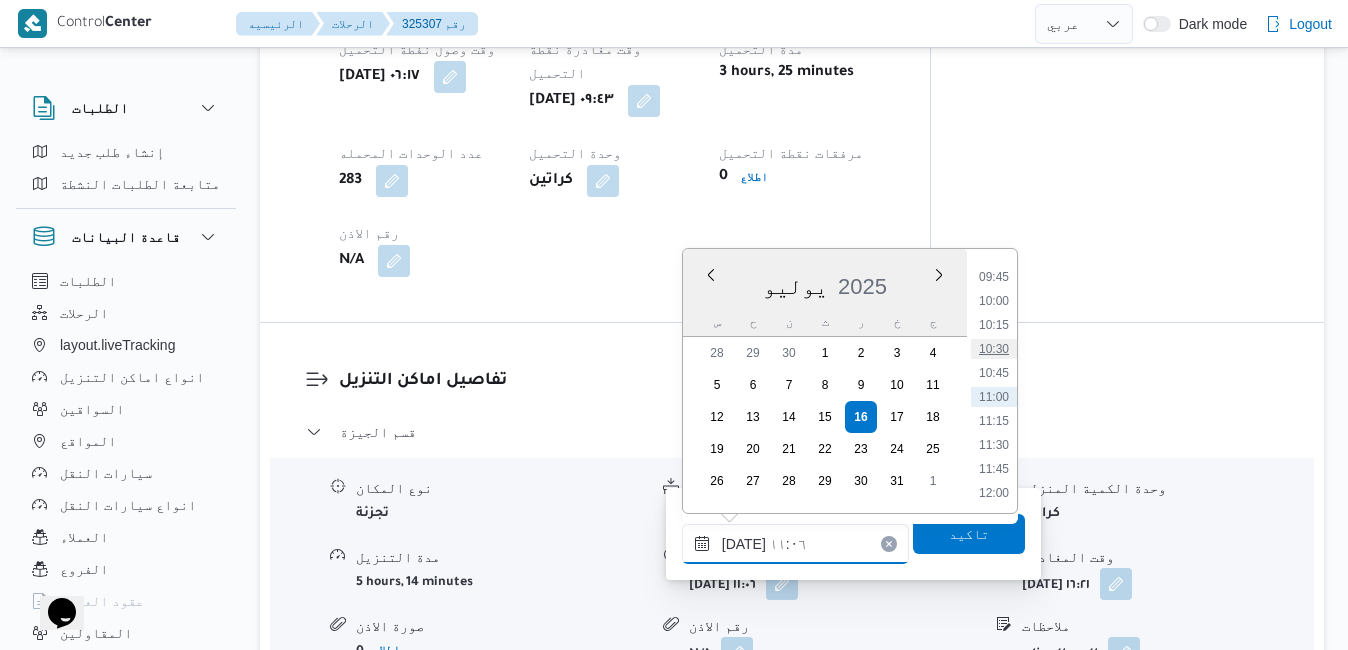 type on "١٦/٠٧/٢٠٢٥ ١٠:٣٠" 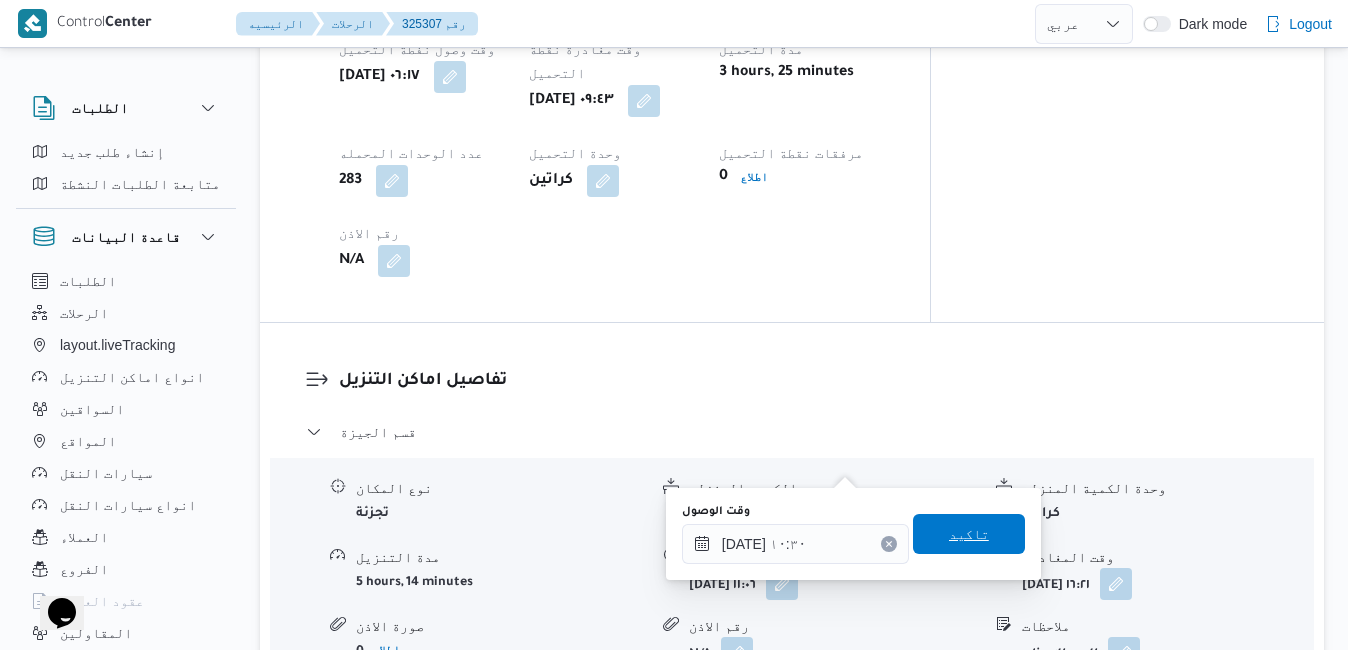 drag, startPoint x: 970, startPoint y: 523, endPoint x: 979, endPoint y: 541, distance: 20.12461 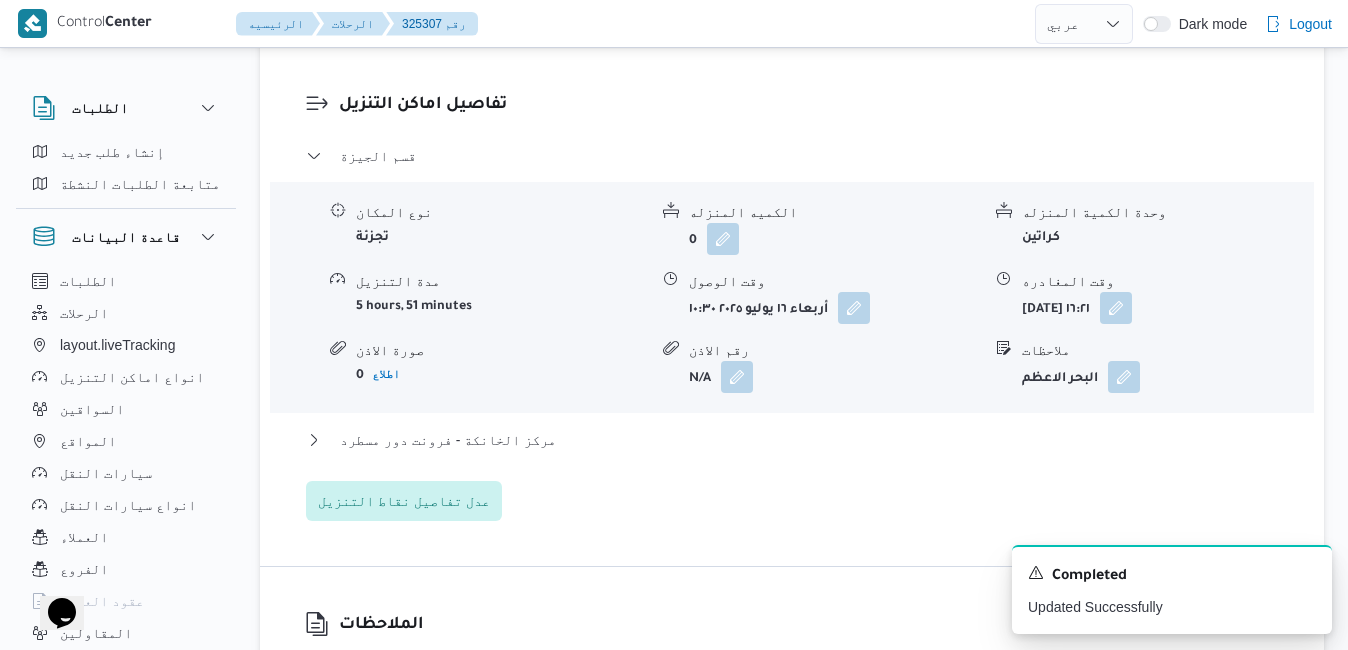 scroll, scrollTop: 1880, scrollLeft: 0, axis: vertical 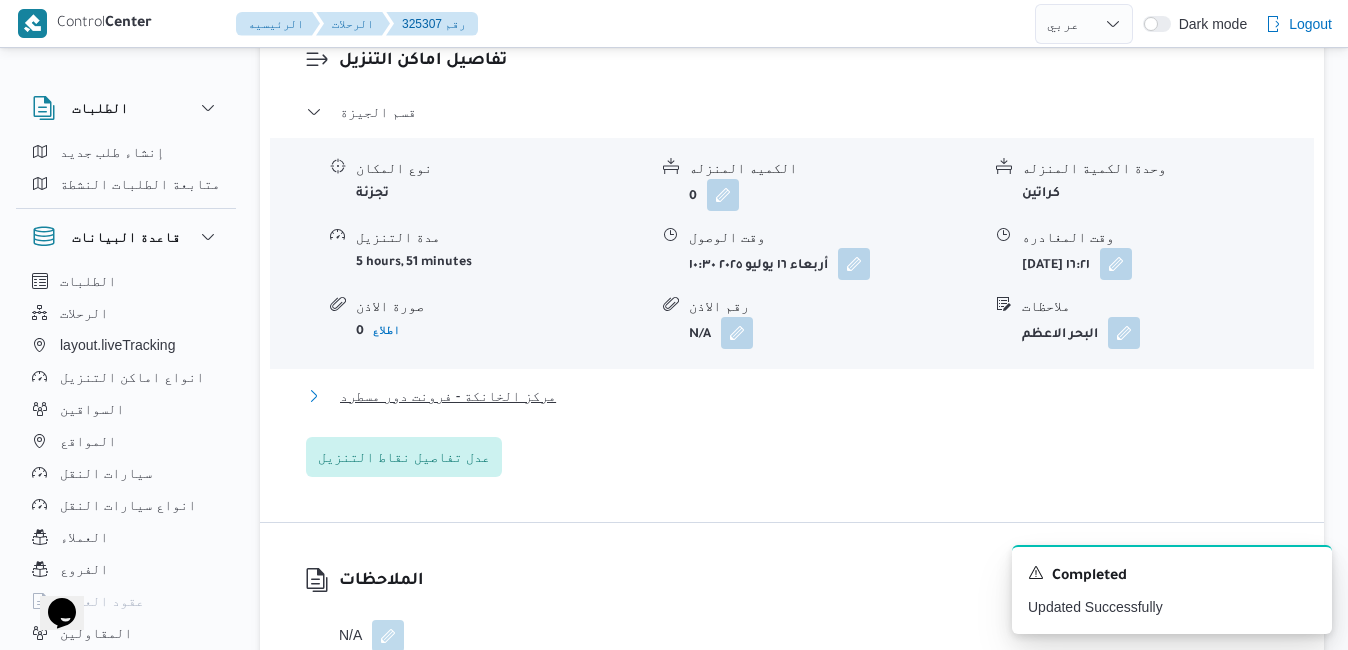 click on "مركز الخانكة -
فرونت دور مسطرد" at bounding box center [792, 396] 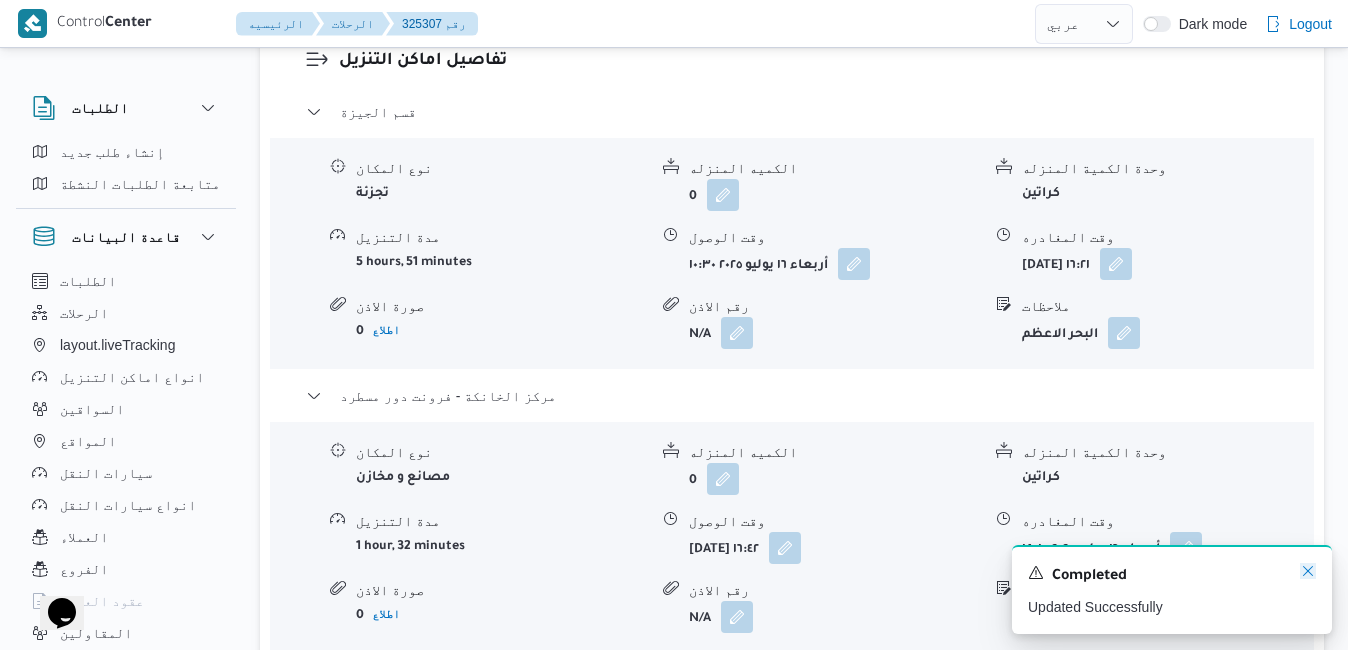 click 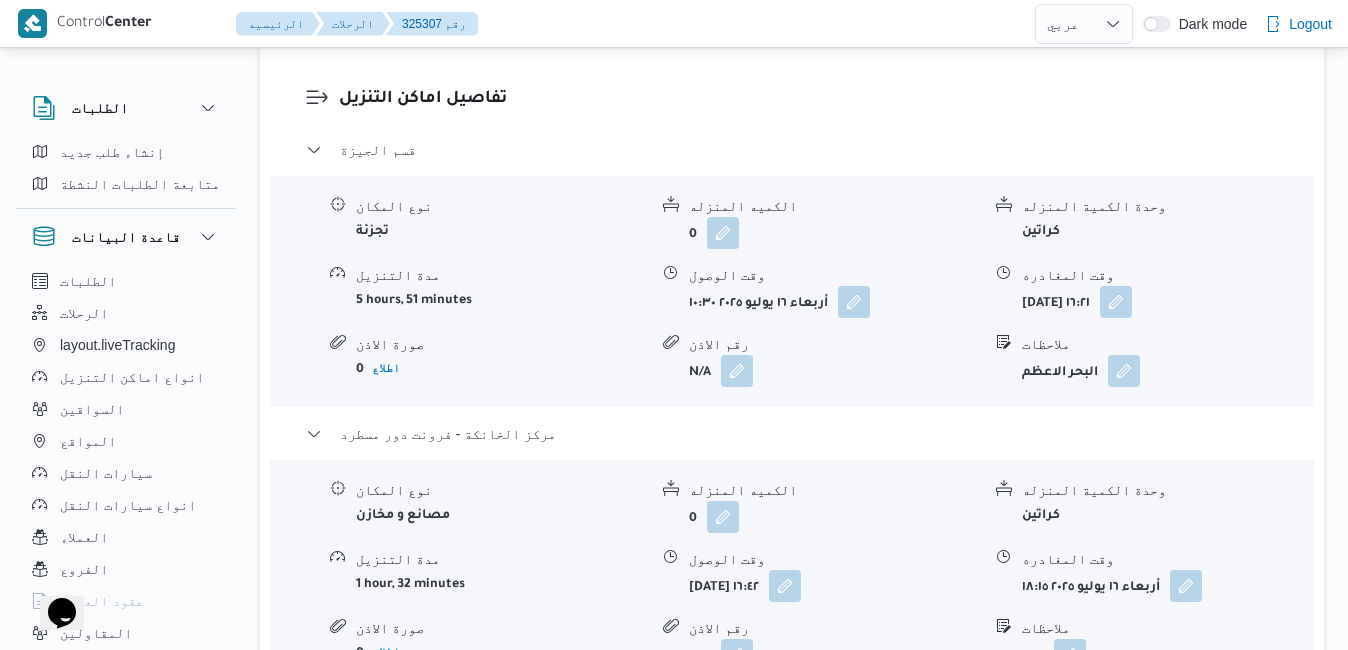 scroll, scrollTop: 1871, scrollLeft: 0, axis: vertical 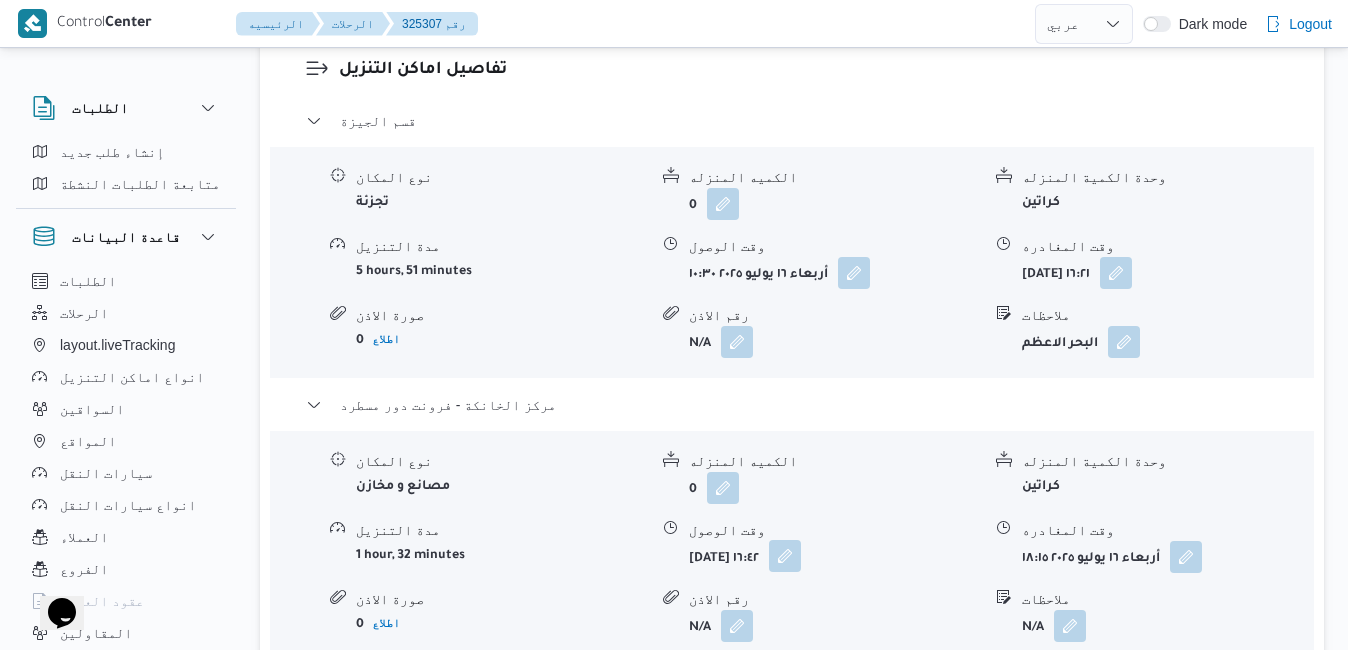 click at bounding box center (785, 556) 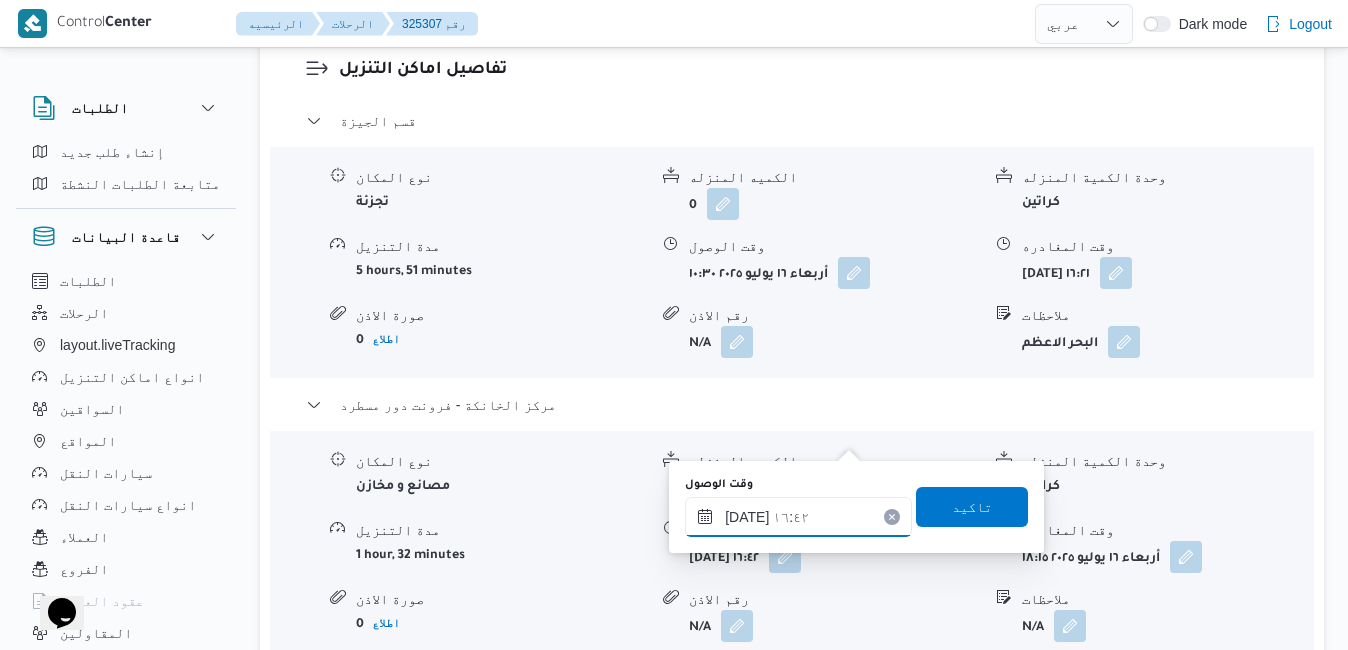 click on "١٦/٠٧/٢٠٢٥ ١٦:٤٢" at bounding box center [798, 517] 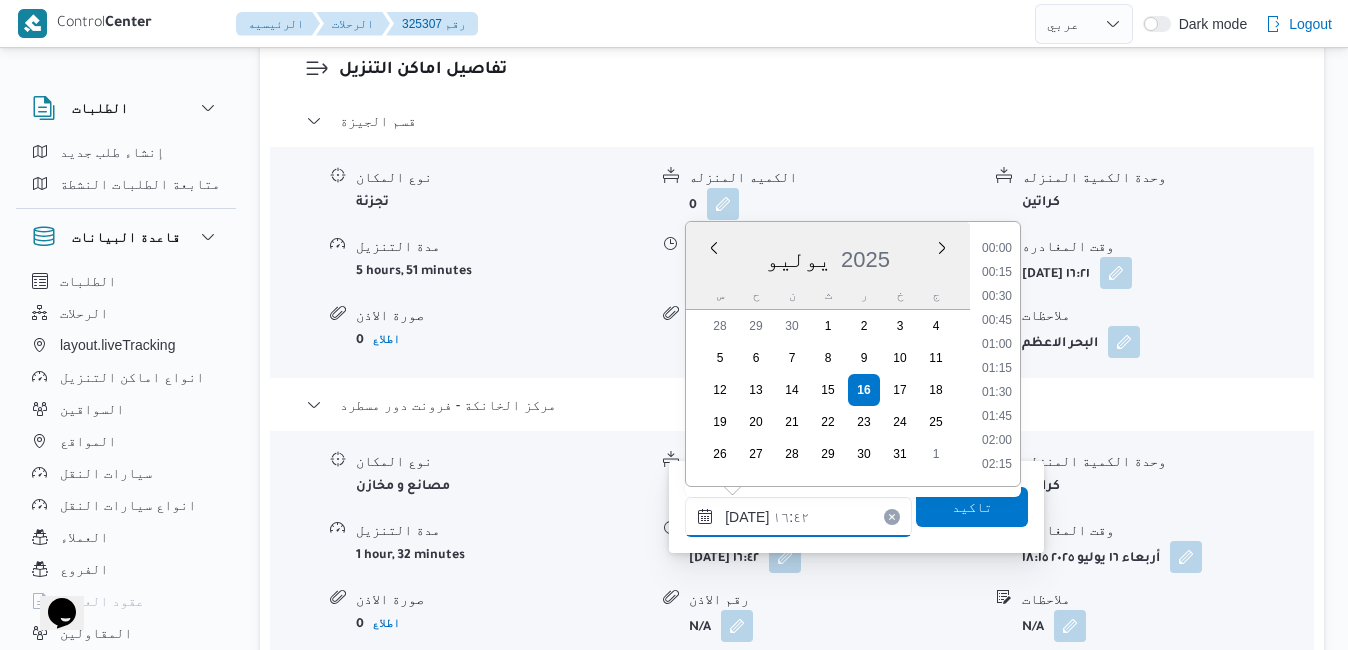 scroll, scrollTop: 1462, scrollLeft: 0, axis: vertical 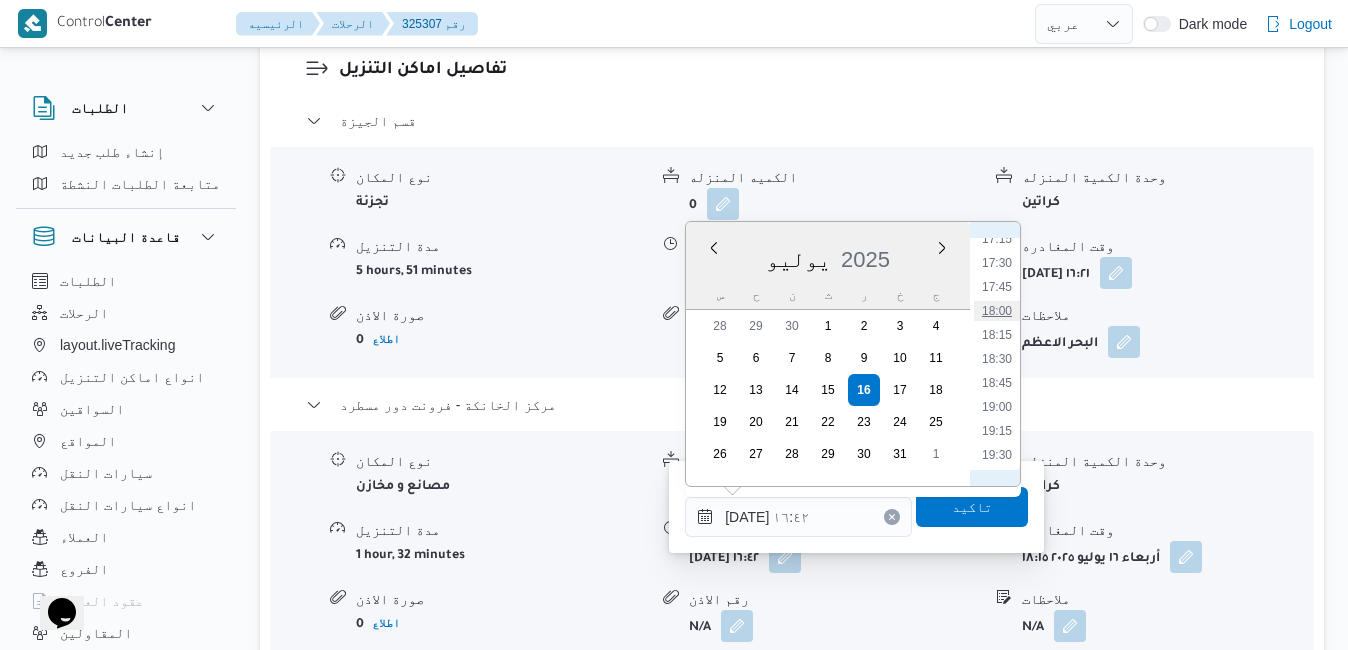 click on "18:00" at bounding box center [997, 311] 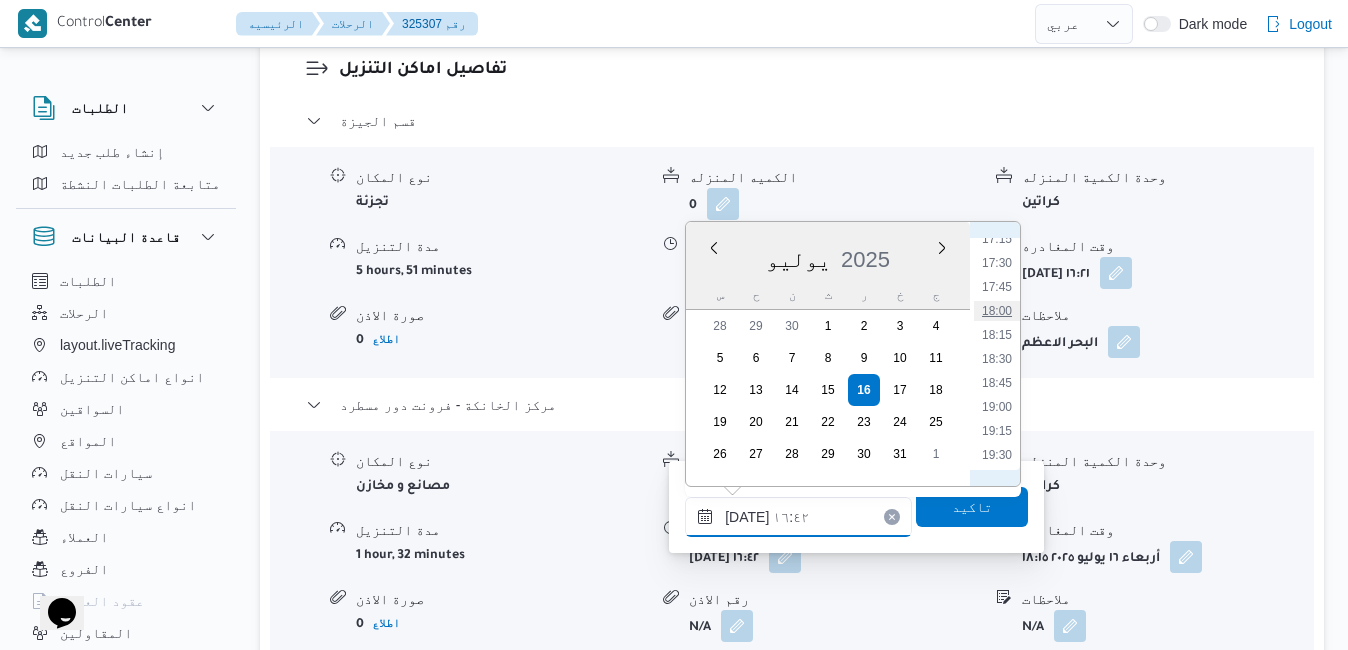 type on "[DATE] ١٨:٠٠" 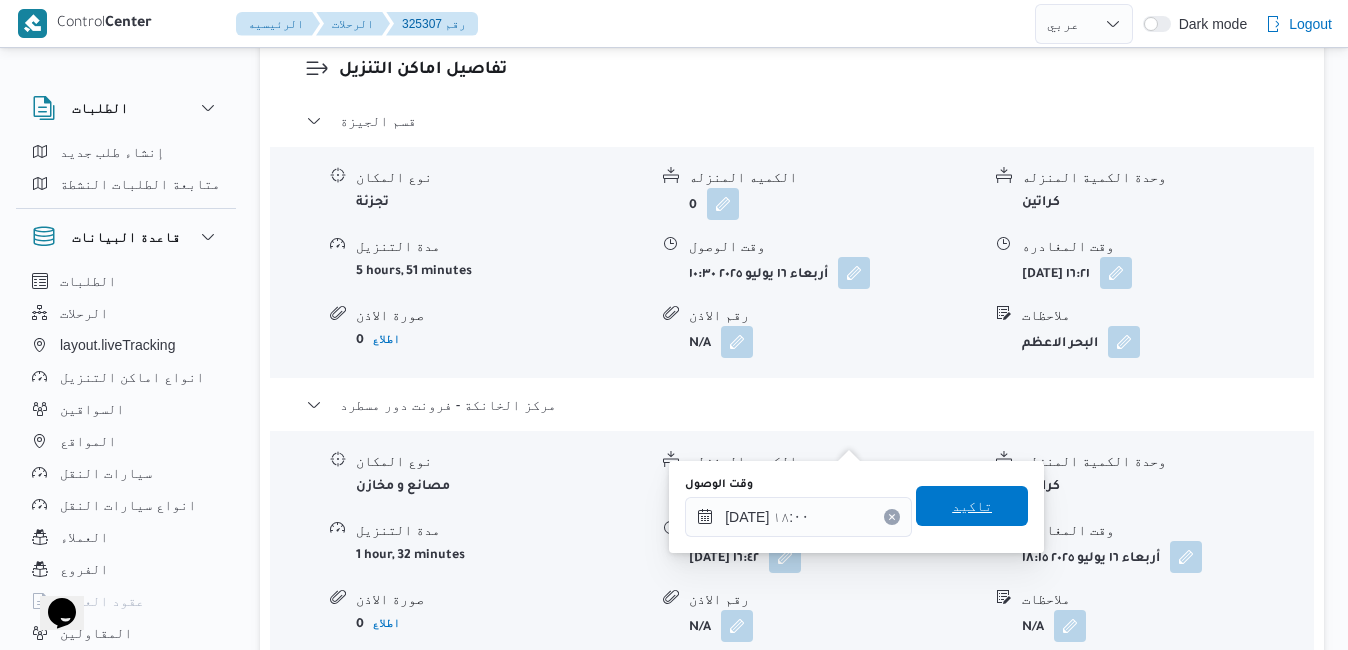 click on "تاكيد" at bounding box center [972, 506] 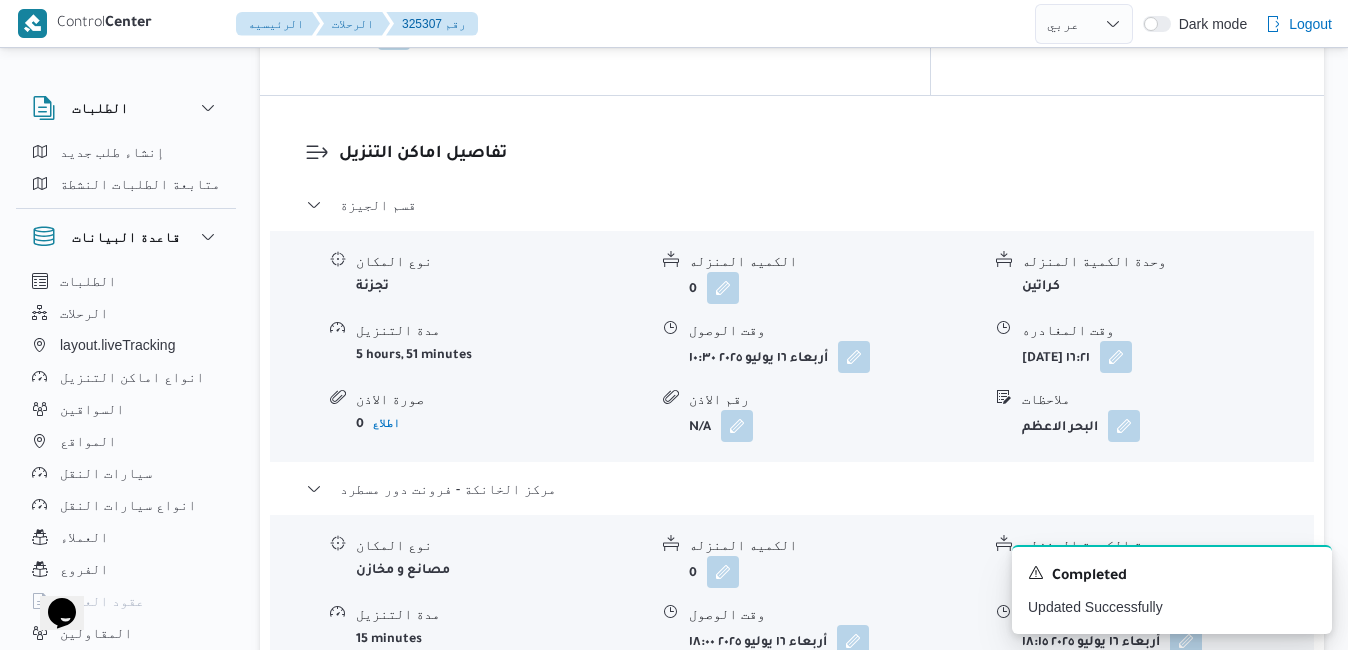 scroll, scrollTop: 1791, scrollLeft: 0, axis: vertical 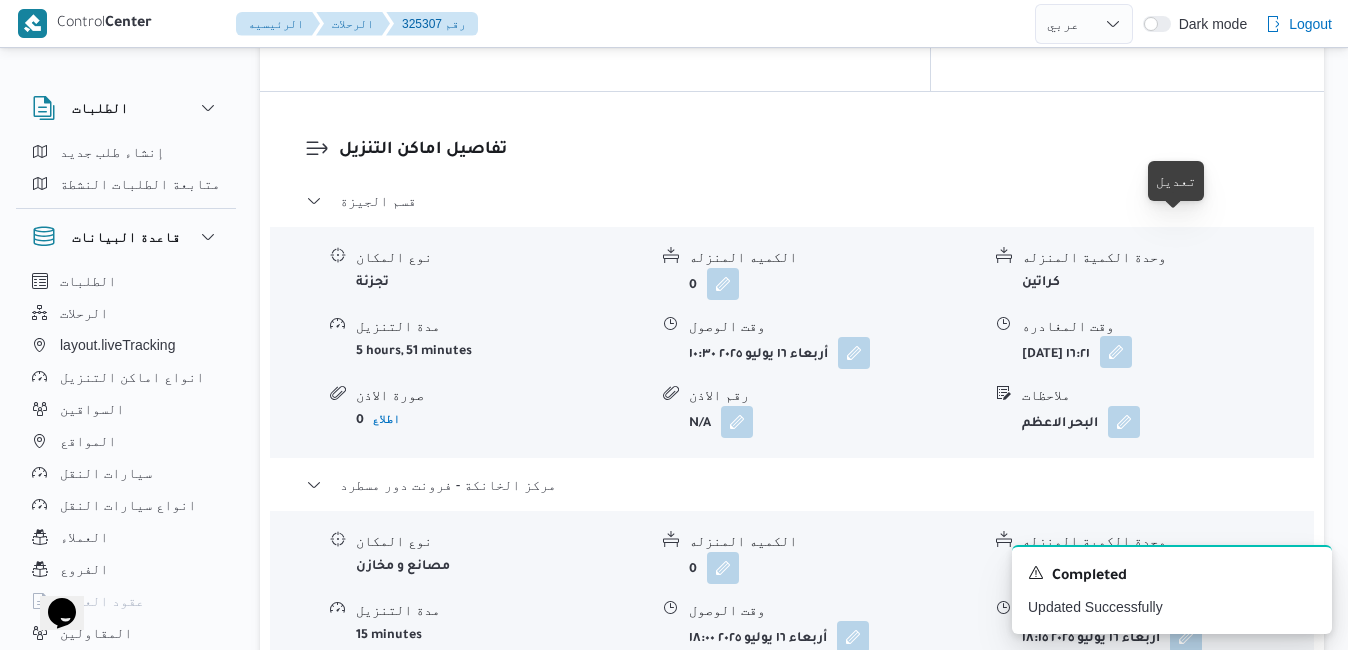 click at bounding box center [1116, 352] 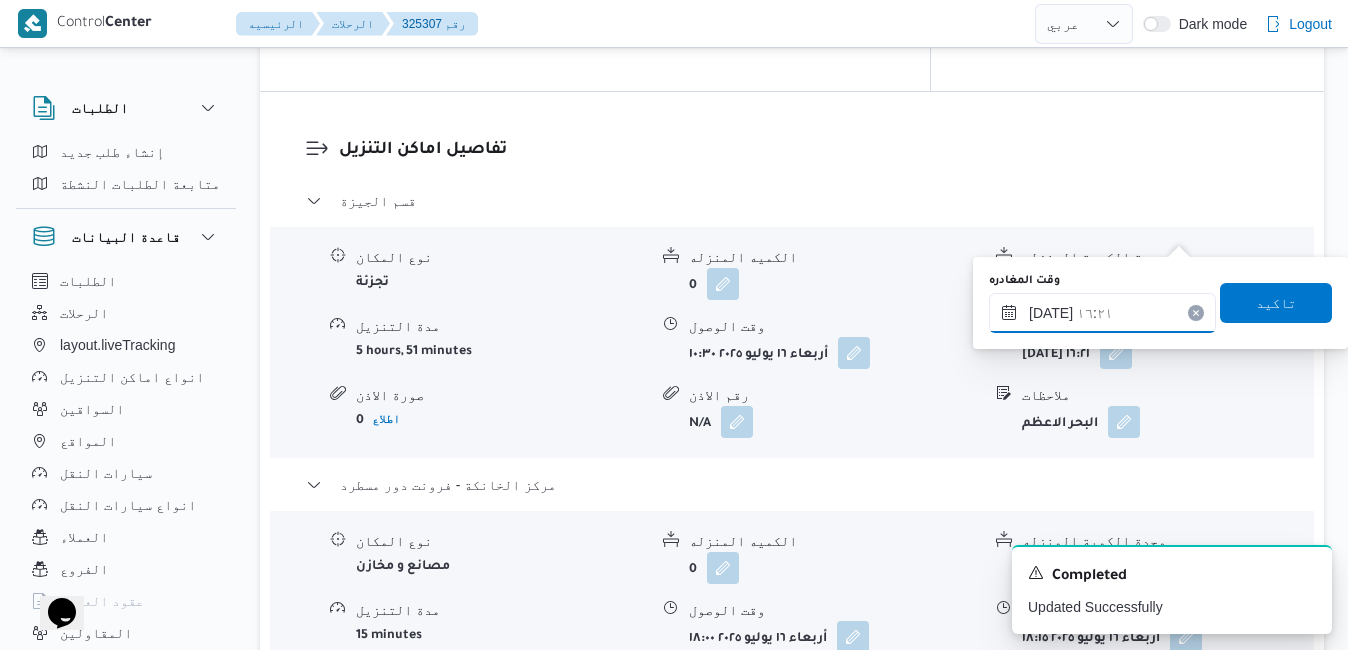click on "١٦/٠٧/٢٠٢٥ ١٦:٢١" at bounding box center (1102, 313) 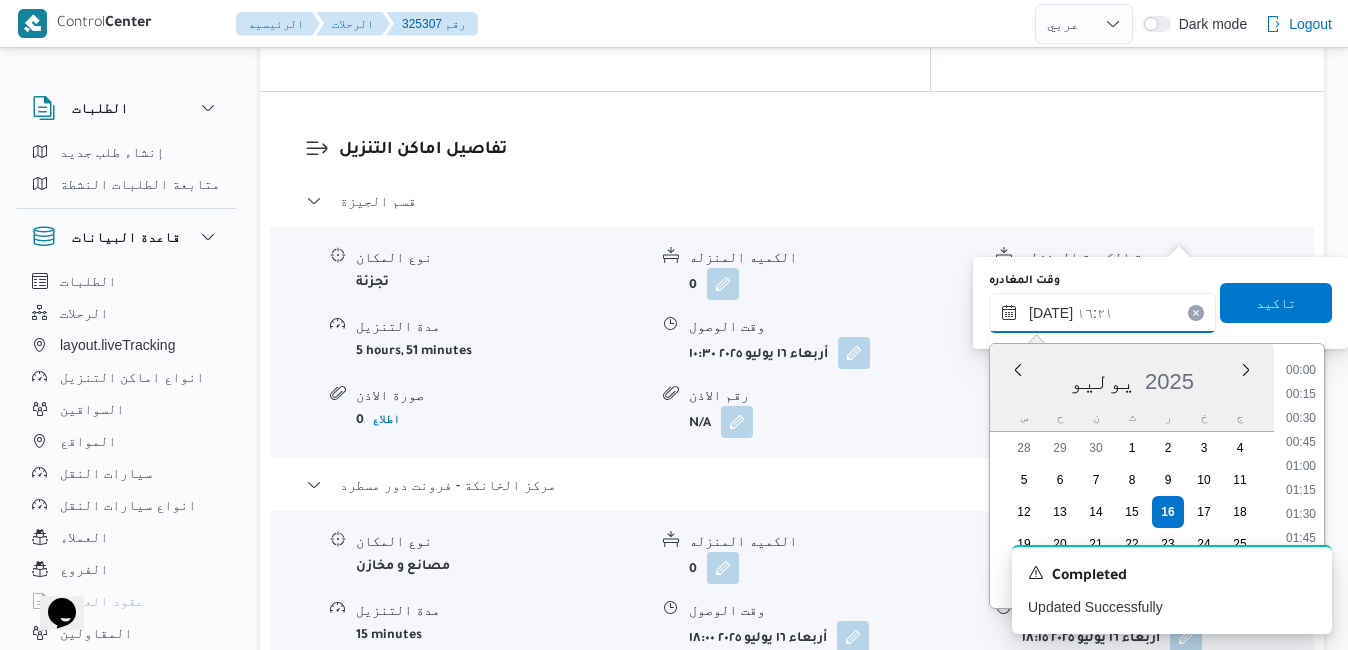 scroll, scrollTop: 1438, scrollLeft: 0, axis: vertical 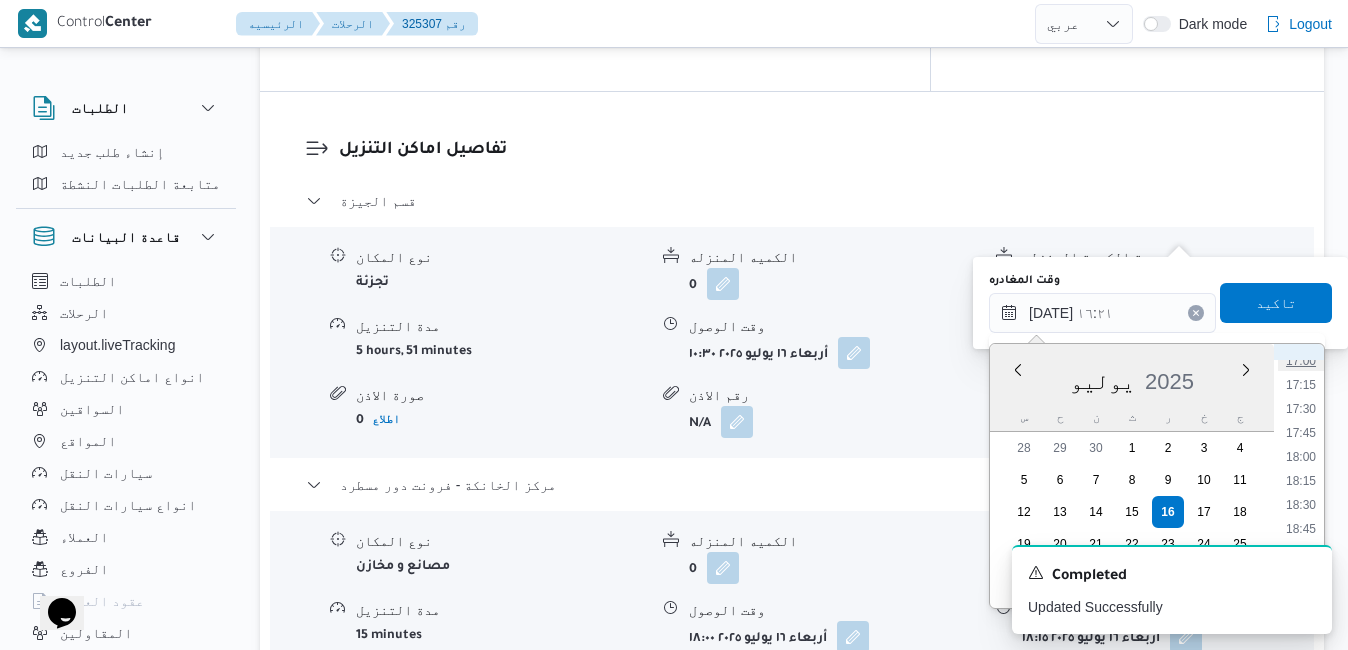 click on "17:00" at bounding box center (1301, 361) 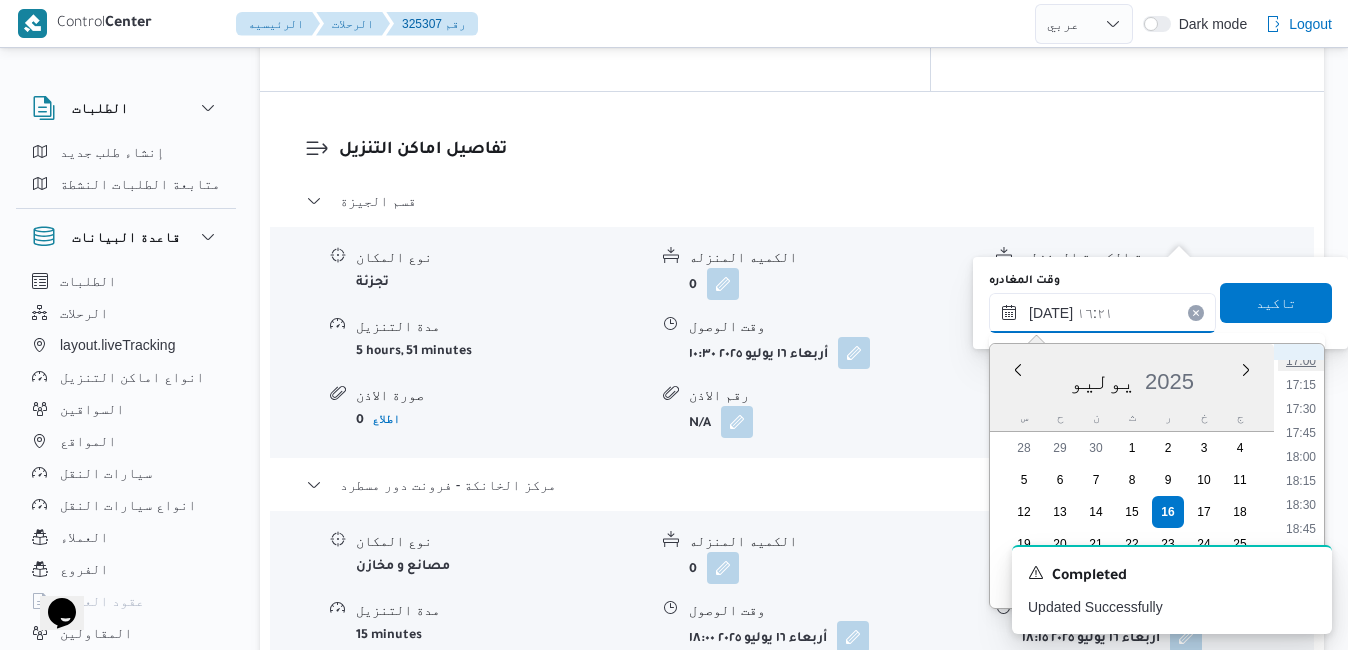type on "١٦/٠٧/٢٠٢٥ ١٧:٠٠" 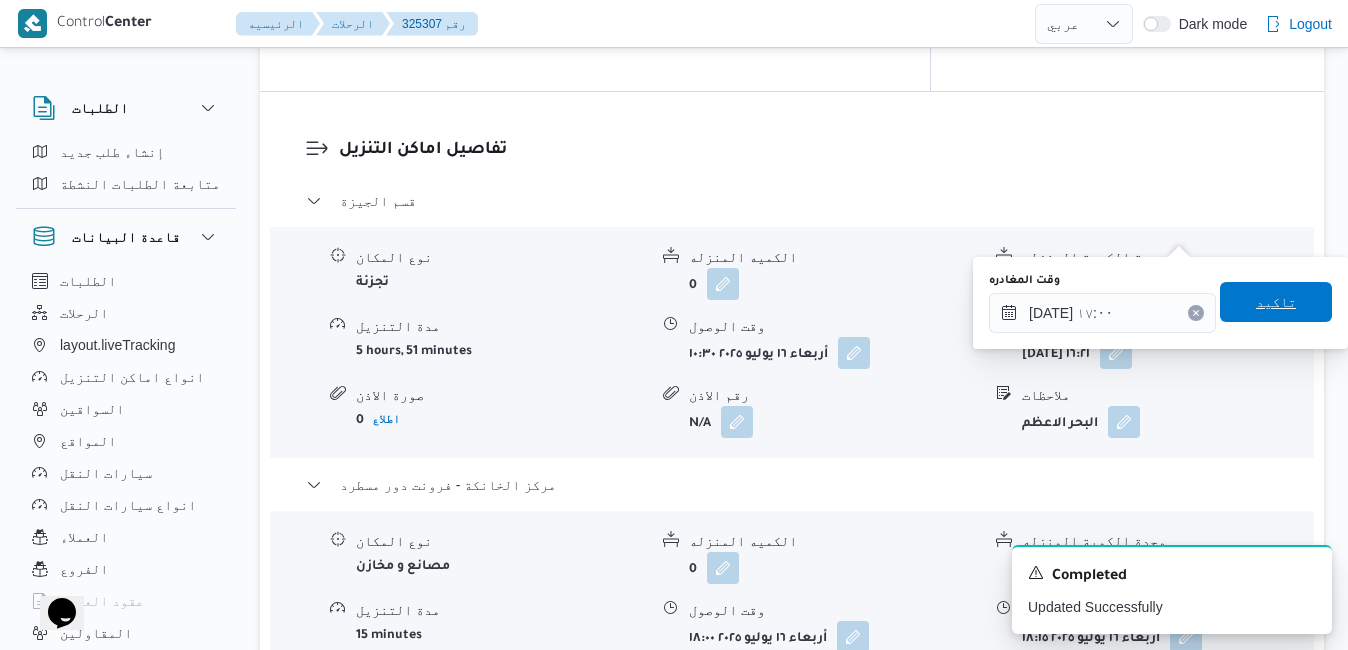 click on "تاكيد" at bounding box center (1276, 302) 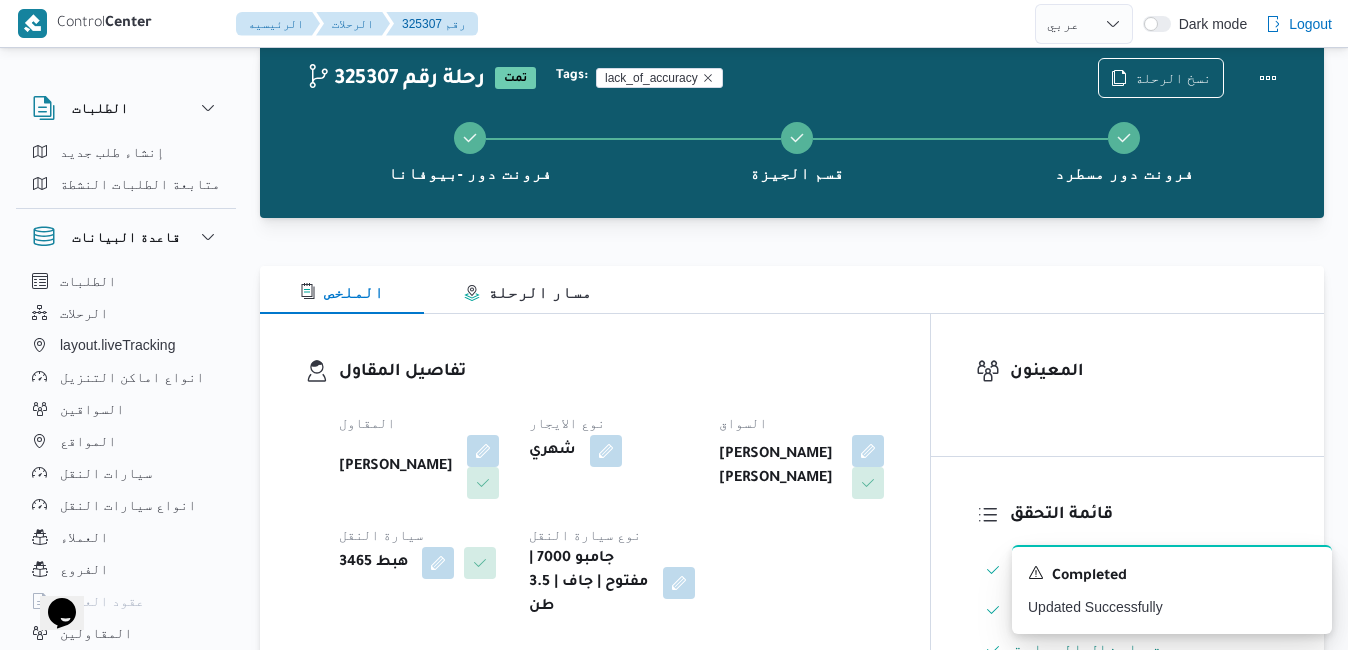 scroll, scrollTop: 0, scrollLeft: 0, axis: both 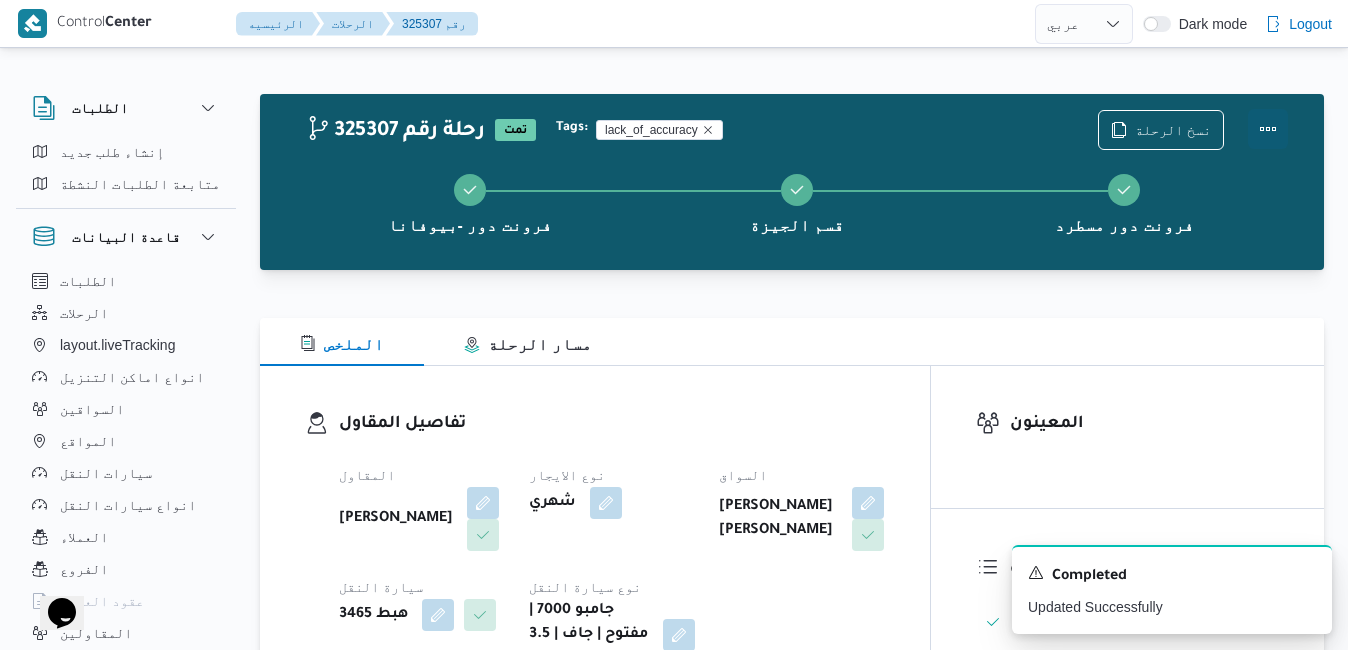 click at bounding box center (1268, 129) 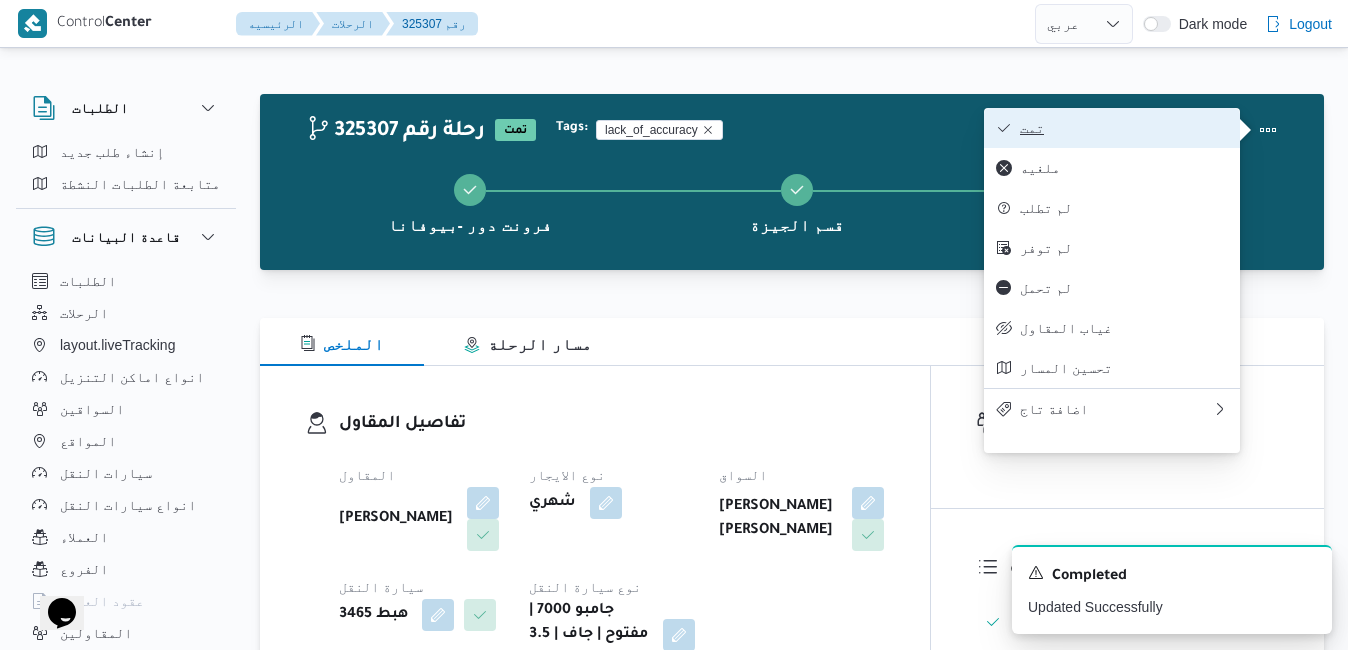 click on "تمت" at bounding box center [1124, 128] 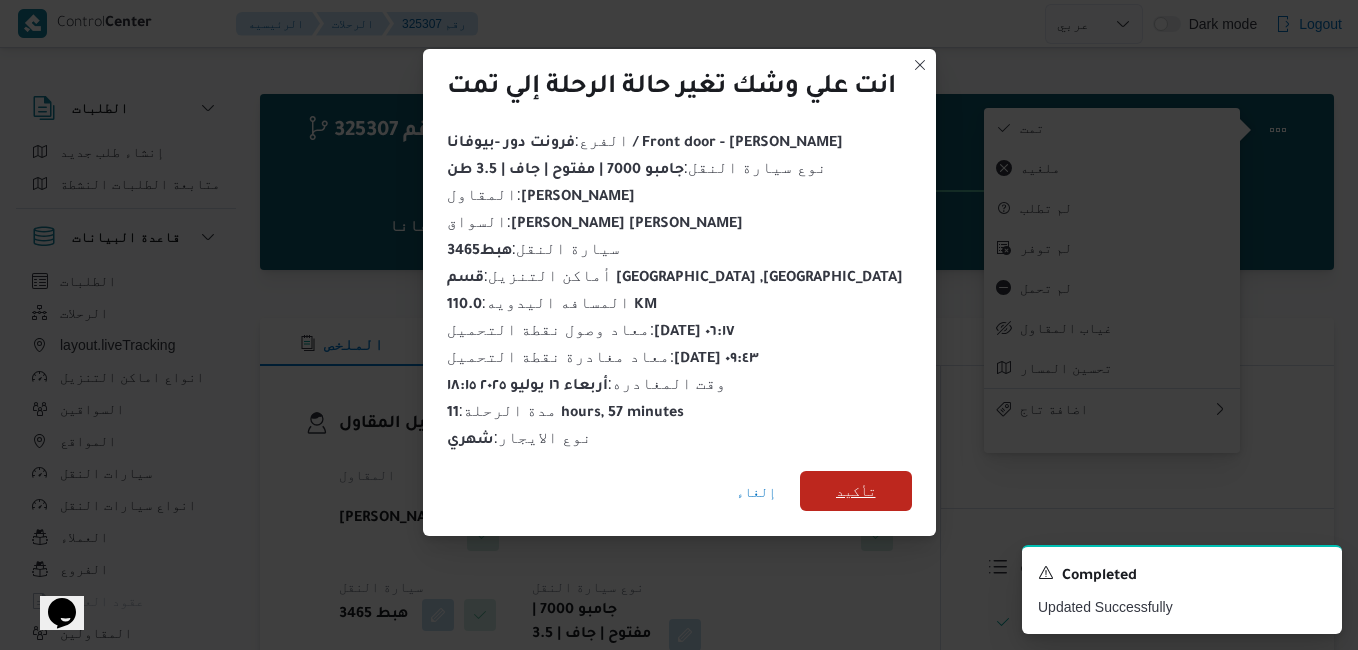 click on "تأكيد" at bounding box center (856, 491) 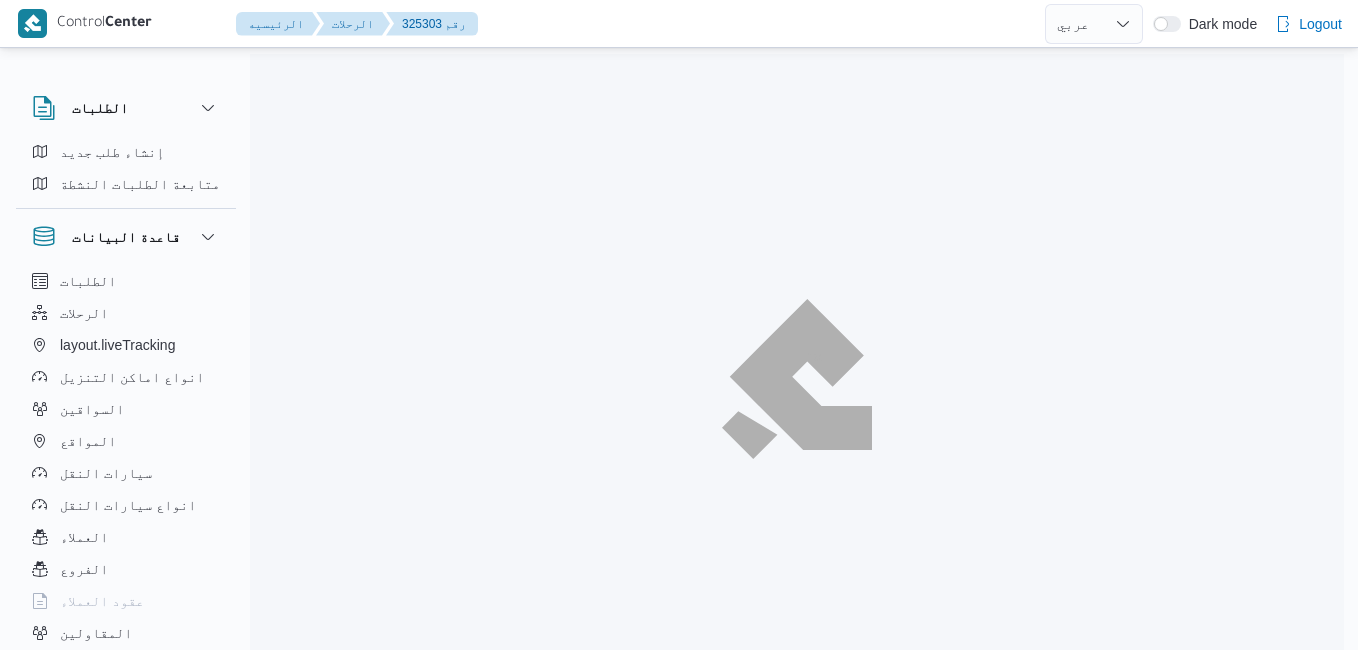 select on "ar" 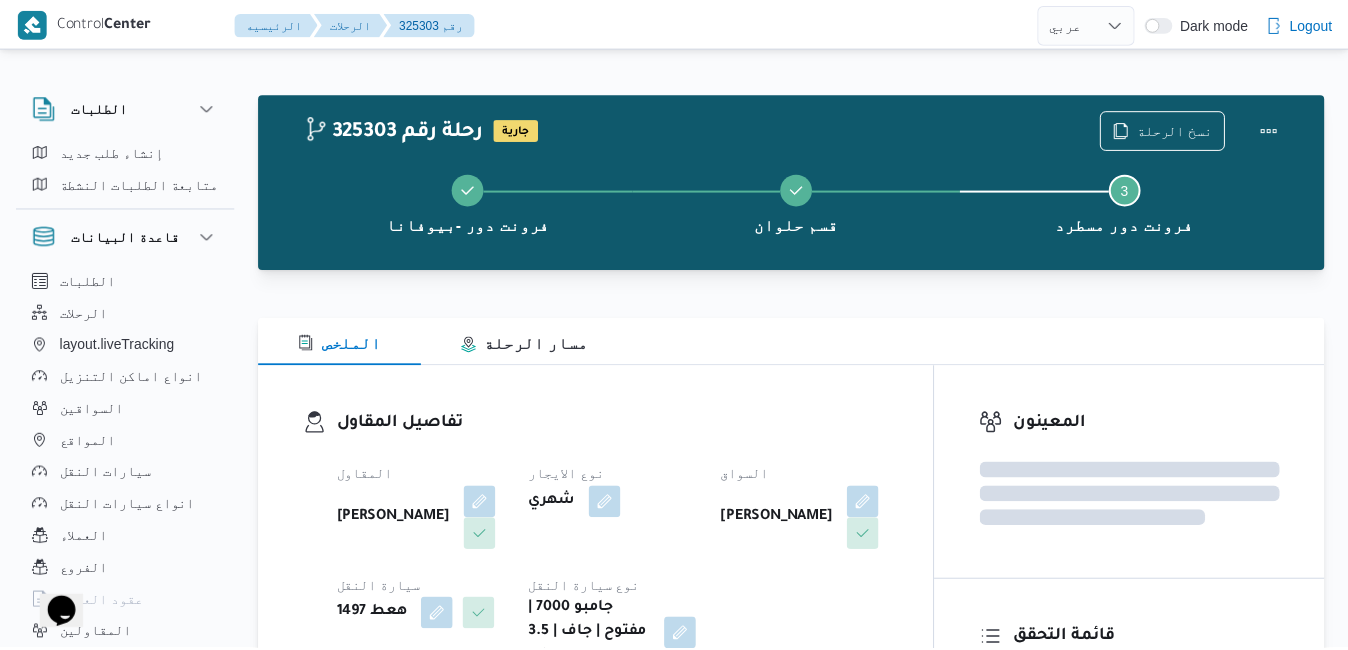 scroll, scrollTop: 0, scrollLeft: 0, axis: both 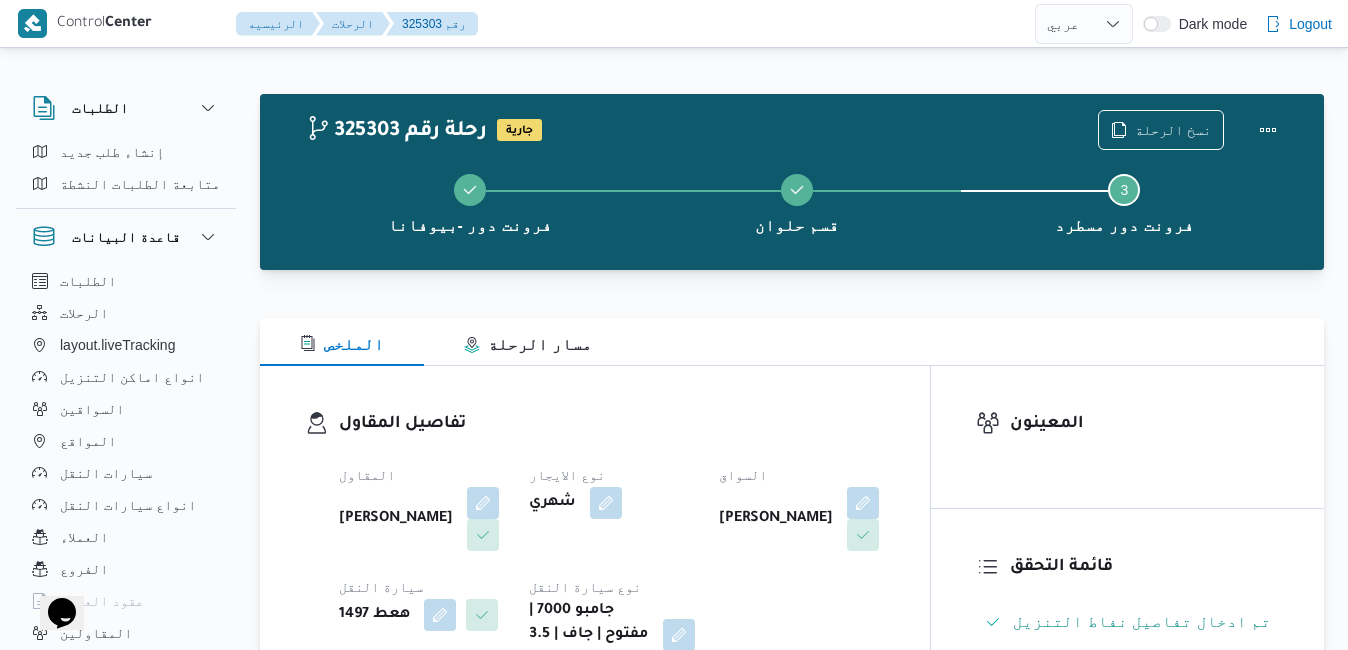 click on "تفاصيل المقاول المقاول [PERSON_NAME] نوع الايجار شهري السواق [PERSON_NAME] سيارة النقل هعط 1497 نوع سيارة النقل جامبو 7000 | مفتوح | جاف | 3.5 طن" at bounding box center [595, 541] 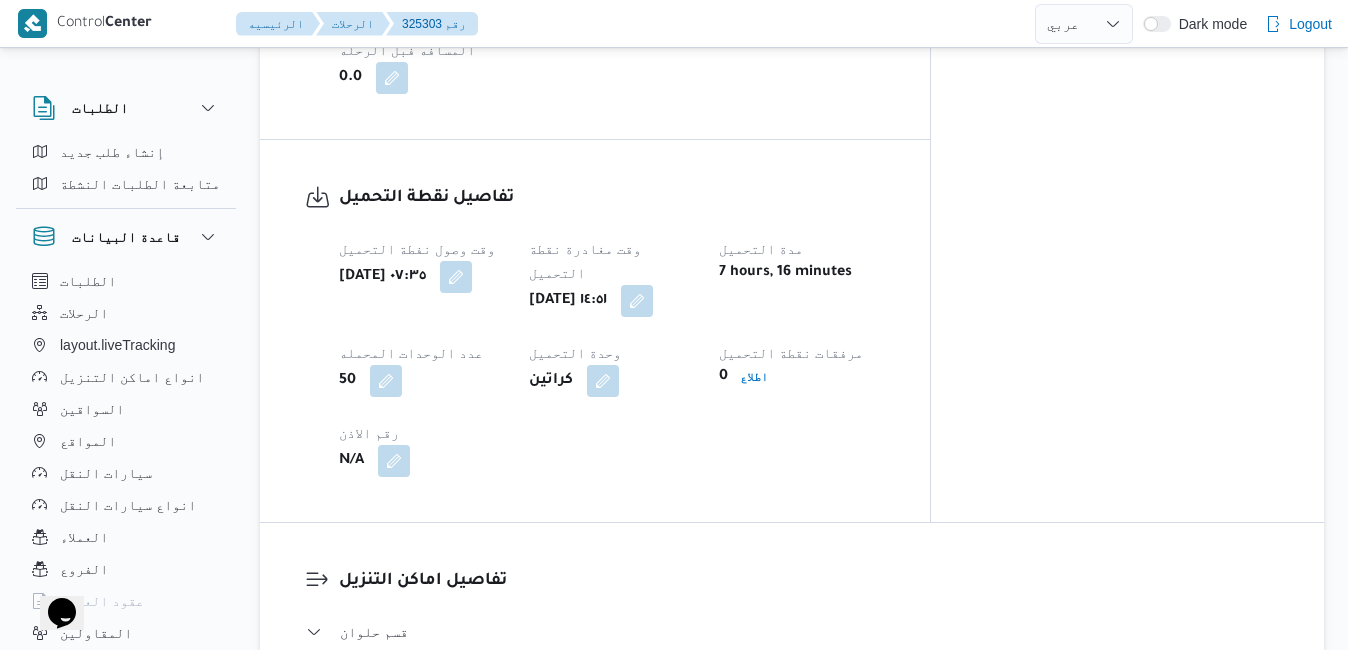 scroll, scrollTop: 1400, scrollLeft: 0, axis: vertical 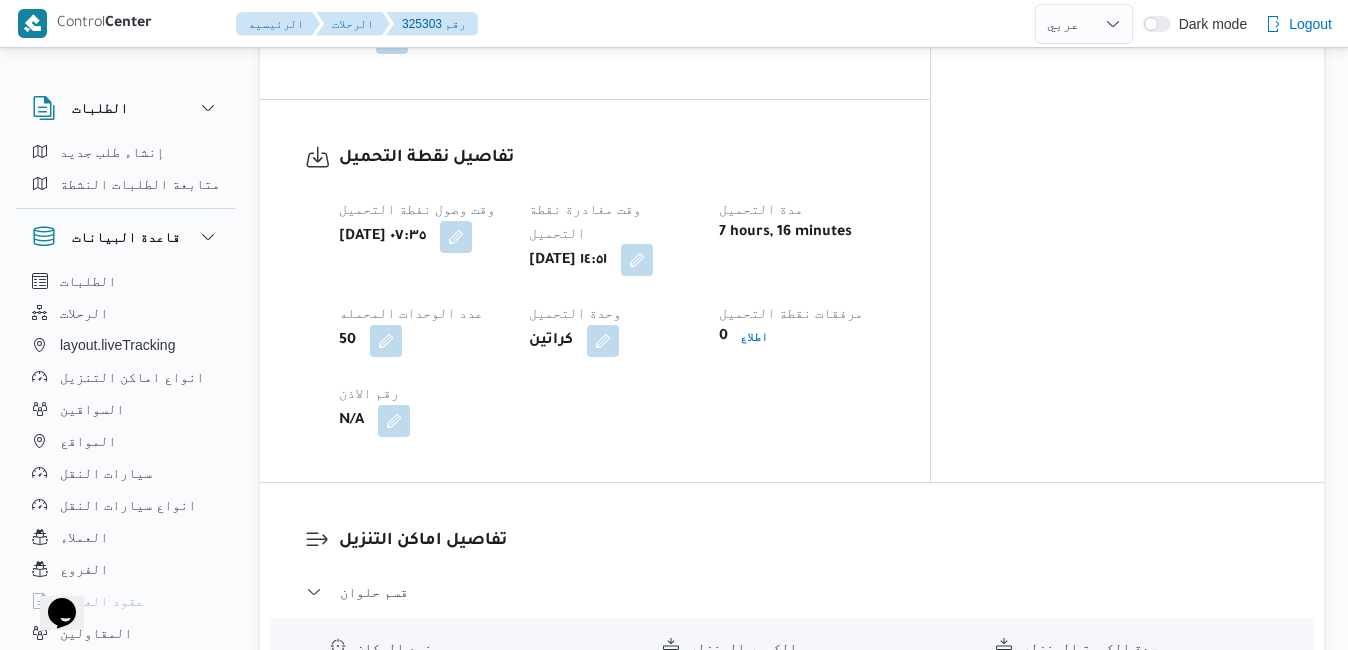 click at bounding box center [637, 260] 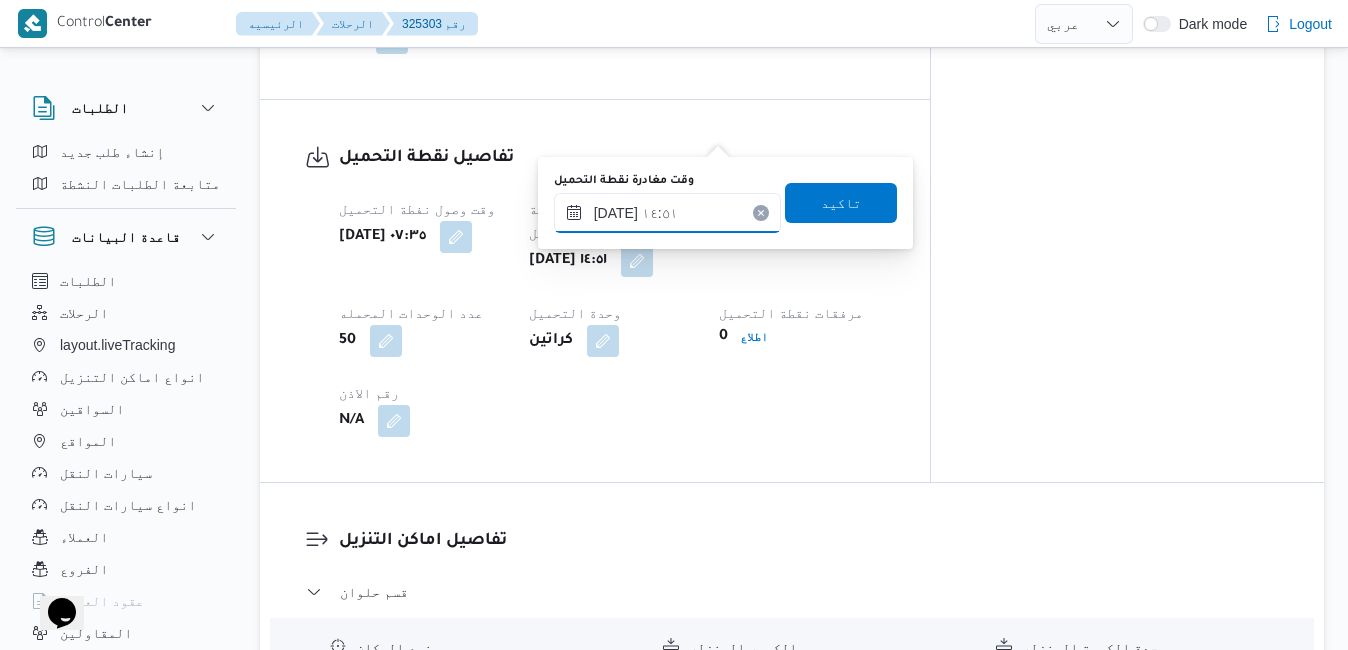 click on "[DATE] ١٤:٥١" at bounding box center [667, 213] 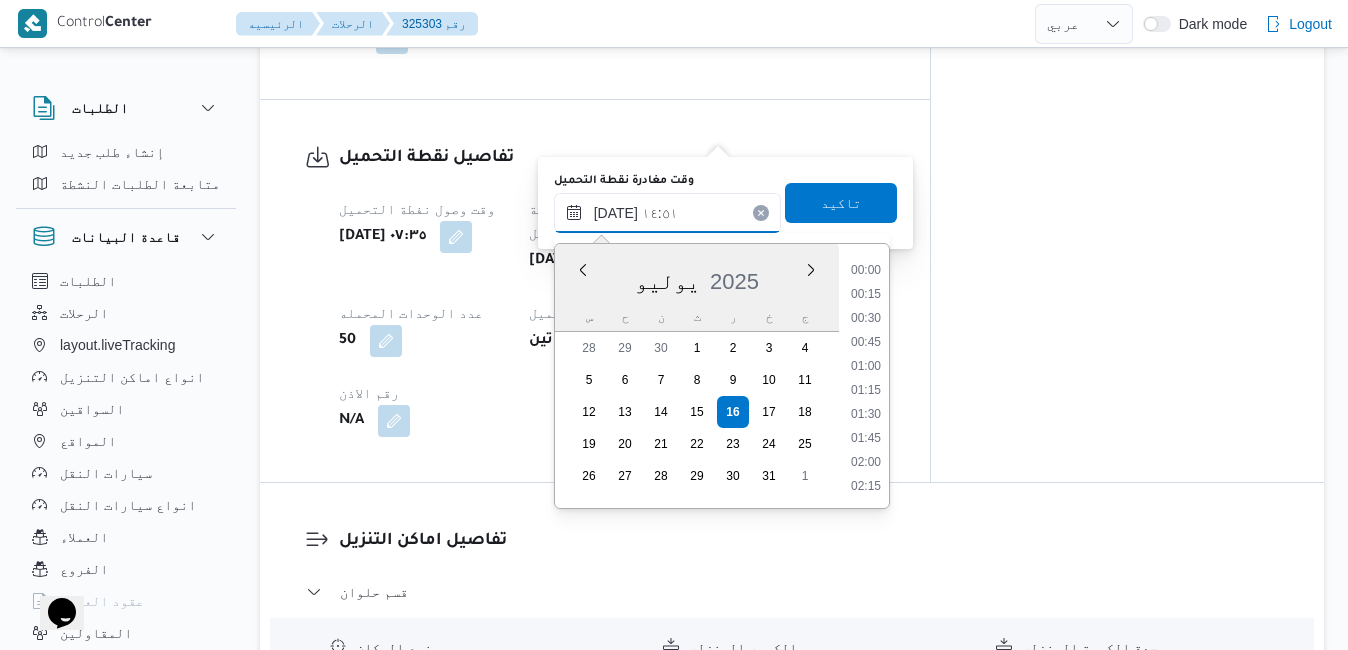 scroll, scrollTop: 1294, scrollLeft: 0, axis: vertical 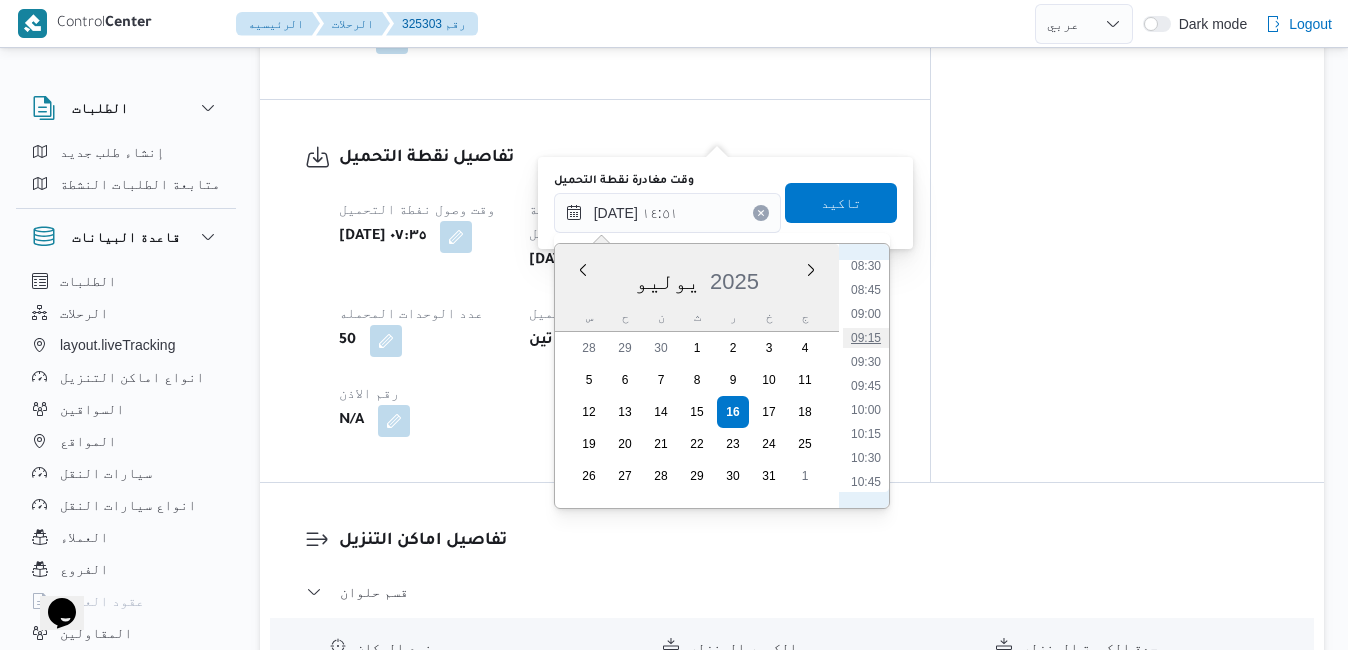 click on "09:15" at bounding box center (866, 338) 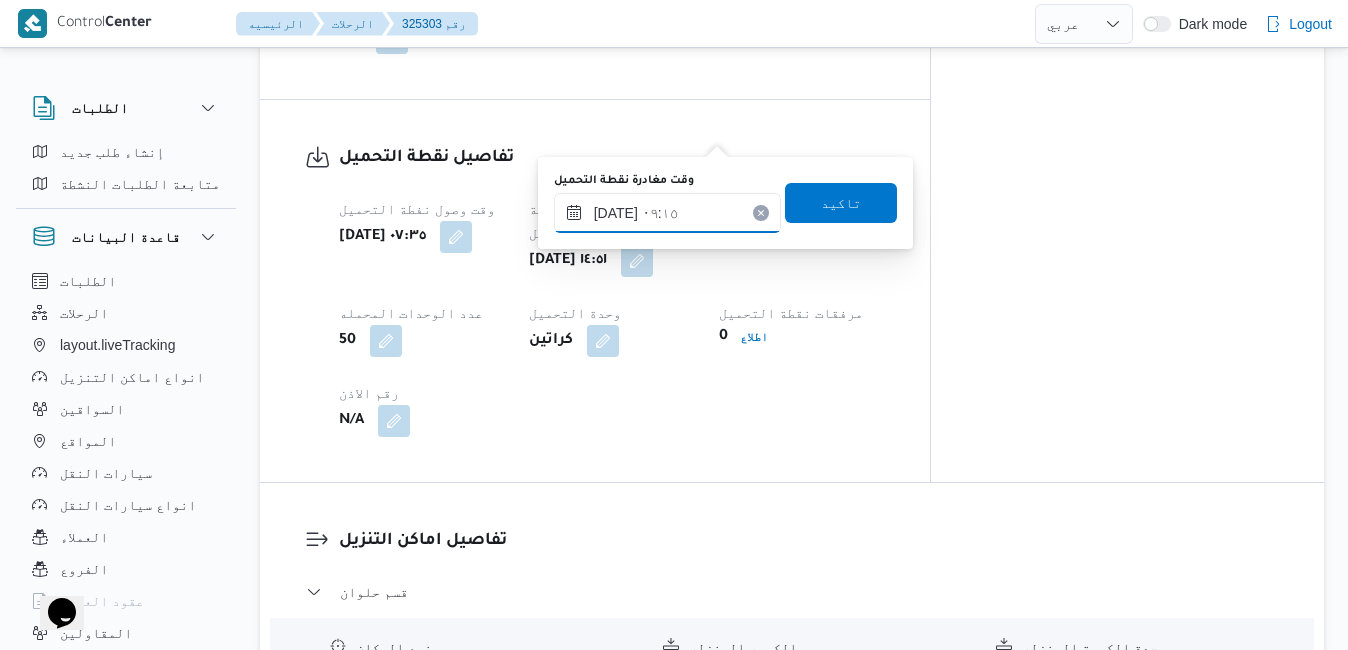 click on "[DATE] ٠٩:١٥" at bounding box center [667, 213] 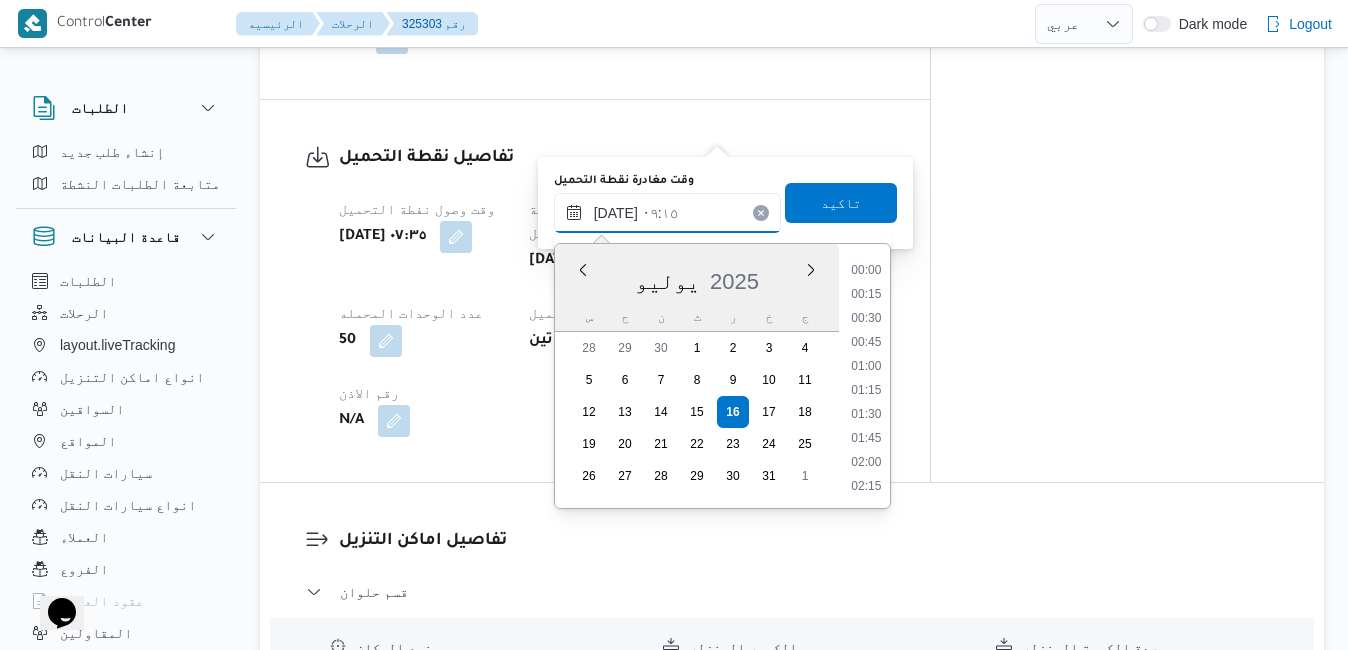 scroll, scrollTop: 766, scrollLeft: 0, axis: vertical 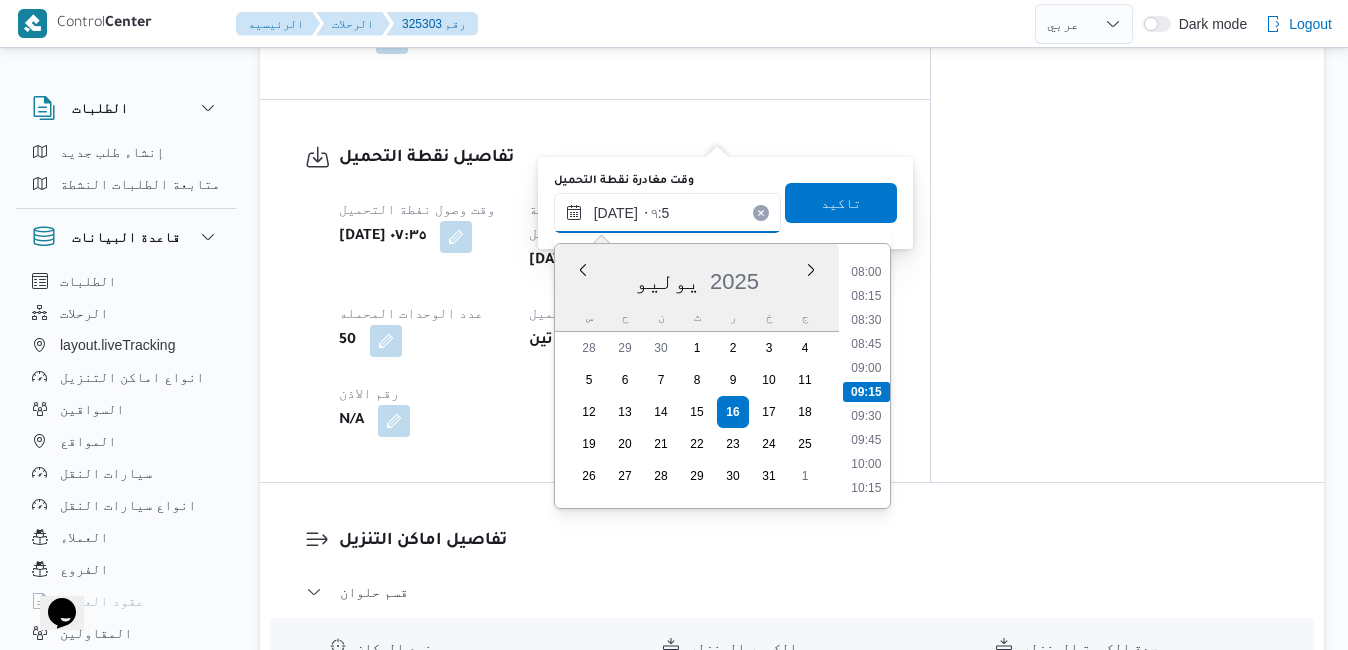 type on "١٦/٠٧/٢٠٢٥ ٠٩:50" 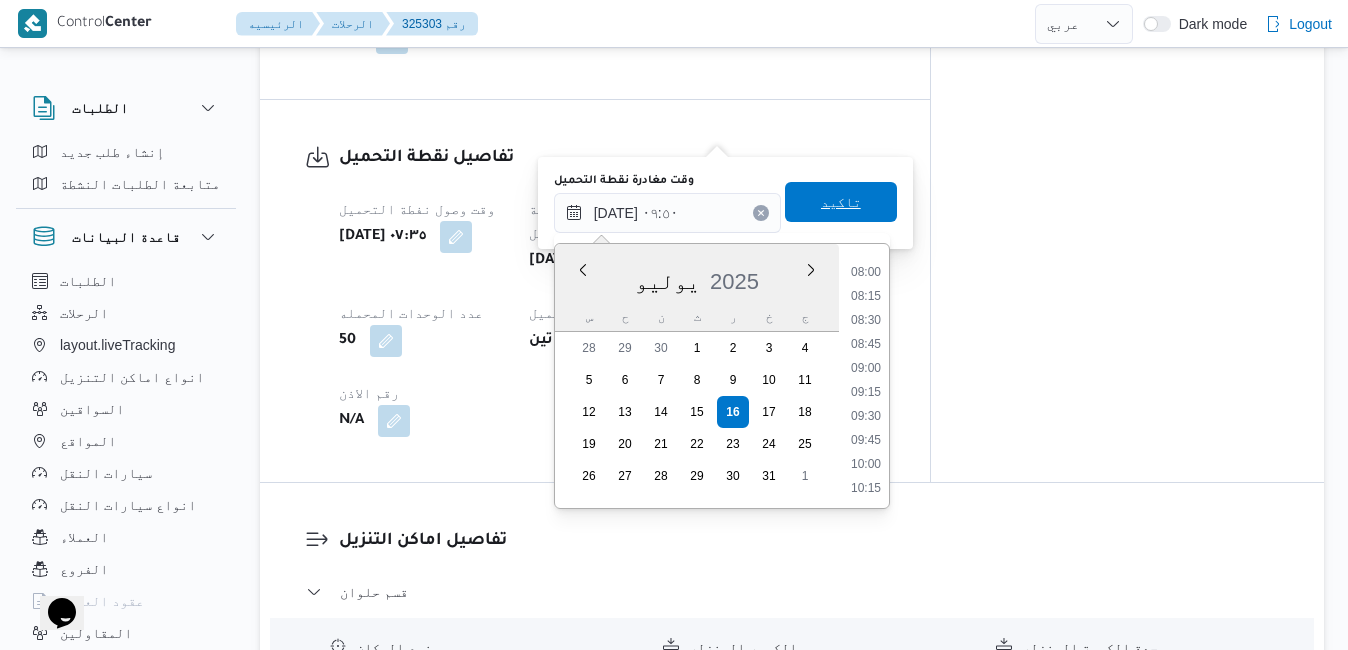 click on "تاكيد" at bounding box center (841, 202) 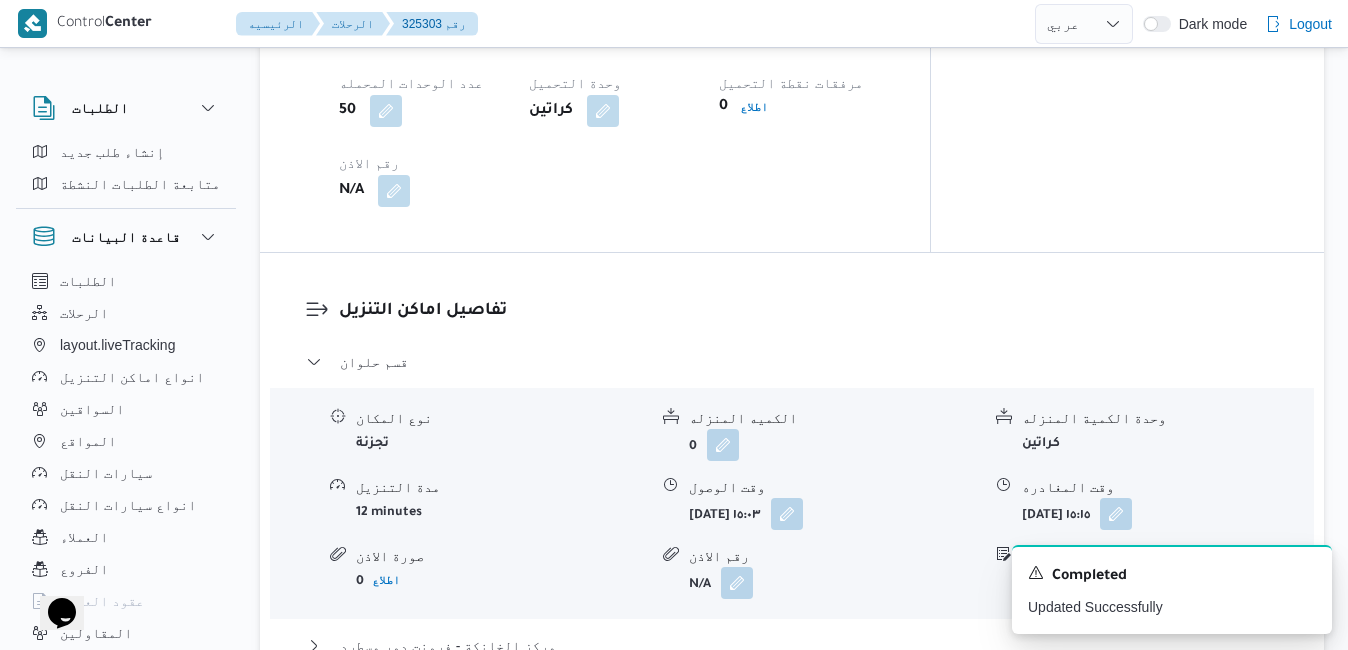 scroll, scrollTop: 1640, scrollLeft: 0, axis: vertical 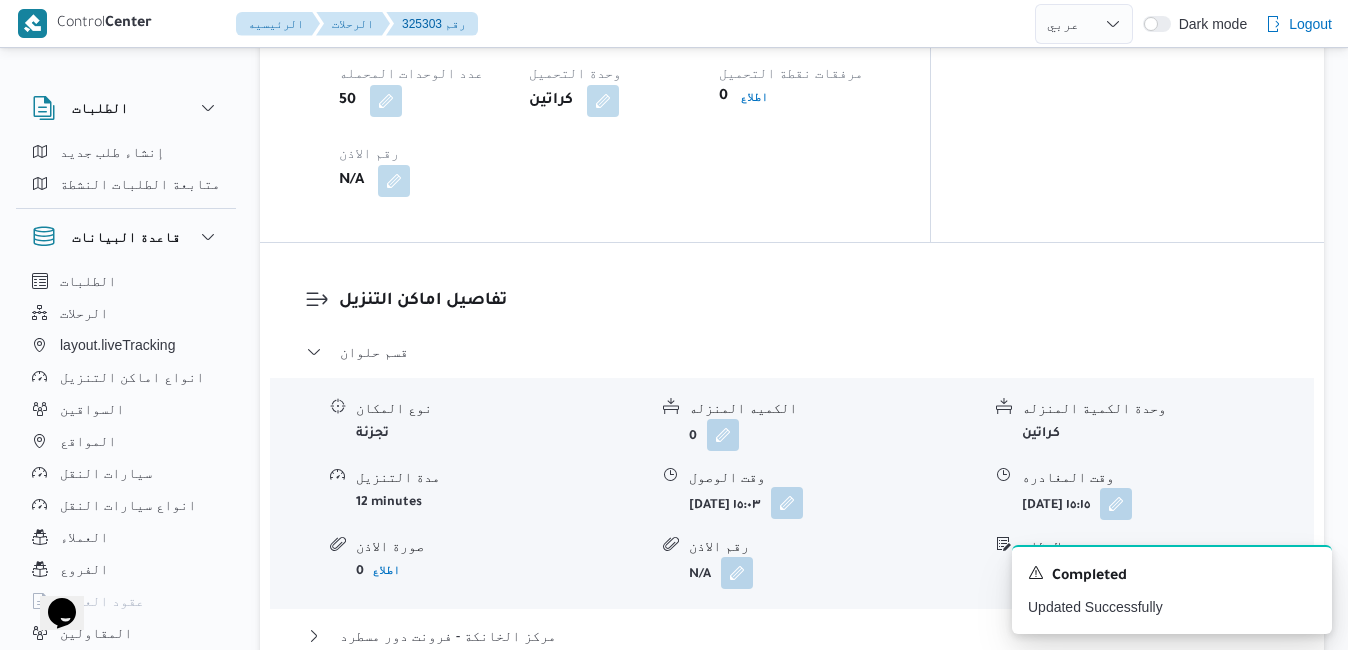 click at bounding box center (787, 503) 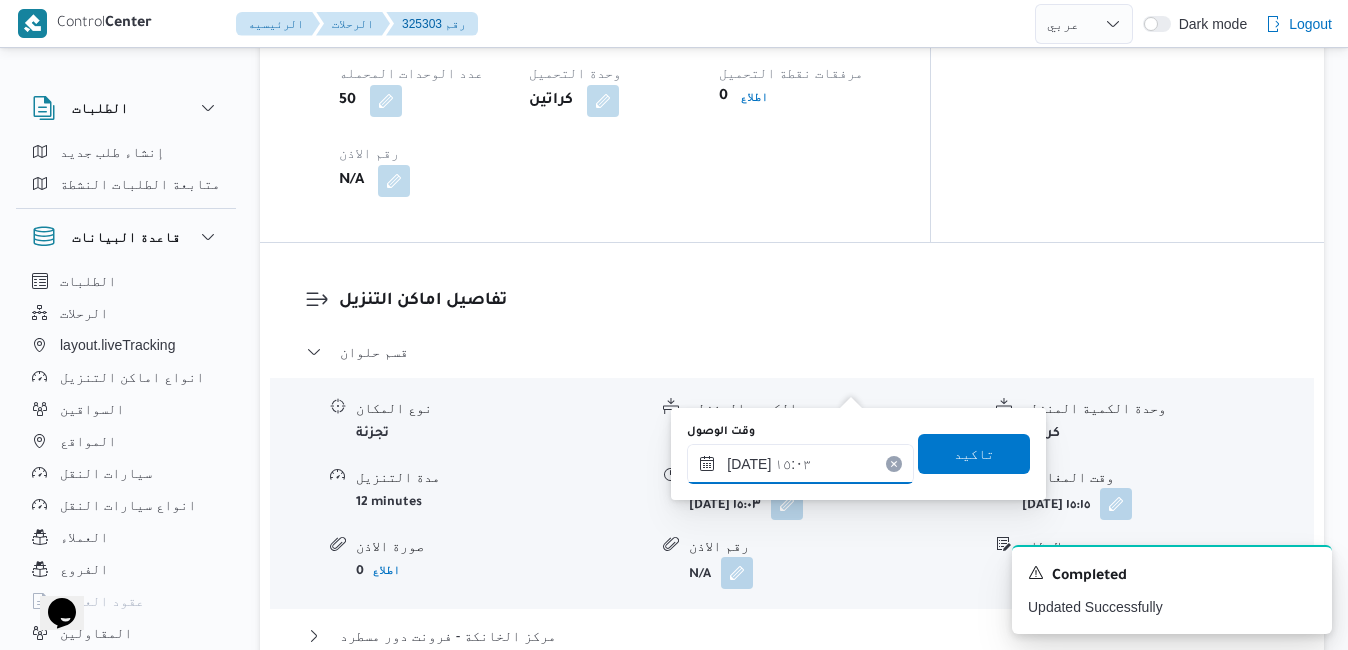 click on "١٦/٠٧/٢٠٢٥ ١٥:٠٣" at bounding box center (800, 464) 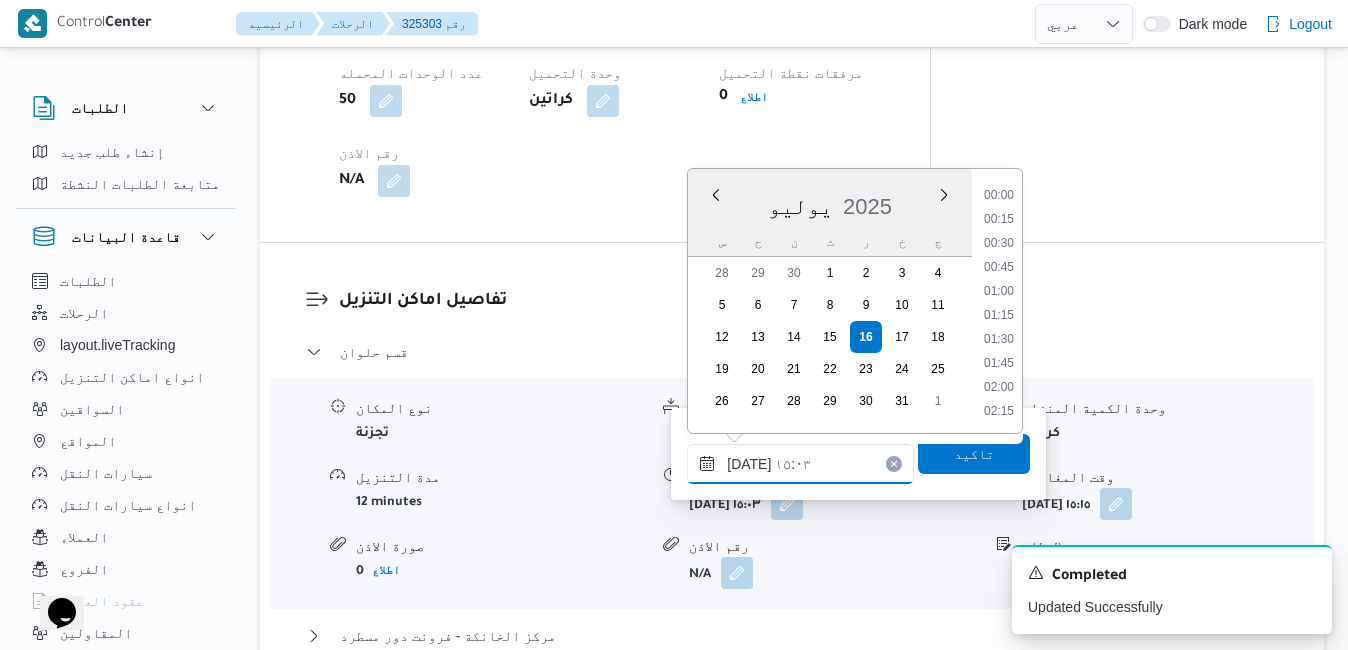 scroll, scrollTop: 1318, scrollLeft: 0, axis: vertical 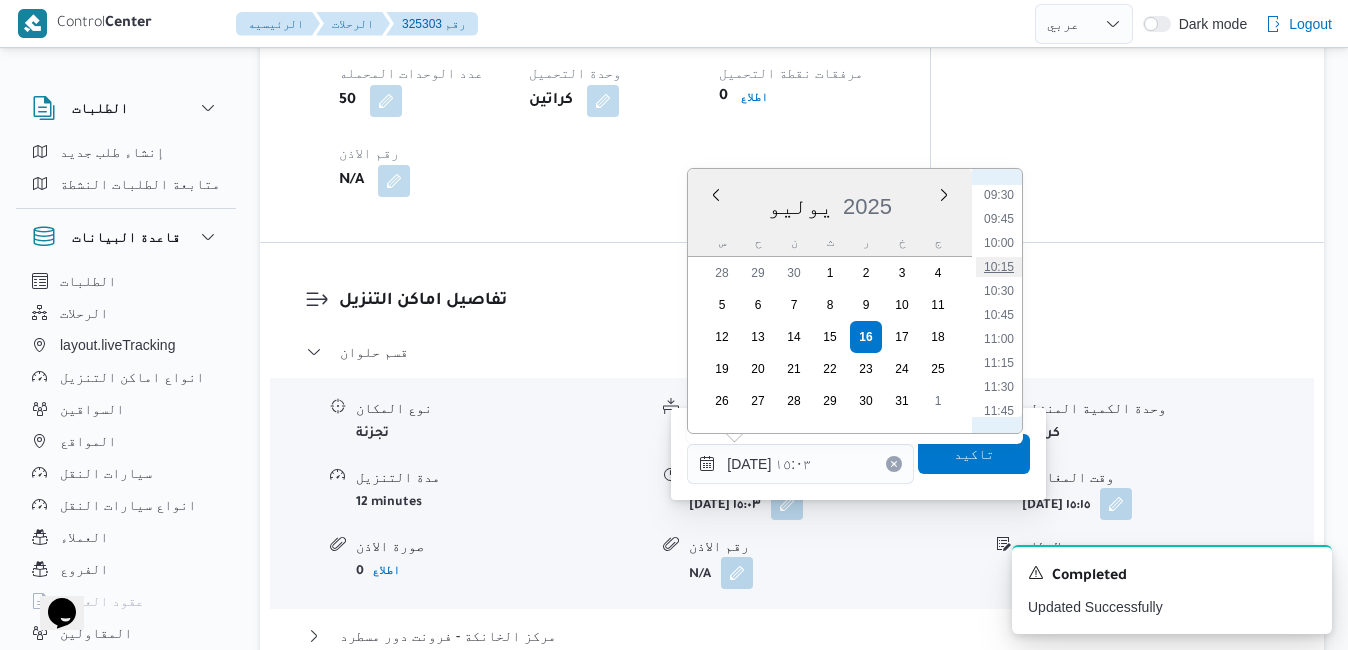 click on "10:15" at bounding box center [999, 267] 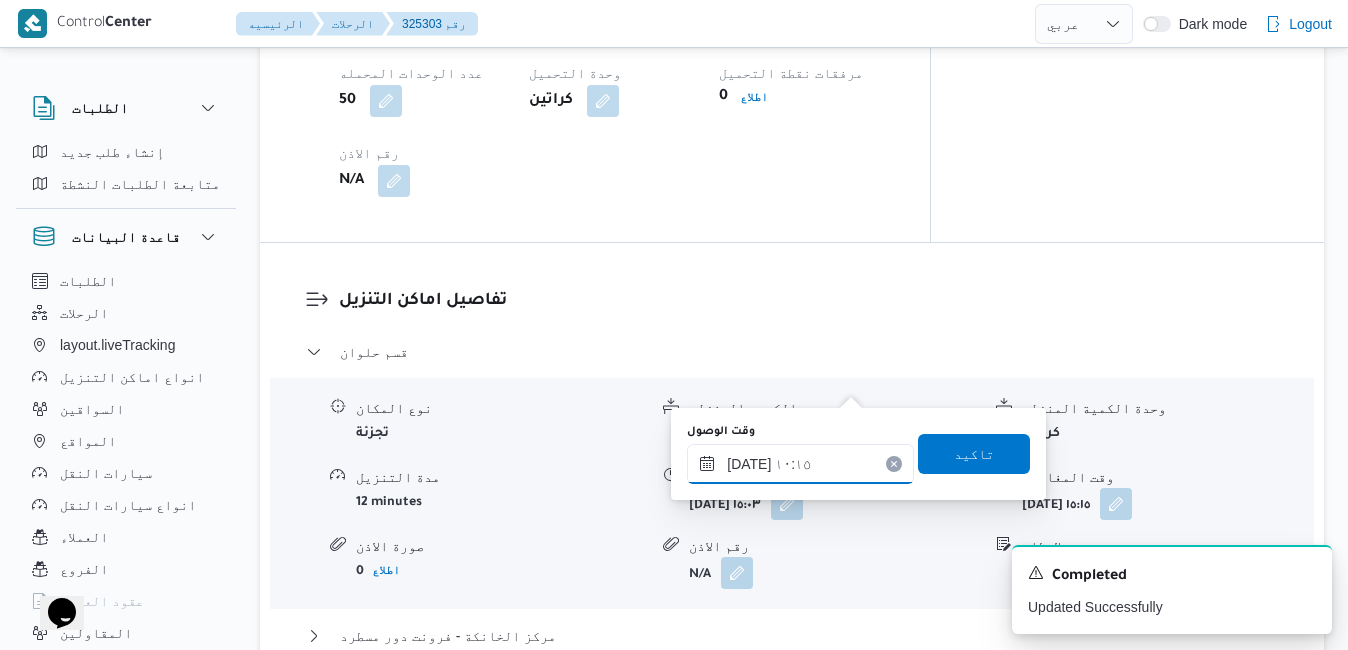 click on "١٦/٠٧/٢٠٢٥ ١٠:١٥" at bounding box center [800, 464] 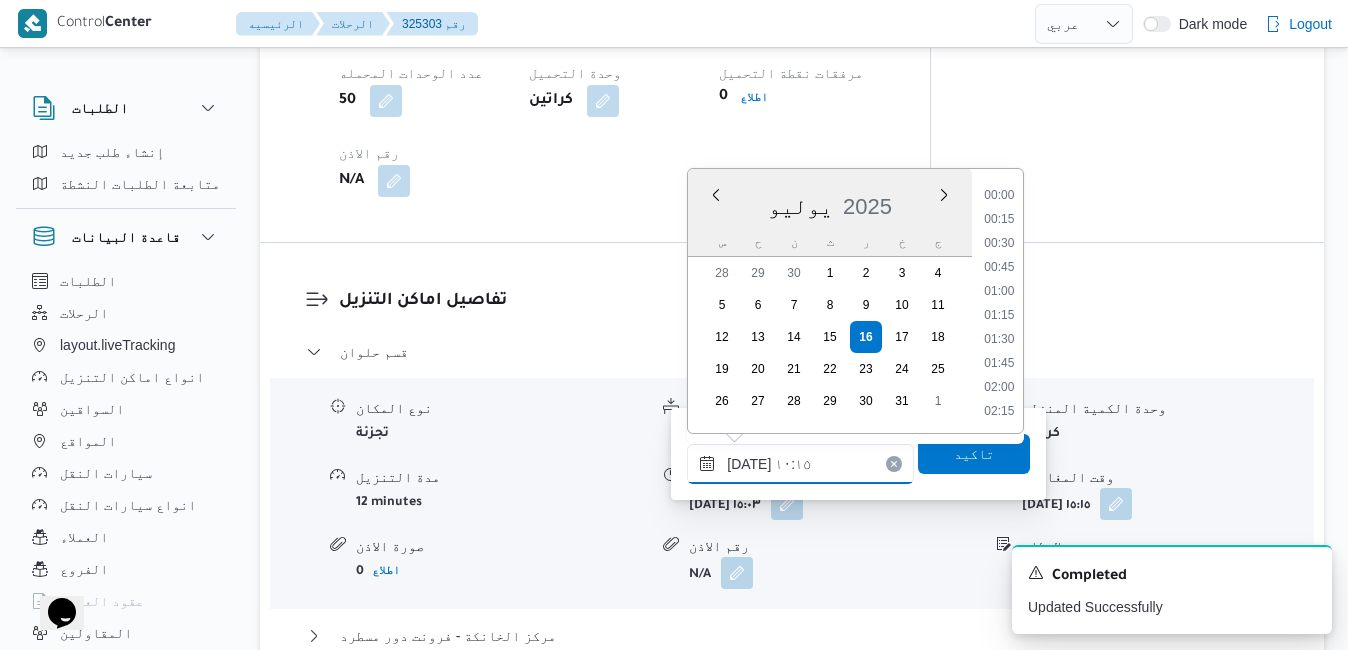 scroll, scrollTop: 862, scrollLeft: 0, axis: vertical 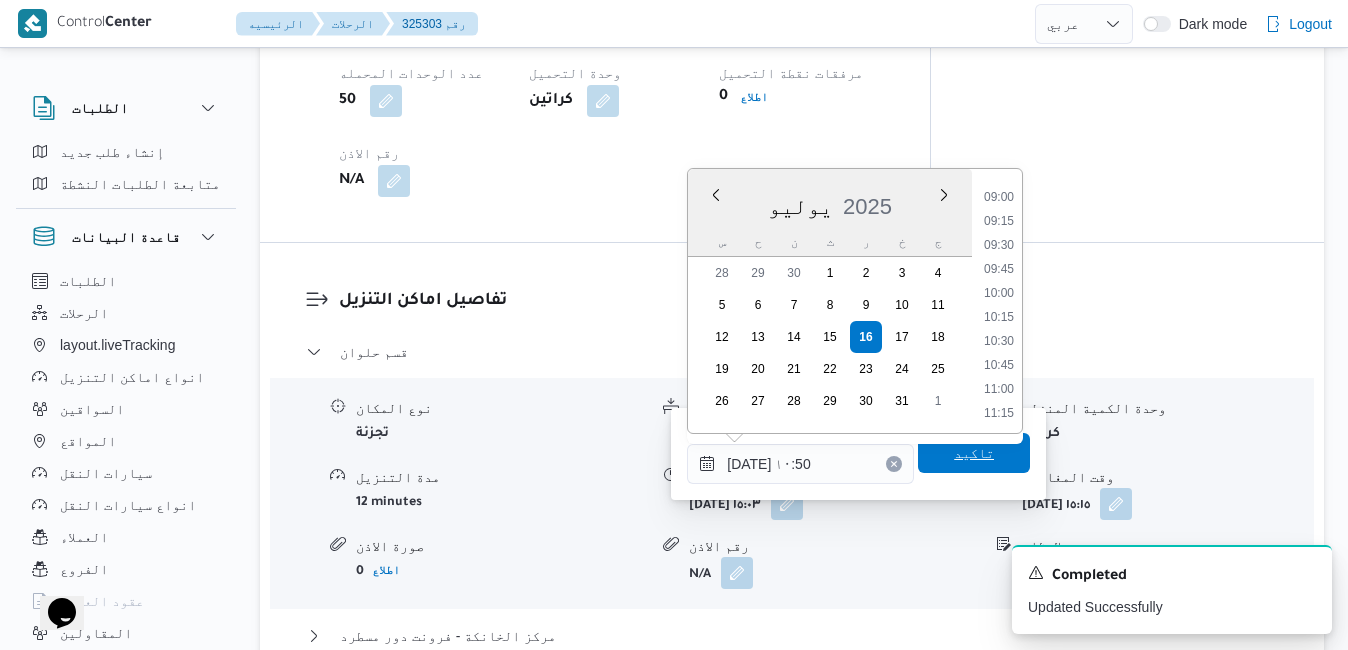 type on "١٦/٠٧/٢٠٢٥ ١٠:٥٠" 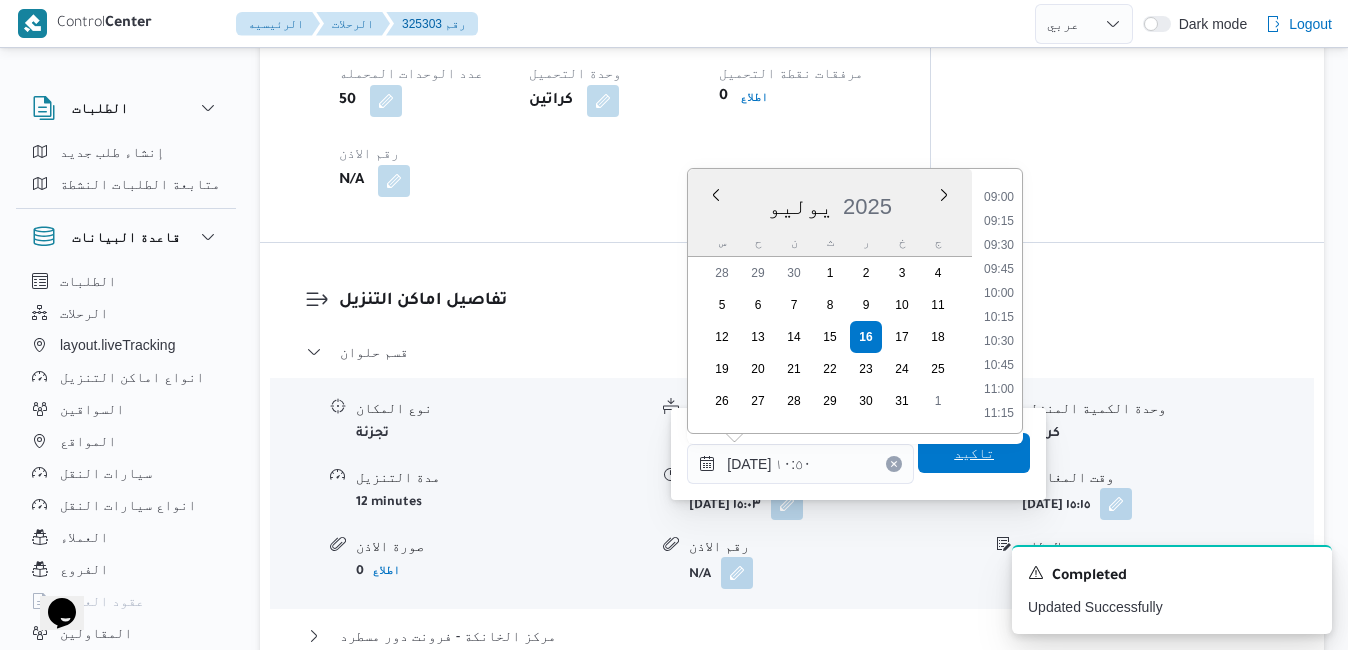 click on "تاكيد" at bounding box center [974, 453] 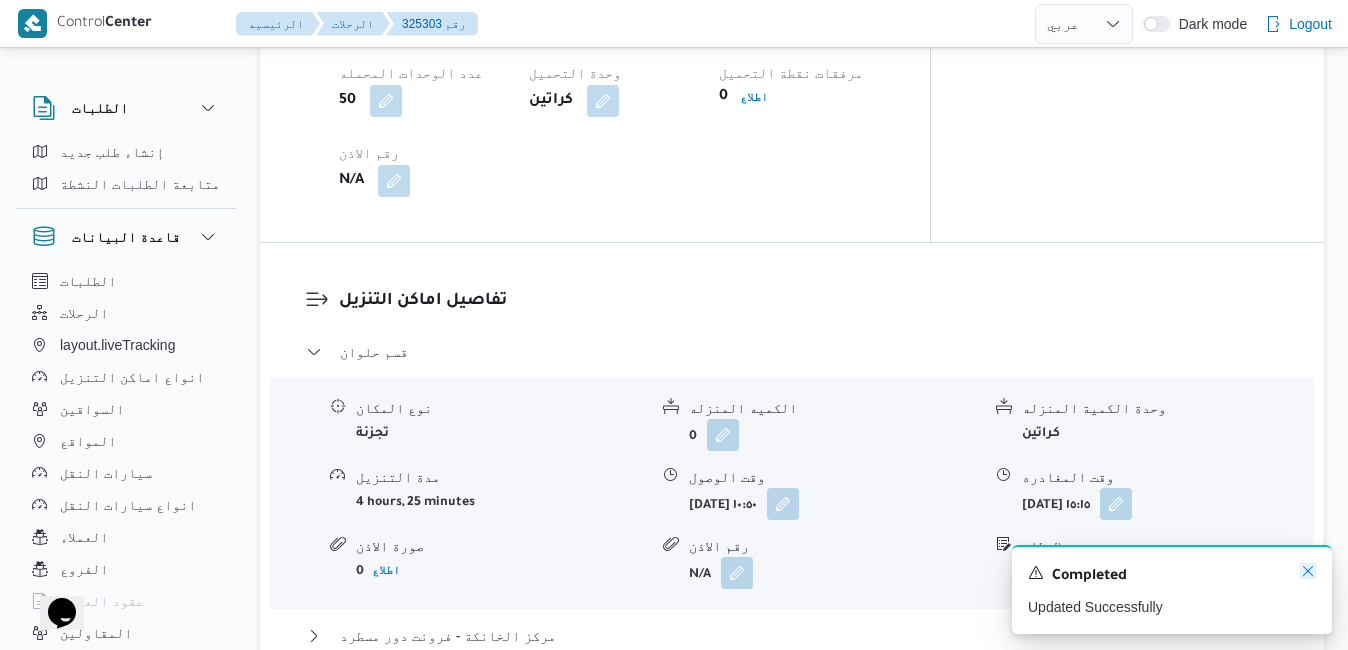 click 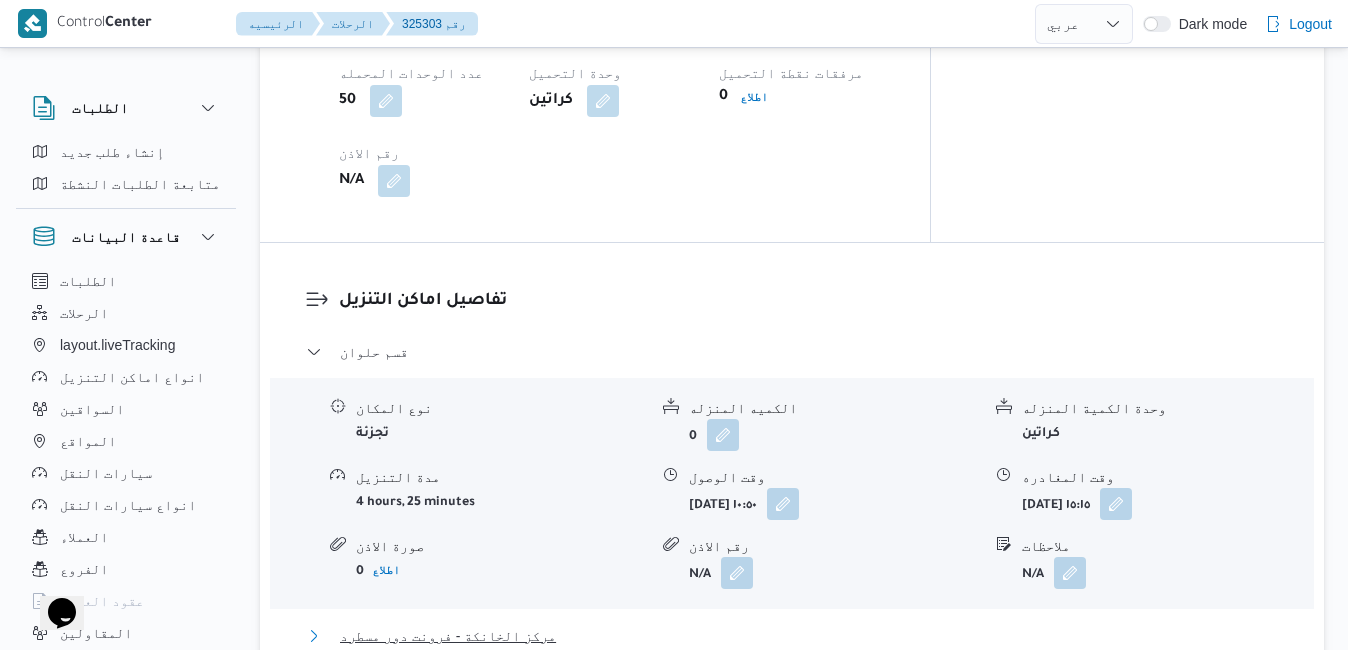 click on "مركز الخانكة -
فرونت دور مسطرد" at bounding box center [792, 636] 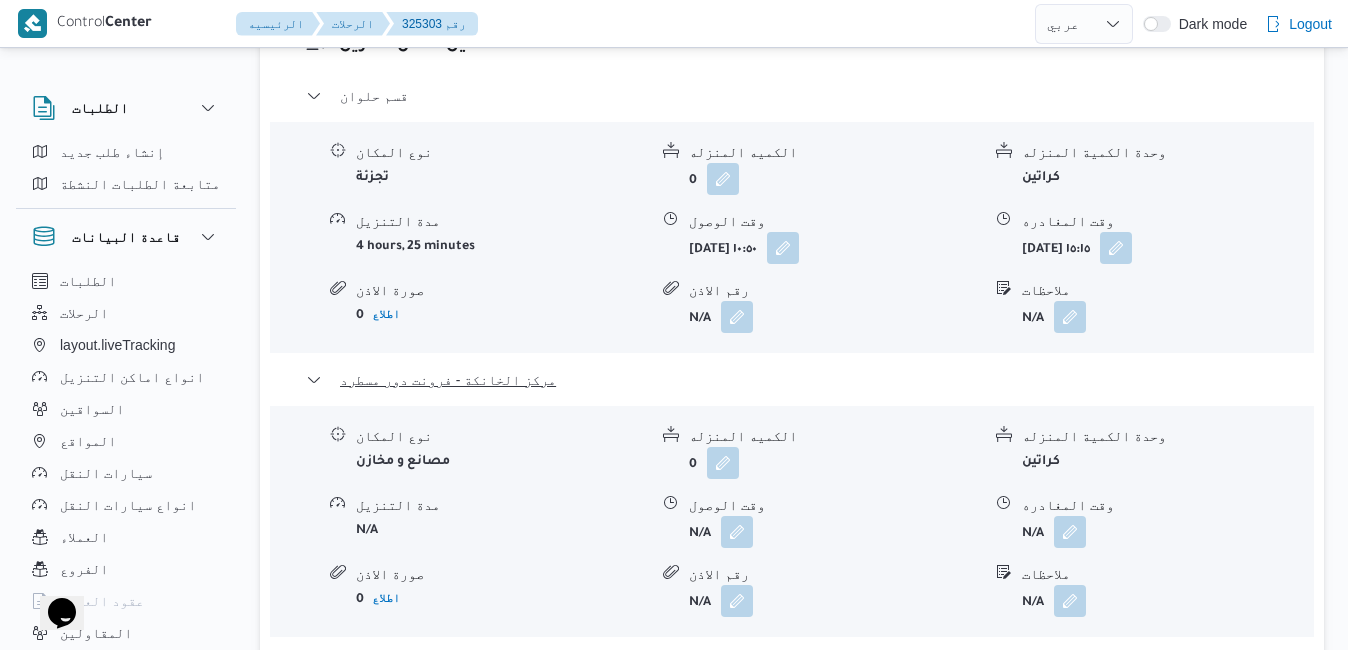 scroll, scrollTop: 1960, scrollLeft: 0, axis: vertical 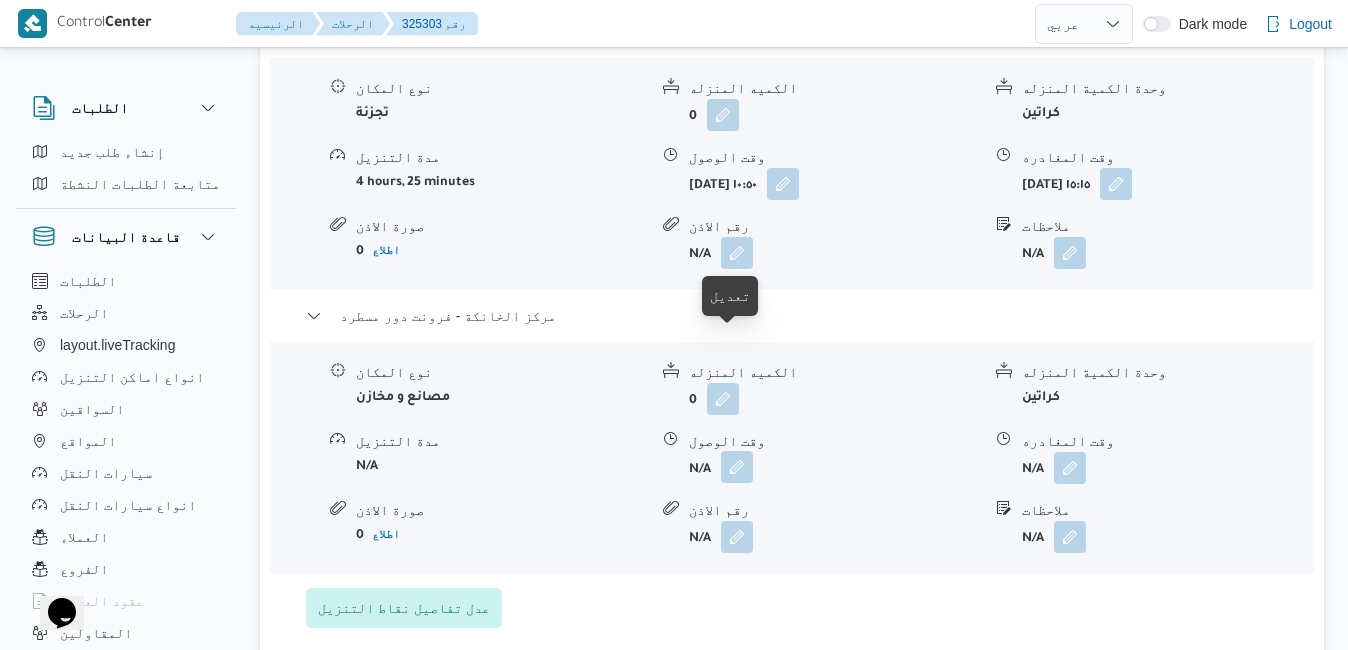 click at bounding box center (737, 467) 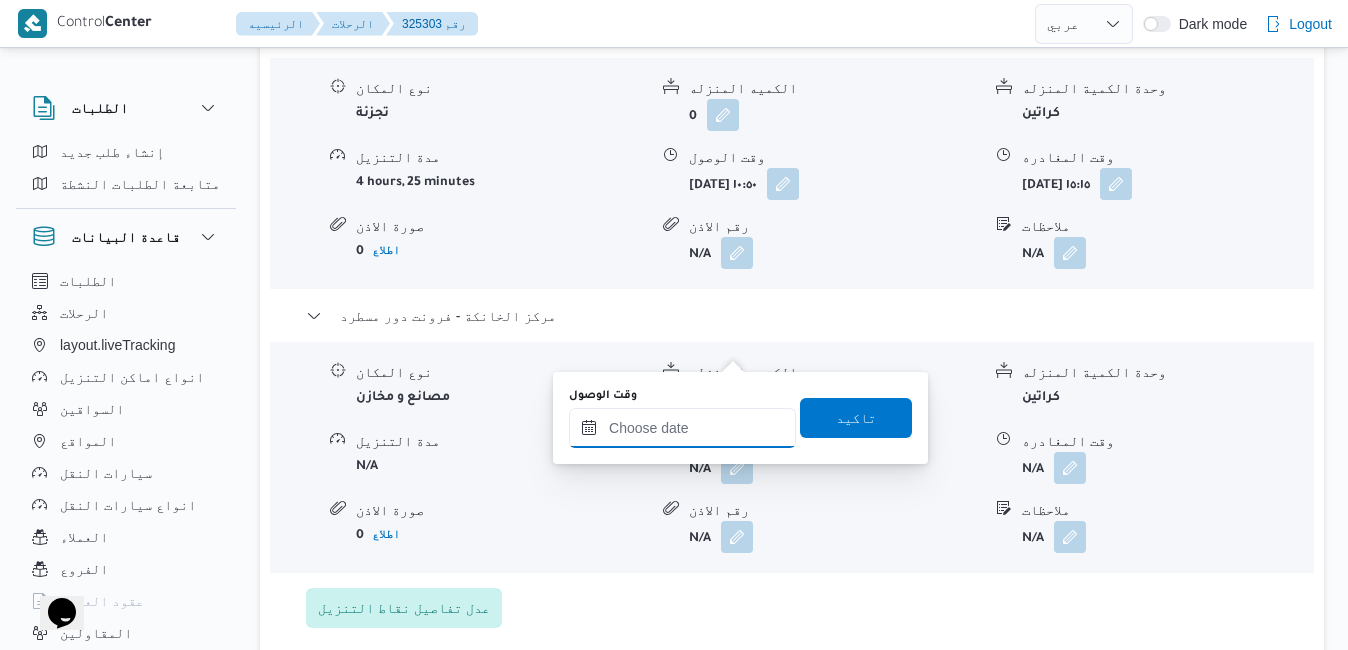 click on "وقت الوصول" at bounding box center (682, 428) 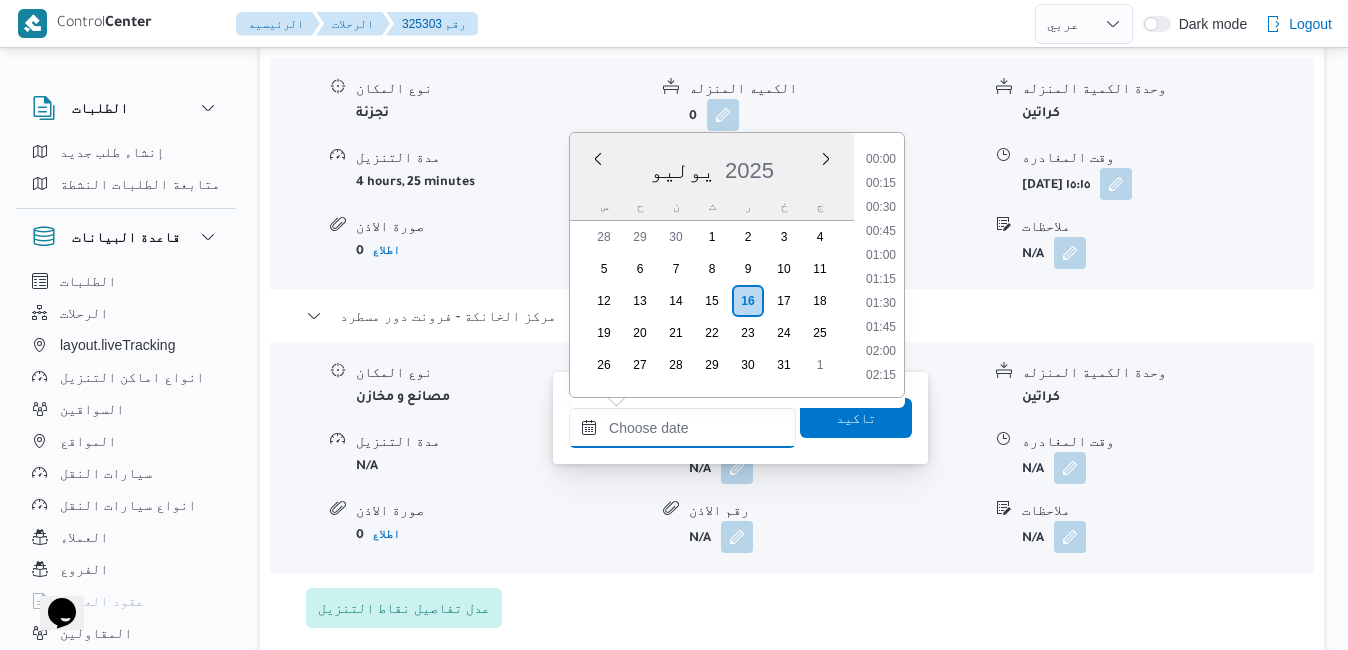scroll, scrollTop: 1774, scrollLeft: 0, axis: vertical 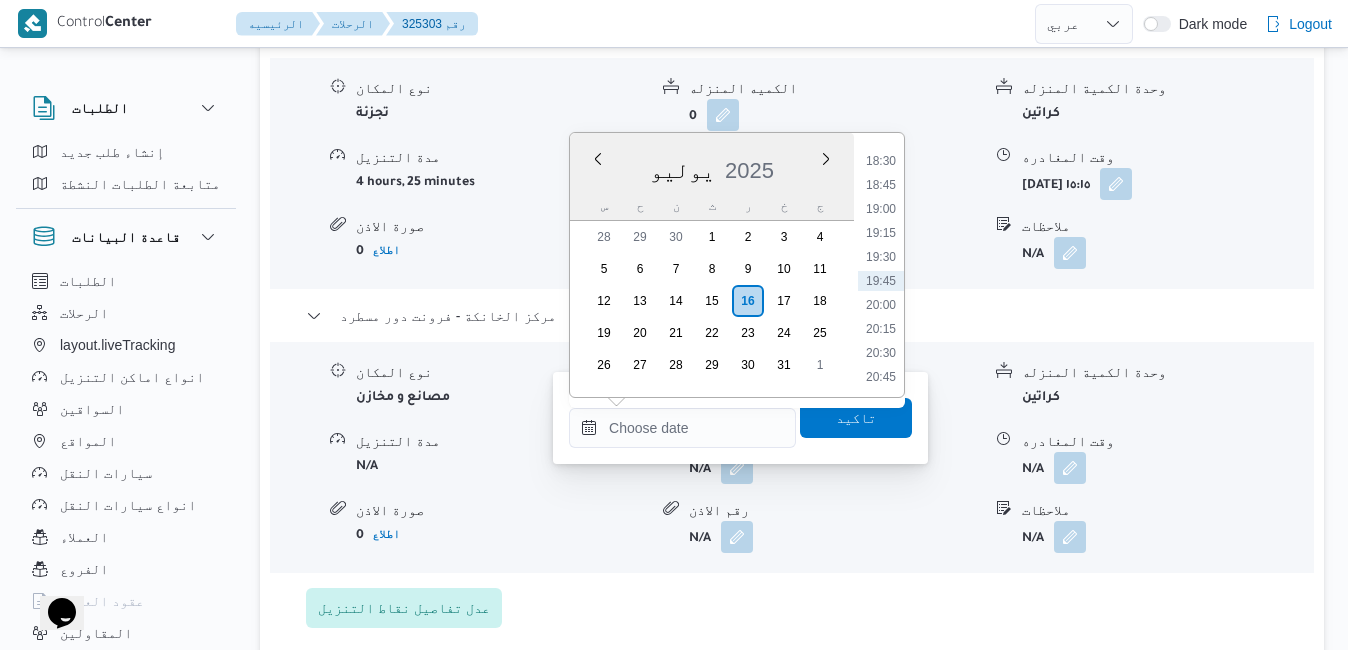 click on "يوليو 2025" at bounding box center (712, 166) 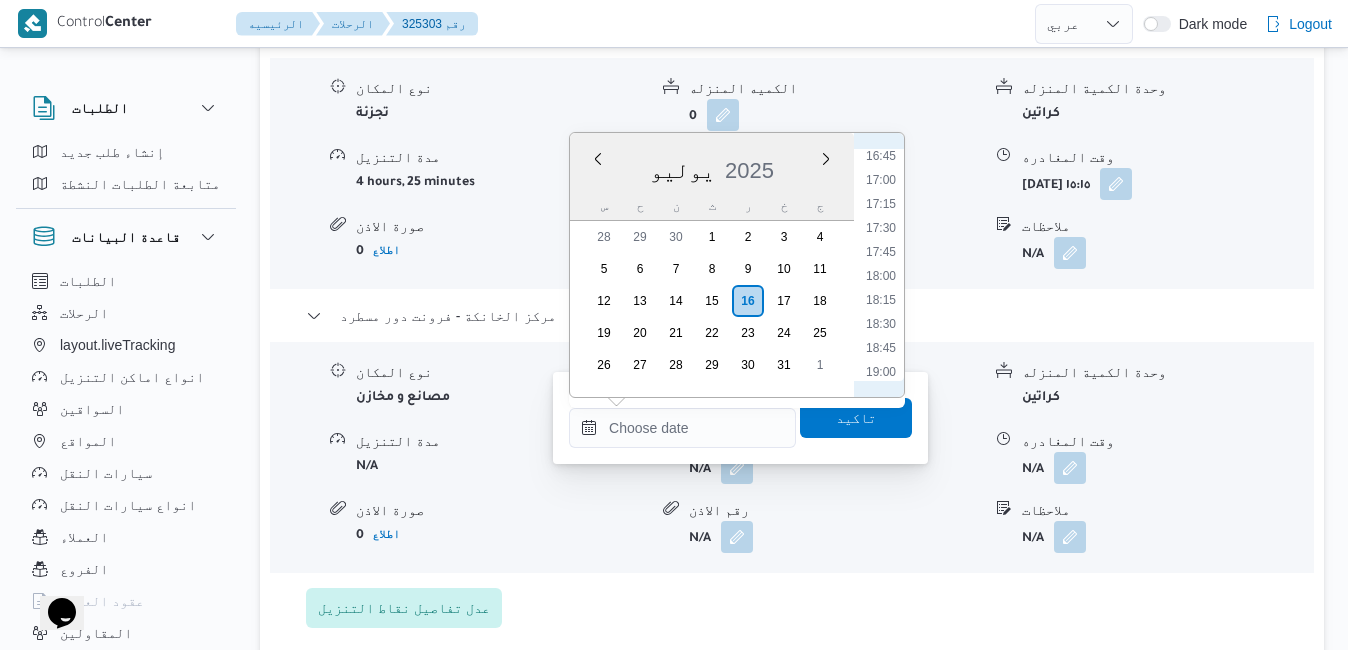 scroll, scrollTop: 1571, scrollLeft: 0, axis: vertical 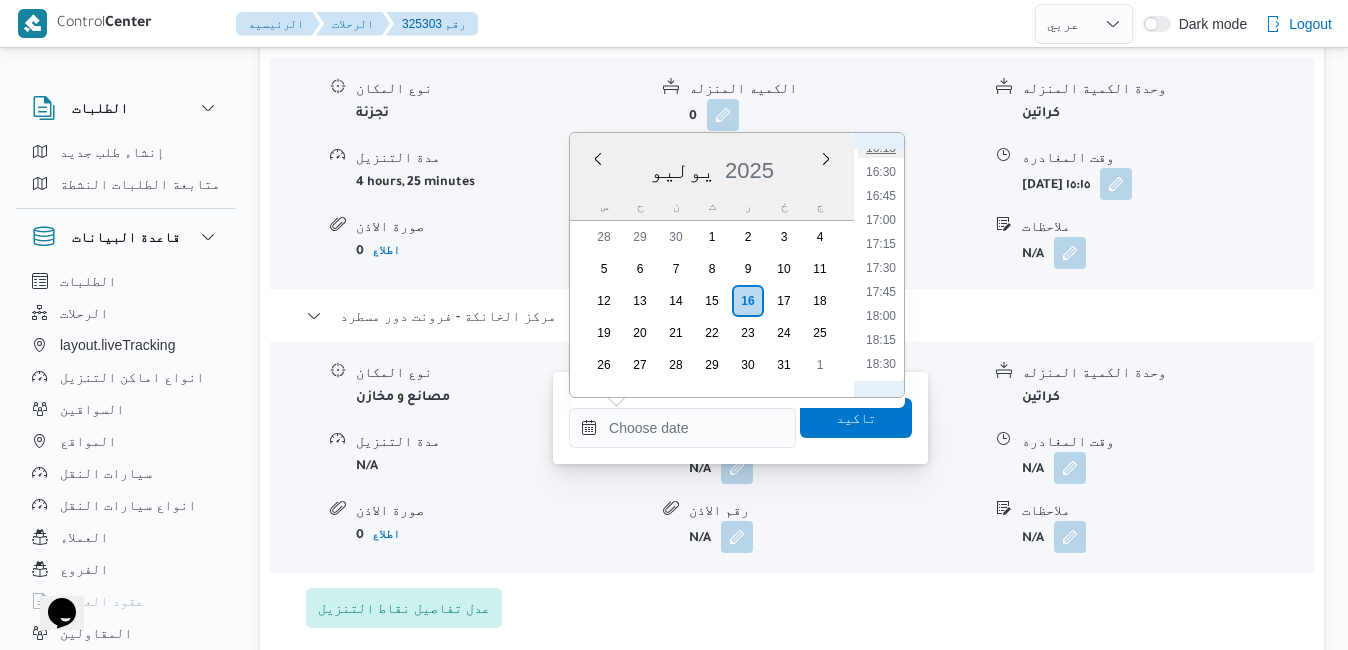 click on "16:15" at bounding box center (881, 148) 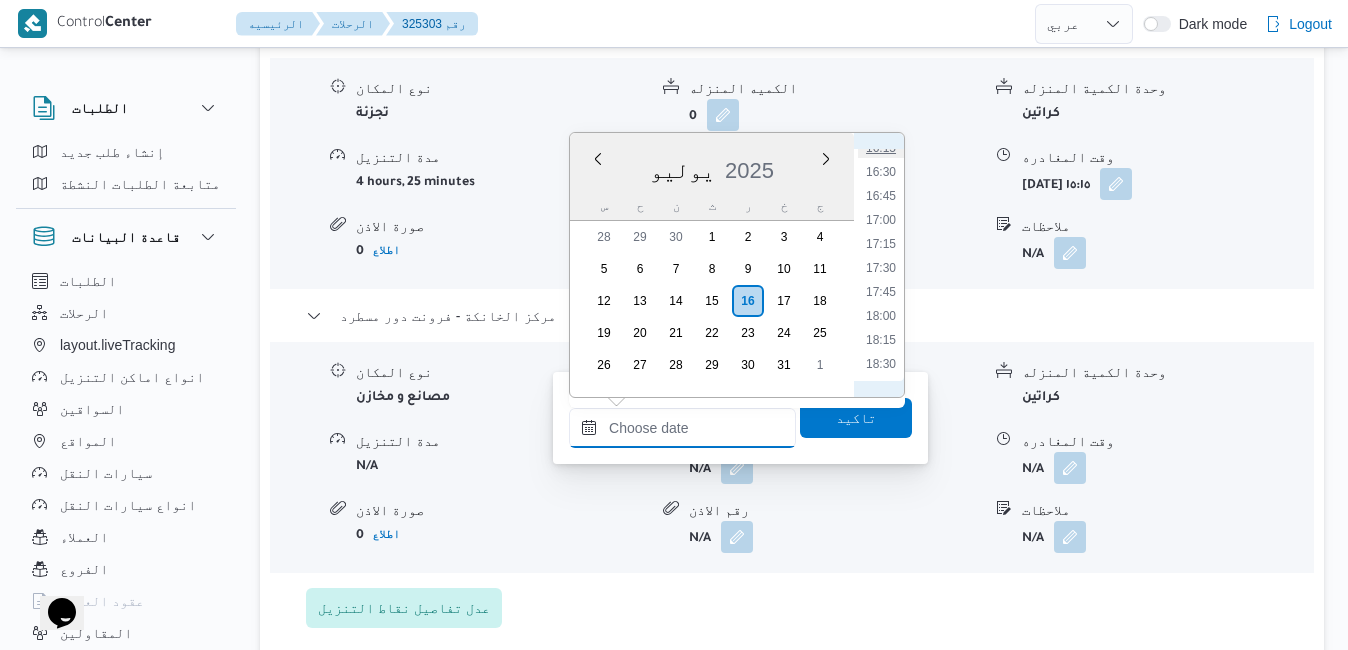 type on "١٦/٠٧/٢٠٢٥ ١٦:١٥" 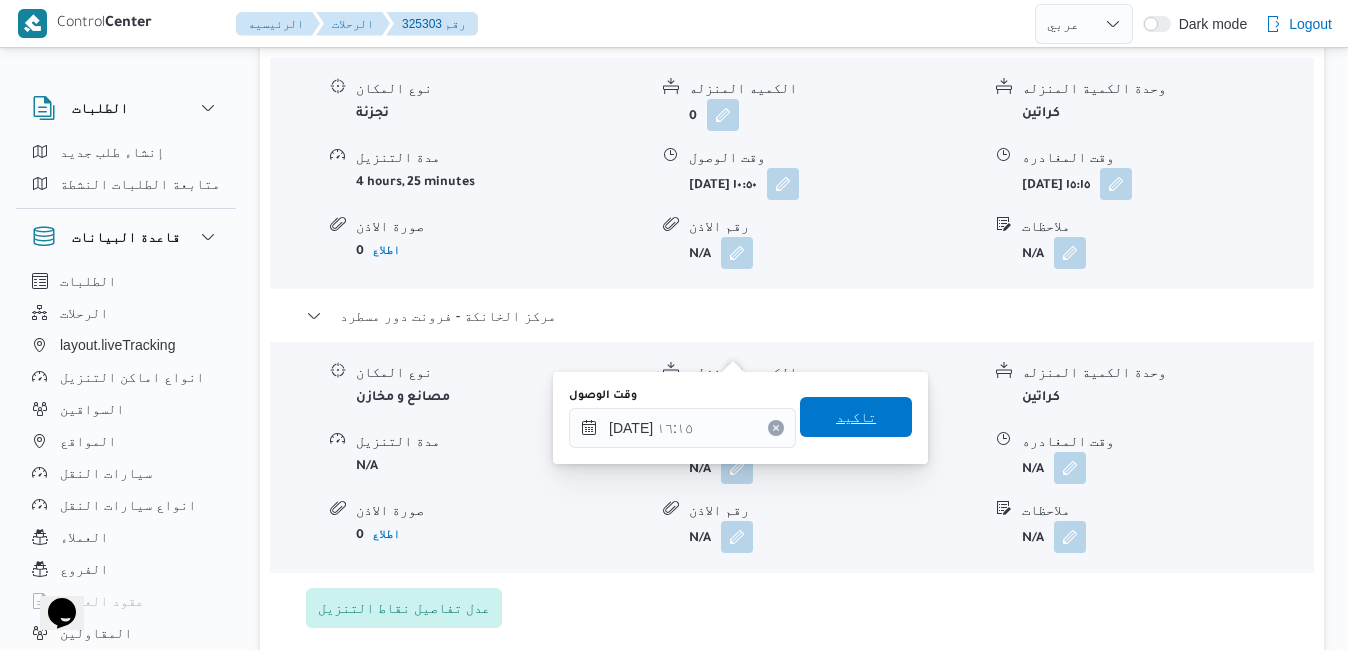click on "تاكيد" at bounding box center [856, 417] 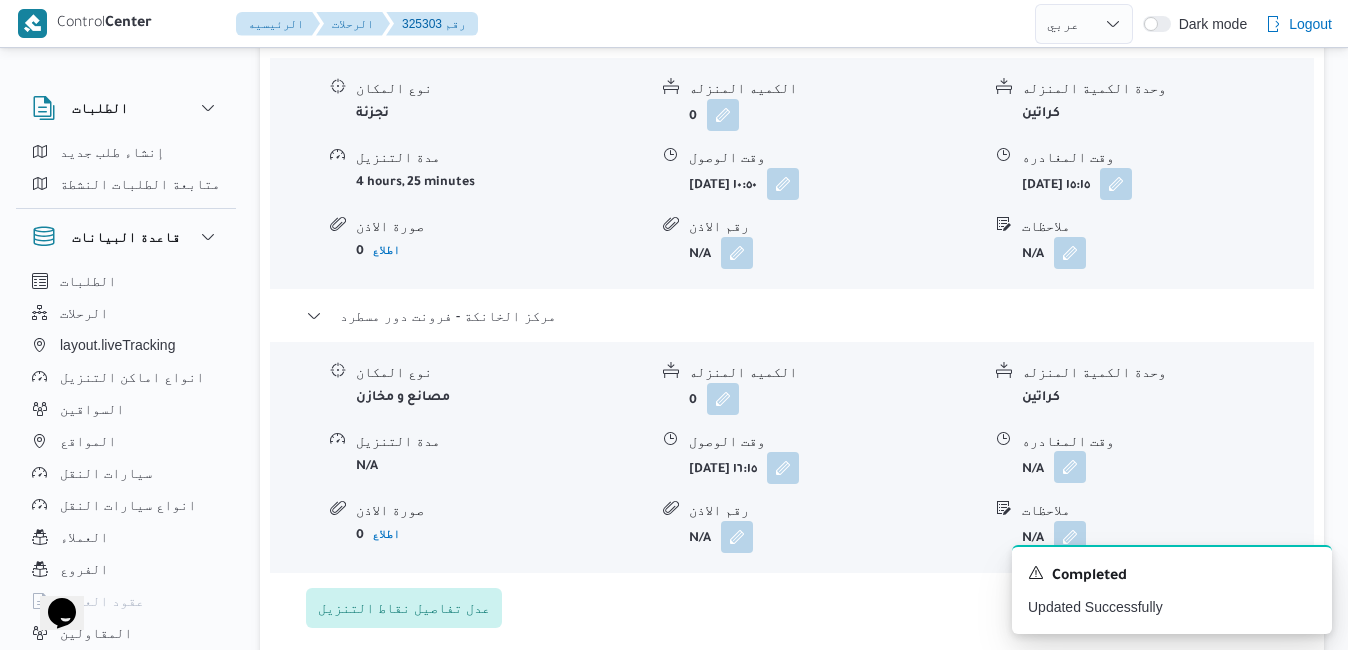 click at bounding box center [1070, 467] 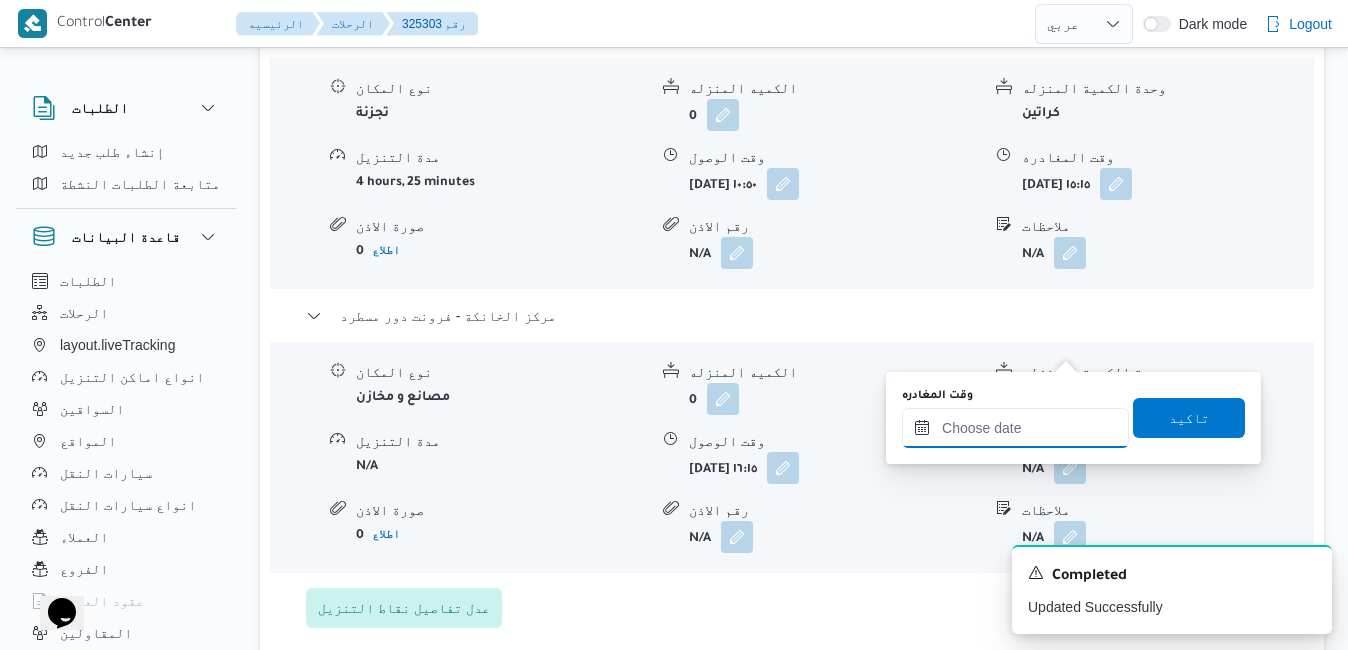 click on "وقت المغادره" at bounding box center [1015, 428] 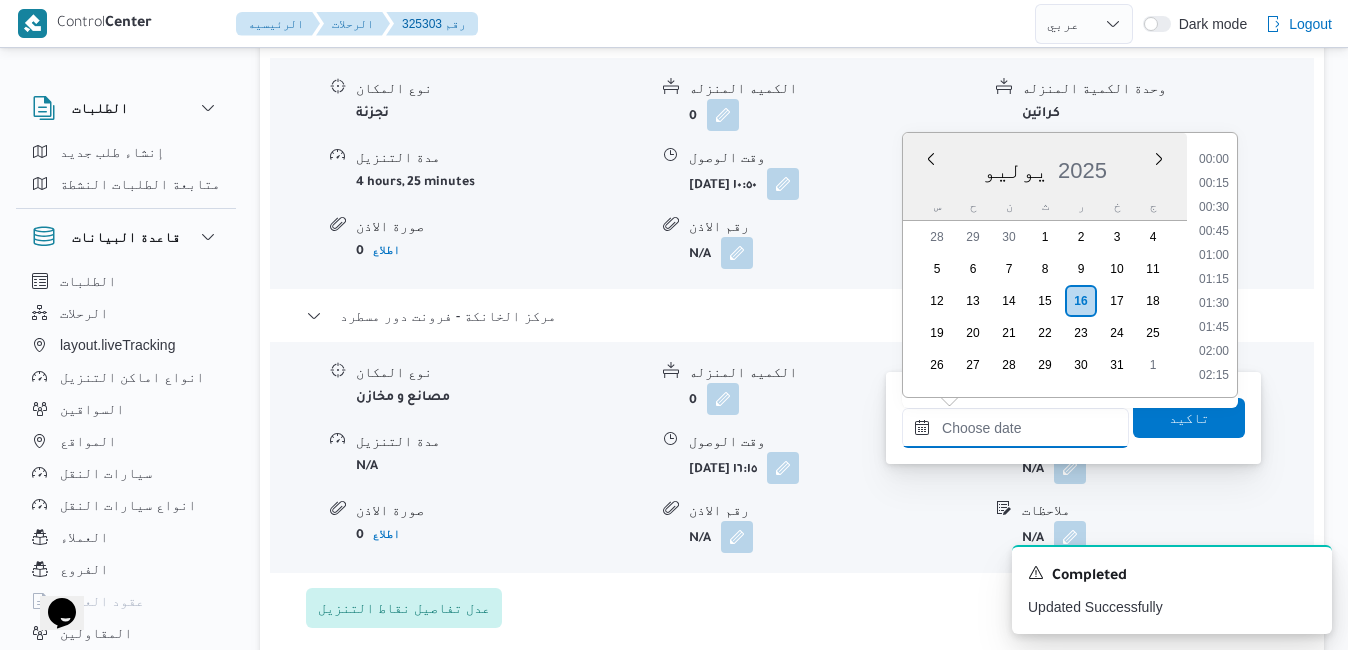 scroll, scrollTop: 1774, scrollLeft: 0, axis: vertical 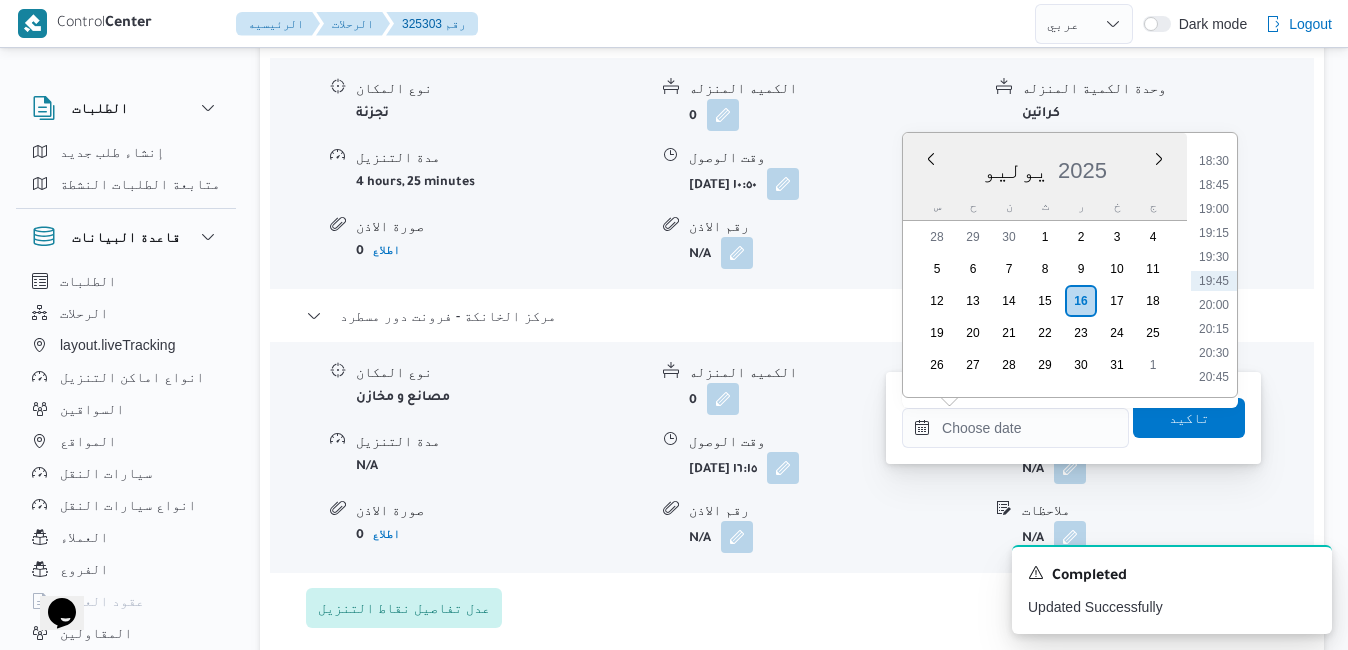 click on "يوليو 2025" at bounding box center (1045, 166) 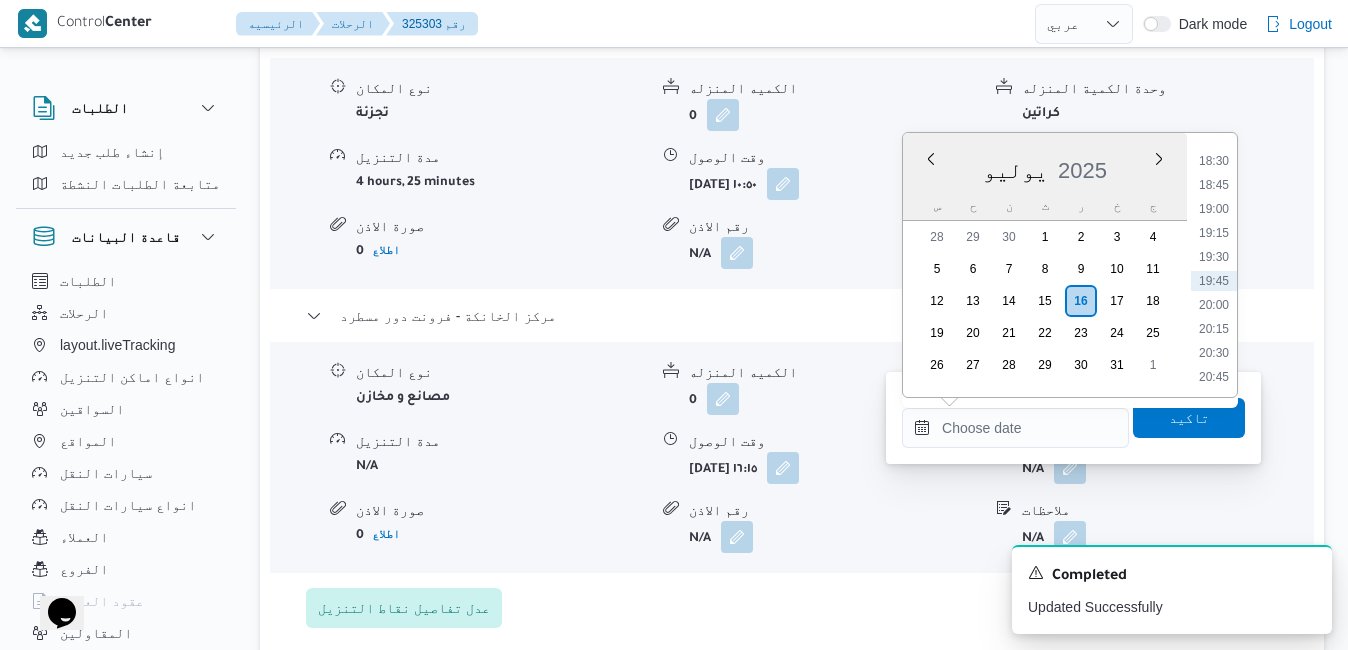 scroll, scrollTop: 1571, scrollLeft: 0, axis: vertical 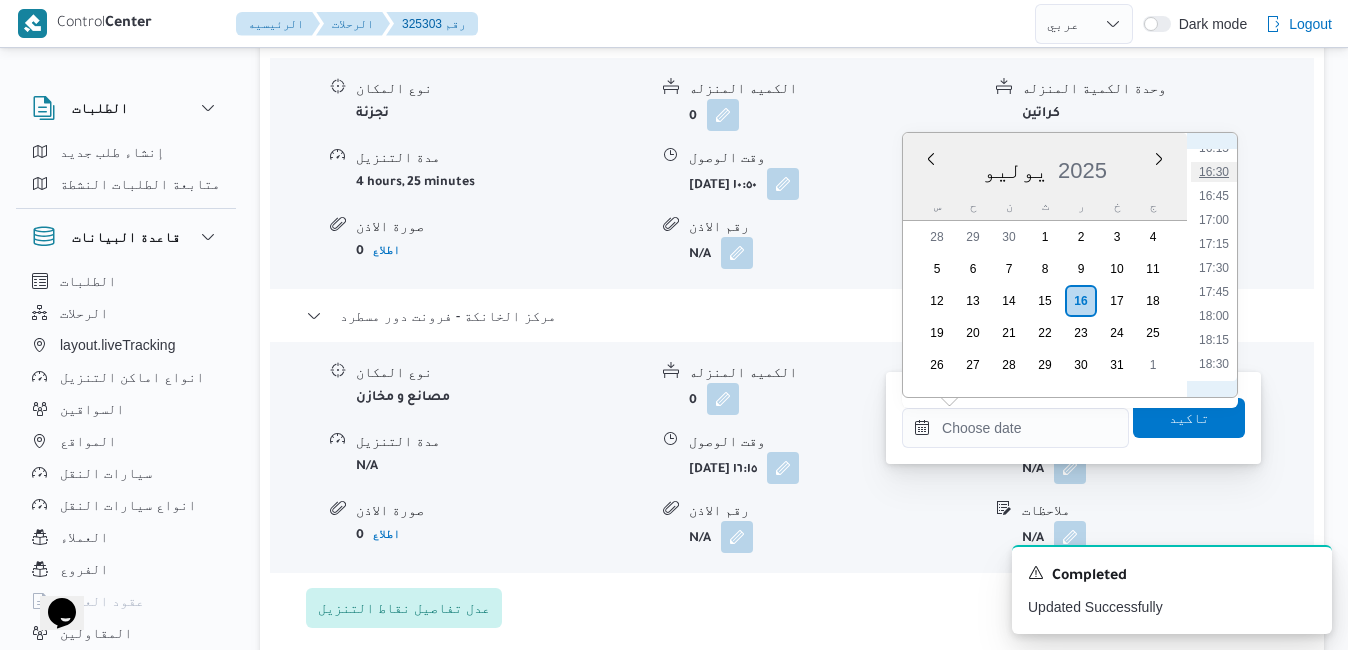 click on "16:30" at bounding box center [1214, 172] 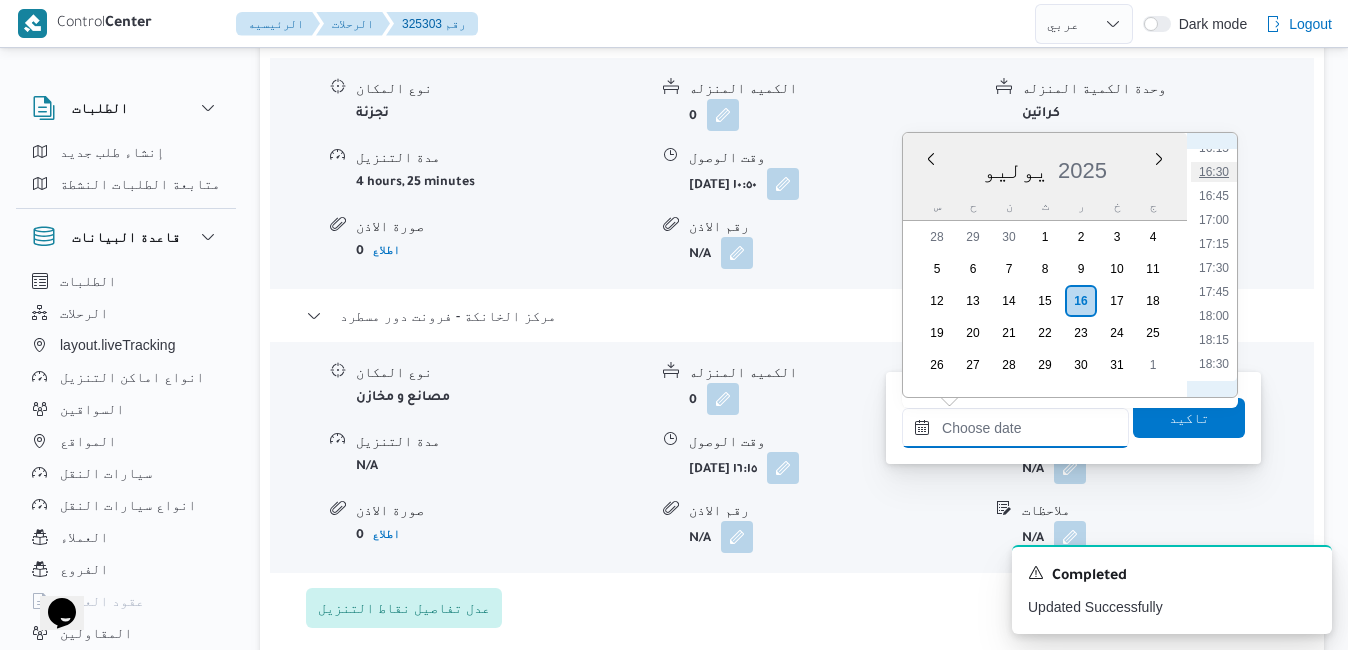 type on "[DATE] ١٦:٣٠" 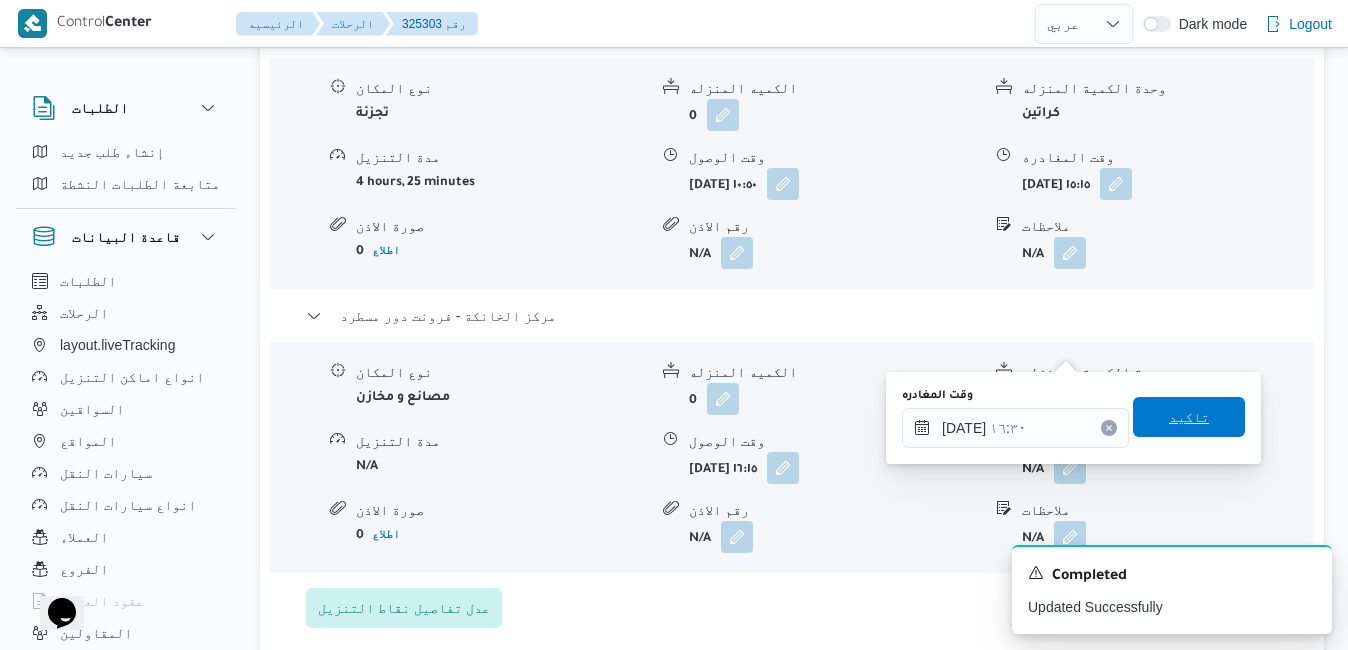 click on "تاكيد" at bounding box center (1189, 417) 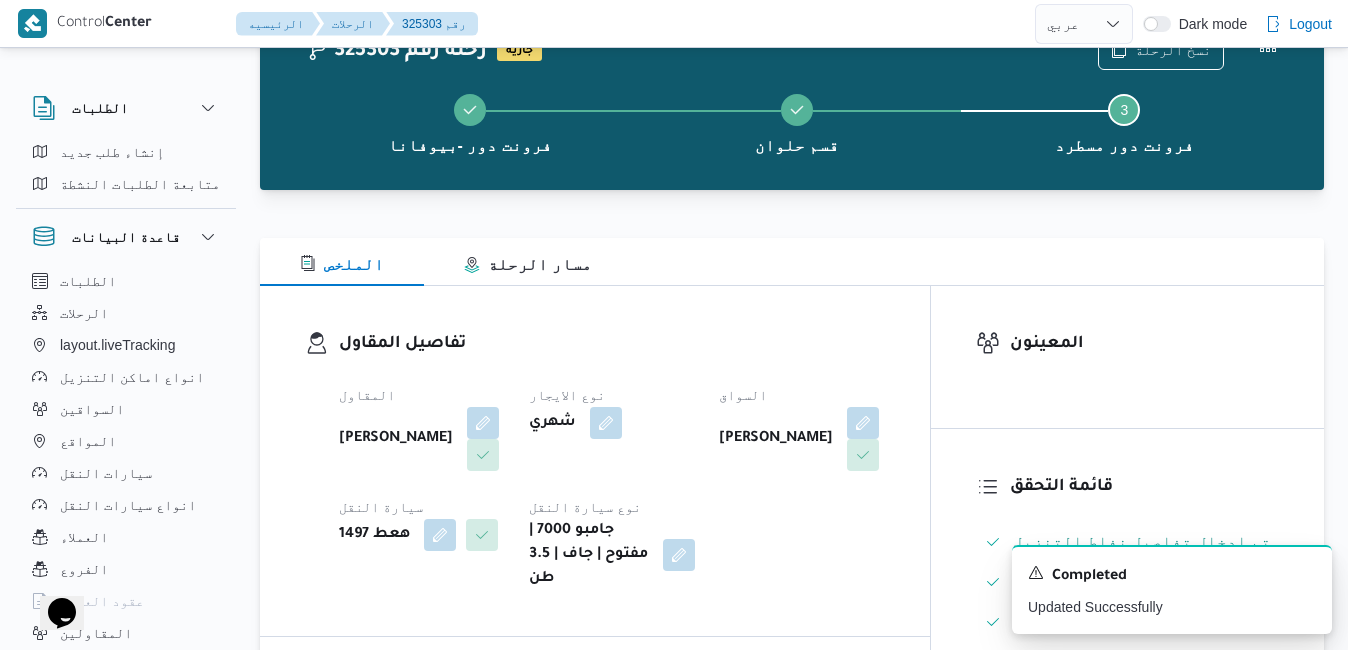 scroll, scrollTop: 0, scrollLeft: 0, axis: both 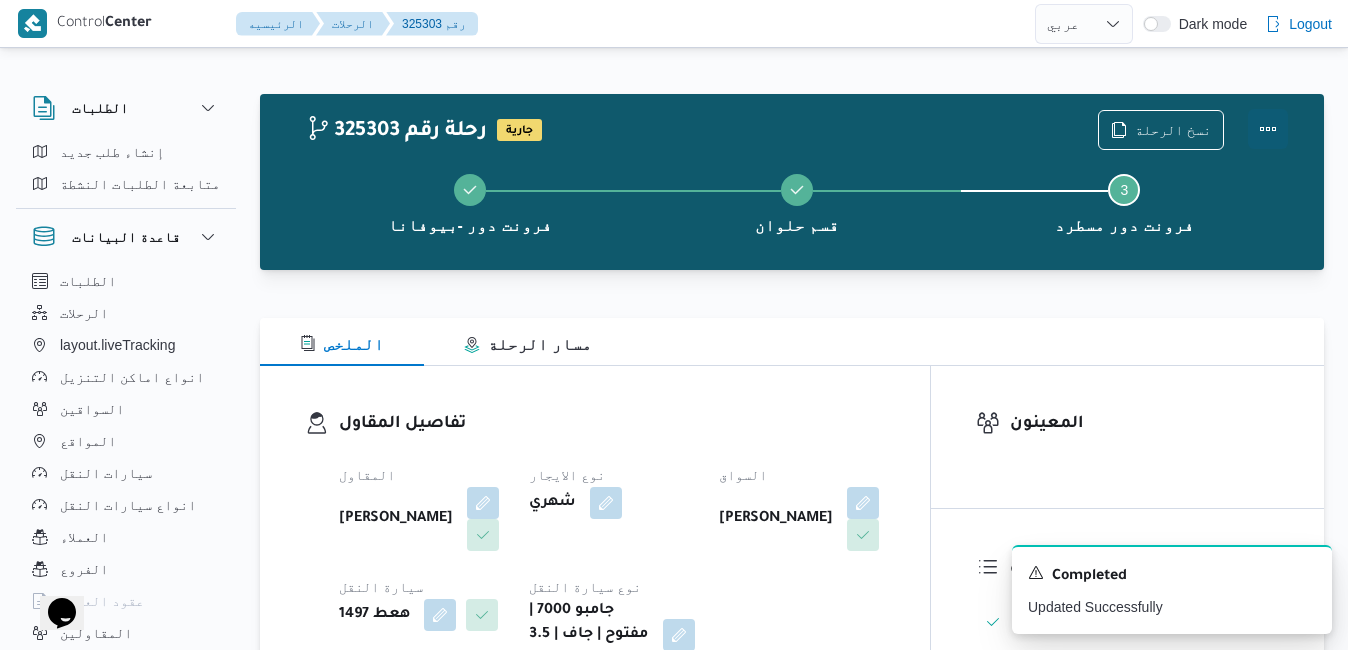 click at bounding box center (1268, 129) 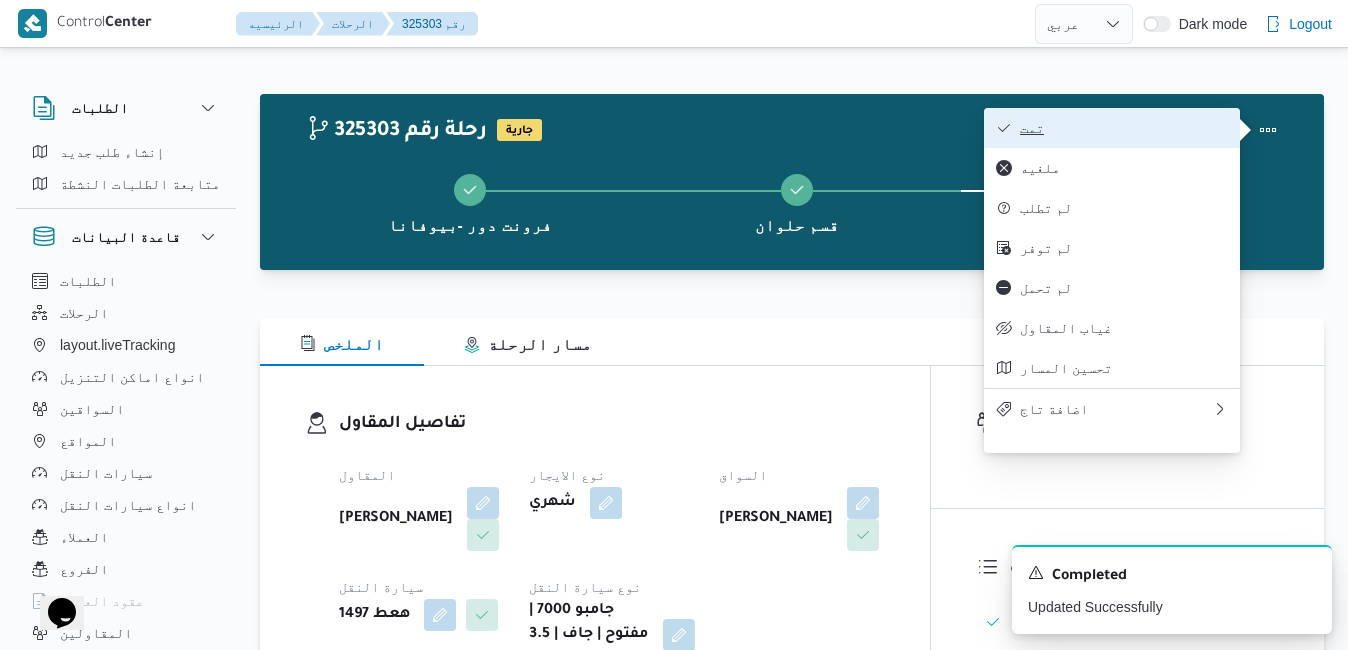 click on "تمت" at bounding box center [1124, 128] 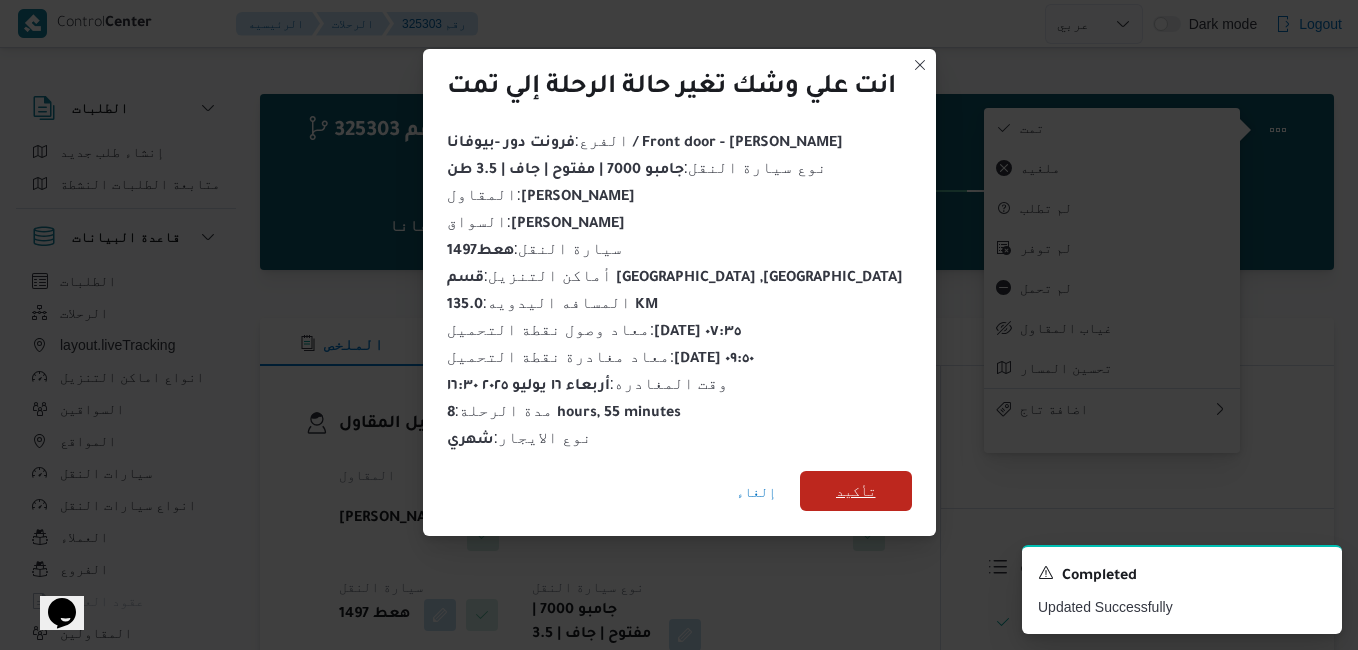 click on "تأكيد" at bounding box center [856, 491] 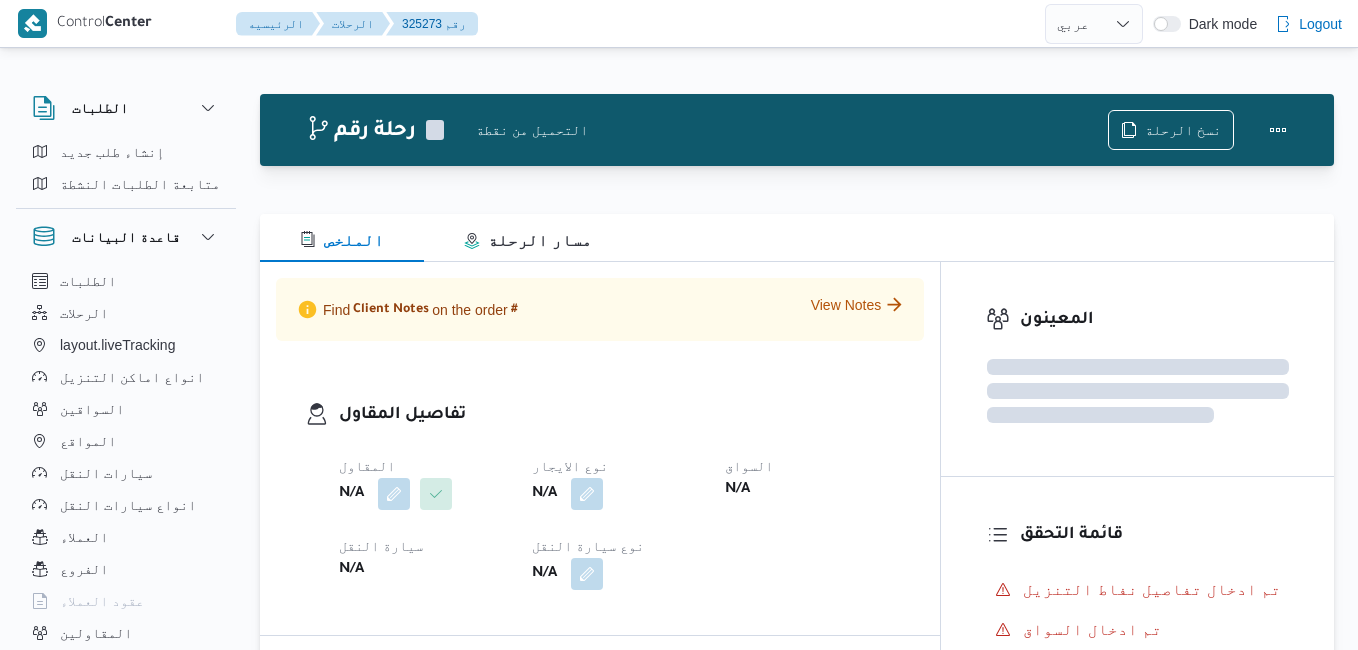 select on "ar" 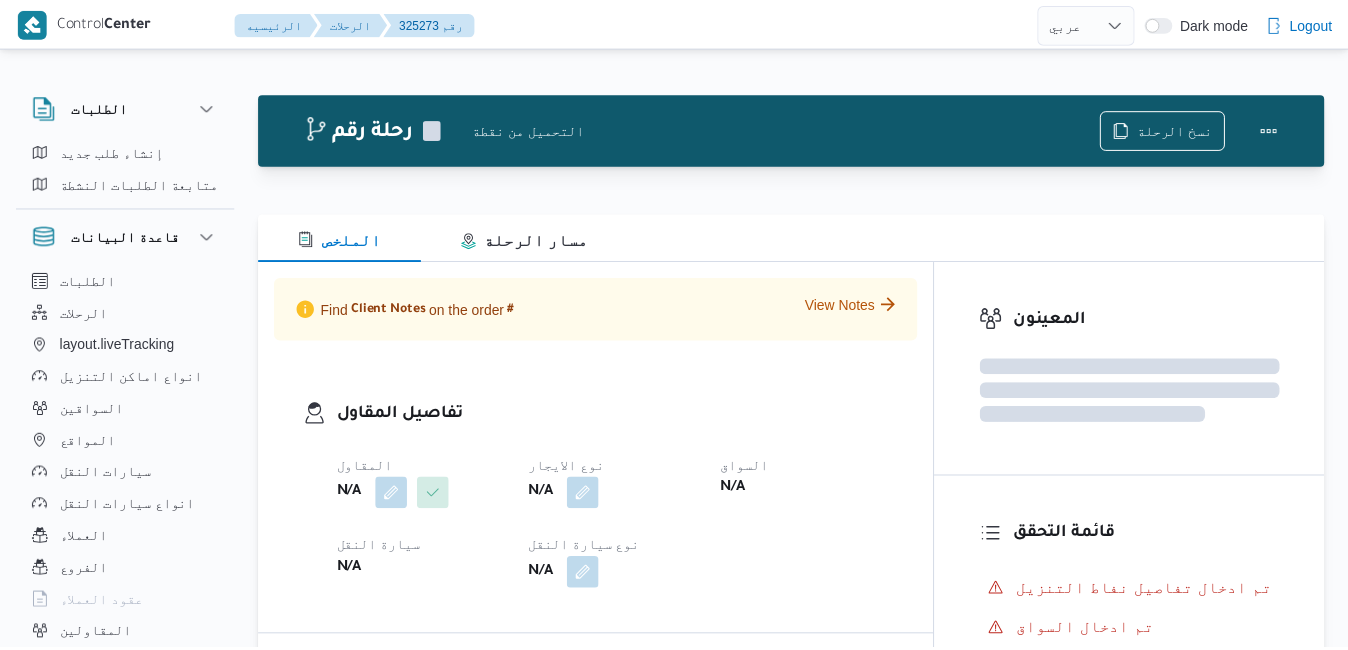 scroll, scrollTop: 0, scrollLeft: 0, axis: both 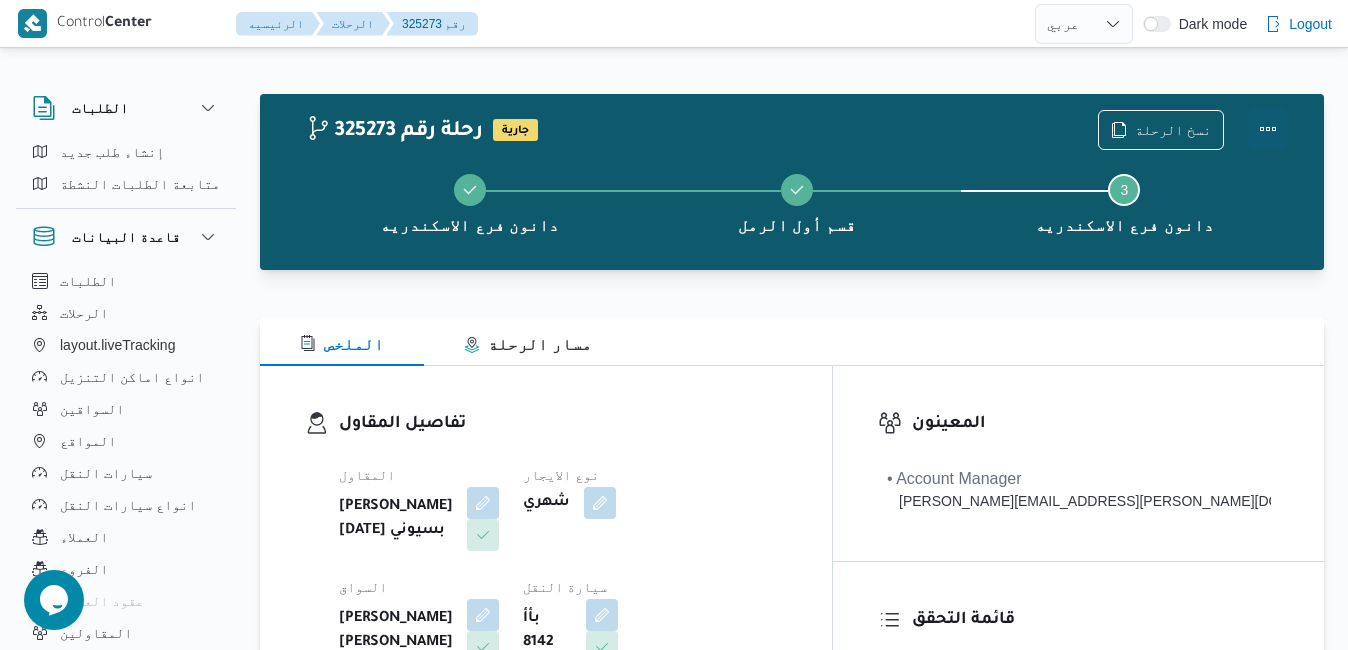 click at bounding box center (1268, 129) 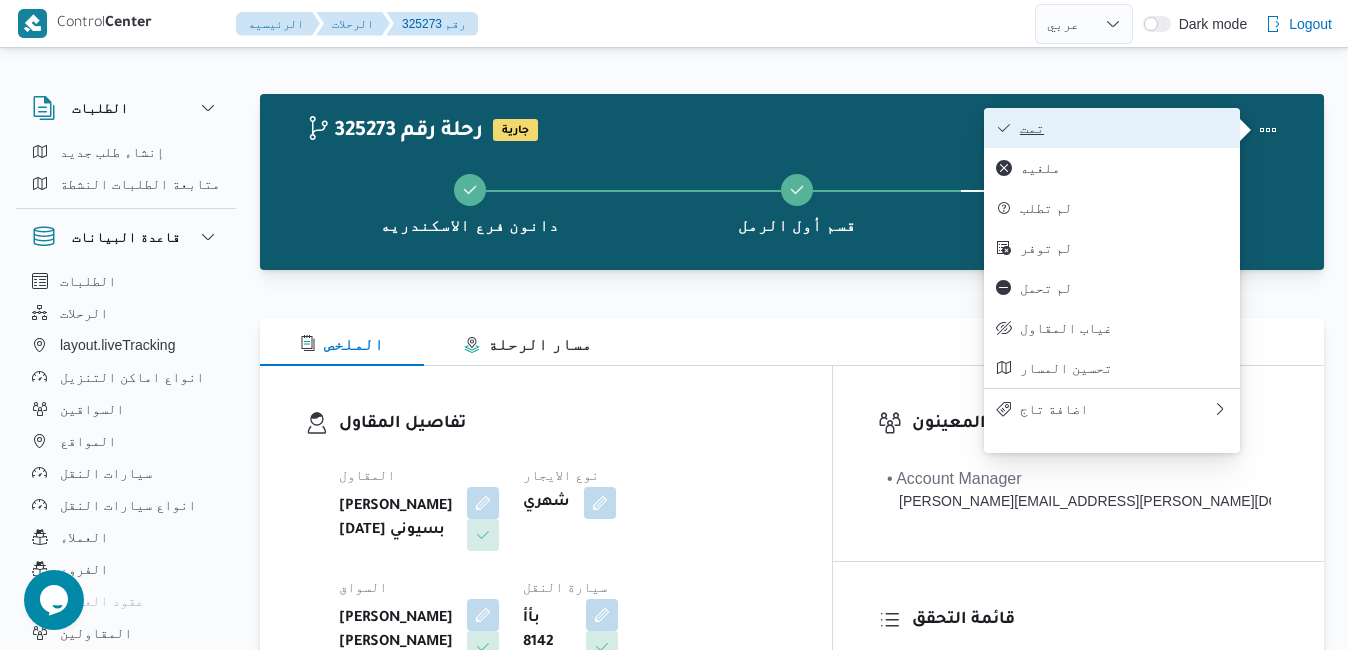 click on "تمت" at bounding box center [1124, 128] 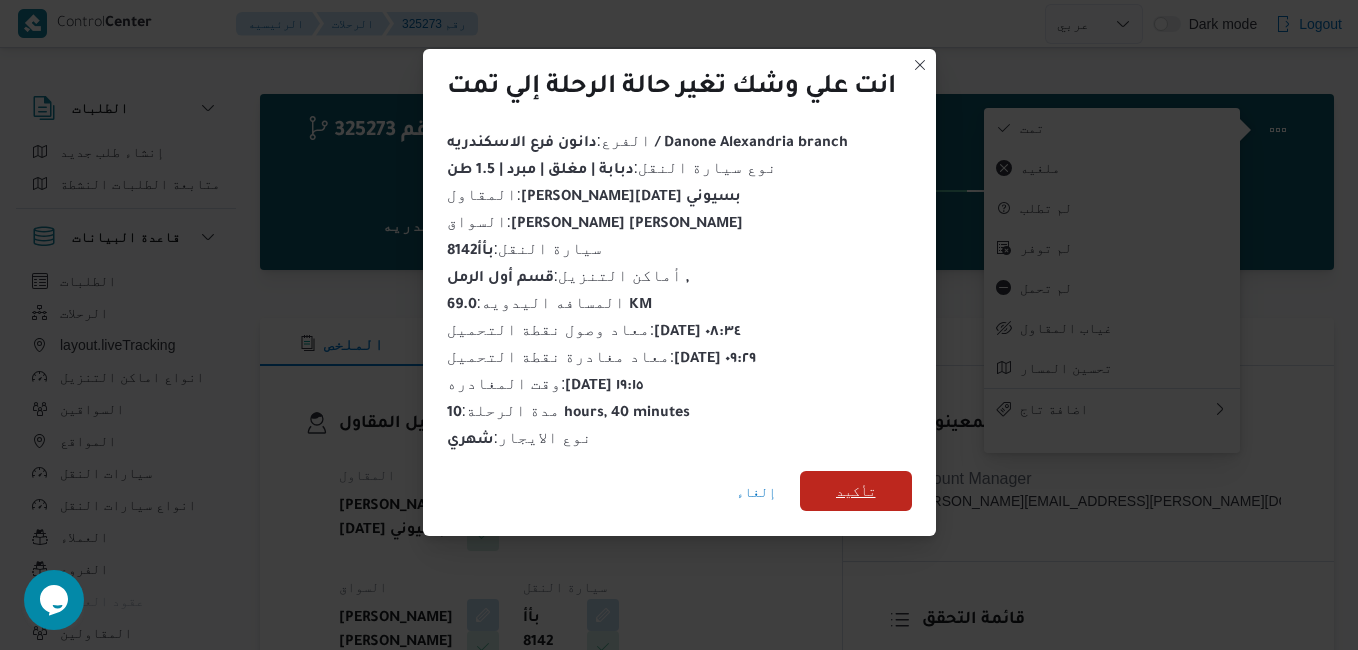 click on "تأكيد" at bounding box center [856, 491] 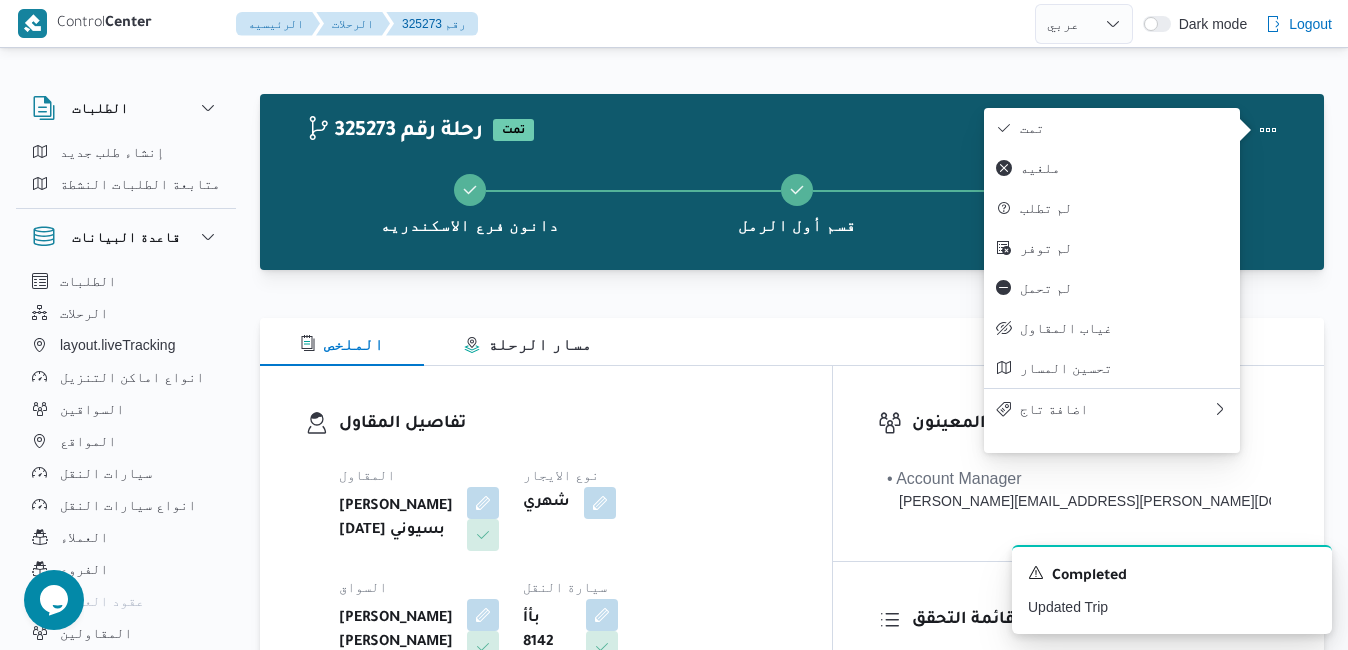 click on "تفاصيل المقاول" at bounding box center (563, 424) 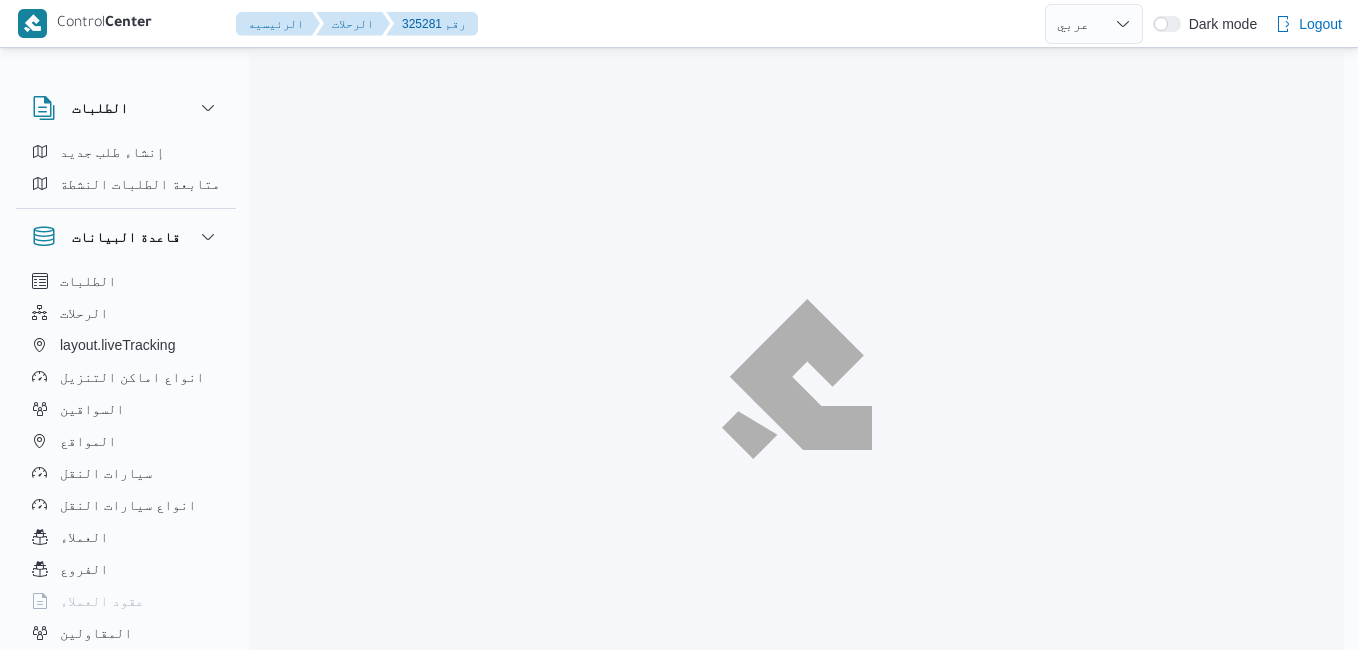 select on "ar" 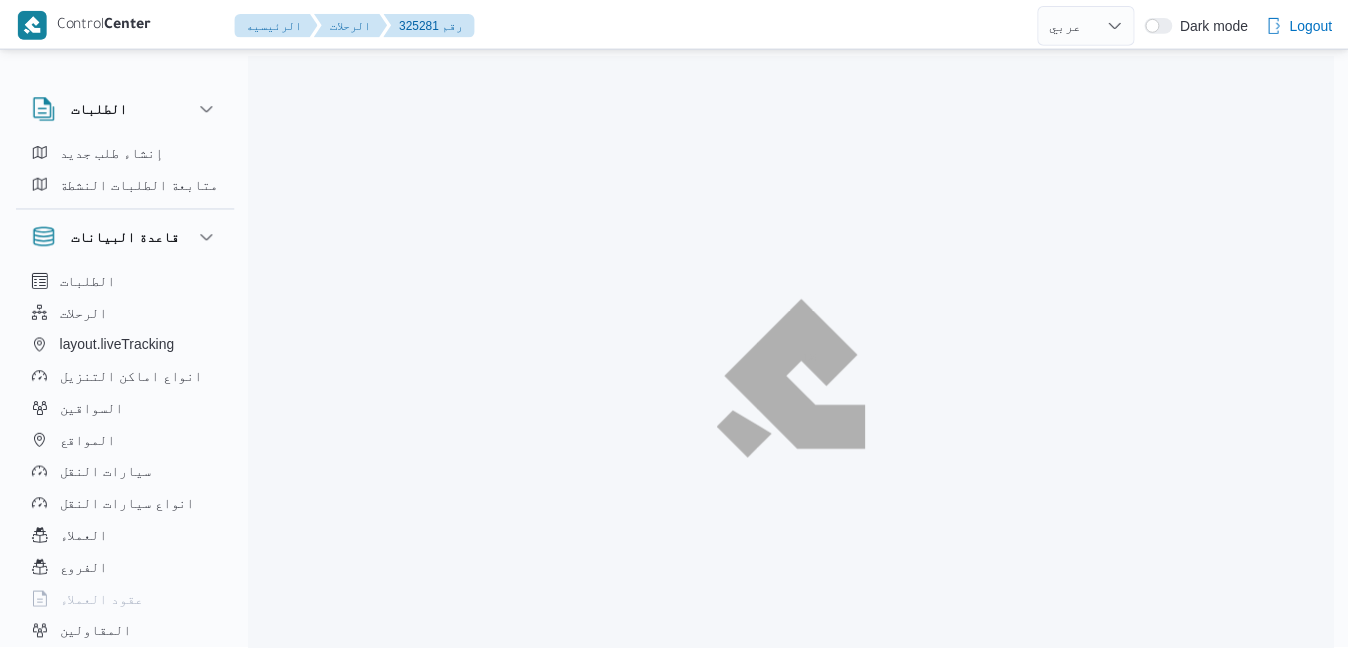 scroll, scrollTop: 0, scrollLeft: 0, axis: both 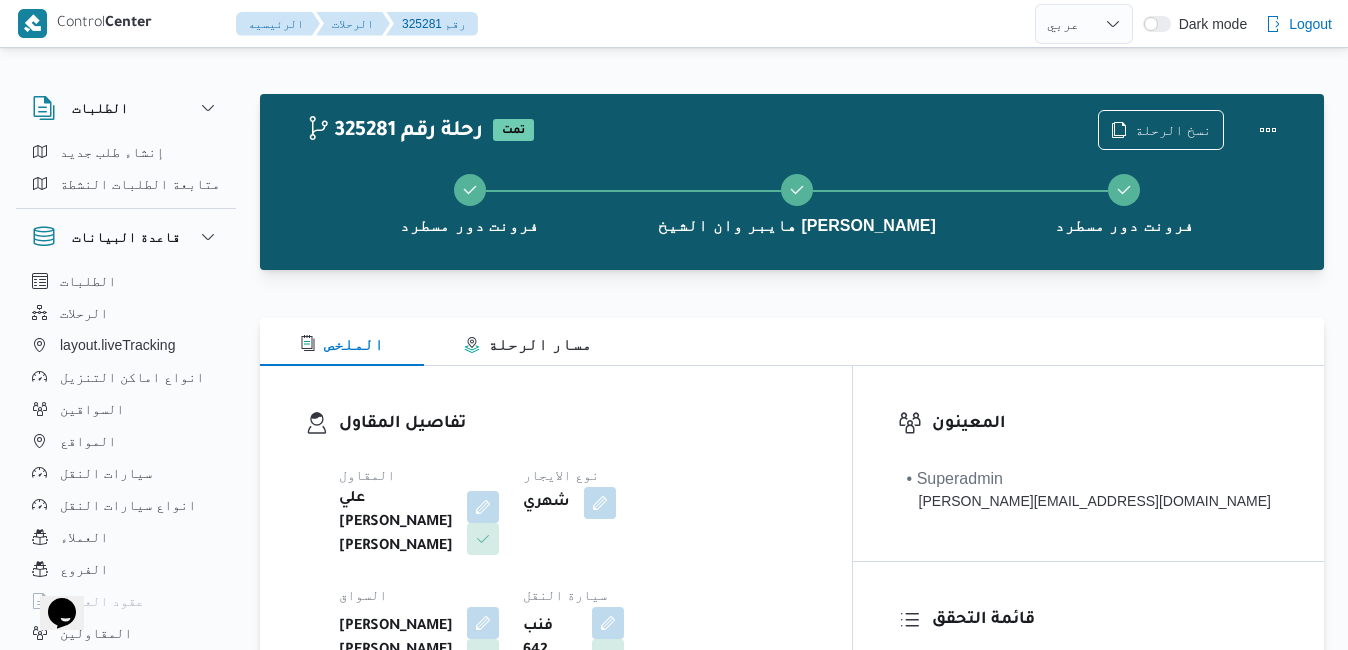 click on "تفاصيل المقاول المقاول علي [PERSON_NAME] [PERSON_NAME] نوع الايجار شهري السواق [PERSON_NAME] [PERSON_NAME] سيارة النقل فنب 642 نوع سيارة النقل جامبو 7000 | مغلق | جاف | 3.5 طن" at bounding box center [556, 601] 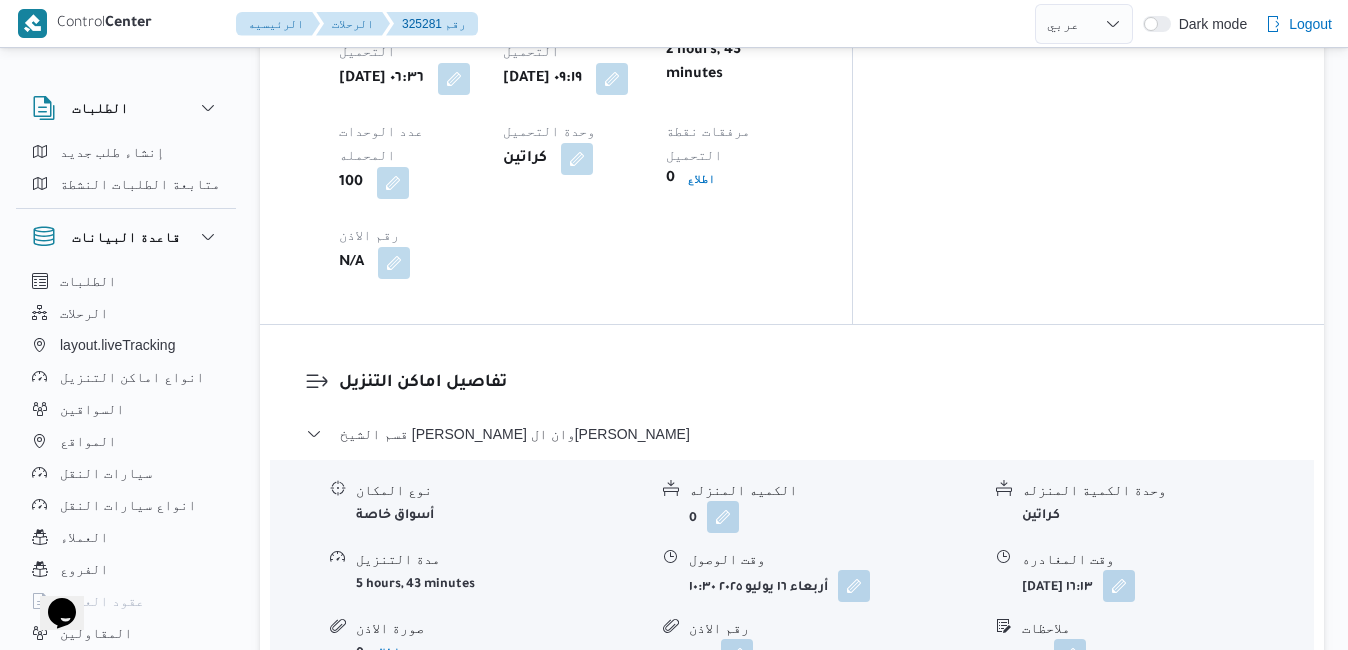 scroll, scrollTop: 1800, scrollLeft: 0, axis: vertical 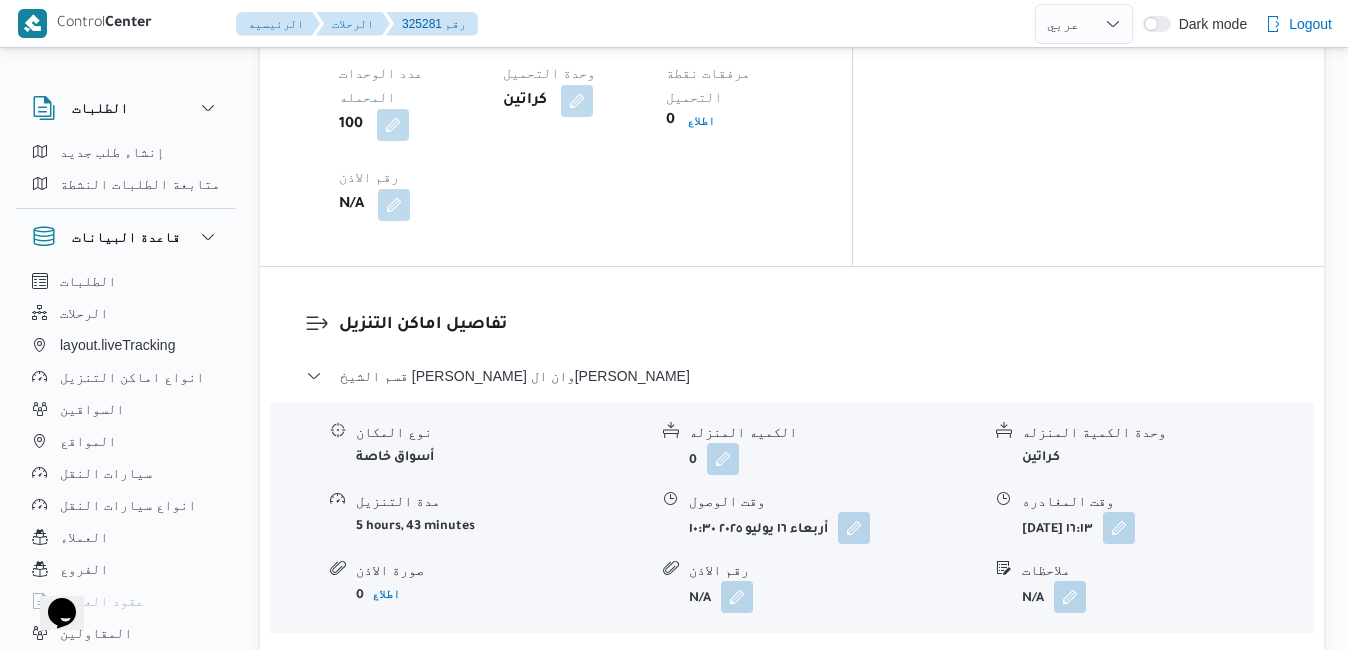 click on "مركز الخانكة -
فرونت دور مسطرد" at bounding box center [792, 667] 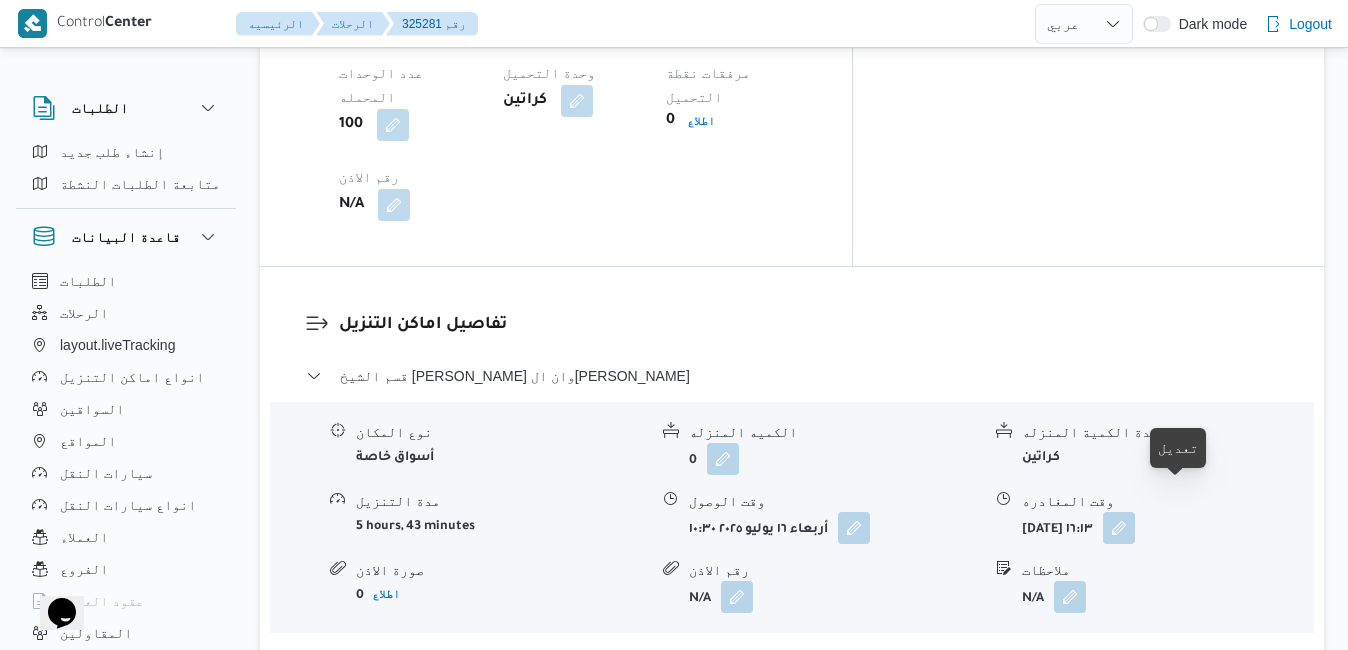 click at bounding box center [1186, 811] 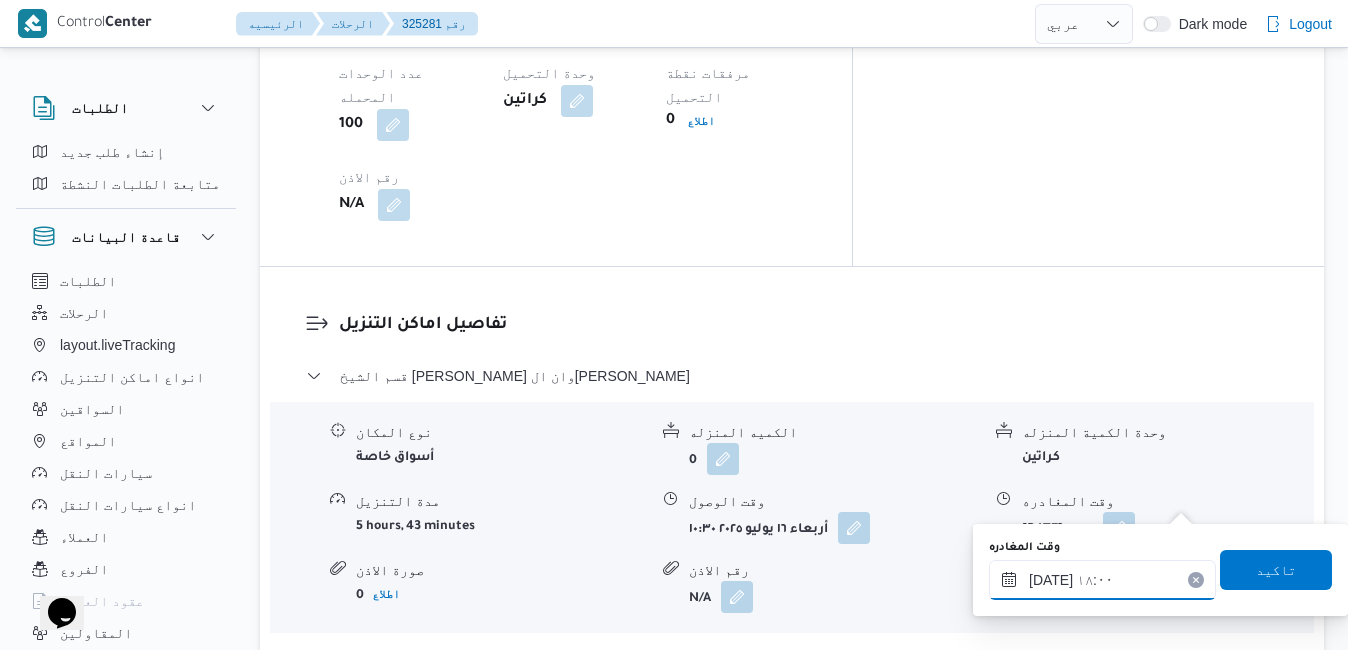 click on "[DATE] ١٨:٠٠" at bounding box center (1102, 580) 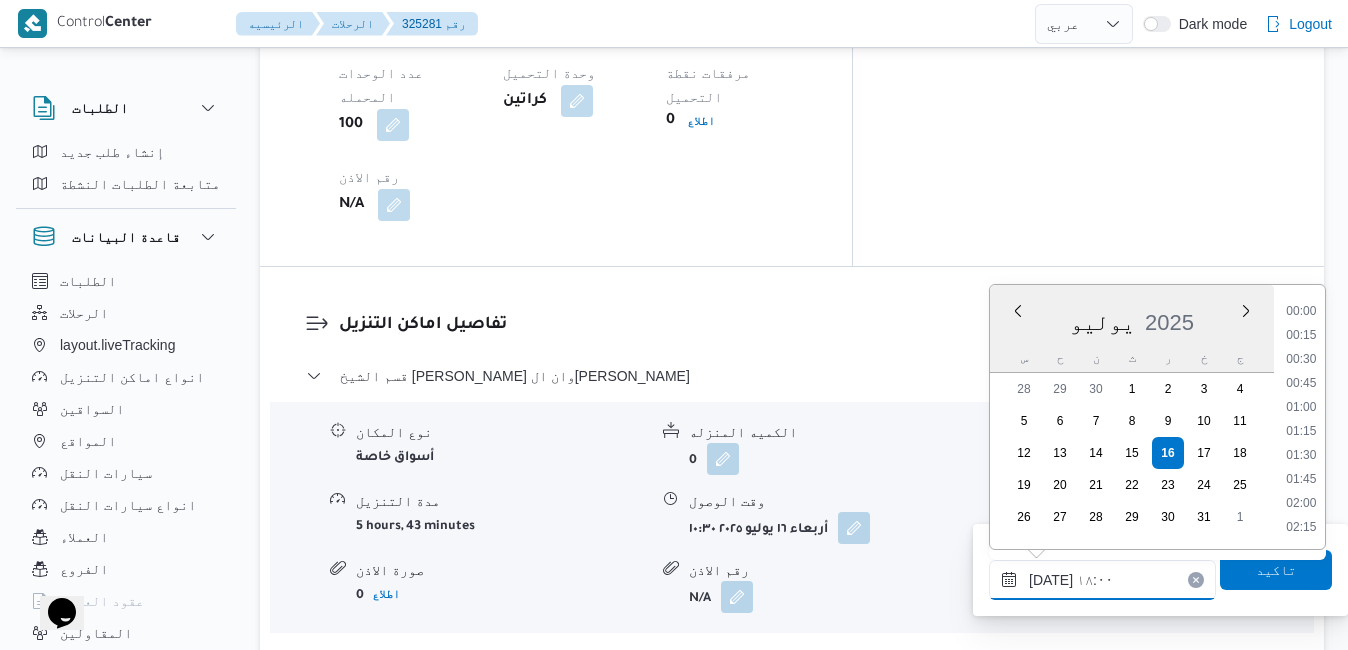 scroll, scrollTop: 1606, scrollLeft: 0, axis: vertical 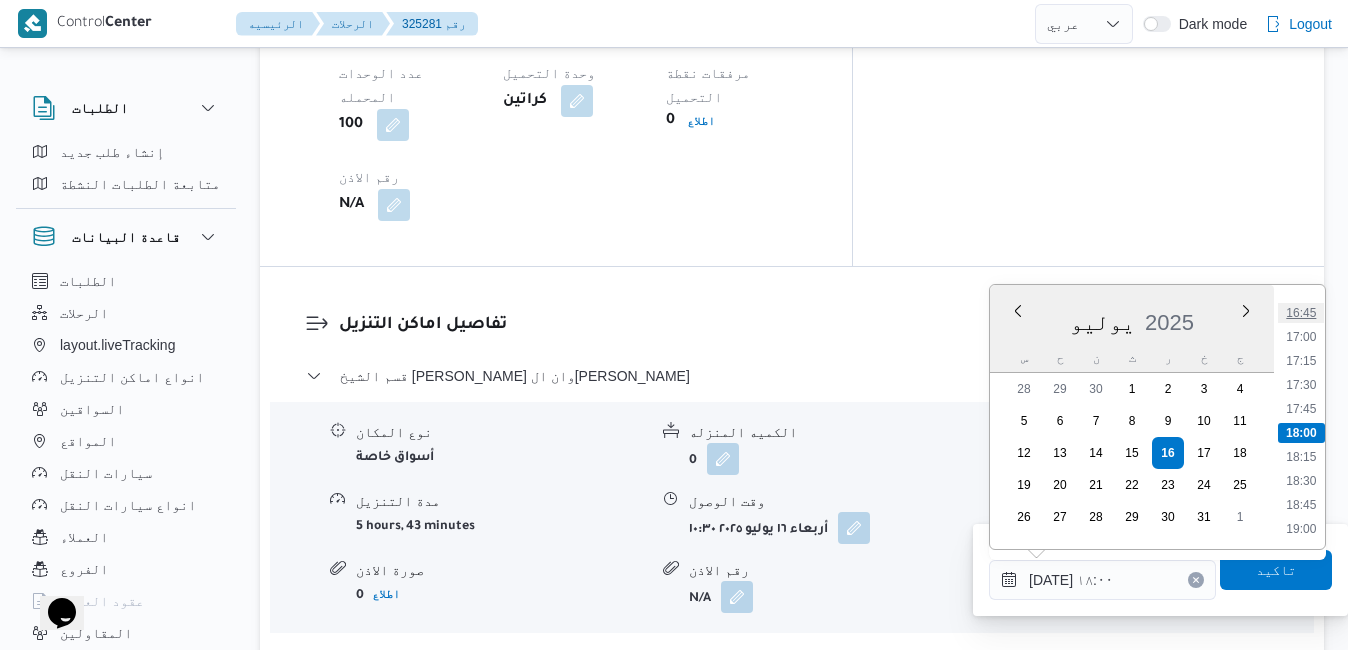 click on "16:45" at bounding box center [1301, 313] 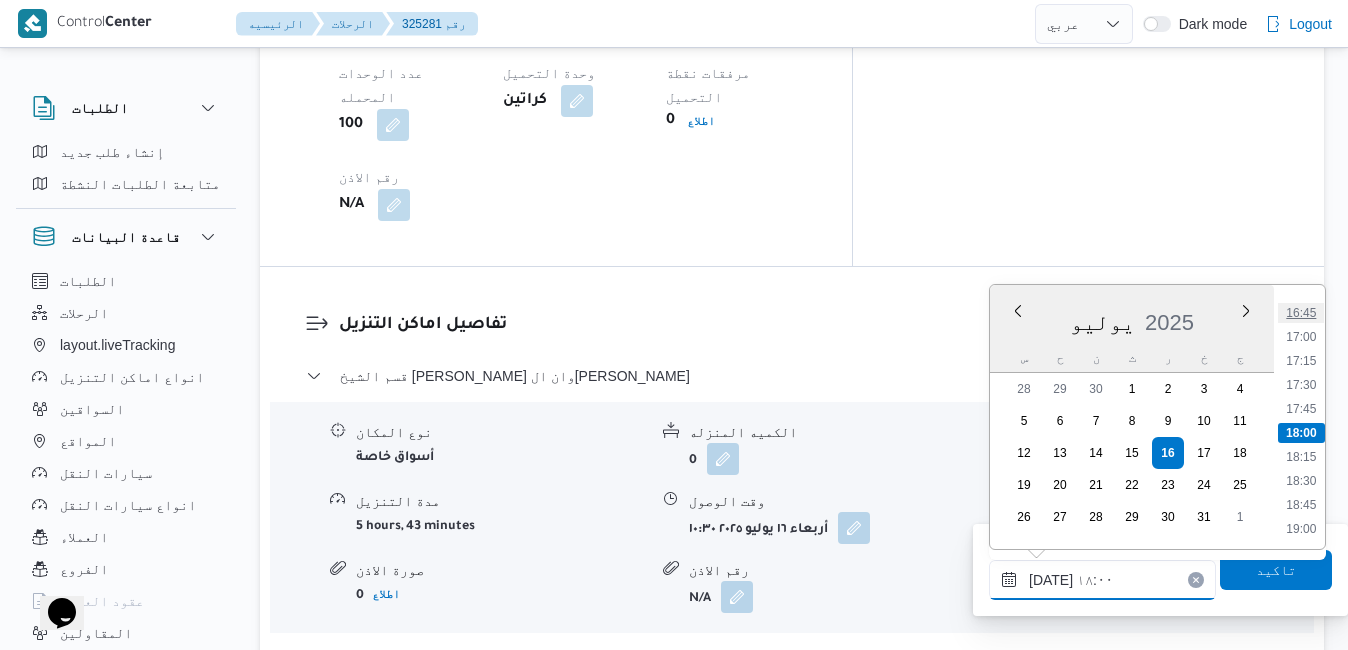 type on "[DATE] ١٦:٤٥" 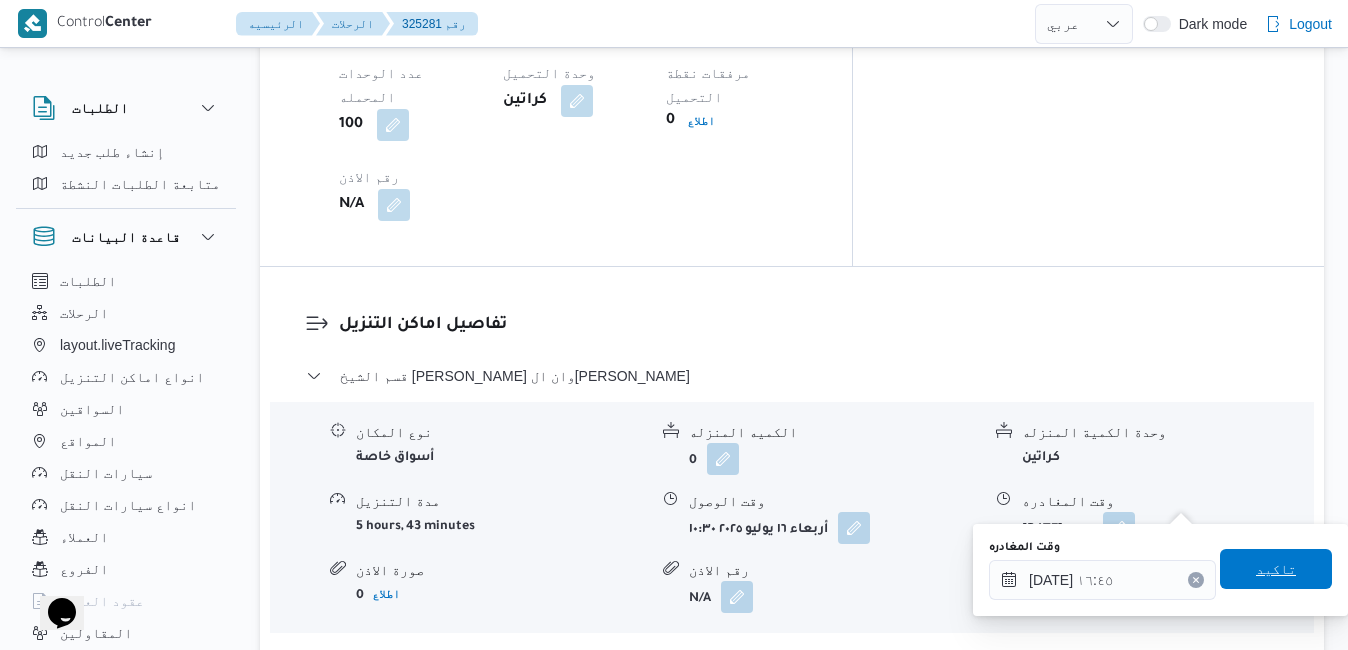 click on "تاكيد" at bounding box center (1276, 569) 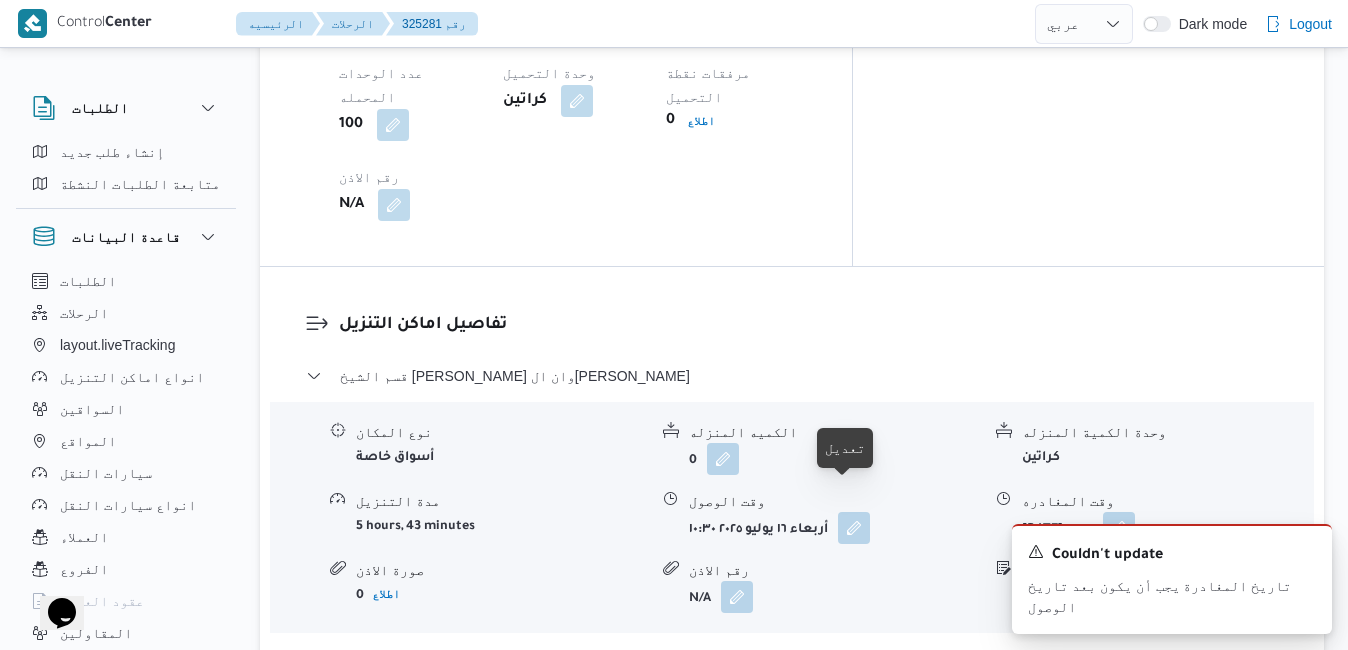 click at bounding box center (785, 811) 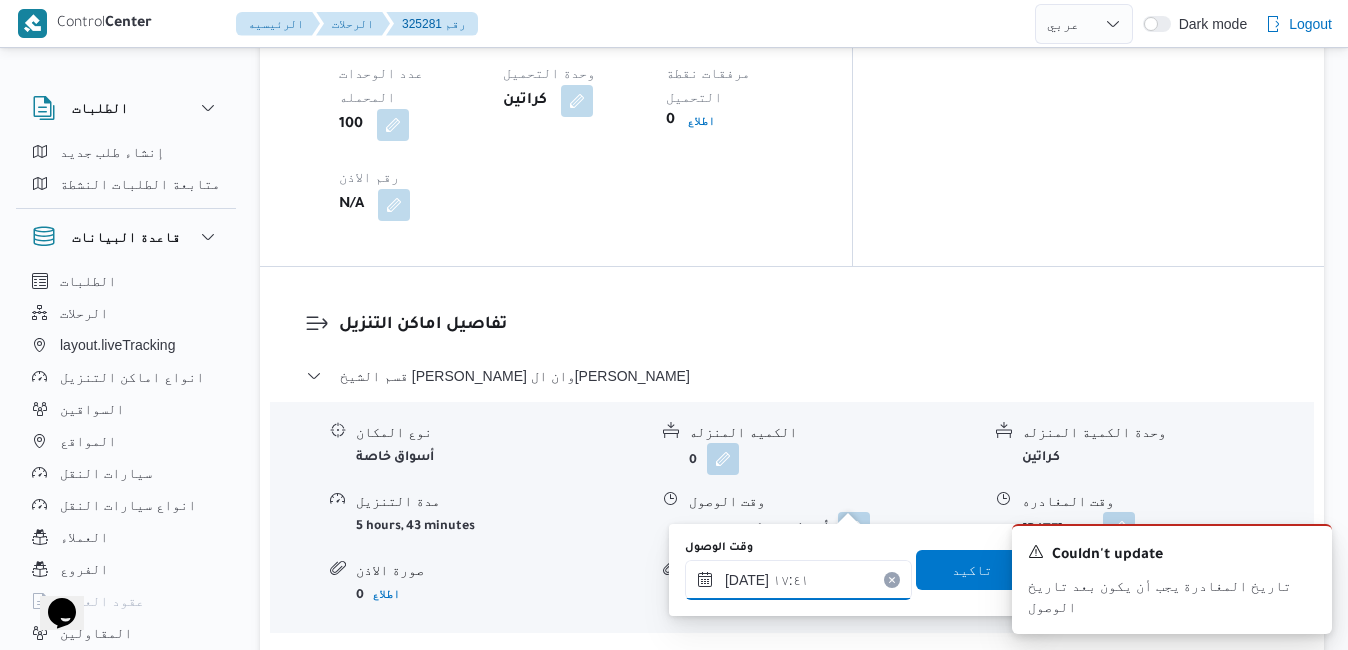 click on "[DATE] ١٧:٤١" at bounding box center (798, 580) 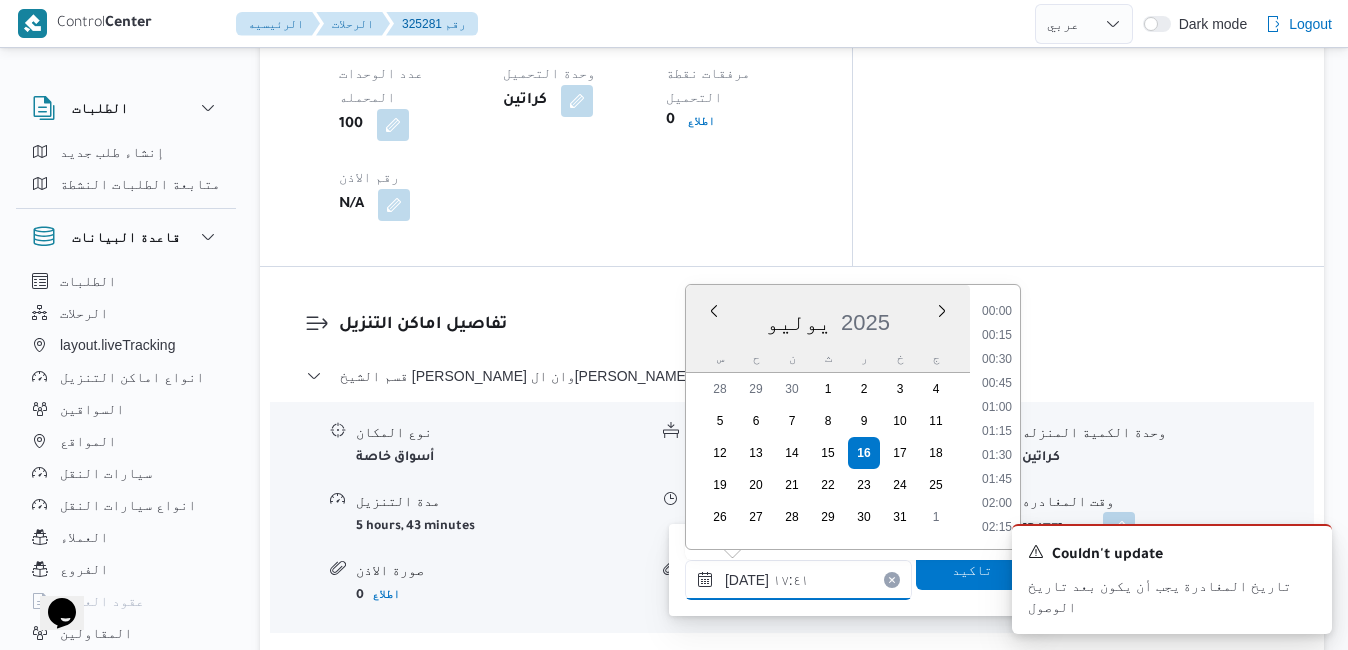 scroll, scrollTop: 1558, scrollLeft: 0, axis: vertical 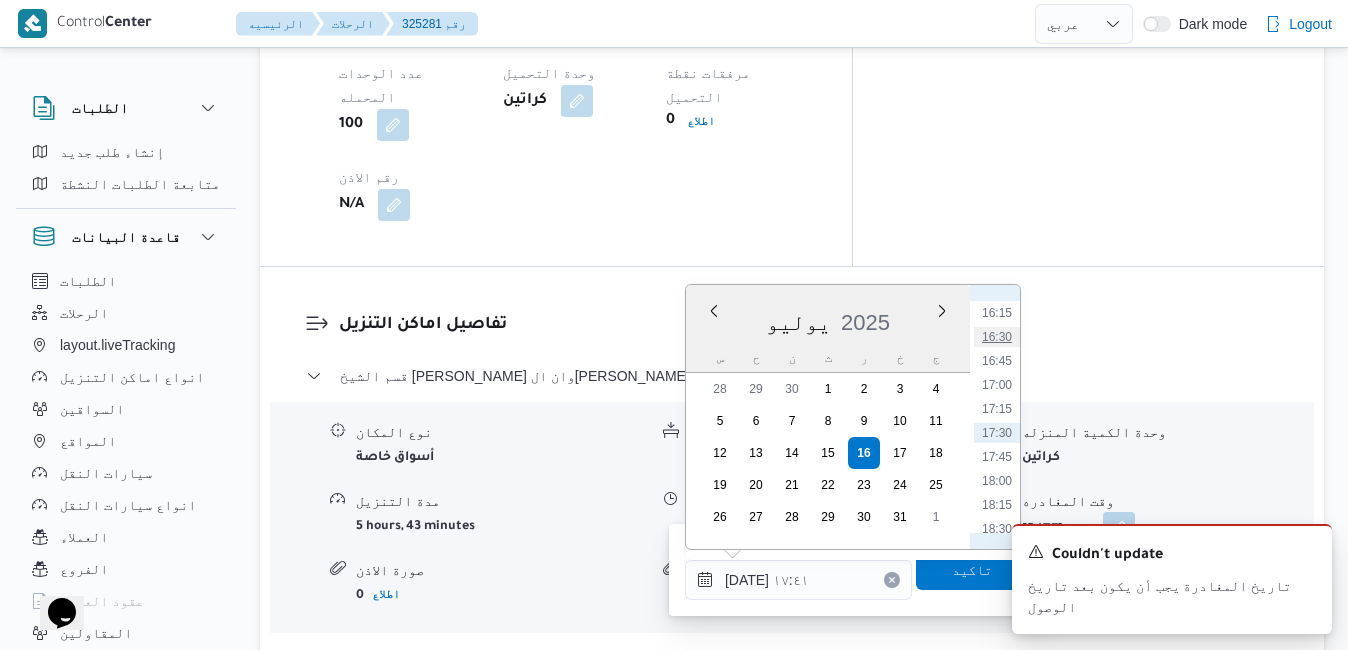 click on "16:30" at bounding box center [997, 337] 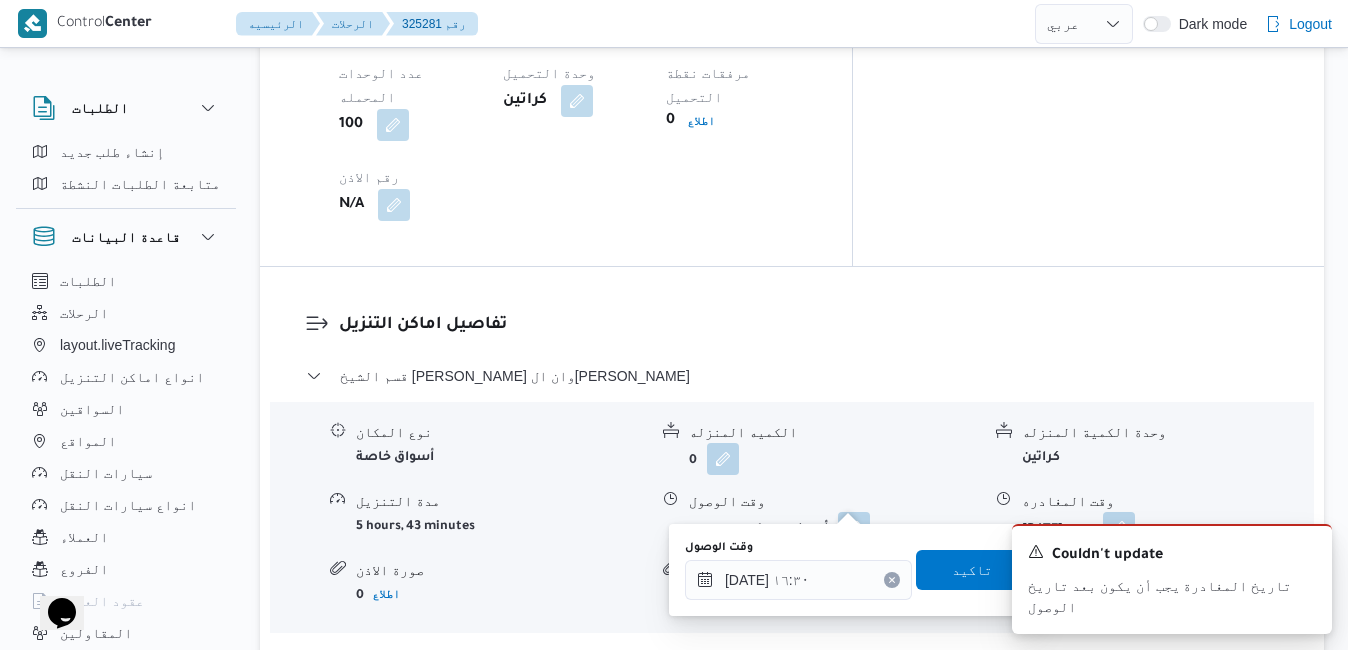 type on "١٦/٠٧/٢٠٢٥ ١٧:٤١" 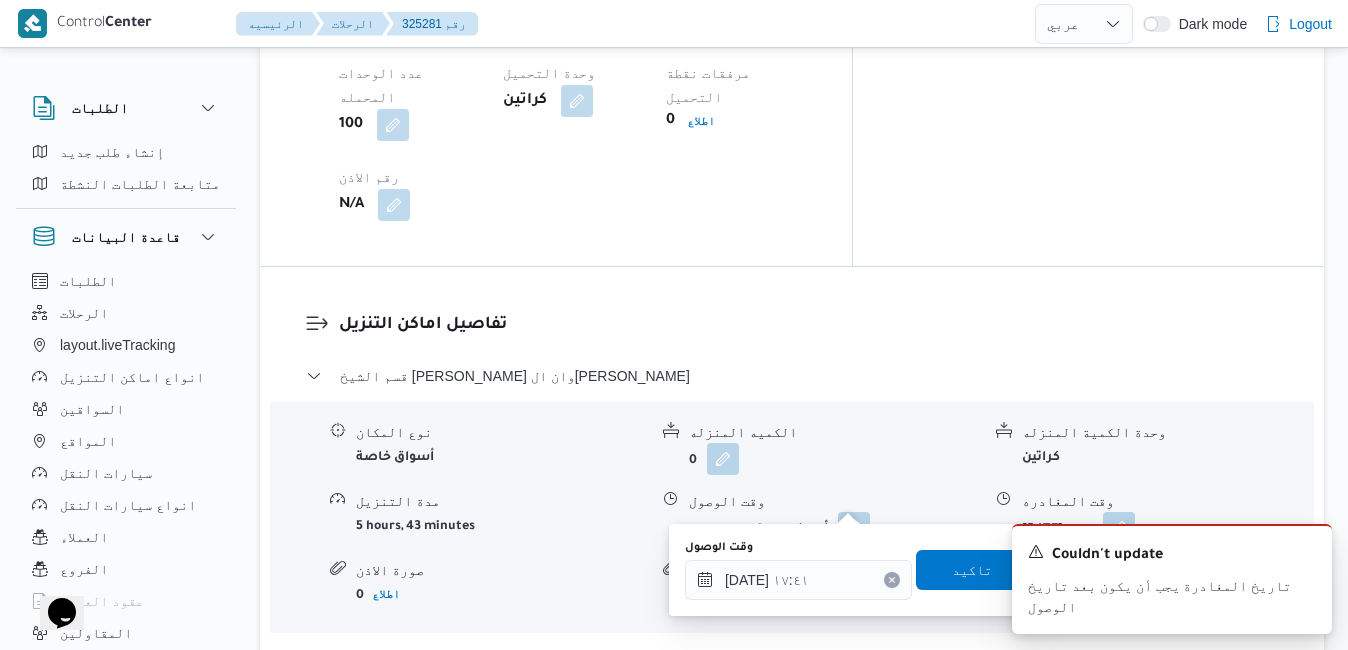 click on "A new notification appears Couldn't update تاريخ المغادرة يجب أن يكون بعد تاريخ الوصول" at bounding box center [1148, 579] 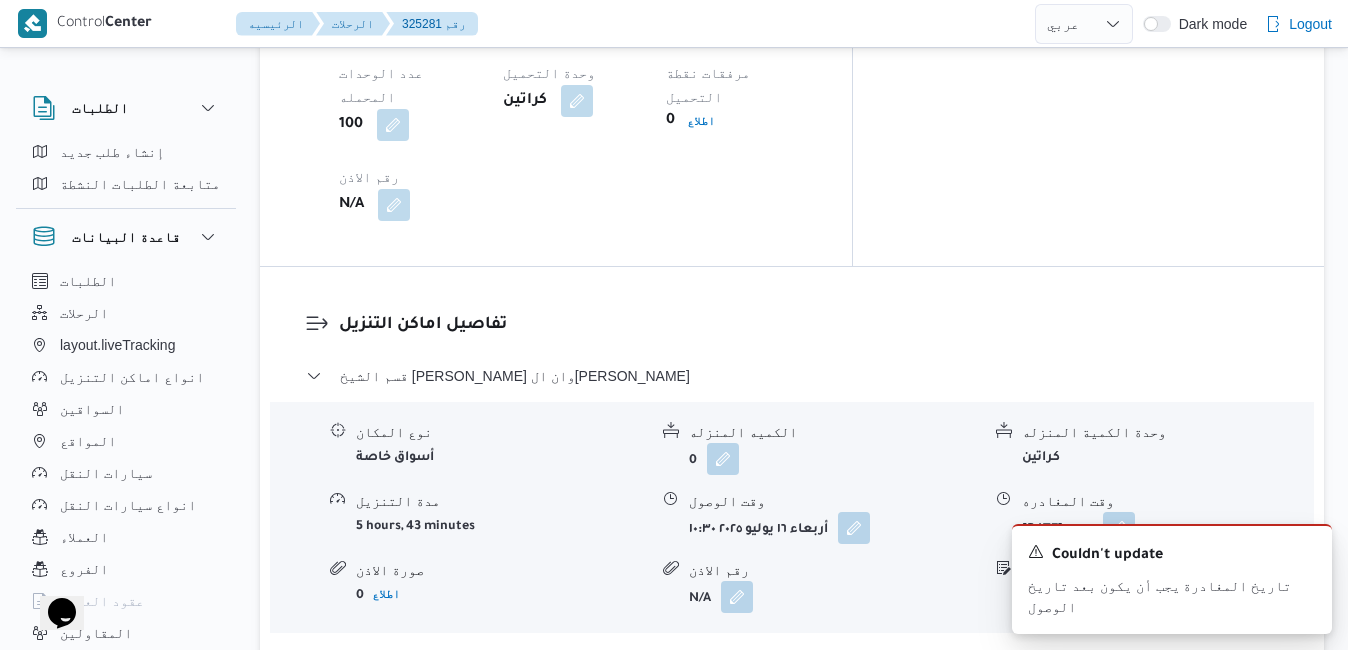 click at bounding box center (785, 811) 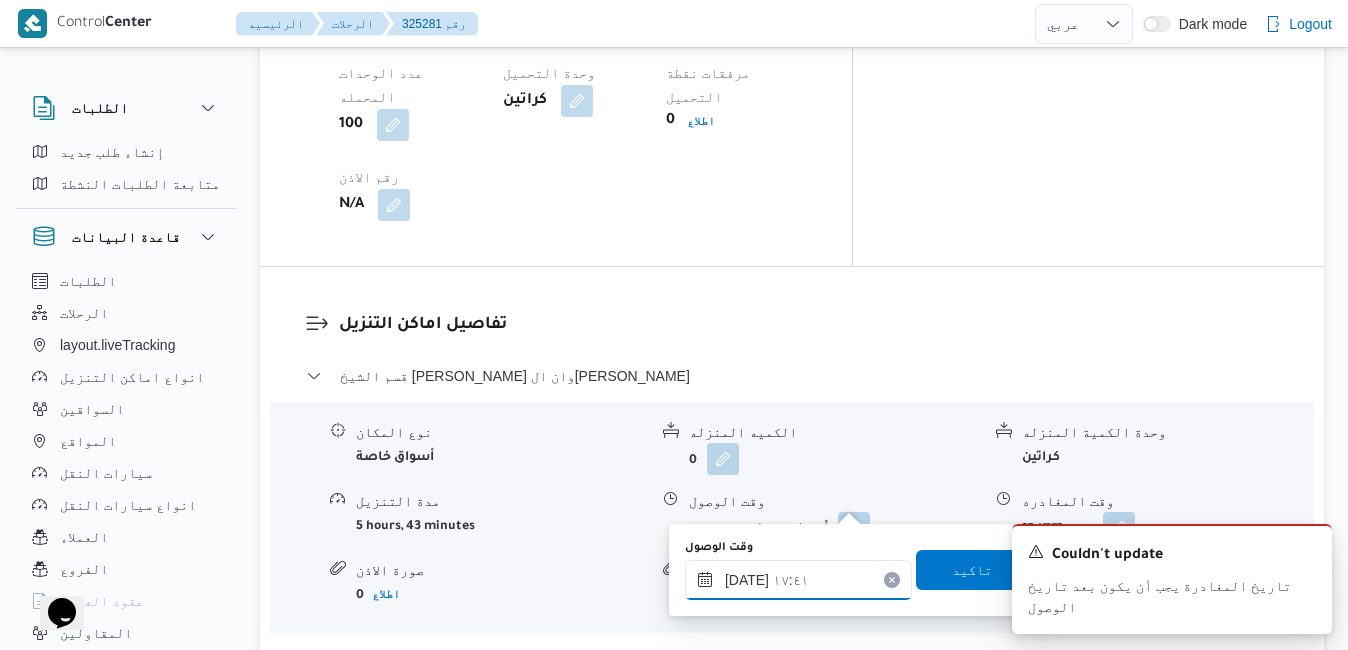 click on "١٦/٠٧/٢٠٢٥ ١٧:٤١" at bounding box center [798, 580] 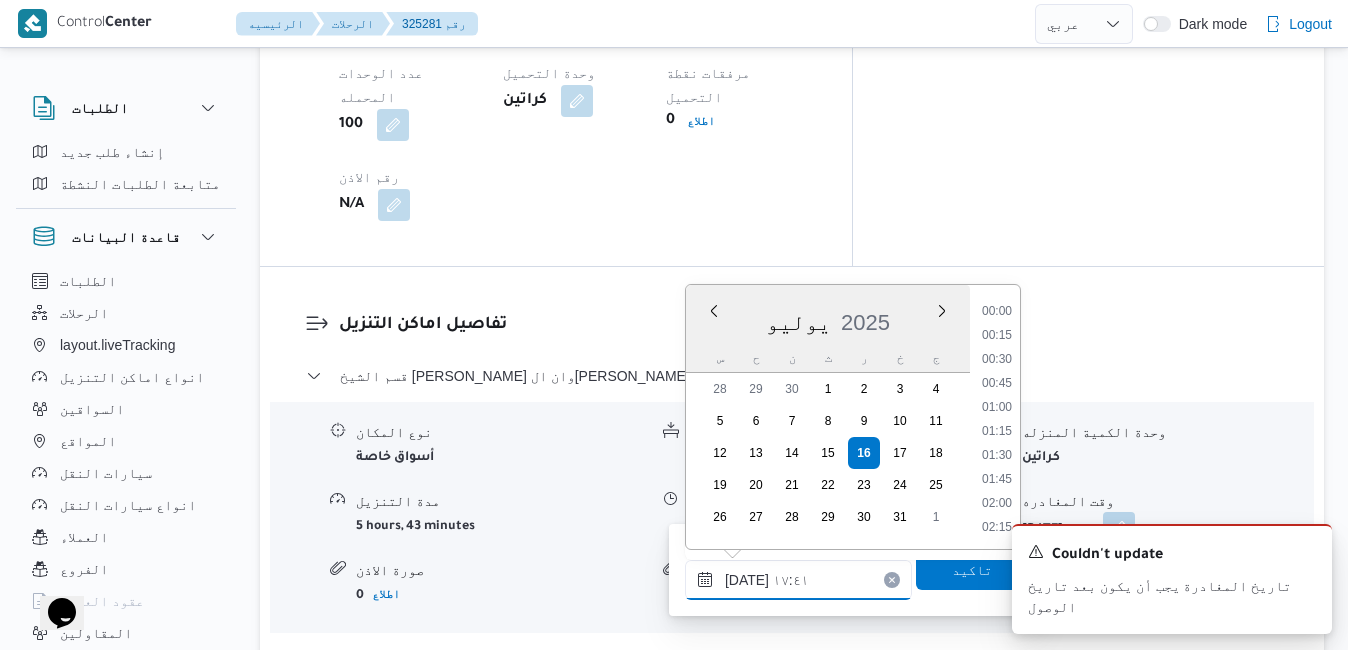 scroll, scrollTop: 1558, scrollLeft: 0, axis: vertical 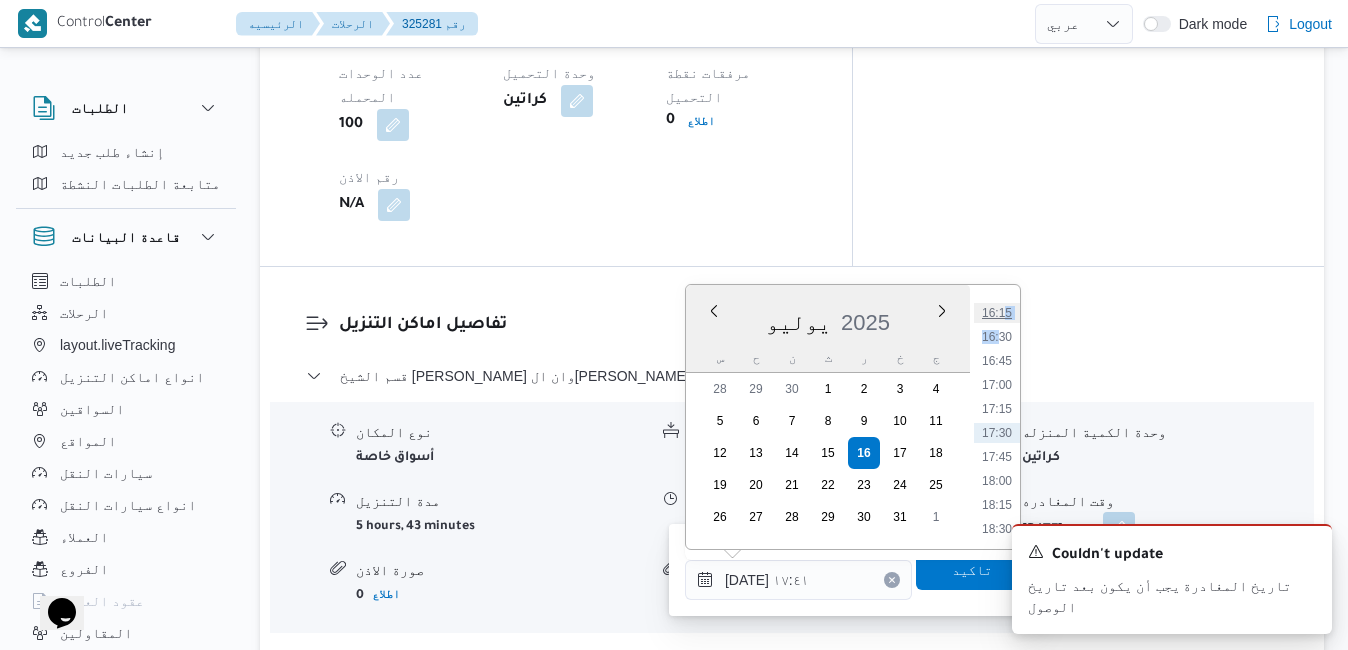 click on "00:00 00:15 00:30 00:45 01:00 01:15 01:30 01:45 02:00 02:15 02:30 02:45 03:00 03:15 03:30 03:45 04:00 04:15 04:30 04:45 05:00 05:15 05:30 05:45 06:00 06:15 06:30 06:45 07:00 07:15 07:30 07:45 08:00 08:15 08:30 08:45 09:00 09:15 09:30 09:45 10:00 10:15 10:30 10:45 11:00 11:15 11:30 11:45 12:00 12:15 12:30 12:45 13:00 13:15 13:30 13:45 14:00 14:15 14:30 14:45 15:00 15:15 15:30 15:45 16:00 16:15 16:30 16:45 17:00 17:15 17:30 17:45 18:00 18:15 18:30 18:45 19:00 19:15 19:30 19:45 20:00 20:15 20:30 20:45 21:00 21:15 21:30 21:45 22:00 22:15 22:30 22:45 23:00 23:15 23:30 23:45" at bounding box center (997, 417) 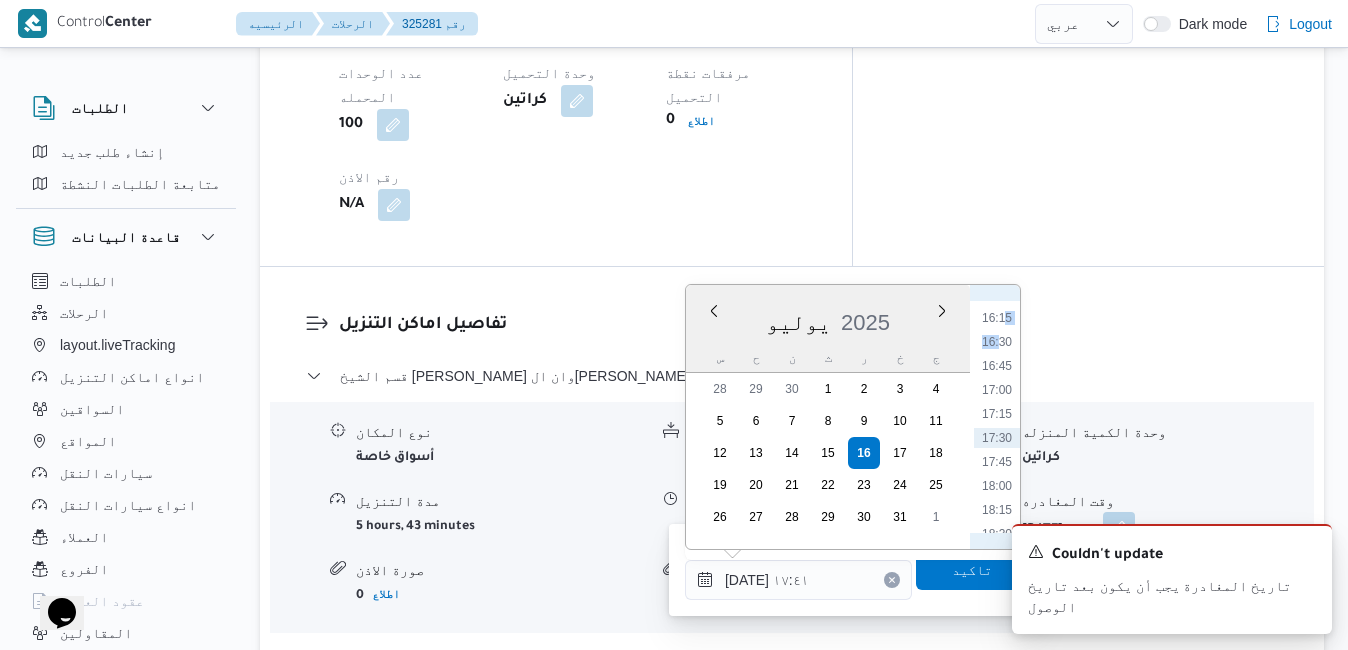 drag, startPoint x: 1001, startPoint y: 316, endPoint x: 998, endPoint y: 341, distance: 25.179358 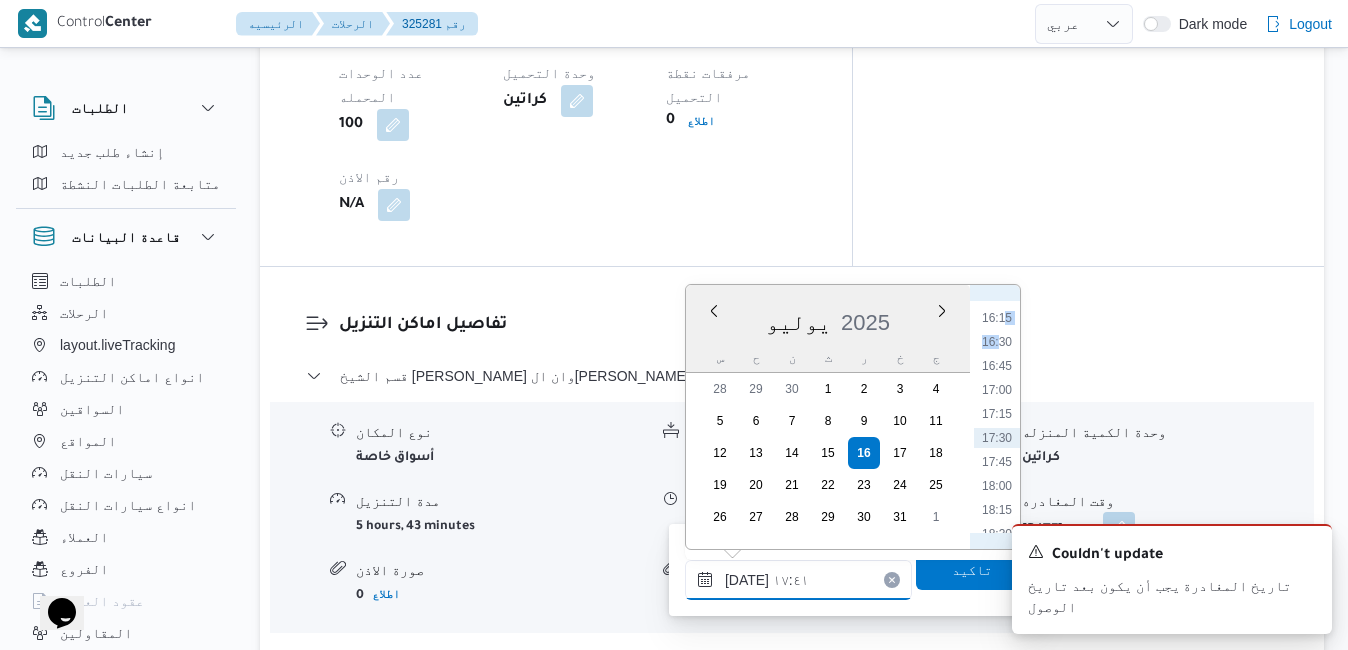 type on "١٦/٠٧/٢٠٢٥ ١٦:٣٠" 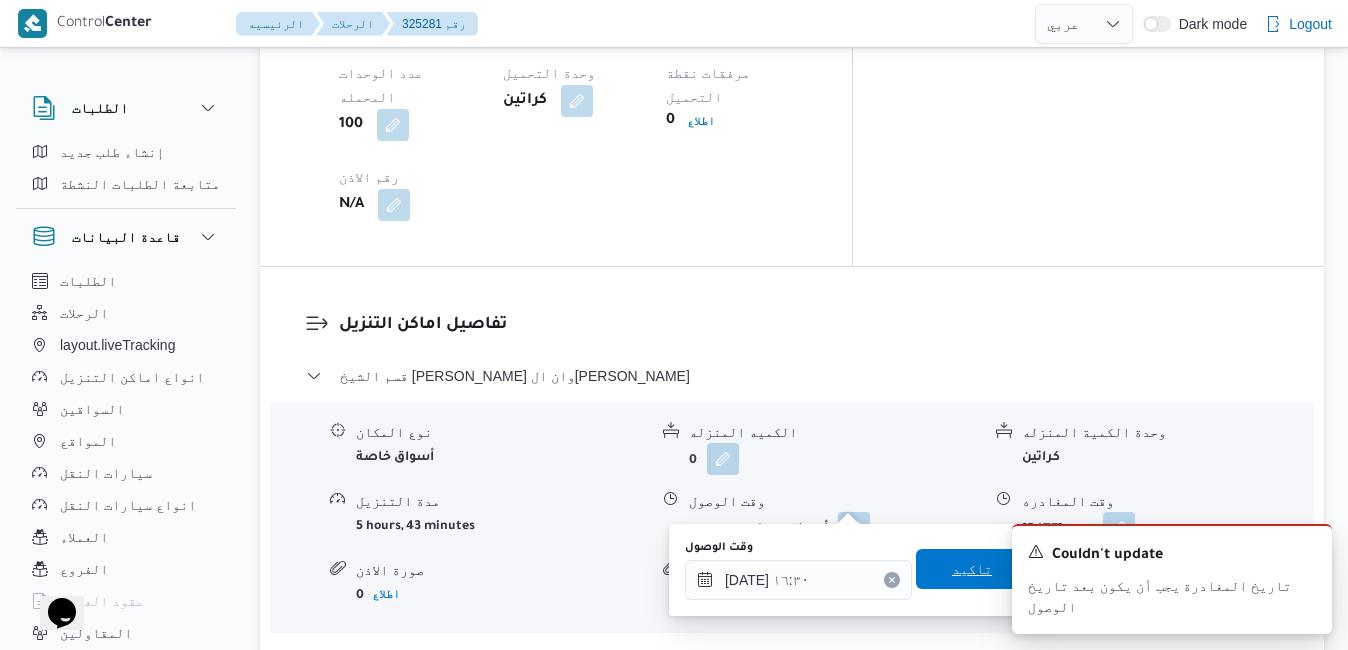 click on "تاكيد" at bounding box center [972, 569] 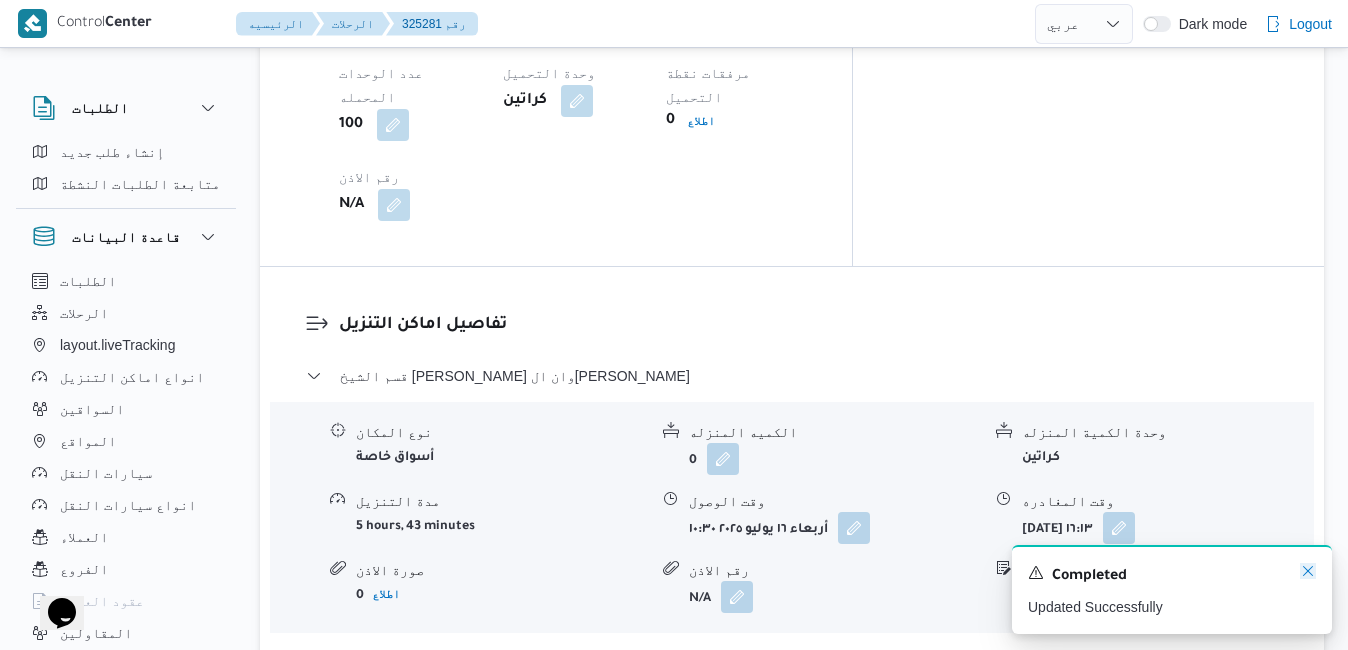 click 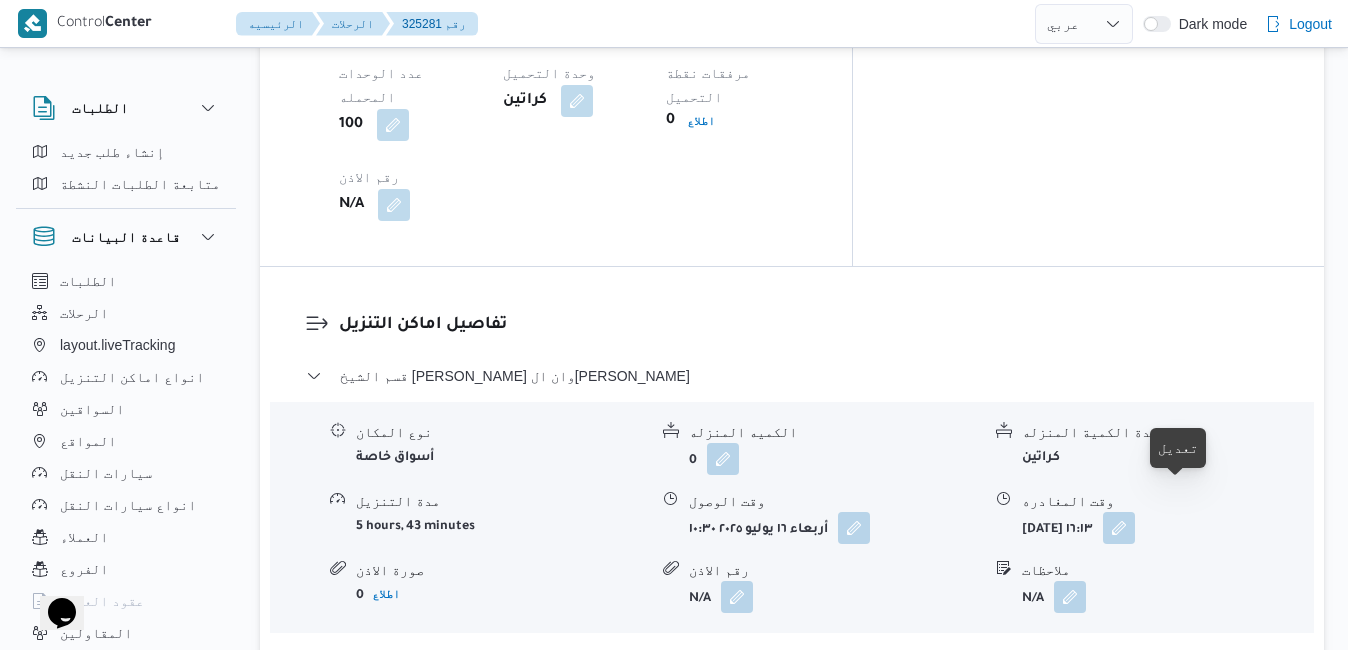 drag, startPoint x: 1176, startPoint y: 494, endPoint x: 1167, endPoint y: 489, distance: 10.29563 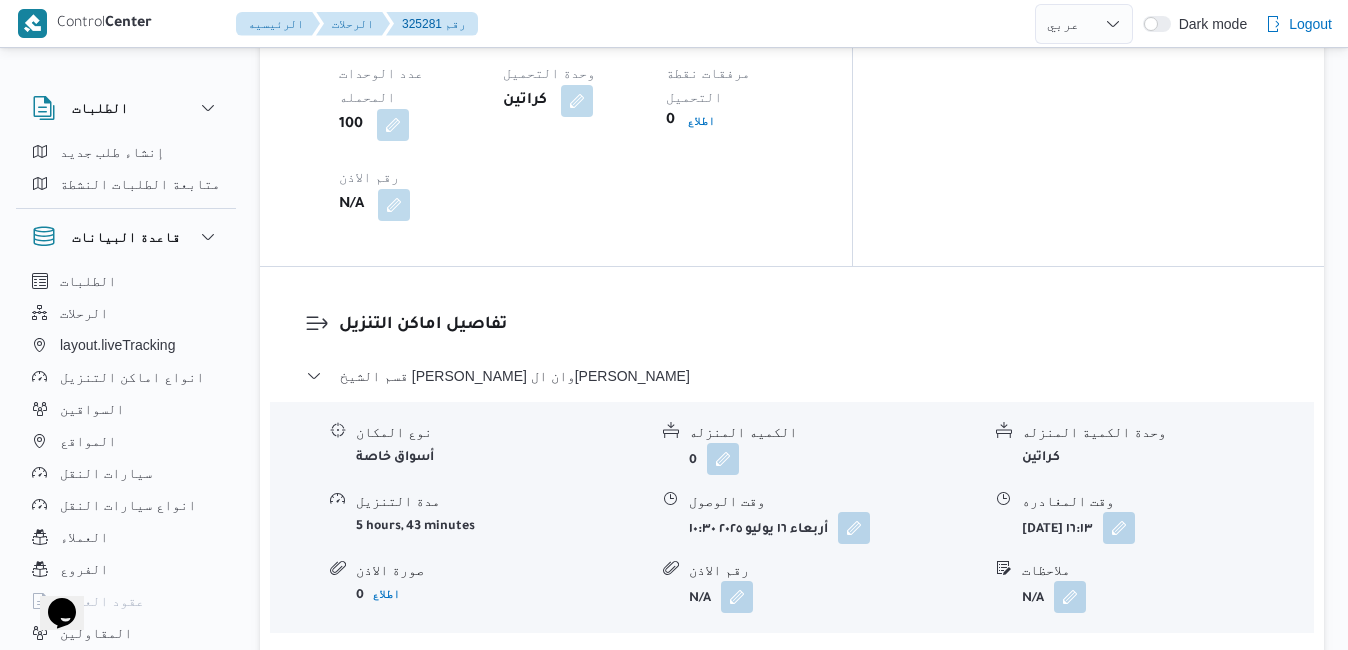 click at bounding box center [1186, 811] 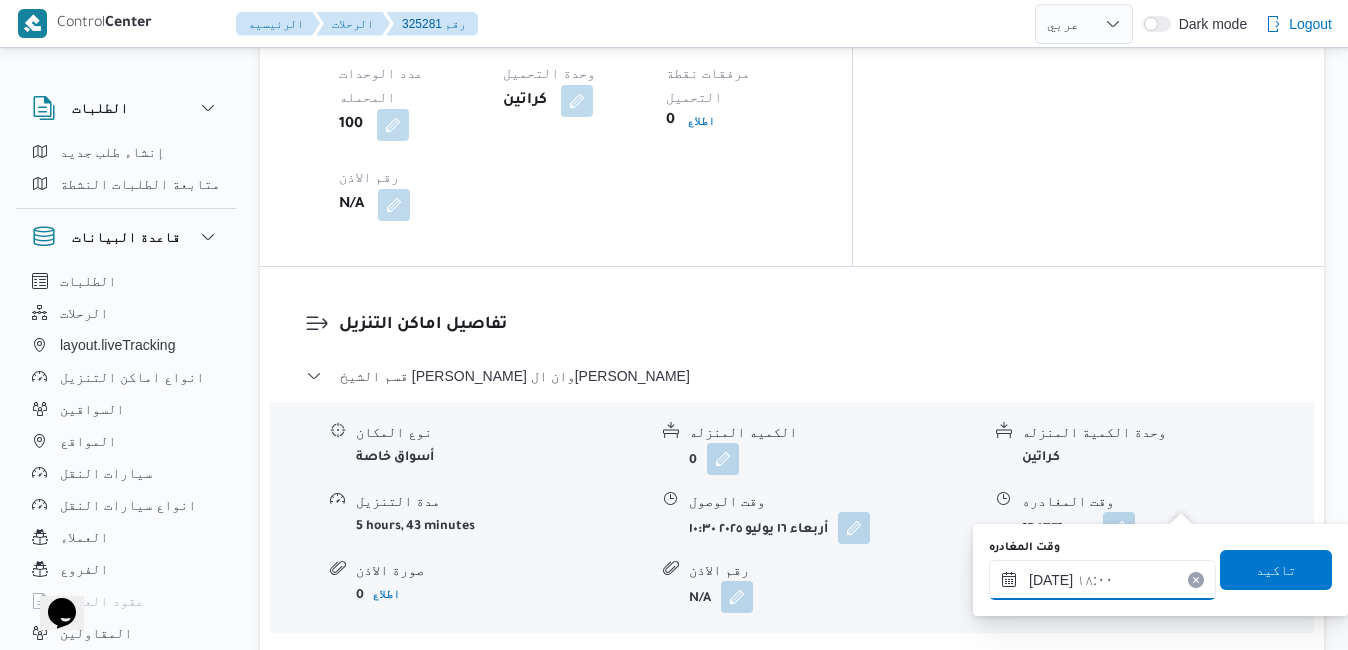 click on "١٦/٠٧/٢٠٢٥ ١٨:٠٠" at bounding box center (1102, 580) 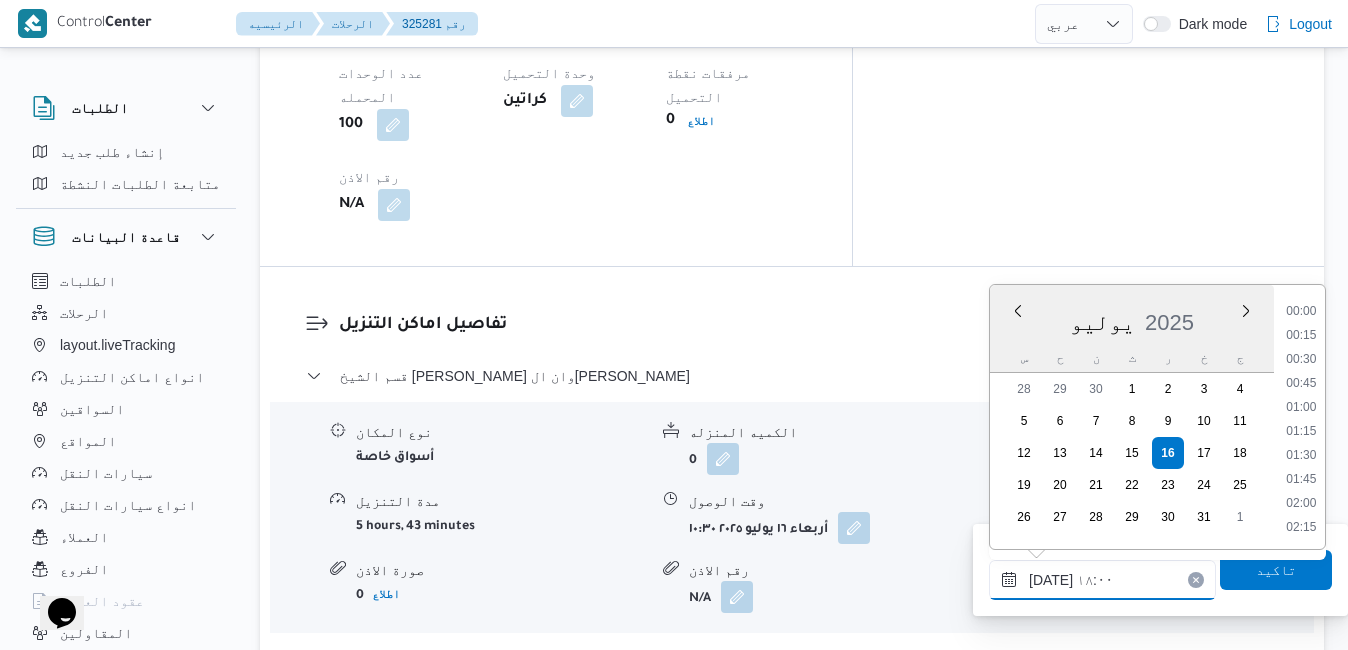 scroll, scrollTop: 1606, scrollLeft: 0, axis: vertical 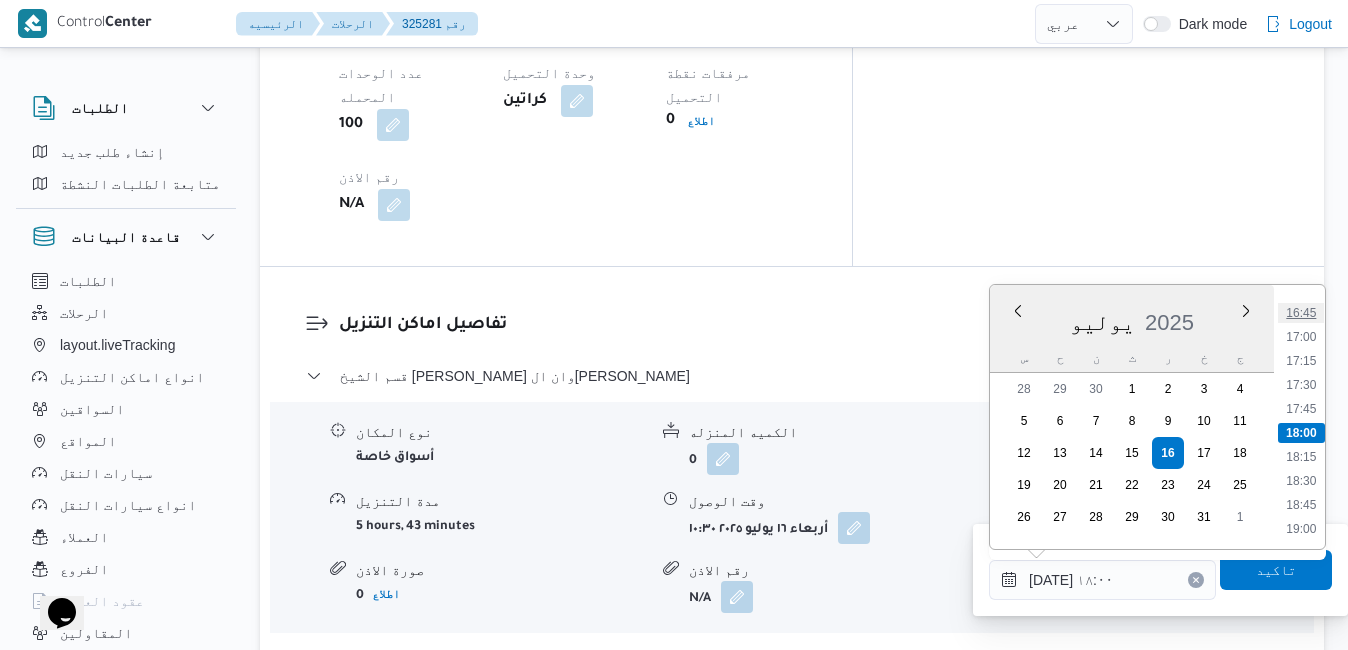 click on "16:45" at bounding box center (1301, 313) 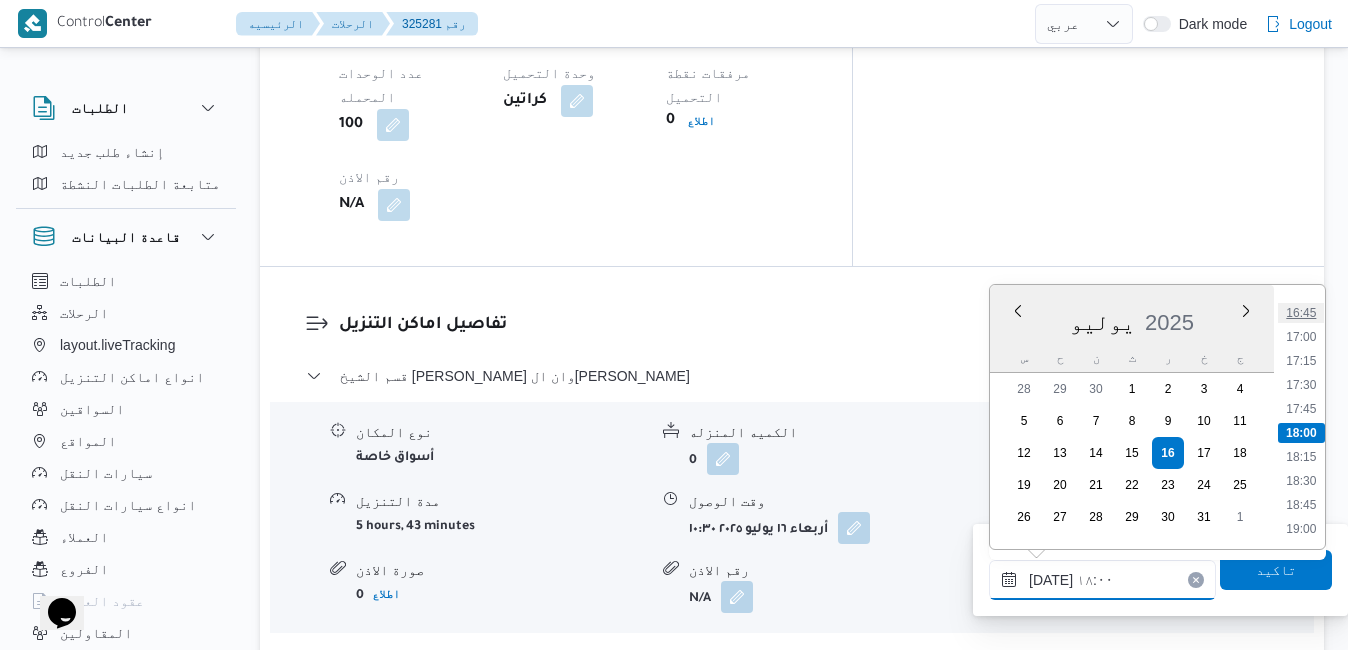 type on "١٦/٠٧/٢٠٢٥ ١٦:٤٥" 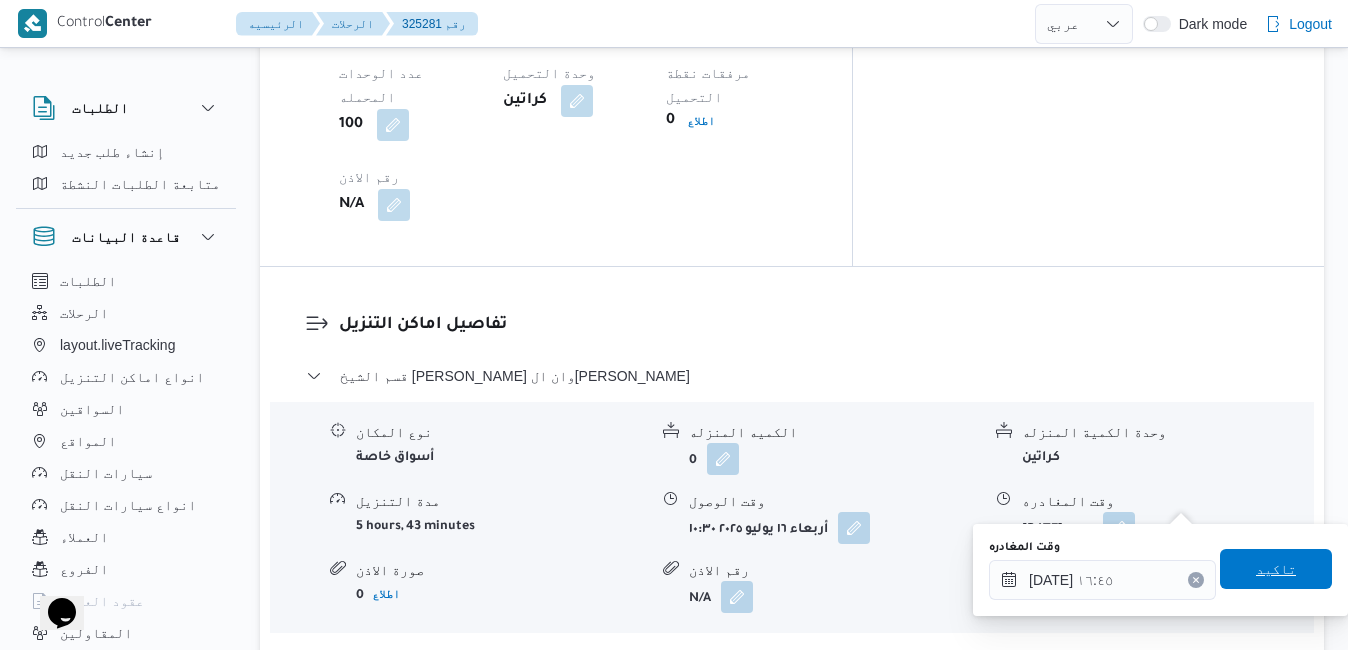 click on "تاكيد" at bounding box center (1276, 569) 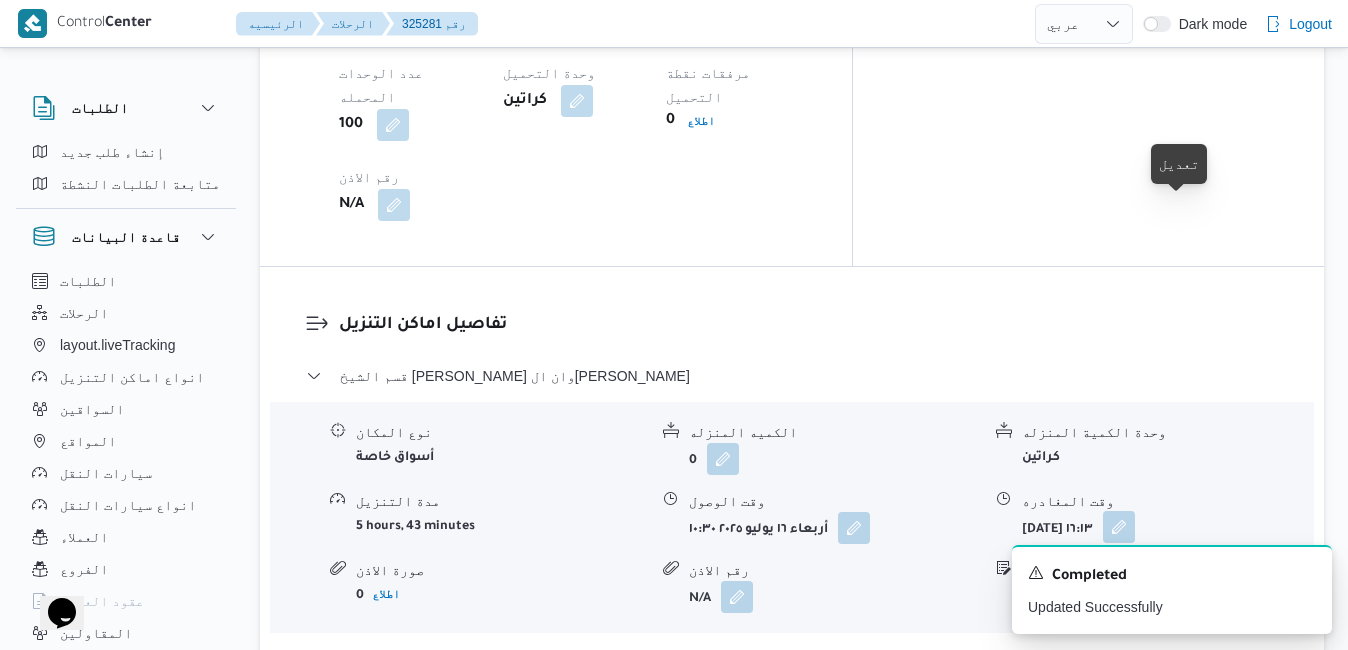 click at bounding box center (1119, 527) 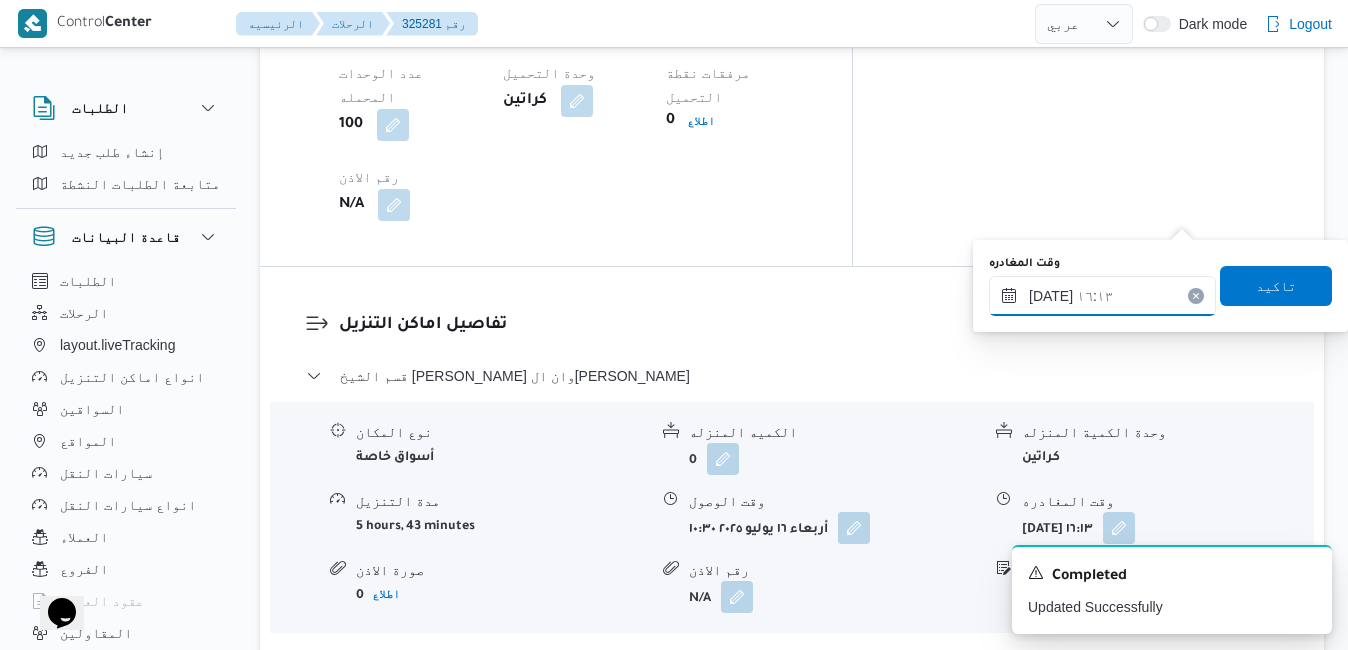 click on "١٦/٠٧/٢٠٢٥ ١٦:١٣" at bounding box center (1102, 296) 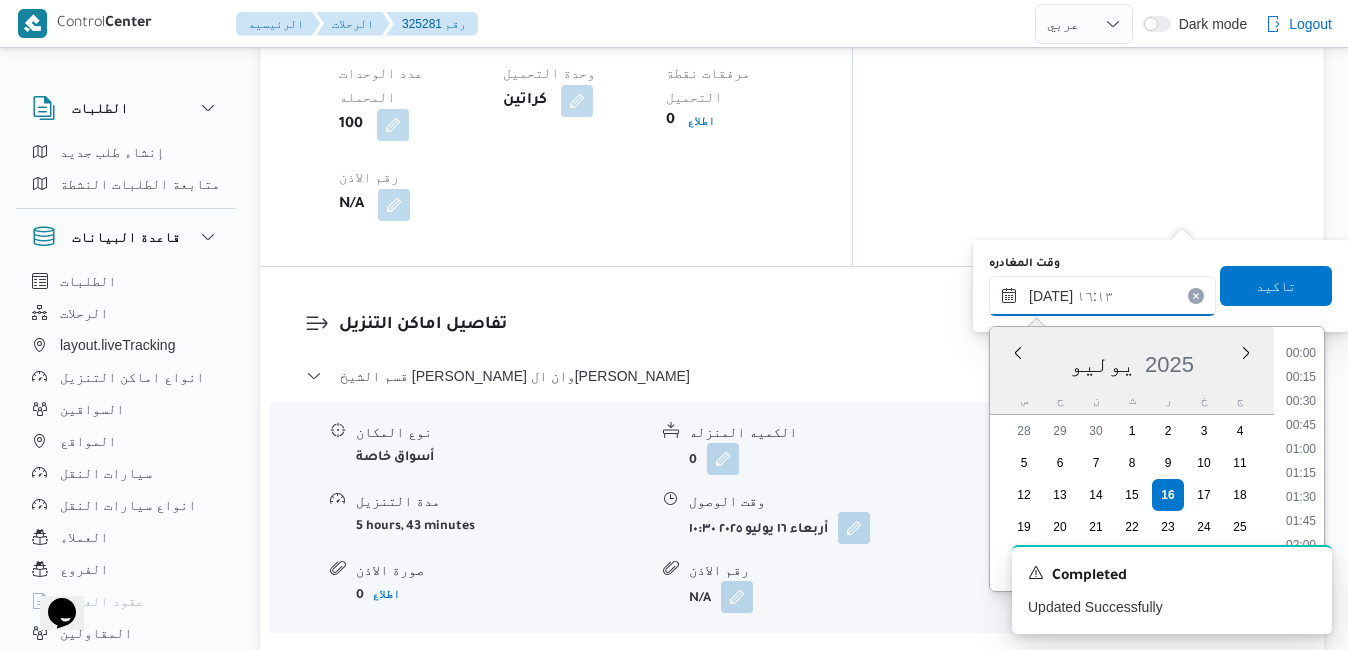 scroll, scrollTop: 1414, scrollLeft: 0, axis: vertical 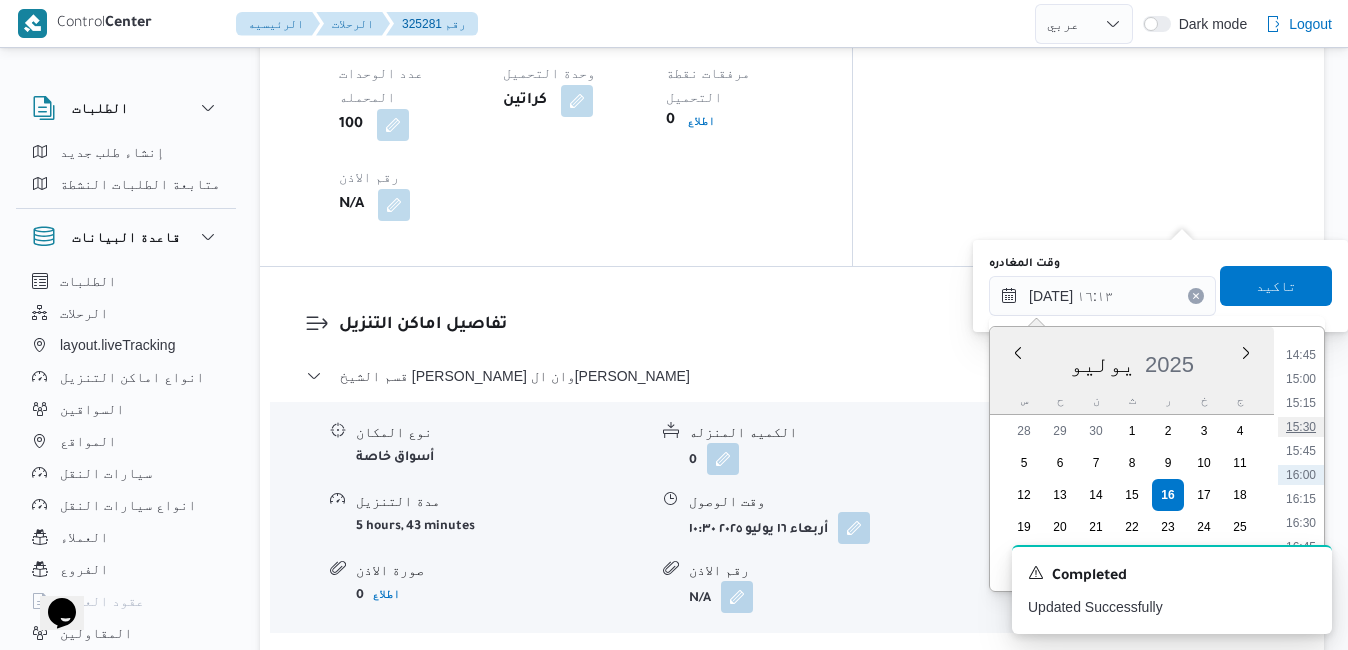 click on "15:30" at bounding box center (1301, 427) 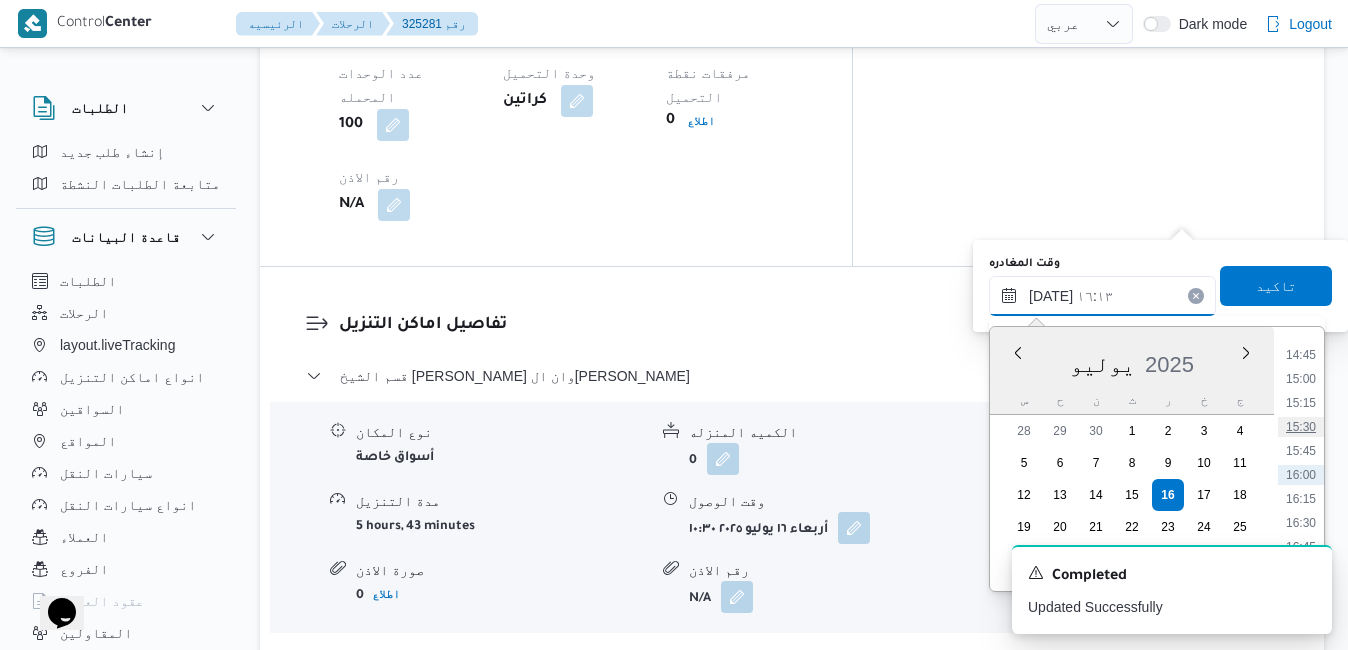 type on "١٦/٠٧/٢٠٢٥ ١٥:٣٠" 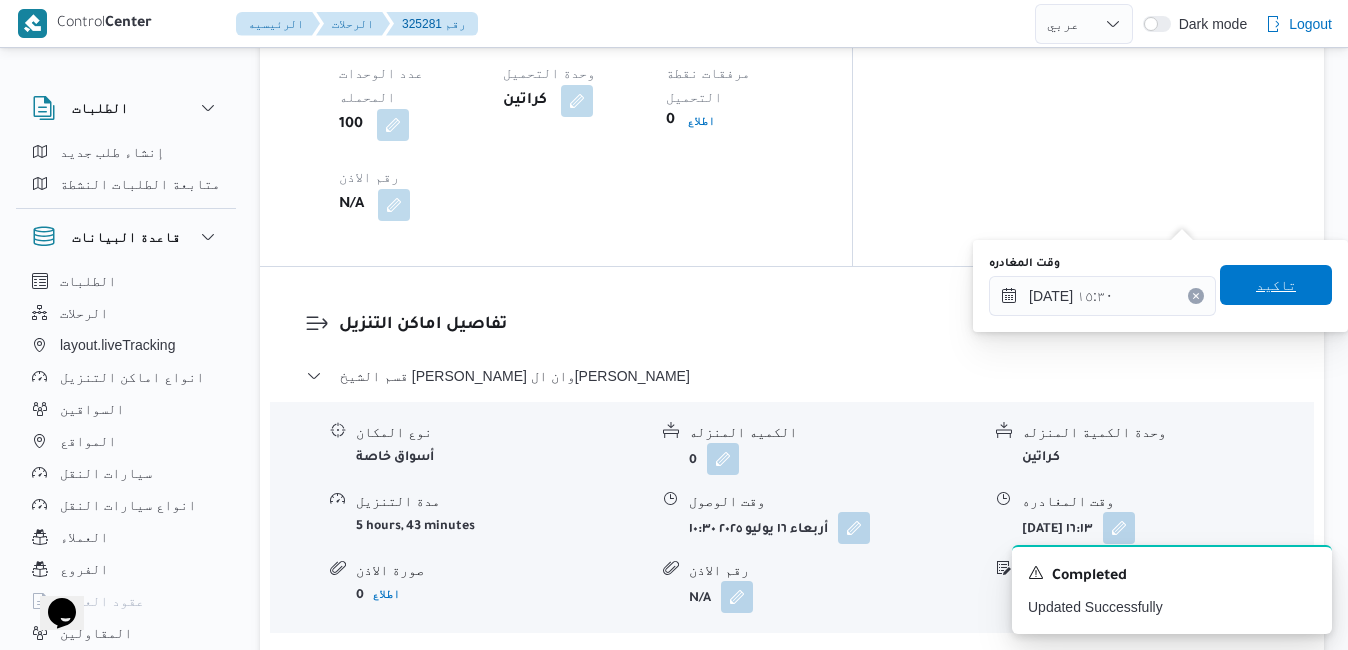 click on "تاكيد" at bounding box center (1276, 285) 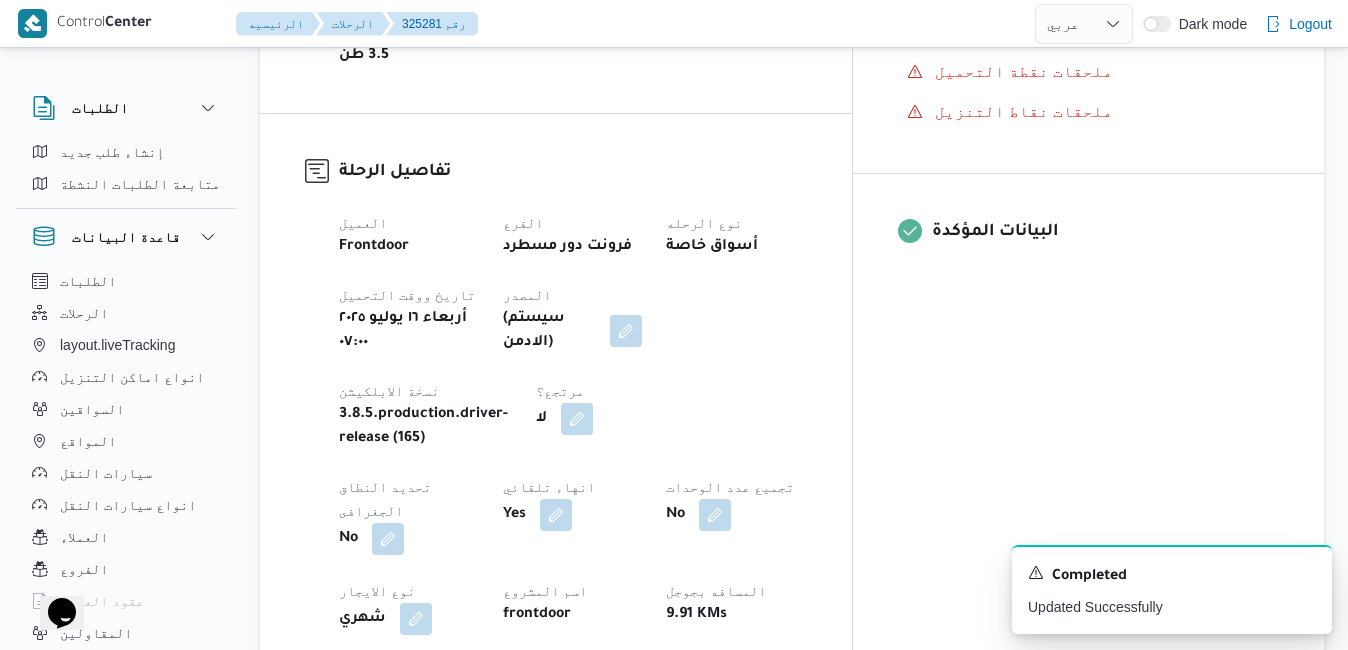 scroll, scrollTop: 0, scrollLeft: 0, axis: both 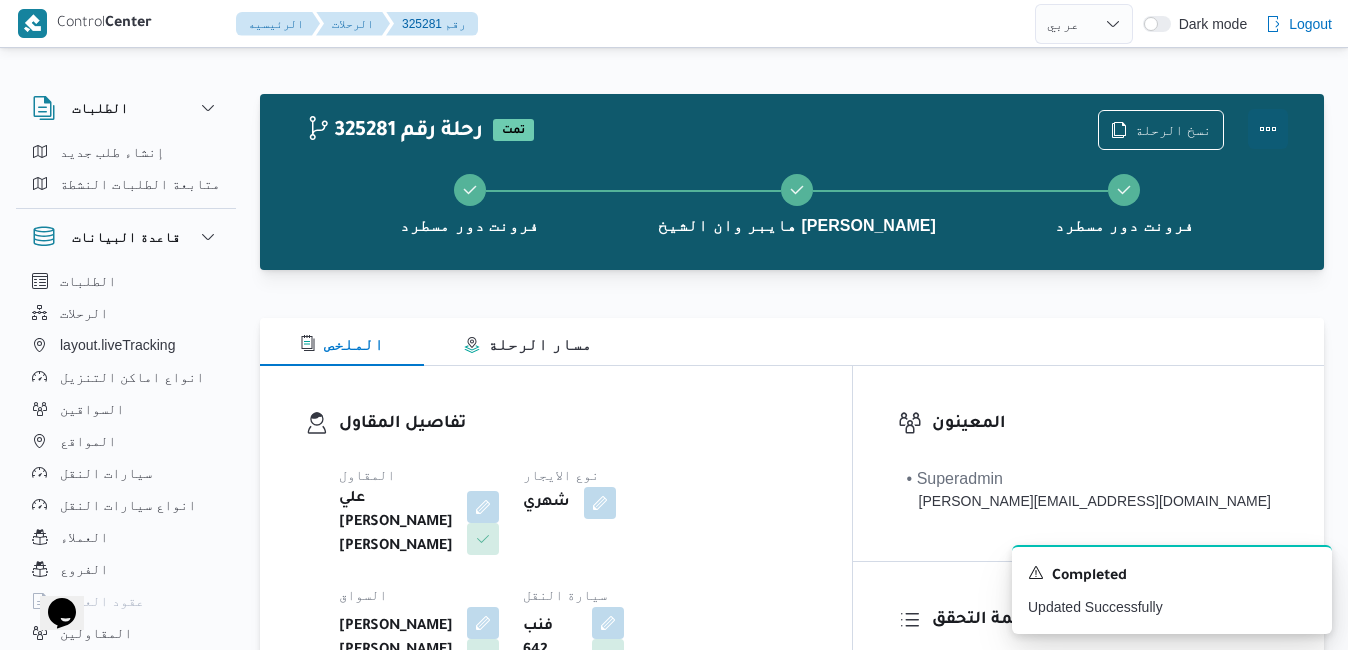 click at bounding box center [1268, 129] 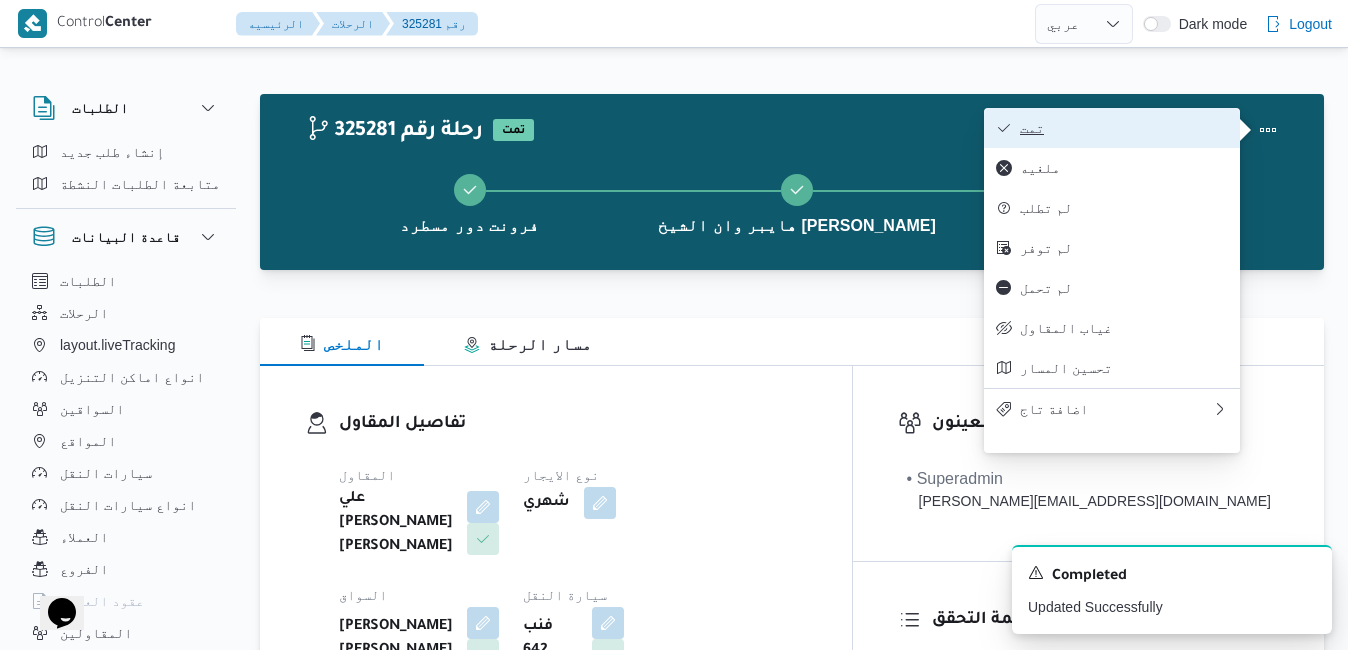click on "تمت" at bounding box center [1124, 128] 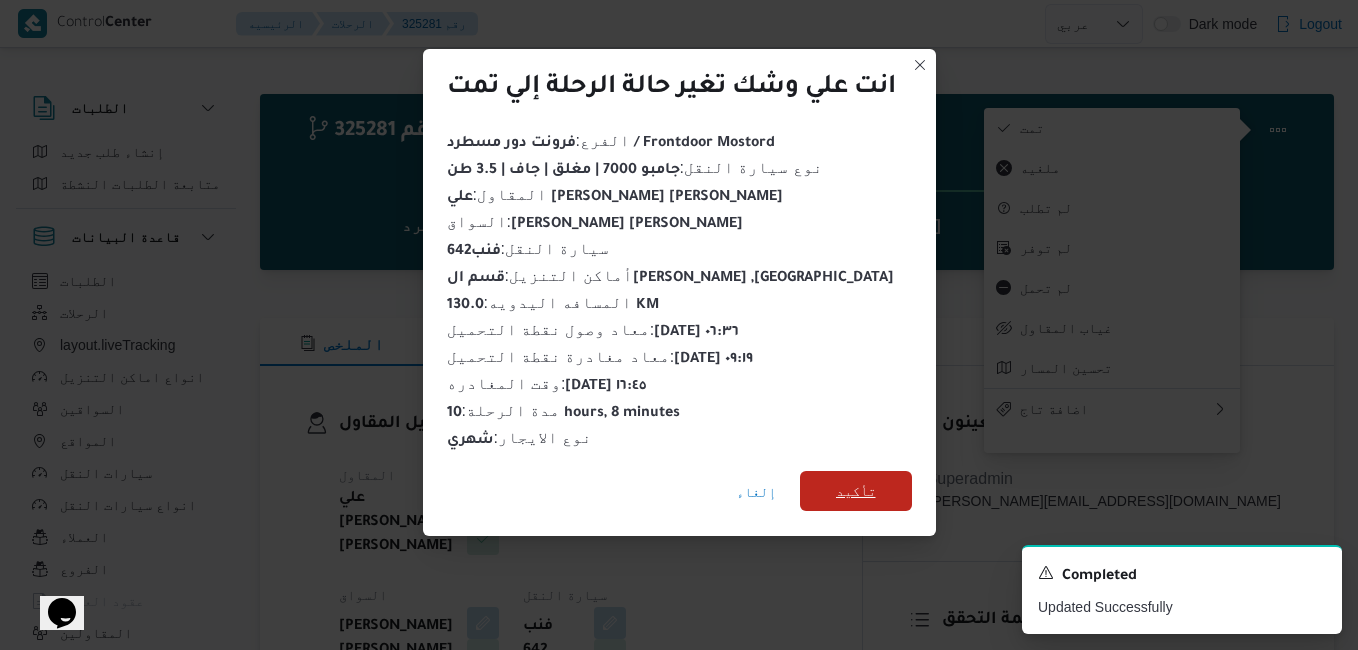 click on "تأكيد" at bounding box center (856, 491) 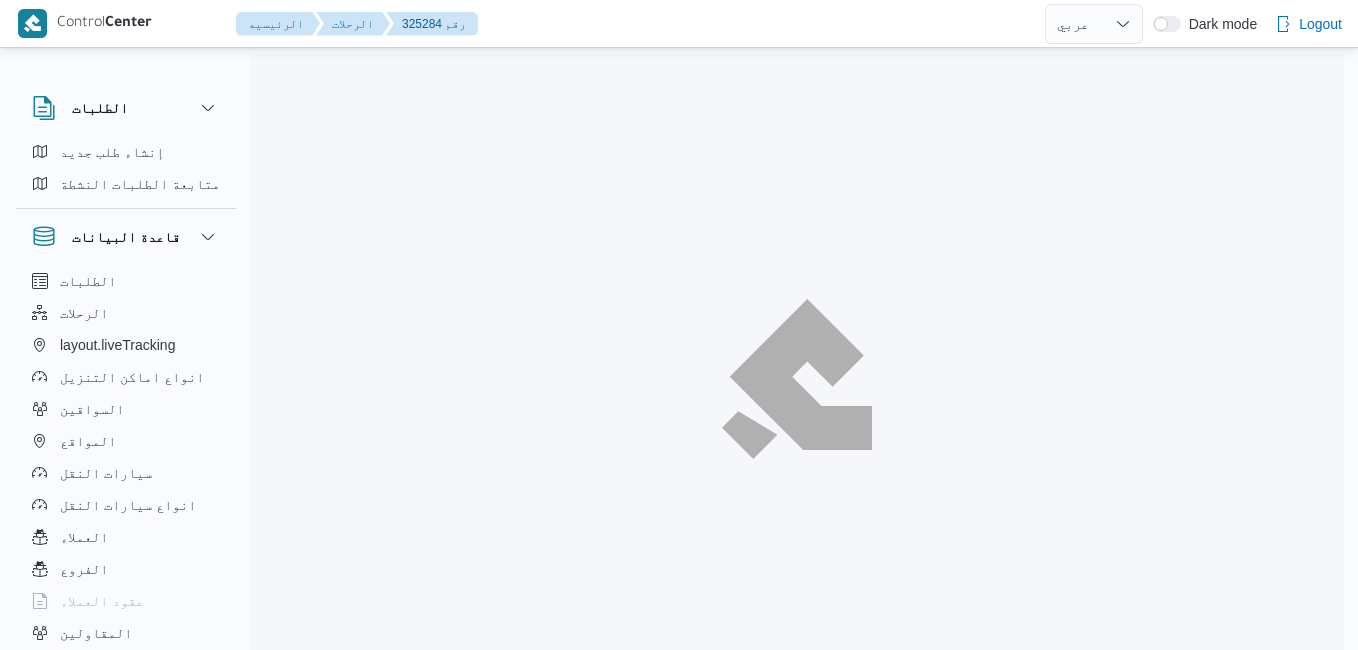 select on "ar" 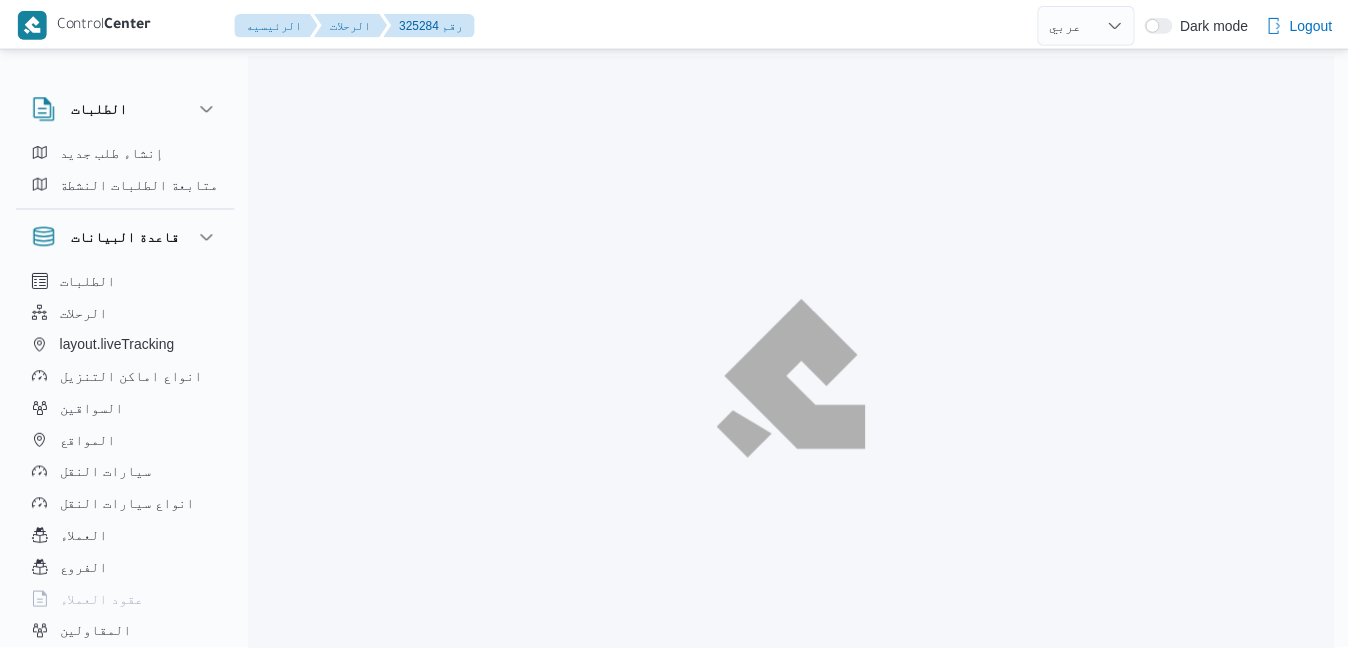 scroll, scrollTop: 0, scrollLeft: 0, axis: both 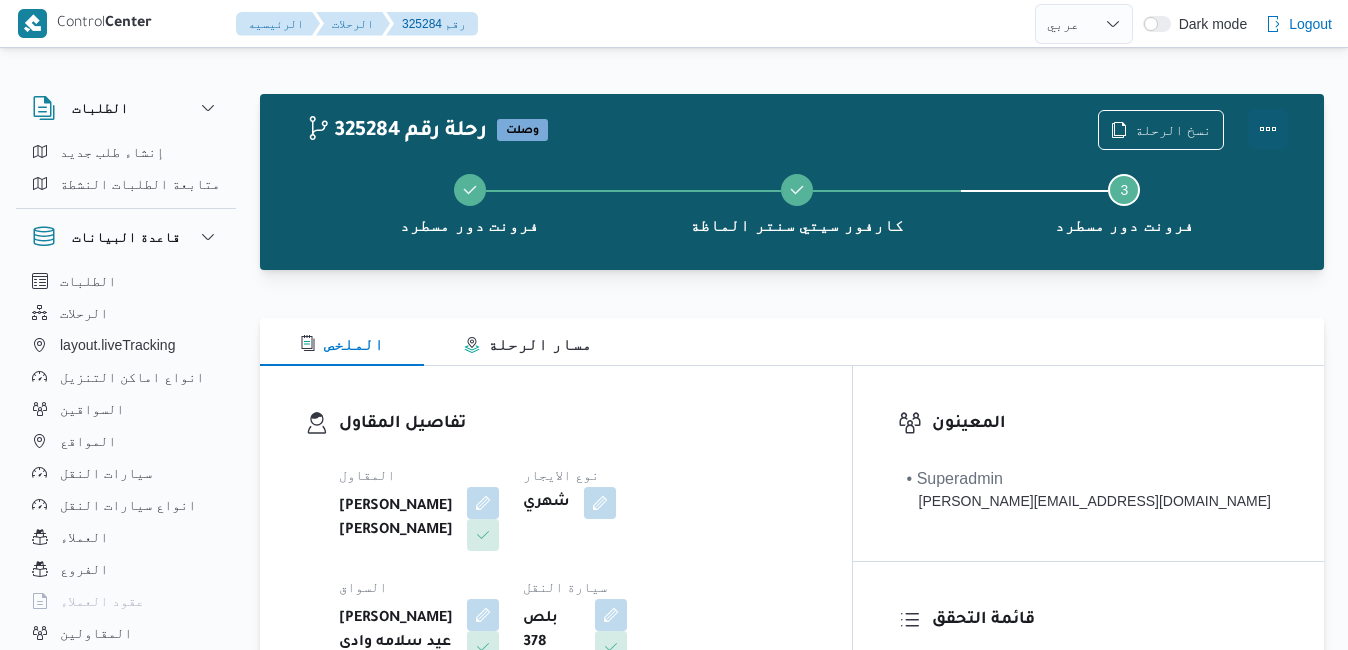 click at bounding box center (1268, 129) 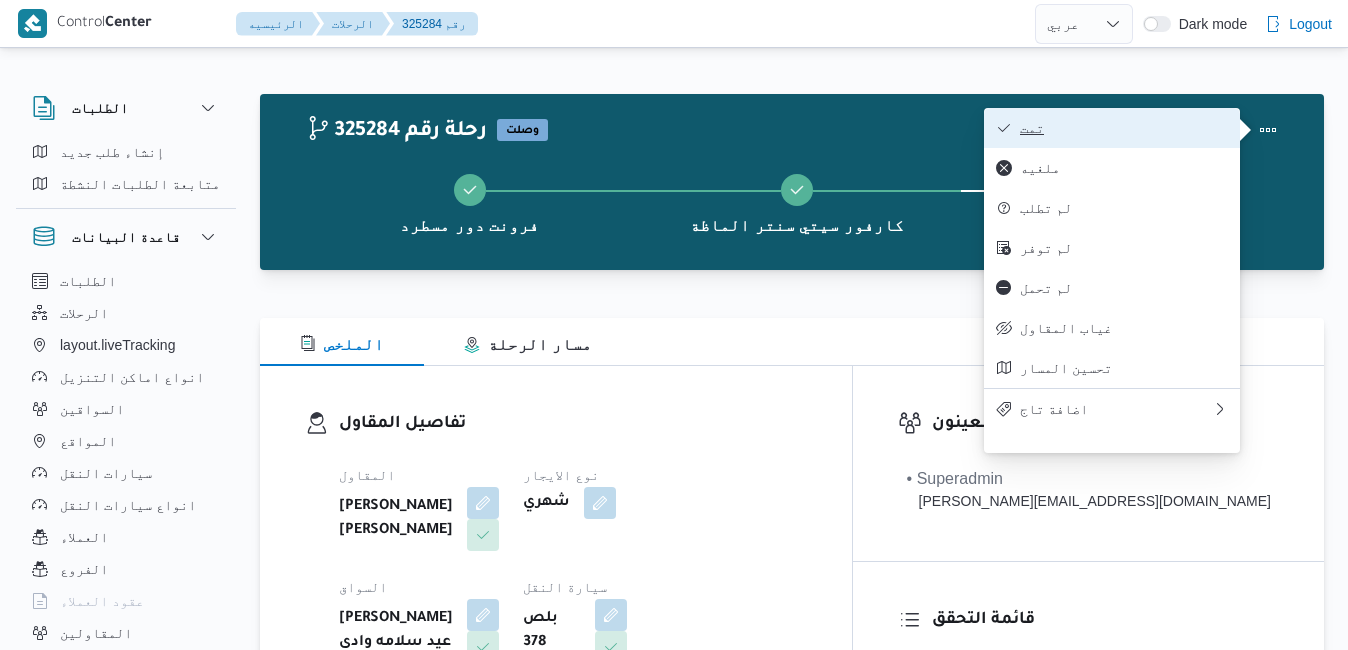 click on "تمت" at bounding box center [1112, 128] 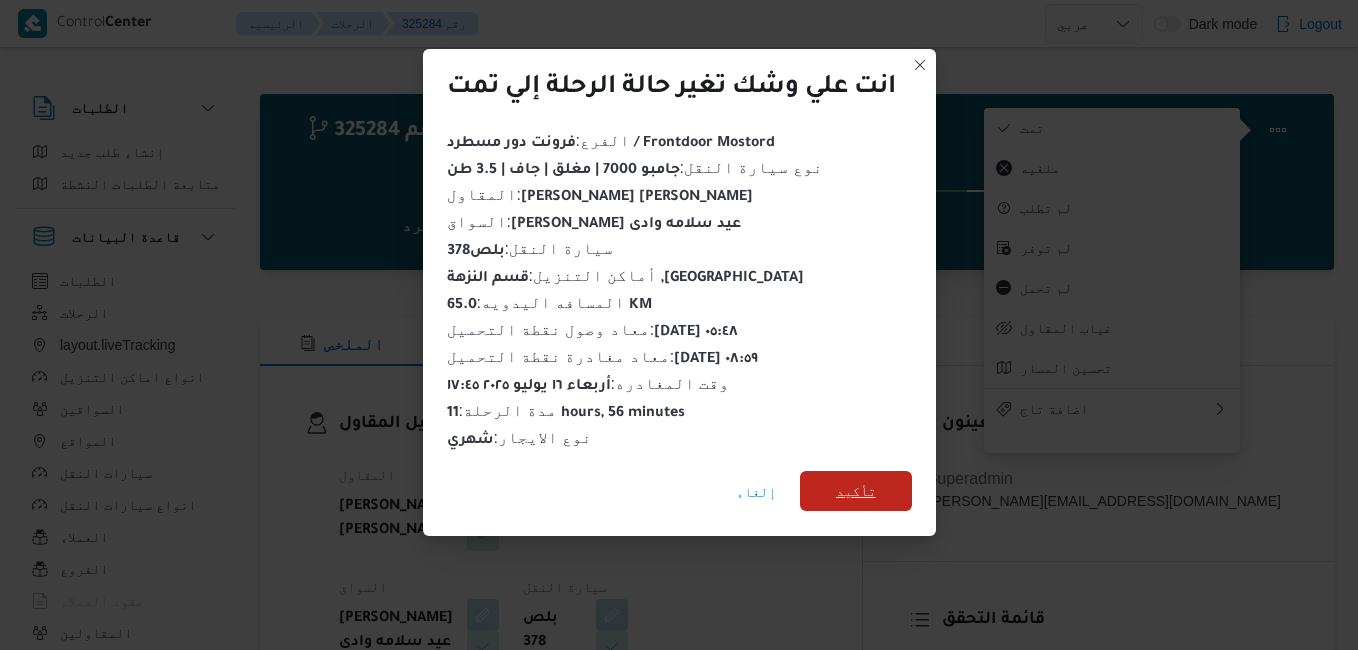 click on "تأكيد" at bounding box center (856, 491) 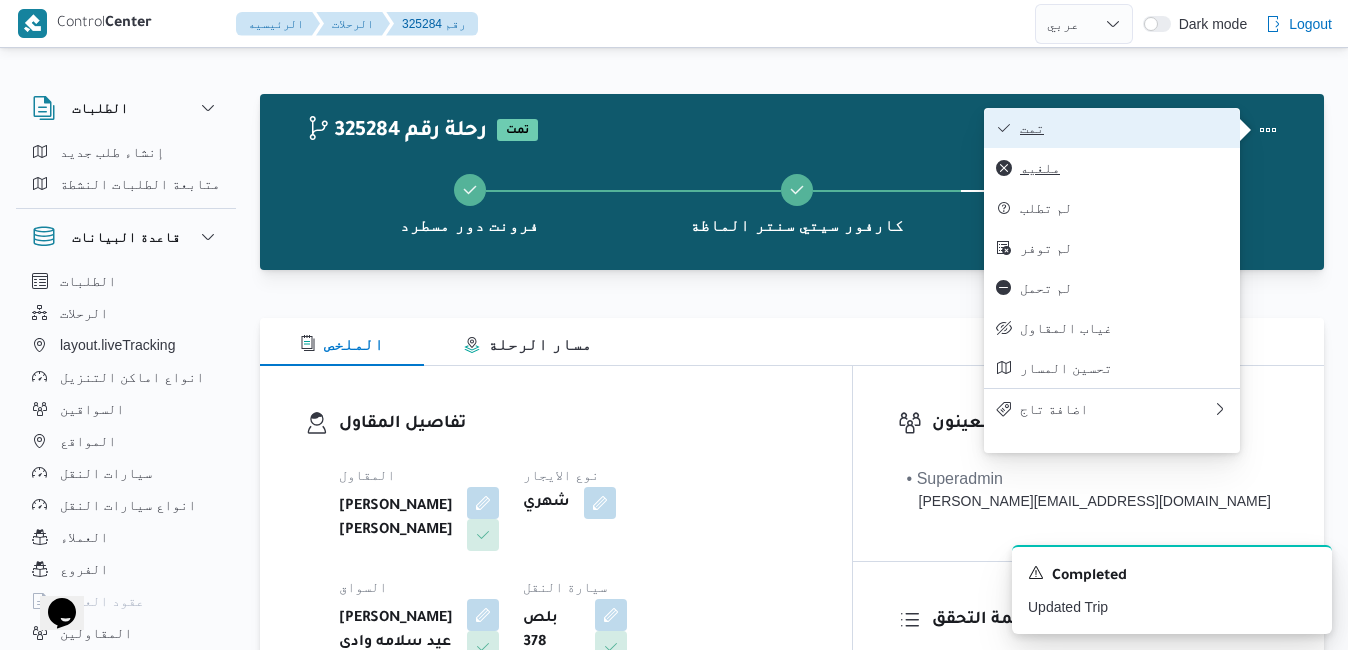 scroll, scrollTop: 0, scrollLeft: 0, axis: both 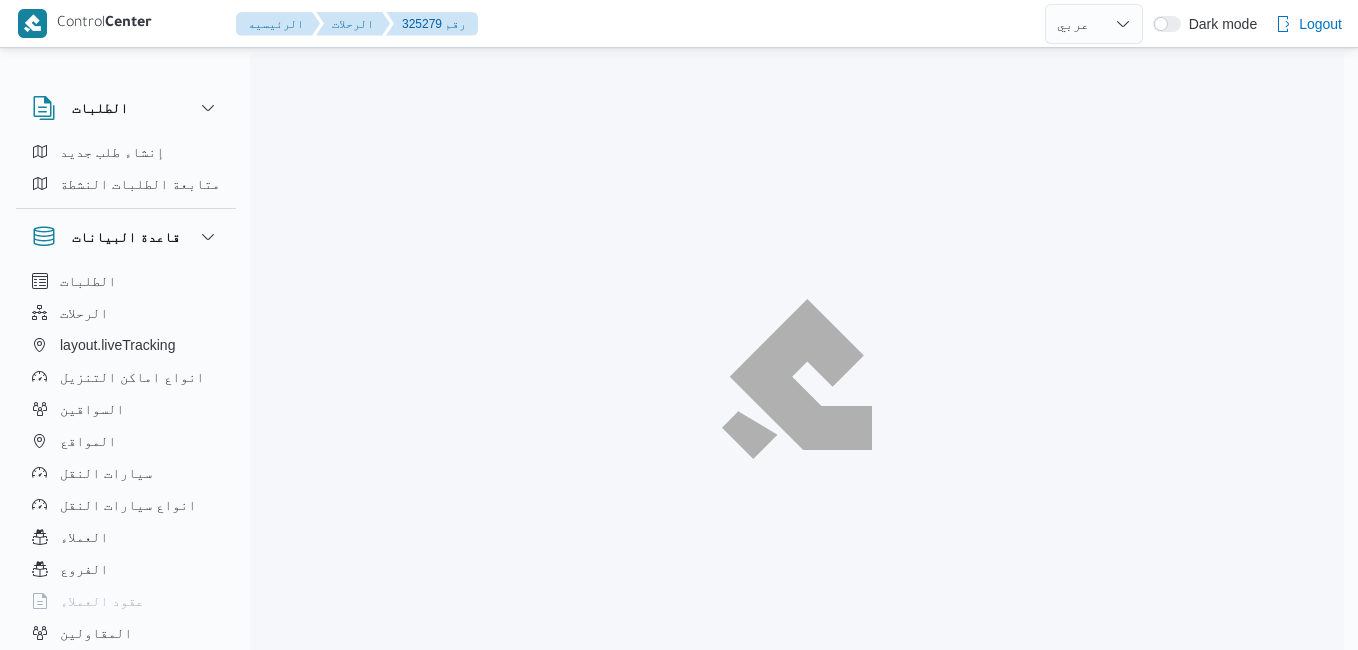 select on "ar" 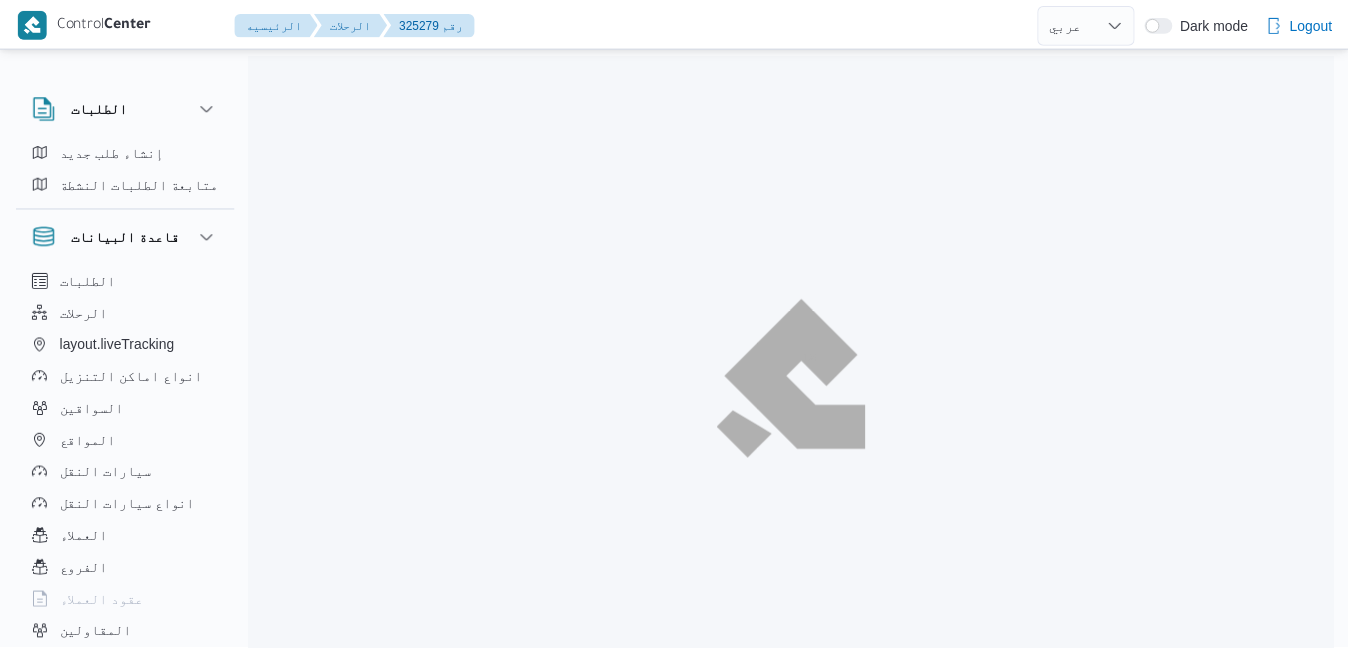 scroll, scrollTop: 0, scrollLeft: 0, axis: both 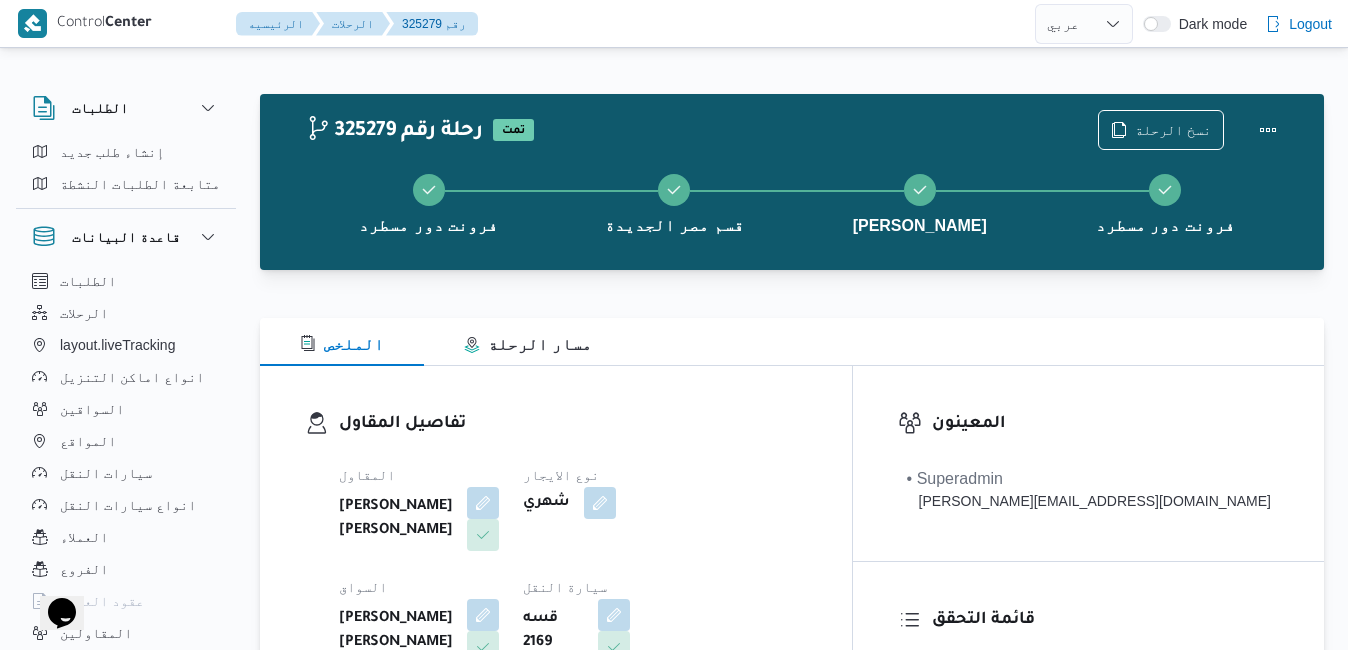 click on "تفاصيل المقاول المقاول محمد محمود احمد مسعود نوع الايجار شهري السواق محمد على عبدالله عبد الباسط سيارة النقل قسه 2169 نوع سيارة النقل دبابة | مغلق | مبرد | 1.5 طن" at bounding box center [556, 597] 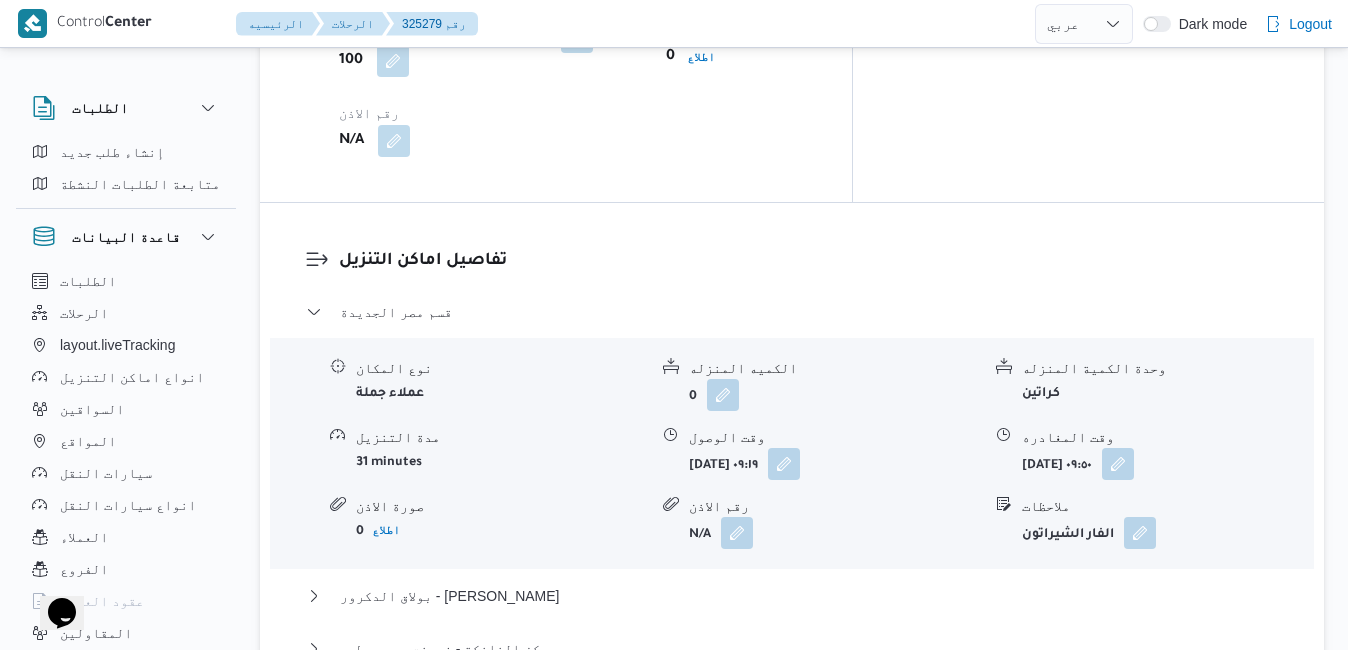 scroll, scrollTop: 1840, scrollLeft: 0, axis: vertical 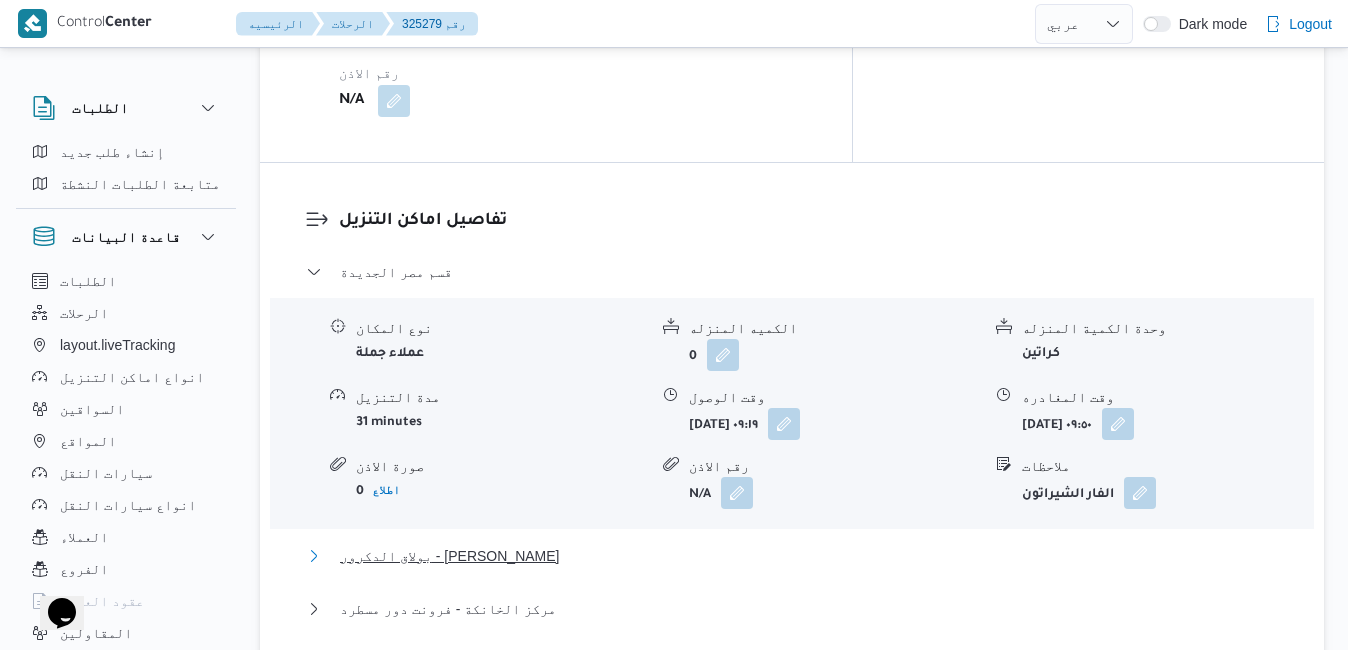 click on "بولاق الدكرور -
فرجاني فيصل" at bounding box center (792, 556) 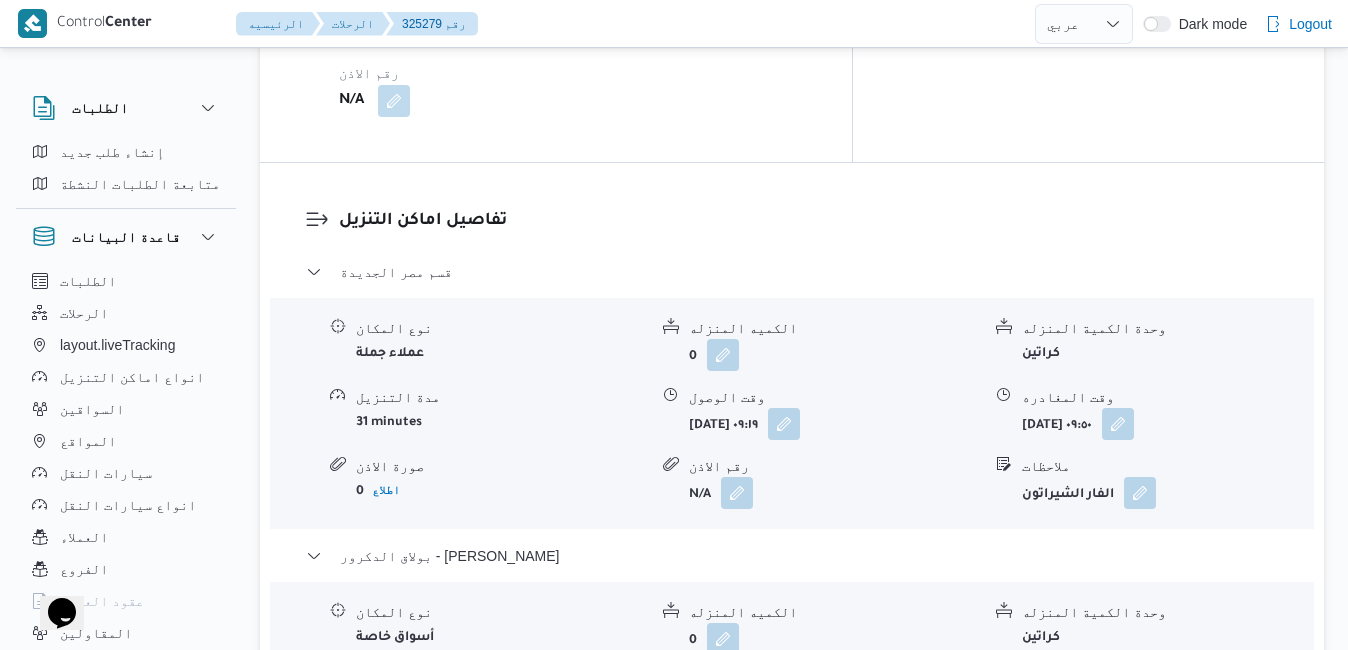 click on "مركز الخانكة -
فرونت دور مسطرد" at bounding box center (792, 840) 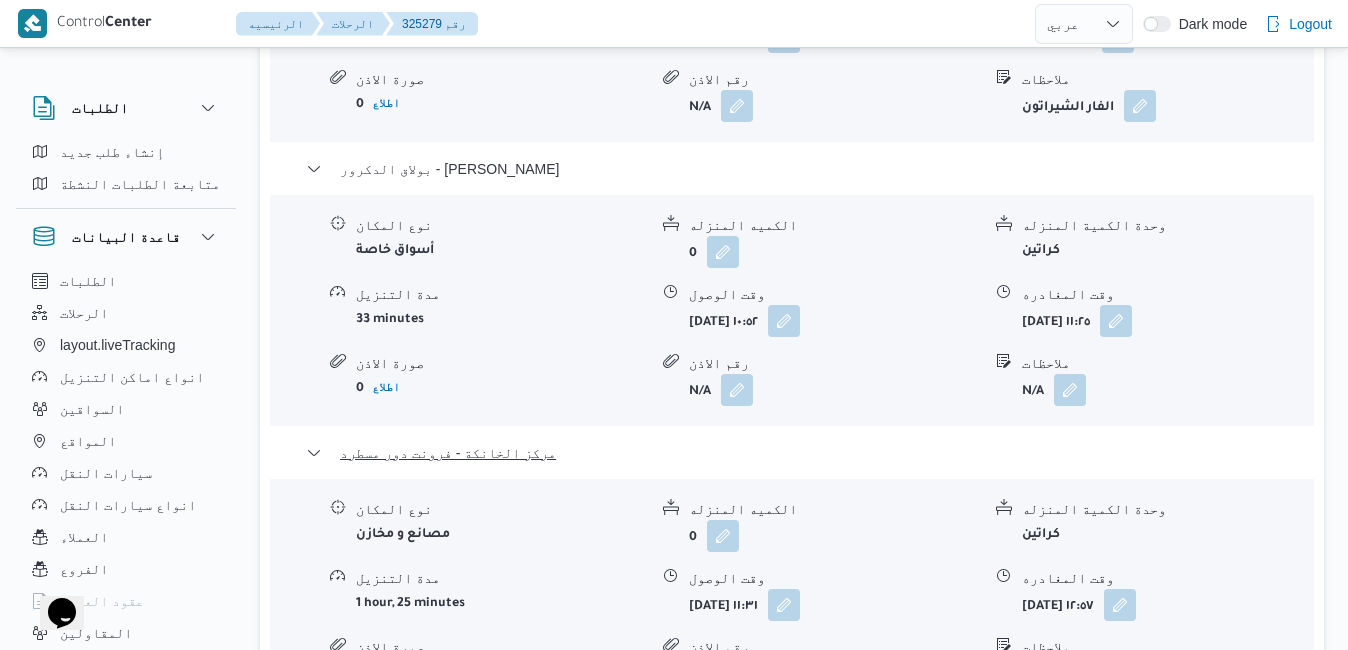 scroll, scrollTop: 2240, scrollLeft: 0, axis: vertical 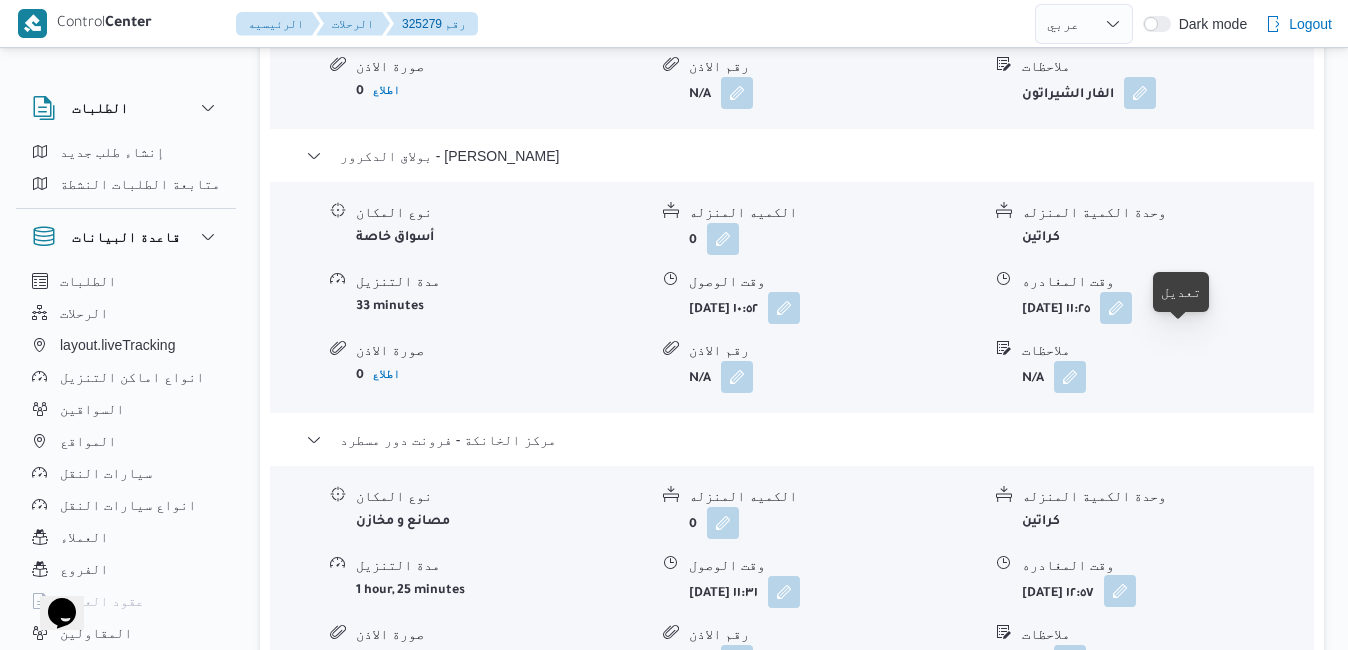 click at bounding box center (1120, 591) 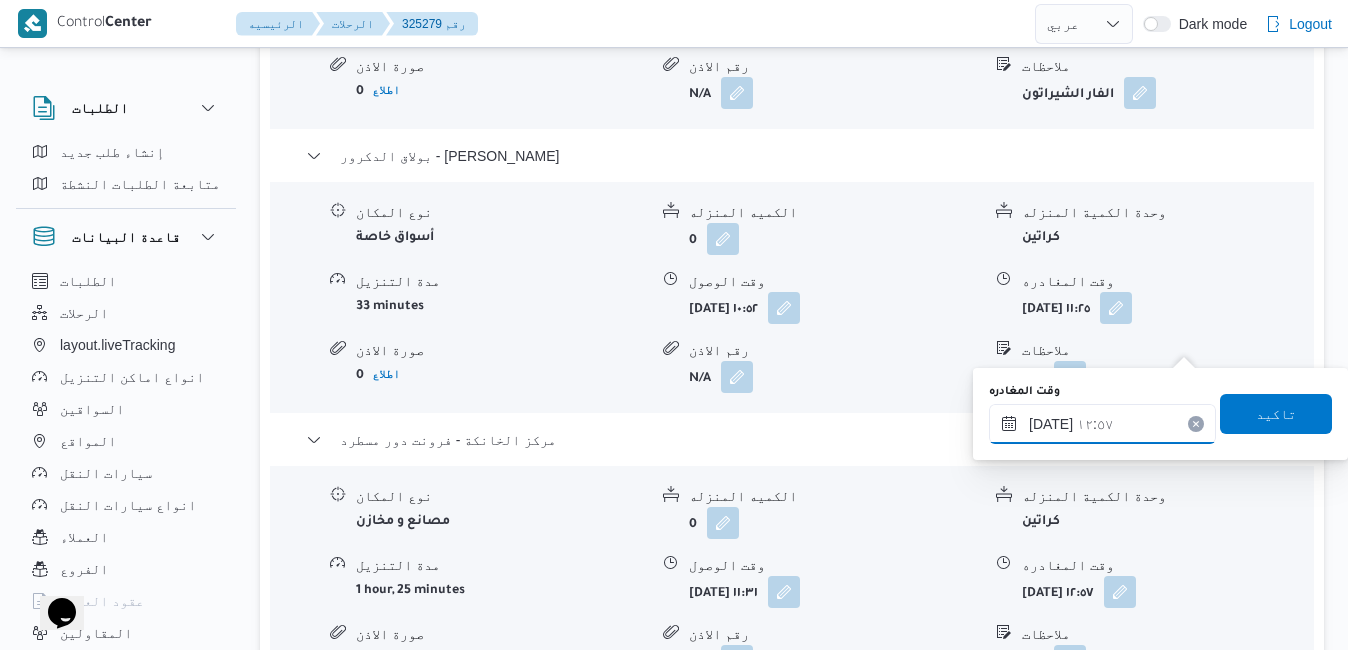 click on "١٦/٠٧/٢٠٢٥ ١٢:٥٧" at bounding box center [1102, 424] 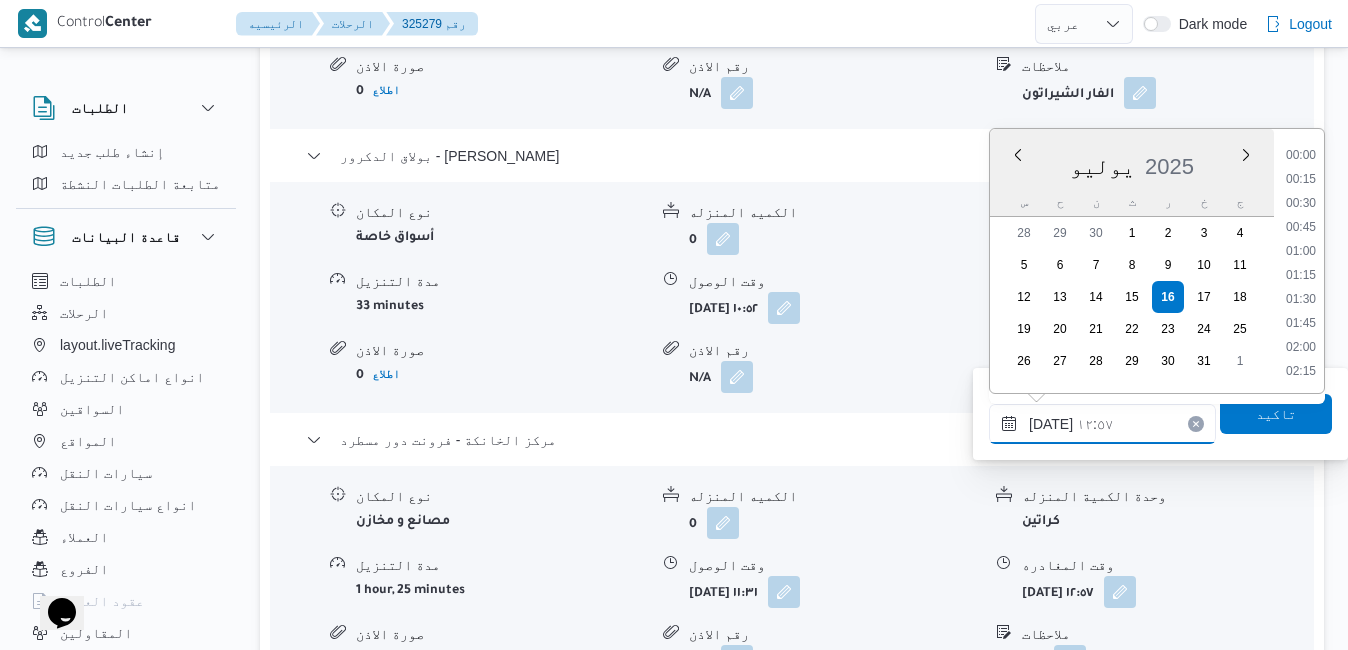 scroll, scrollTop: 1102, scrollLeft: 0, axis: vertical 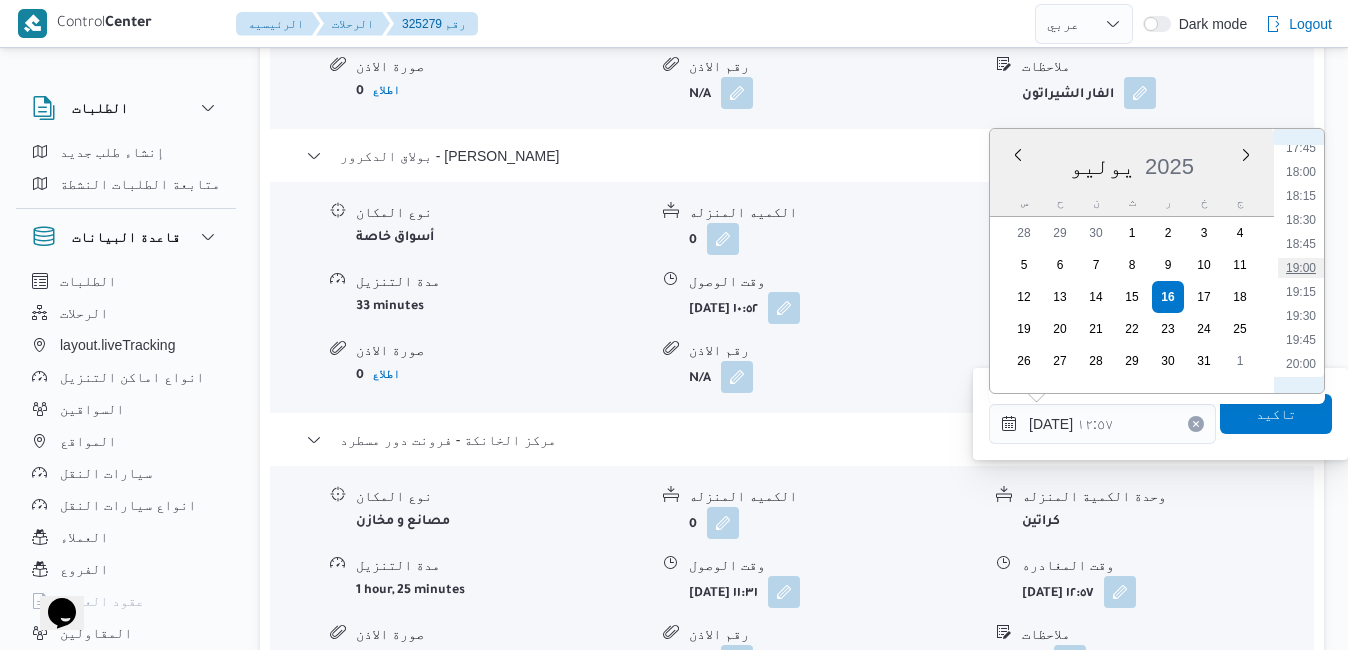 click on "19:00" at bounding box center (1301, 268) 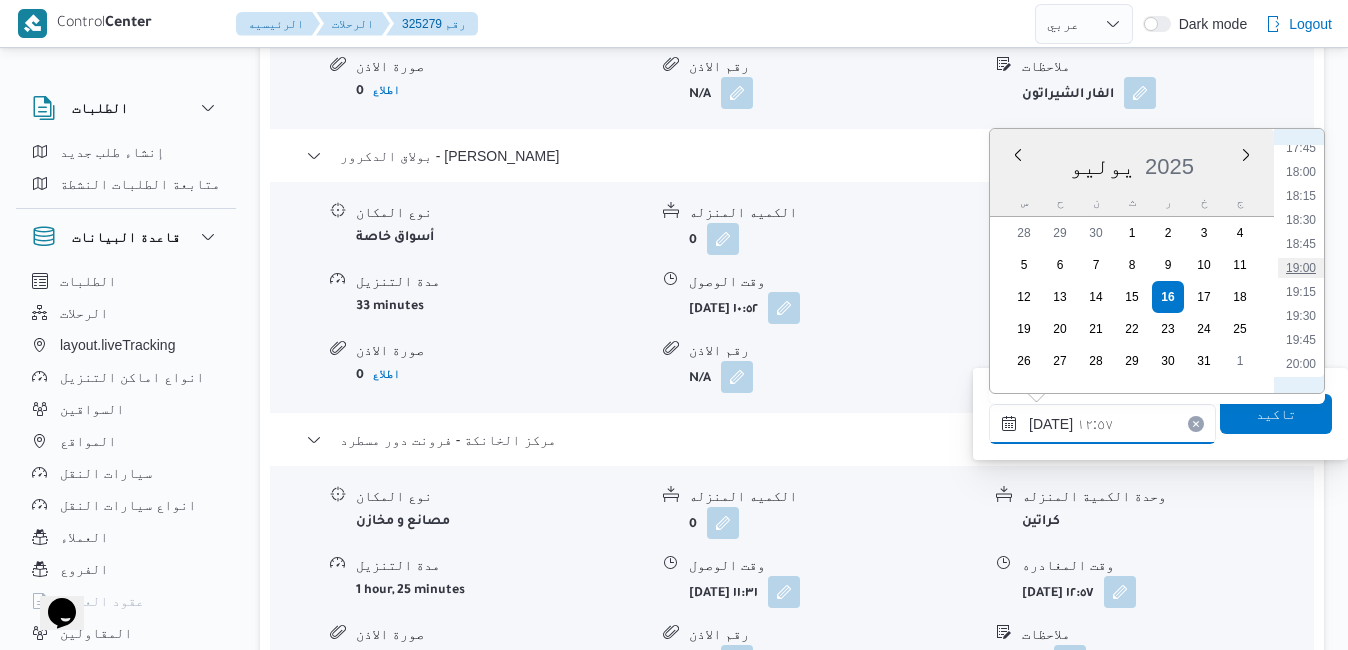type on "١٦/٠٧/٢٠٢٥ ١٩:٠٠" 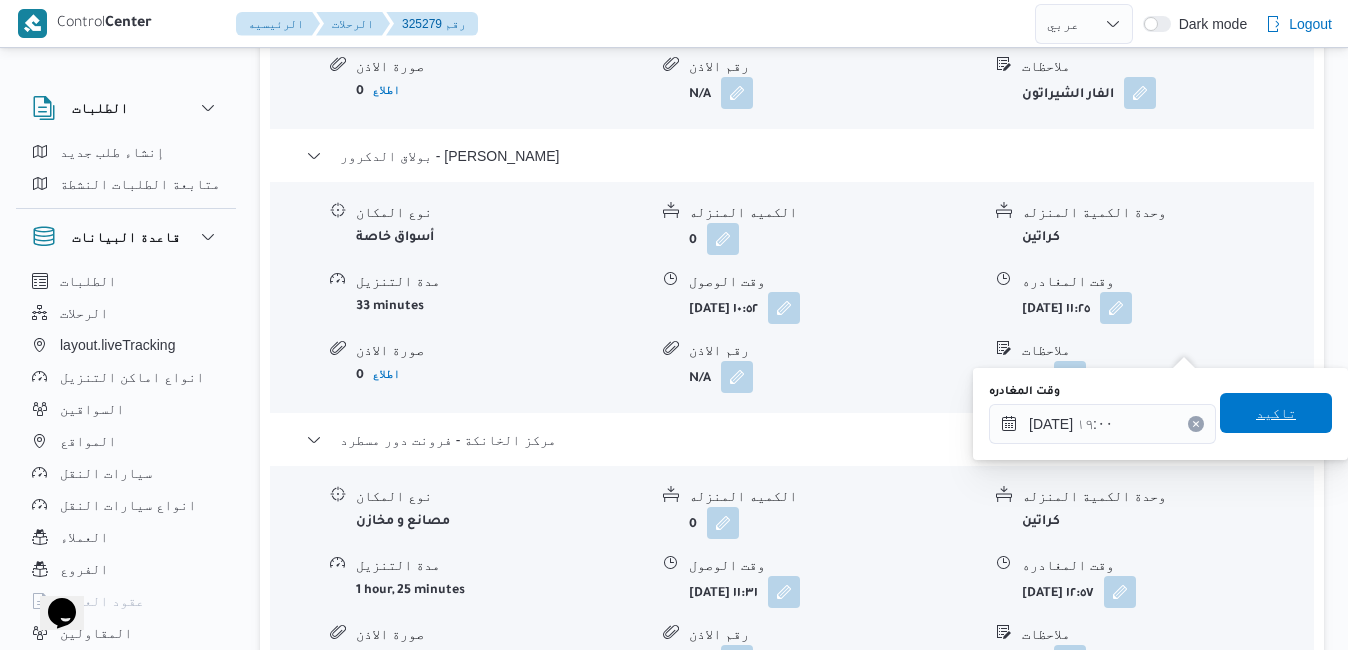 click on "تاكيد" at bounding box center [1276, 413] 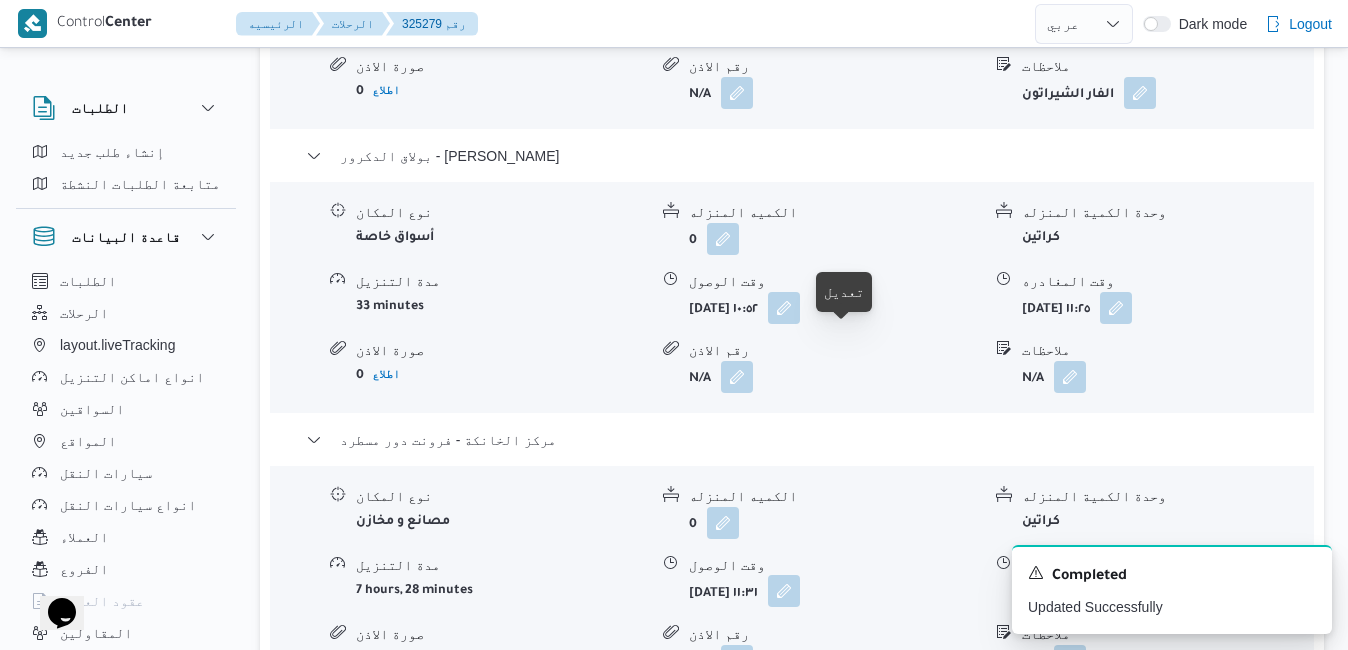 click at bounding box center (784, 591) 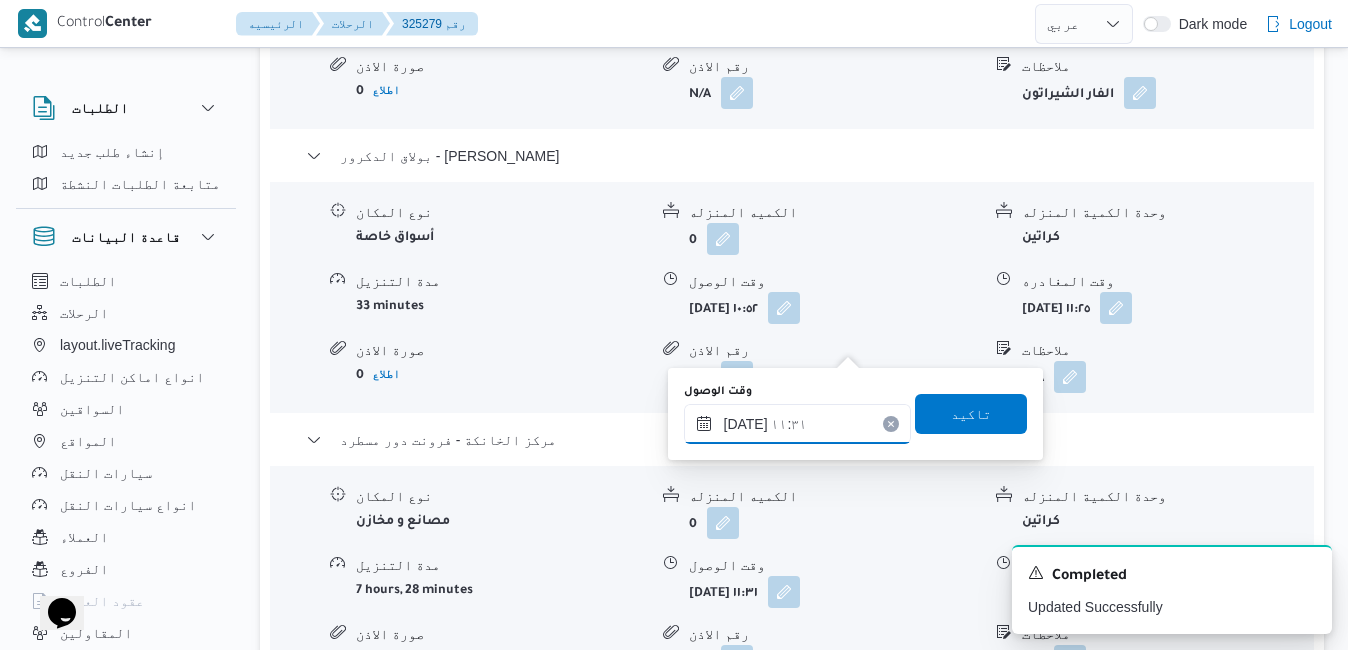 click on "١٦/٠٧/٢٠٢٥ ١١:٣١" at bounding box center (797, 424) 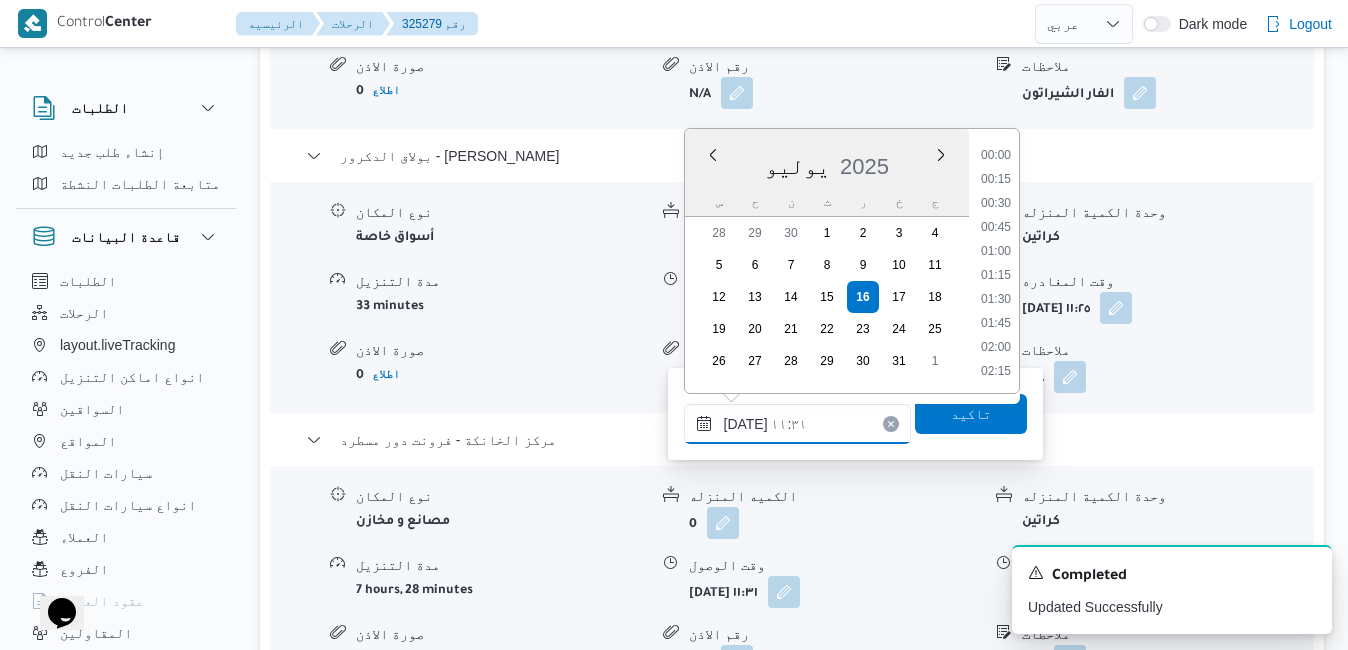 scroll, scrollTop: 982, scrollLeft: 0, axis: vertical 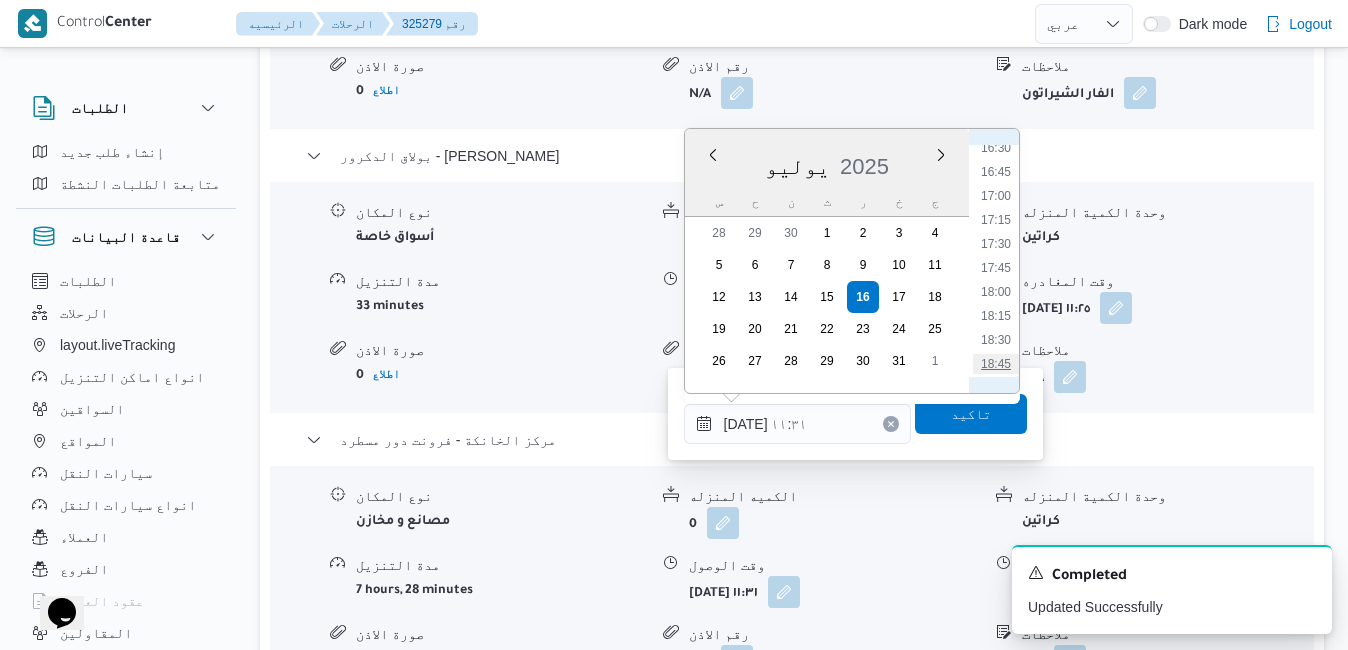 click on "18:45" at bounding box center [996, 364] 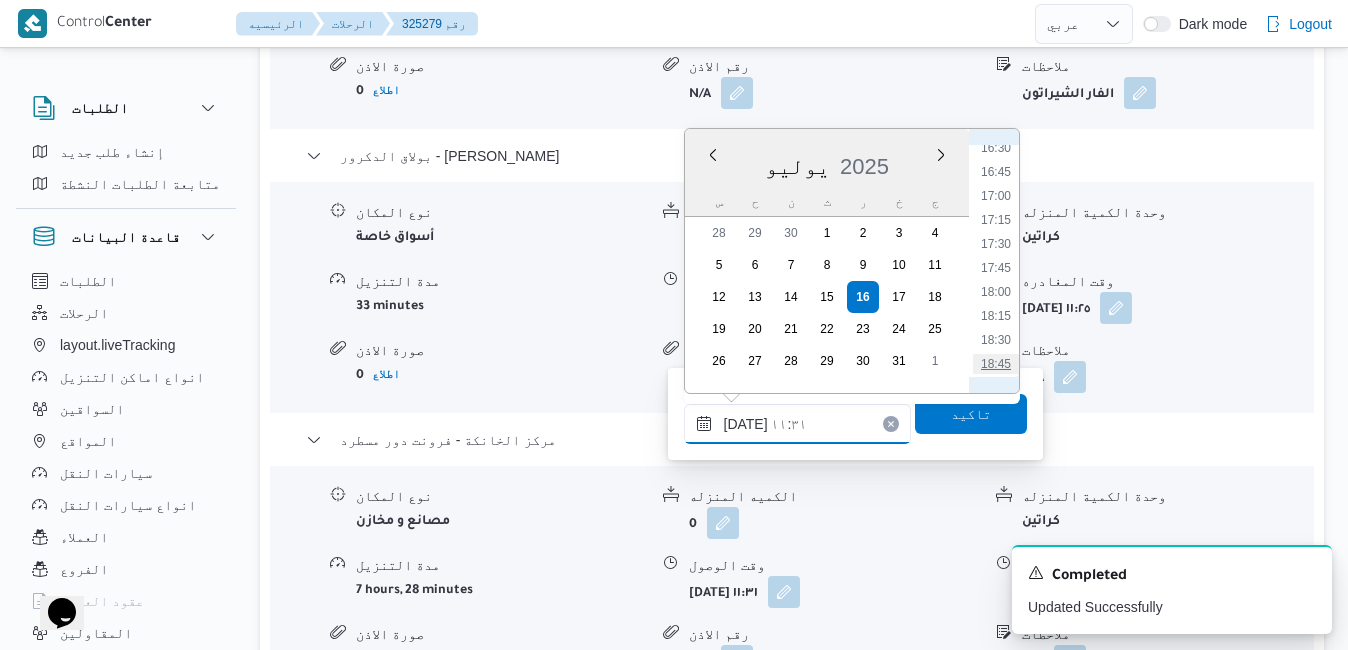 type on "١٦/٠٧/٢٠٢٥ ١٨:٤٥" 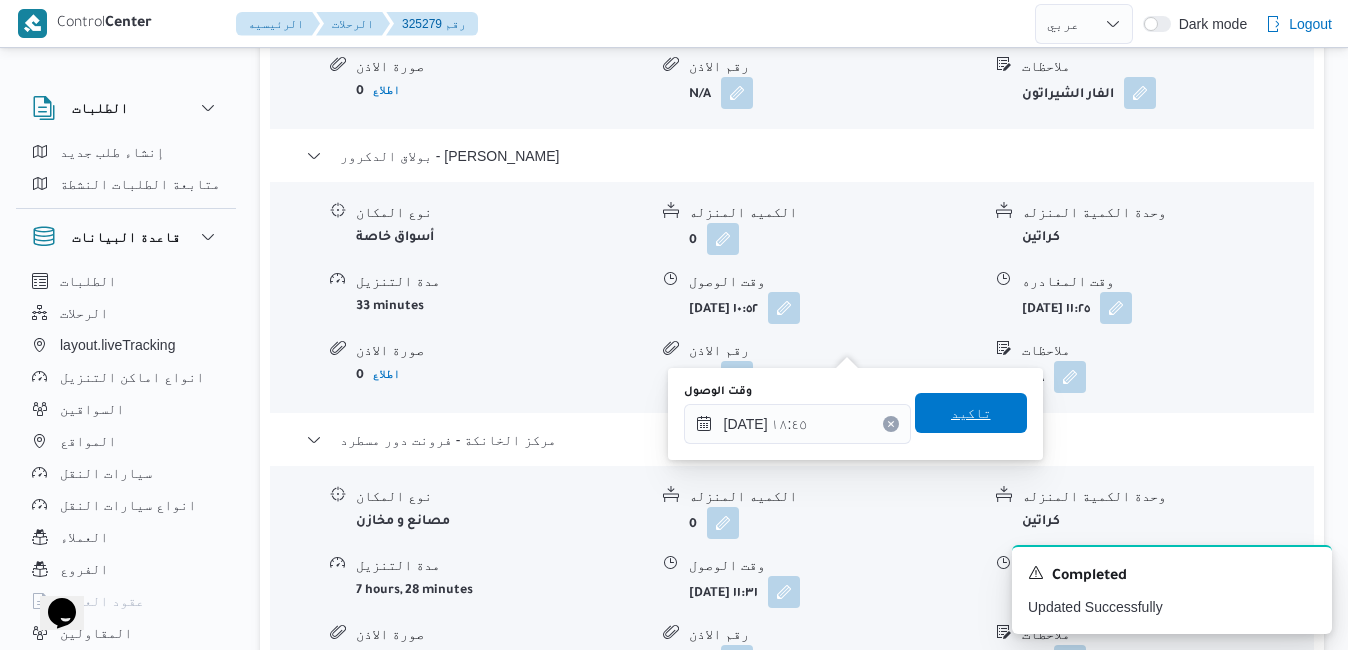 click on "تاكيد" at bounding box center (971, 413) 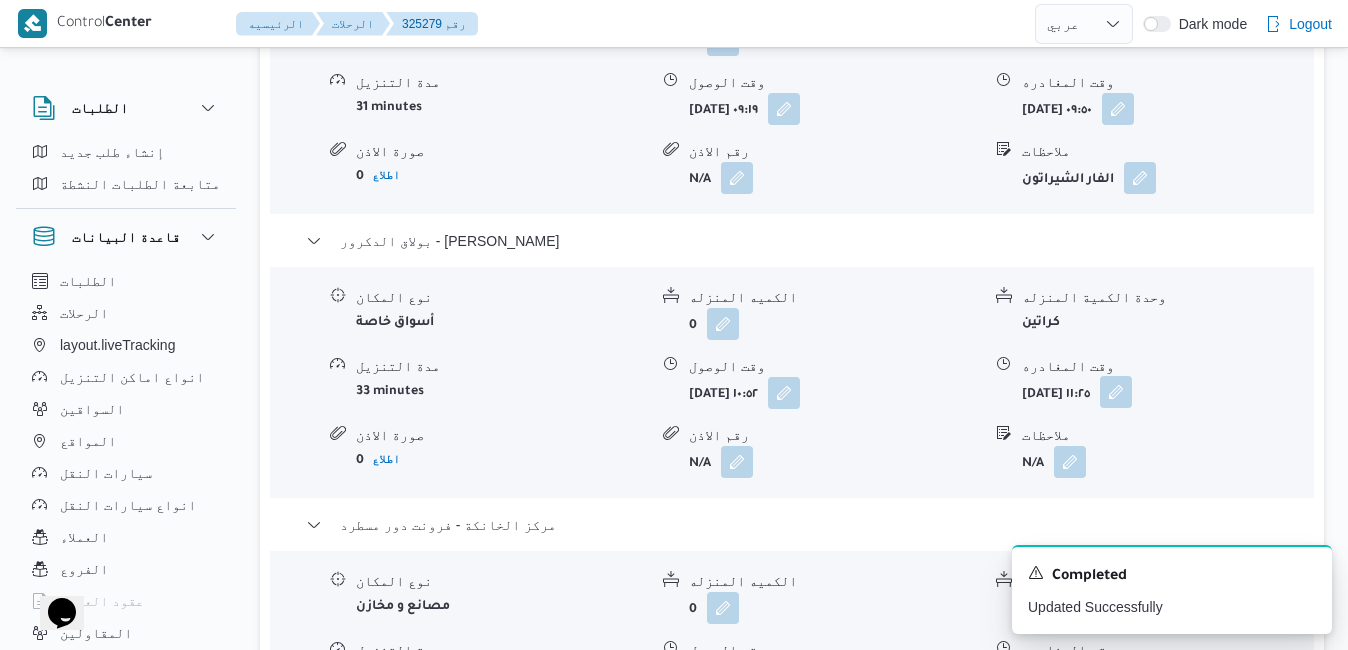 scroll, scrollTop: 2160, scrollLeft: 0, axis: vertical 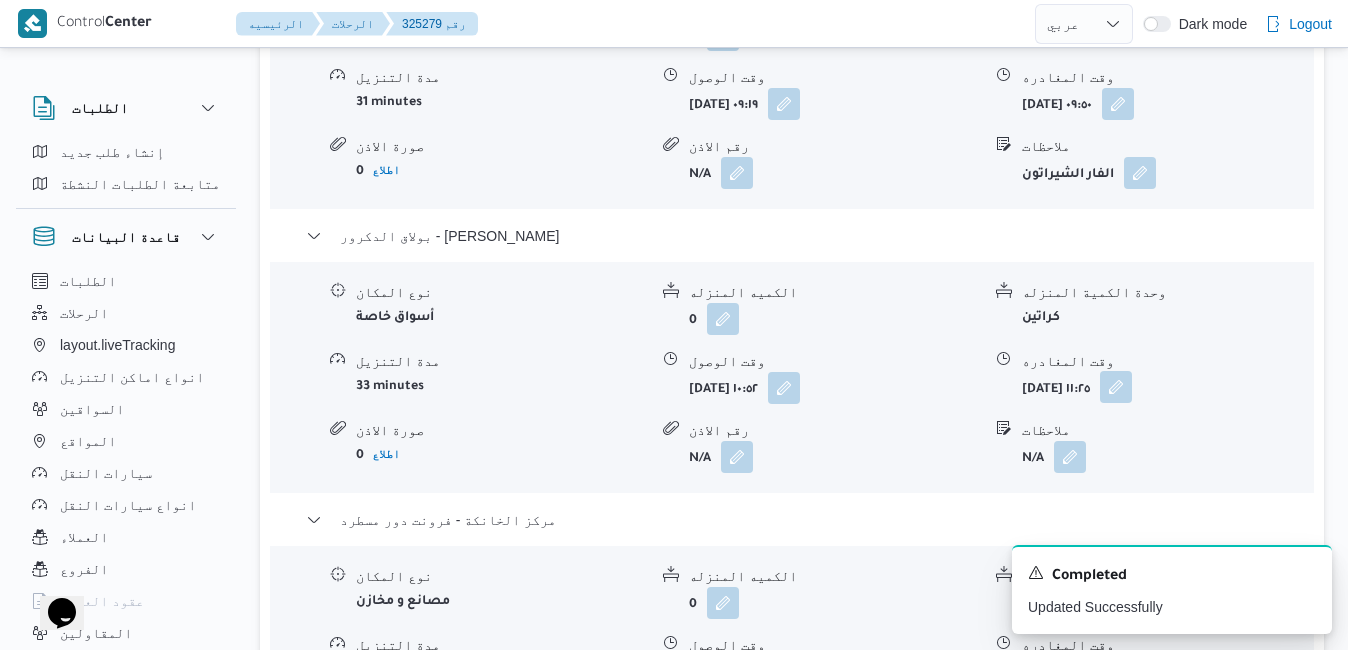 click at bounding box center [1116, 387] 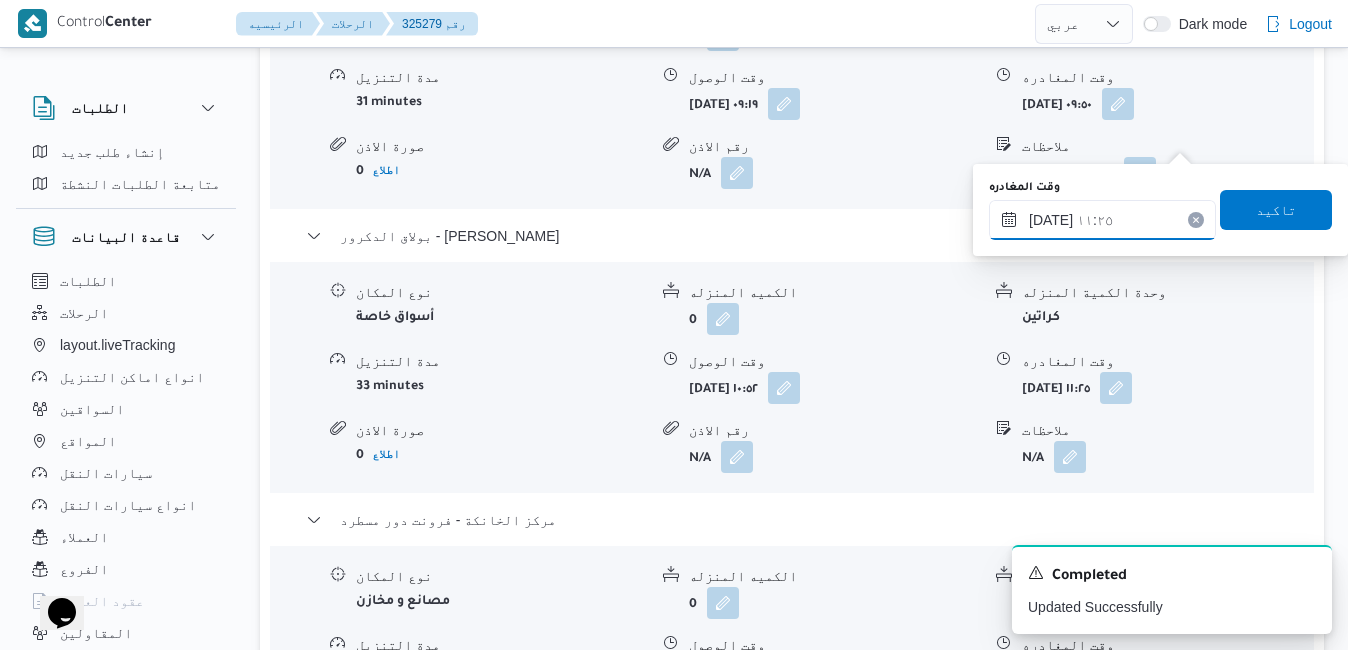 click on "١٦/٠٧/٢٠٢٥ ١١:٢٥" at bounding box center (1102, 220) 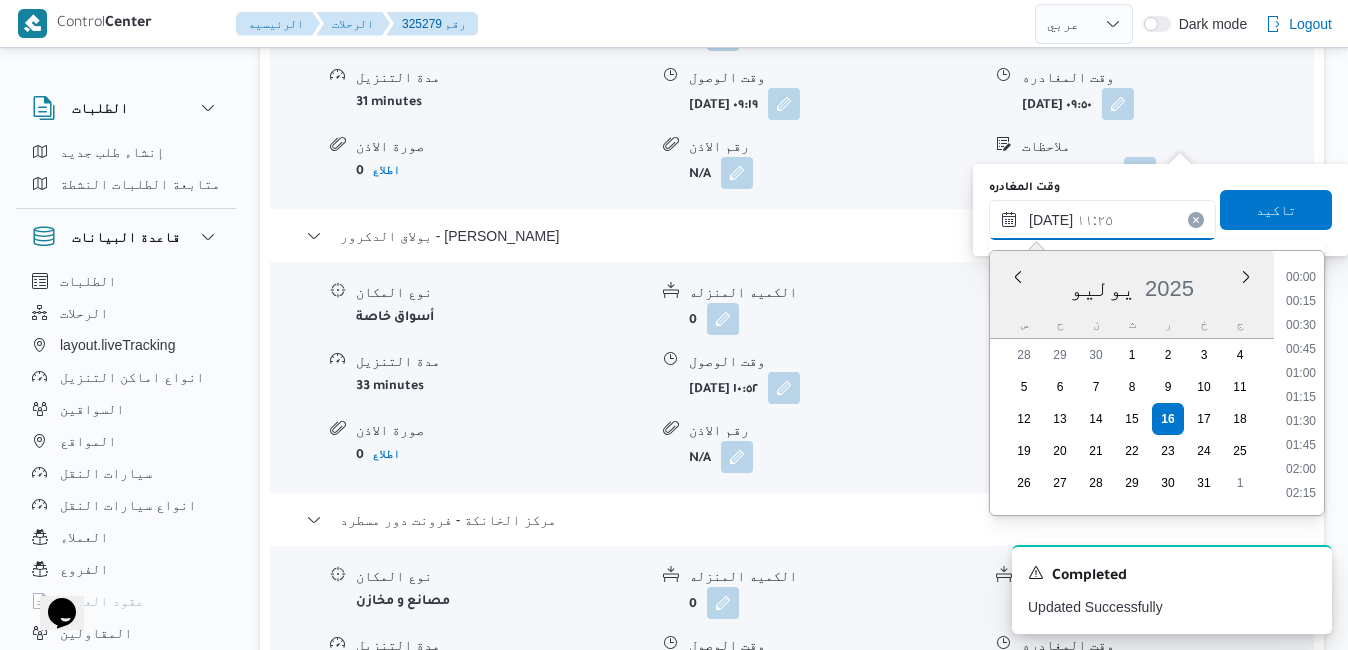 scroll, scrollTop: 958, scrollLeft: 0, axis: vertical 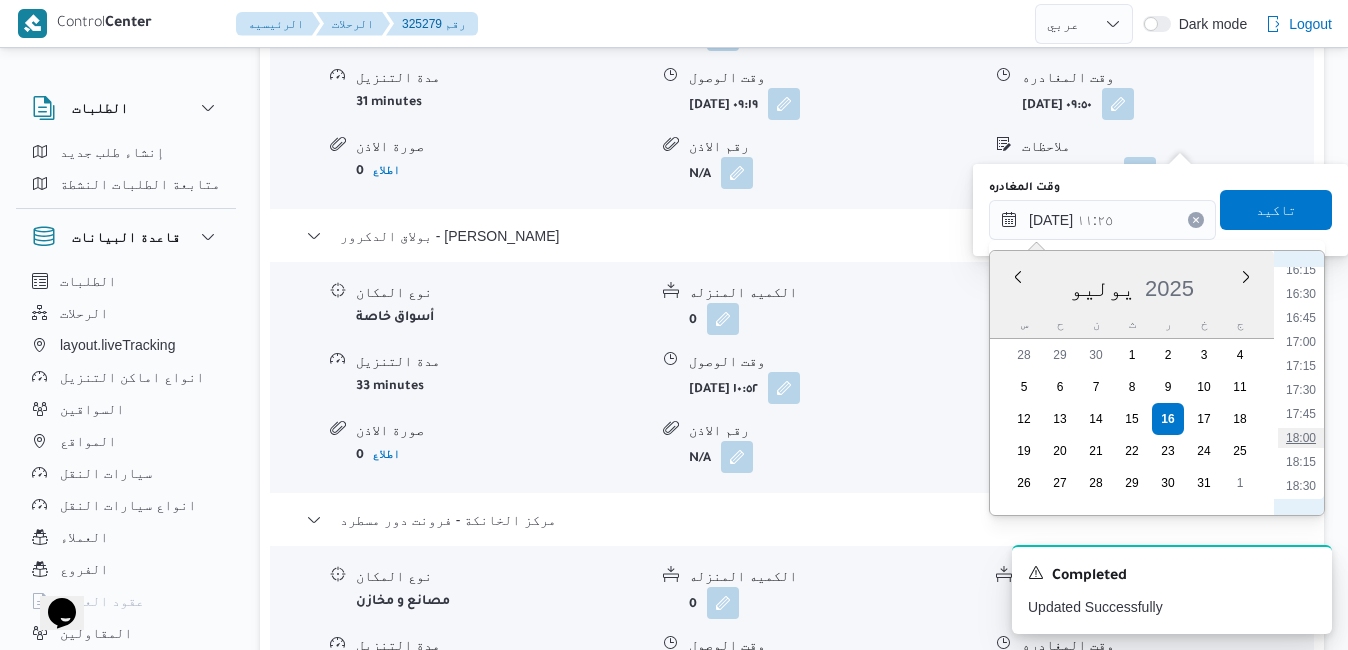 click on "18:00" at bounding box center [1301, 438] 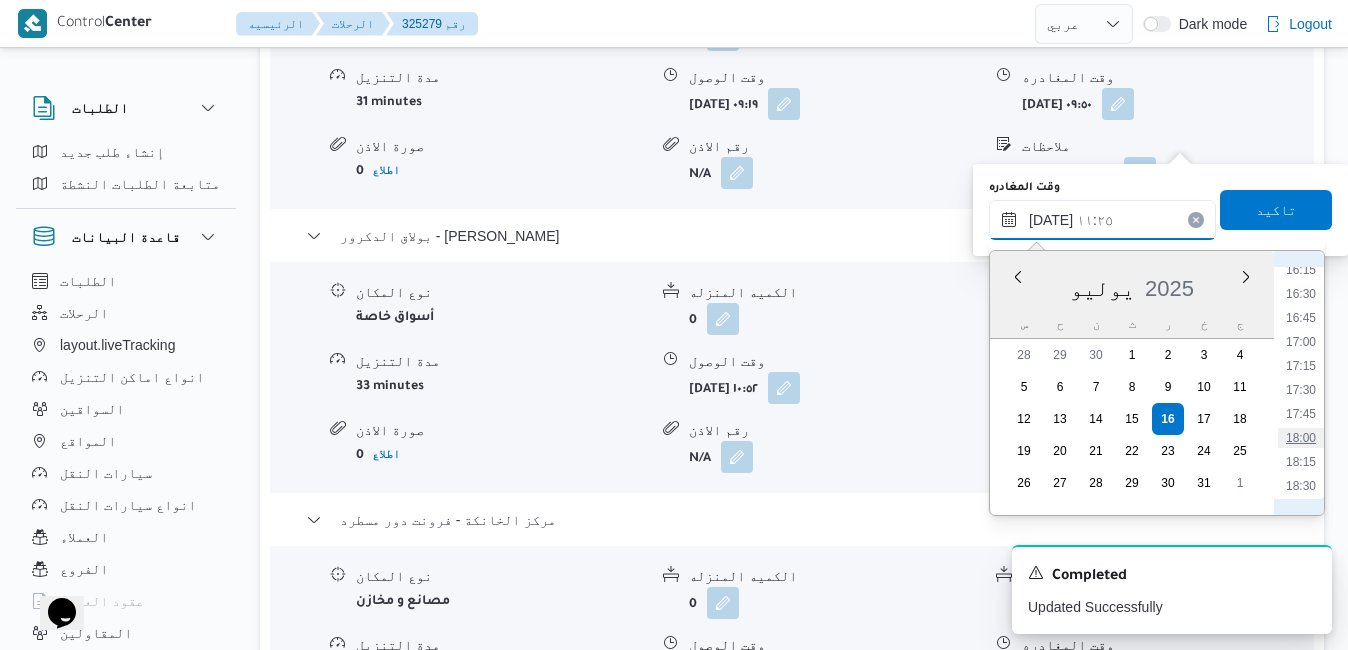 type on "١٦/٠٧/٢٠٢٥ ١٨:٠٠" 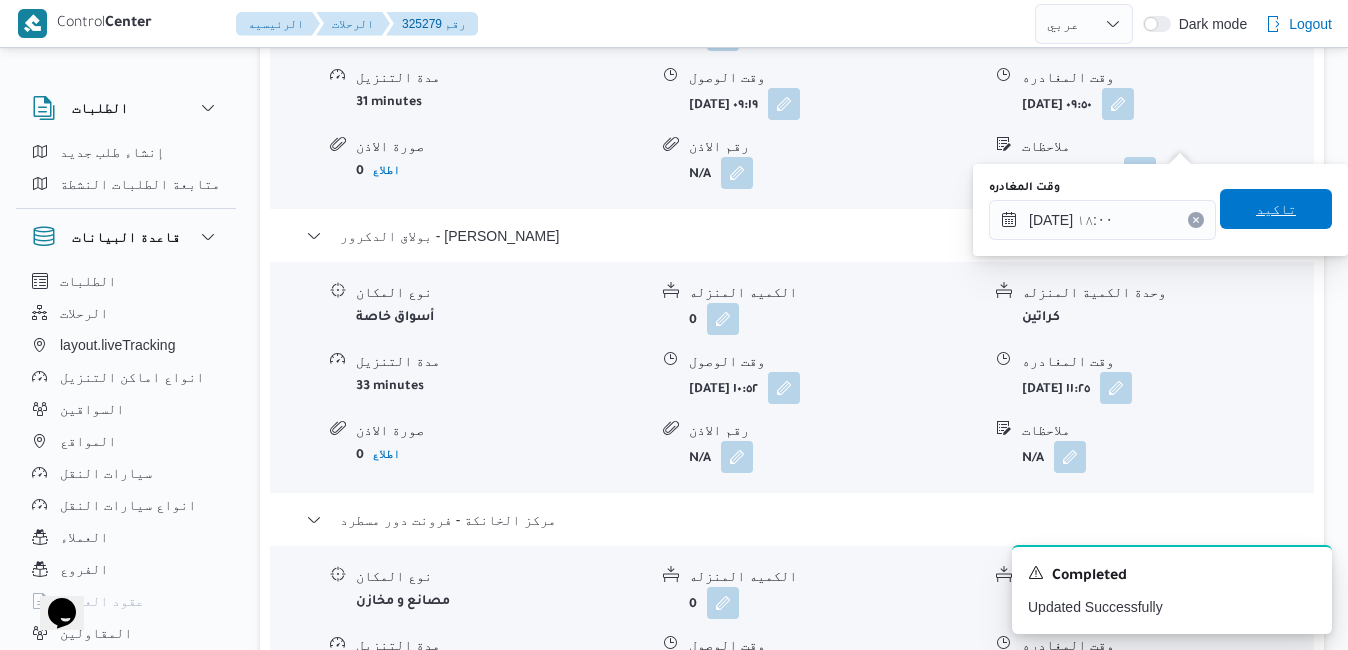 click on "تاكيد" at bounding box center [1276, 209] 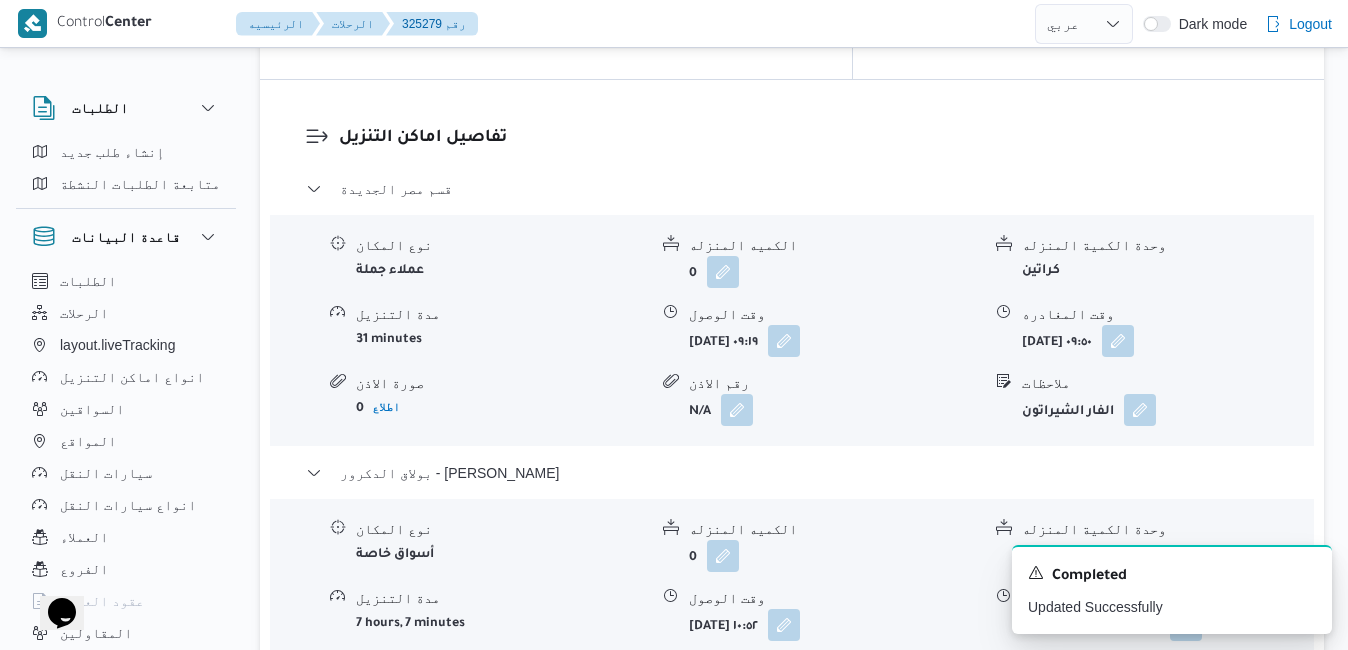 scroll, scrollTop: 1920, scrollLeft: 0, axis: vertical 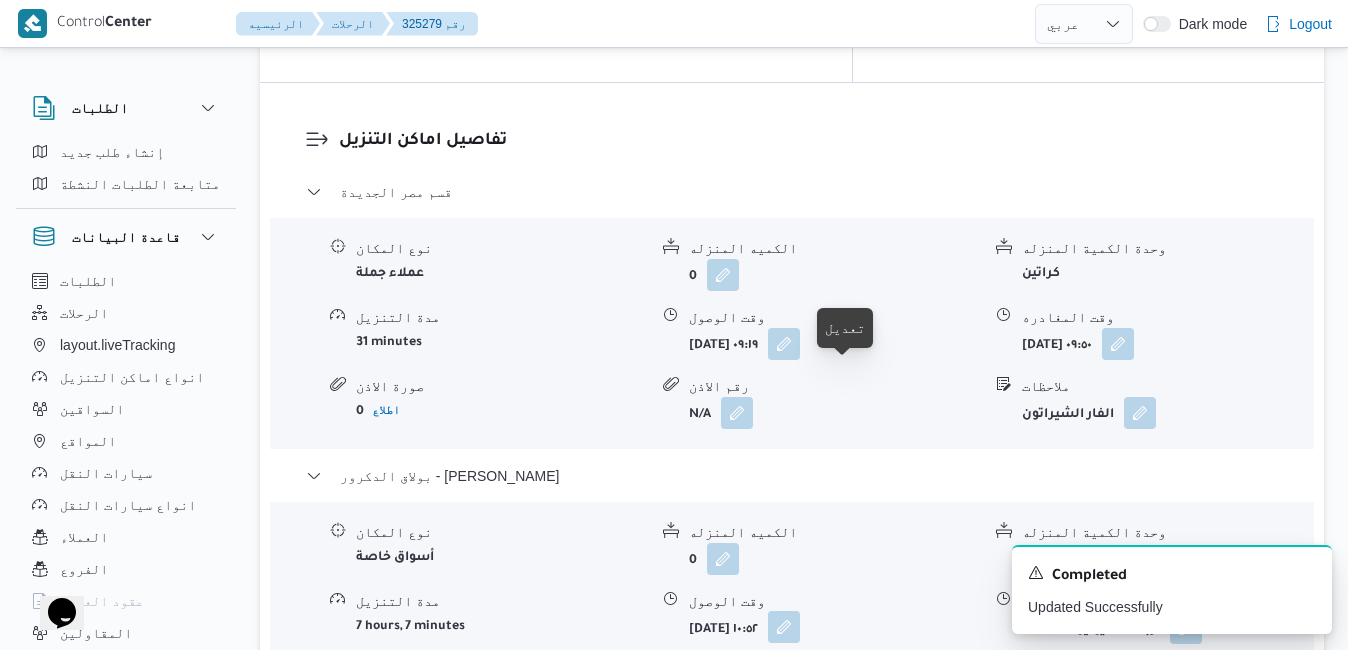click at bounding box center [784, 627] 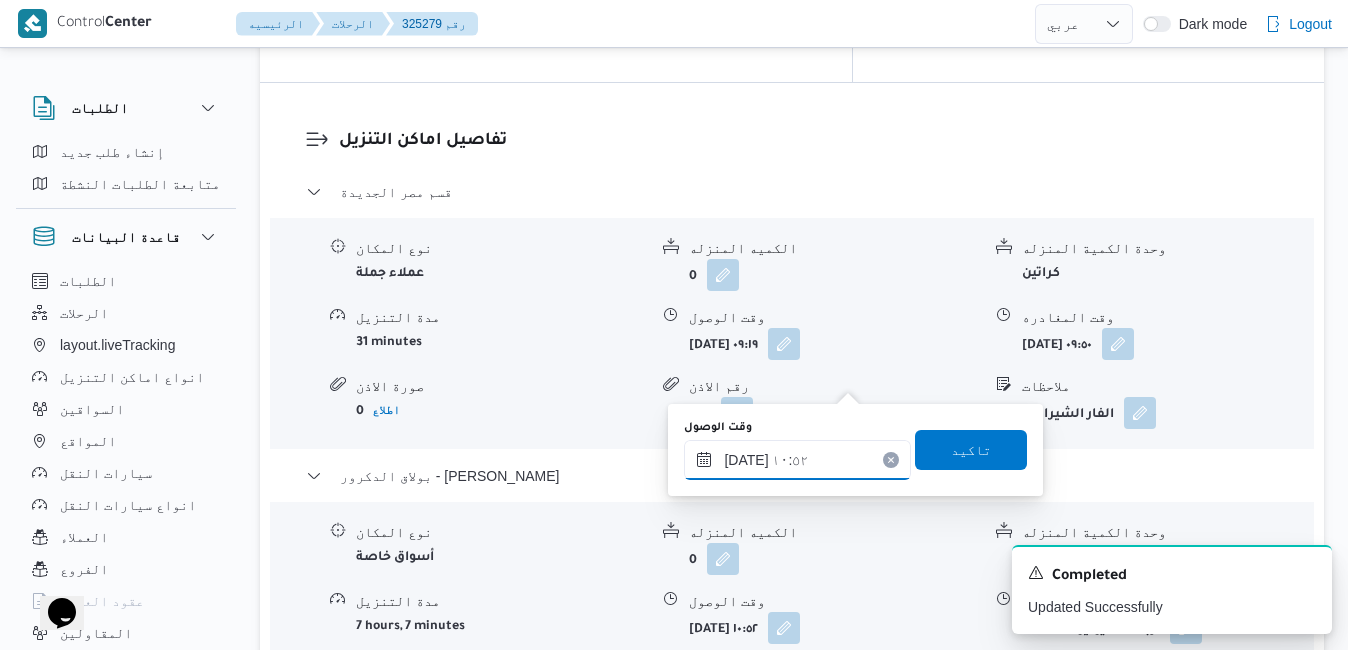 click on "١٦/٠٧/٢٠٢٥ ١٠:٥٢" at bounding box center (797, 460) 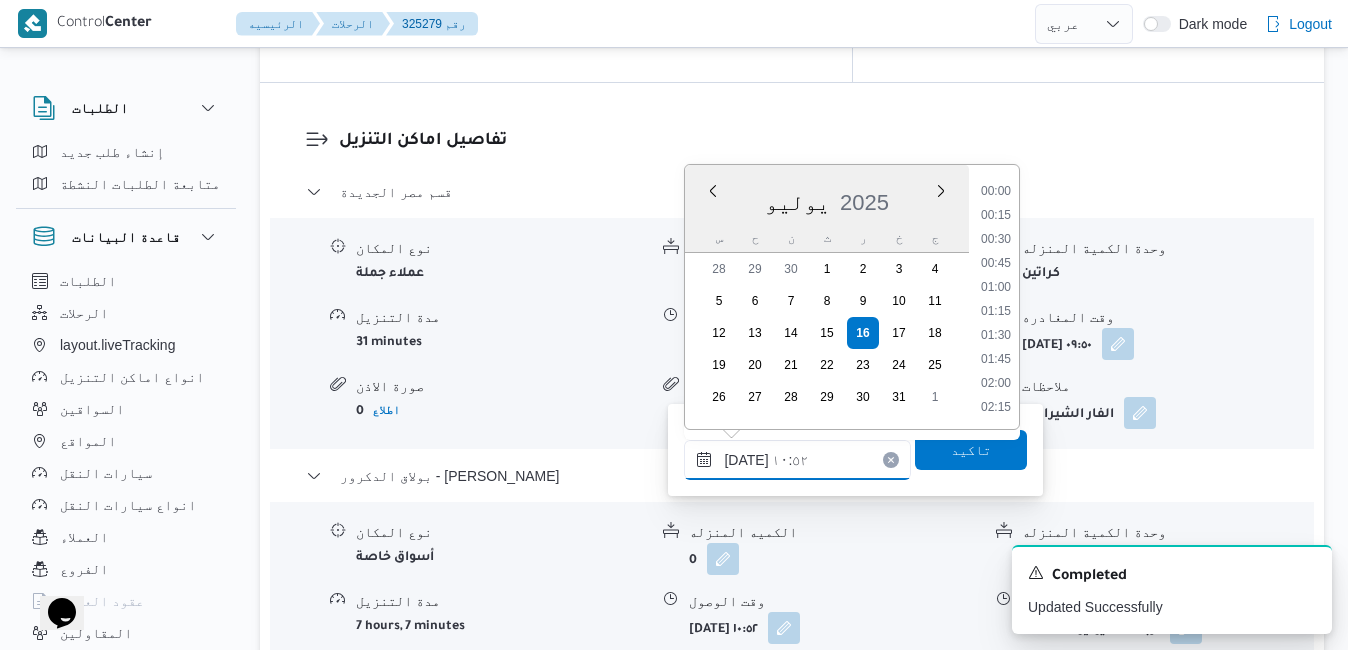 scroll, scrollTop: 910, scrollLeft: 0, axis: vertical 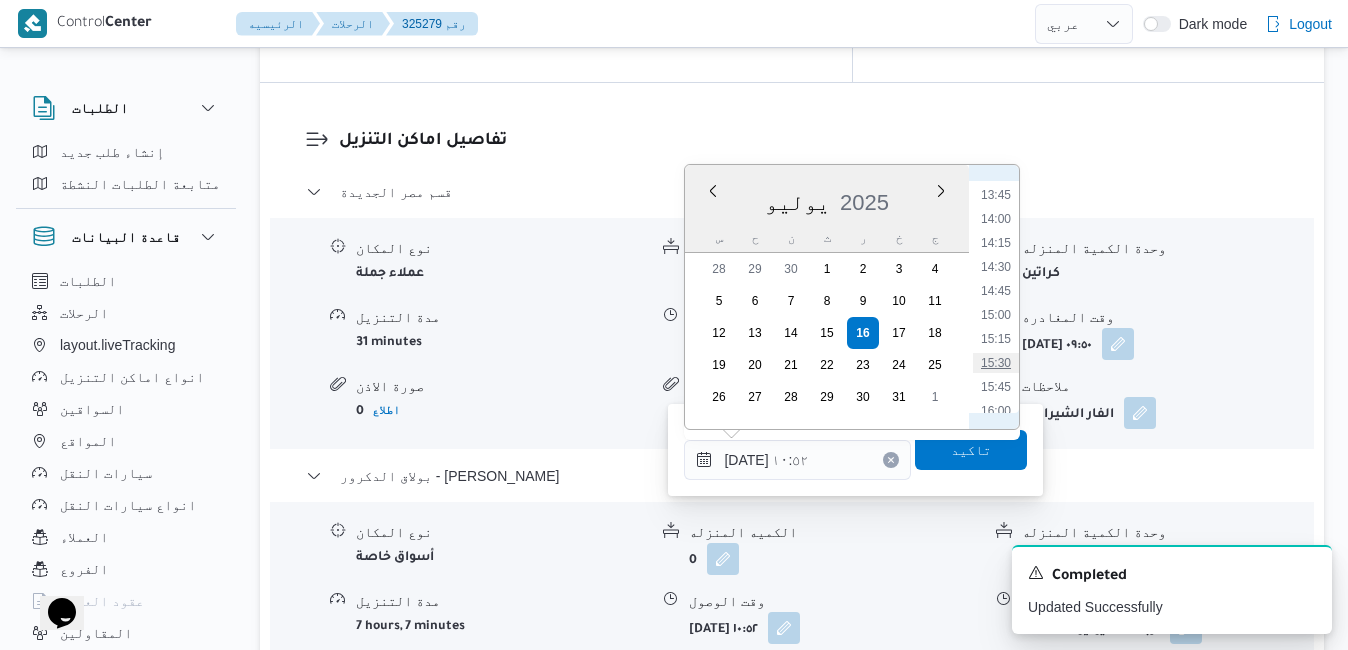 click on "15:30" at bounding box center [996, 363] 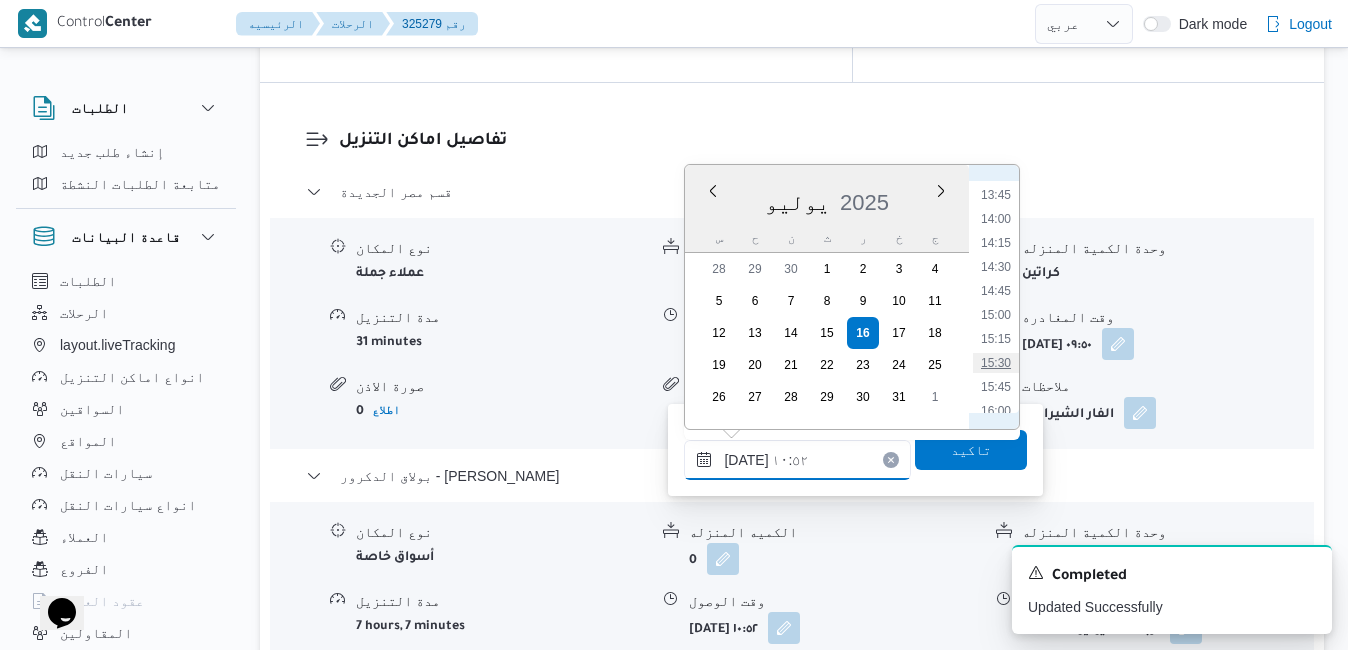 type on "١٦/٠٧/٢٠٢٥ ١٥:٣٠" 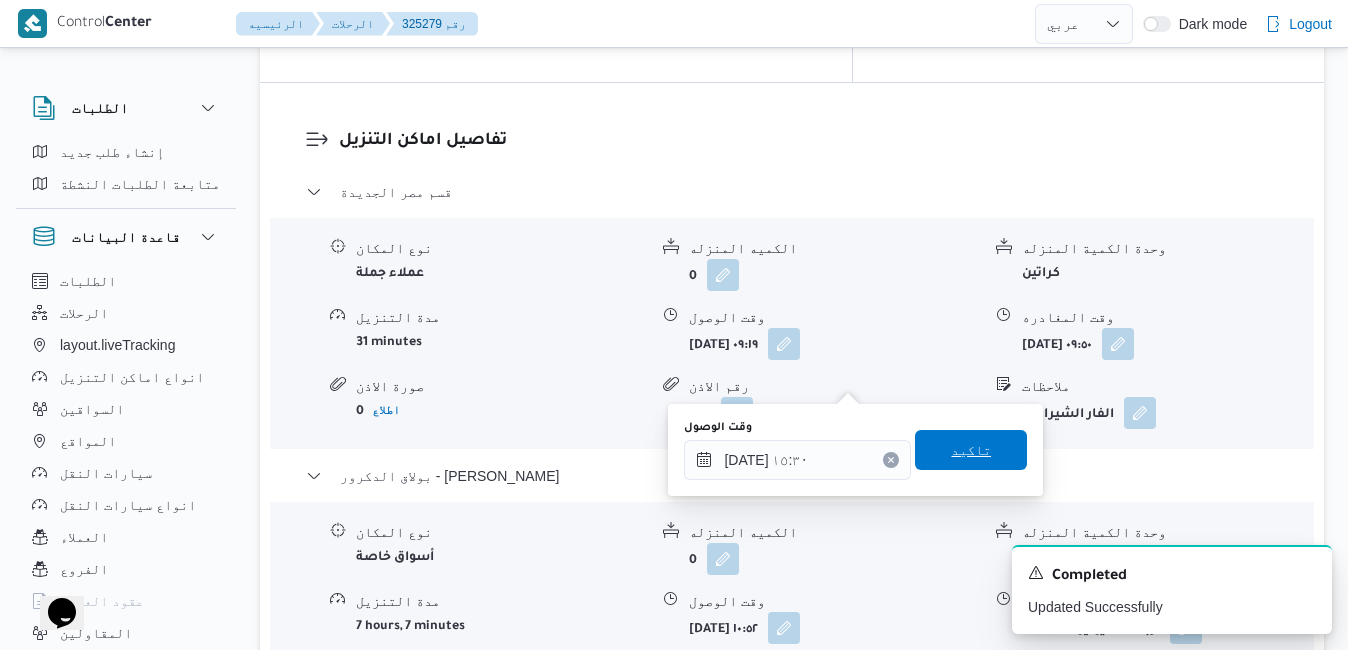 click on "تاكيد" at bounding box center [971, 450] 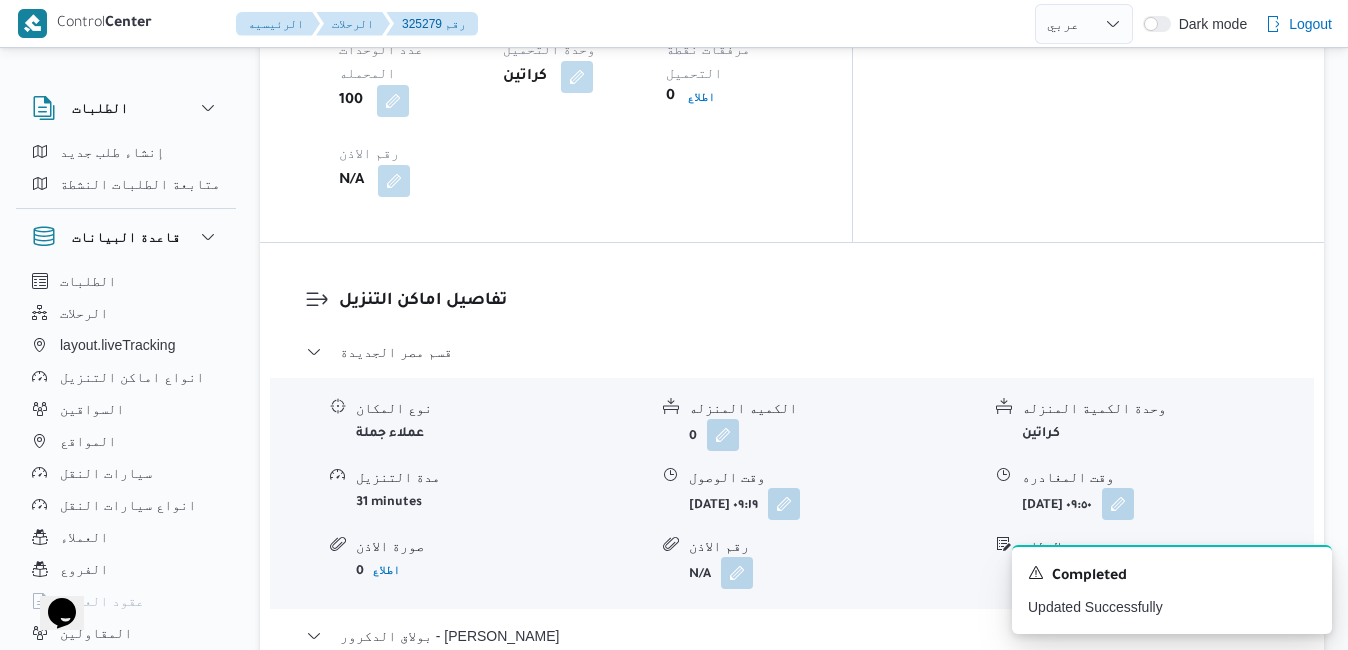 scroll, scrollTop: 1800, scrollLeft: 0, axis: vertical 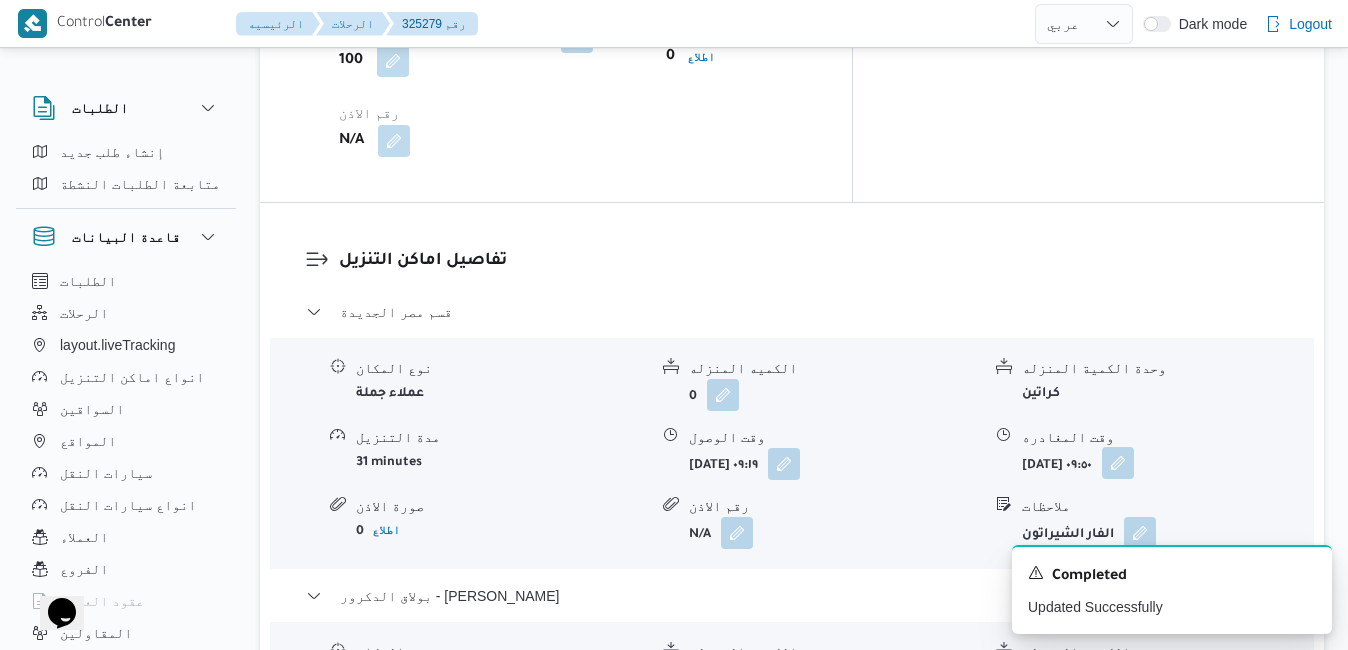 click at bounding box center (1118, 463) 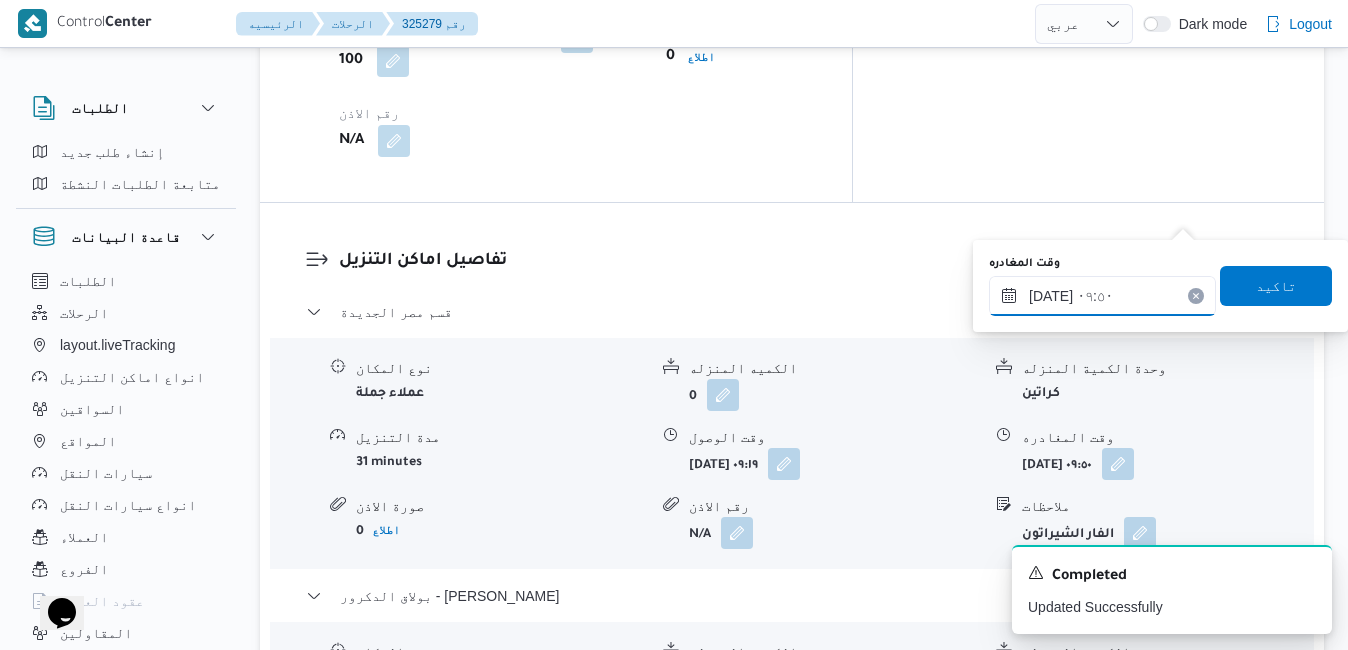 click on "١٦/٠٧/٢٠٢٥ ٠٩:٥٠" at bounding box center (1102, 296) 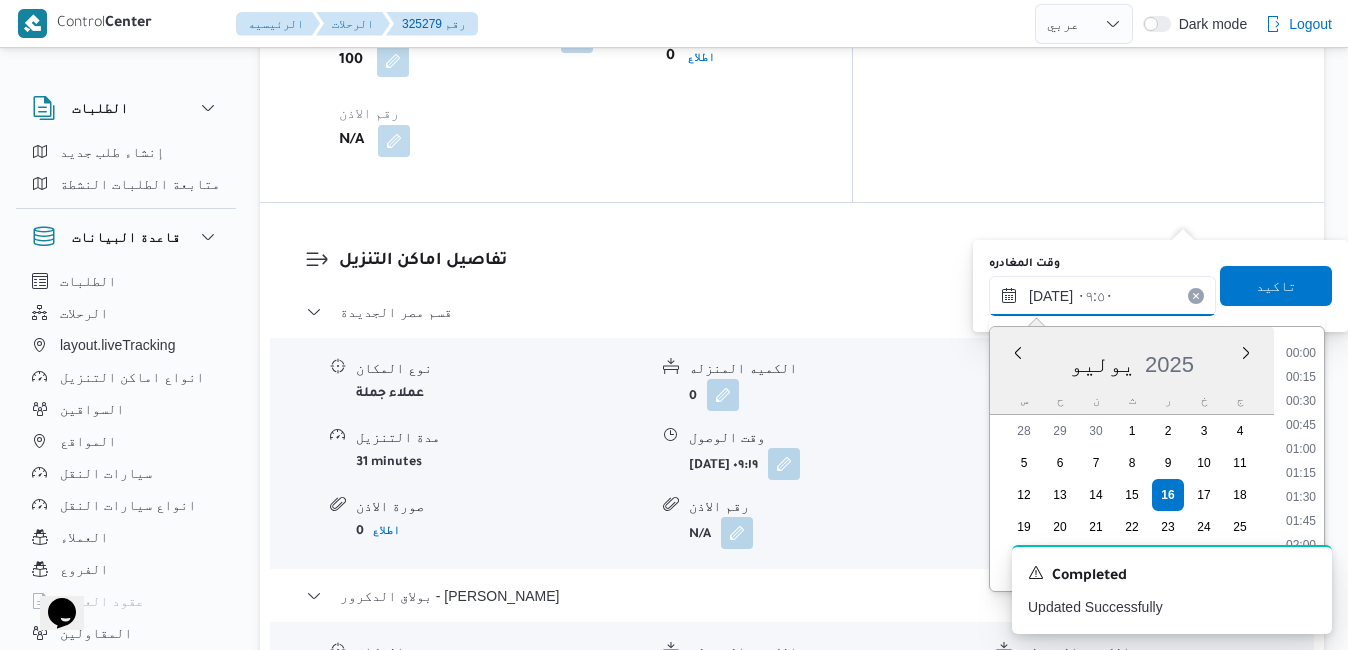 scroll, scrollTop: 814, scrollLeft: 0, axis: vertical 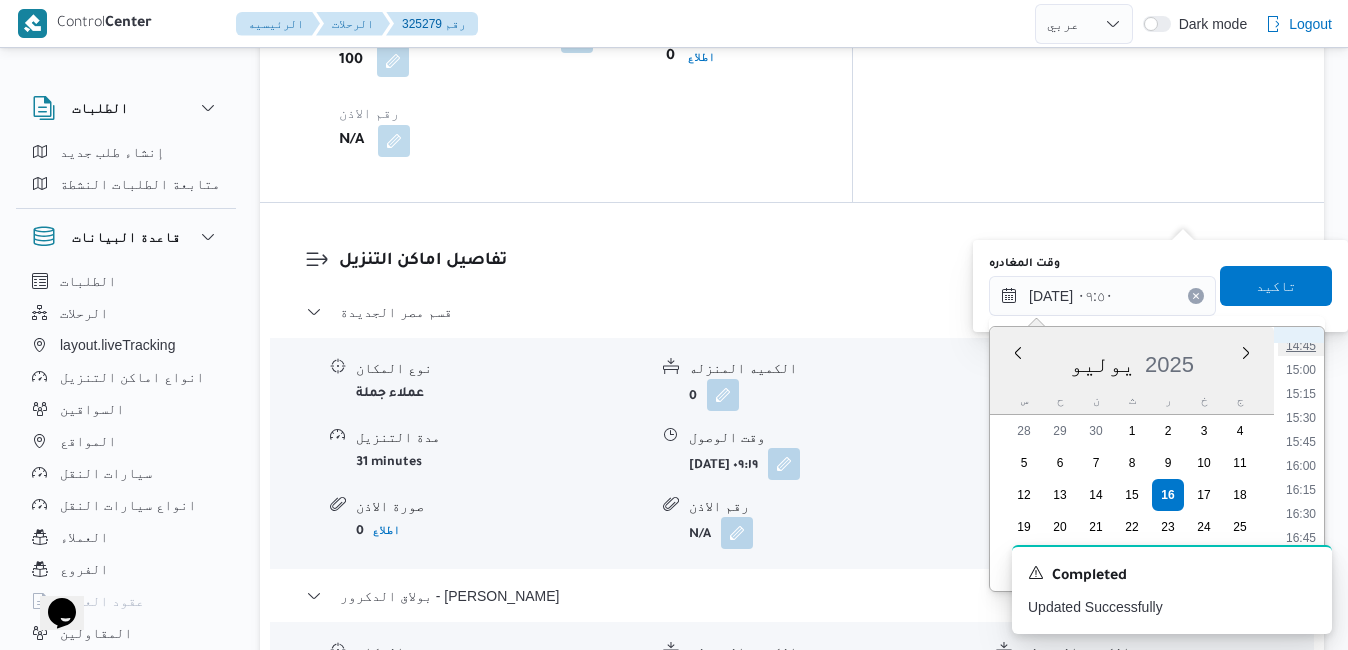 click on "14:45" at bounding box center (1301, 346) 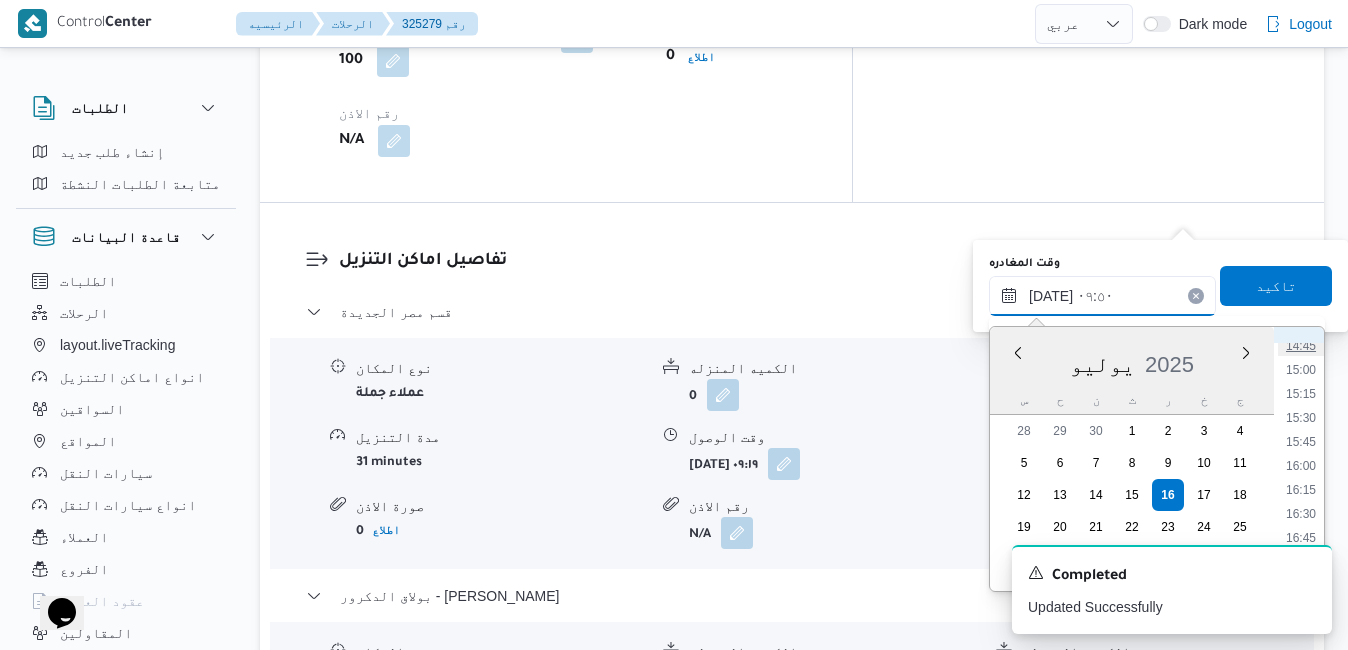 type on "١٦/٠٧/٢٠٢٥ ١٤:٤٥" 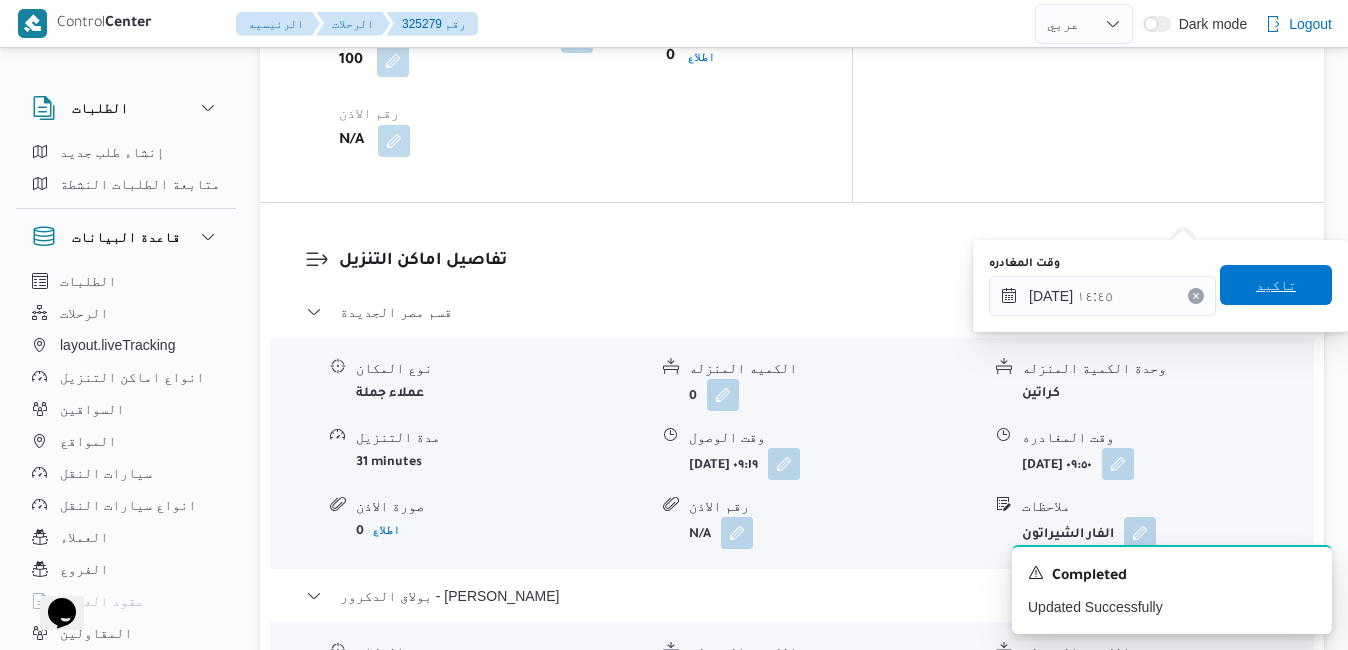 click on "تاكيد" at bounding box center (1276, 285) 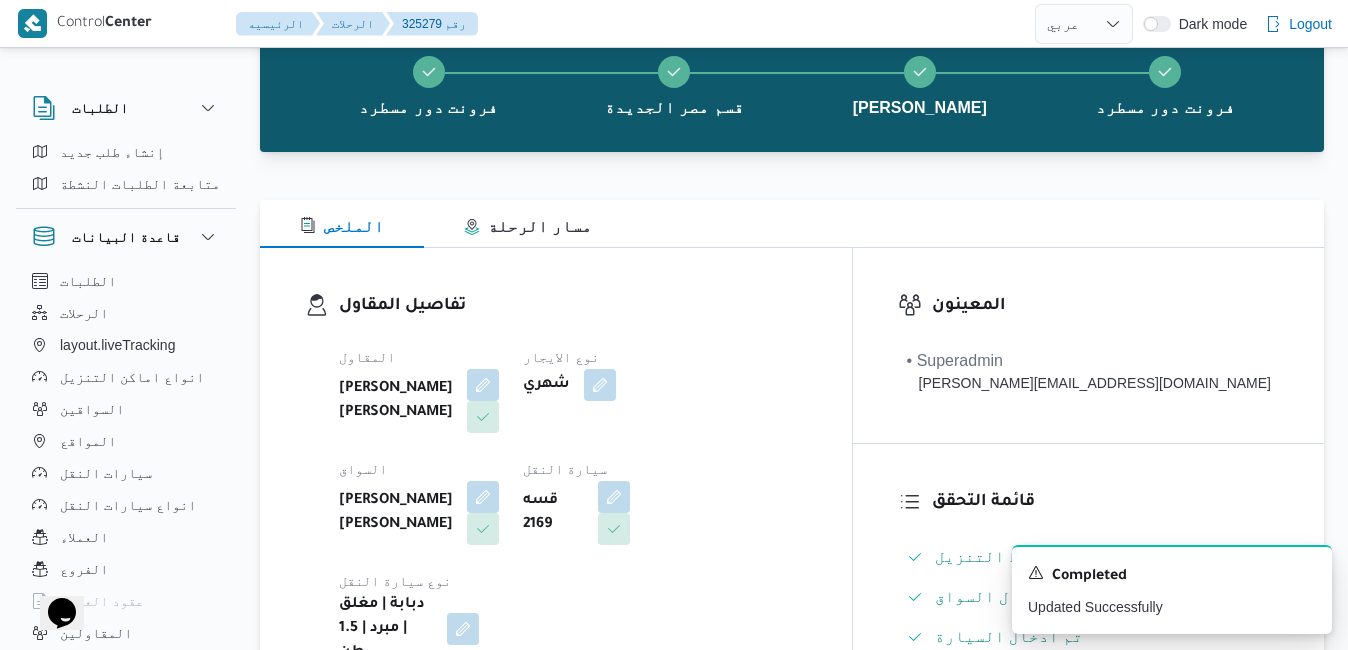 scroll, scrollTop: 0, scrollLeft: 0, axis: both 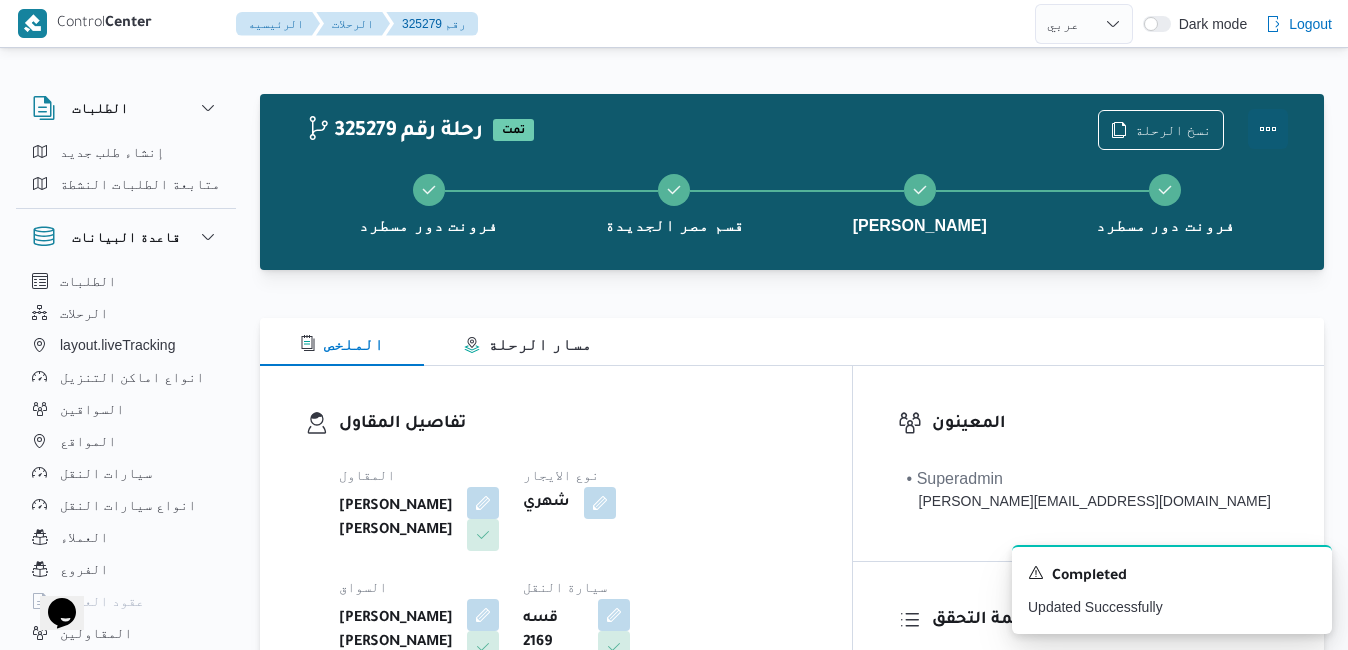 click at bounding box center (1268, 129) 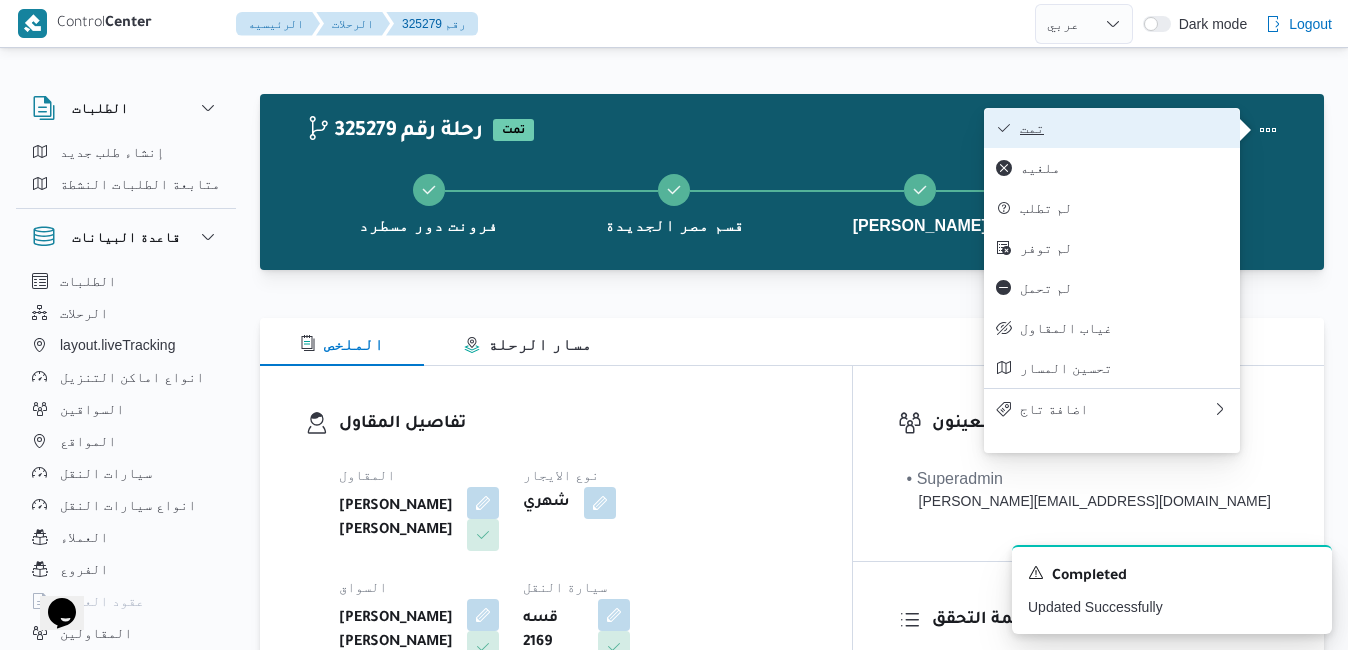 click on "تمت" at bounding box center (1124, 128) 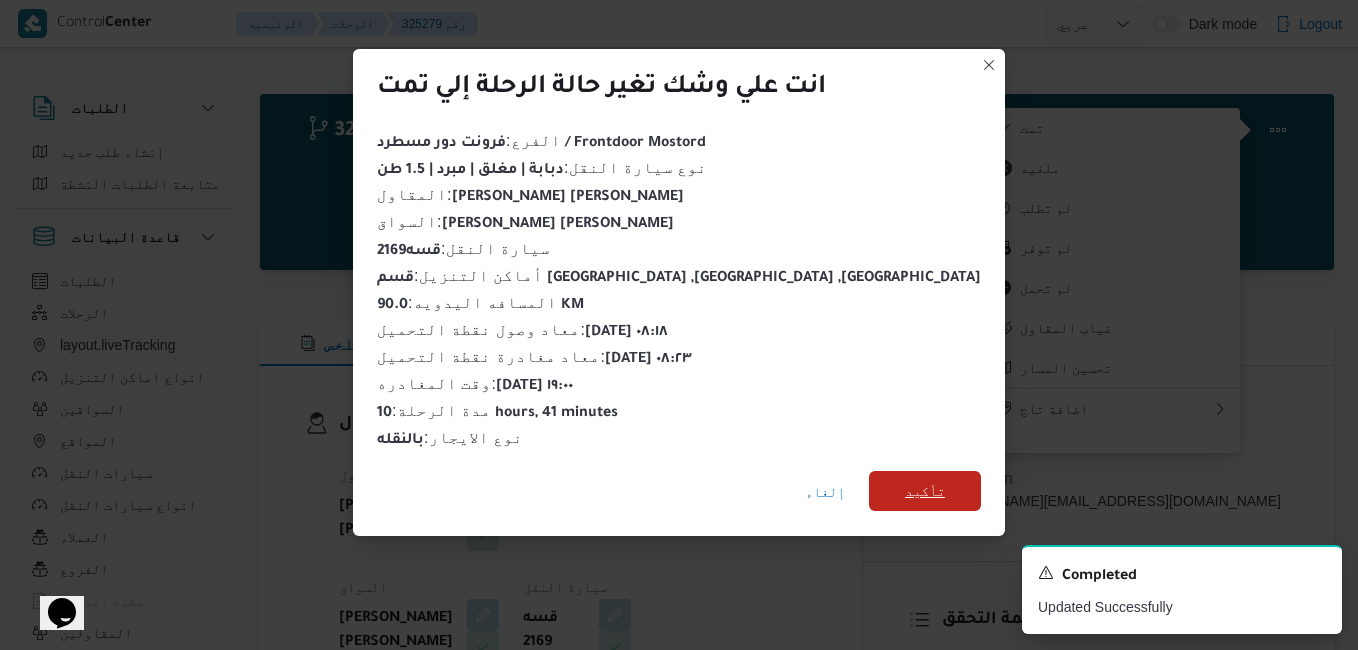 click on "تأكيد" at bounding box center [925, 491] 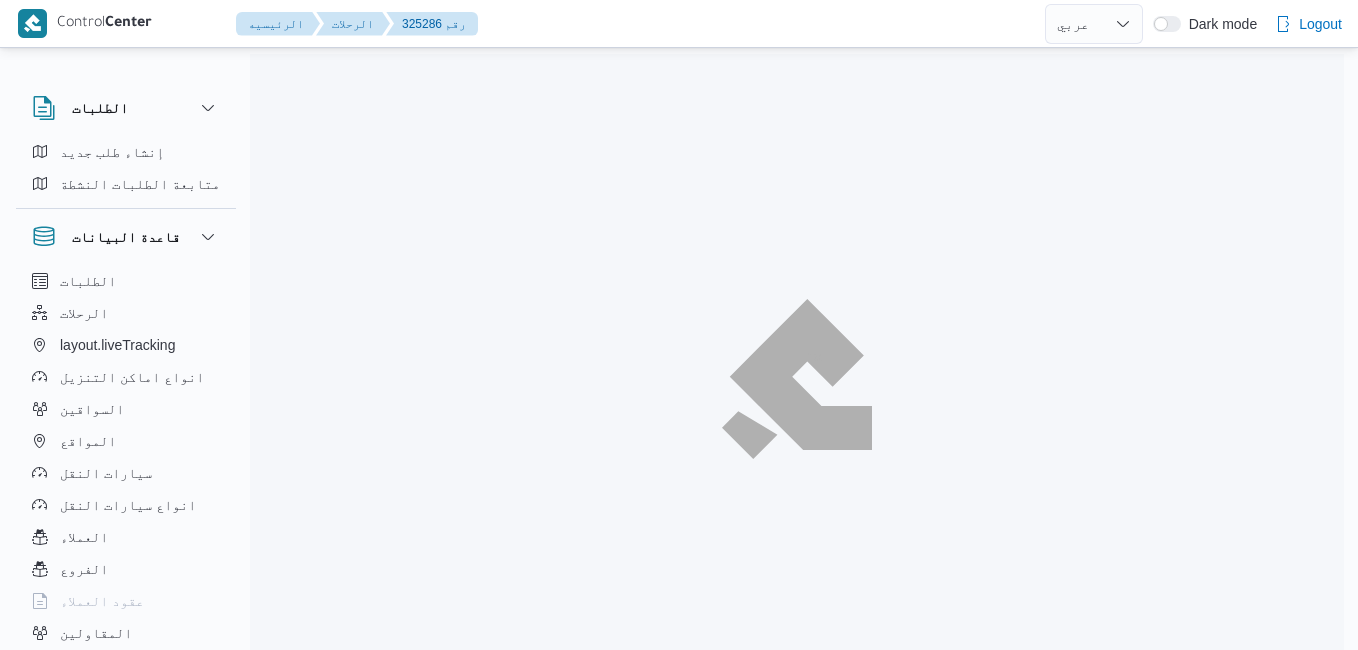 select on "ar" 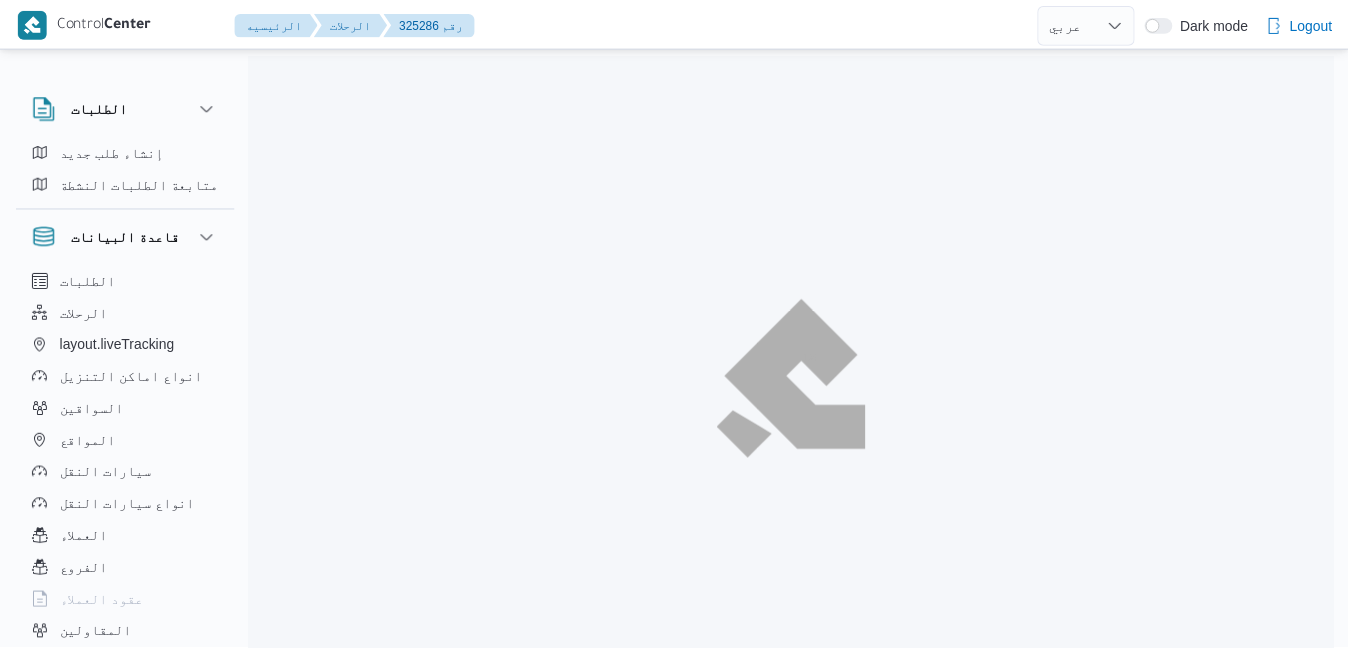 scroll, scrollTop: 0, scrollLeft: 0, axis: both 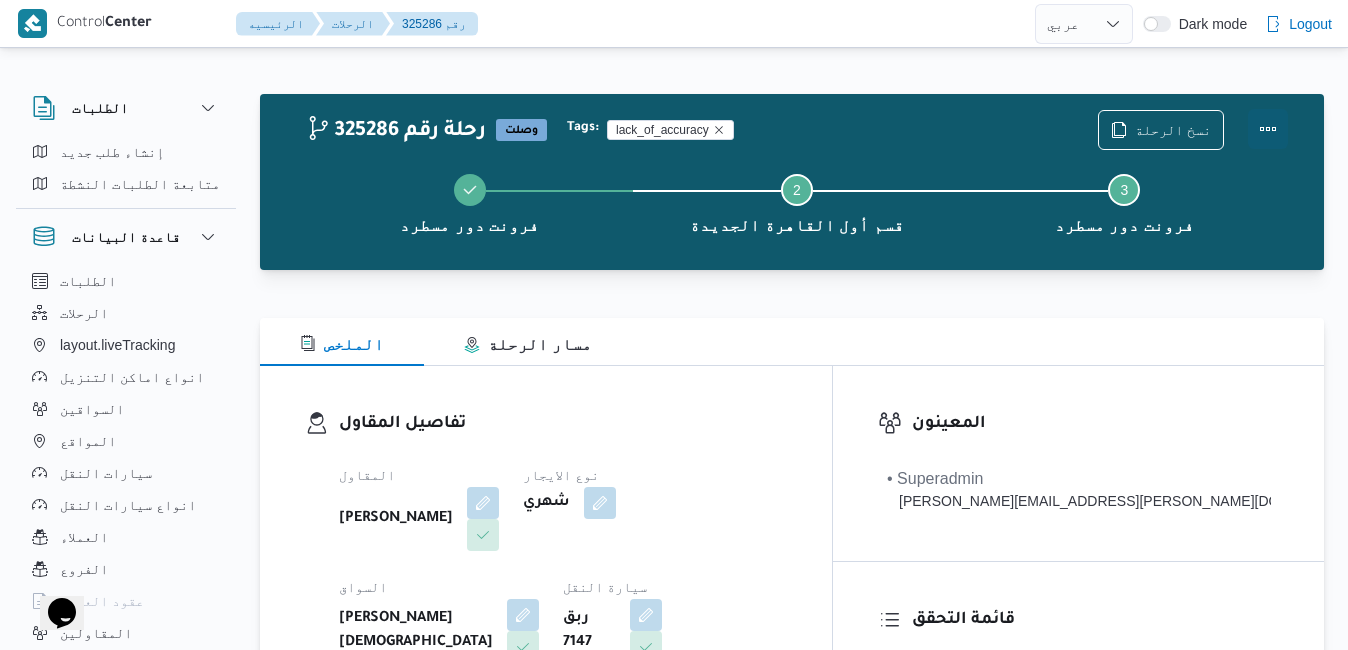 click at bounding box center [1268, 129] 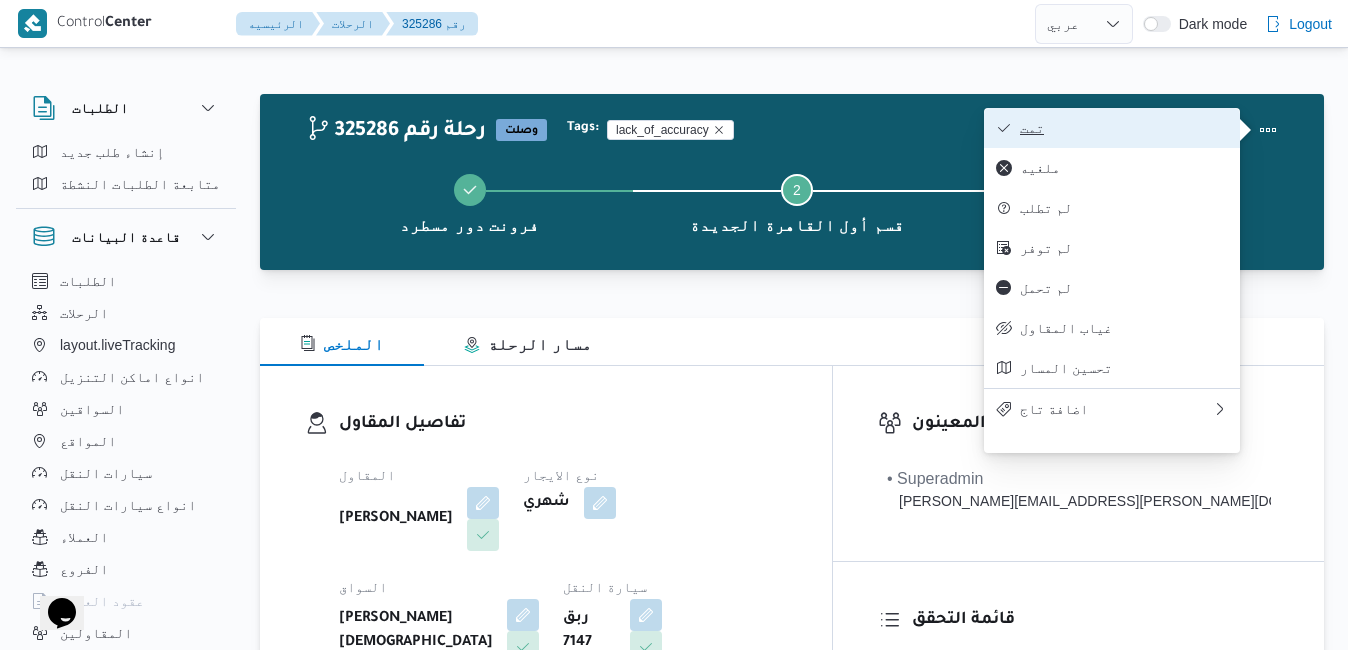 click on "تمت" at bounding box center (1124, 128) 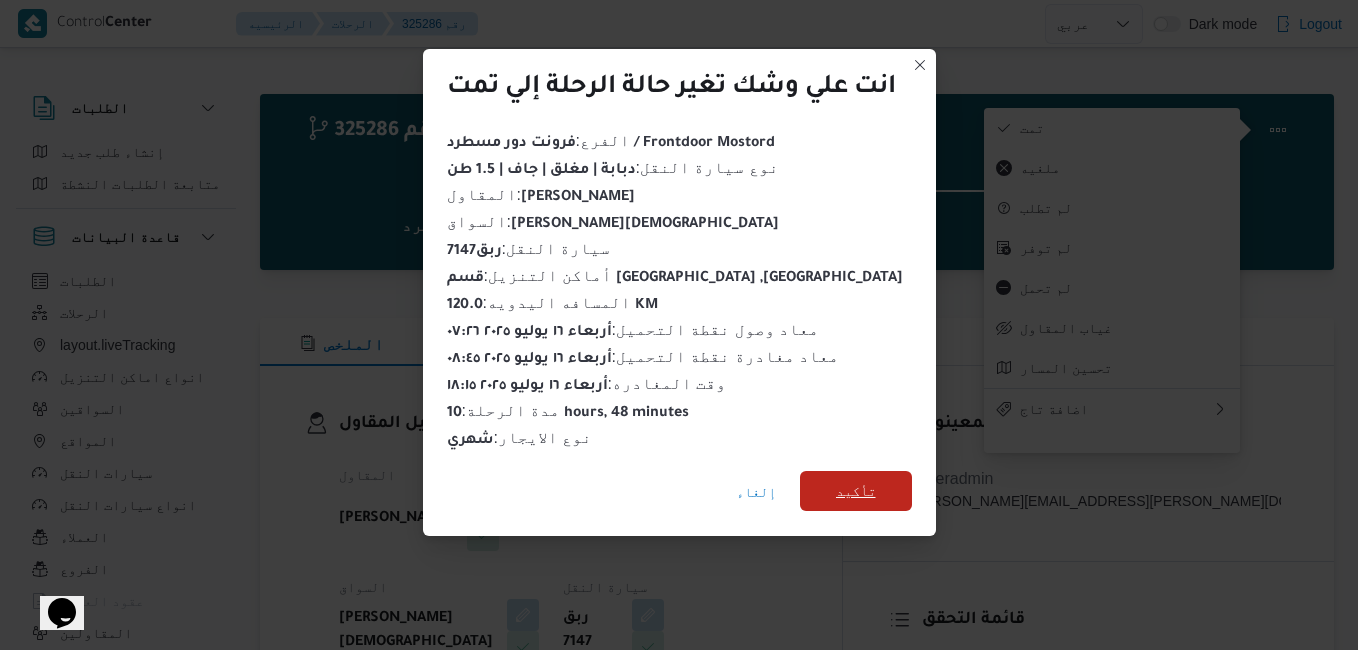 click on "تأكيد" at bounding box center [856, 491] 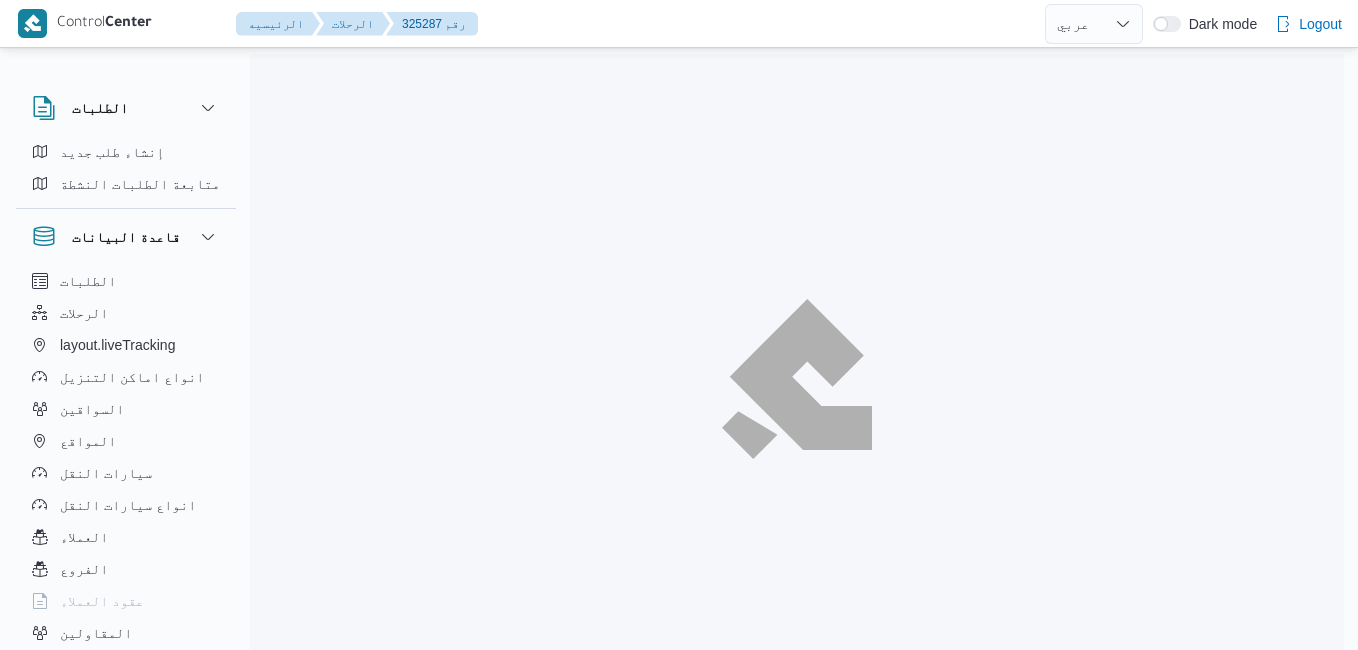 select on "ar" 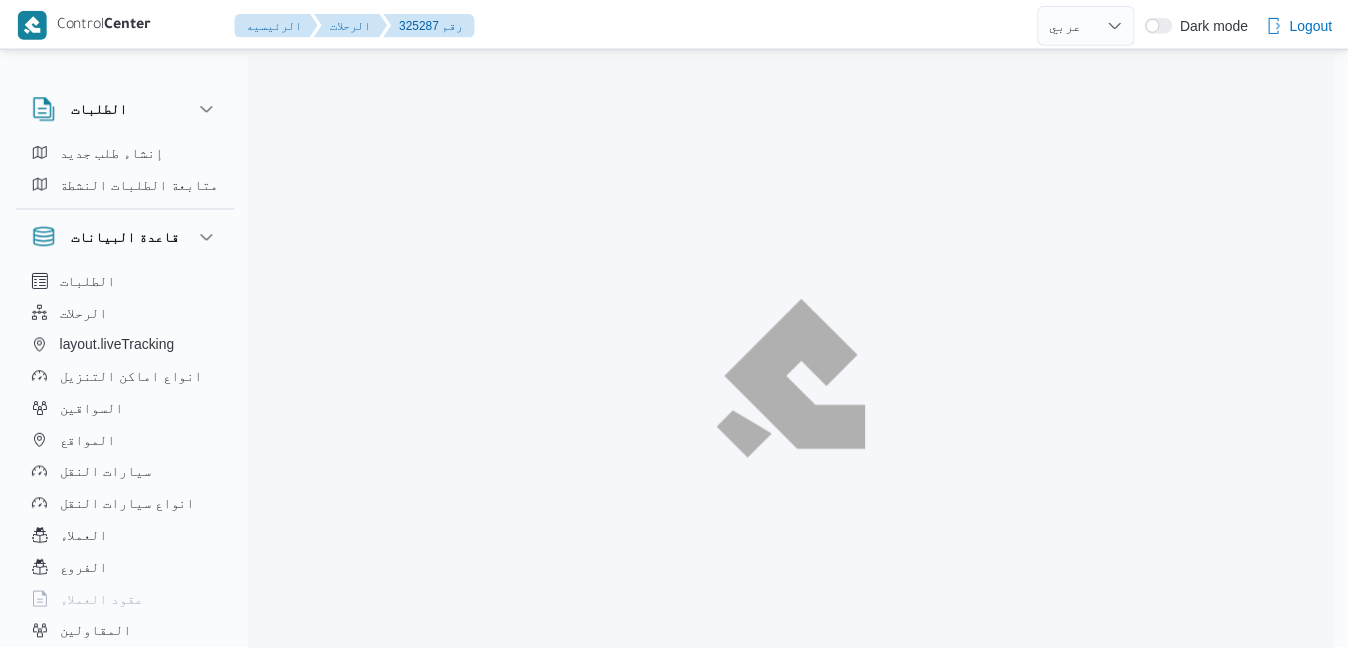 scroll, scrollTop: 0, scrollLeft: 0, axis: both 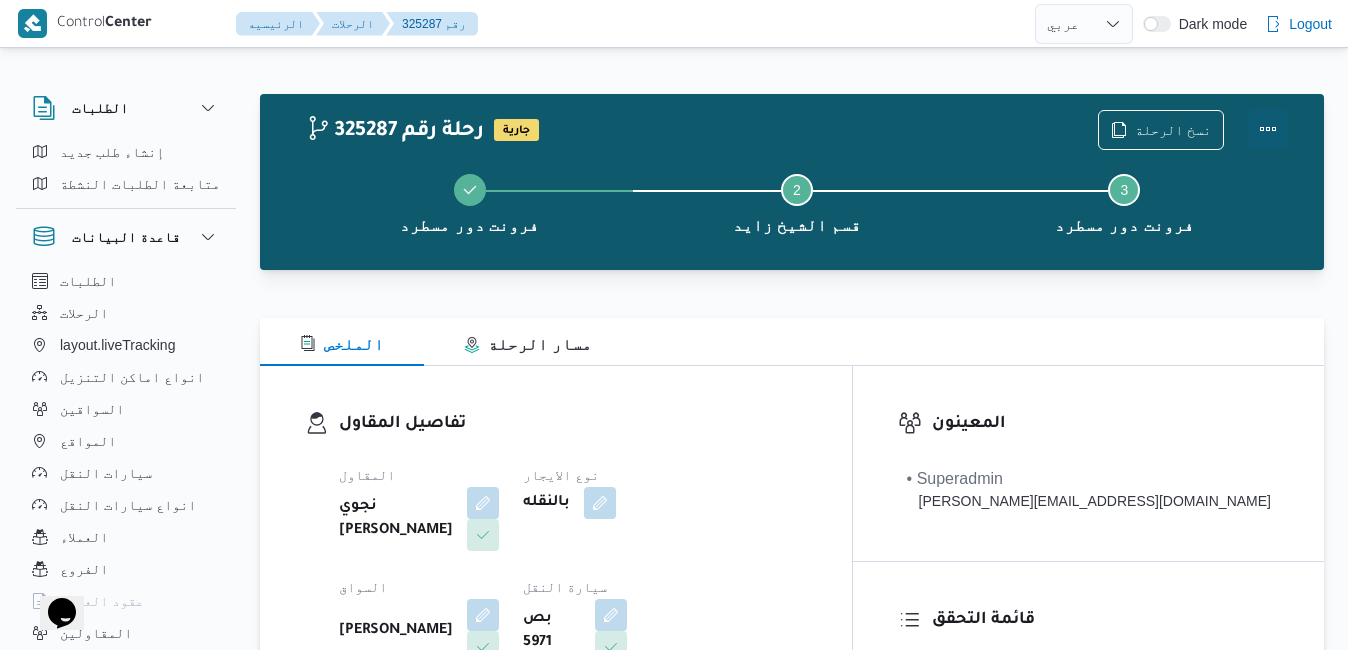 click at bounding box center (1268, 129) 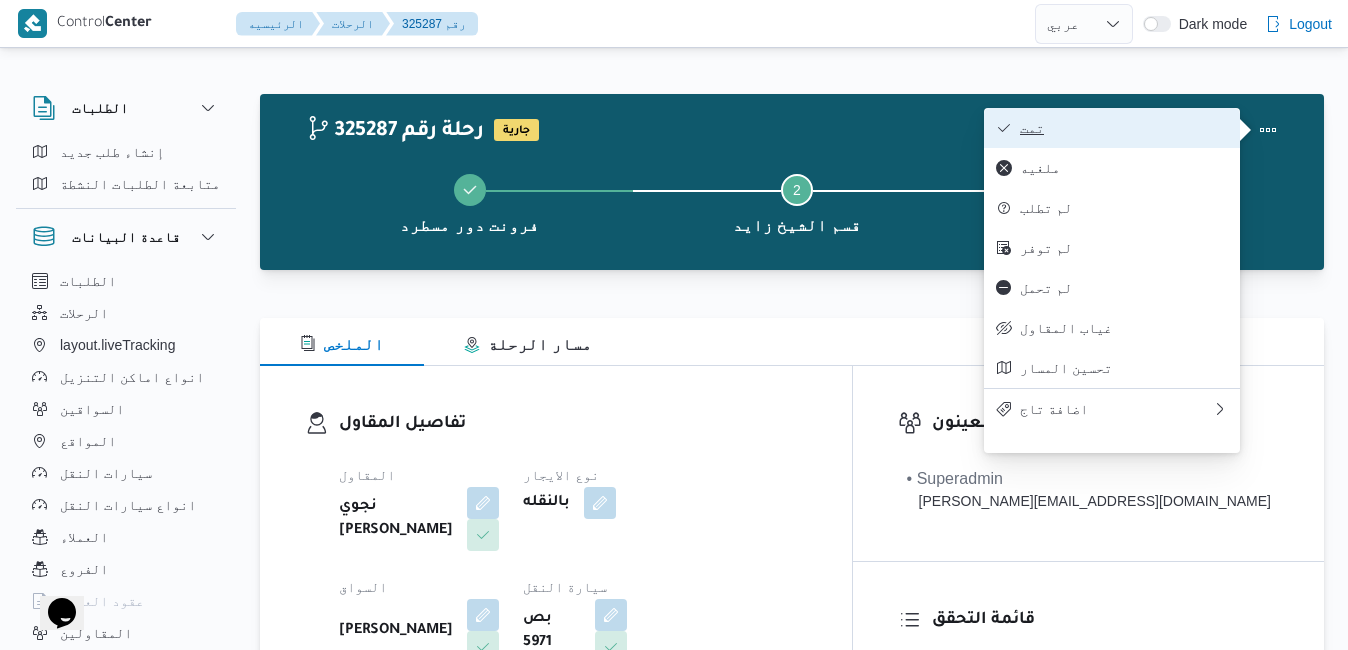 click on "تمت" at bounding box center [1124, 128] 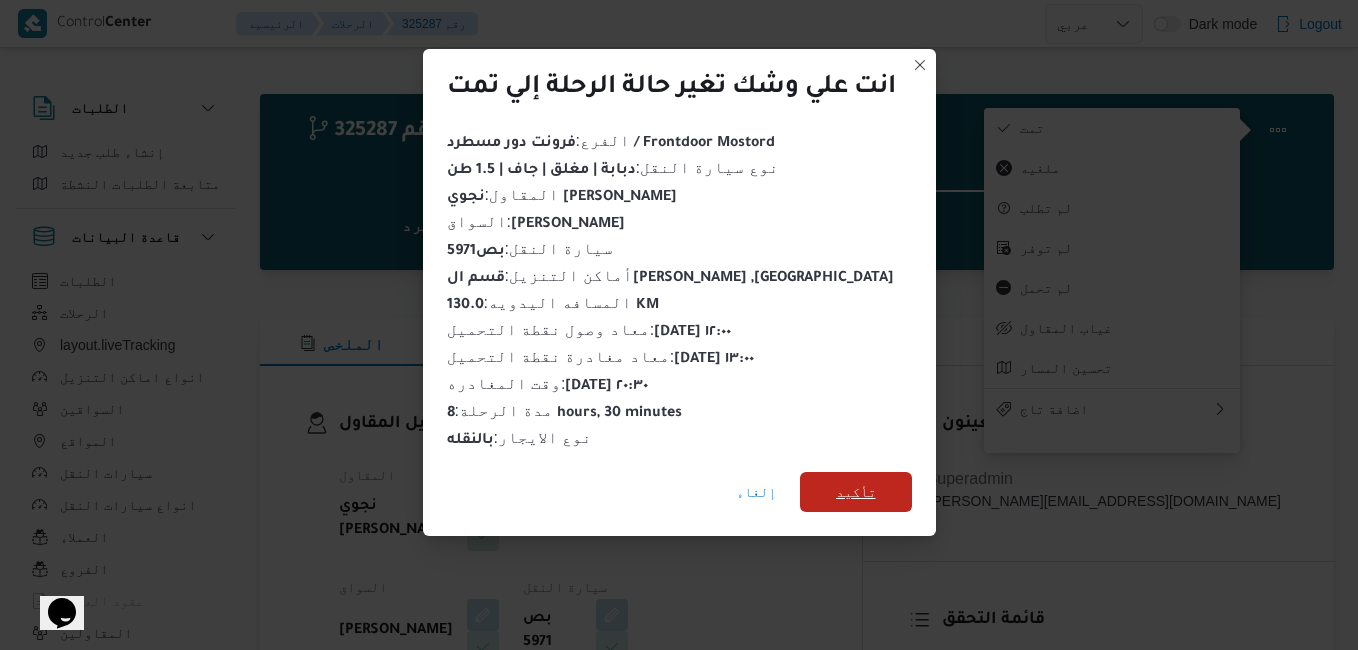 click on "تأكيد" at bounding box center [856, 492] 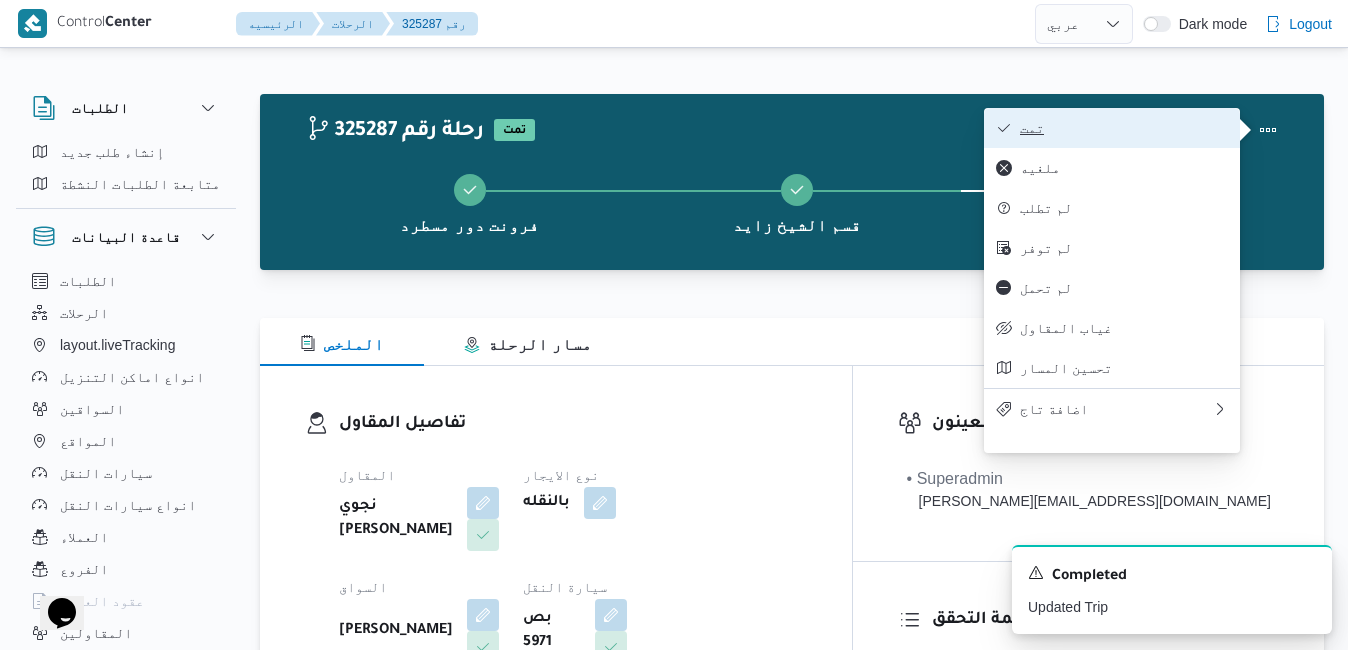 type 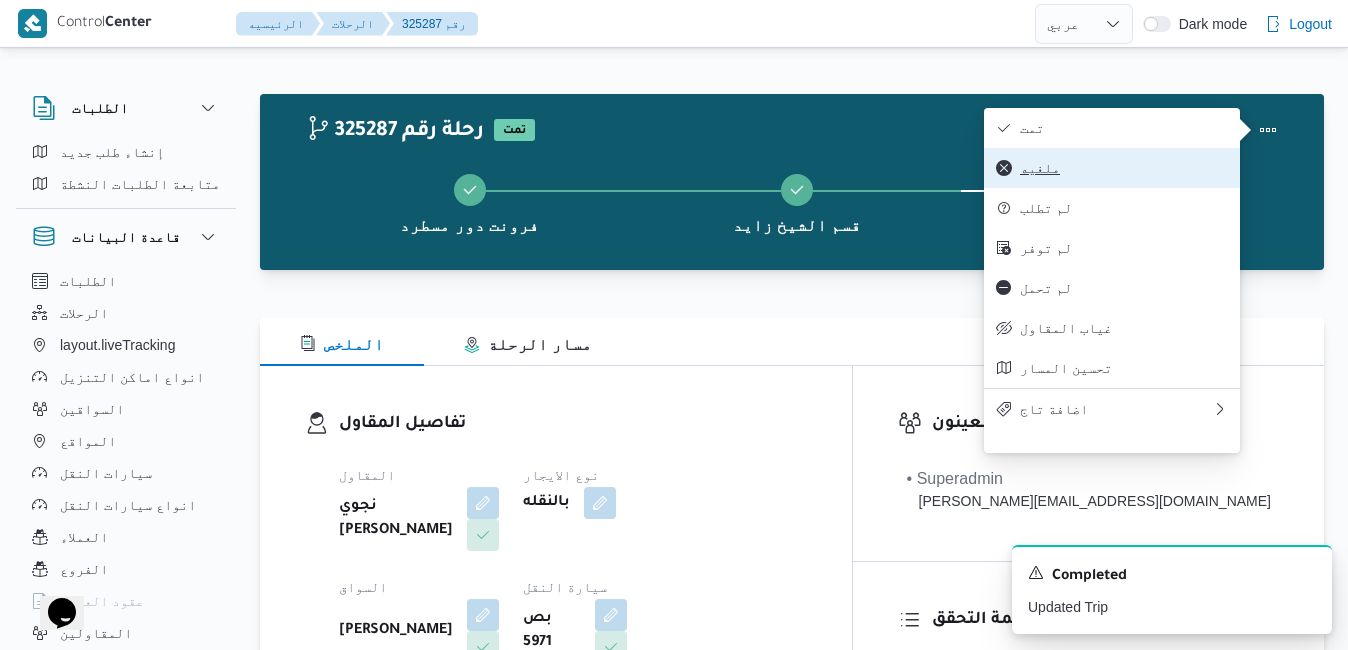type 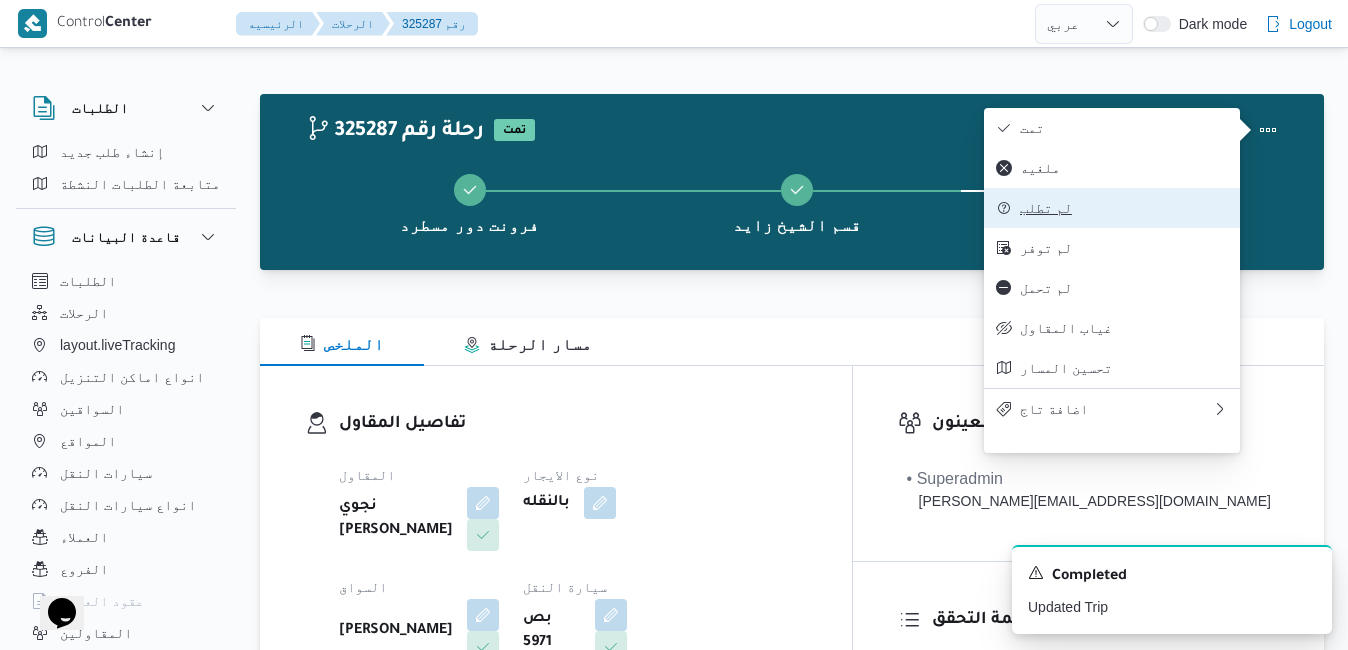 type 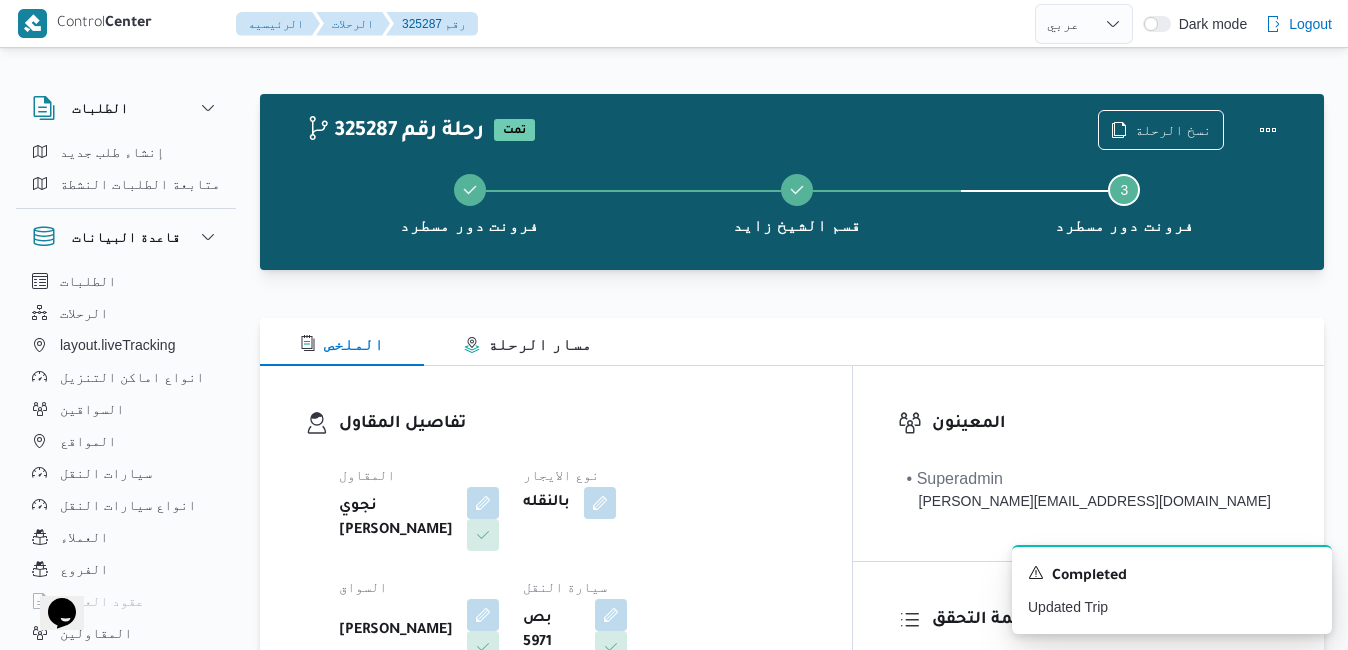 click on "المقاول نجوي ابراهيم حافظ احمد نوع الايجار بالنقله السواق جمال عبدالناصر صبرى عبدالعزيز سيارة النقل بص 5971 نوع سيارة النقل دبابة | مغلق | جاف | 1.5 طن" at bounding box center [573, 623] 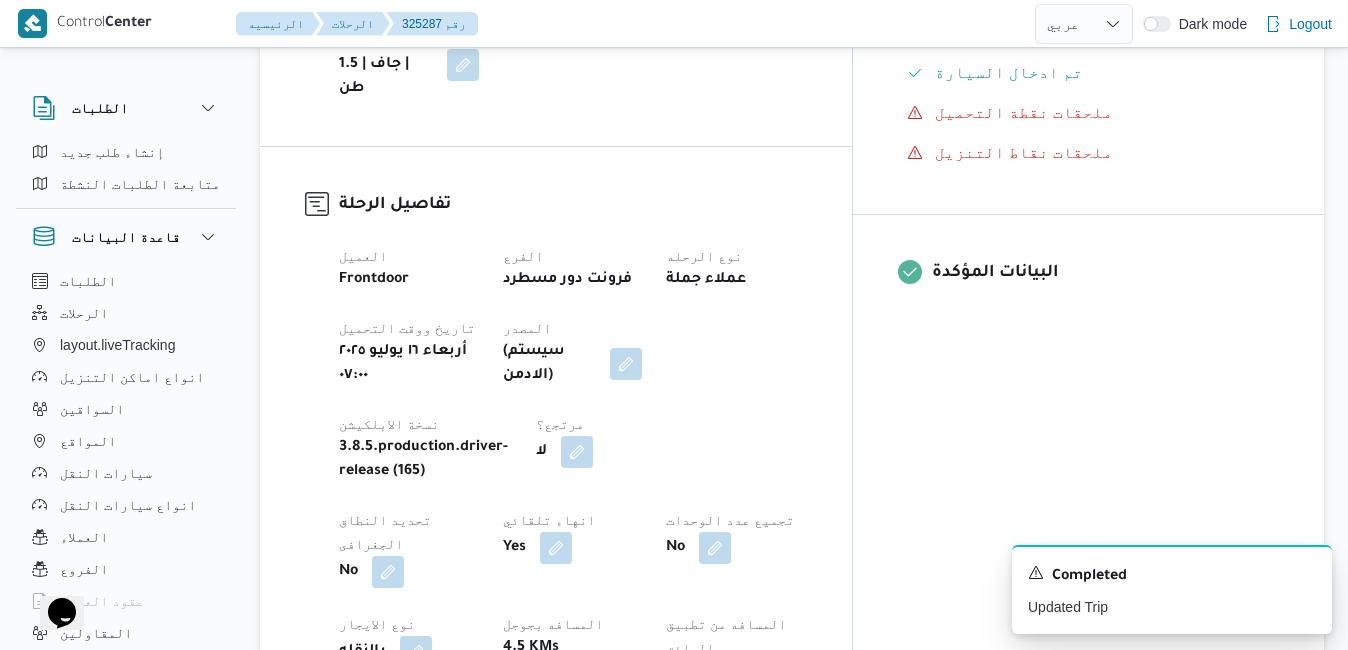 scroll, scrollTop: 680, scrollLeft: 0, axis: vertical 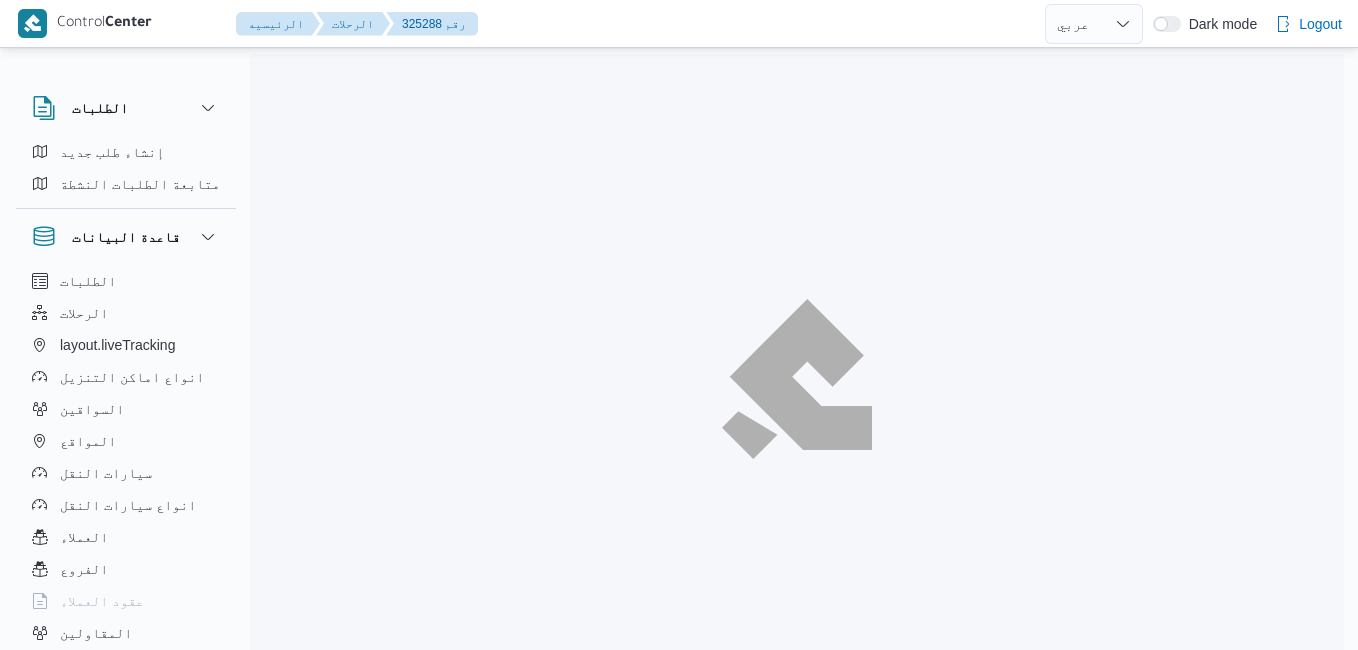 select on "ar" 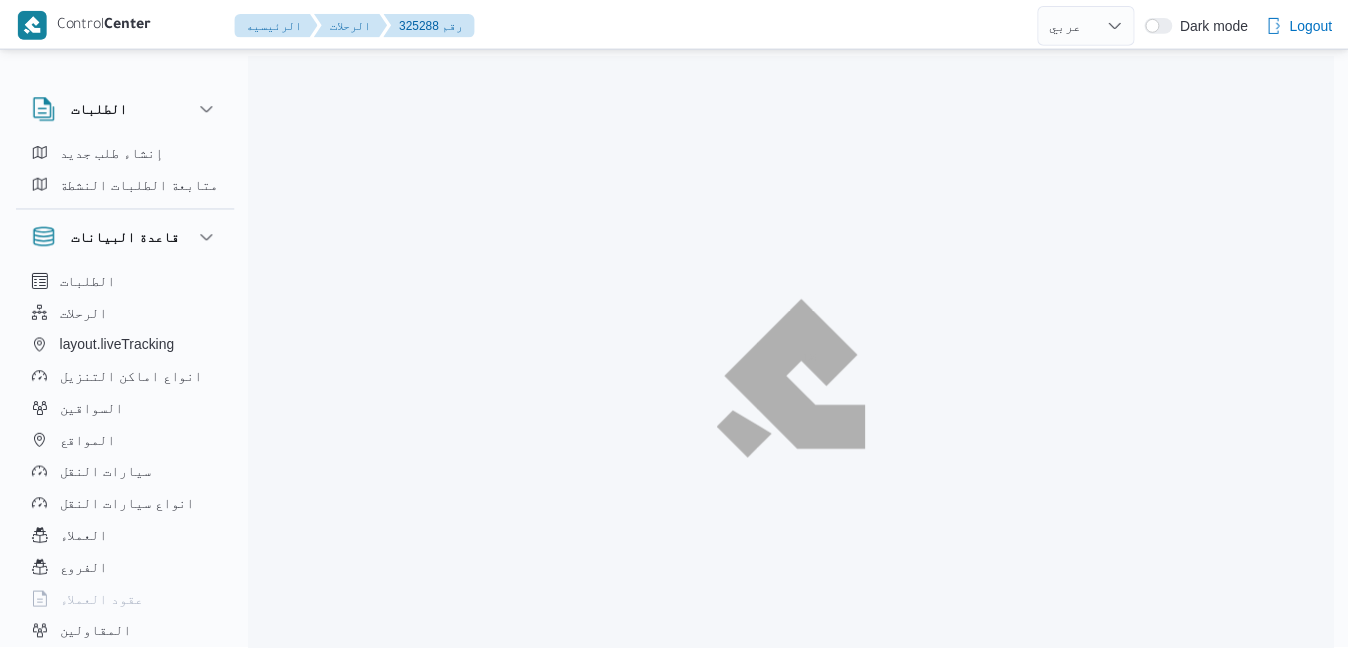 scroll, scrollTop: 0, scrollLeft: 0, axis: both 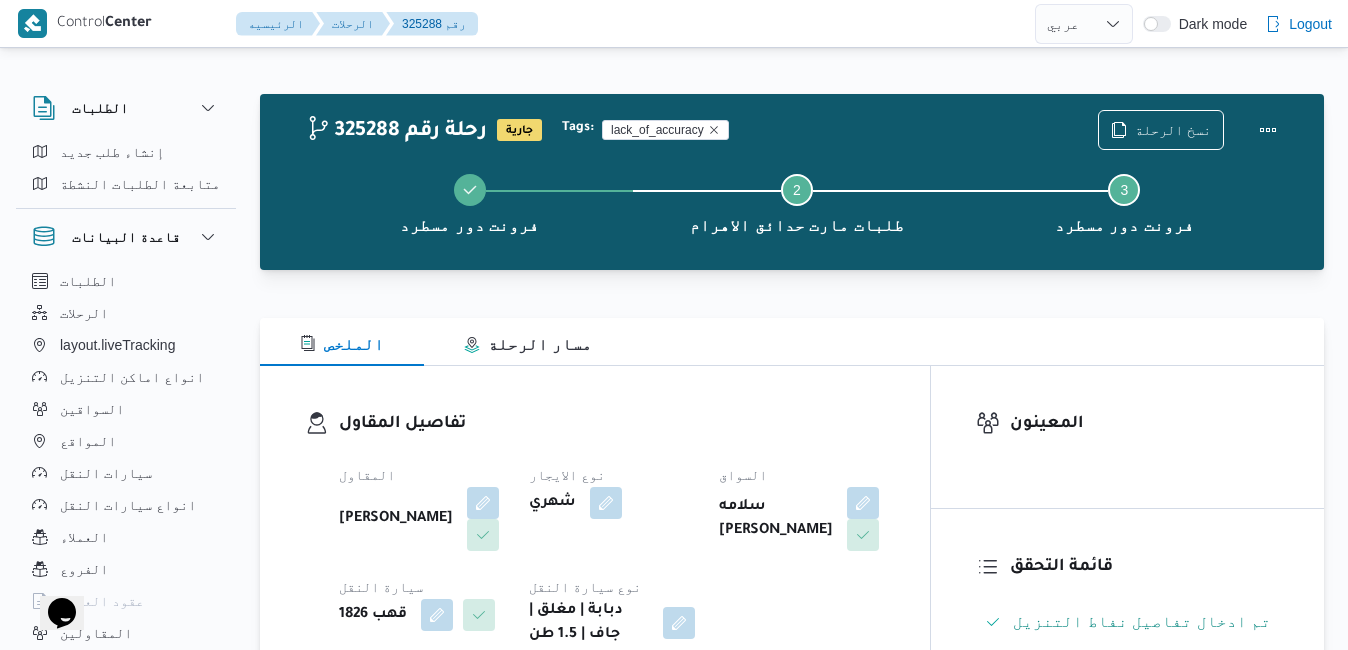 click on "تفاصيل المقاول المقاول [PERSON_NAME] نوع الايجار شهري السواق سلامه [PERSON_NAME] سيارة النقل قهب 1826 نوع سيارة النقل دبابة | مغلق | جاف | 1.5 طن" at bounding box center [595, 529] 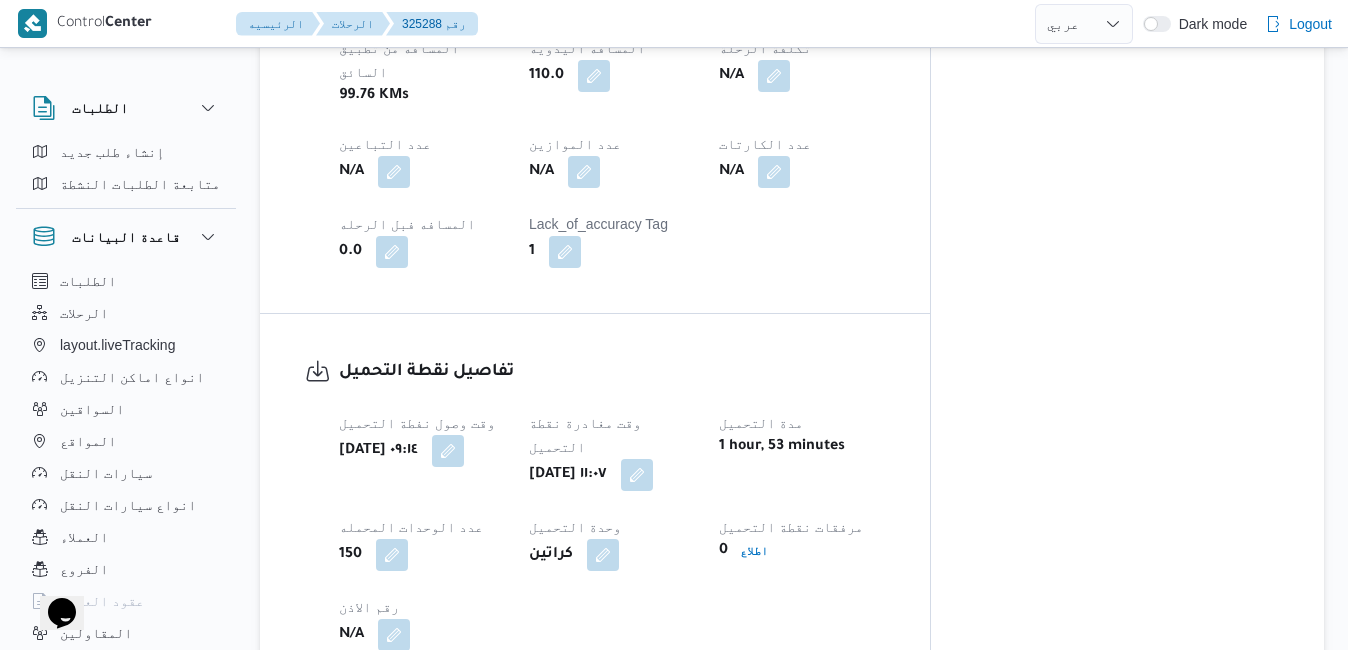scroll, scrollTop: 1200, scrollLeft: 0, axis: vertical 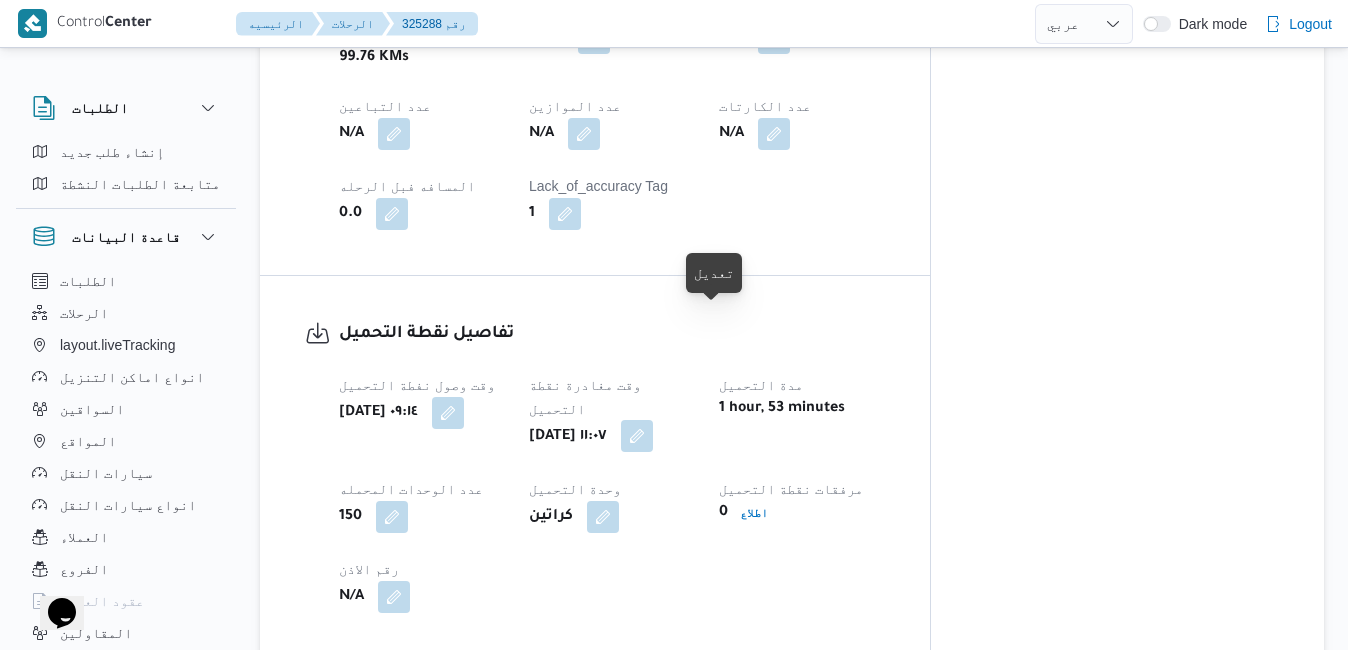 click at bounding box center (637, 436) 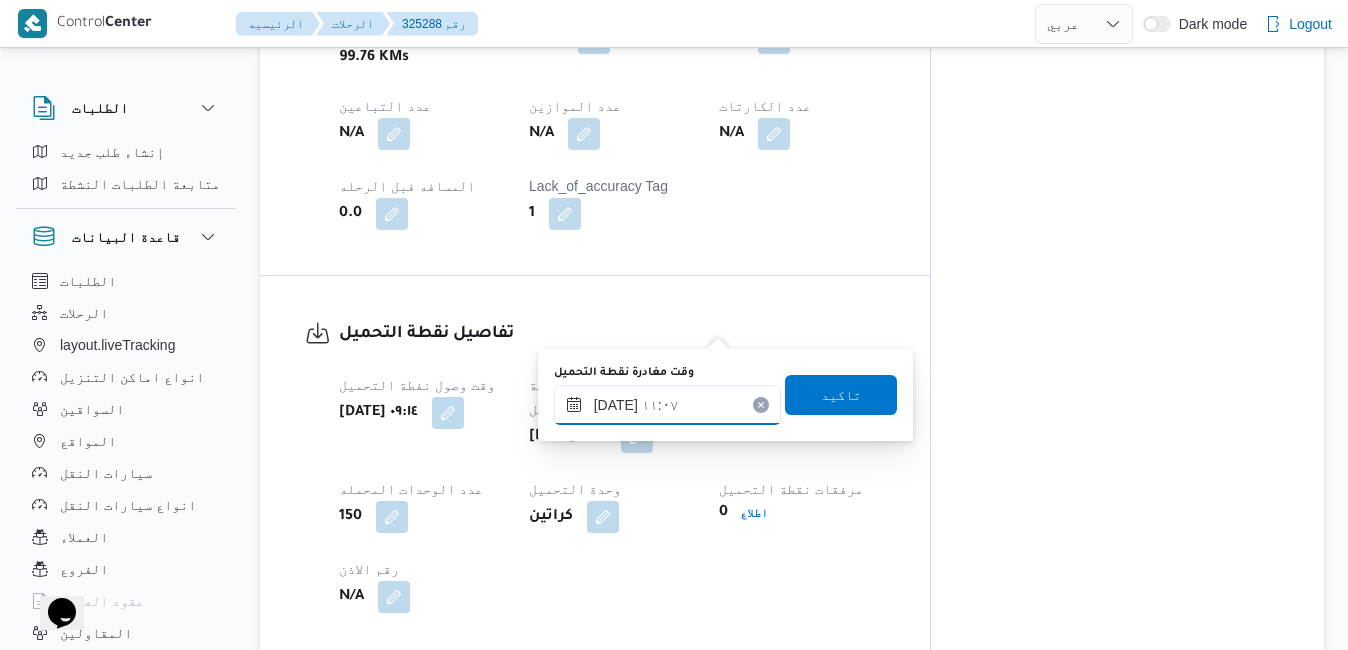 click on "[DATE] ١١:٠٧" at bounding box center (667, 405) 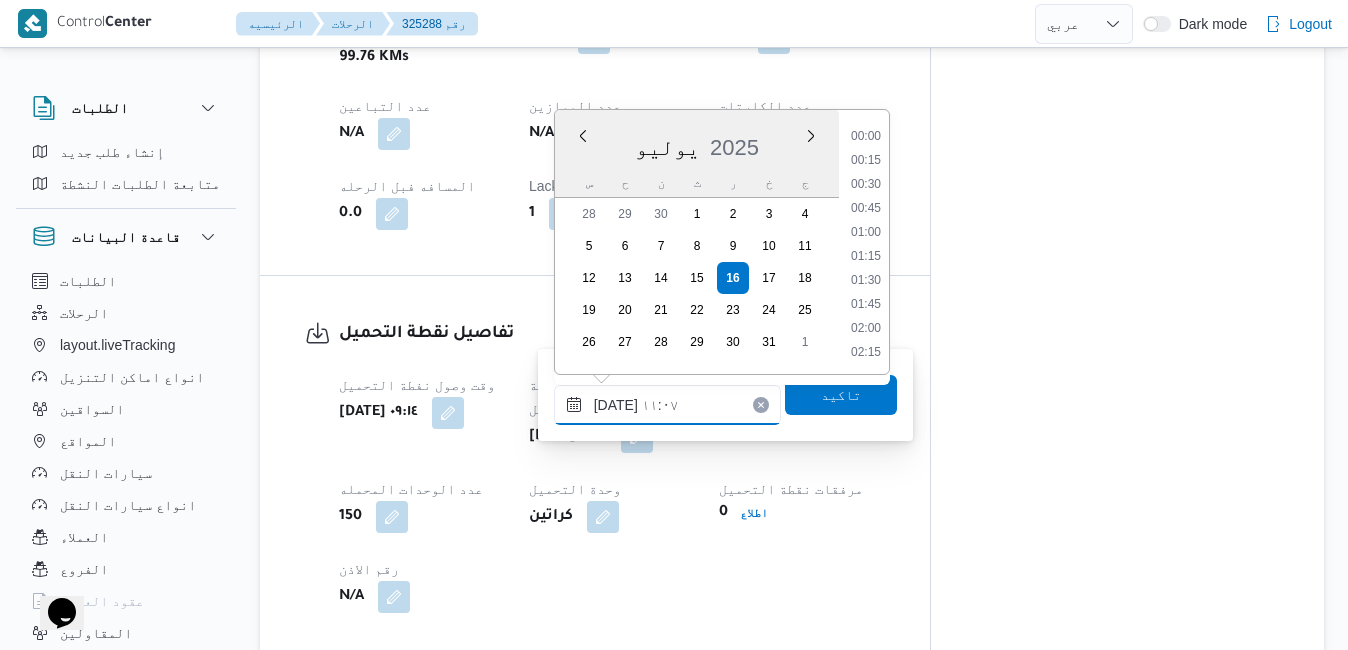 scroll, scrollTop: 934, scrollLeft: 0, axis: vertical 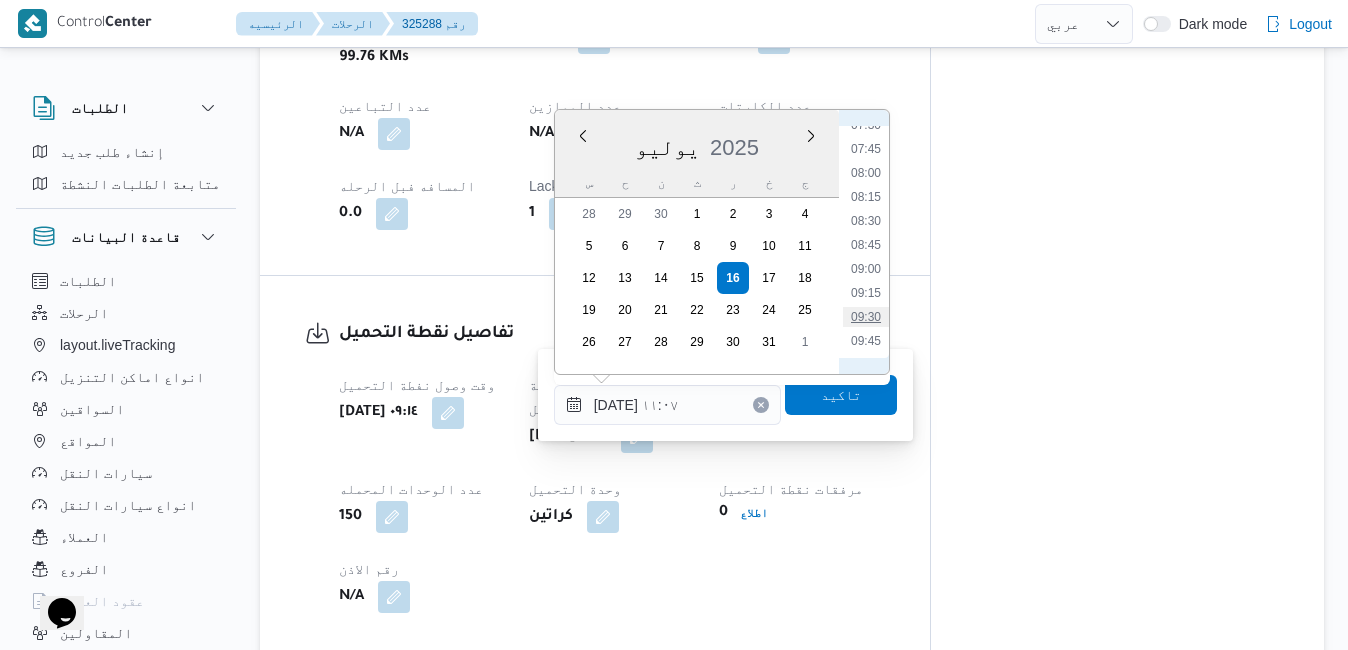 click on "09:30" at bounding box center (866, 317) 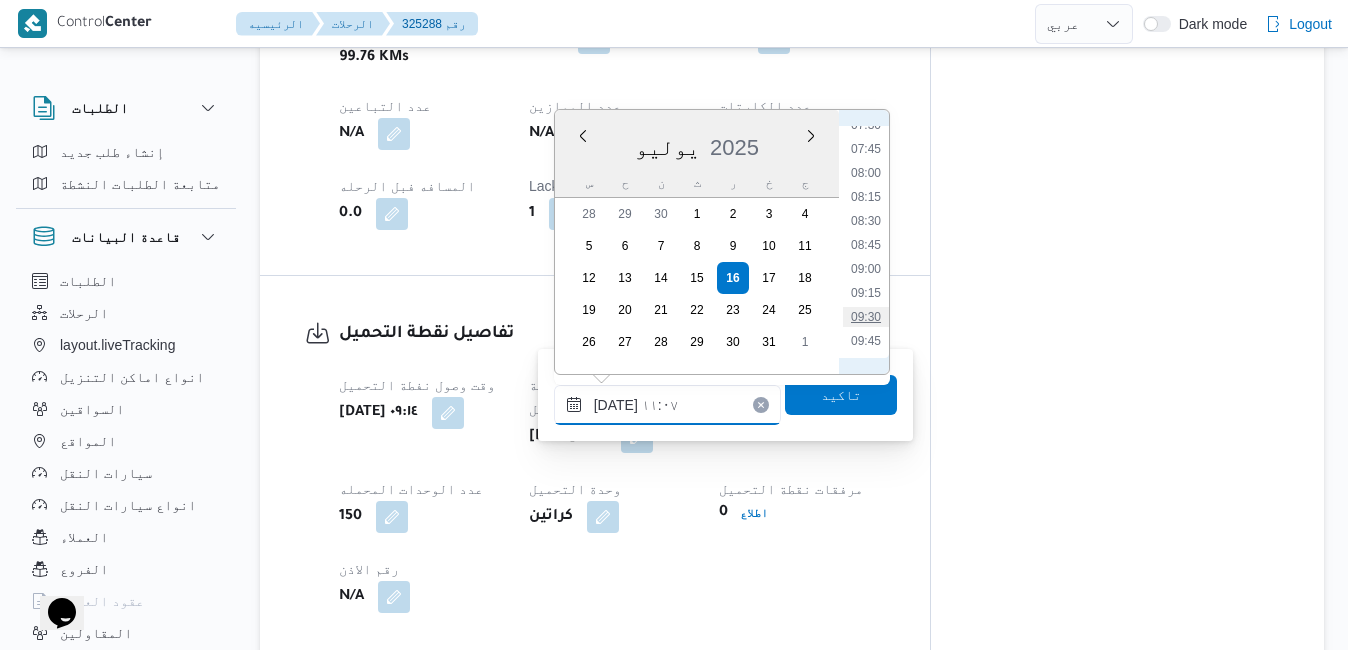 type on "١٦/٠٧/٢٠٢٥ ٠٩:٣٠" 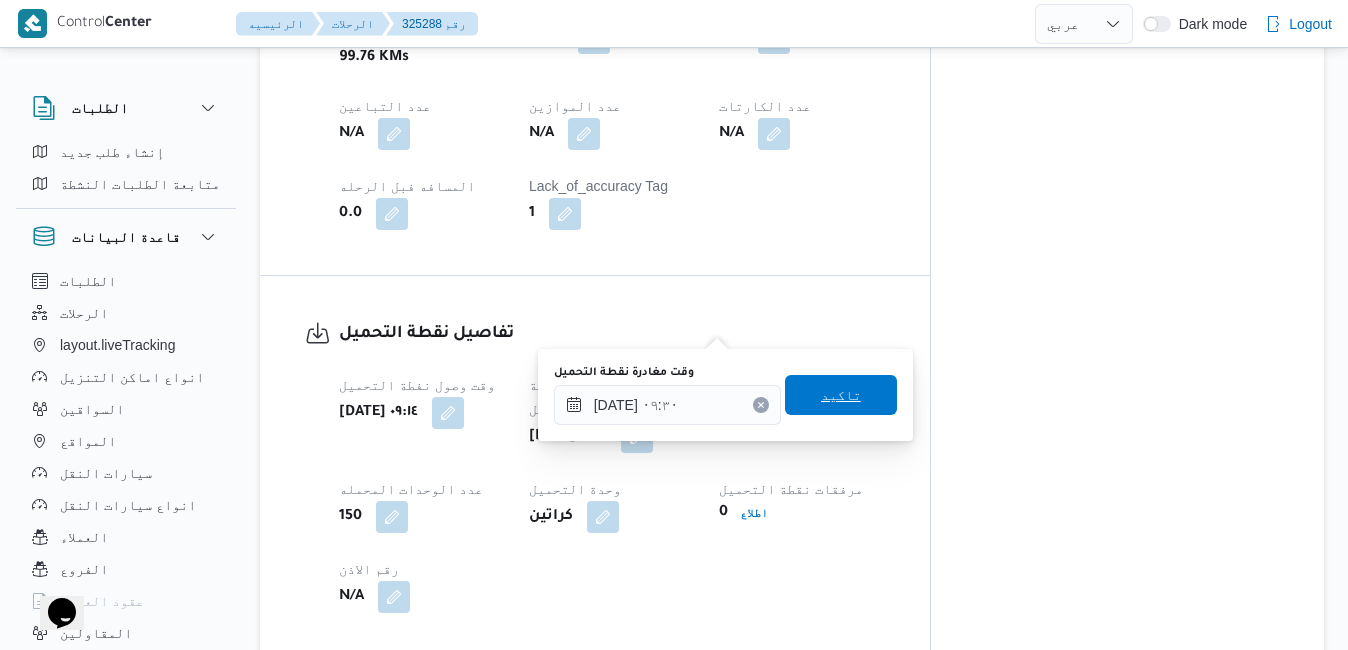 click on "تاكيد" at bounding box center [841, 395] 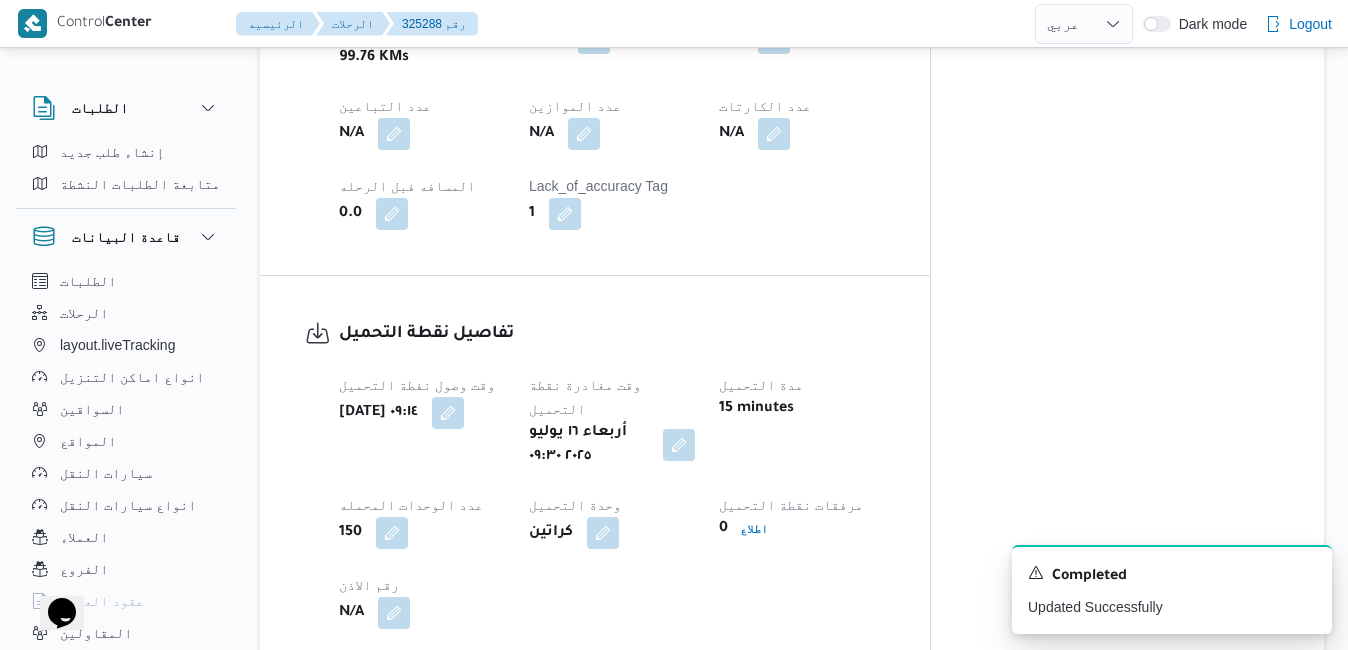 click on "وقت وصول نفطة التحميل أربعاء ١٦ يوليو ٢٠٢٥ ٠٩:١٤ وقت مغادرة نقطة التحميل أربعاء ١٦ يوليو ٢٠٢٥ ٠٩:٣٠ مدة التحميل 15 minutes عدد الوحدات المحمله 150 وحدة التحميل كراتين مرفقات نقطة التحميل 0 اطلاع رقم الاذن N/A" at bounding box center (612, 501) 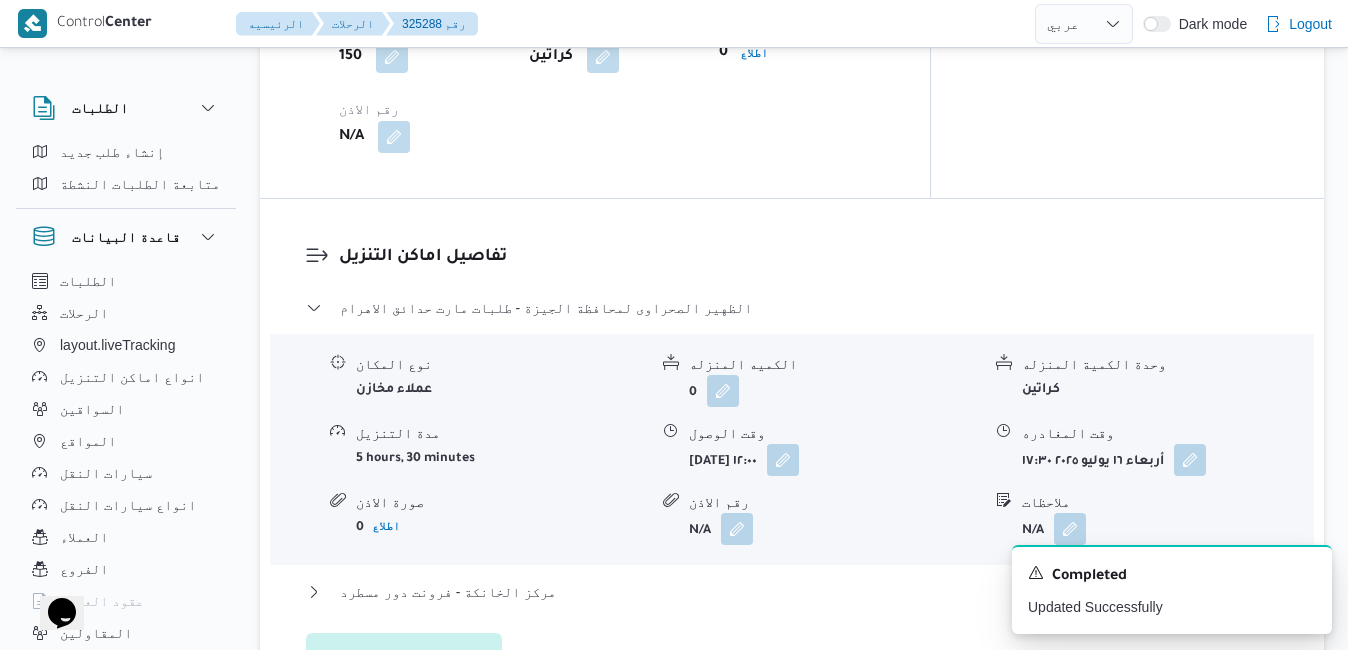 scroll, scrollTop: 1680, scrollLeft: 0, axis: vertical 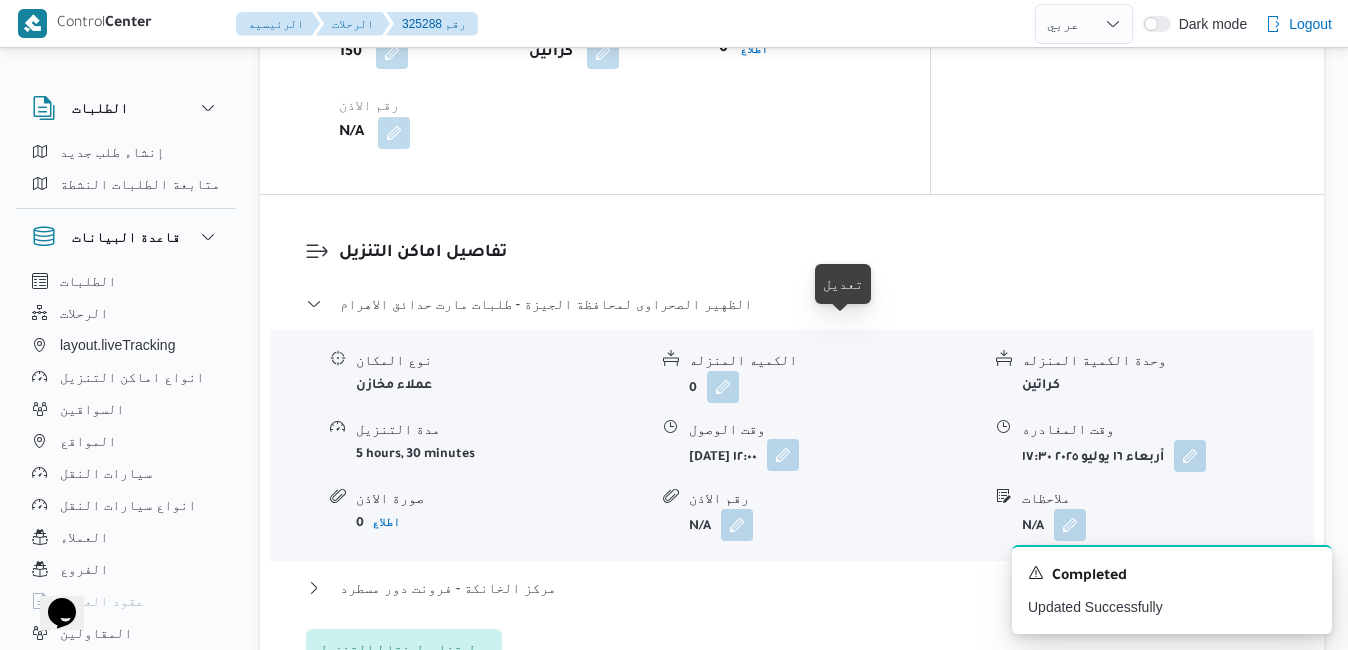 click at bounding box center (783, 455) 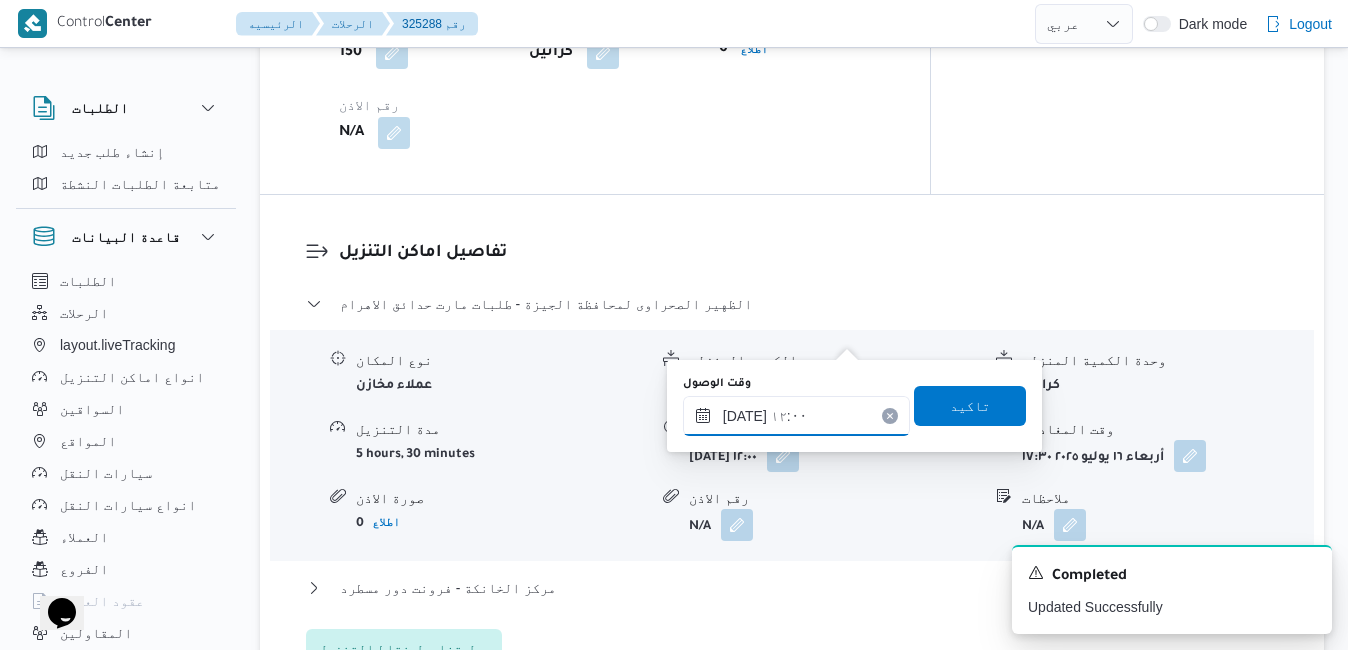 click on "١٦/٠٧/٢٠٢٥ ١٢:٠٠" at bounding box center (796, 416) 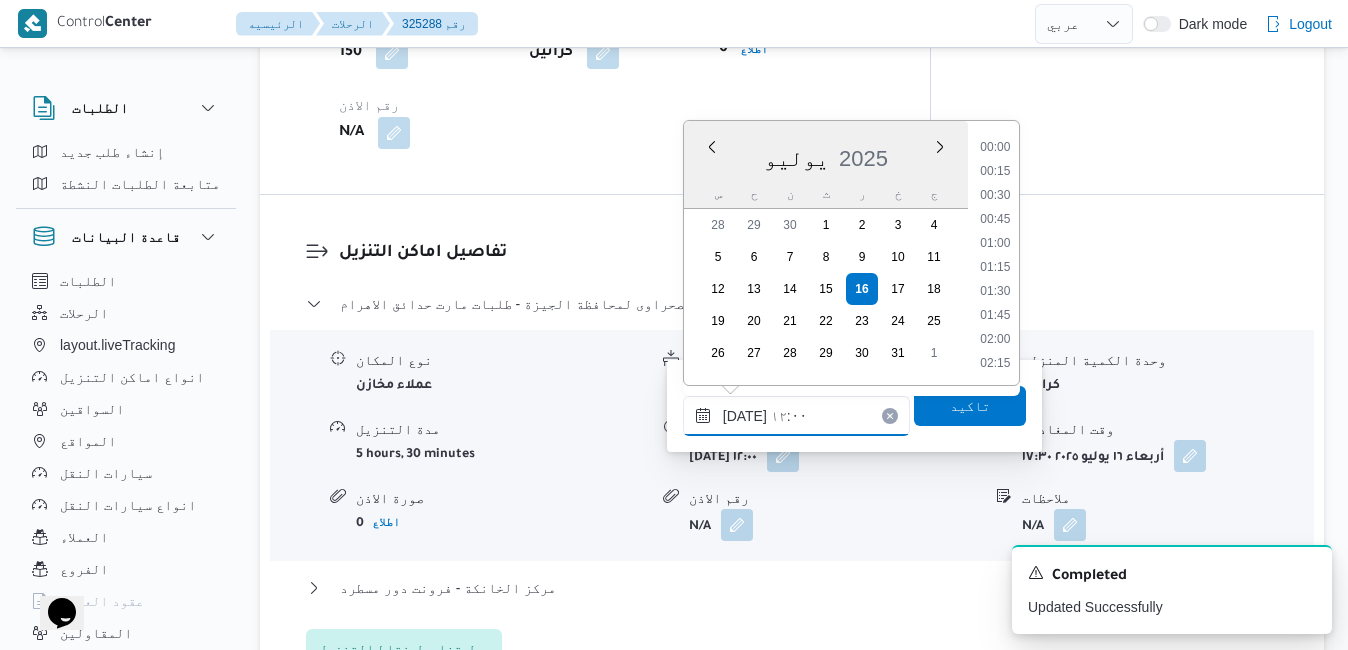 scroll, scrollTop: 1030, scrollLeft: 0, axis: vertical 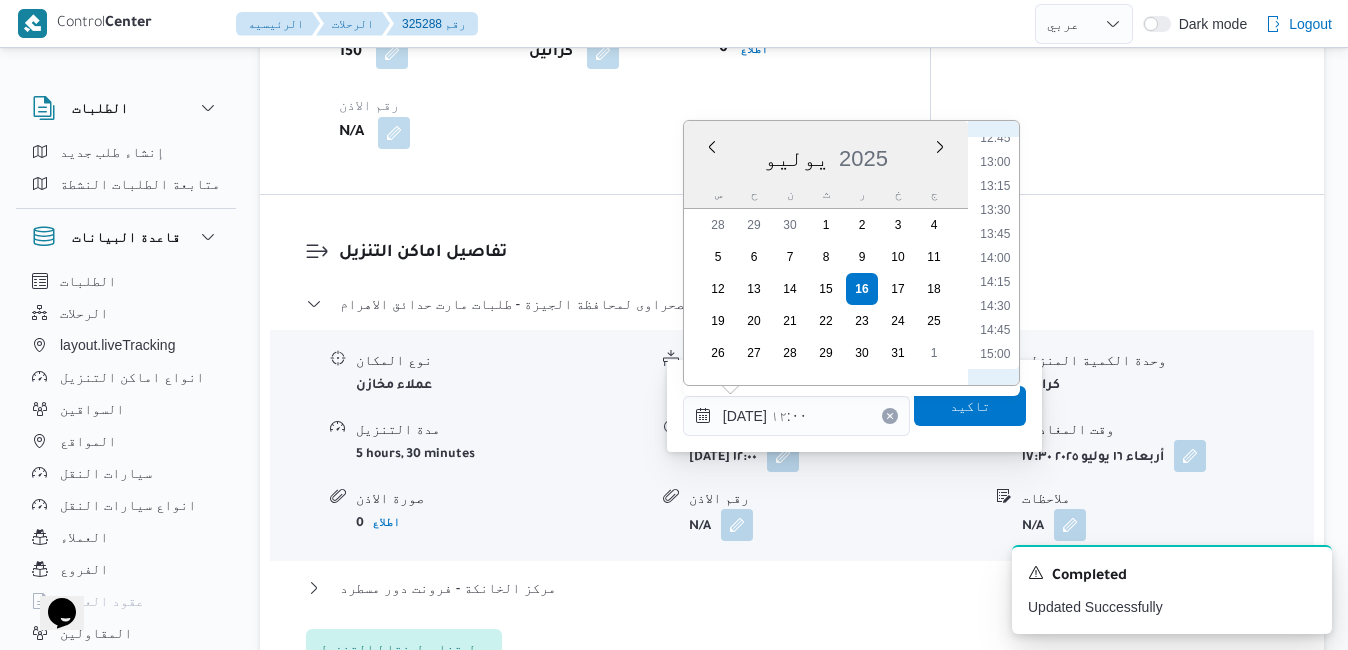 click on "تفاصيل اماكن التنزيل الظهير الصحراوى لمحافظة الجيزة -
طلبات مارت حدائق الاهرام نوع المكان عملاء مخازن الكميه المنزله 0 وحدة الكمية المنزله كراتين مدة التنزيل 5 hours, 30 minutes وقت الوصول أربعاء ١٦ يوليو ٢٠٢٥ ١٢:٠٠ وقت المغادره أربعاء ١٦ يوليو ٢٠٢٥ ١٧:٣٠ صورة الاذن 0 اطلاع رقم الاذن N/A ملاحظات N/A مركز الخانكة -
فرونت دور مسطرد نوع المكان مصانع و مخازن الكميه المنزله 0 وحدة الكمية المنزله كراتين مدة التنزيل 15 minutes وقت الوصول أربعاء ١٦ يوليو ٢٠٢٥ ١٨:٣٠ وقت المغادره أربعاء ١٦ يوليو ٢٠٢٥ ١٨:٤٥ صورة الاذن 0 اطلاع رقم الاذن N/A ملاحظات N/A عدل تفاصيل نقاط التنزيل" at bounding box center [792, 454] 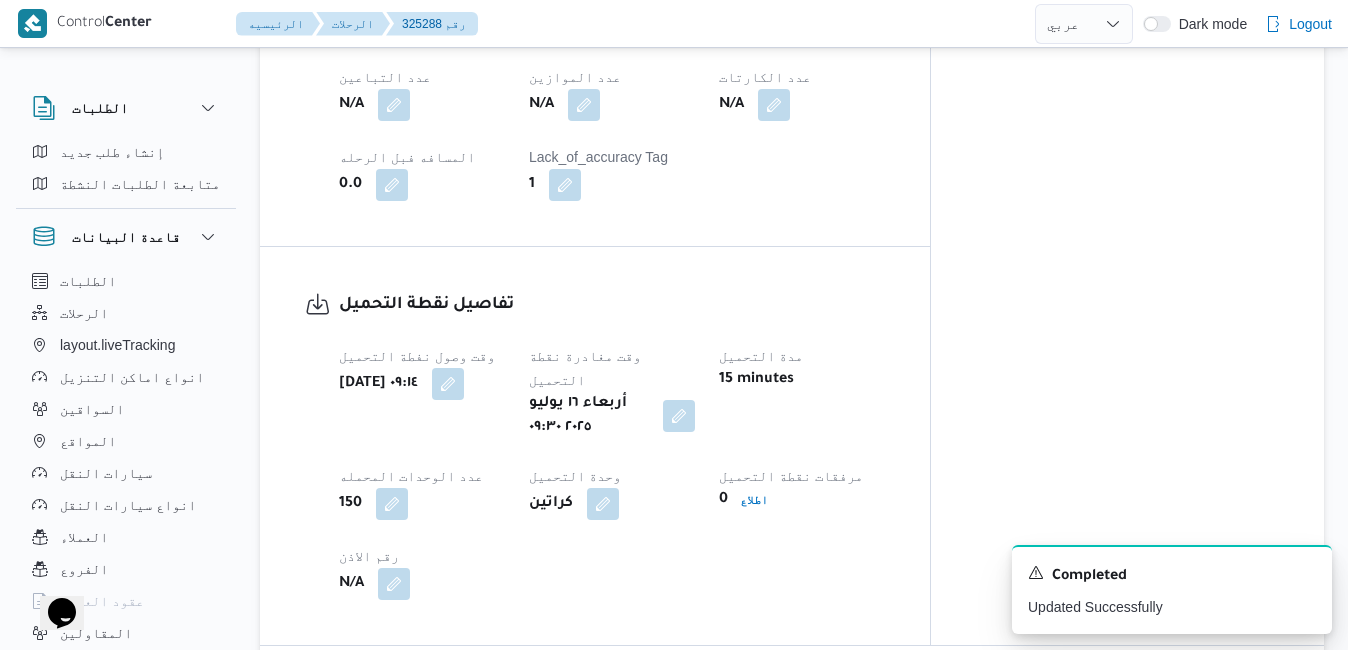 scroll, scrollTop: 1200, scrollLeft: 0, axis: vertical 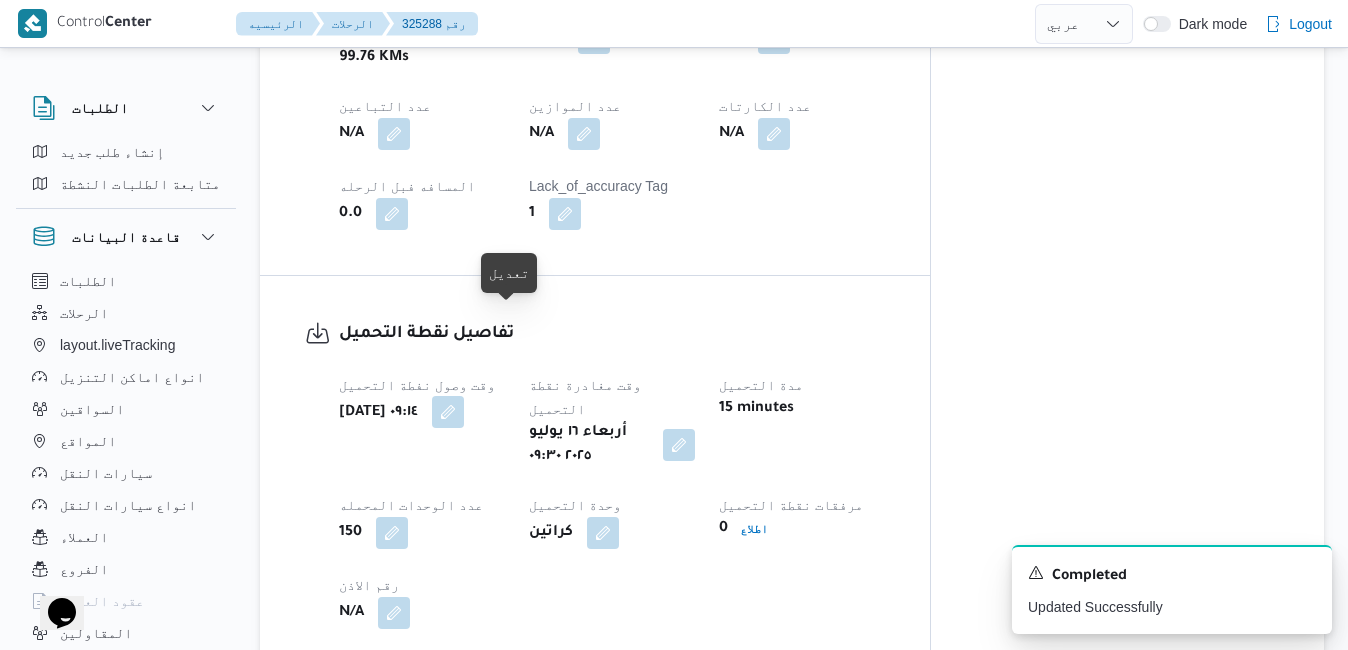 click at bounding box center (448, 412) 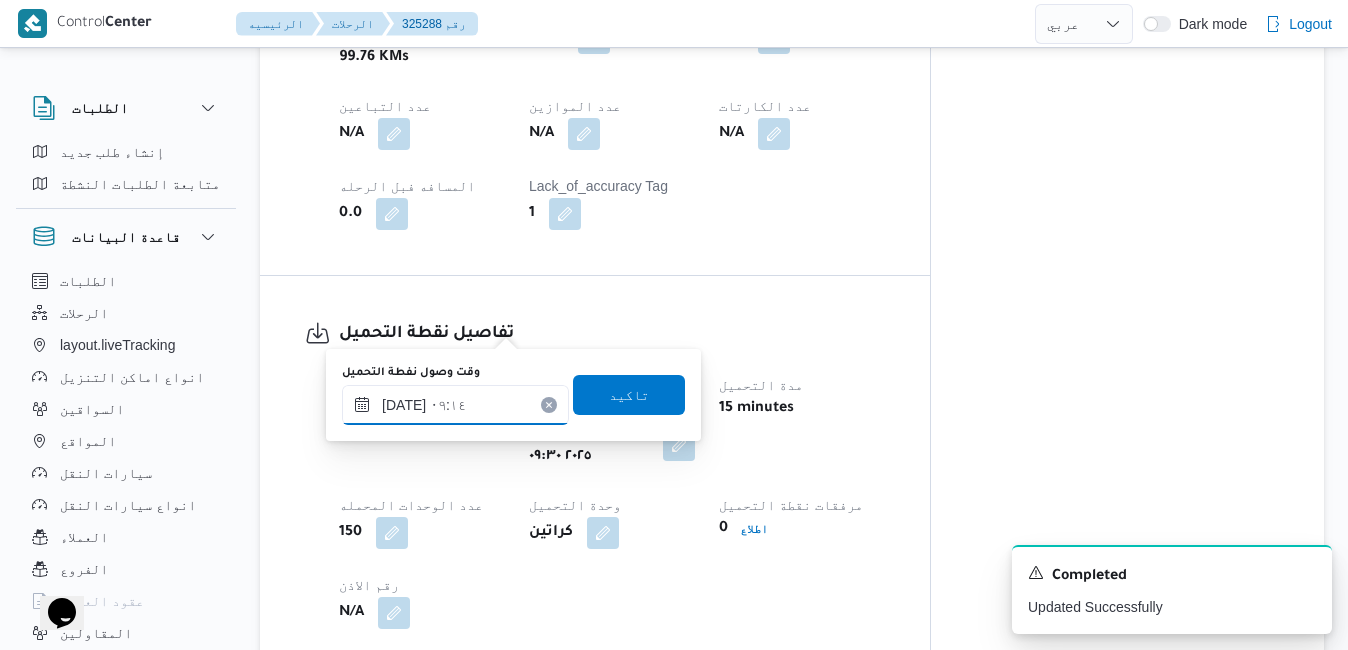 click on "١٦/٠٧/٢٠٢٥ ٠٩:١٤" at bounding box center (455, 405) 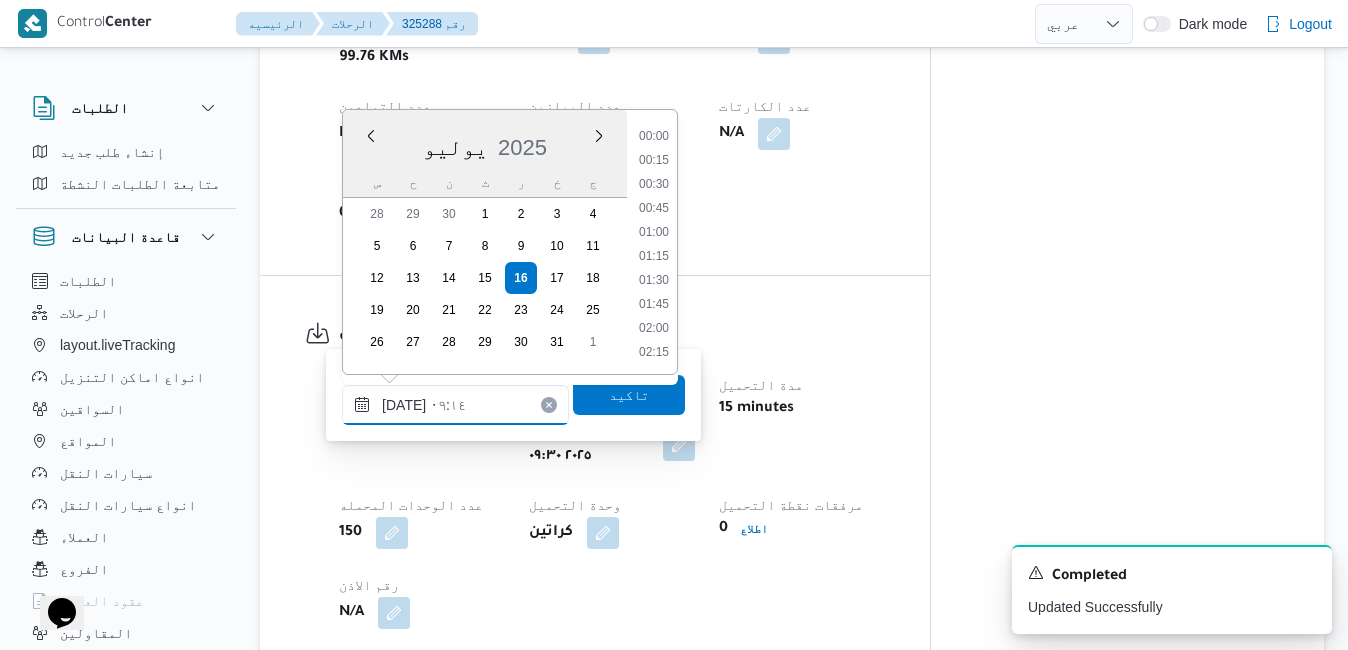 scroll, scrollTop: 742, scrollLeft: 0, axis: vertical 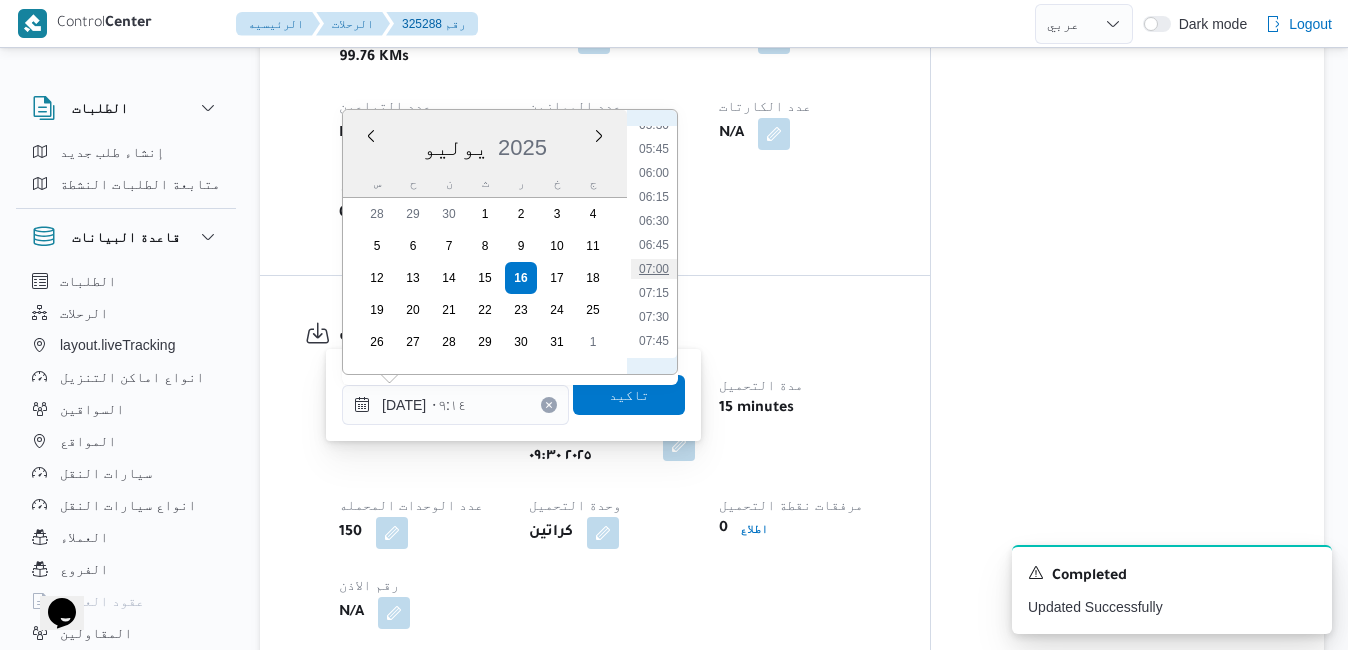 click on "07:00" at bounding box center [654, 269] 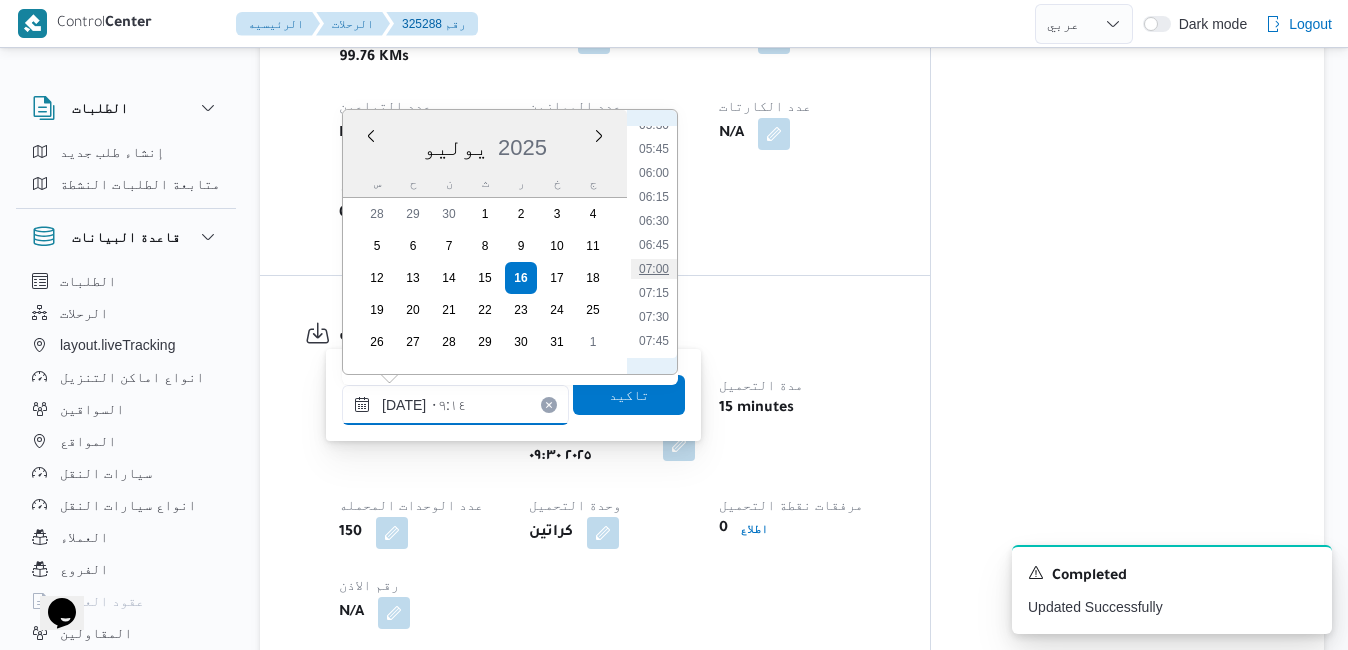 type on "١٦/٠٧/٢٠٢٥ ٠٧:٠٠" 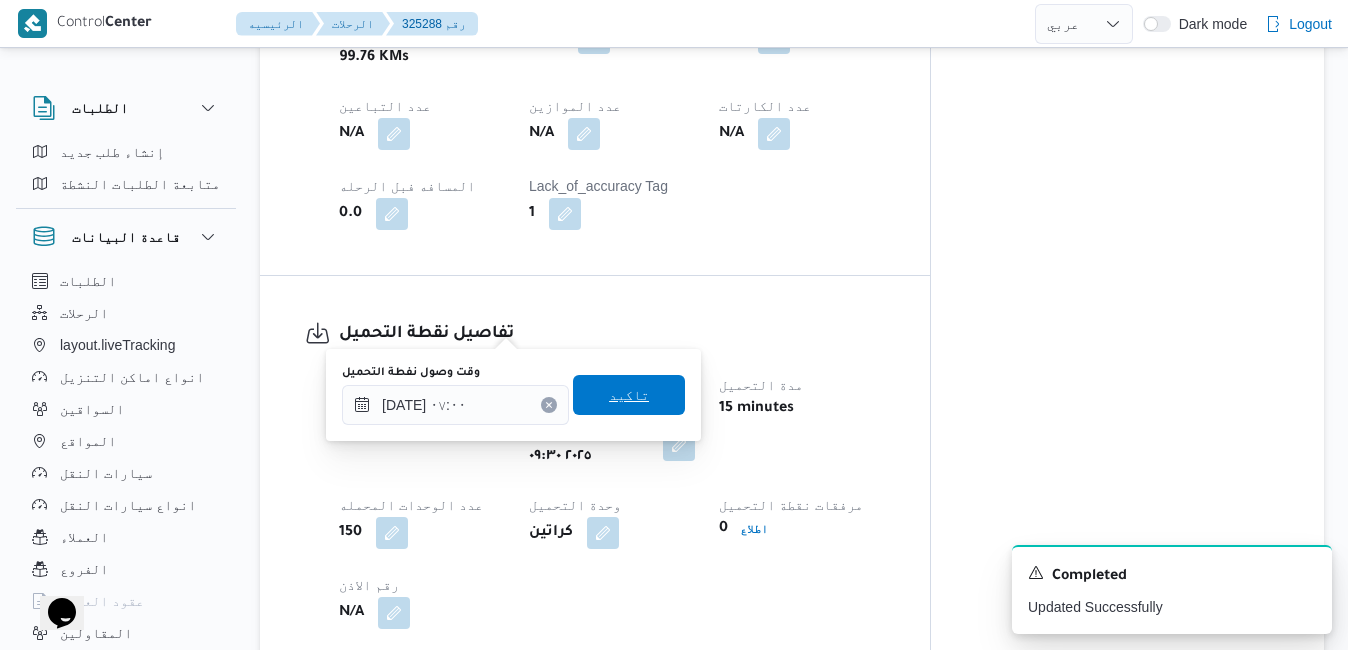 click on "تاكيد" at bounding box center [629, 395] 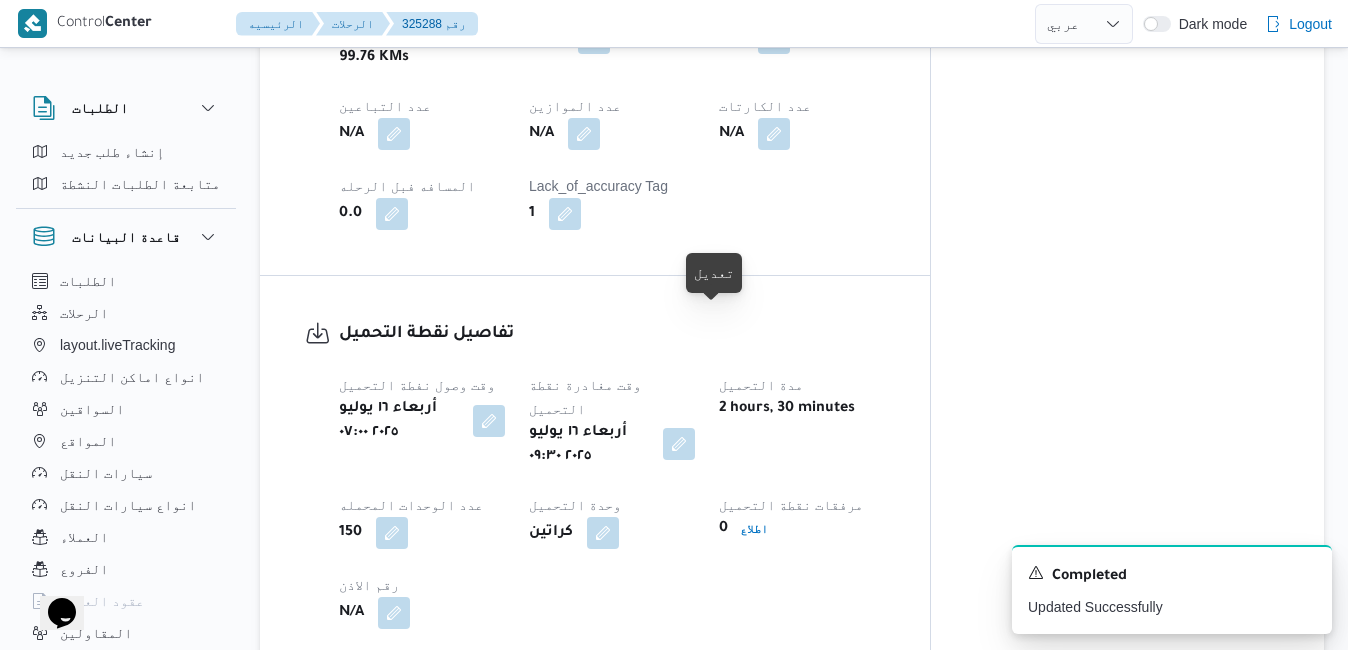 click at bounding box center (679, 444) 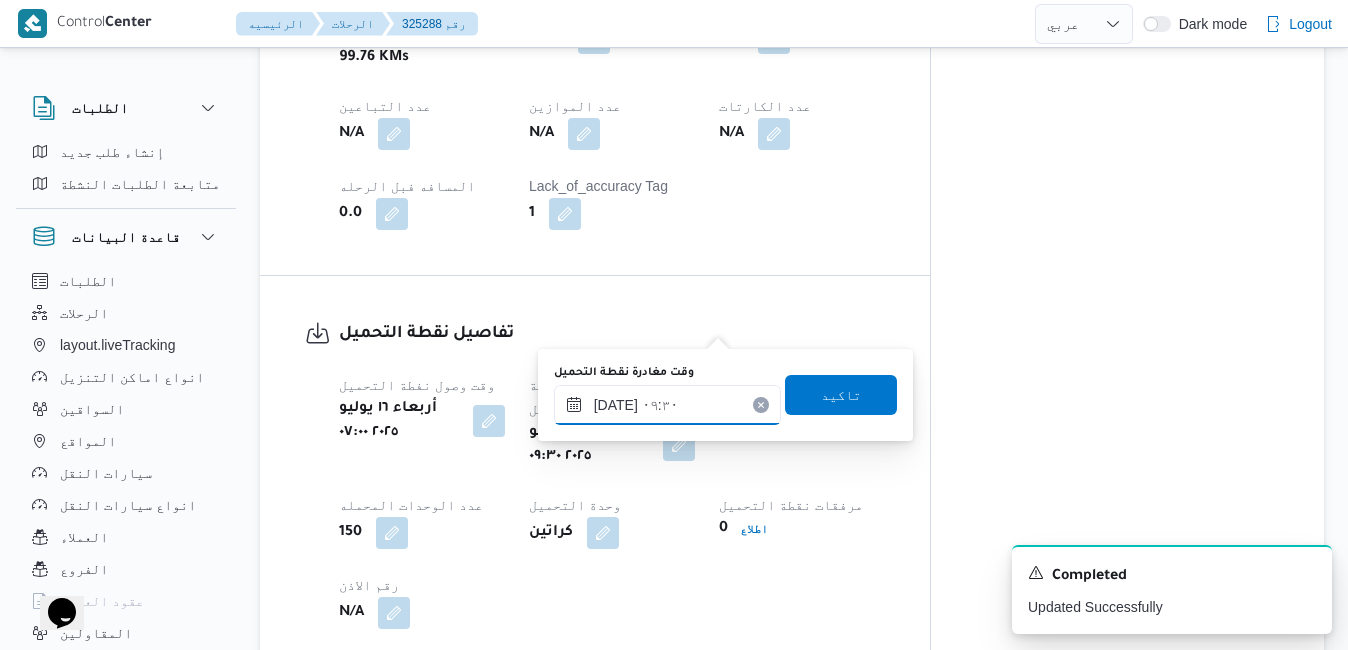 click on "١٦/٠٧/٢٠٢٥ ٠٩:٣٠" at bounding box center [667, 405] 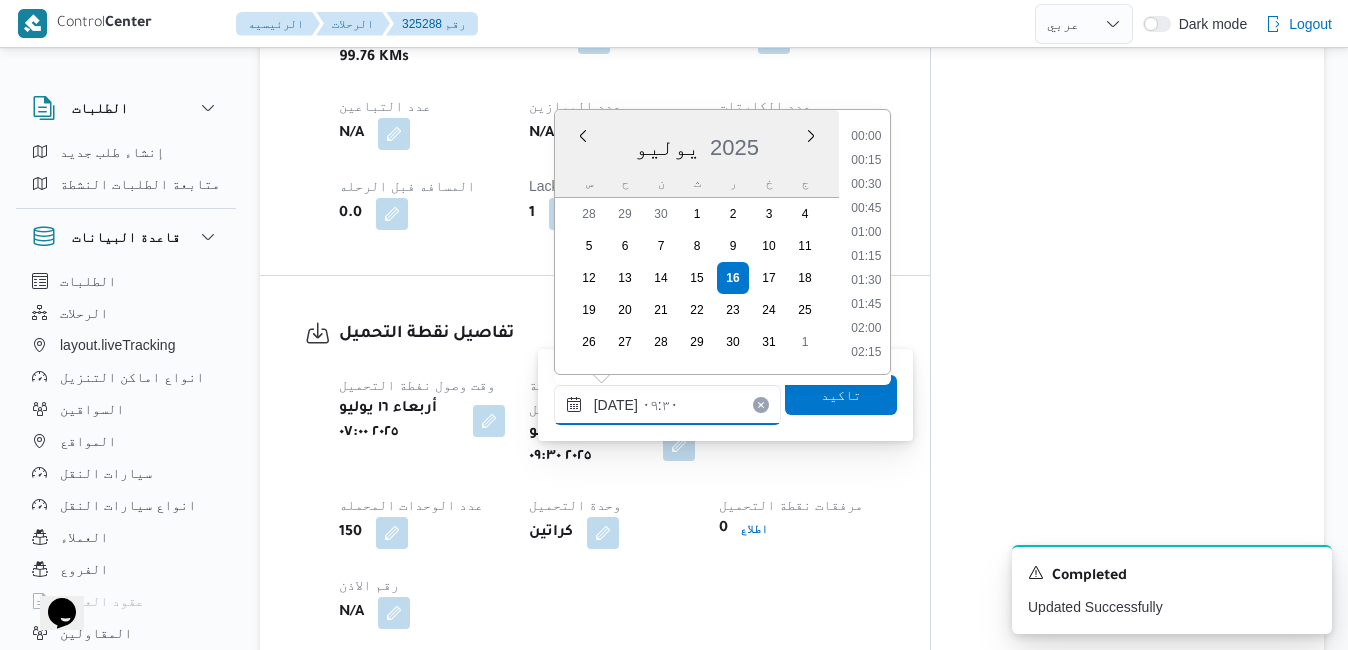 scroll, scrollTop: 790, scrollLeft: 0, axis: vertical 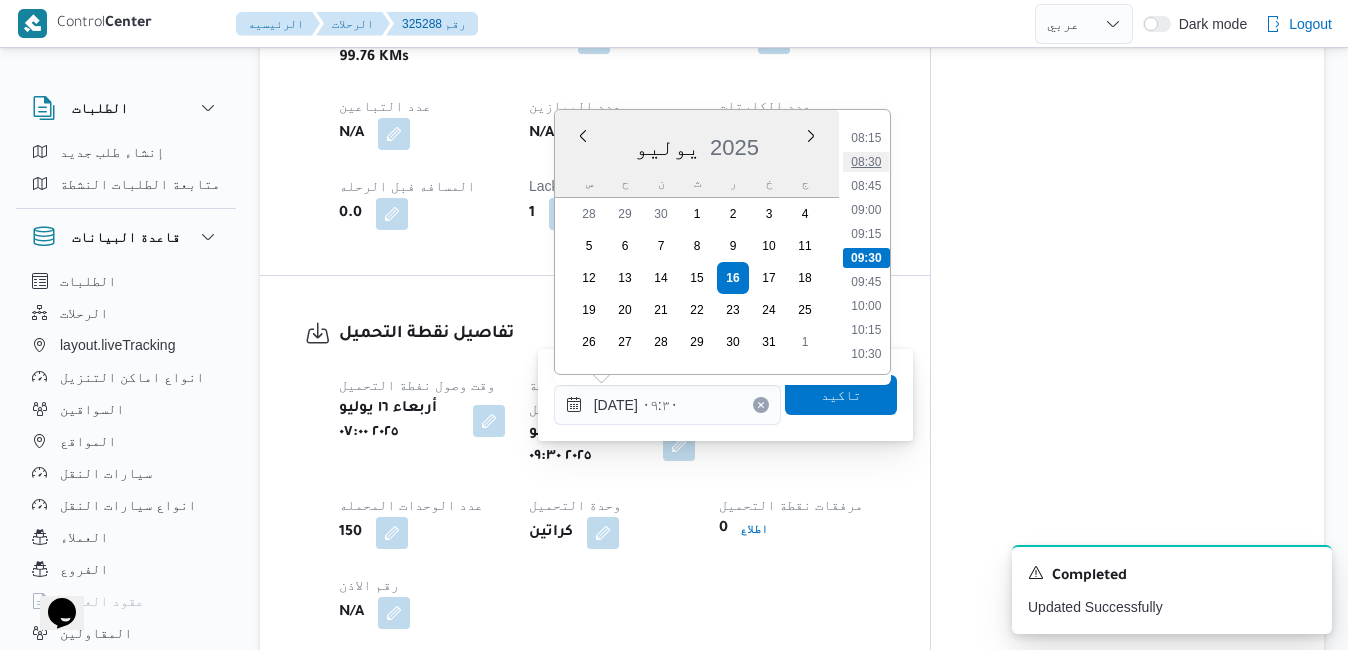 click on "08:30" at bounding box center [866, 162] 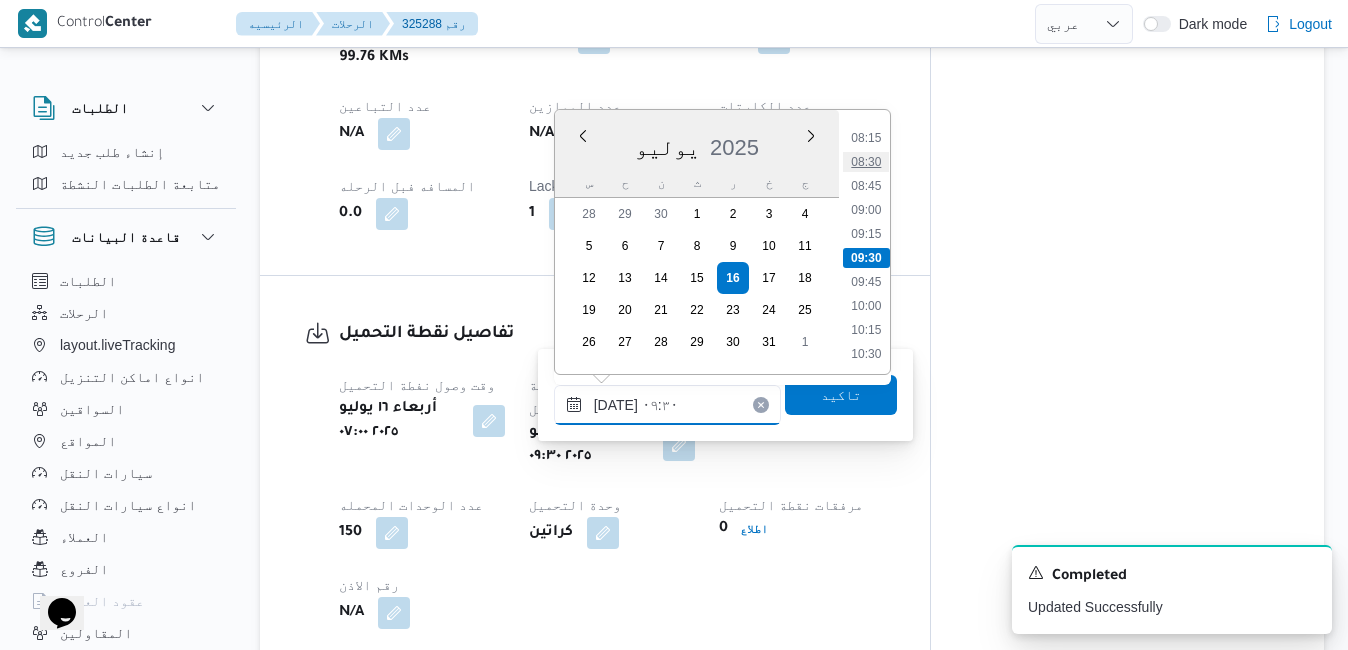 type on "١٦/٠٧/٢٠٢٥ ٠٩:٣٠" 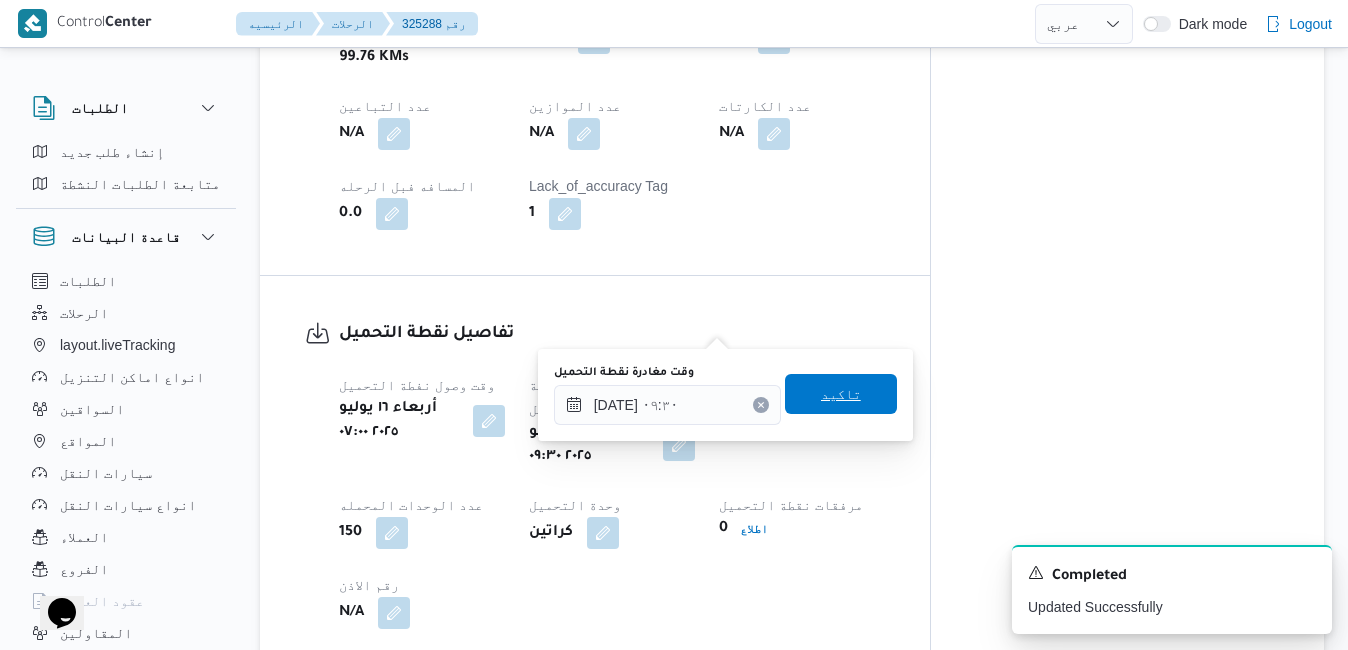 click on "تاكيد" at bounding box center (841, 394) 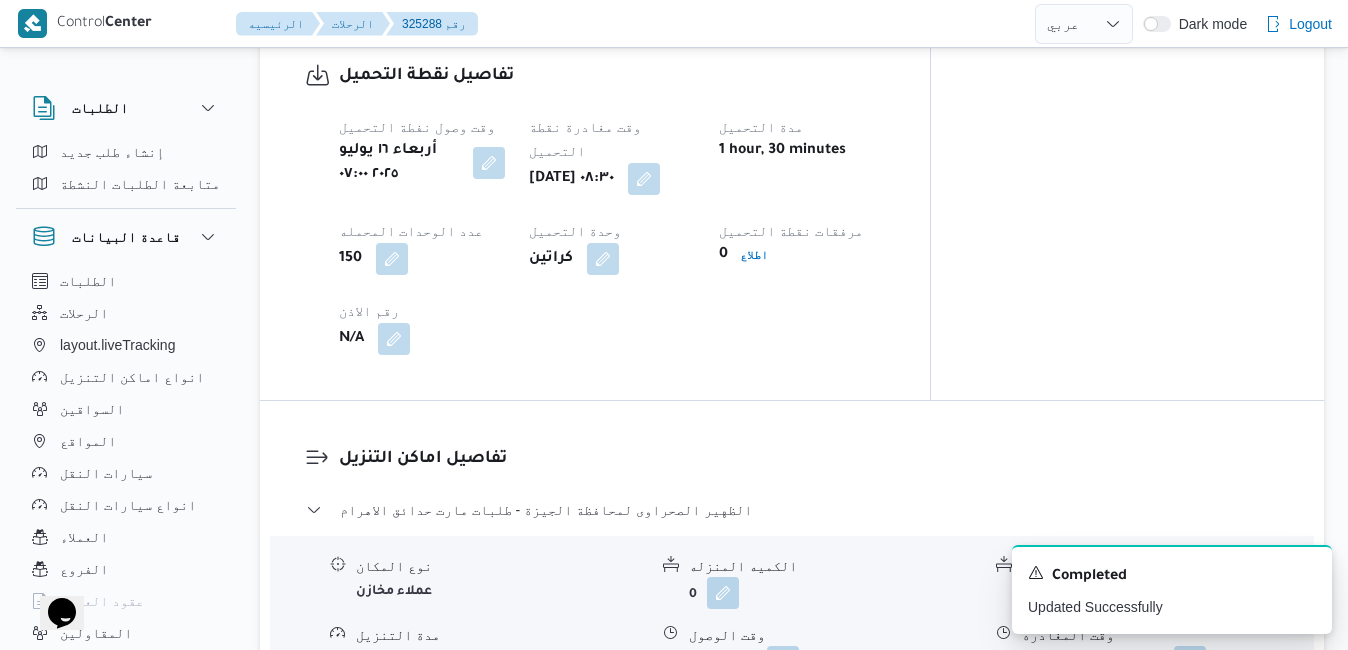 scroll, scrollTop: 1600, scrollLeft: 0, axis: vertical 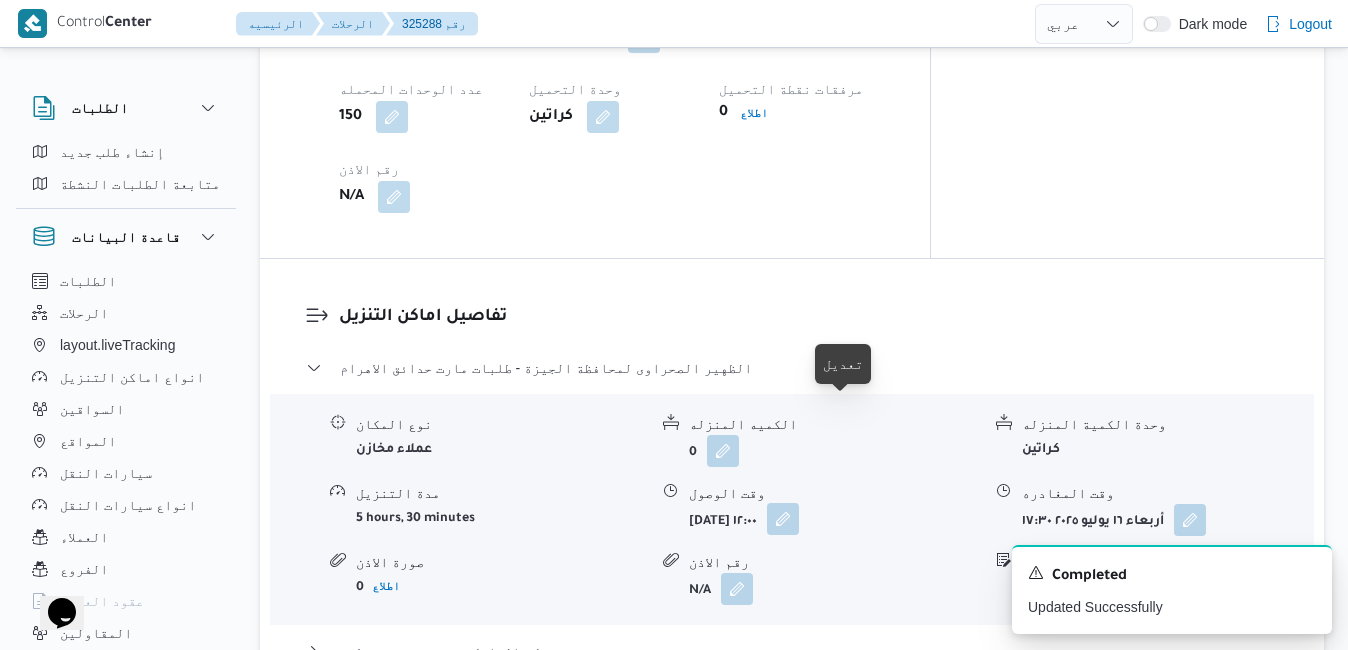 click at bounding box center [783, 519] 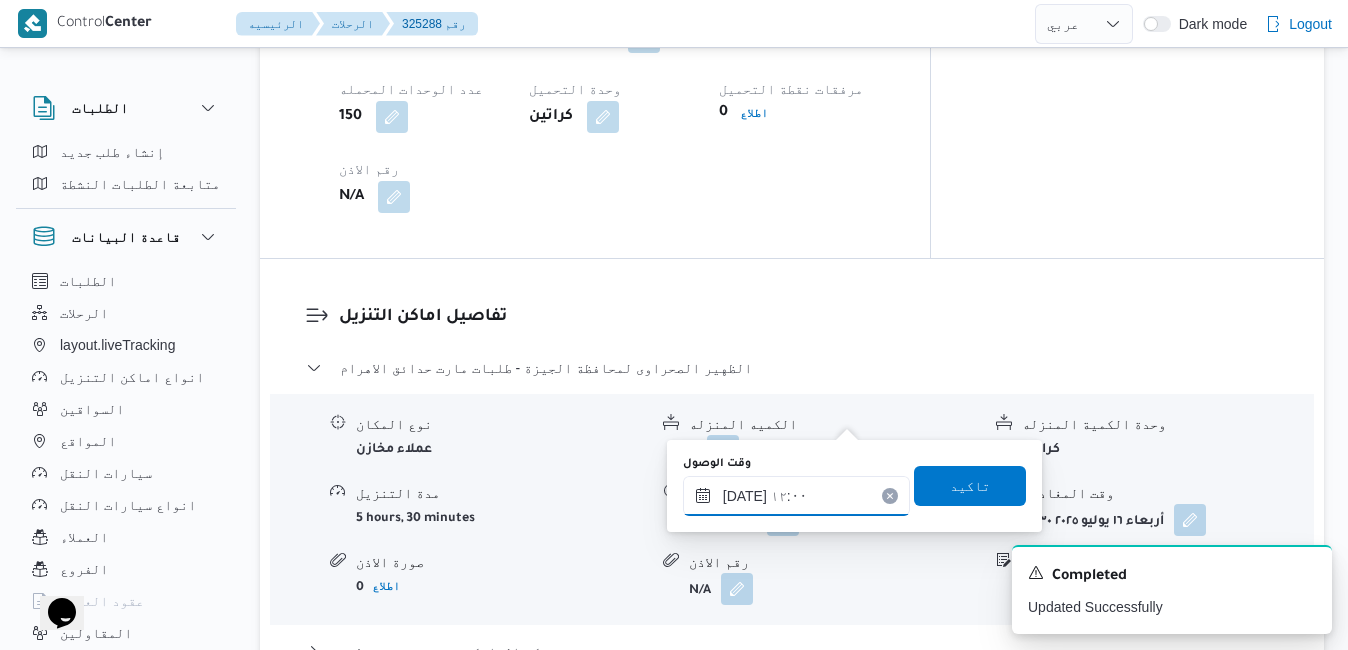 click on "١٦/٠٧/٢٠٢٥ ١٢:٠٠" at bounding box center (796, 496) 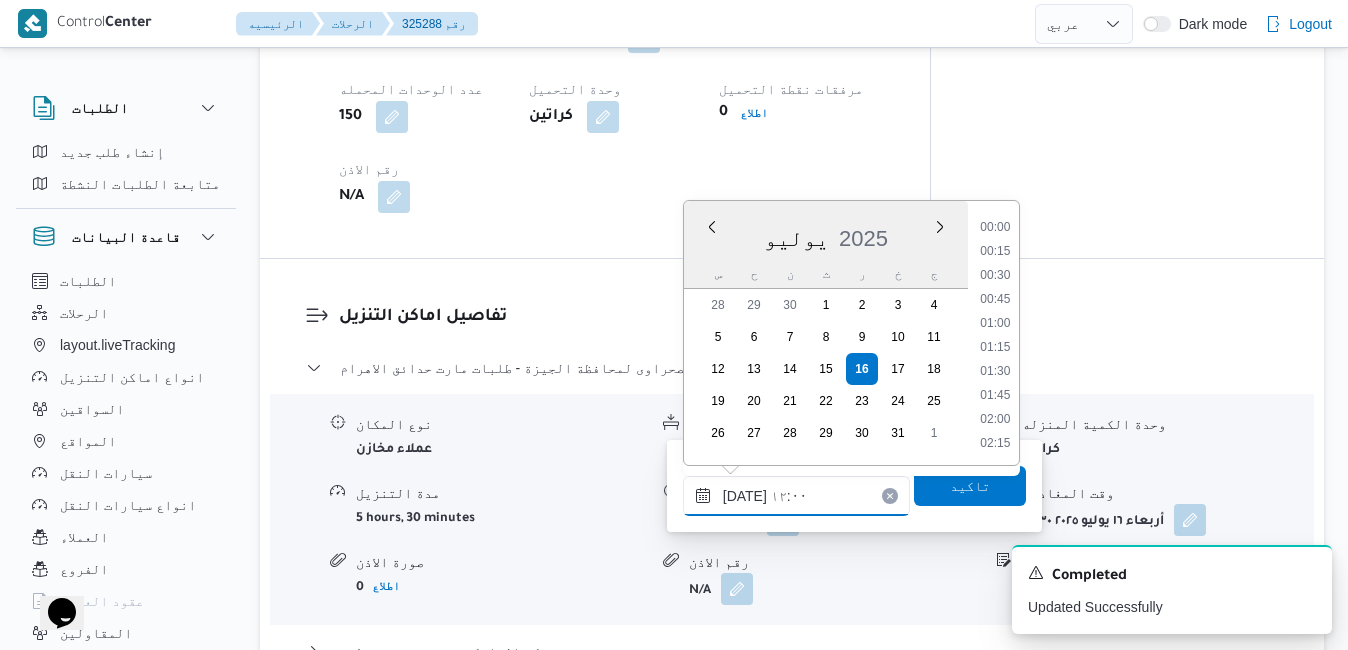 scroll, scrollTop: 1030, scrollLeft: 0, axis: vertical 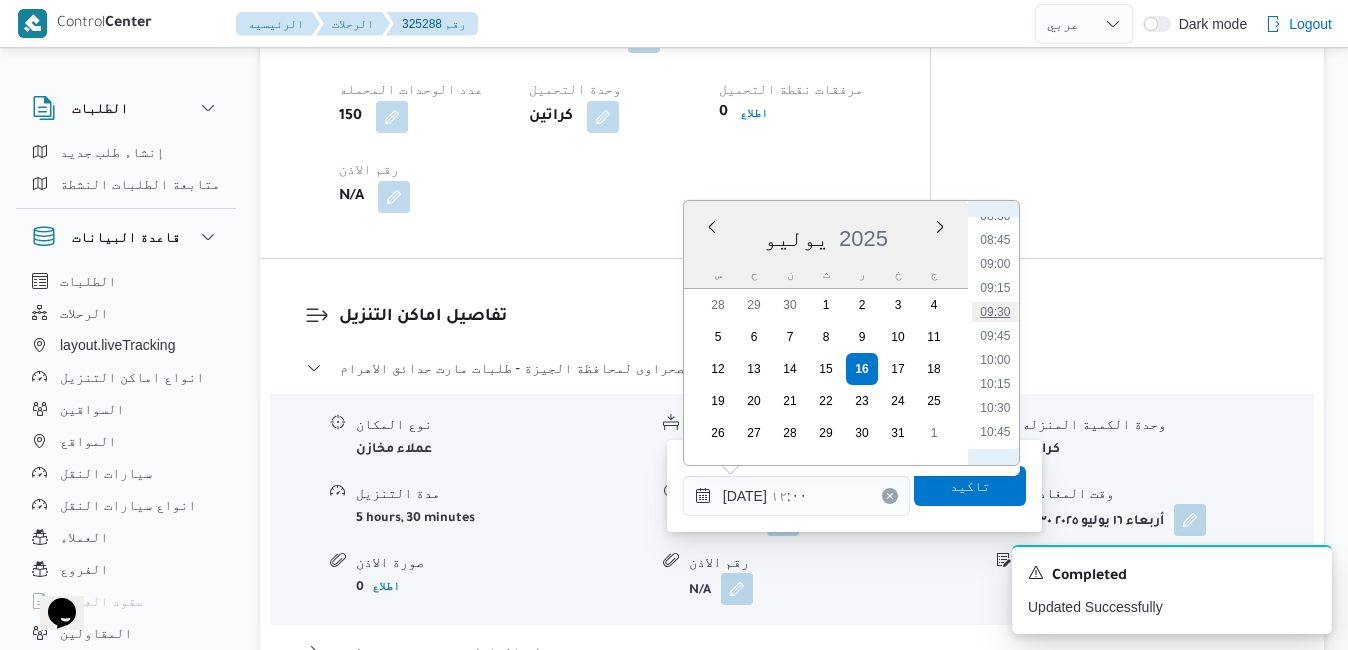 click on "09:30" at bounding box center [995, 312] 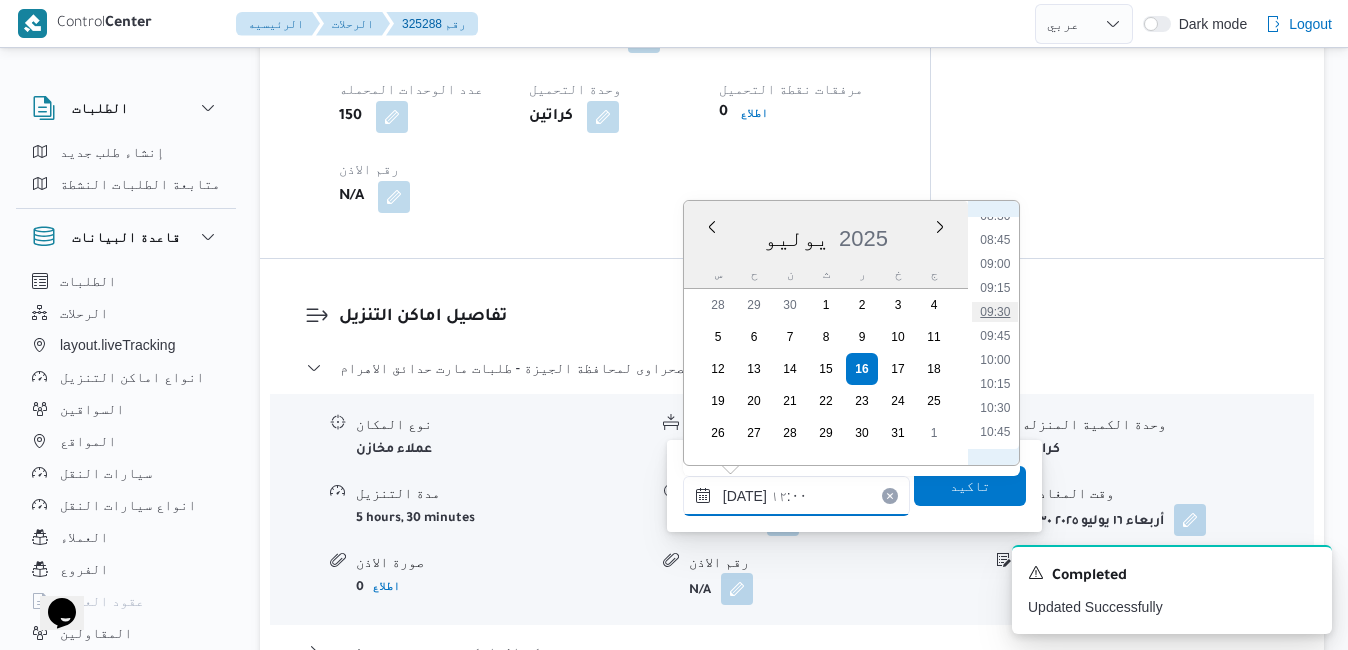 type on "١٦/٠٧/٢٠٢٥ ٠٩:٣٠" 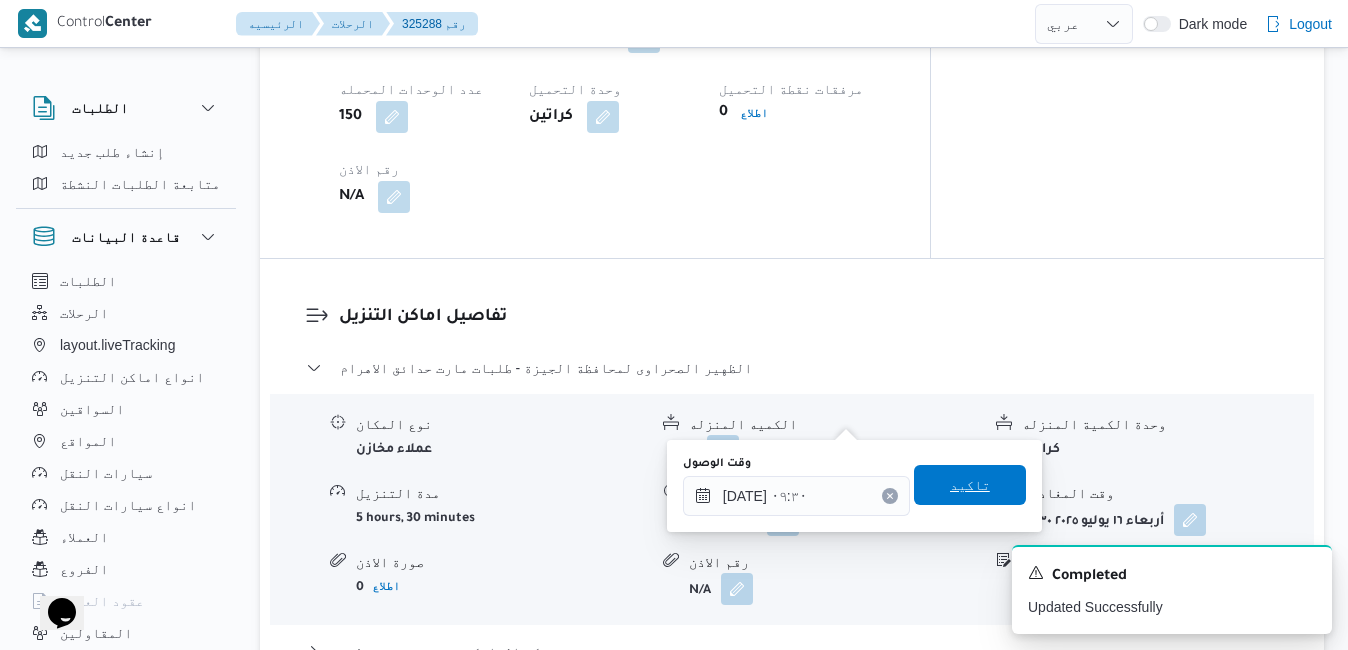 click on "تاكيد" at bounding box center (970, 485) 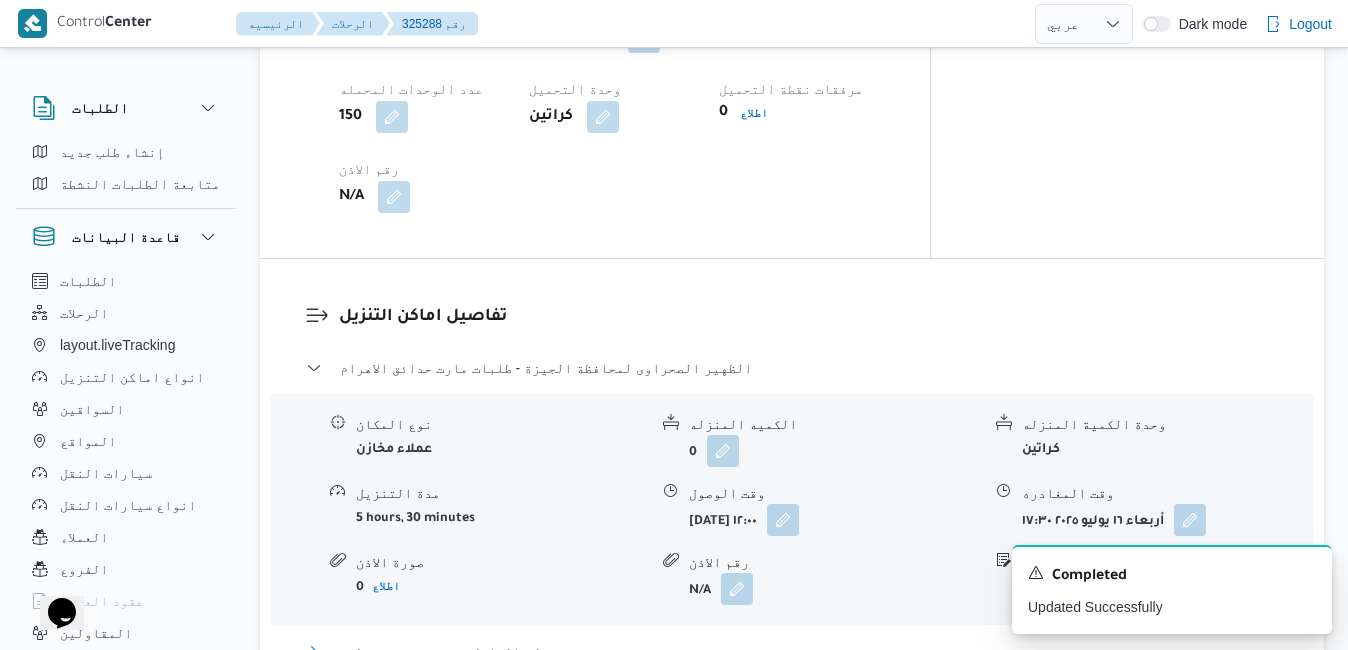 click on "مركز الخانكة -
فرونت دور مسطرد" at bounding box center [792, 652] 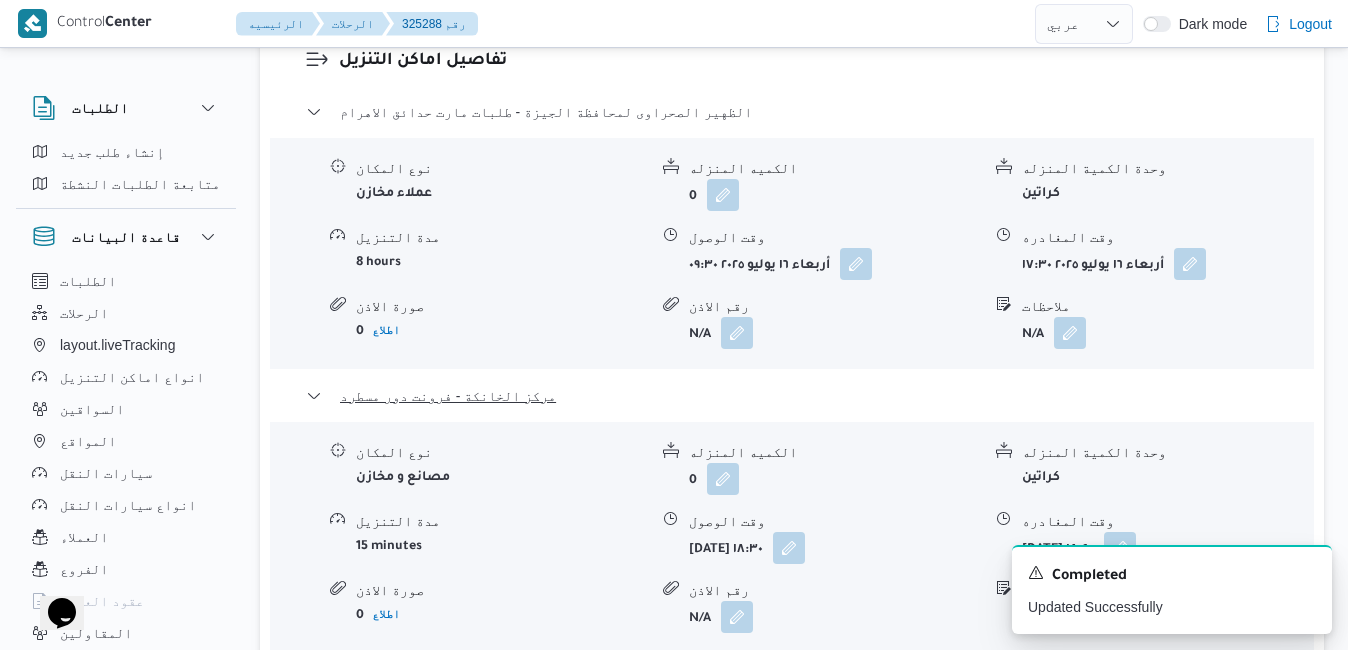 scroll, scrollTop: 1920, scrollLeft: 0, axis: vertical 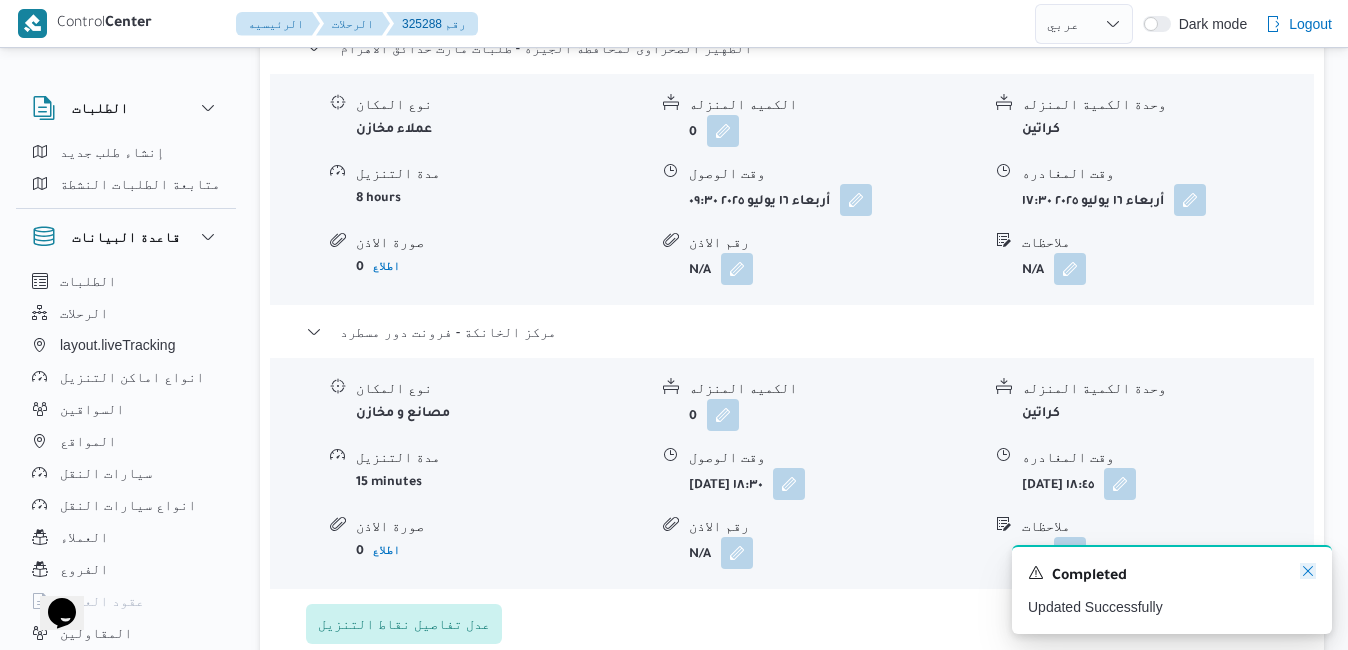 click 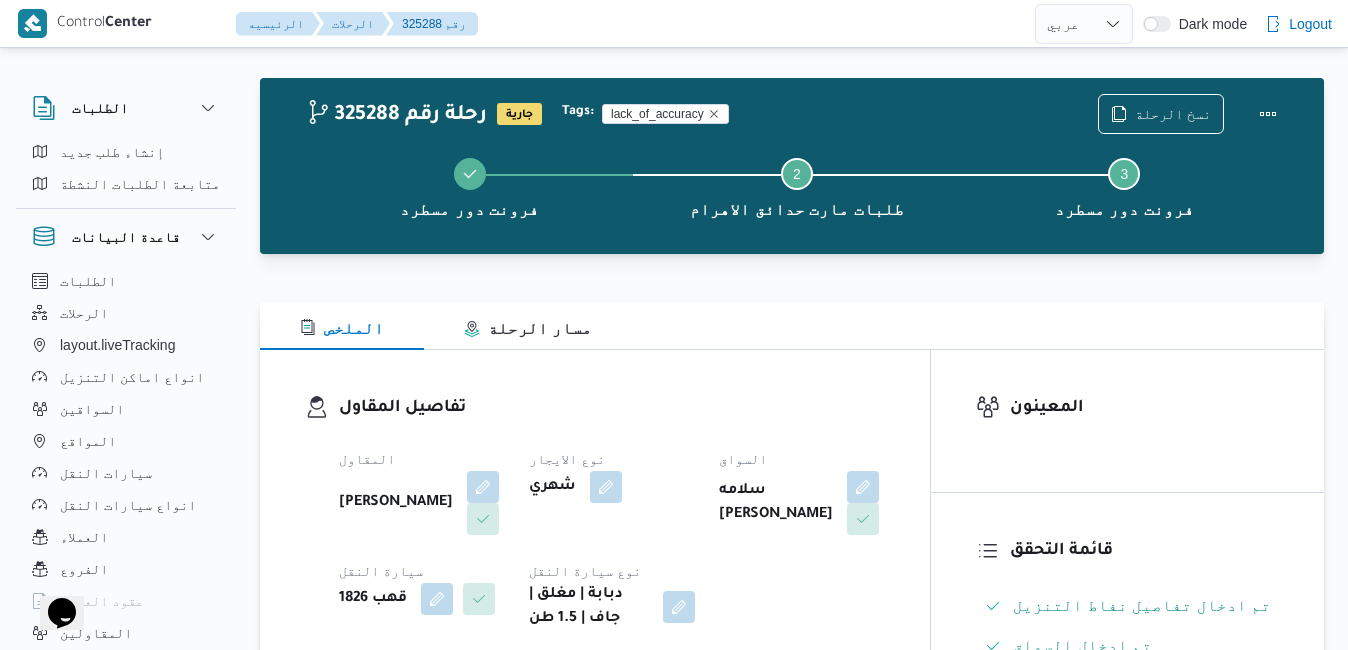 scroll, scrollTop: 0, scrollLeft: 0, axis: both 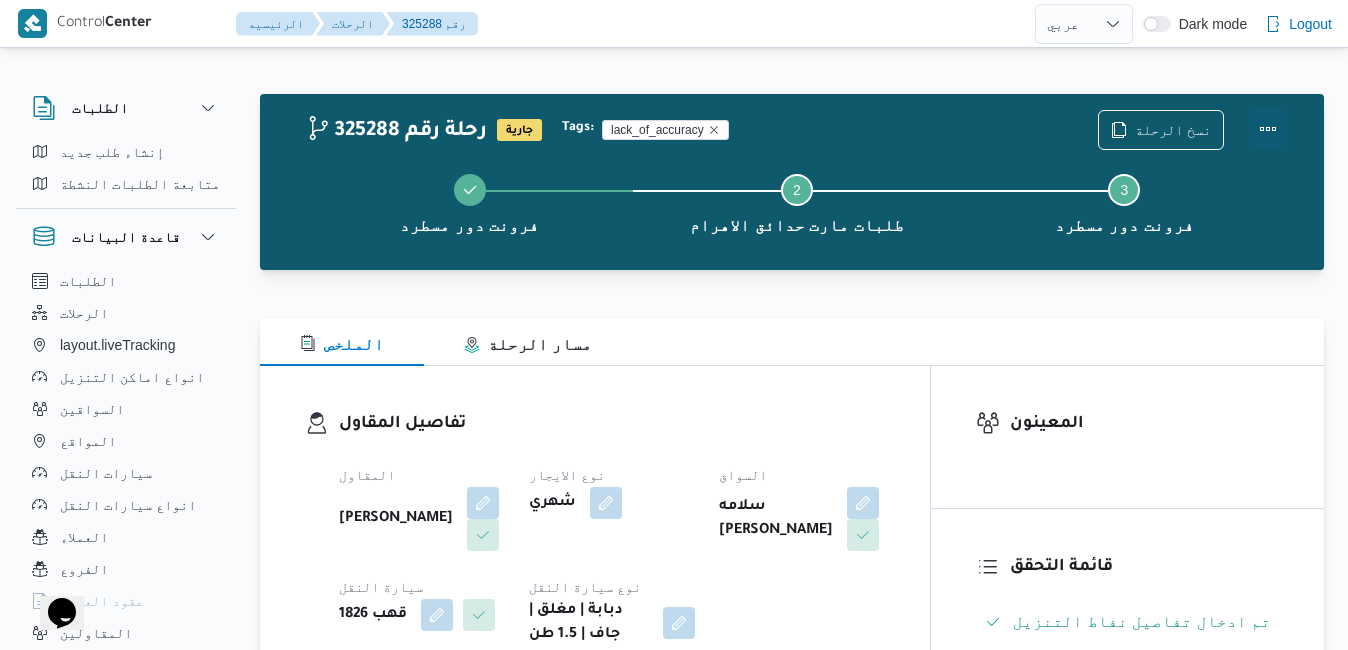 click at bounding box center [1268, 129] 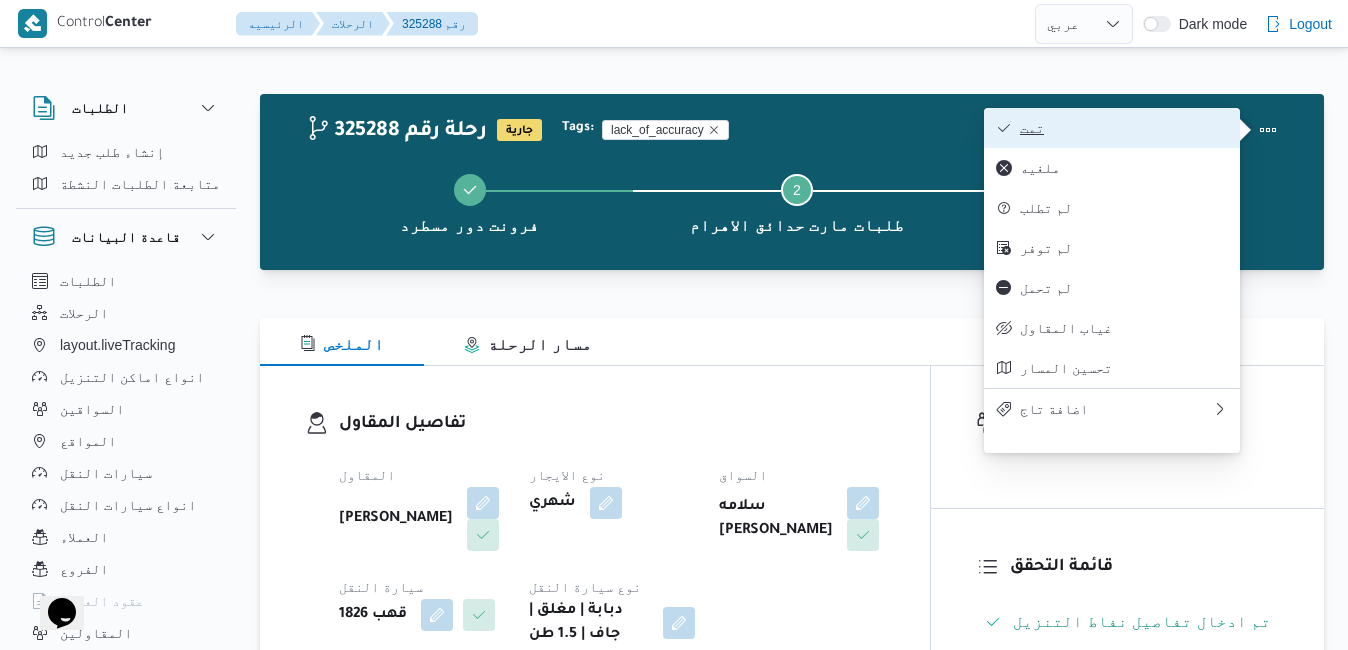 click on "تمت" at bounding box center (1124, 128) 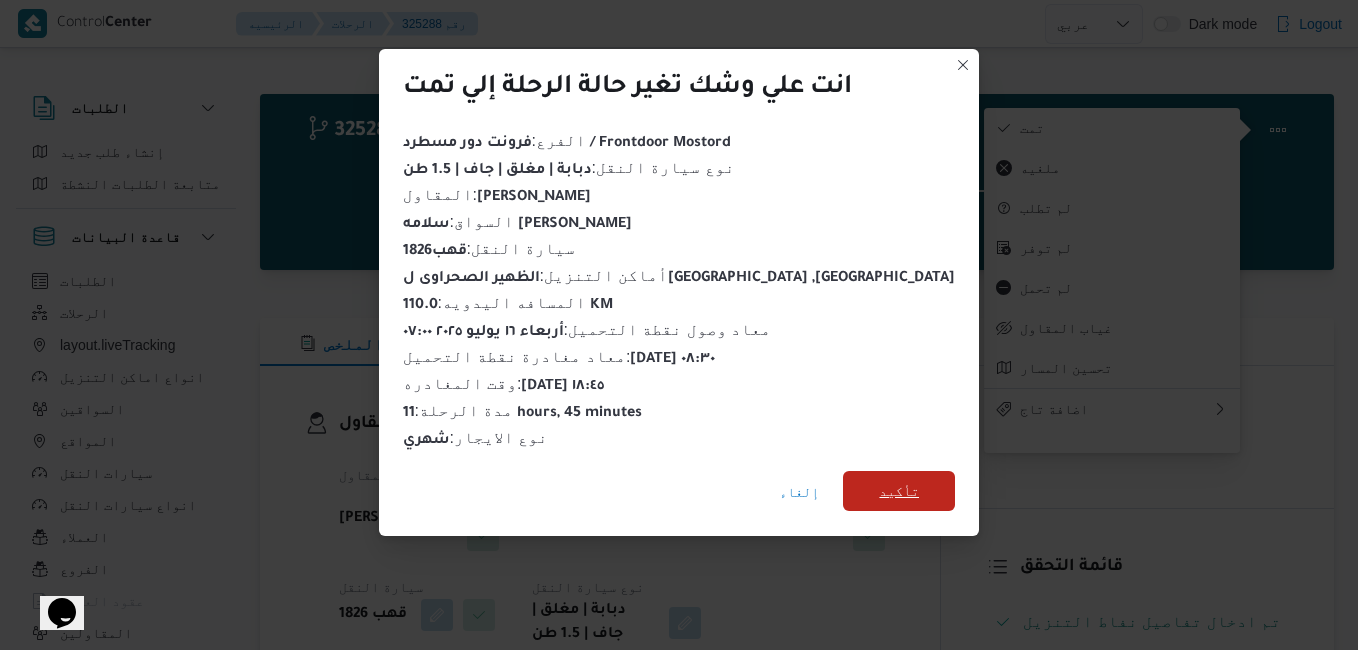 click on "تأكيد" at bounding box center [899, 491] 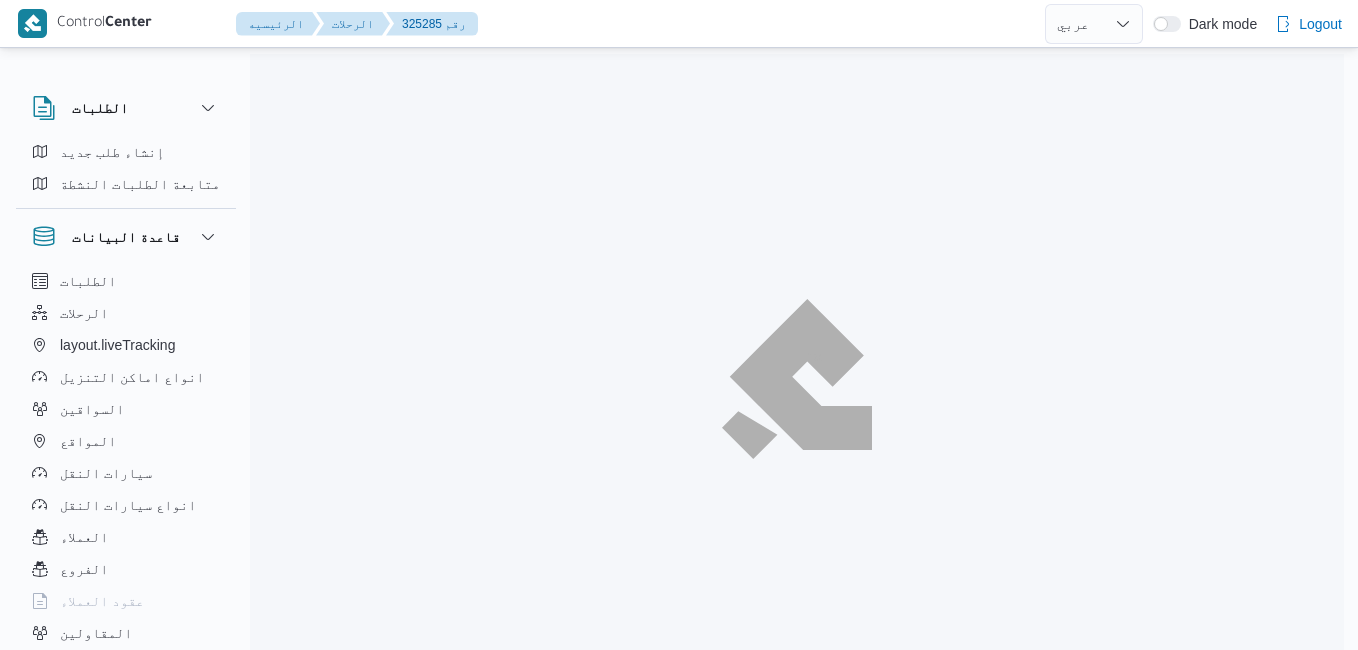 select on "ar" 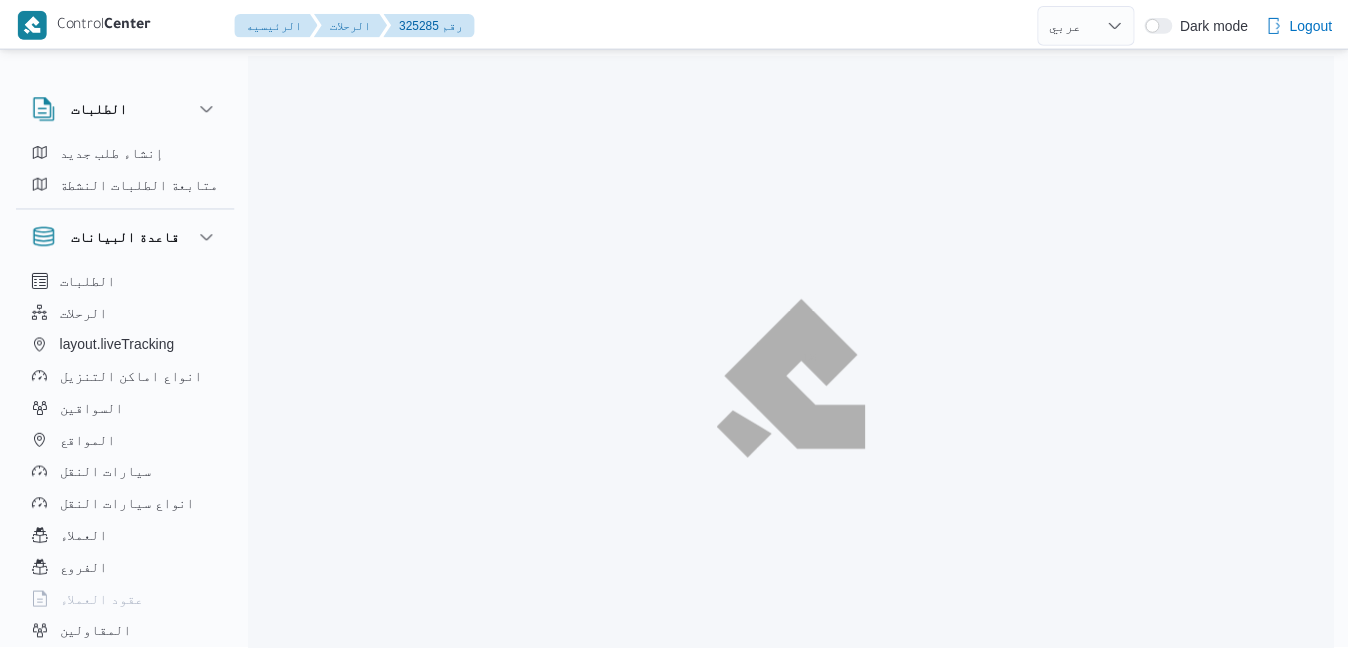 scroll, scrollTop: 0, scrollLeft: 0, axis: both 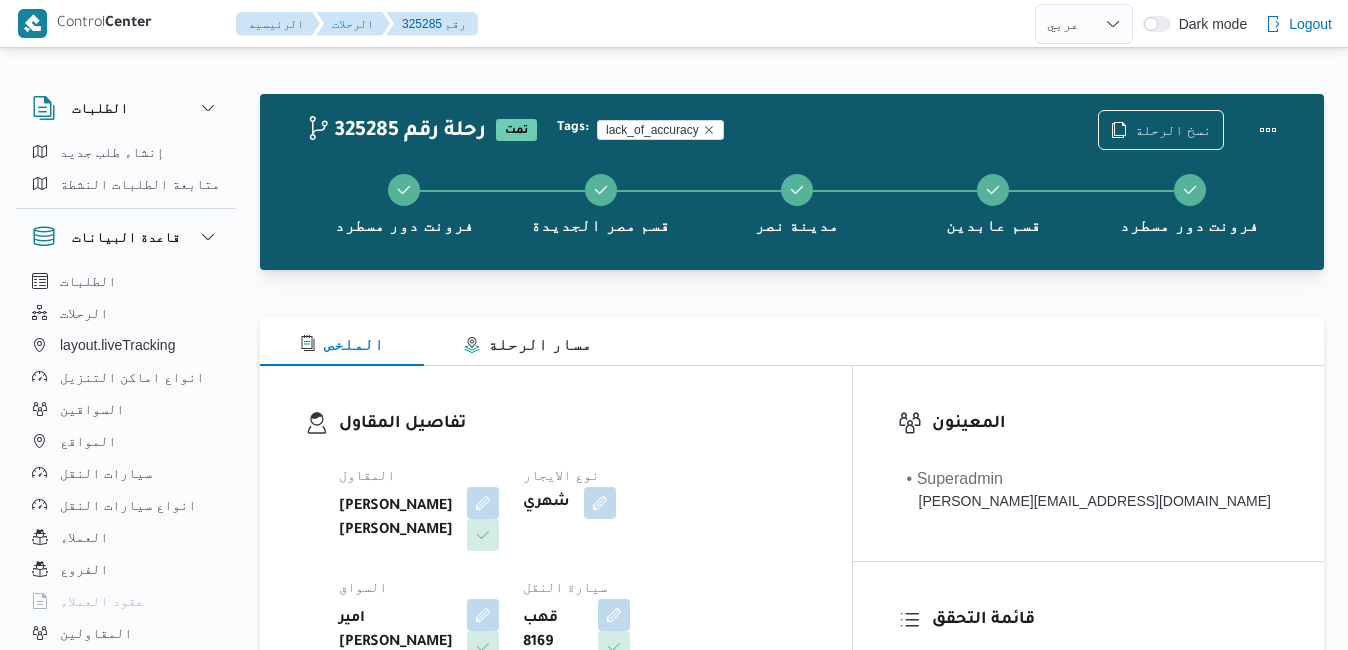 click on "تفاصيل المقاول المقاول [PERSON_NAME] [PERSON_NAME] نوع الايجار شهري السواق امير [PERSON_NAME] سيارة النقل قهب 8169 نوع سيارة النقل دبابة | مغلق | جاف | 1.5 طن" at bounding box center [556, 597] 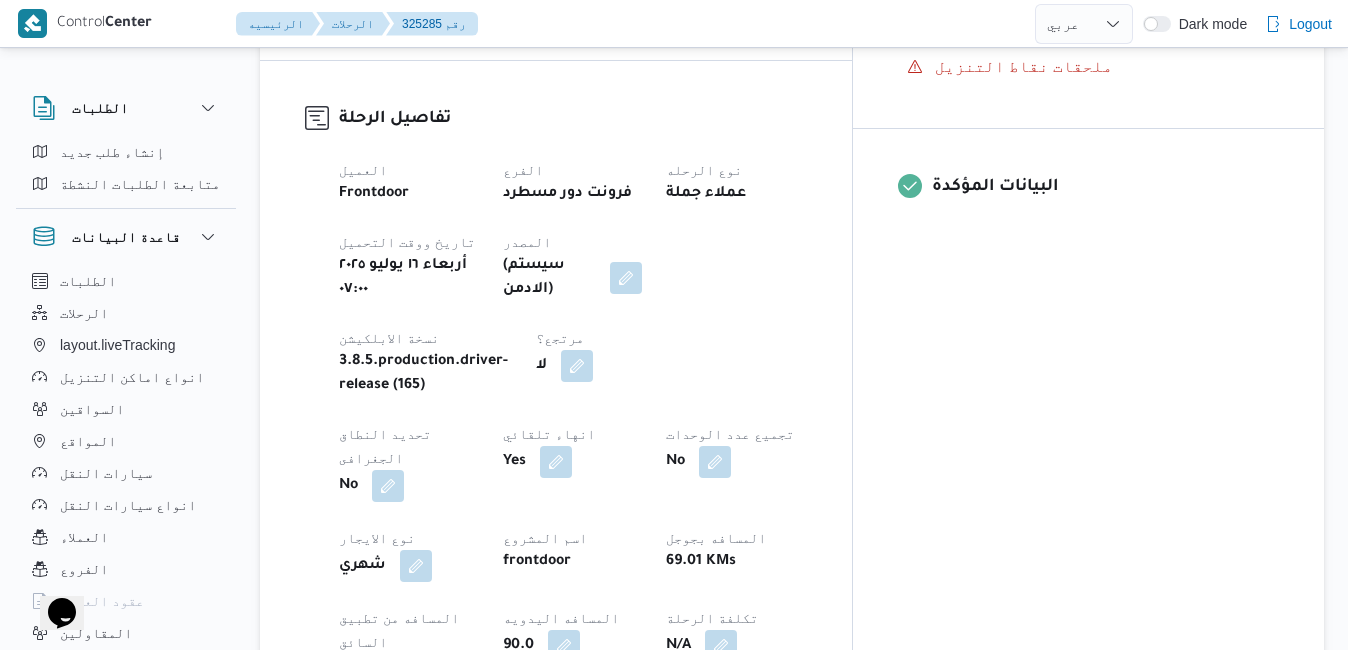 scroll, scrollTop: 0, scrollLeft: 0, axis: both 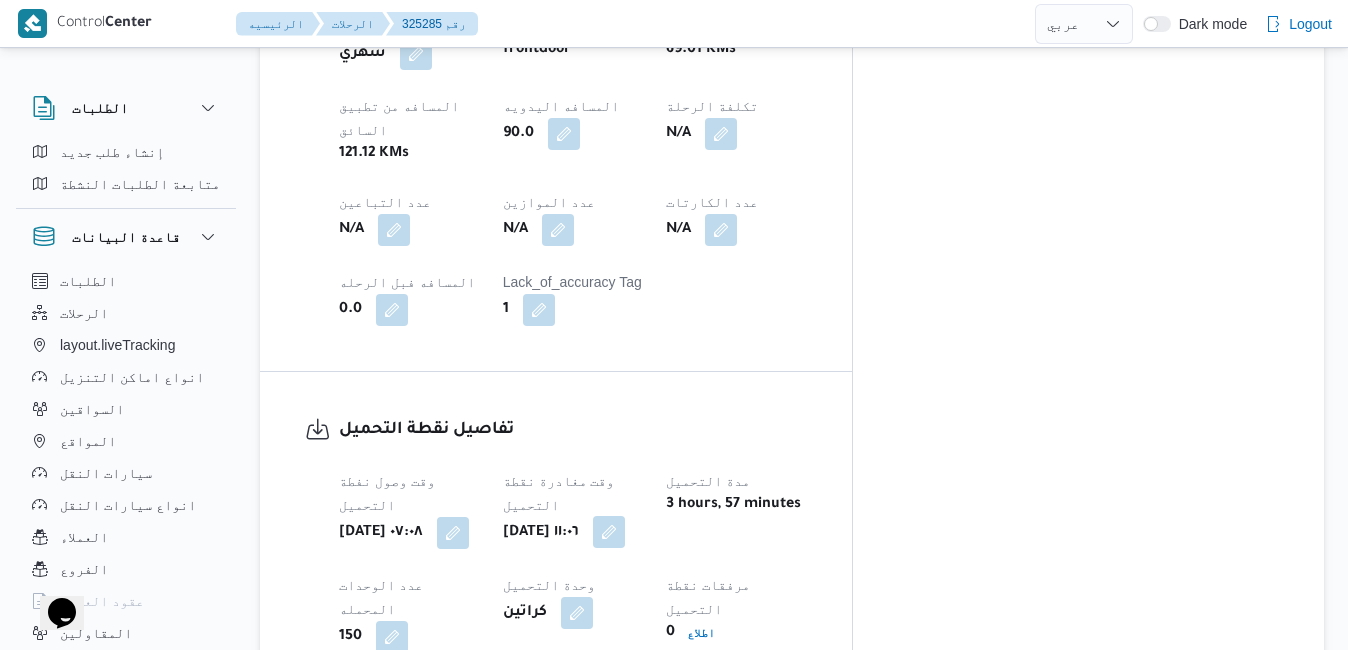 click at bounding box center (609, 532) 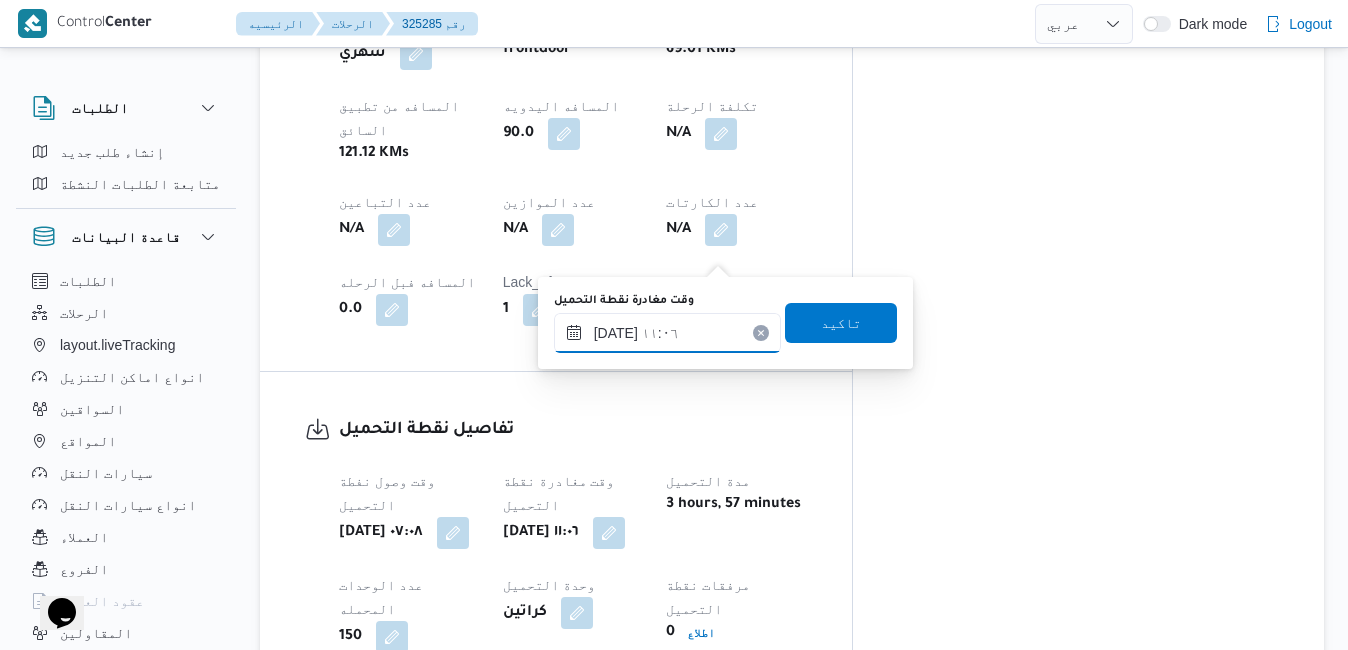 click on "١٦/٠٧/٢٠٢٥ ١١:٠٦" at bounding box center [667, 333] 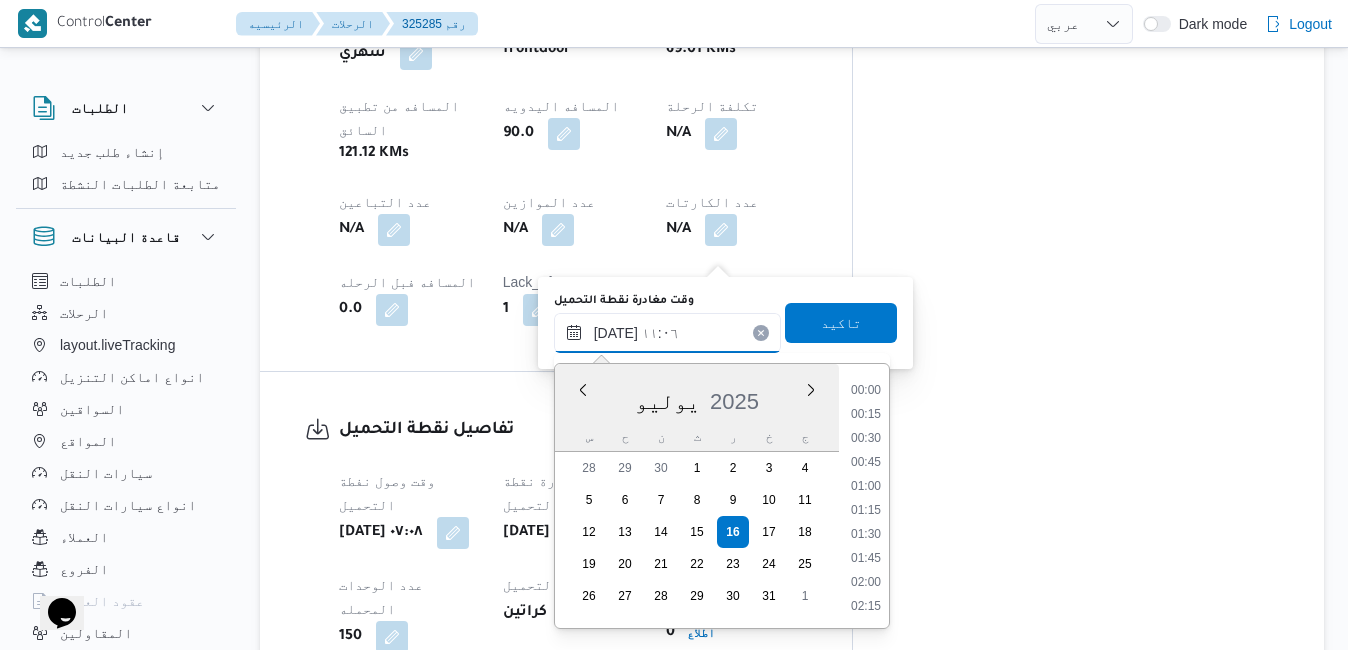 scroll, scrollTop: 934, scrollLeft: 0, axis: vertical 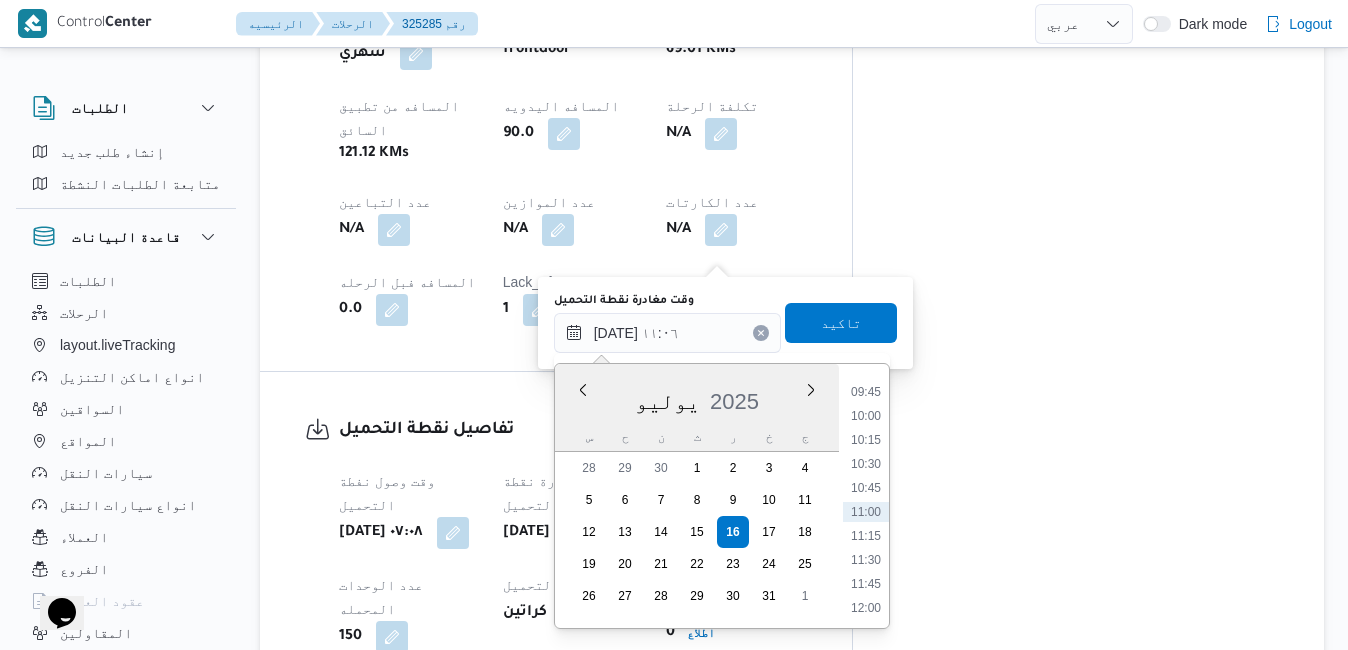 click on "تفاصيل نقطة التحميل وقت وصول نفطة التحميل أربعاء ١٦ يوليو ٢٠٢٥ ٠٧:٠٨ وقت مغادرة نقطة التحميل أربعاء ١٦ يوليو ٢٠٢٥ ١١:٠٦ مدة التحميل 3 hours, 57 minutes عدد الوحدات المحمله 150 وحدة التحميل كراتين مرفقات نقطة التحميل 0 اطلاع رقم الاذن N/A" at bounding box center [556, 575] 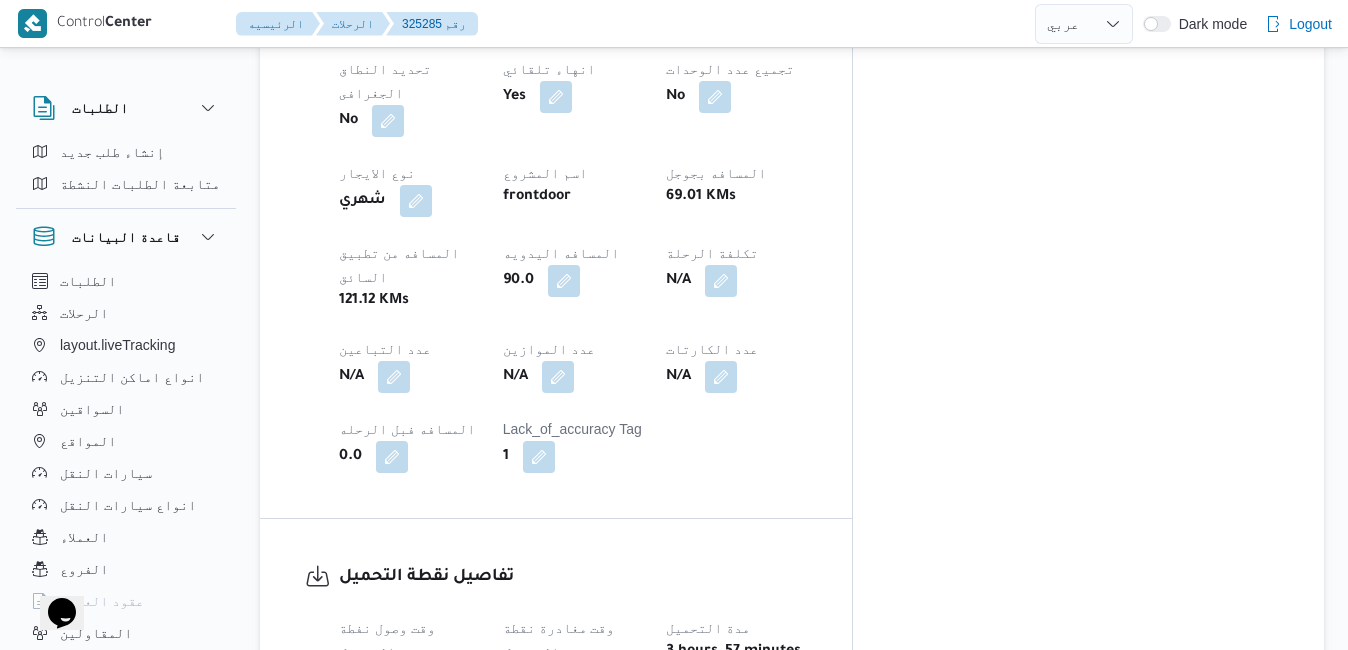 scroll, scrollTop: 1143, scrollLeft: 0, axis: vertical 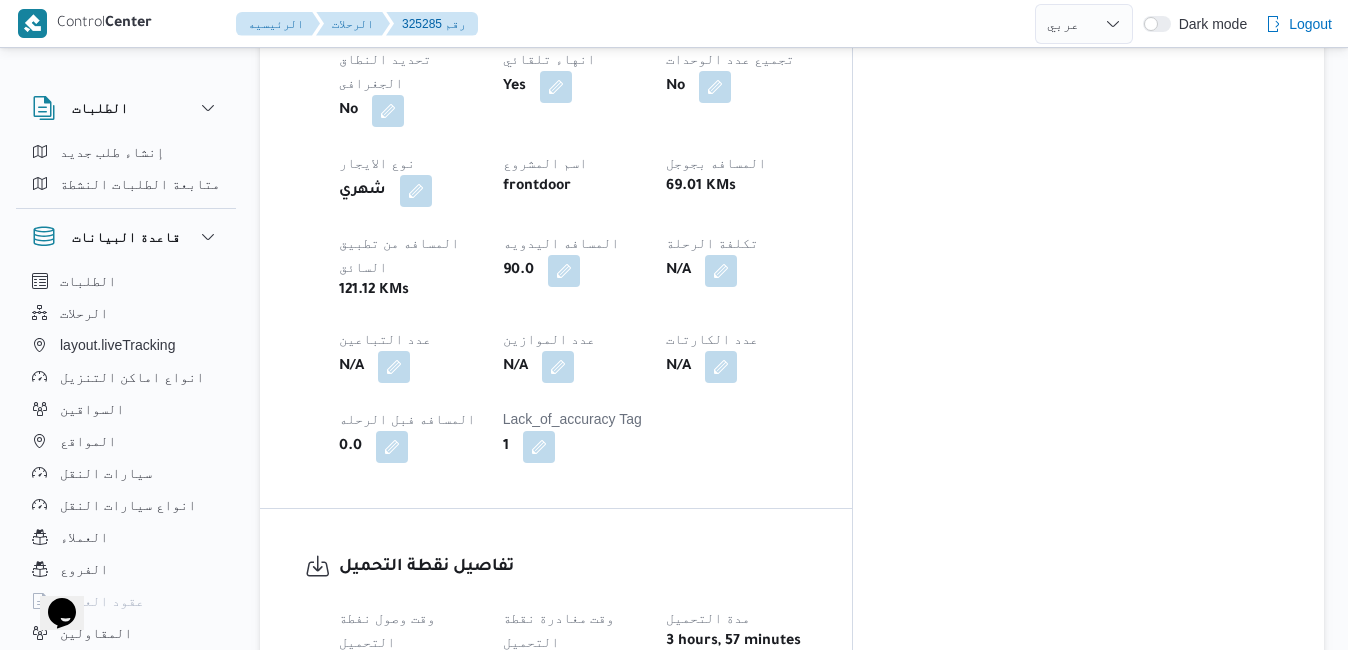 click at bounding box center [609, 669] 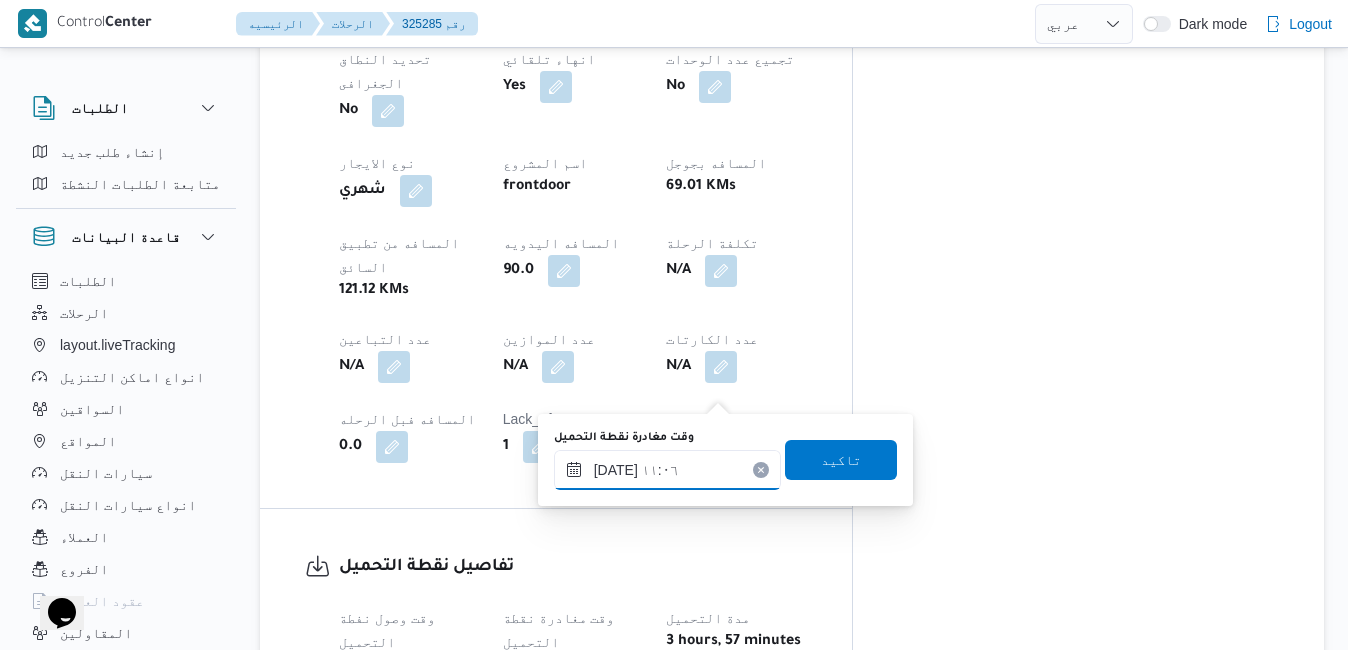 click on "١٦/٠٧/٢٠٢٥ ١١:٠٦" at bounding box center (667, 470) 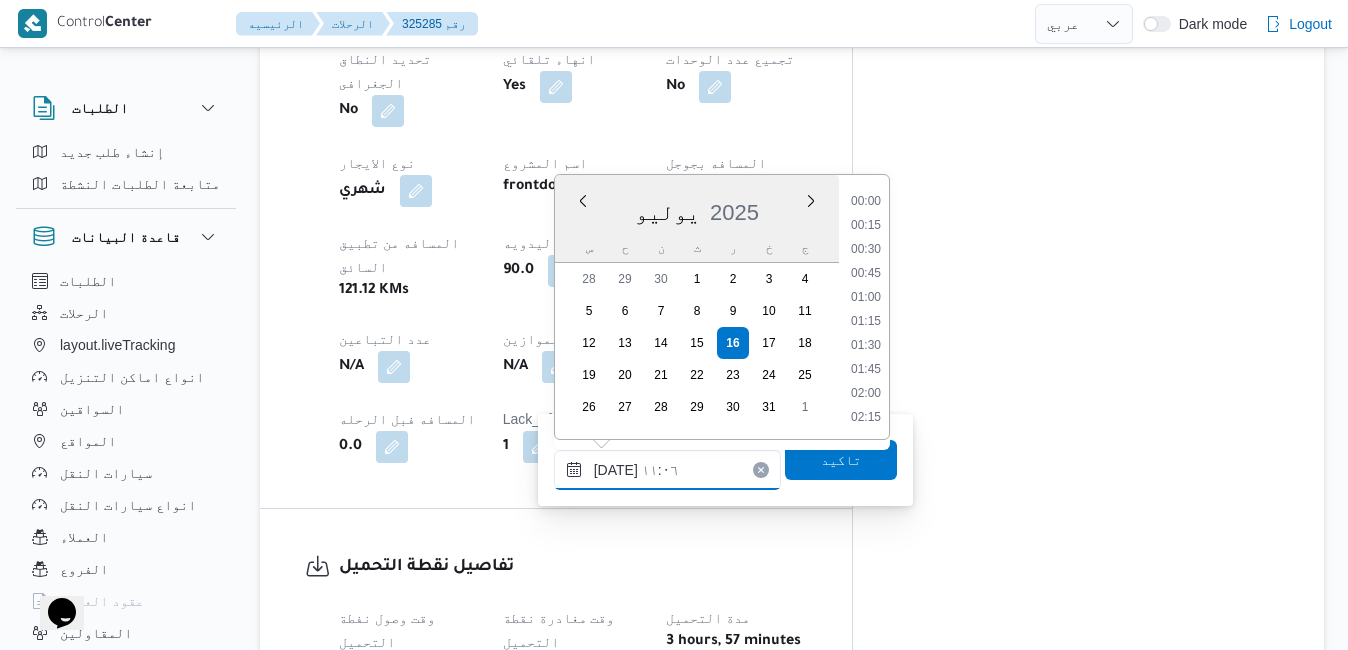 scroll, scrollTop: 934, scrollLeft: 0, axis: vertical 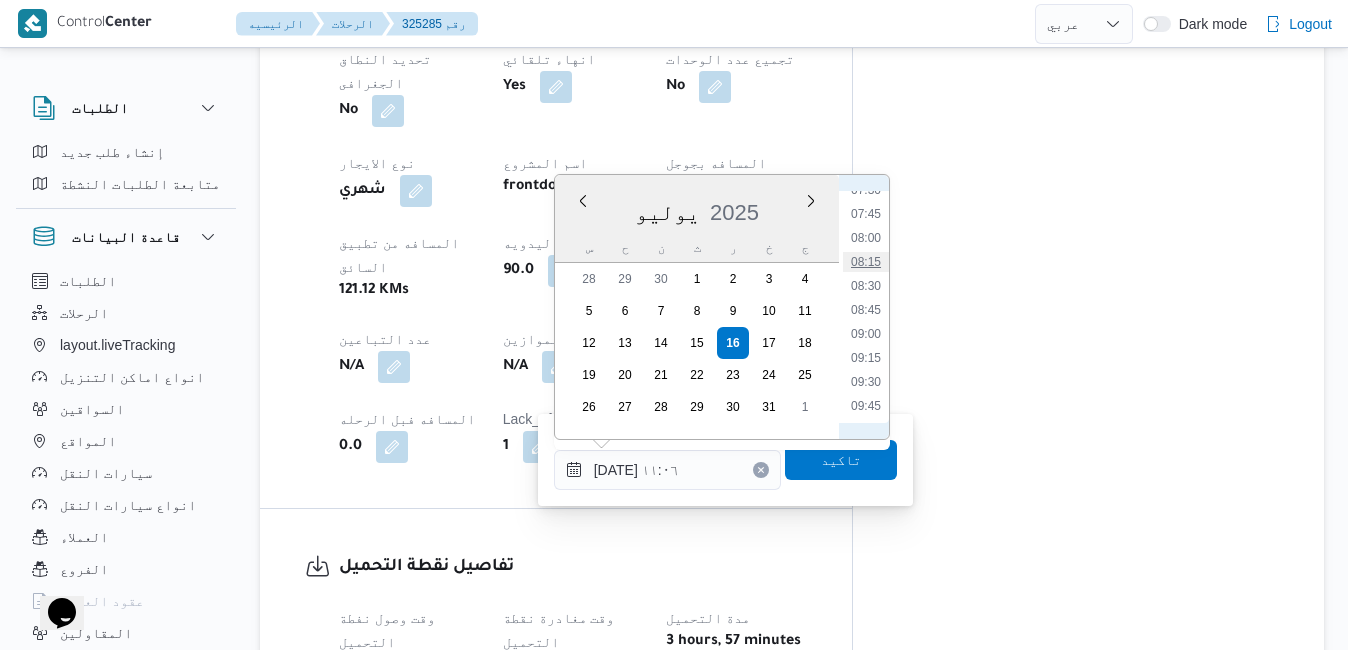 click on "08:15" at bounding box center (866, 262) 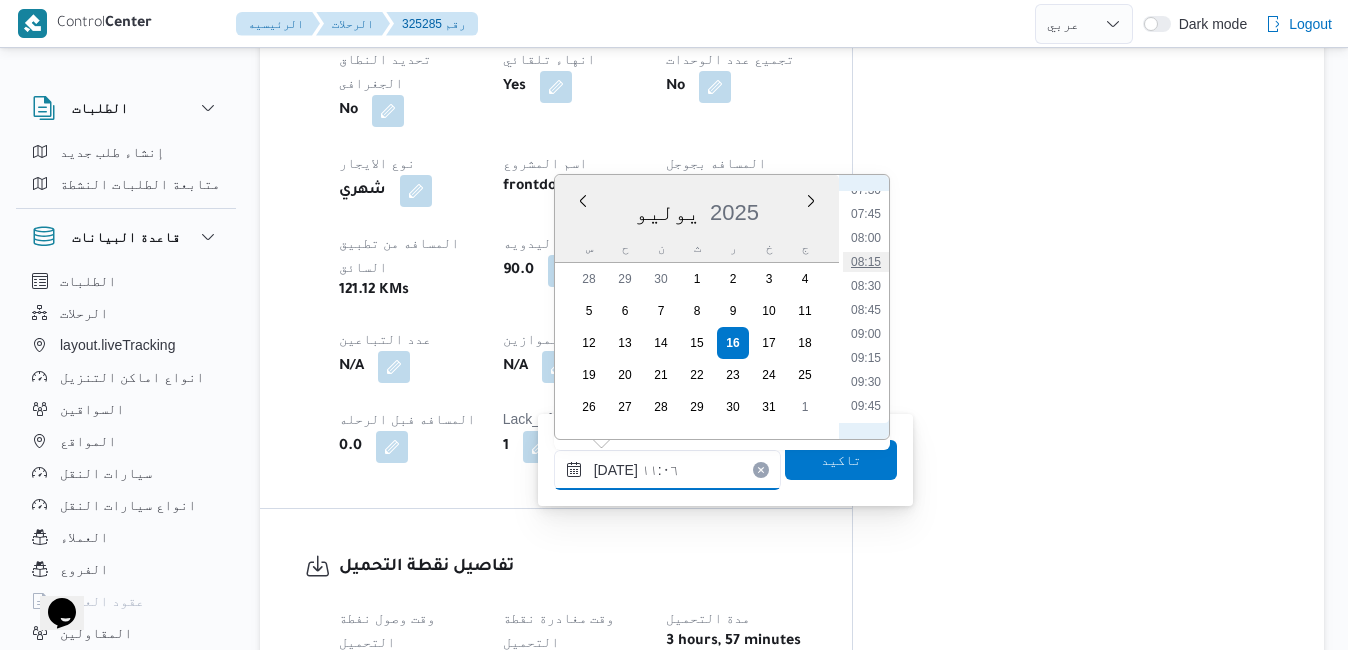 type on "١٦/٠٧/٢٠٢٥ ٠٨:١٥" 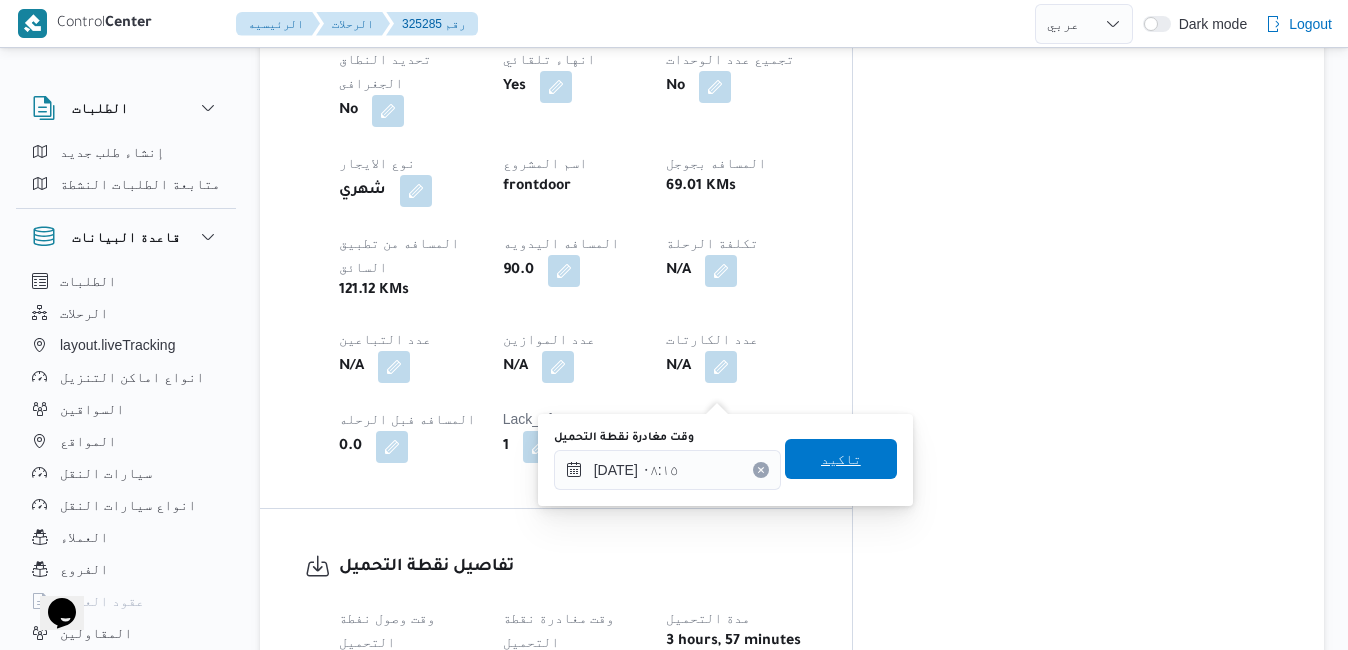 click on "تاكيد" at bounding box center [841, 459] 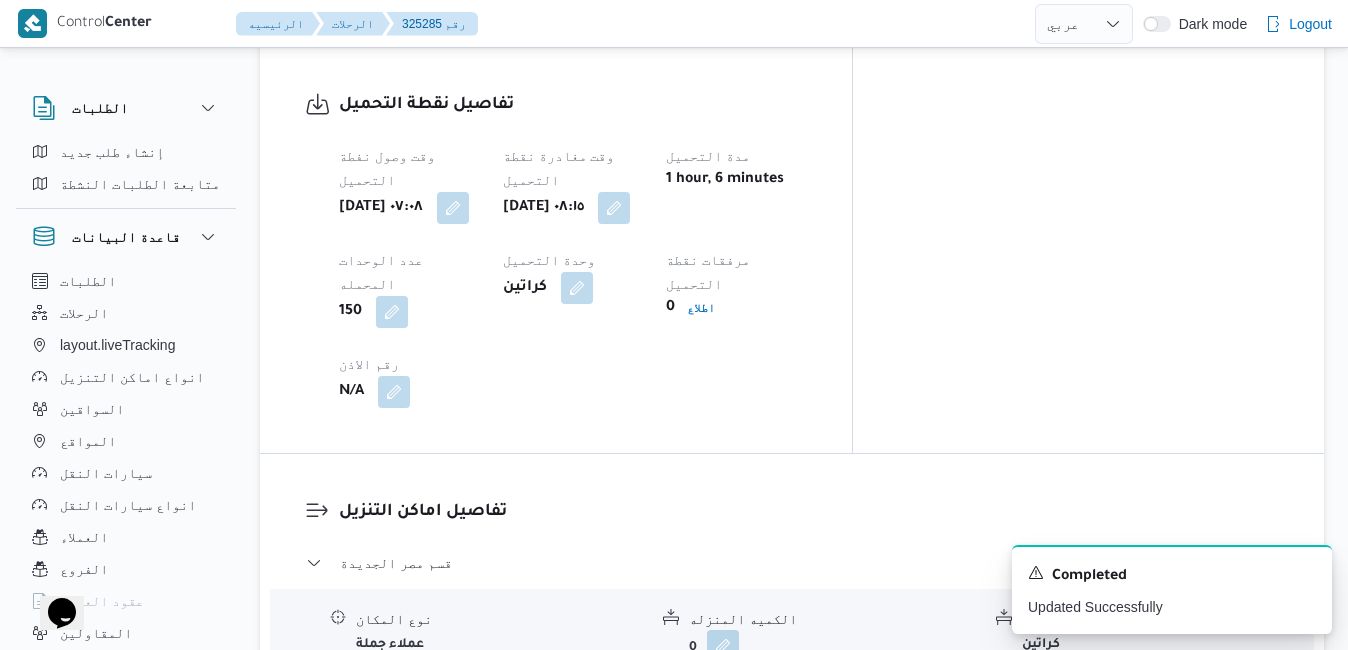 scroll, scrollTop: 1623, scrollLeft: 0, axis: vertical 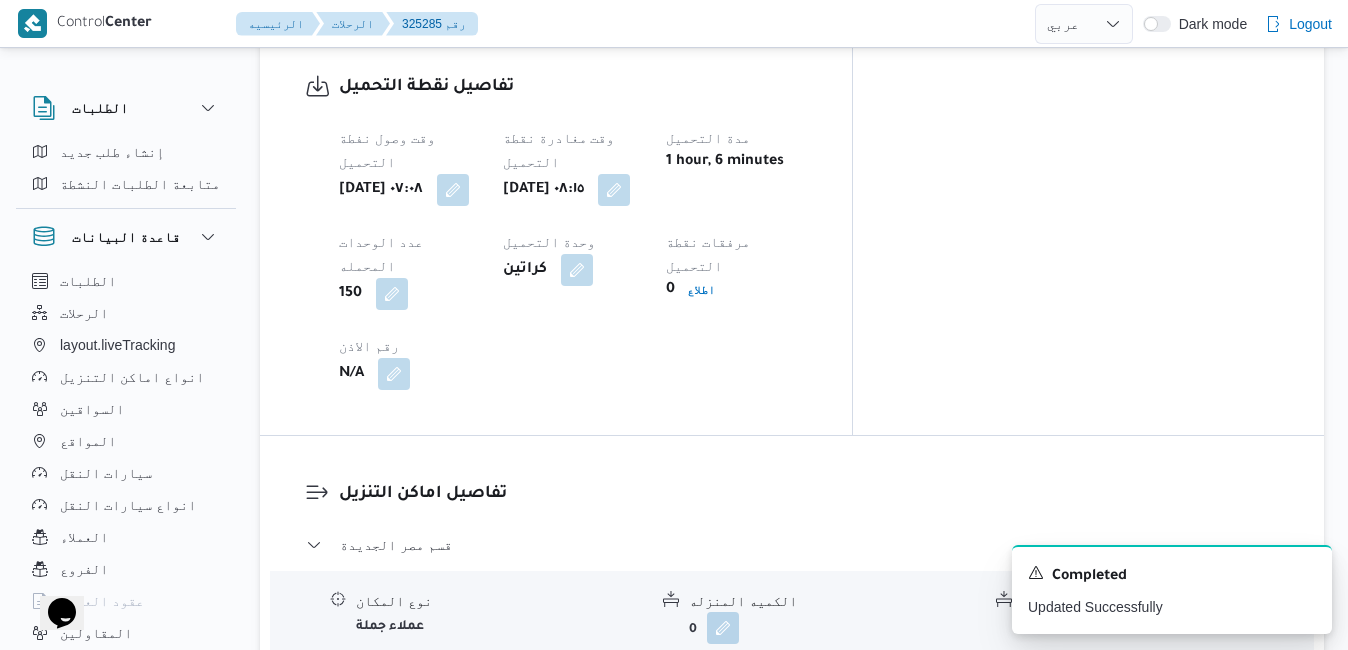 click at bounding box center [783, 696] 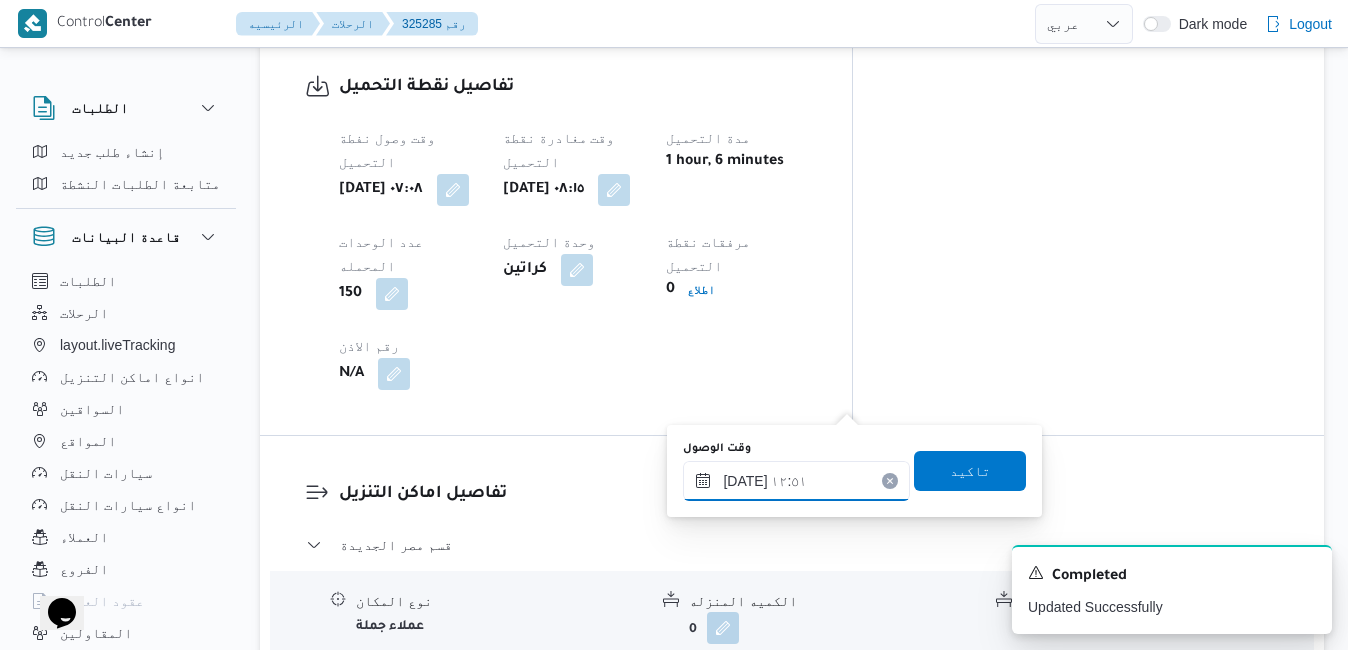click on "١٦/٠٧/٢٠٢٥ ١٢:٥١" at bounding box center (796, 481) 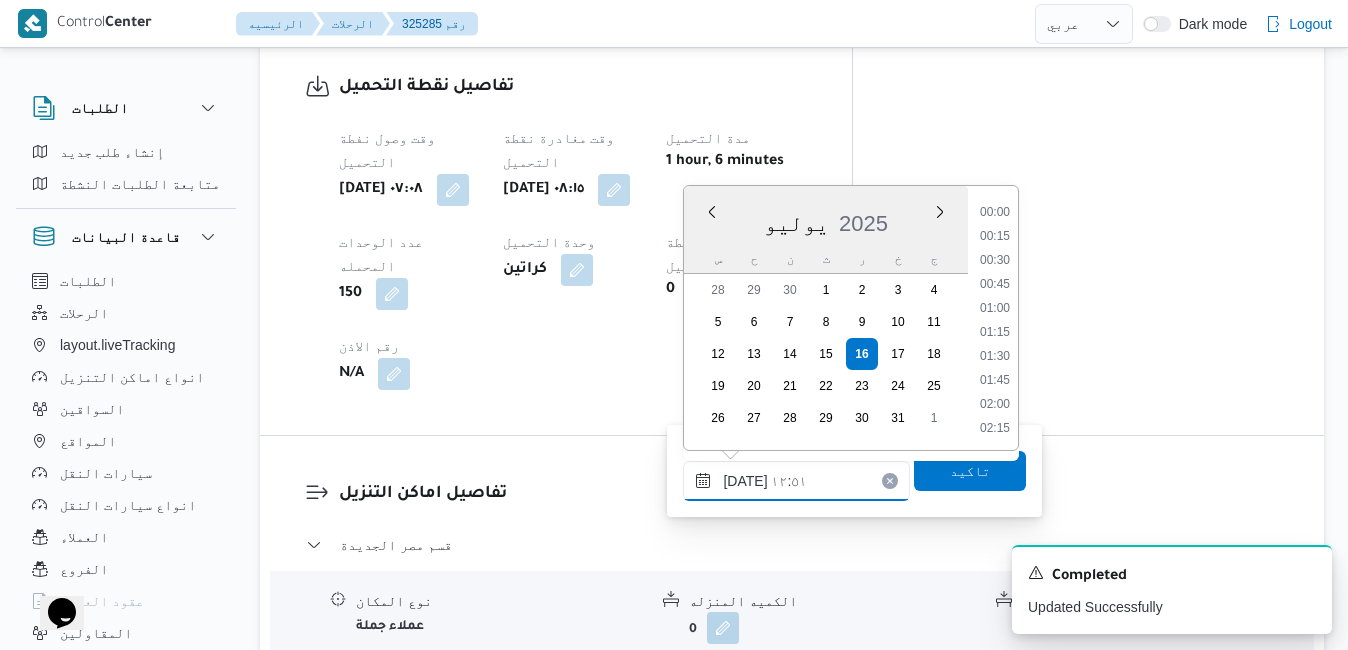 scroll, scrollTop: 1102, scrollLeft: 0, axis: vertical 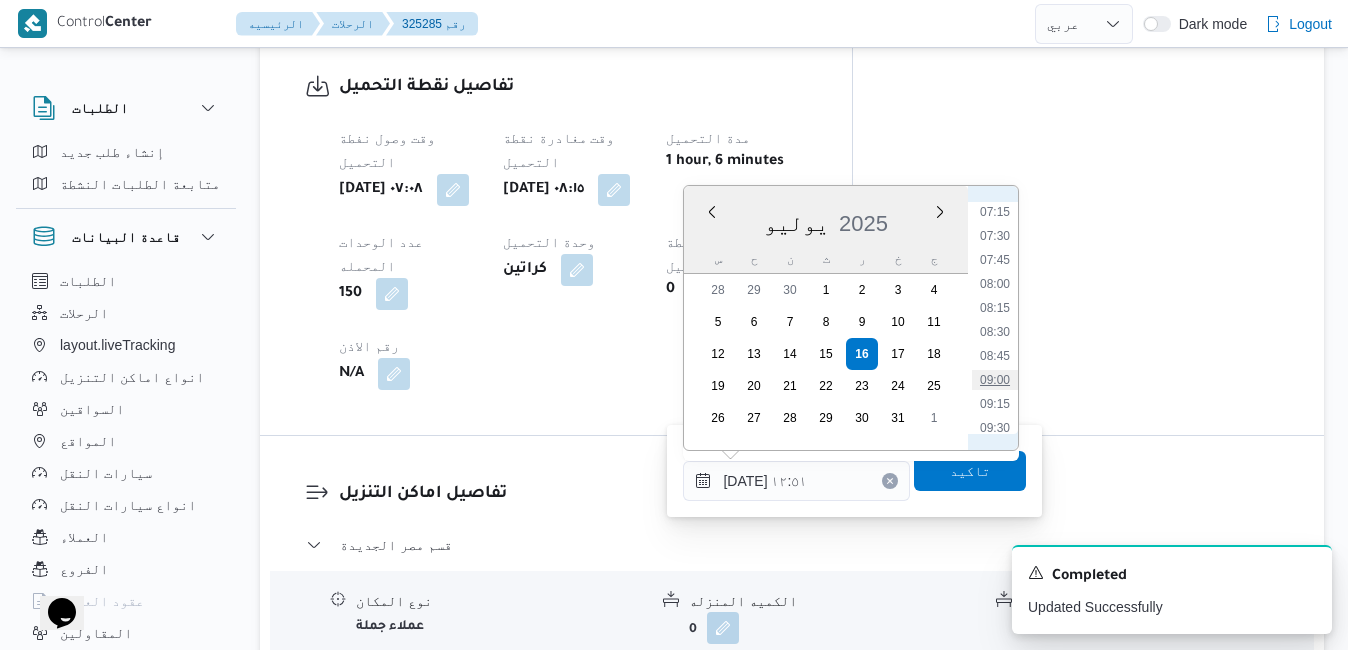 click on "09:00" at bounding box center [995, 380] 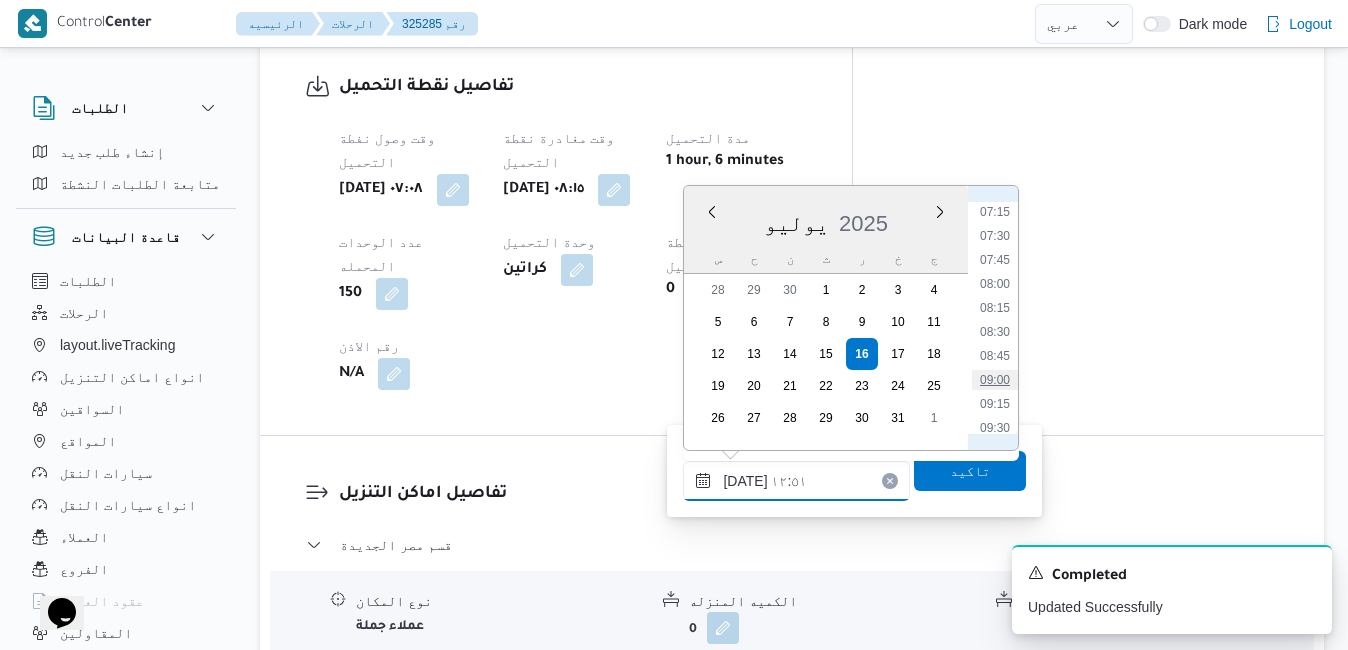 type on "١٦/٠٧/٢٠٢٥ ٠٩:٠٠" 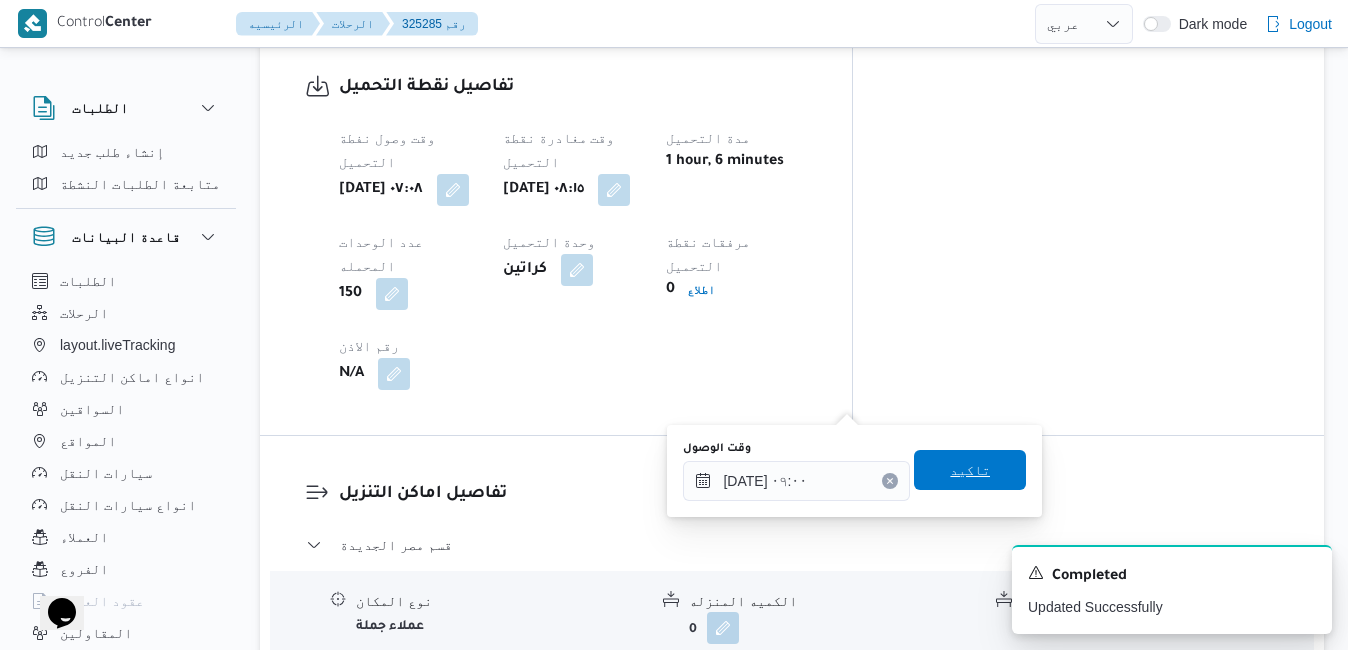 click on "تاكيد" at bounding box center (970, 470) 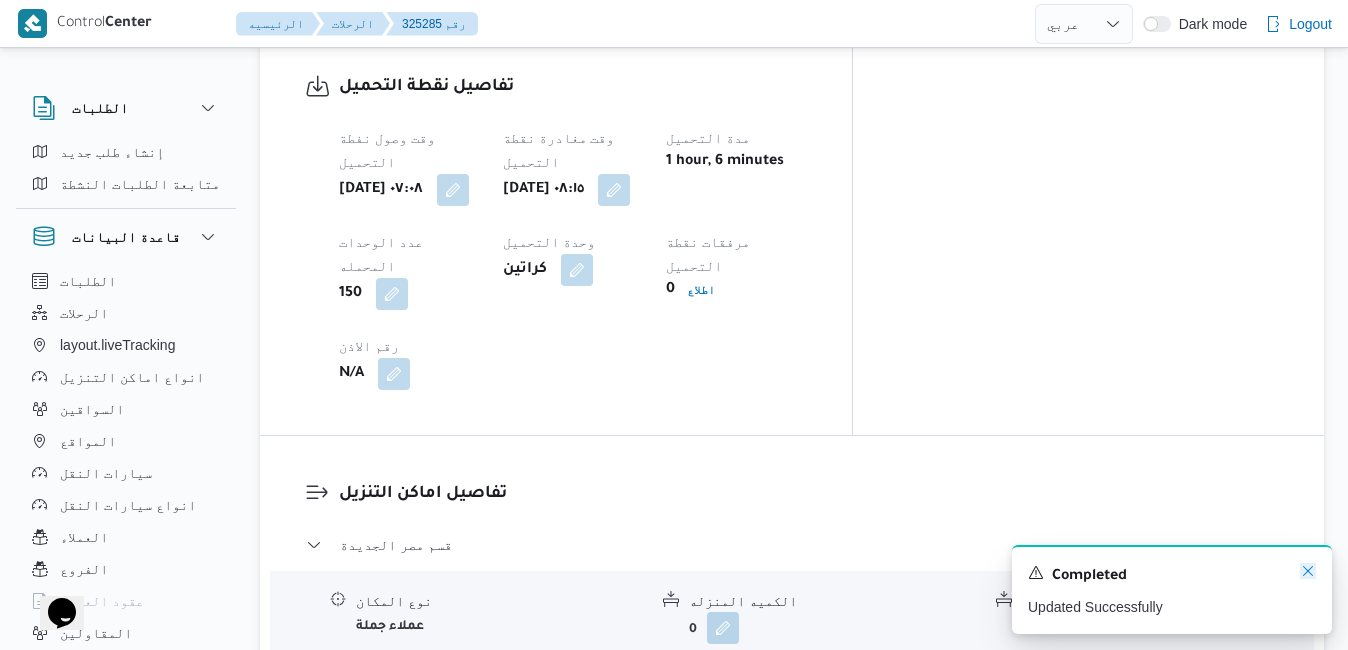click 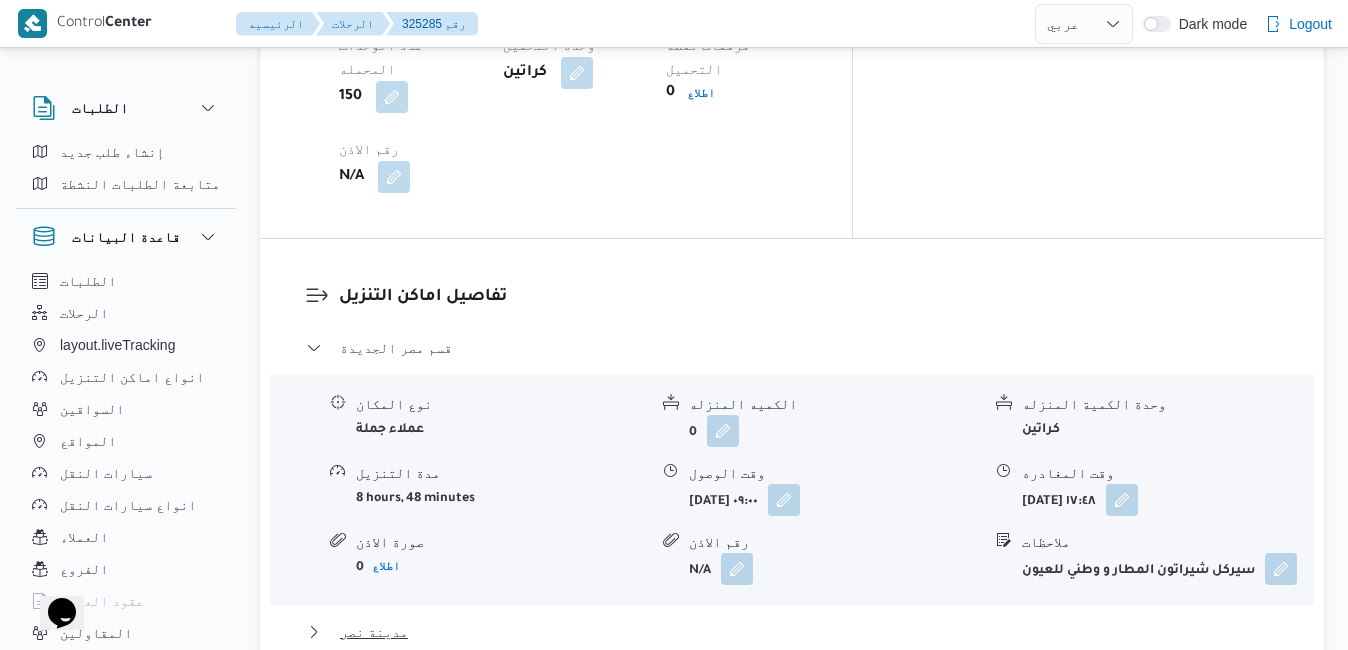 scroll, scrollTop: 1823, scrollLeft: 0, axis: vertical 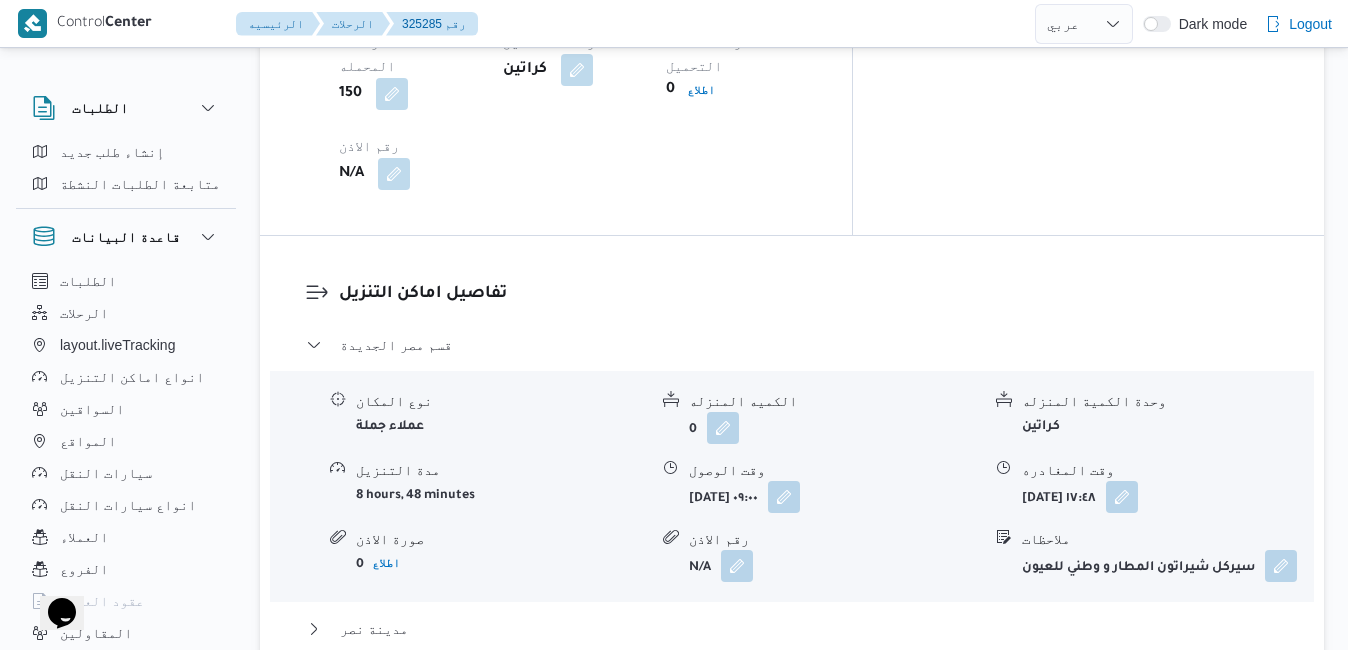 click on "مركز الخانكة -
فرونت دور مسطرد" at bounding box center (792, 735) 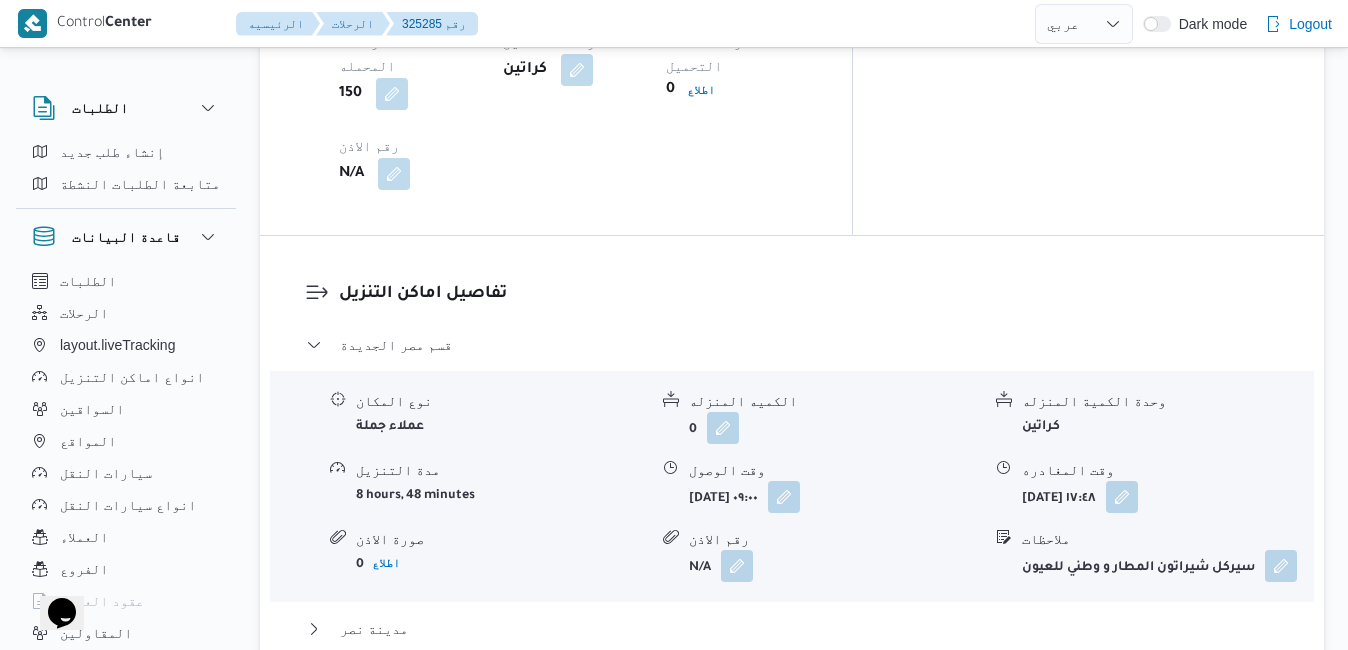 click on "قسم عابدين" at bounding box center (792, 682) 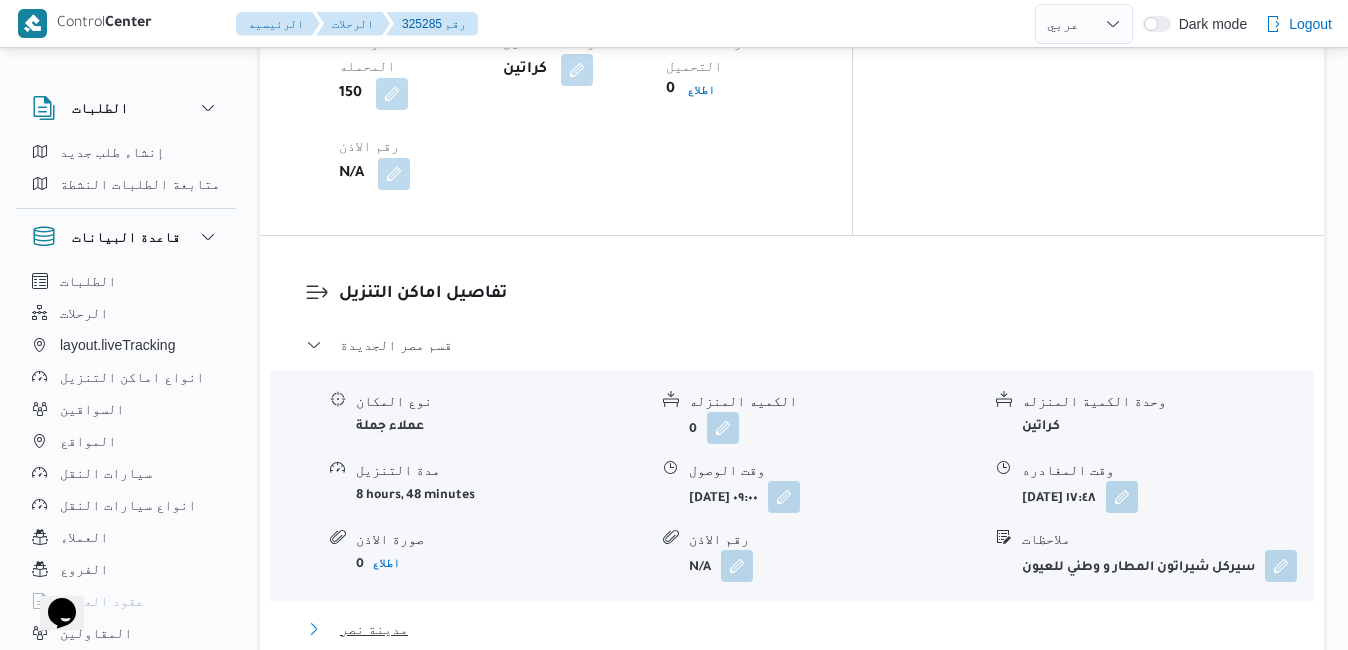 click on "مدينة نصر" at bounding box center (792, 629) 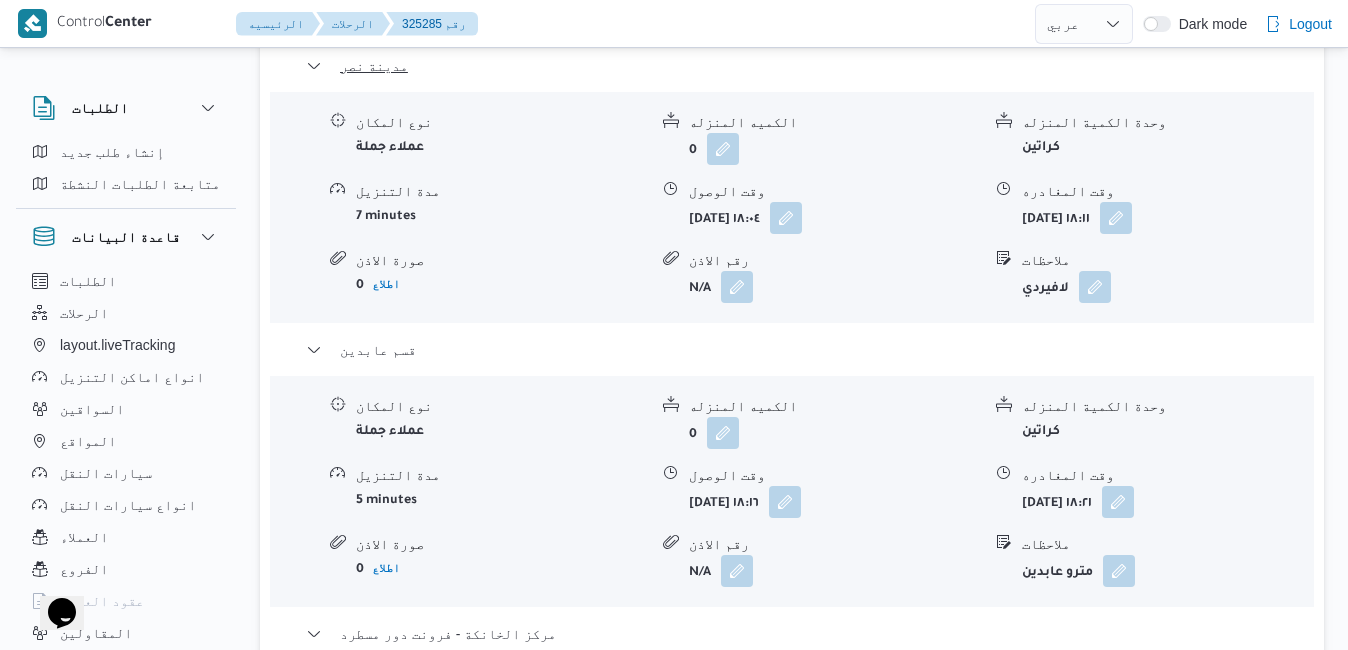 scroll, scrollTop: 2383, scrollLeft: 0, axis: vertical 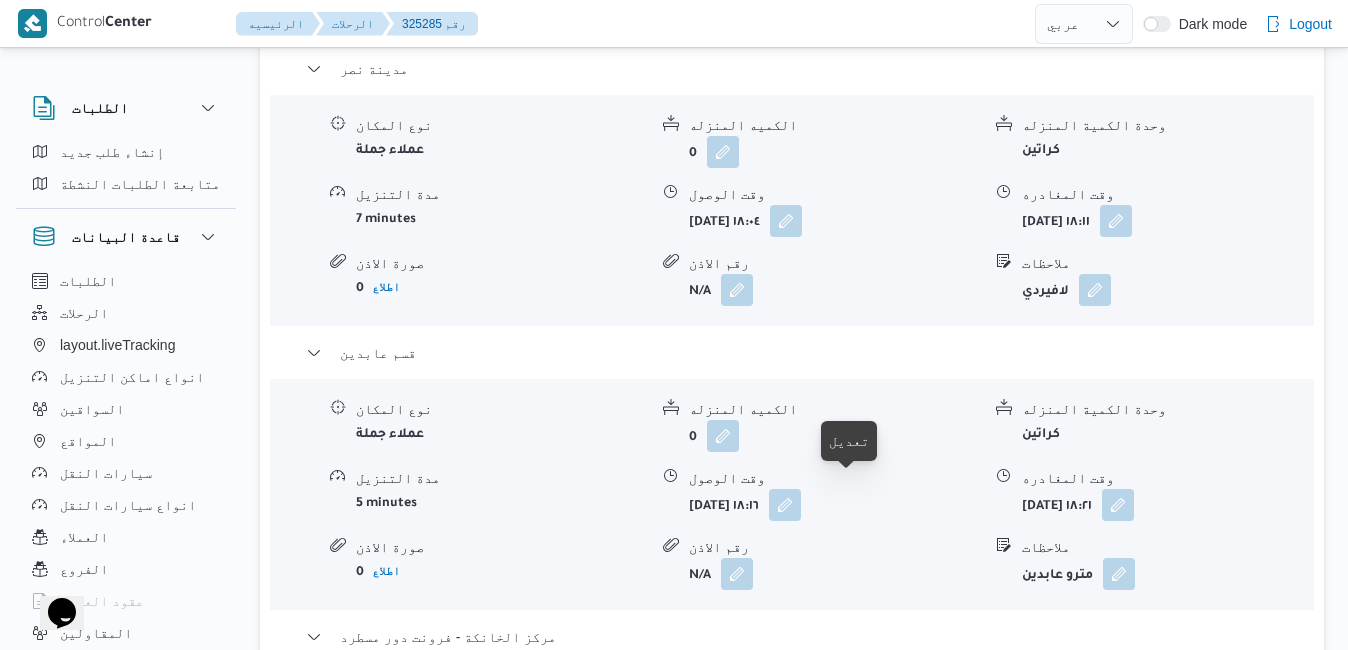 click at bounding box center [789, 788] 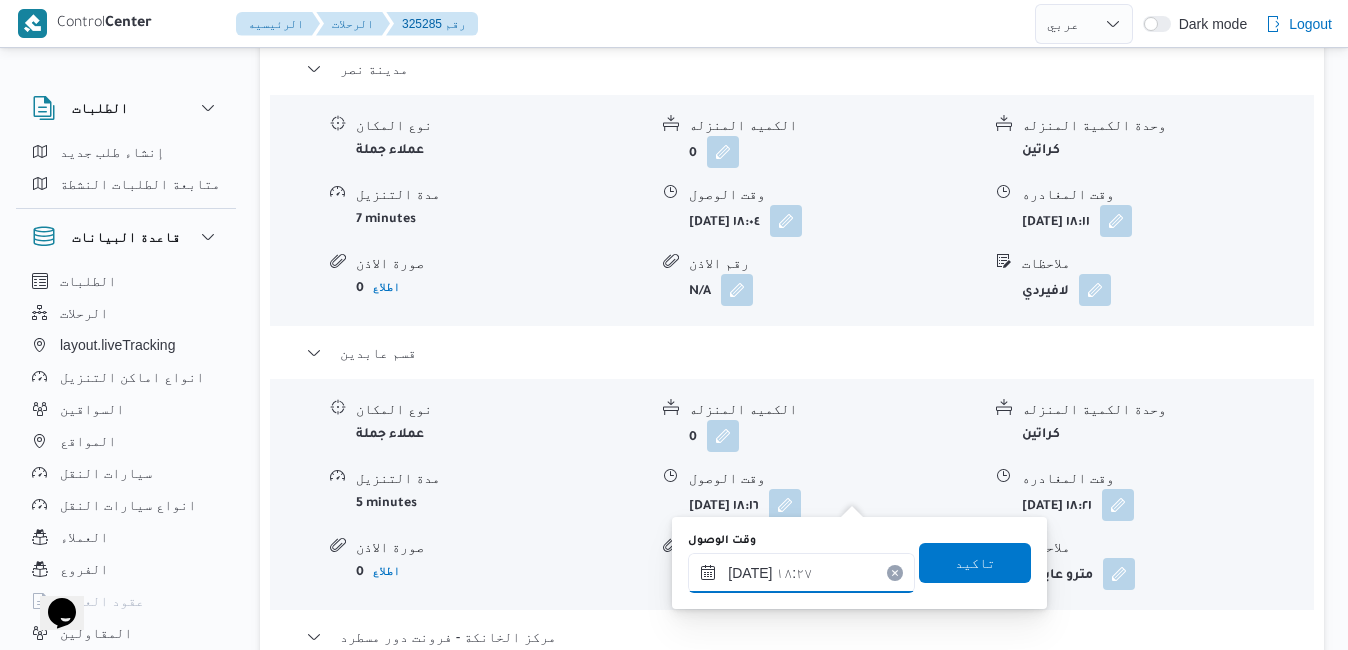 click on "١٦/٠٧/٢٠٢٥ ١٨:٢٧" at bounding box center [801, 573] 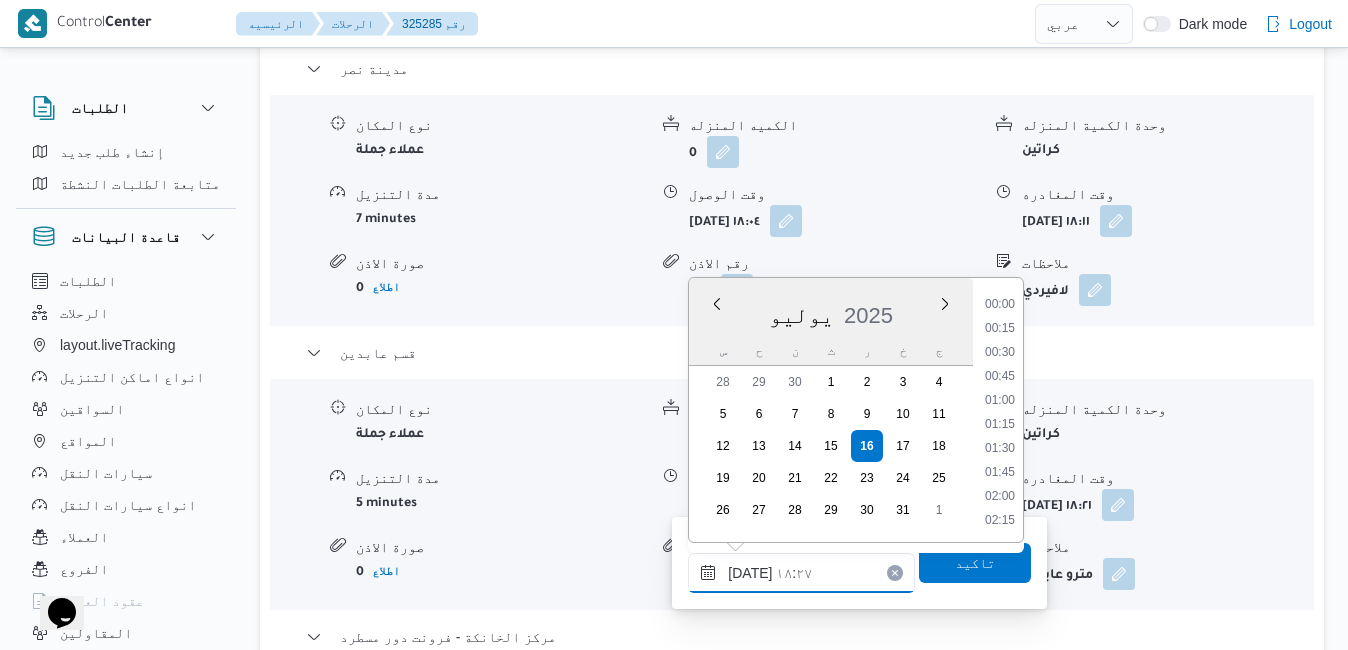 scroll, scrollTop: 1630, scrollLeft: 0, axis: vertical 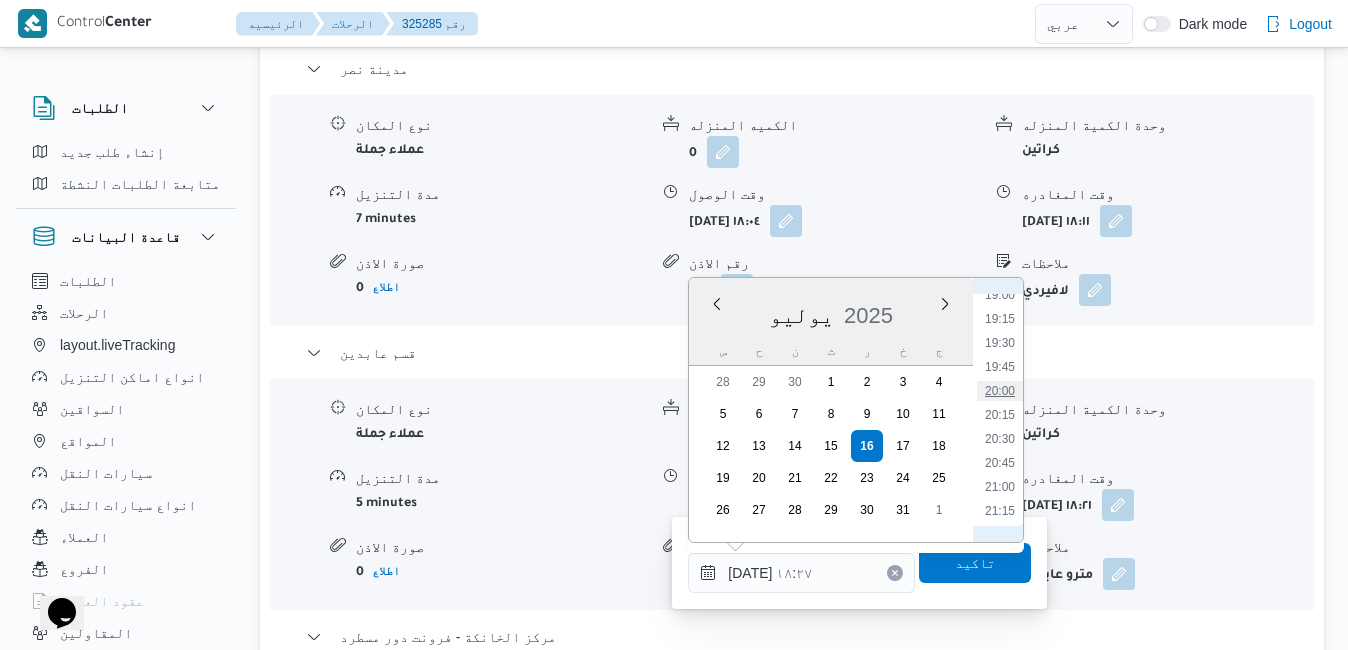 click on "20:00" at bounding box center [1000, 391] 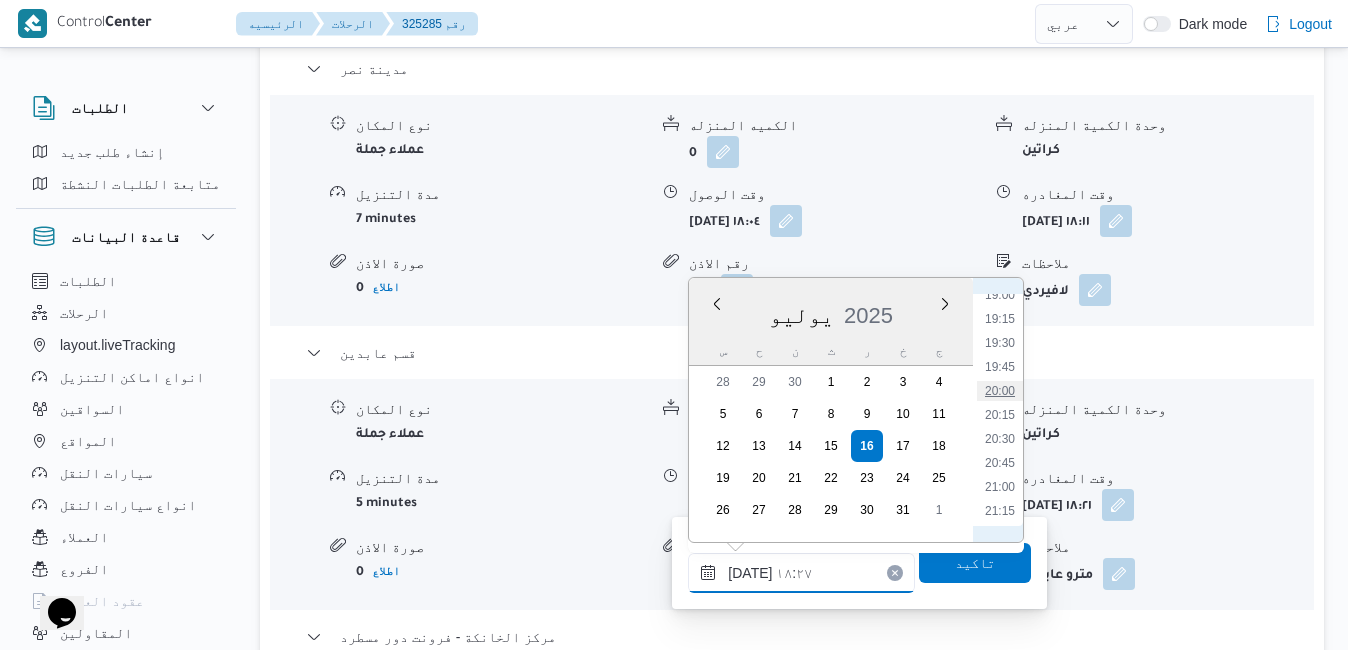type on "١٦/٠٧/٢٠٢٥ ٢٠:٠٠" 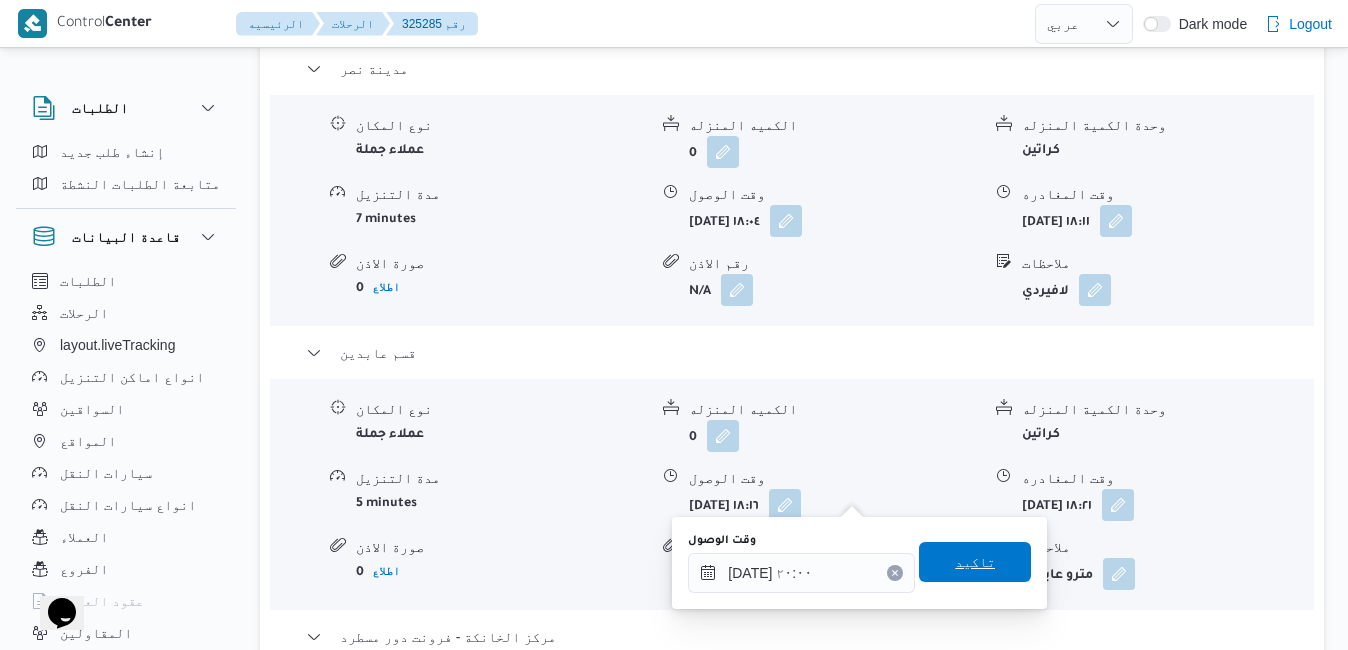 click on "تاكيد" at bounding box center (975, 562) 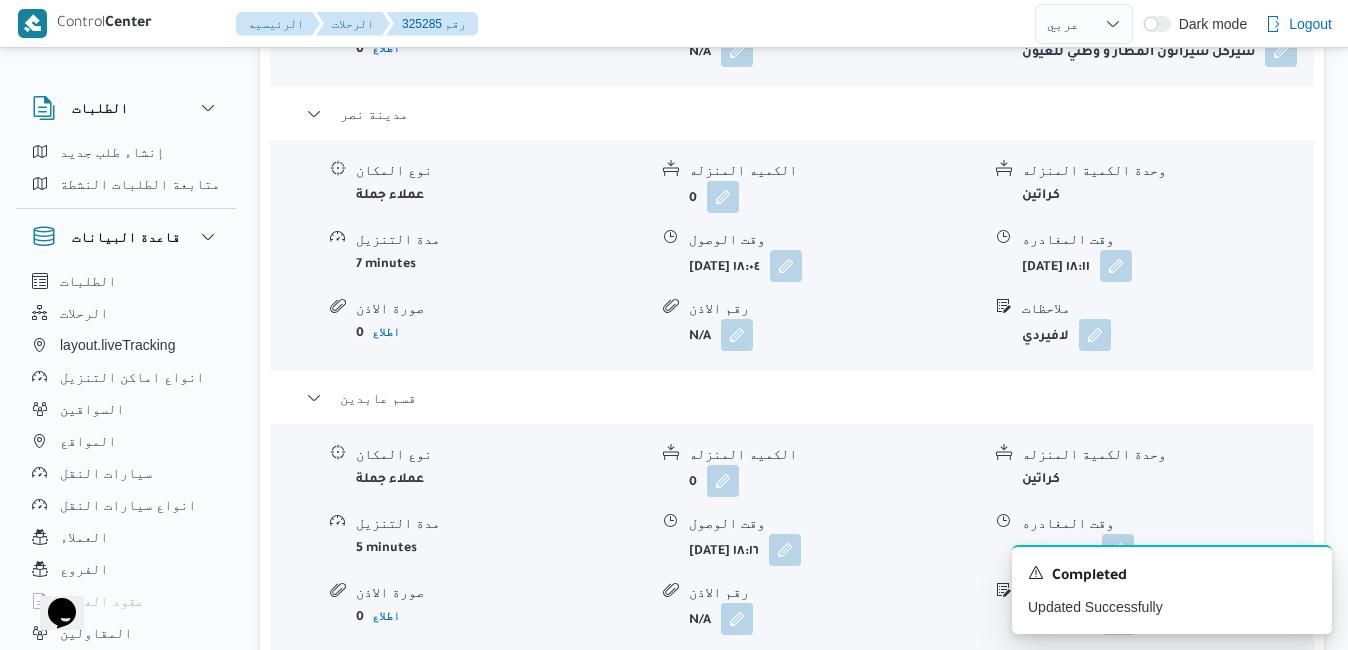 scroll, scrollTop: 2343, scrollLeft: 0, axis: vertical 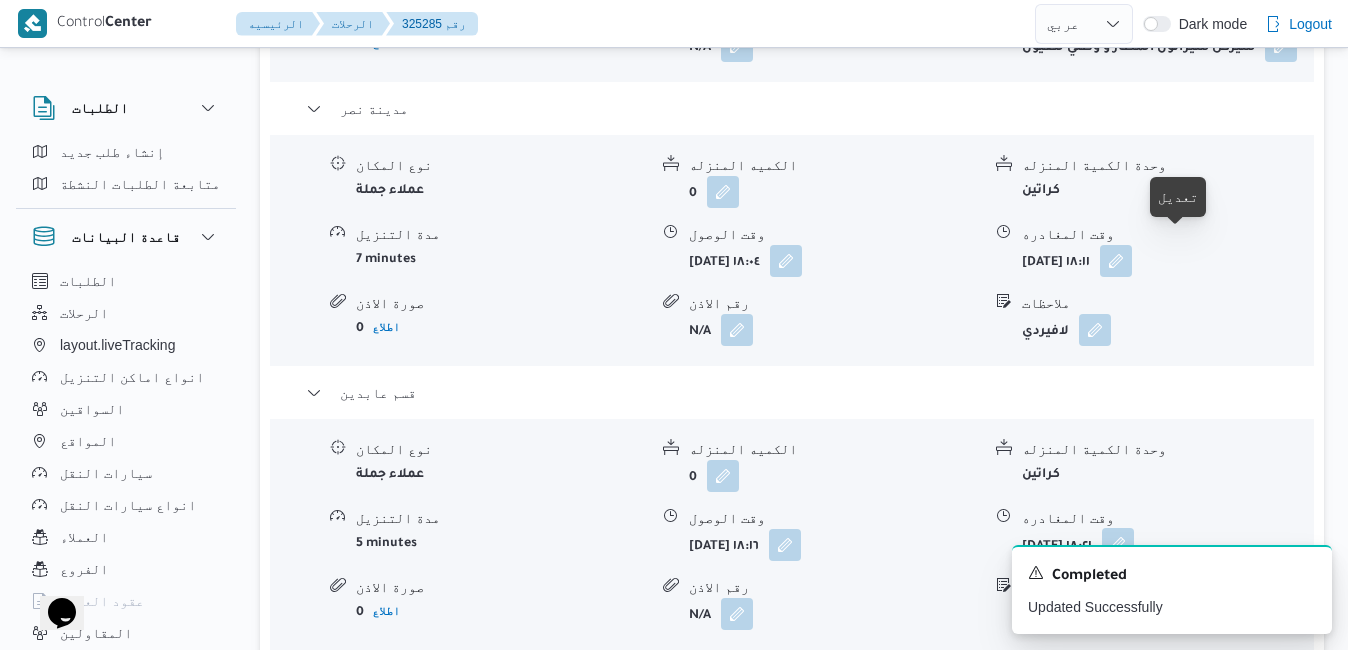 click at bounding box center (1118, 544) 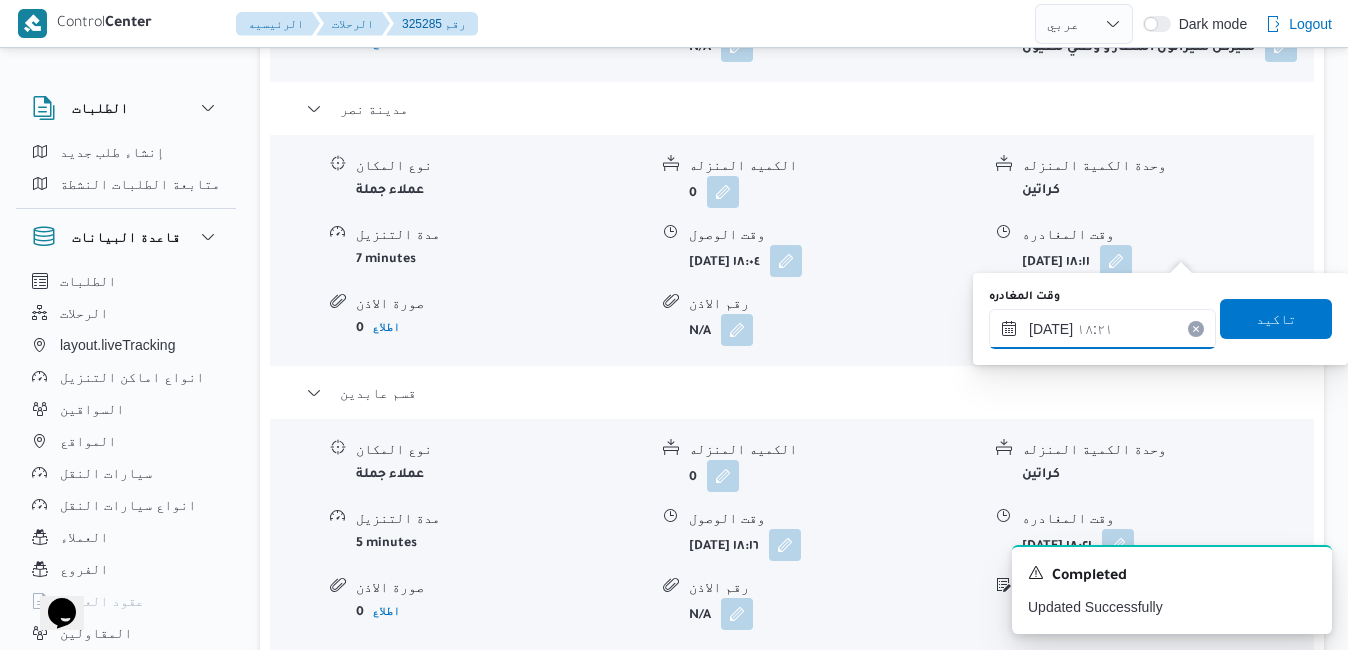 click on "١٦/٠٧/٢٠٢٥ ١٨:٢١" at bounding box center (1102, 329) 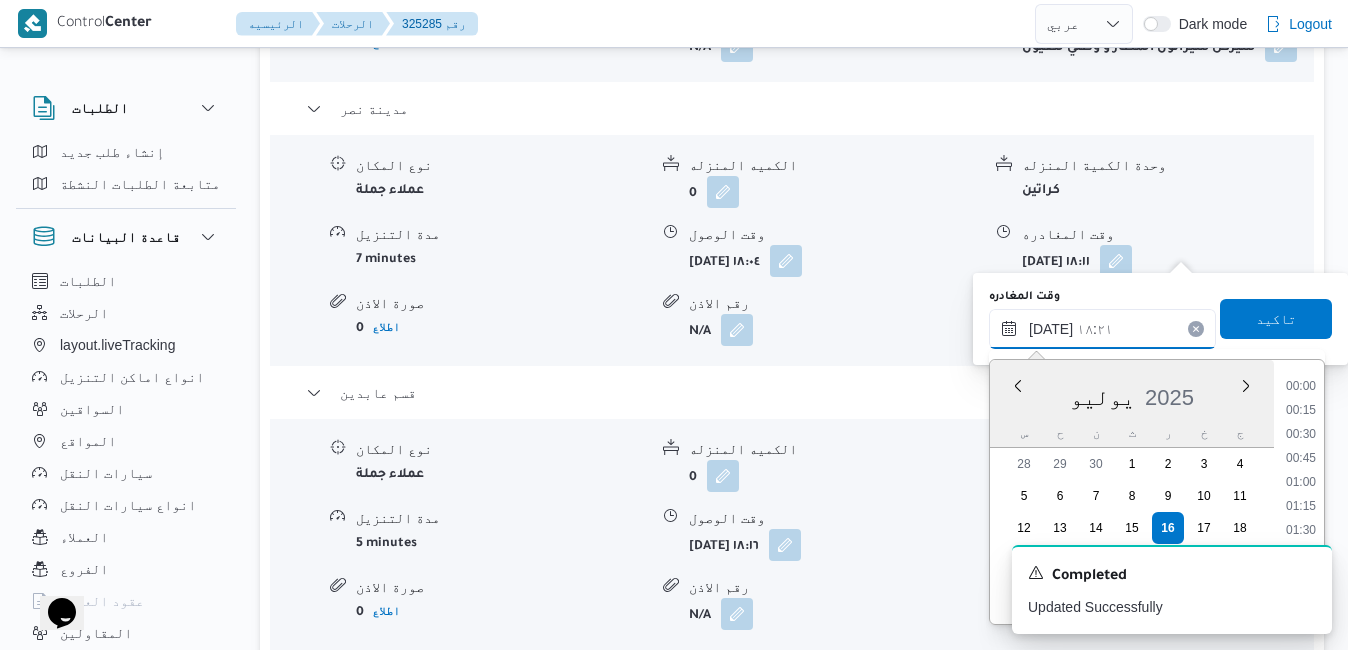 scroll, scrollTop: 1630, scrollLeft: 0, axis: vertical 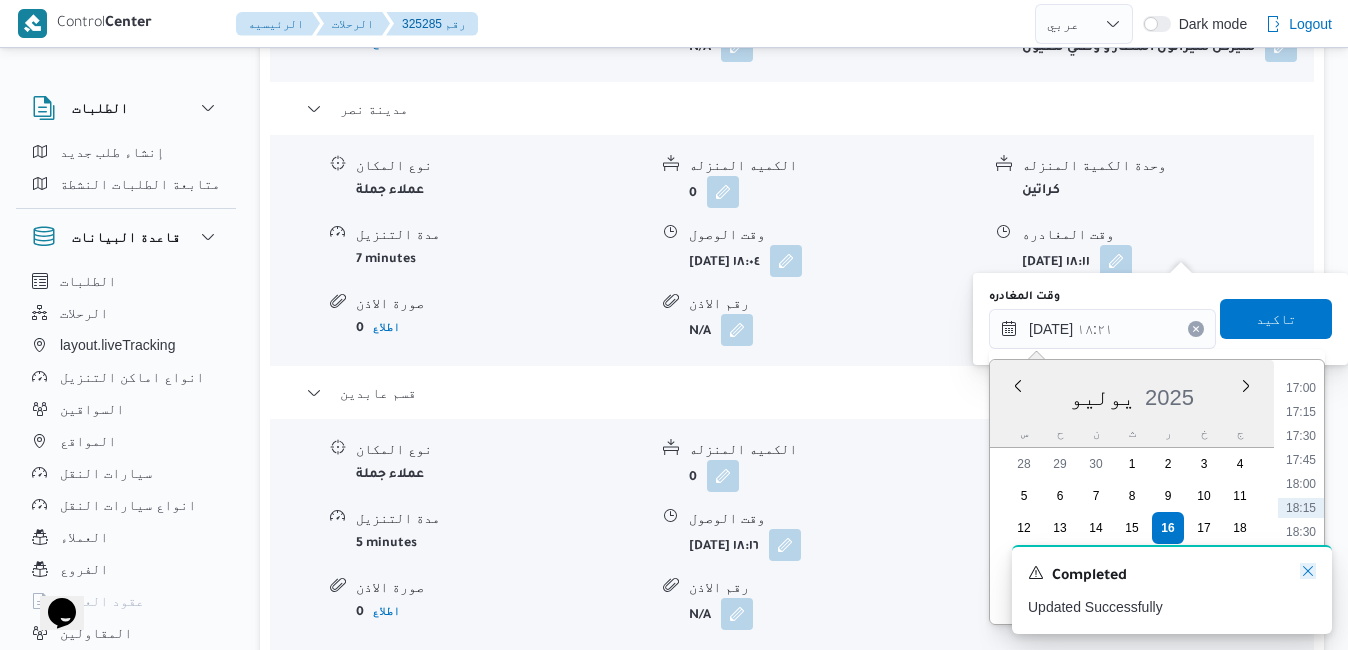 click 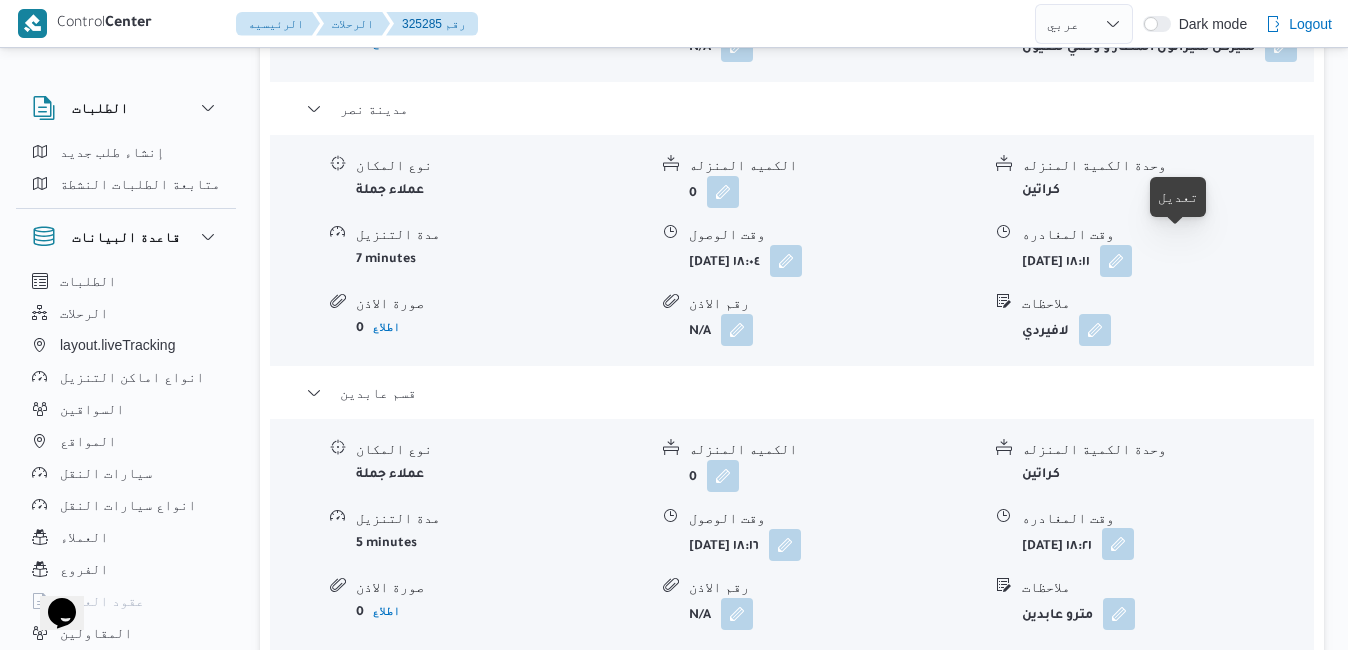 click at bounding box center [1118, 544] 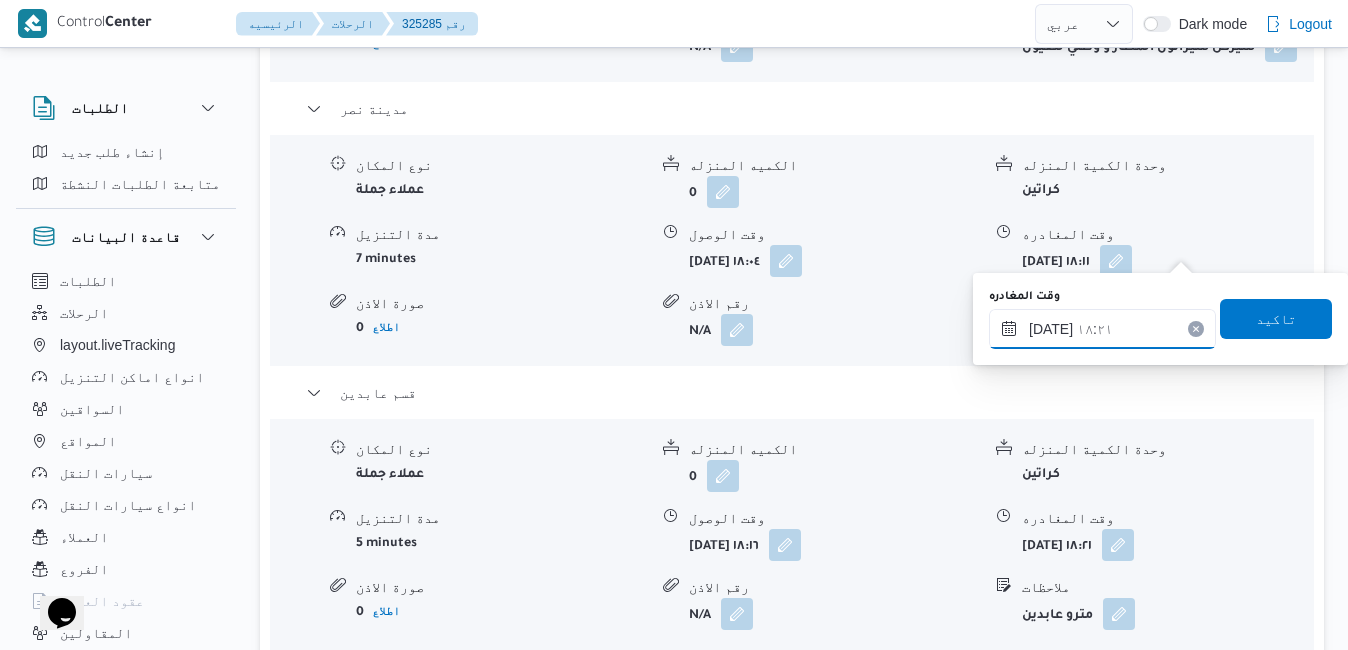 click on "١٦/٠٧/٢٠٢٥ ١٨:٢١" at bounding box center [1102, 329] 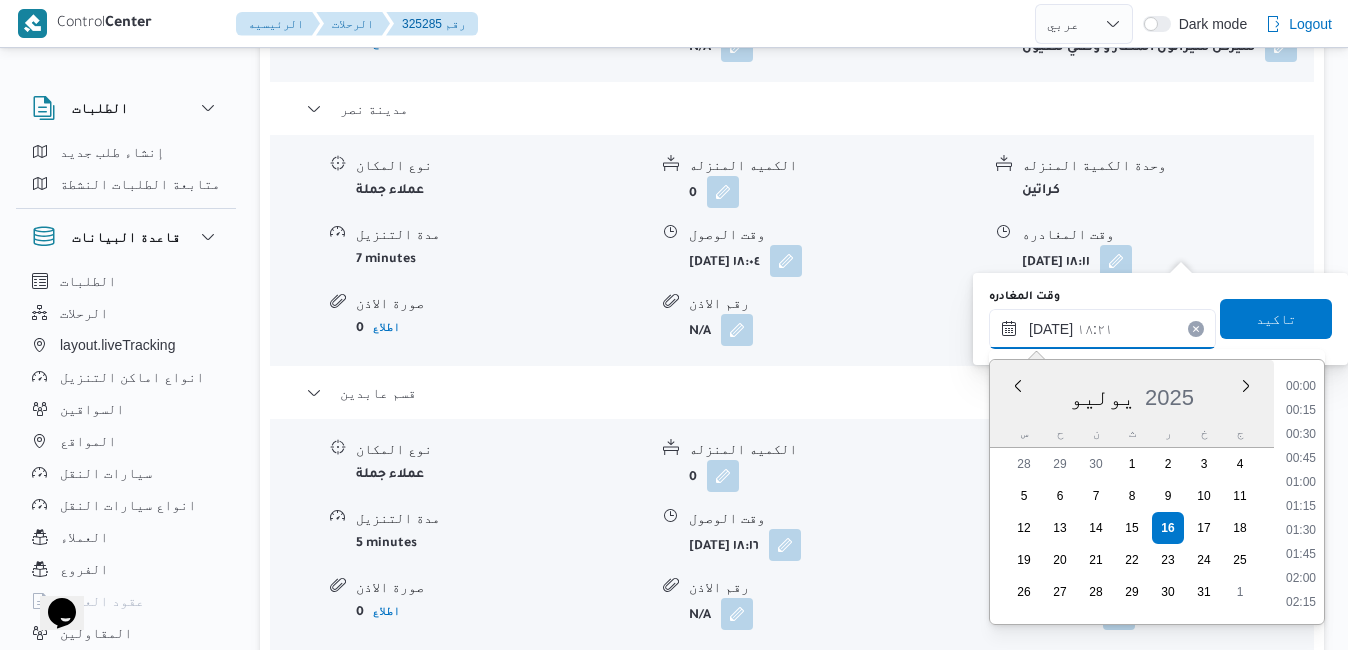 scroll, scrollTop: 1630, scrollLeft: 0, axis: vertical 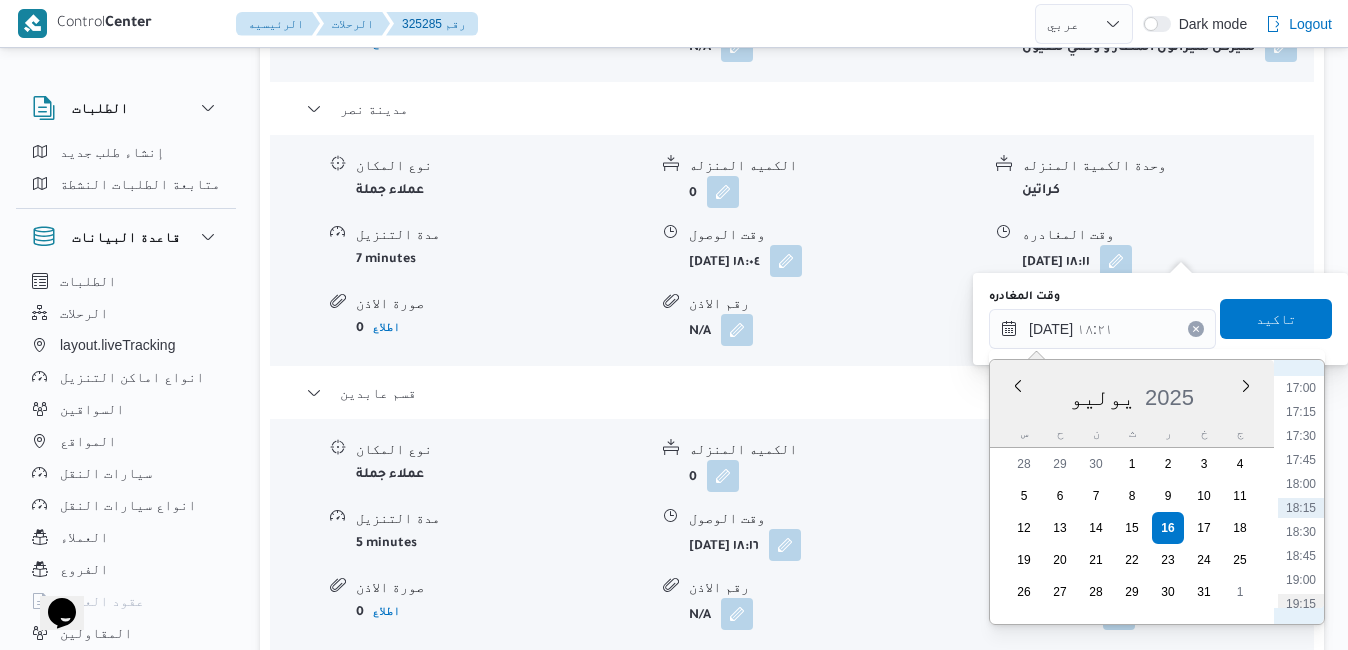 click on "19:15" at bounding box center (1301, 604) 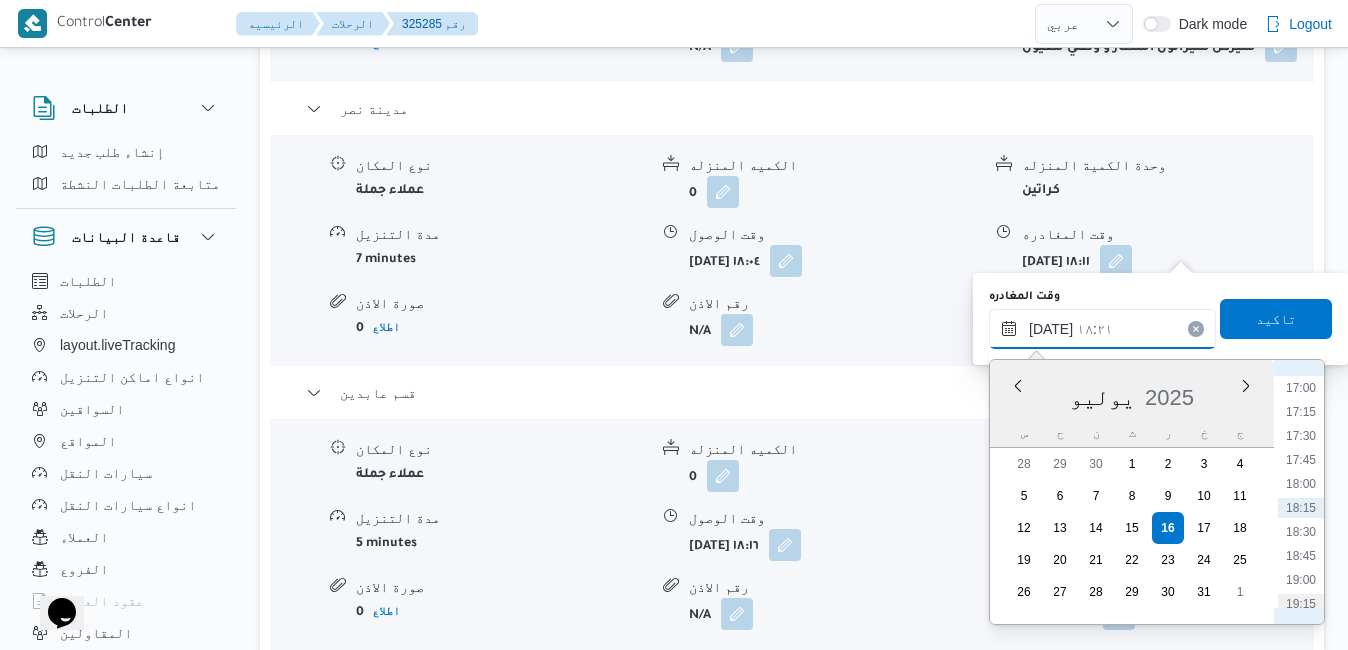 type on "١٦/٠٧/٢٠٢٥ ١٩:١٥" 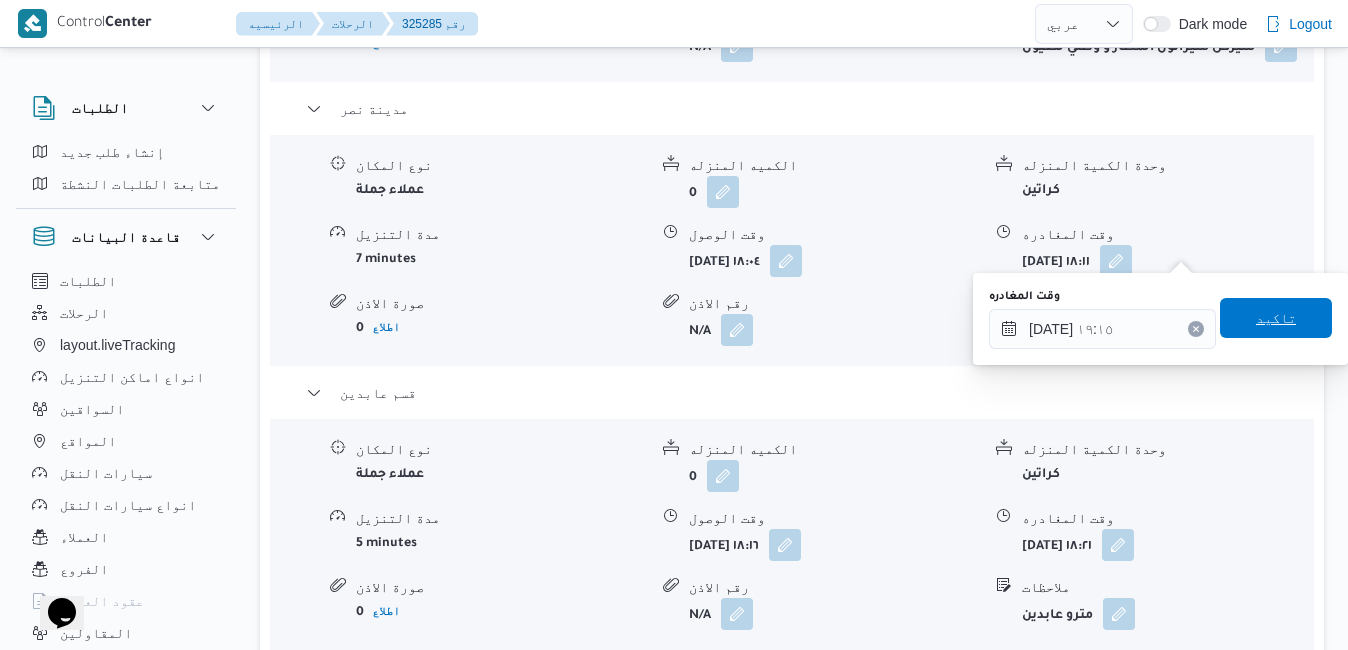 click on "تاكيد" at bounding box center (1276, 318) 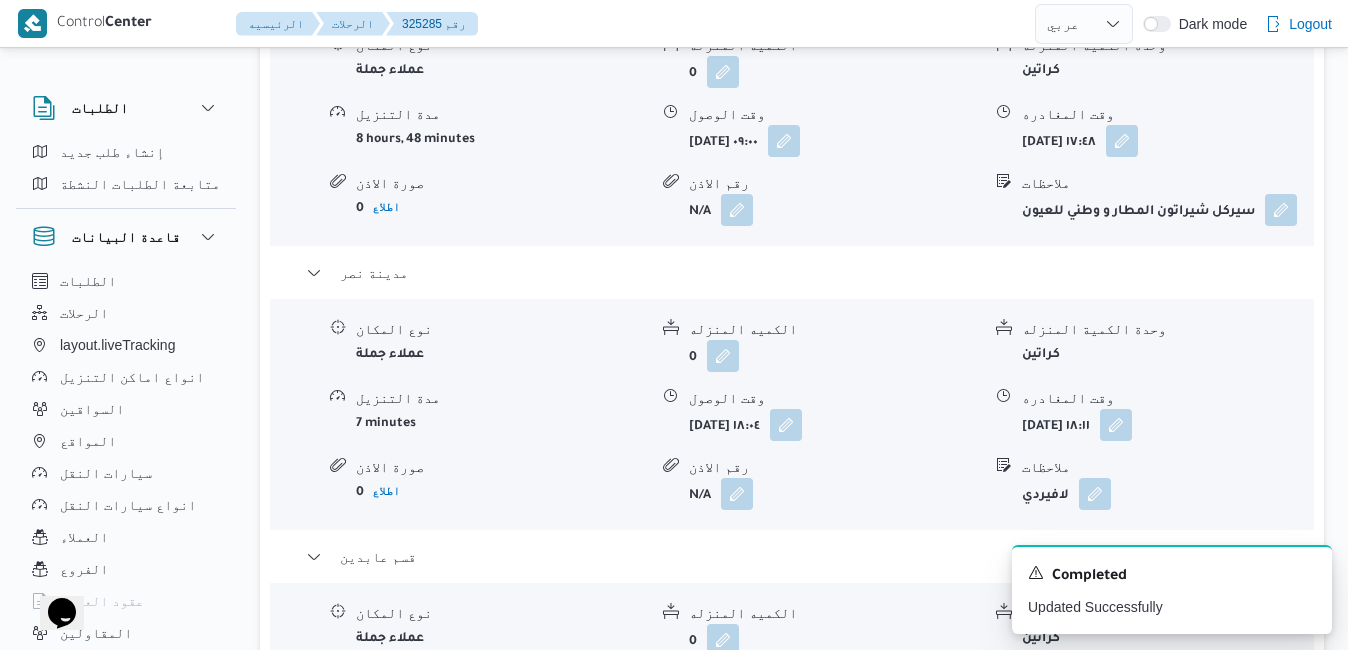 scroll, scrollTop: 2183, scrollLeft: 0, axis: vertical 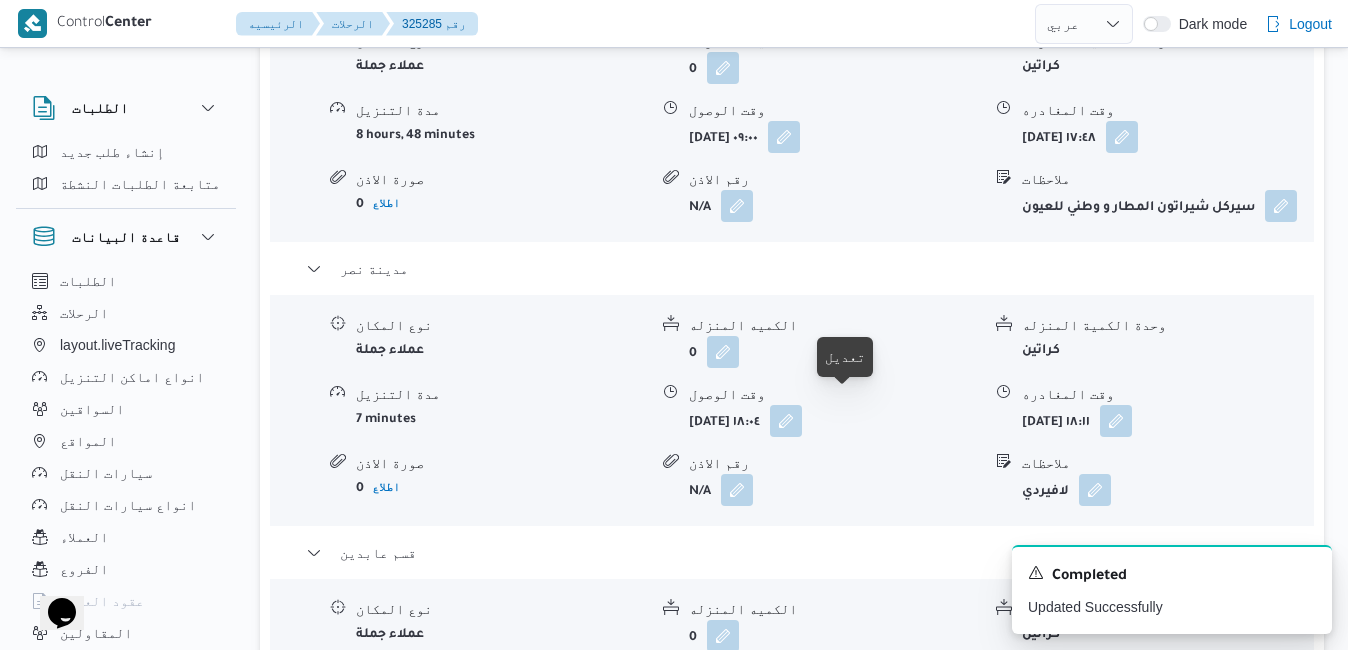 click at bounding box center [785, 704] 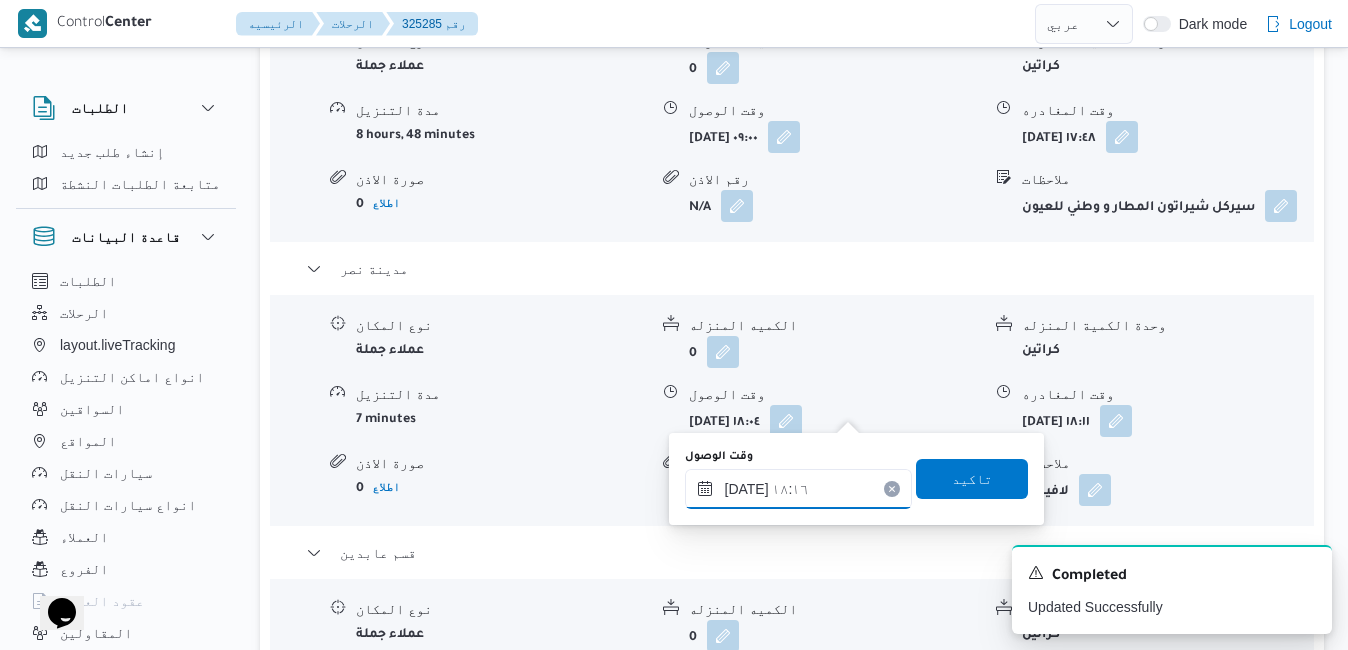 click on "١٦/٠٧/٢٠٢٥ ١٨:١٦" at bounding box center [798, 489] 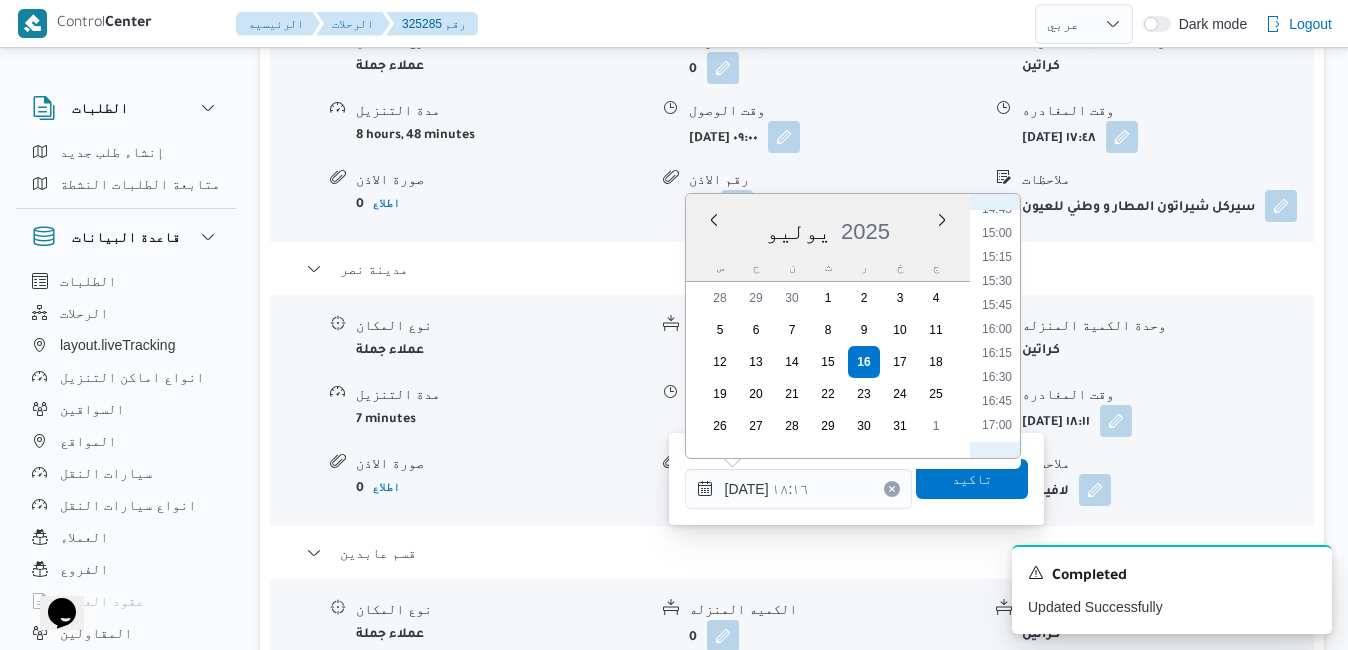 scroll, scrollTop: 1630, scrollLeft: 0, axis: vertical 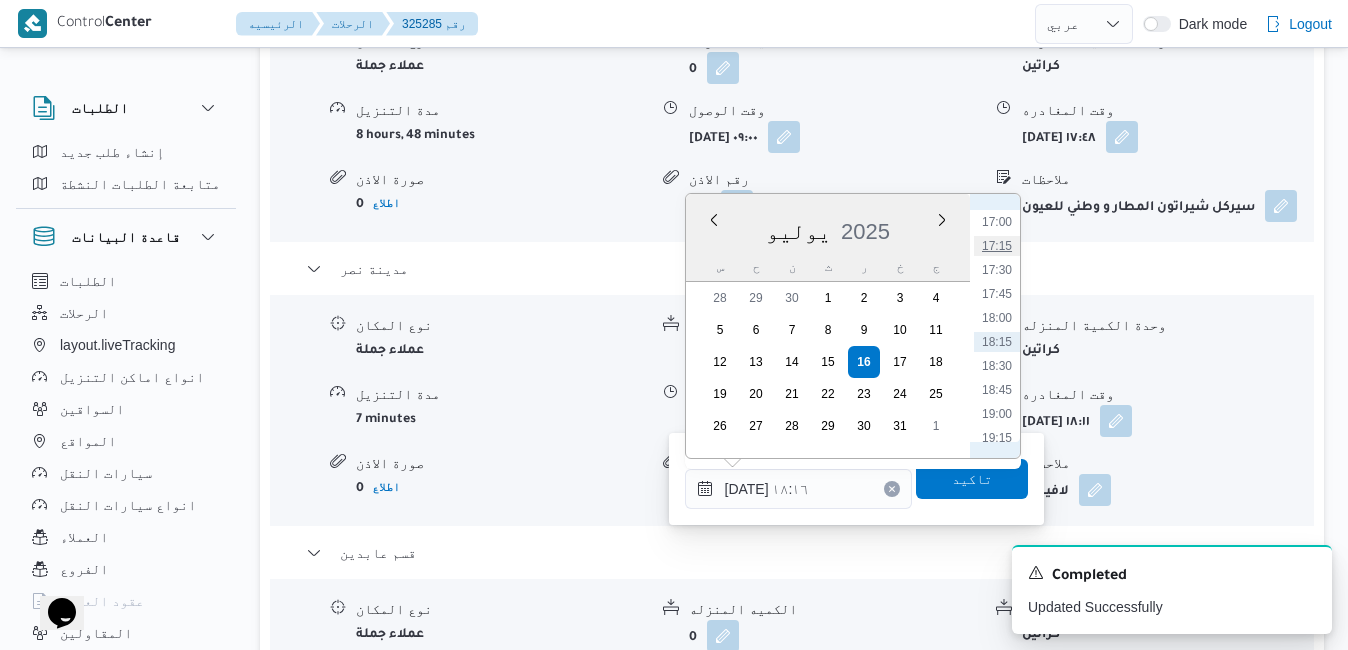 click on "17:15" at bounding box center [997, 246] 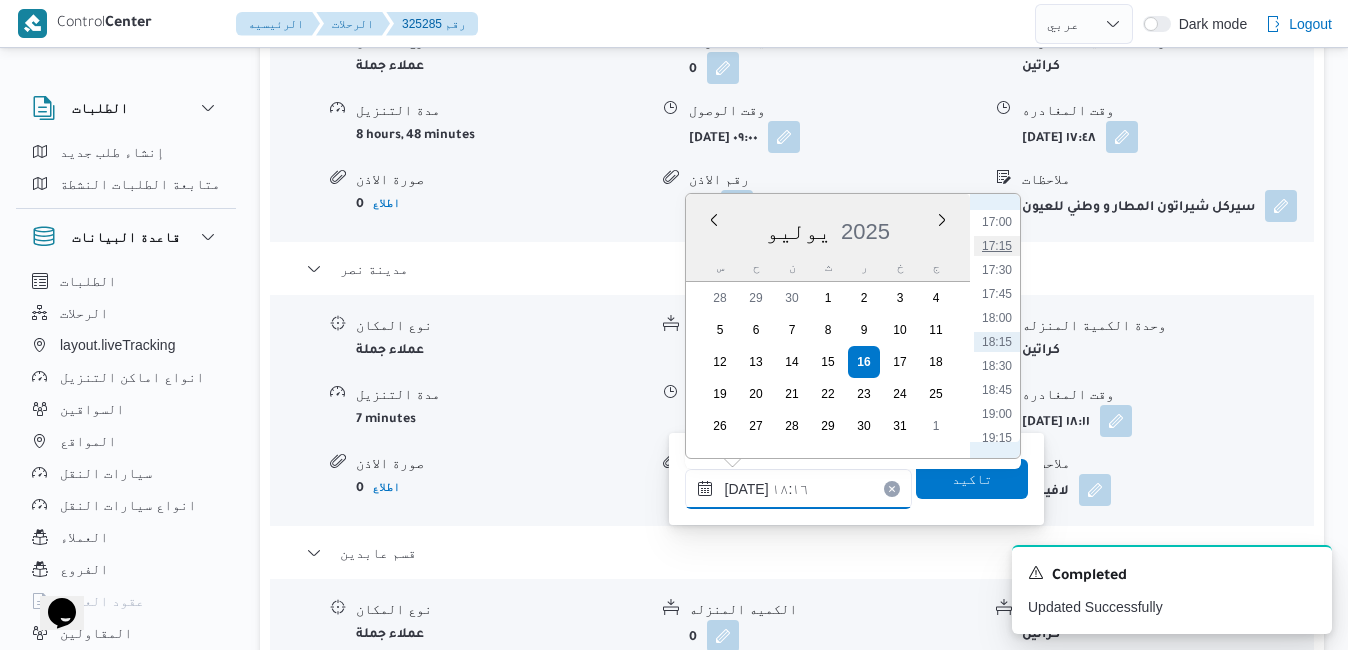 type on "١٦/٠٧/٢٠٢٥ ١٧:١٥" 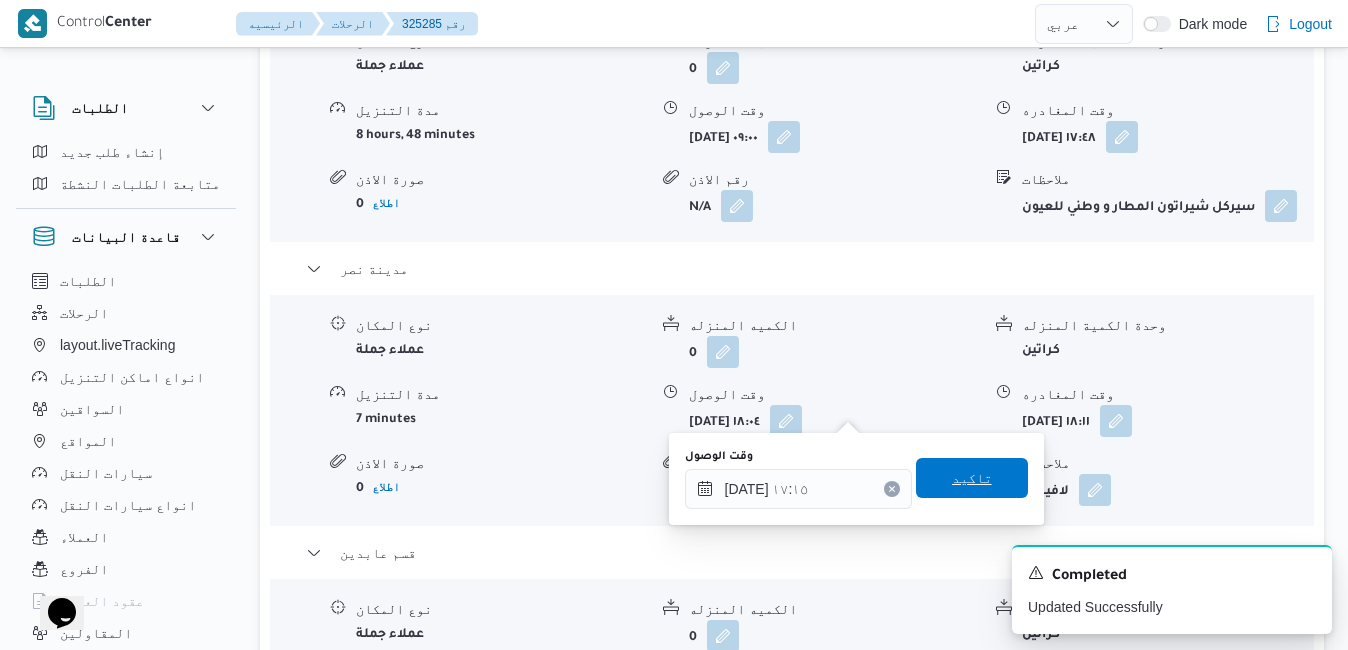 click on "تاكيد" at bounding box center [972, 478] 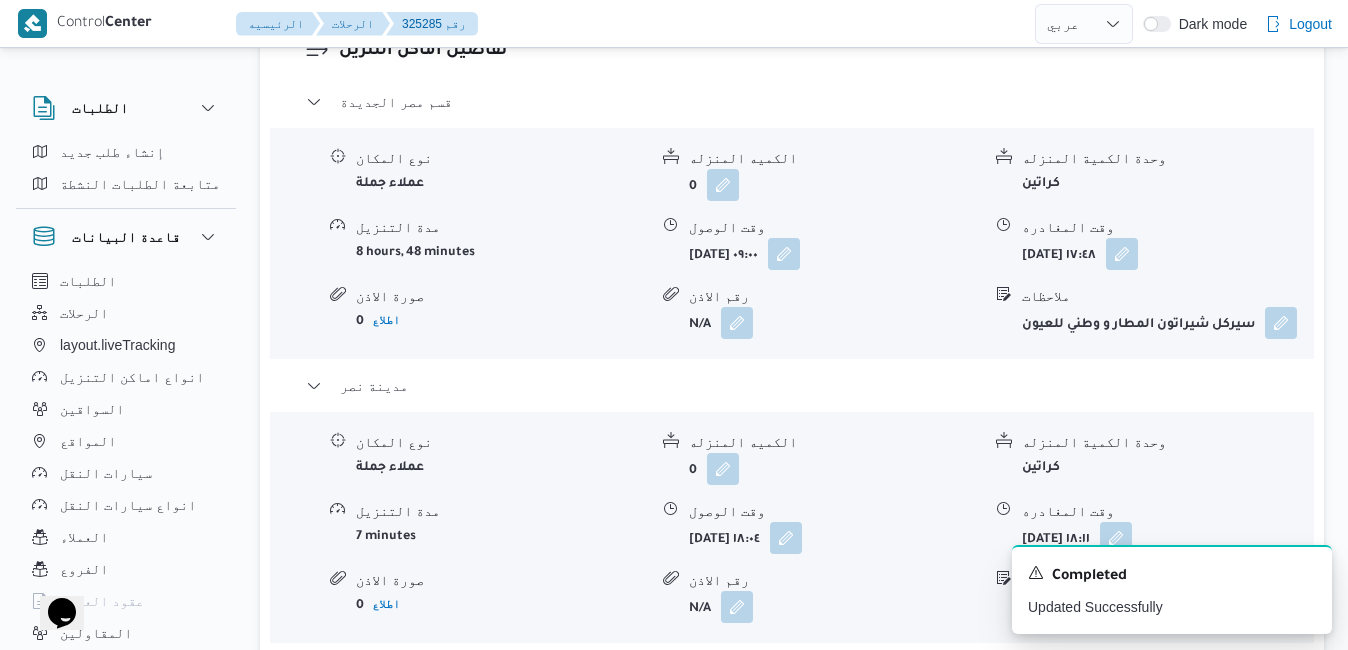 scroll, scrollTop: 2023, scrollLeft: 0, axis: vertical 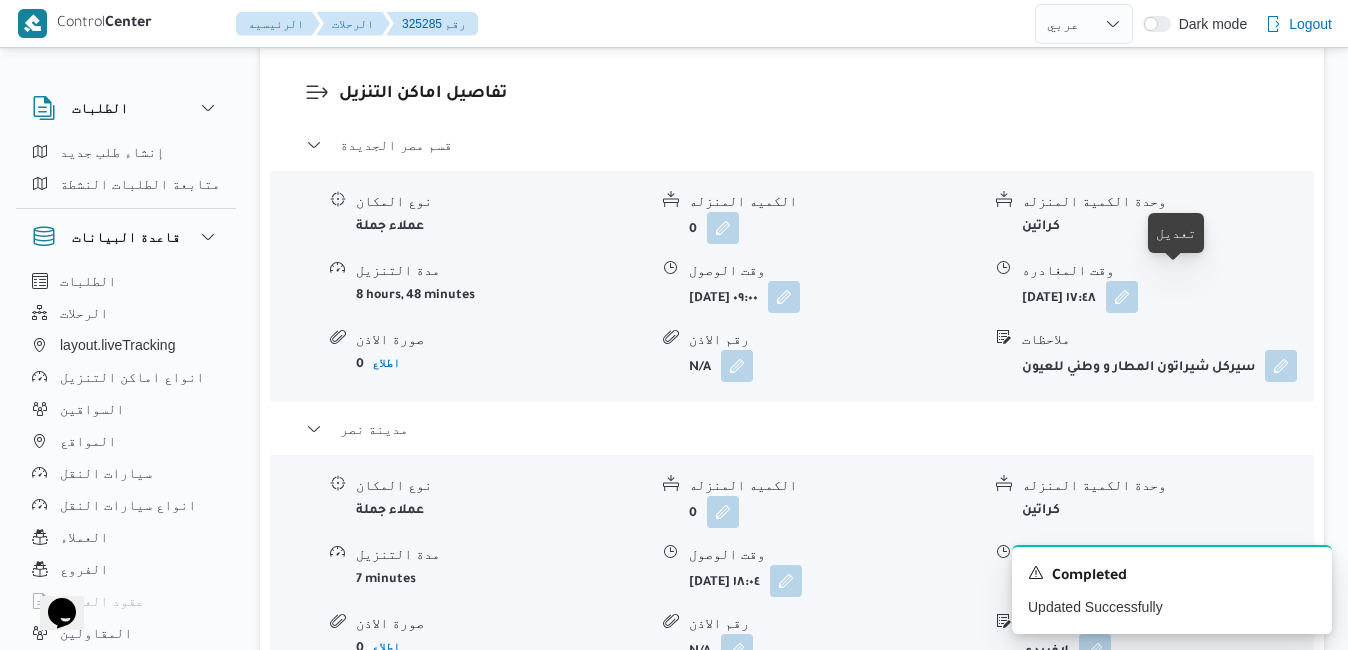 click at bounding box center (1116, 580) 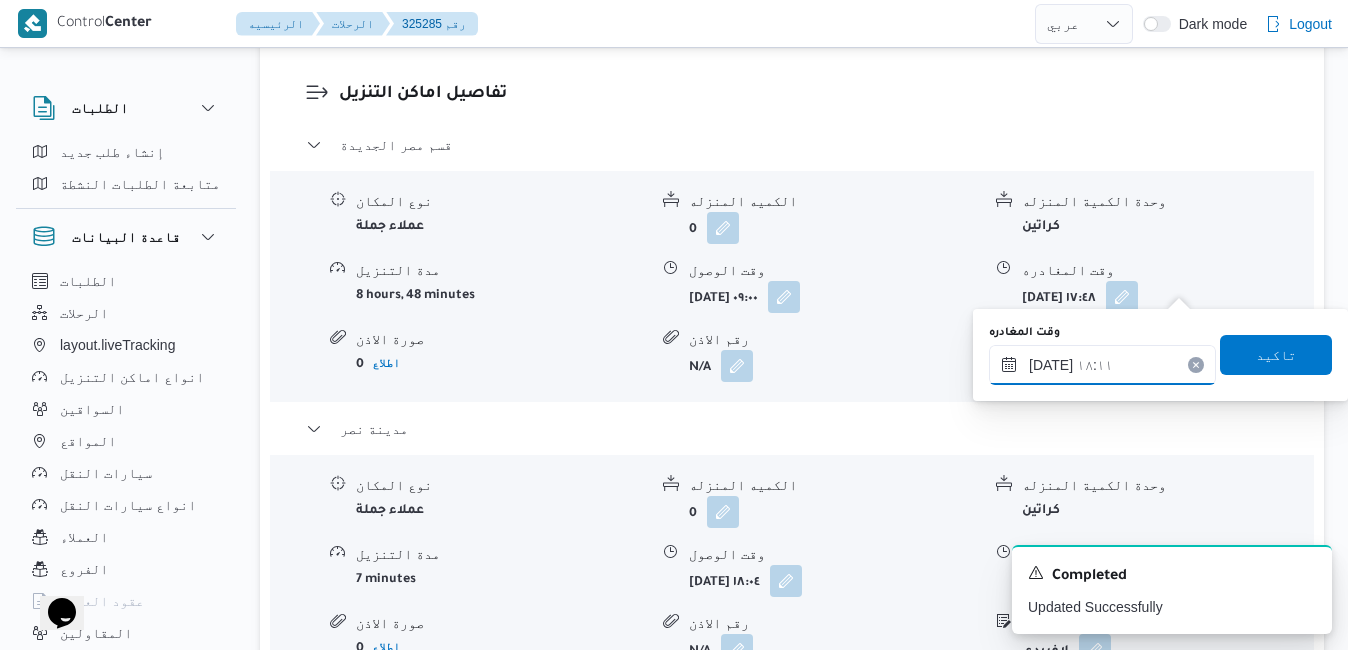 click on "١٦/٠٧/٢٠٢٥ ١٨:١١" at bounding box center [1102, 365] 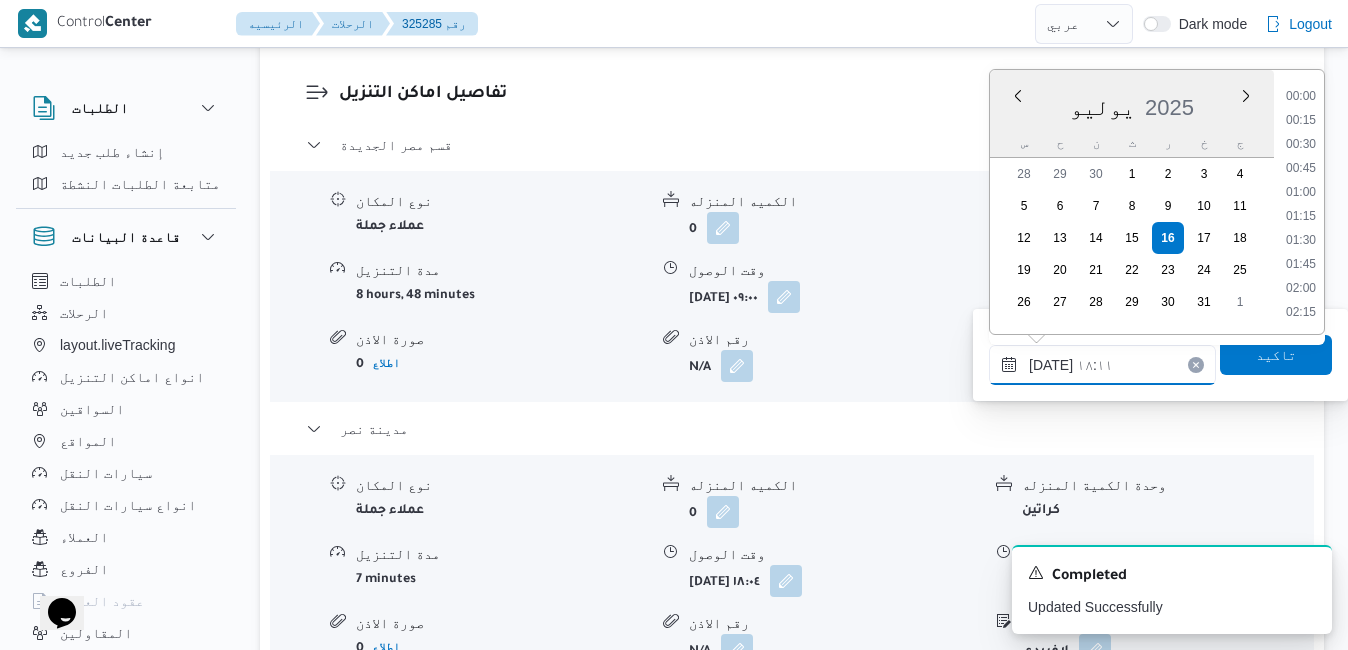 scroll, scrollTop: 1606, scrollLeft: 0, axis: vertical 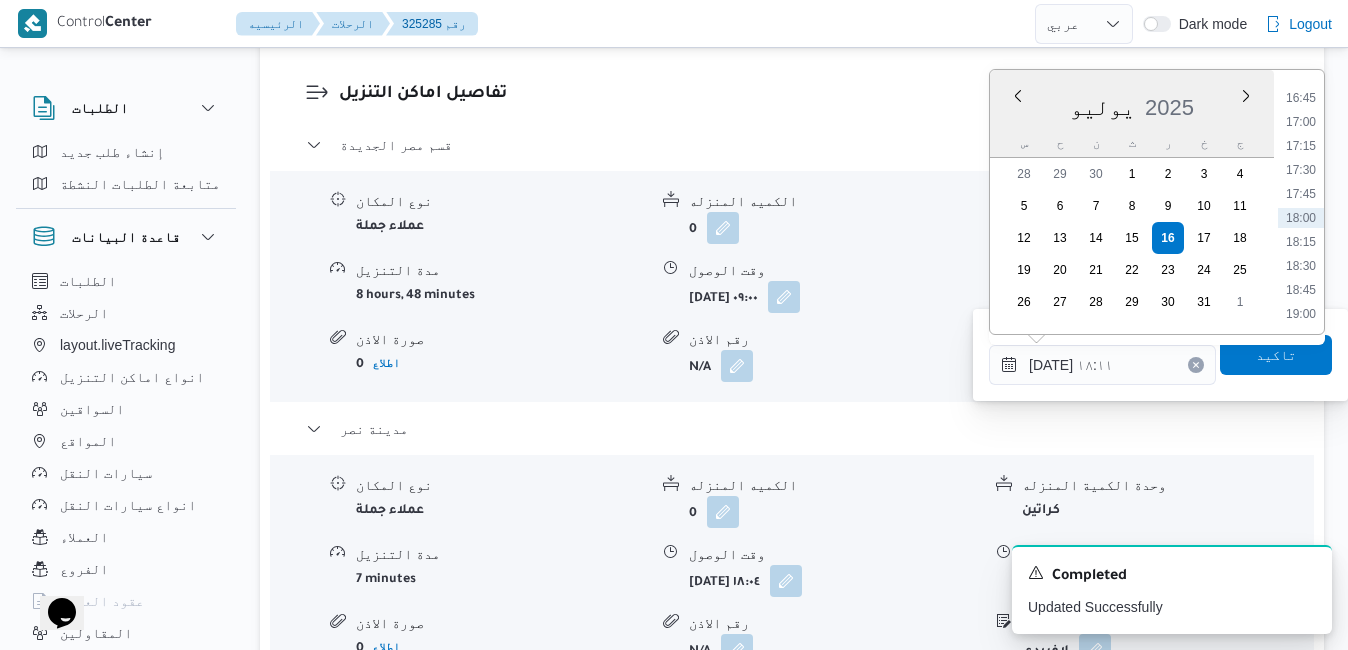 click on "17:00" at bounding box center (1301, 122) 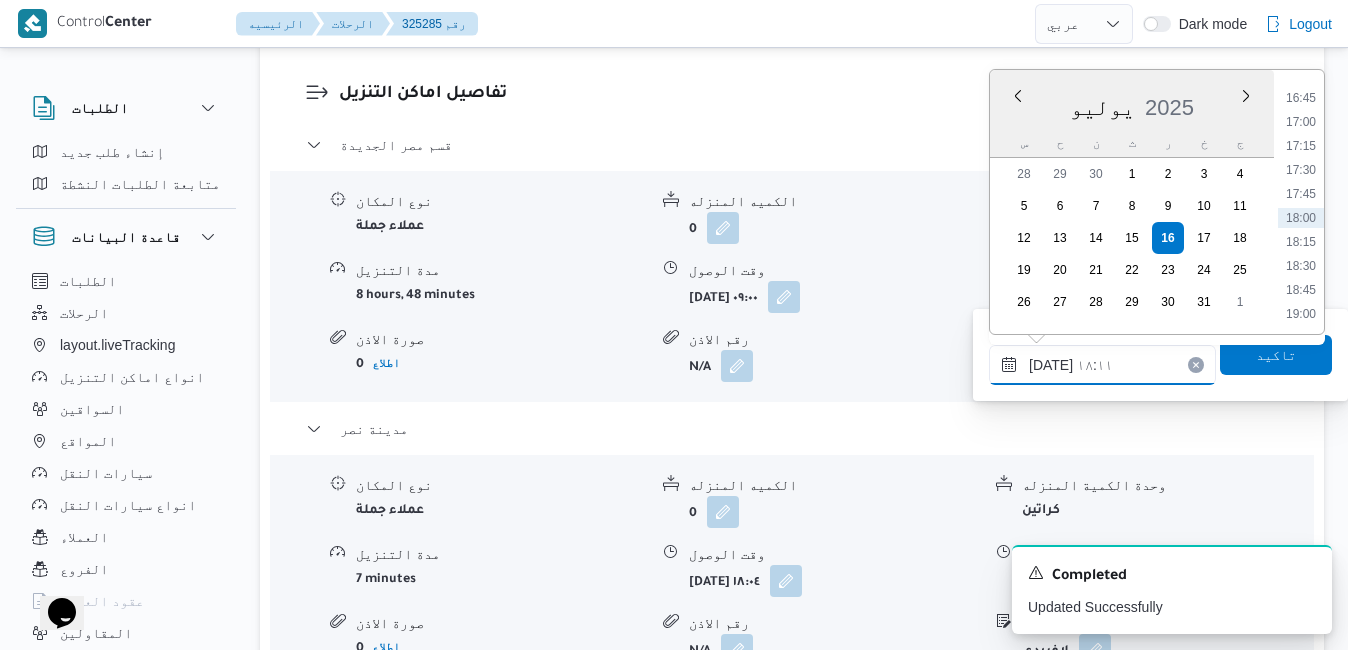 type on "١٦/٠٧/٢٠٢٥ ١٧:٠٠" 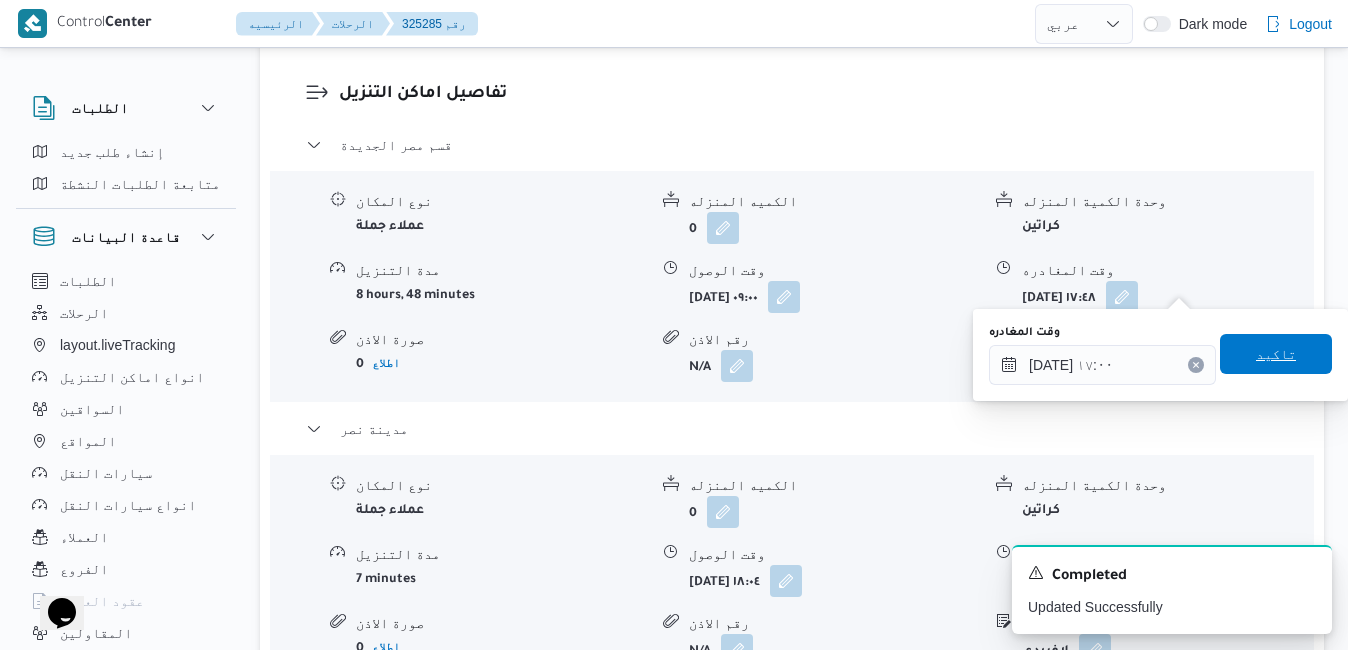 click on "تاكيد" at bounding box center (1276, 354) 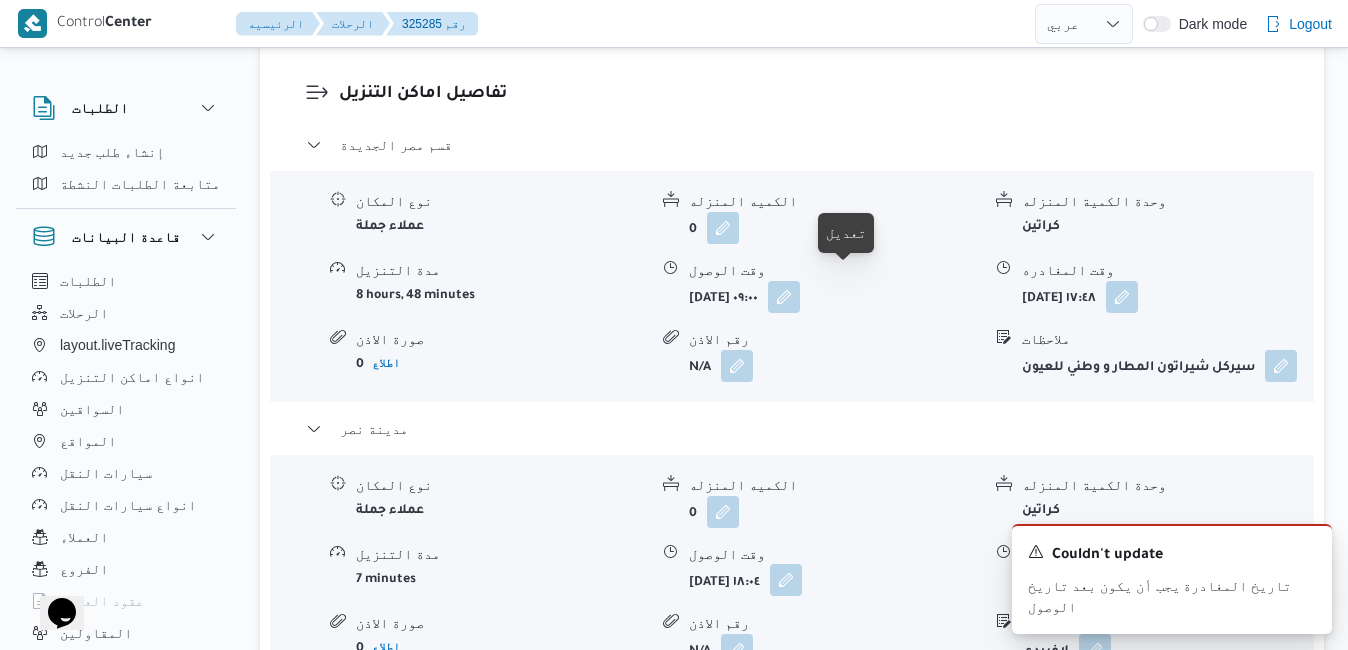 click at bounding box center (786, 580) 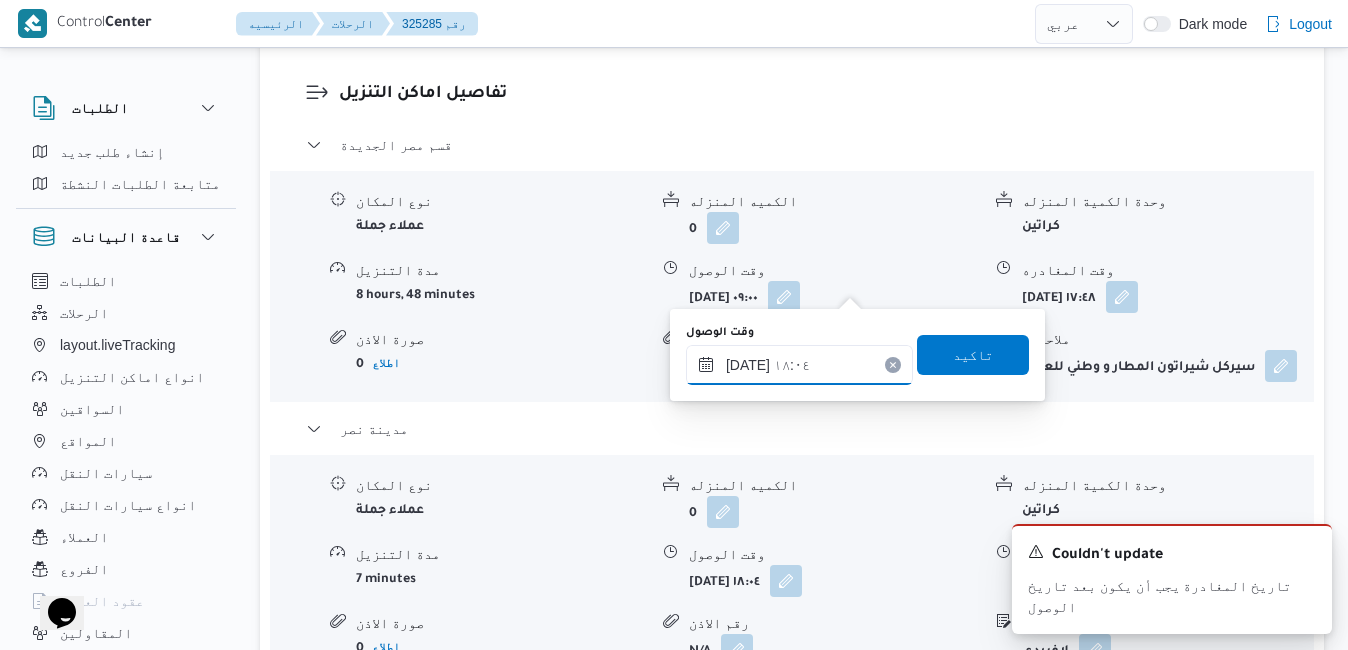 click on "١٦/٠٧/٢٠٢٥ ١٨:٠٤" at bounding box center [799, 365] 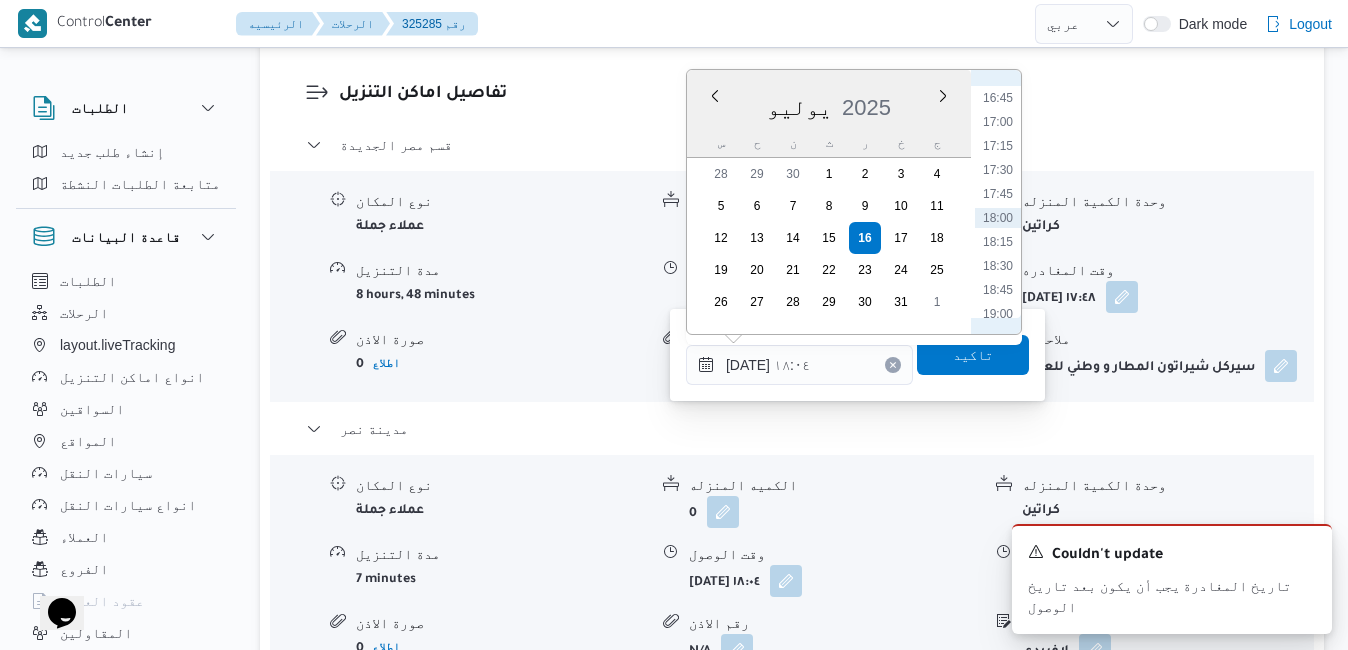scroll, scrollTop: 1403, scrollLeft: 0, axis: vertical 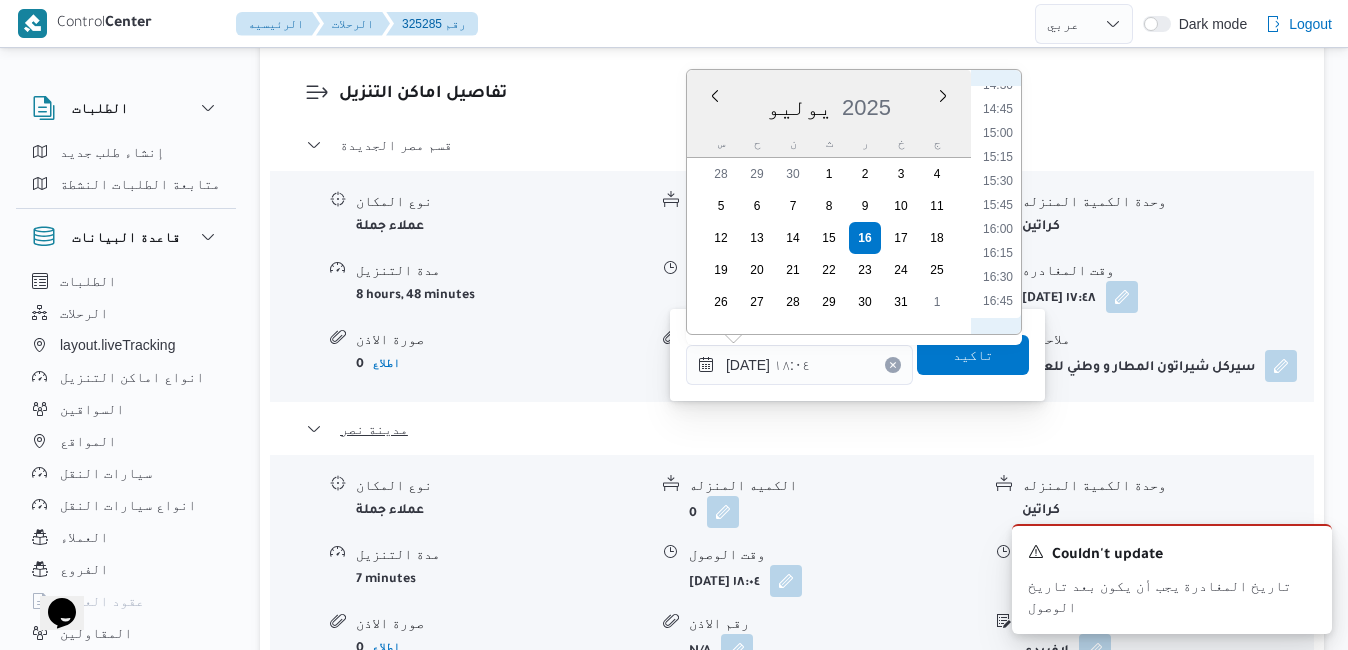 click on "15:00" at bounding box center [998, 133] 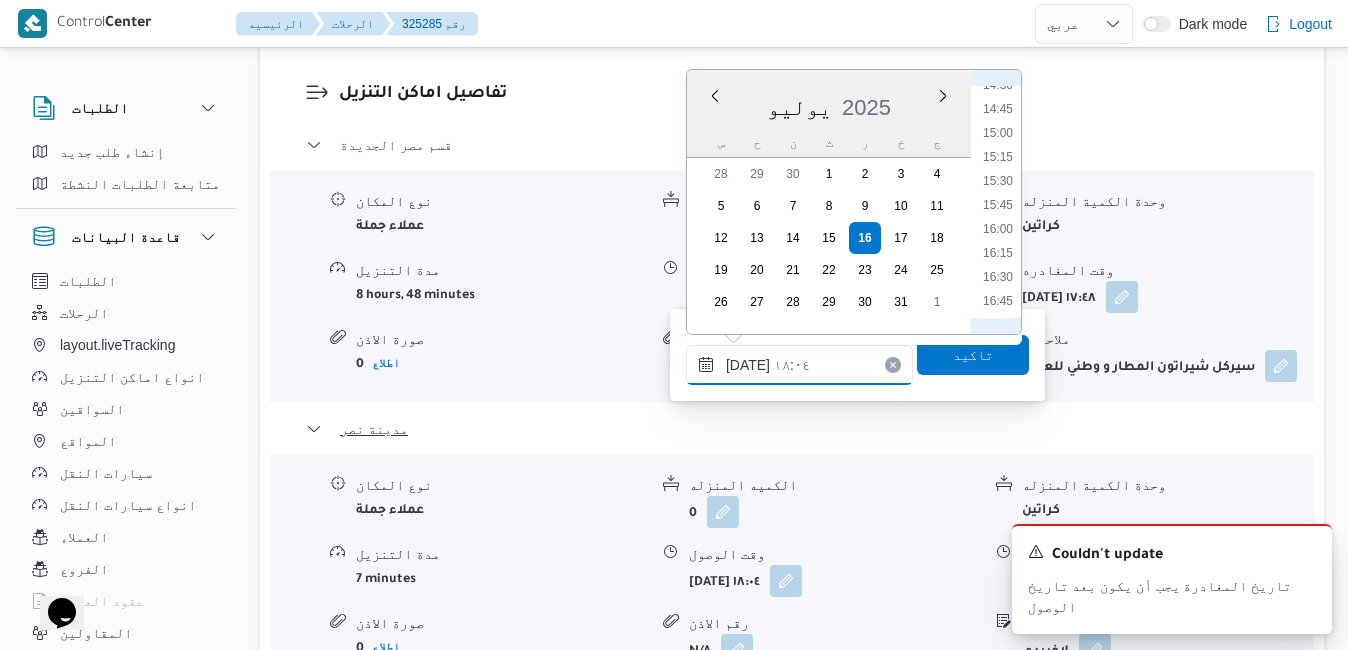 type on "١٦/٠٧/٢٠٢٥ ١٥:٠٠" 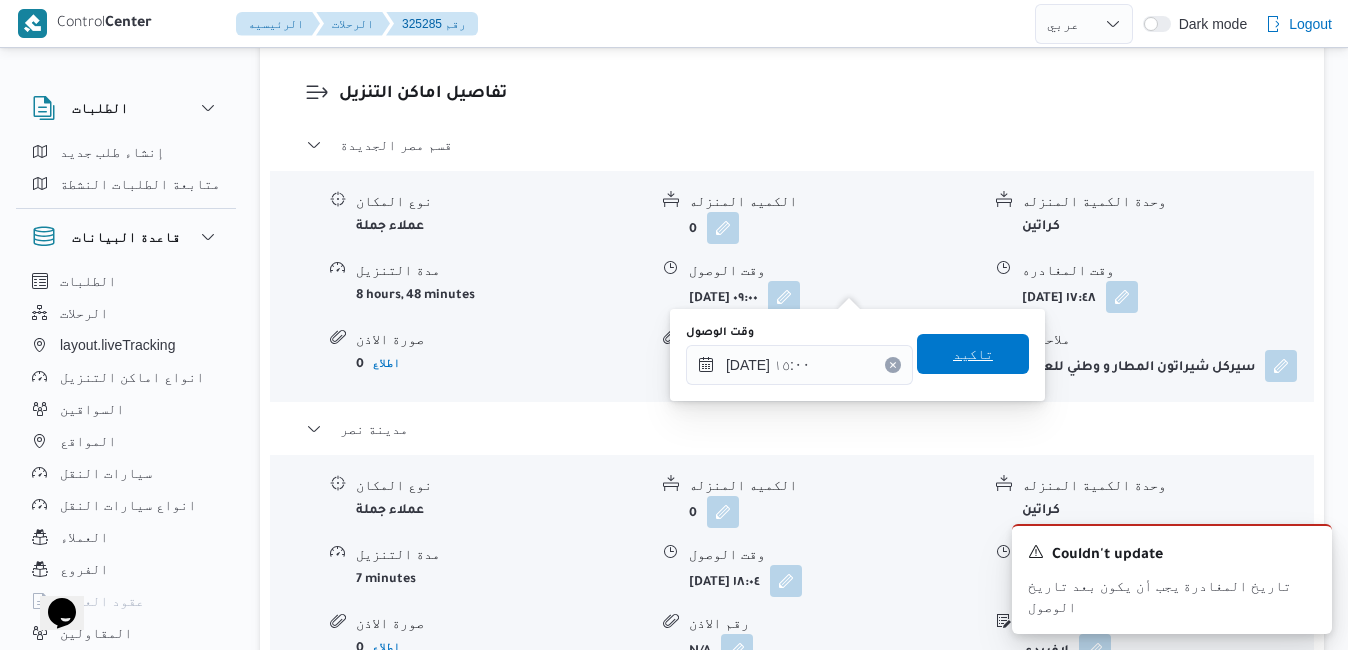 click on "تاكيد" at bounding box center [973, 354] 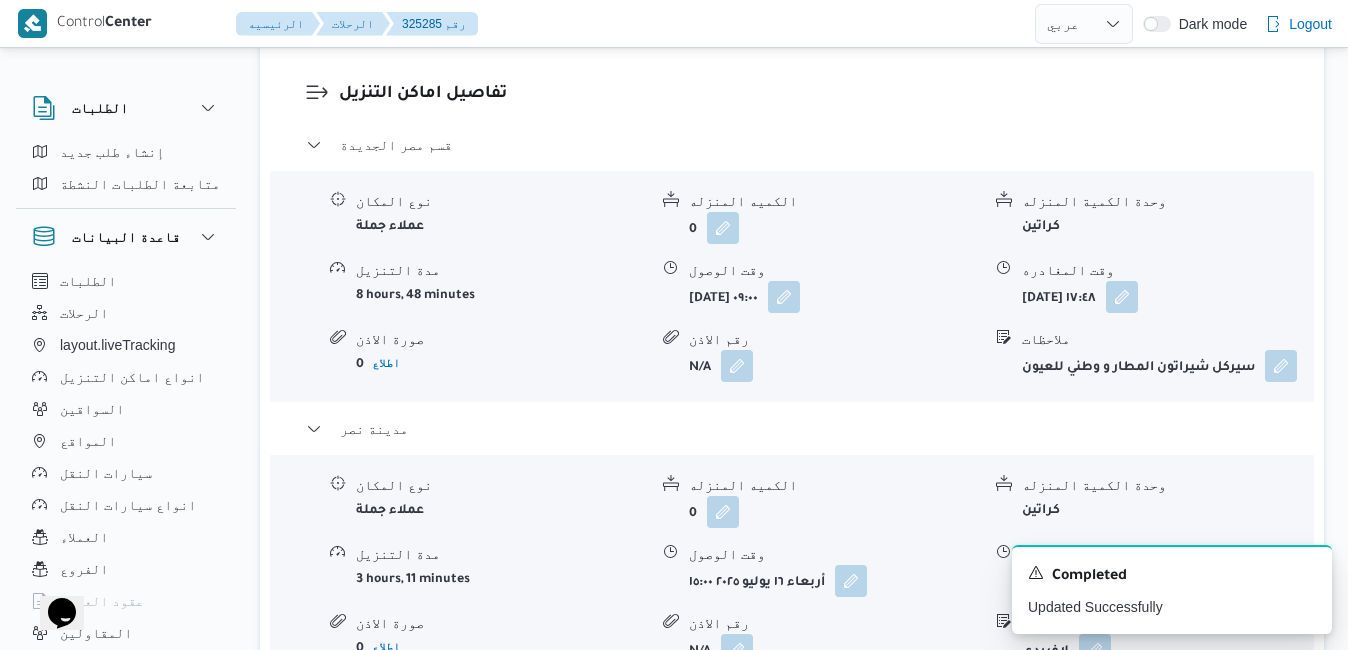 click at bounding box center (1116, 580) 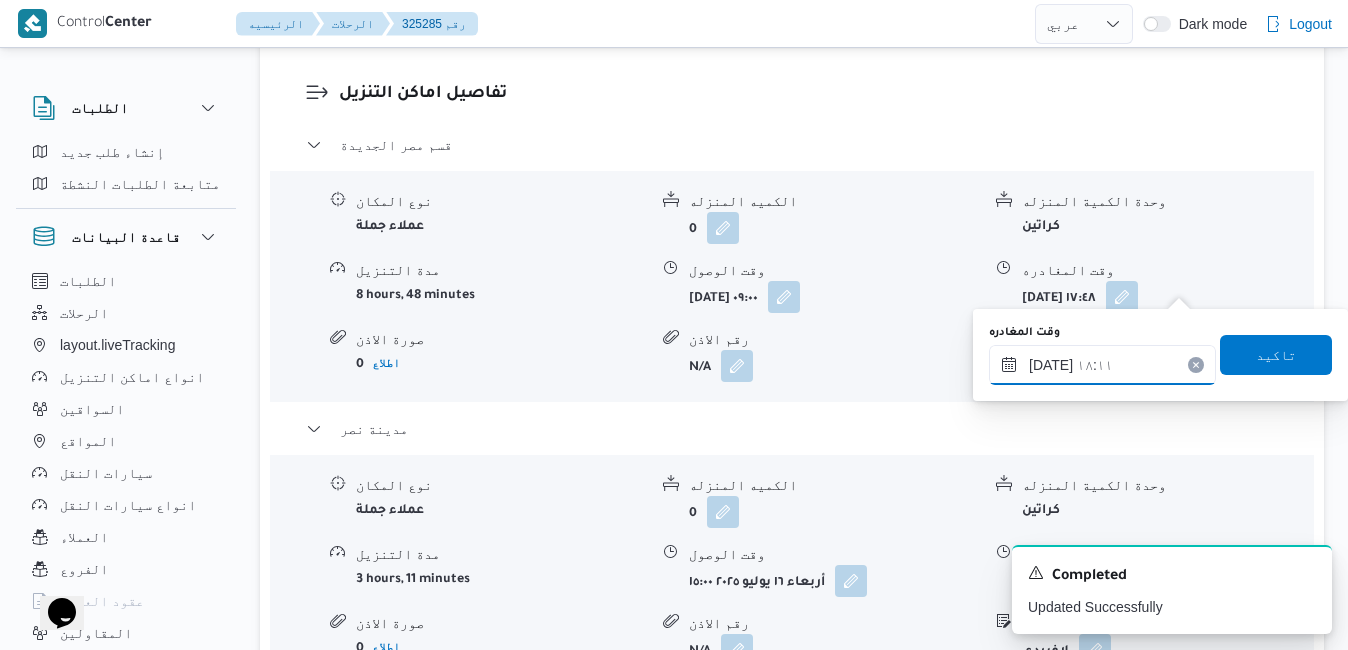 click on "١٦/٠٧/٢٠٢٥ ١٨:١١" at bounding box center [1102, 365] 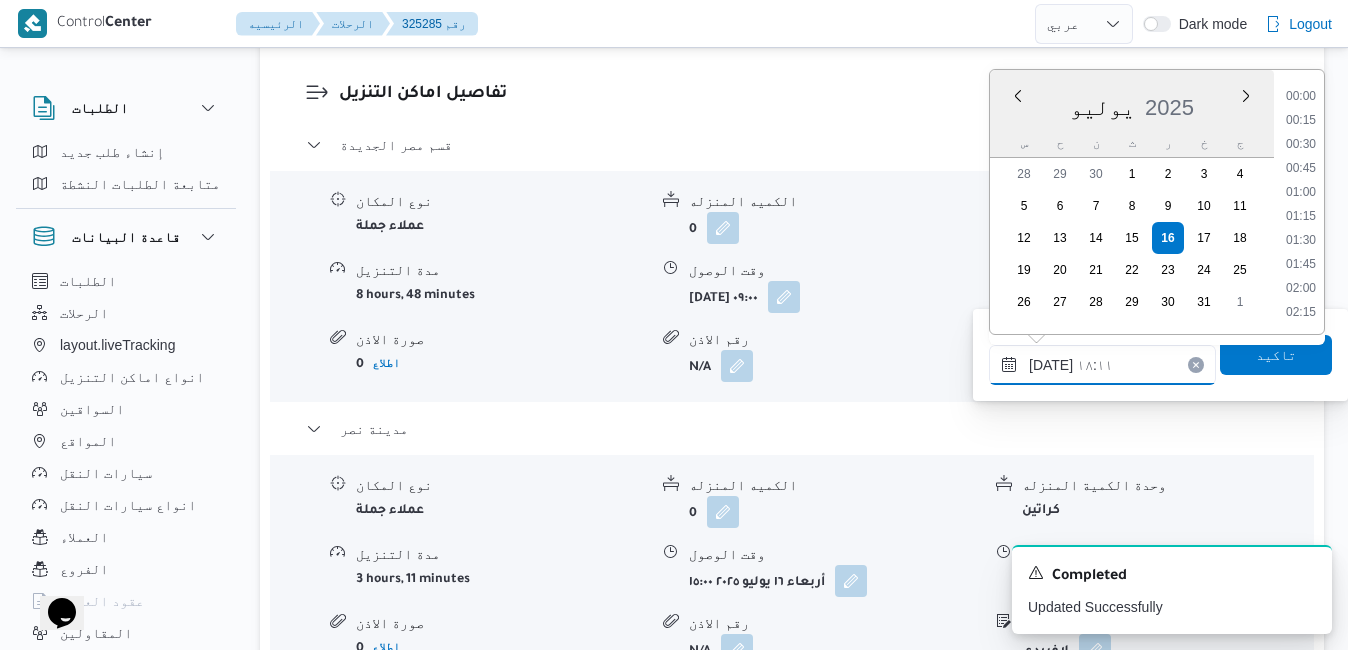 scroll, scrollTop: 1606, scrollLeft: 0, axis: vertical 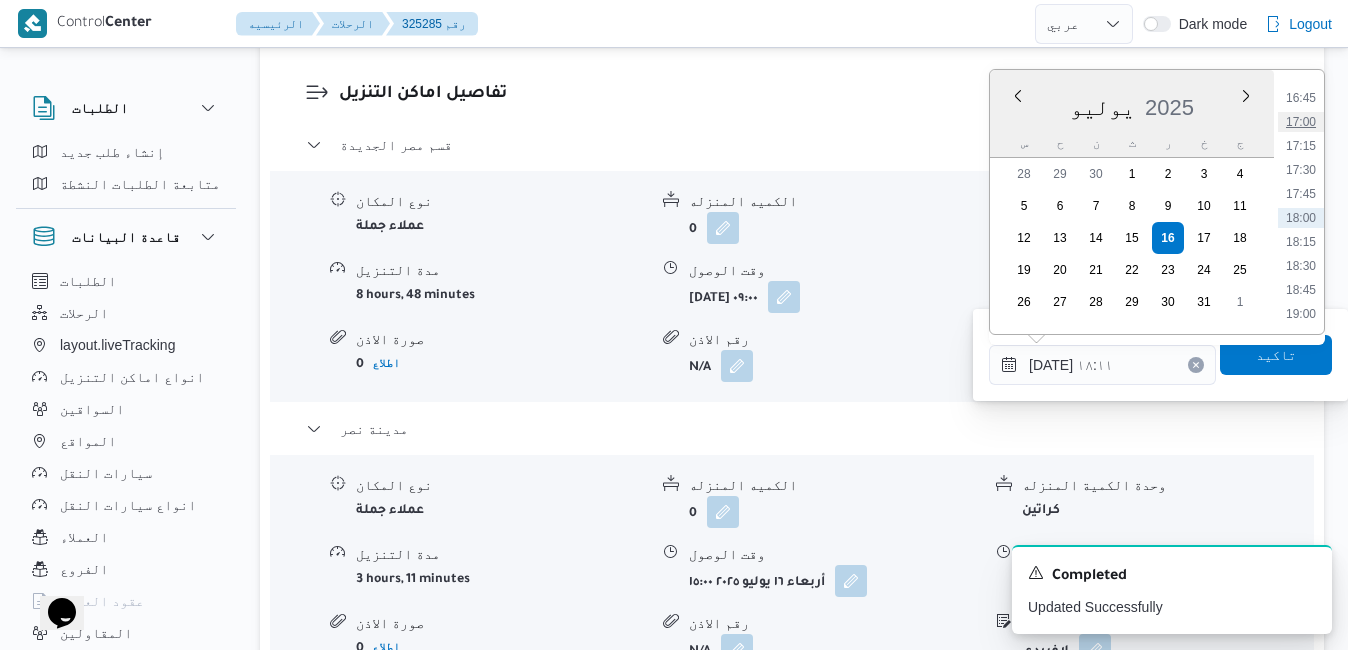 click on "17:00" at bounding box center (1301, 122) 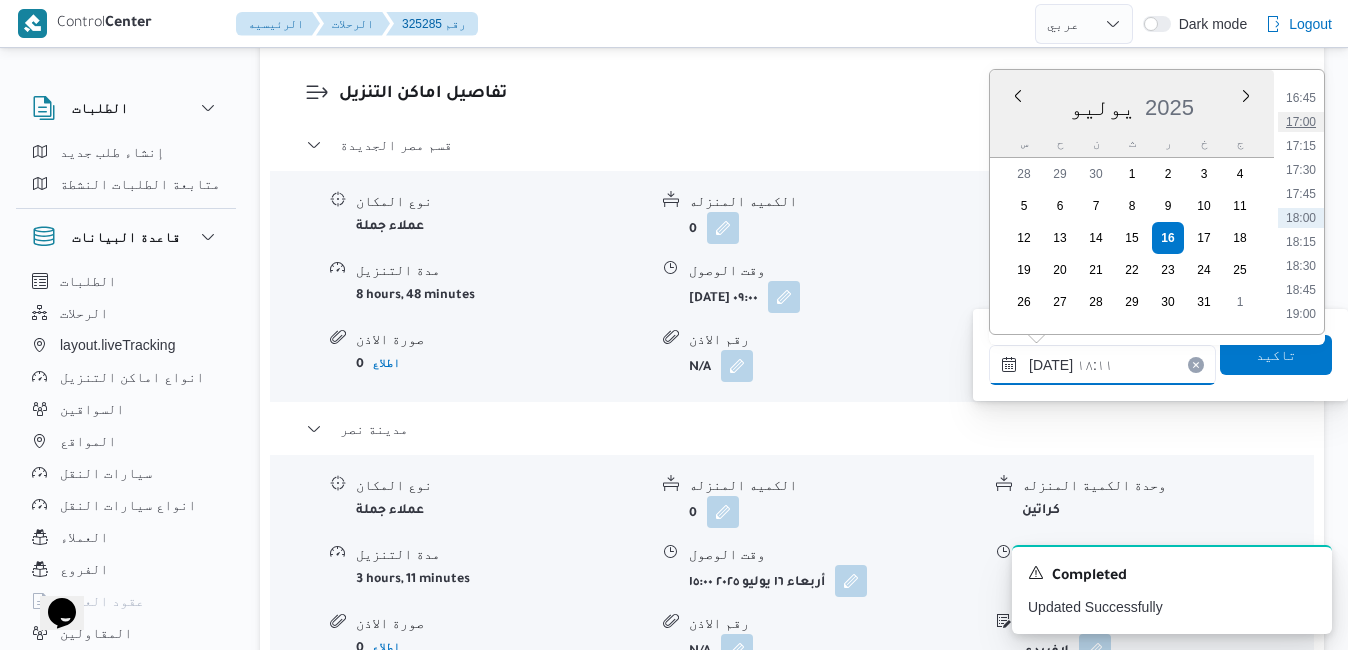 type on "١٦/٠٧/٢٠٢٥ ١٧:٠٠" 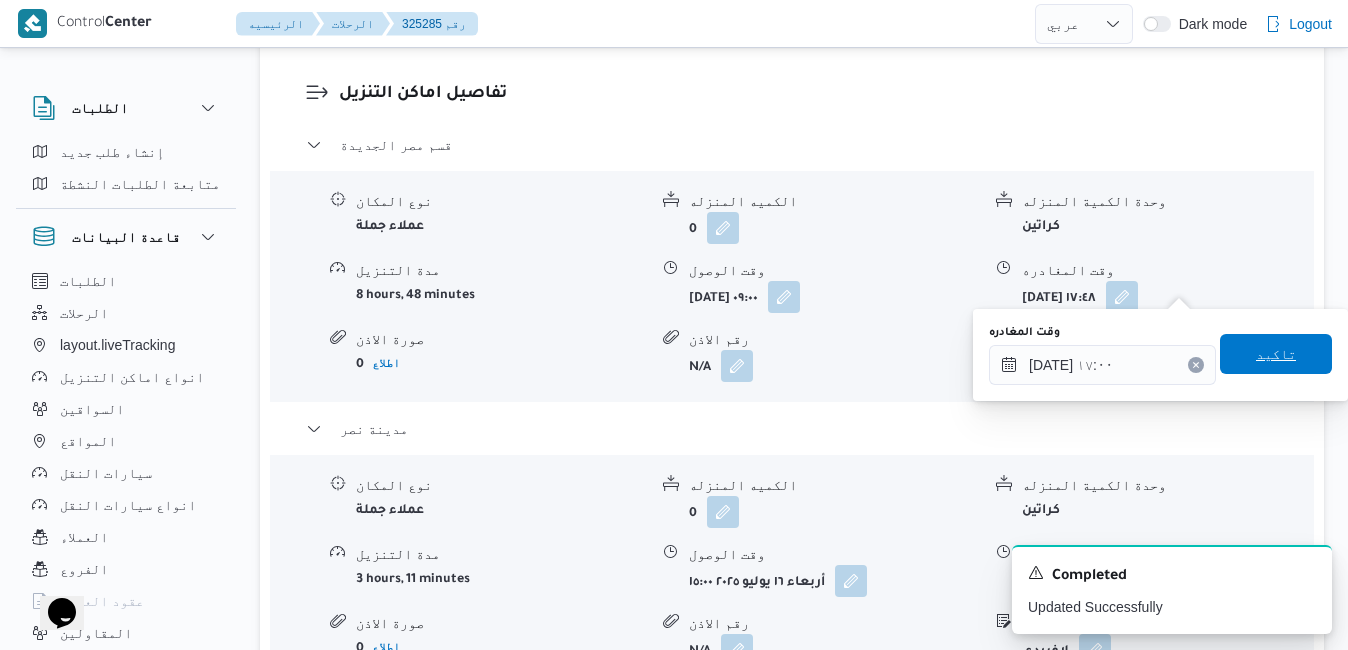 click on "تاكيد" at bounding box center [1276, 354] 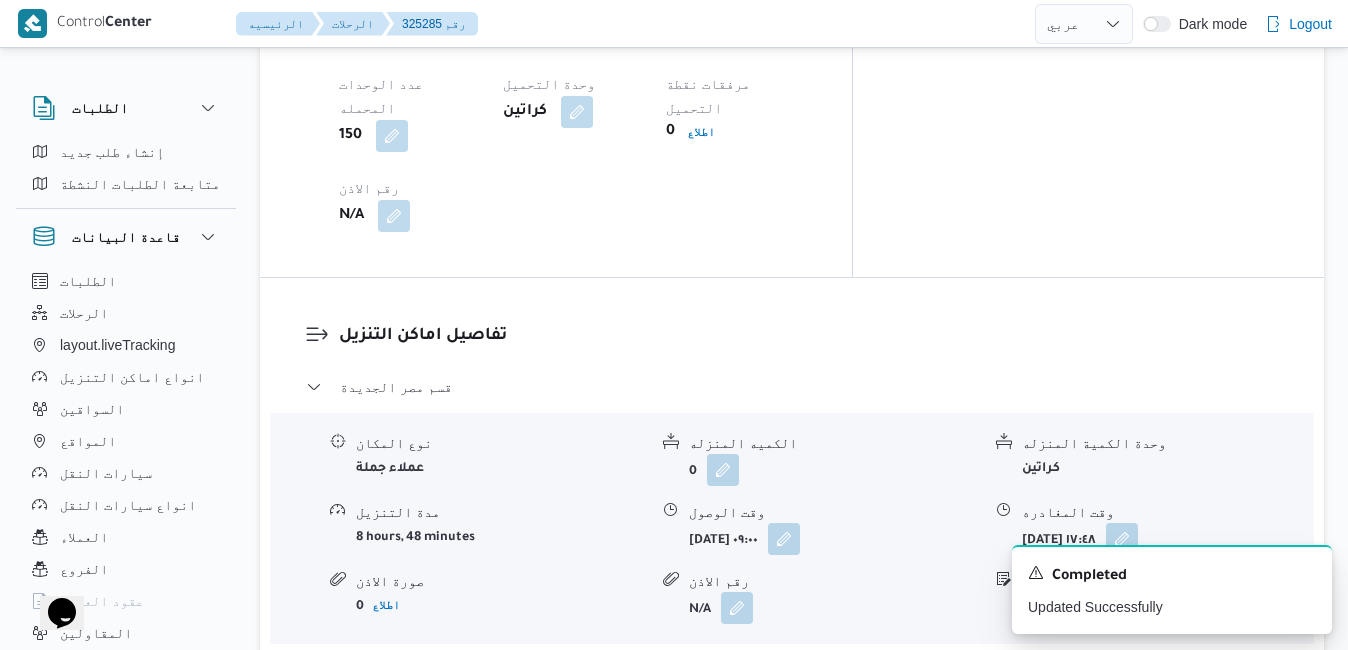 scroll, scrollTop: 1743, scrollLeft: 0, axis: vertical 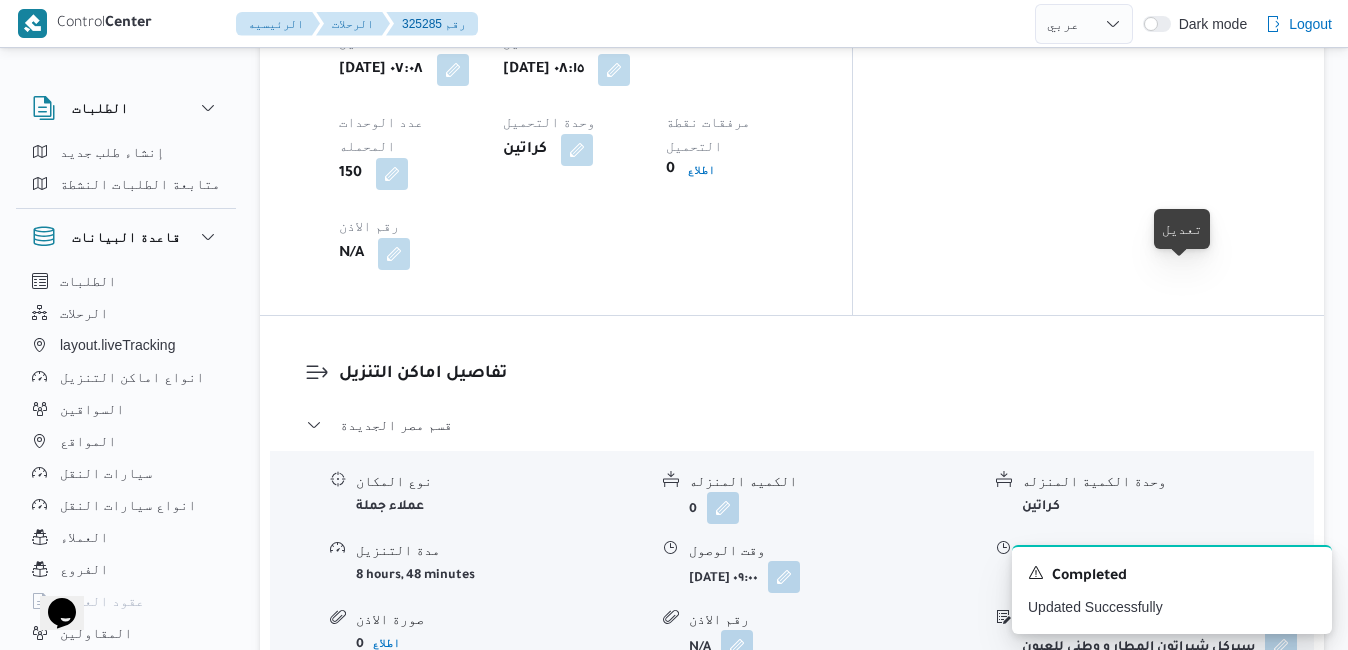 click at bounding box center (1122, 576) 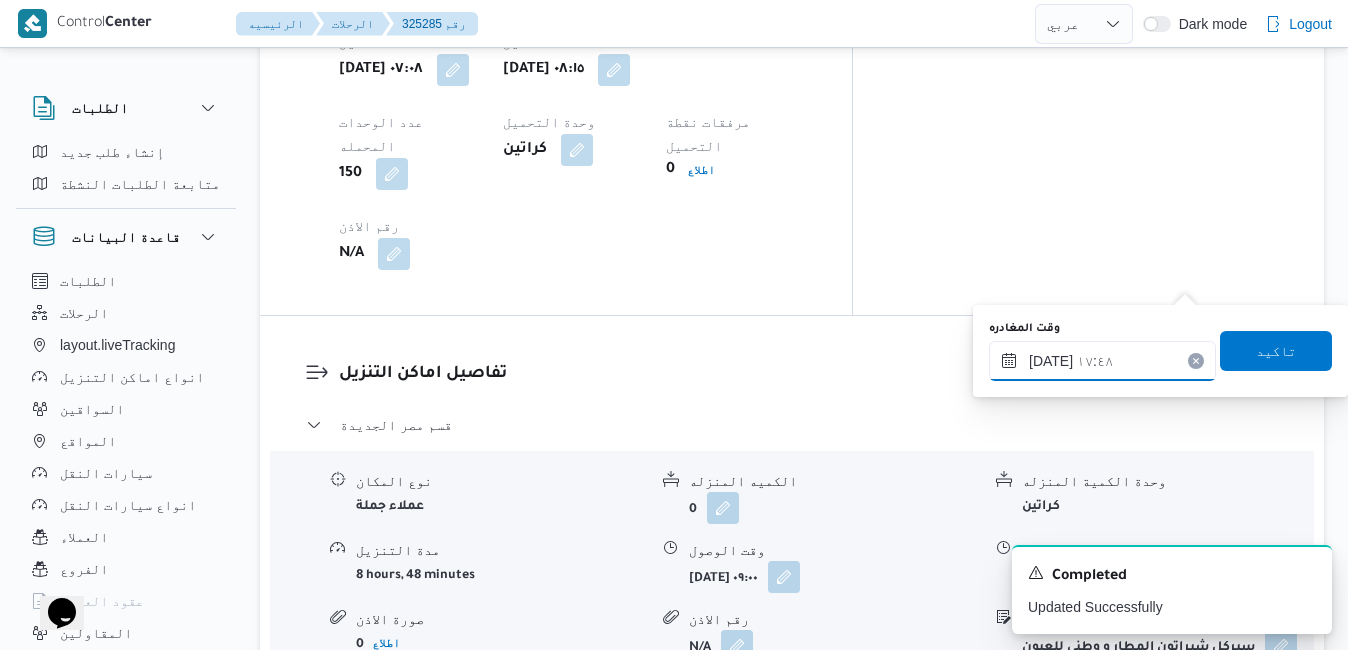 click on "١٦/٠٧/٢٠٢٥ ١٧:٤٨" at bounding box center [1102, 361] 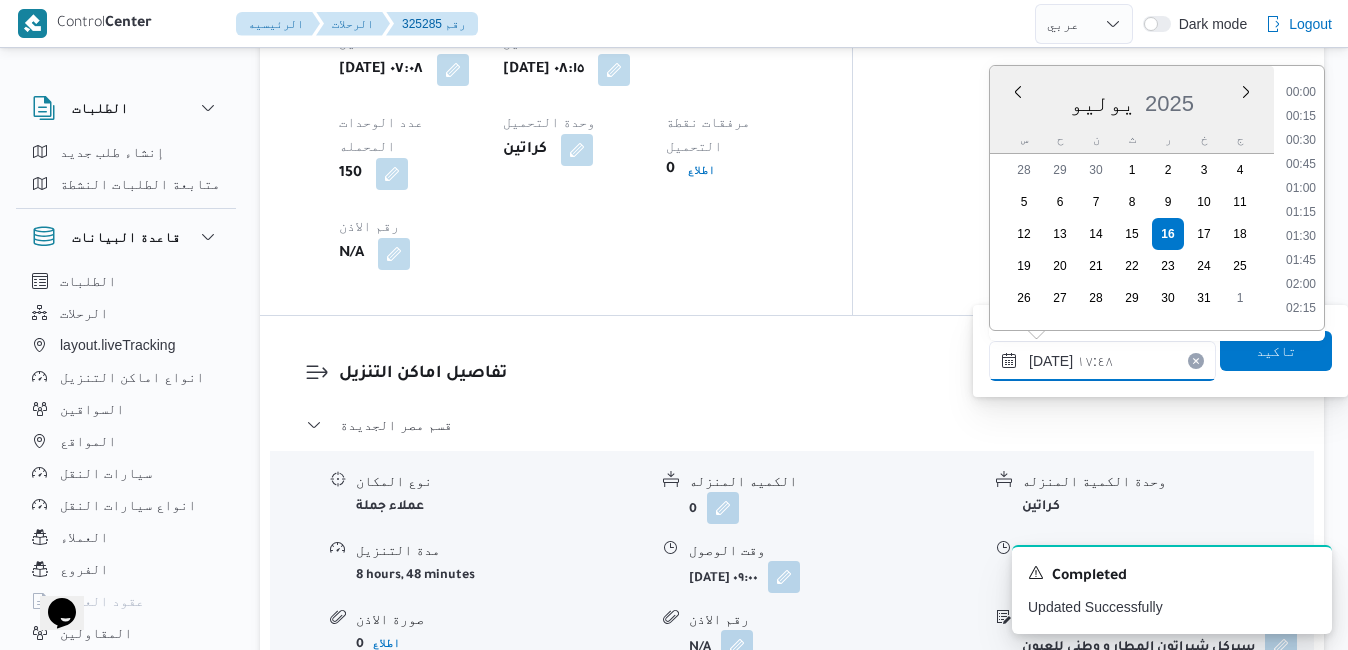 scroll, scrollTop: 1582, scrollLeft: 0, axis: vertical 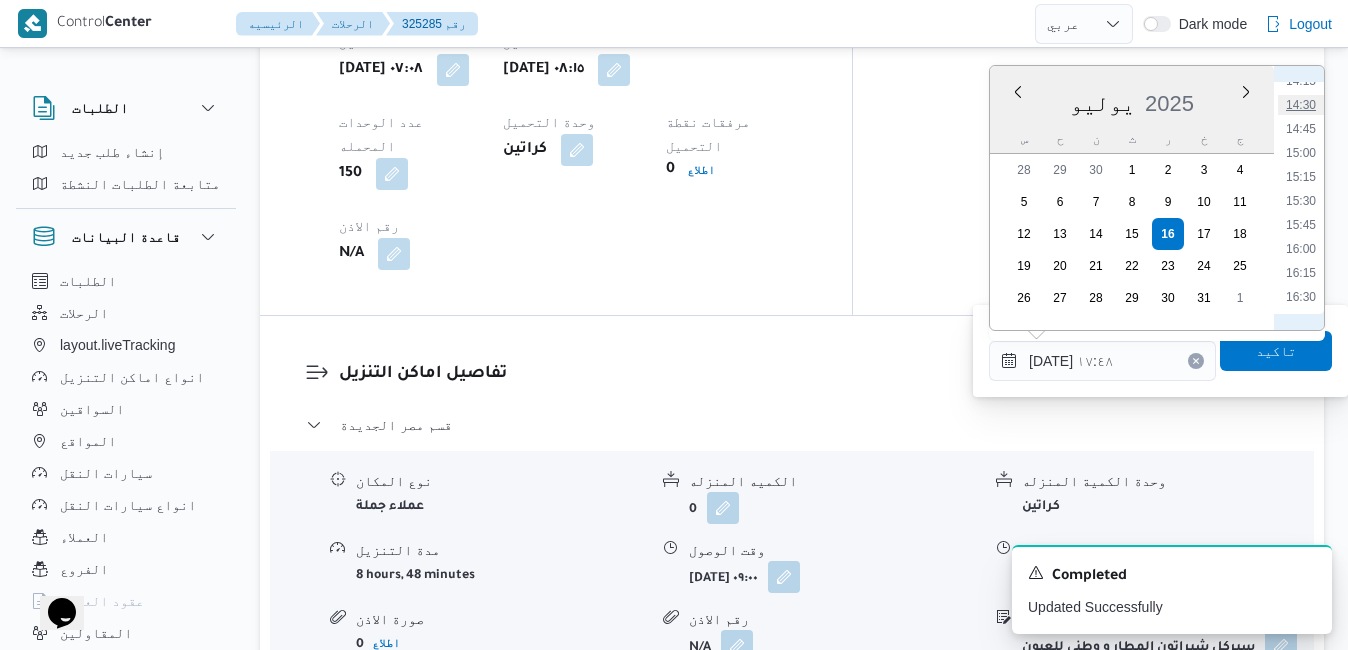 click on "14:30" at bounding box center (1301, 105) 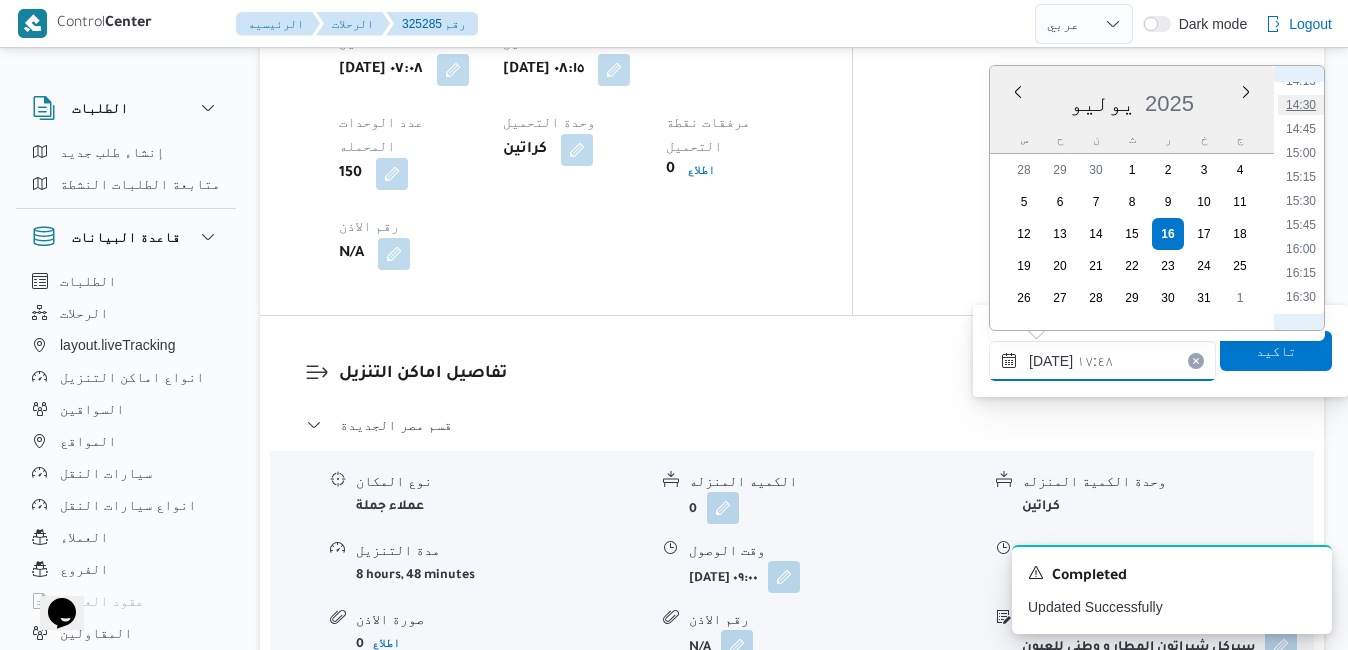 type on "١٦/٠٧/٢٠٢٥ ١٤:٣٠" 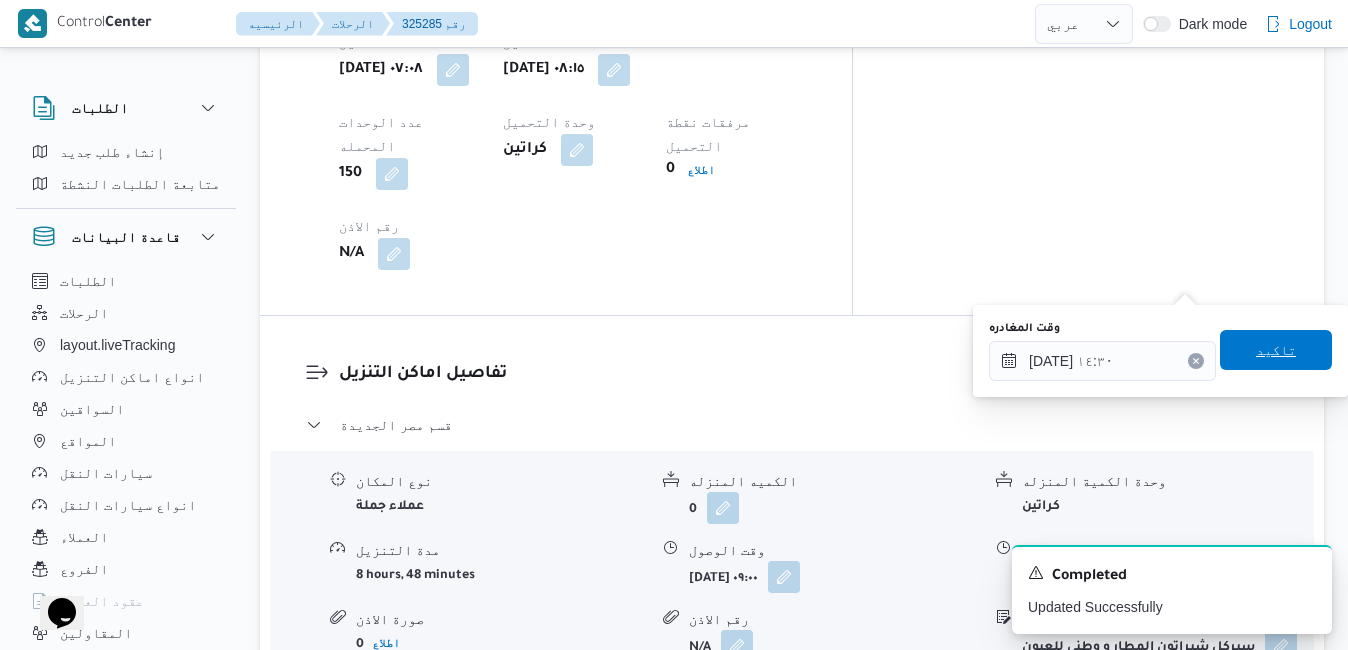 click on "تاكيد" at bounding box center [1276, 350] 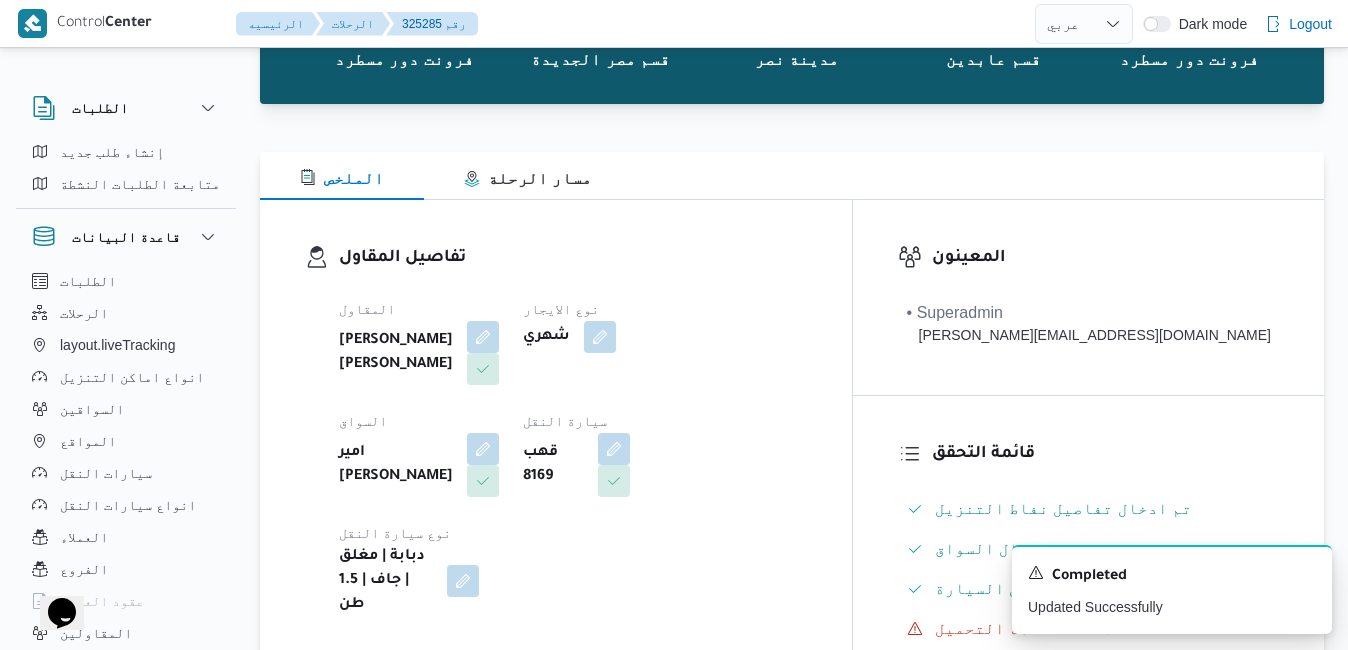 scroll, scrollTop: 0, scrollLeft: 0, axis: both 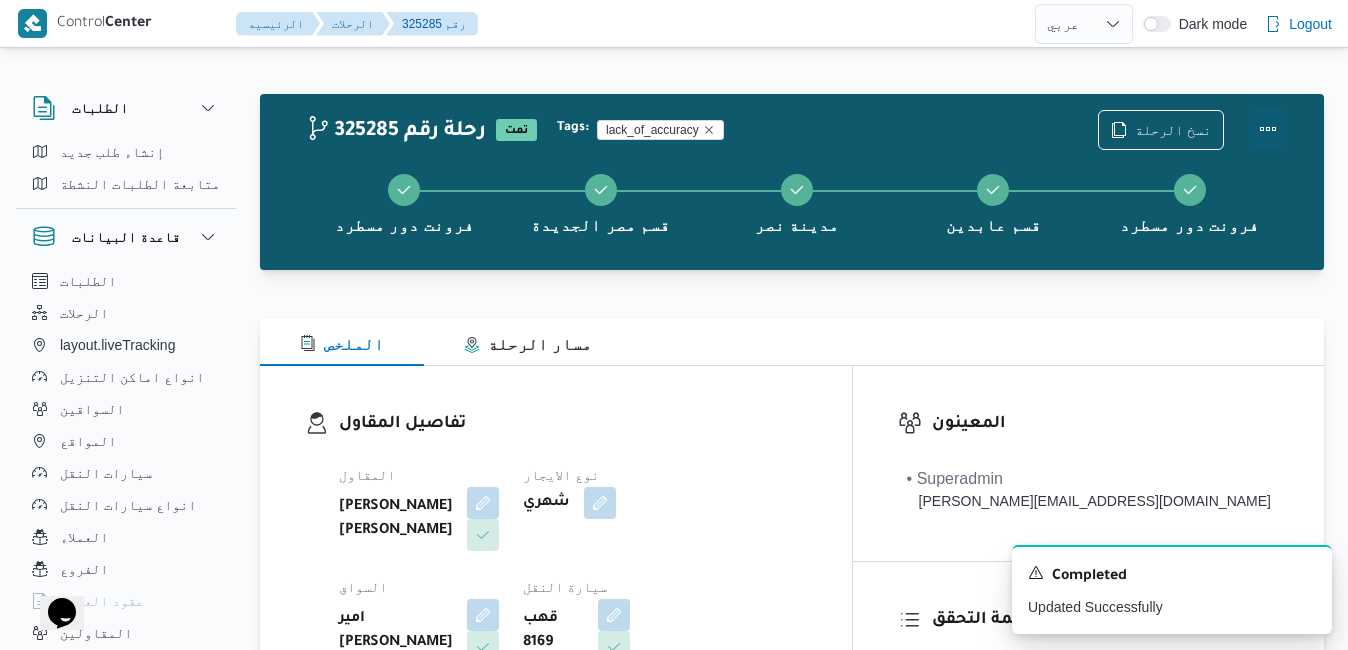 click at bounding box center (1268, 129) 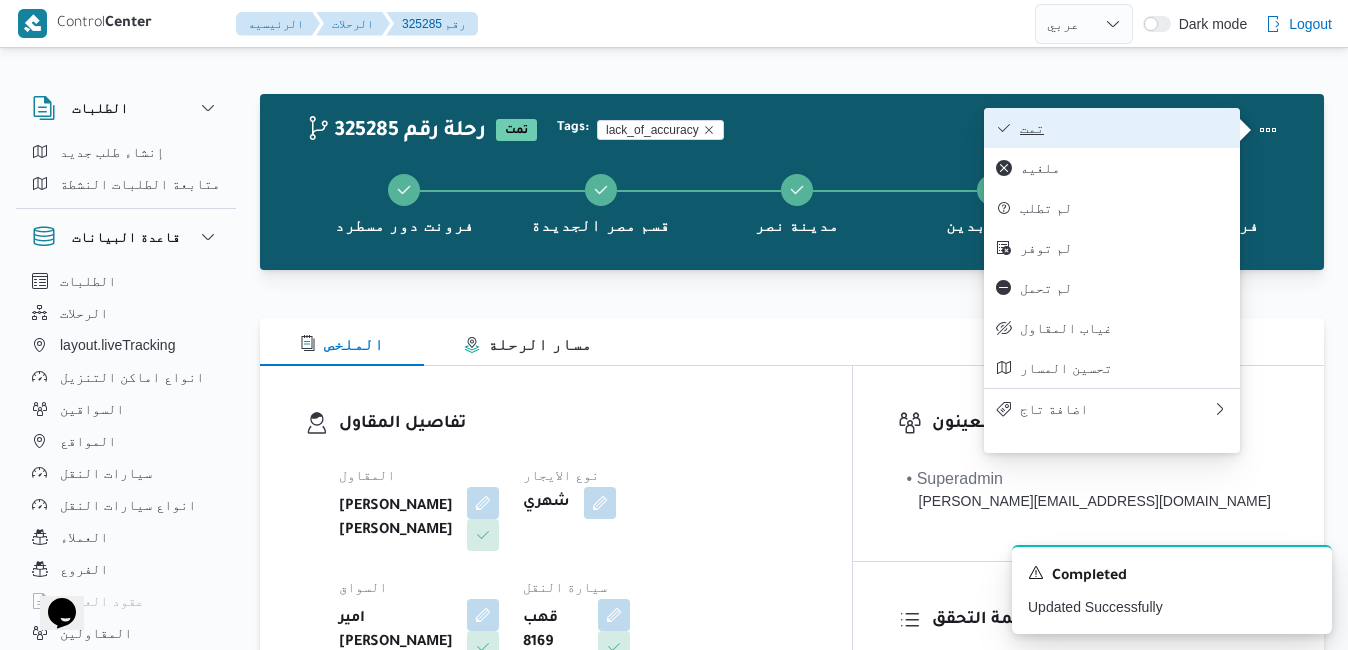 click on "تمت" at bounding box center [1124, 128] 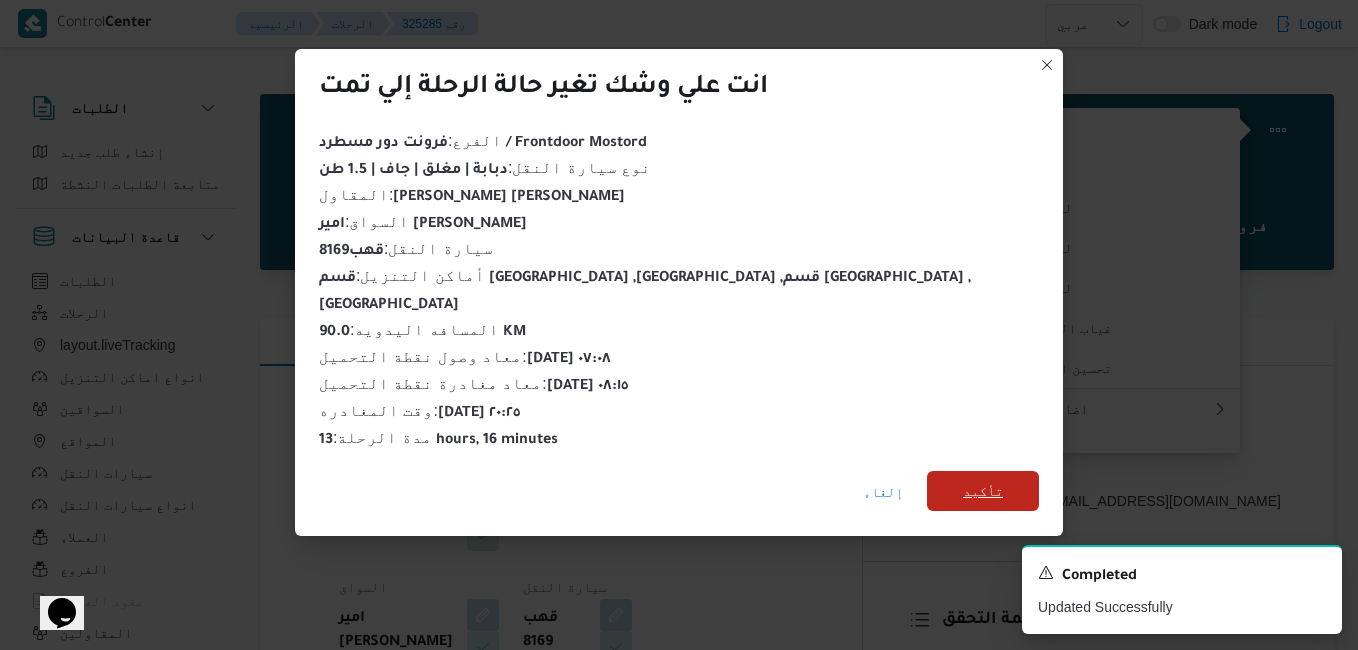 click on "تأكيد" at bounding box center (983, 491) 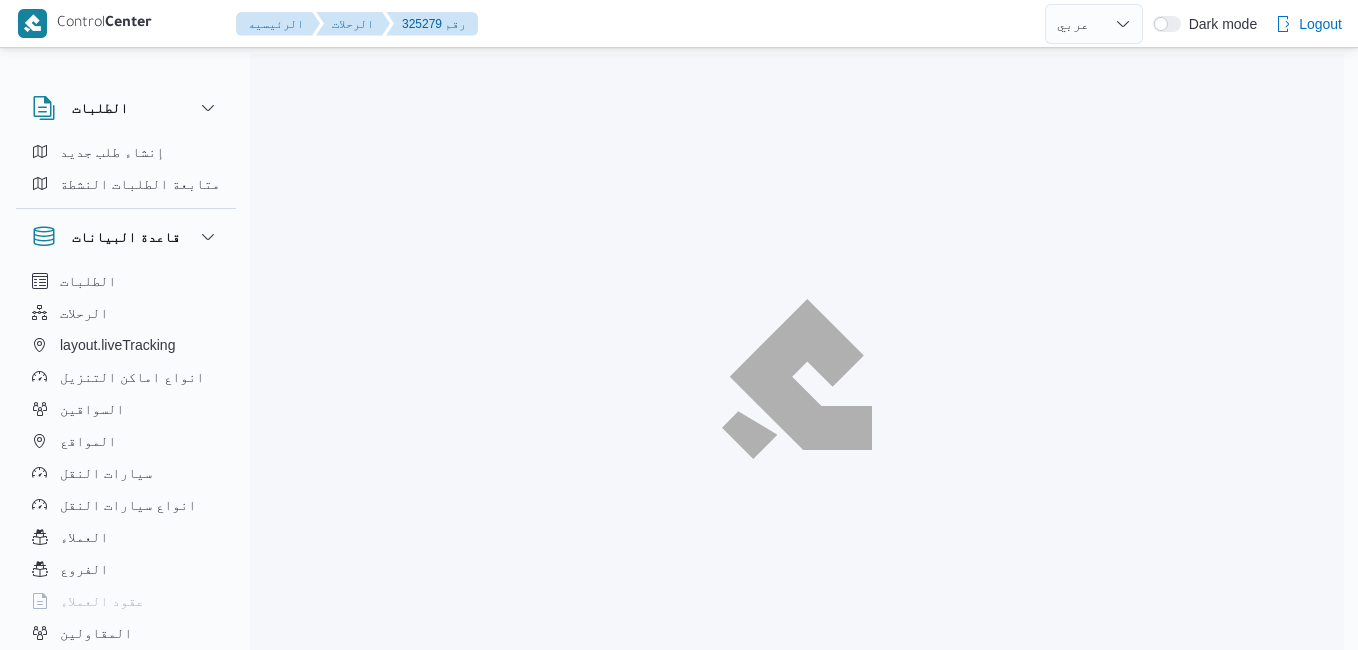 select on "ar" 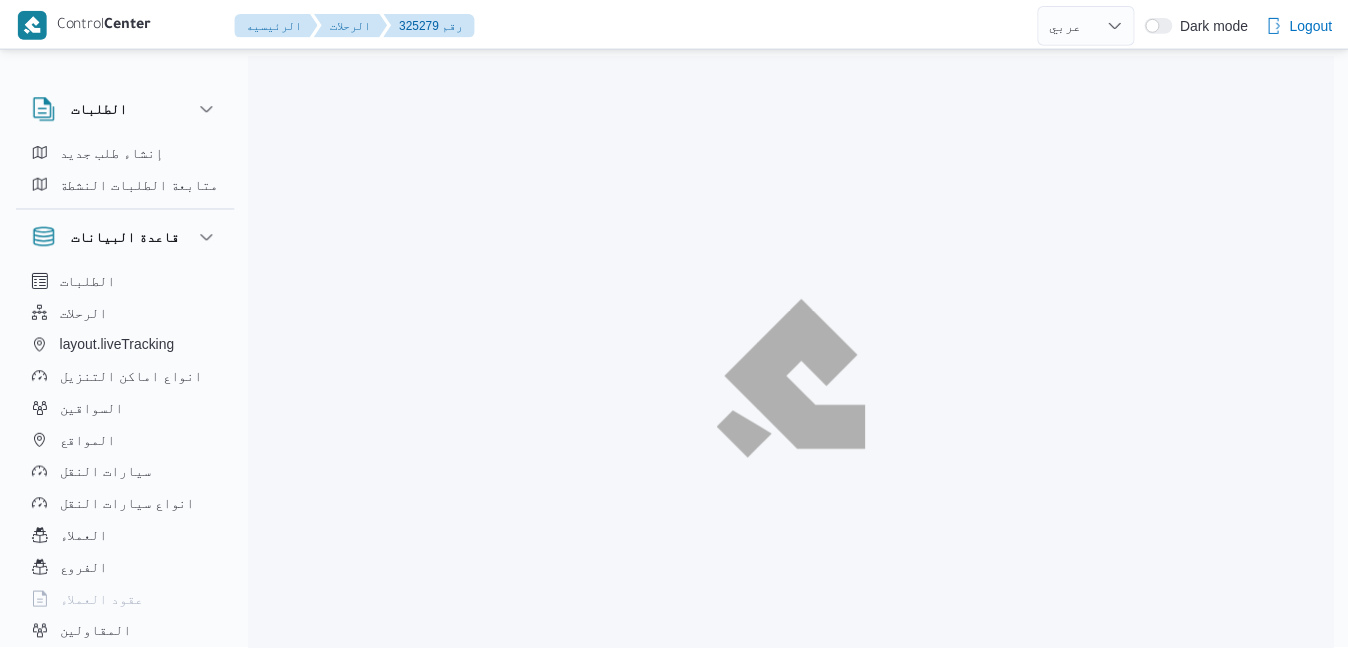 scroll, scrollTop: 0, scrollLeft: 0, axis: both 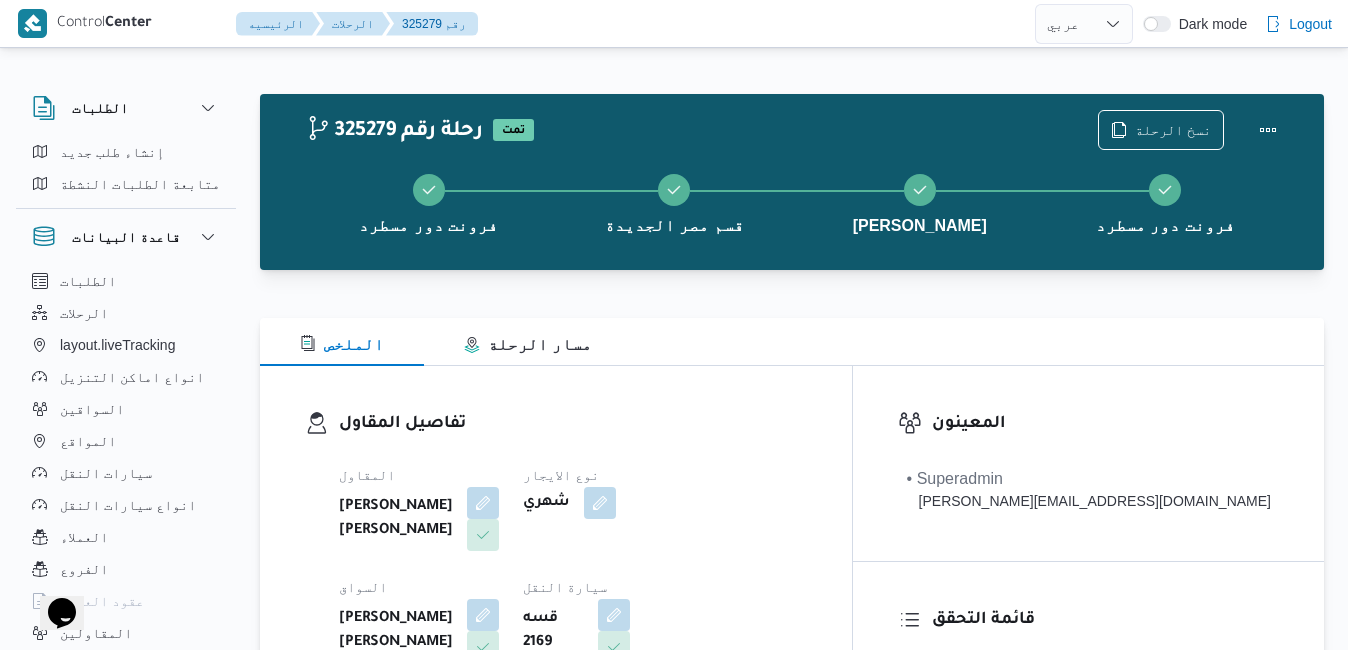 click on "تفاصيل المقاول" at bounding box center [573, 424] 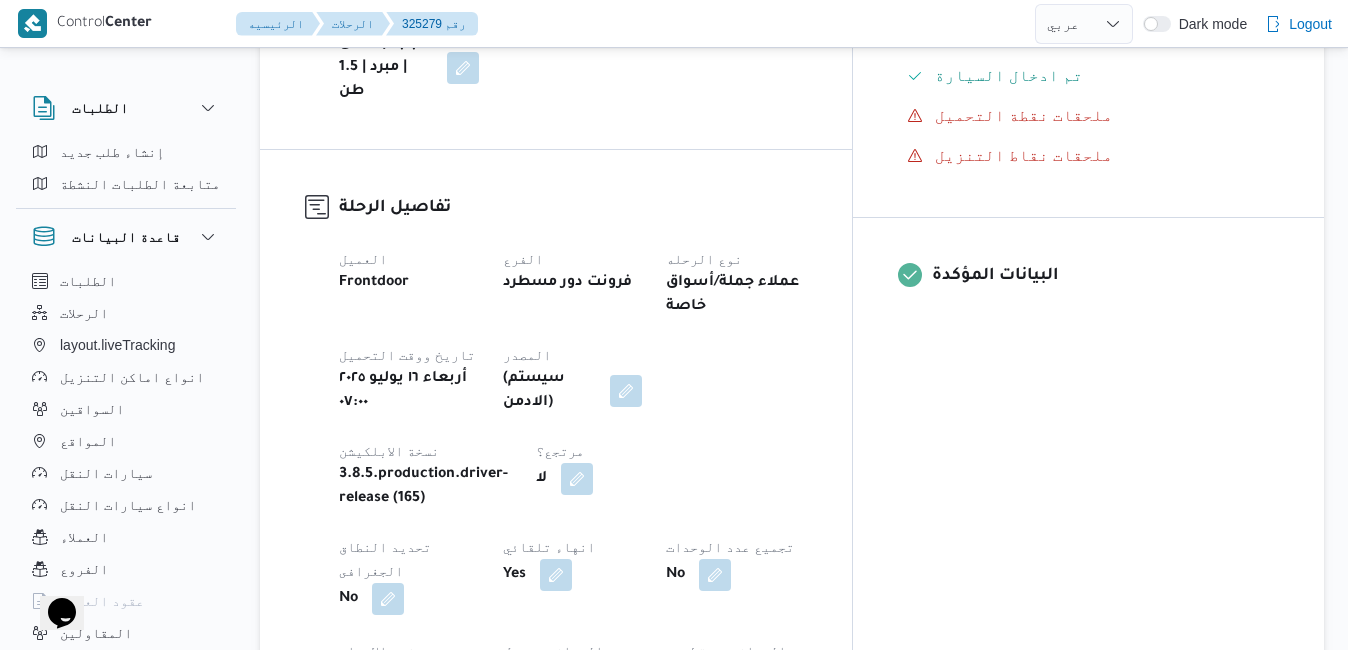 scroll, scrollTop: 680, scrollLeft: 0, axis: vertical 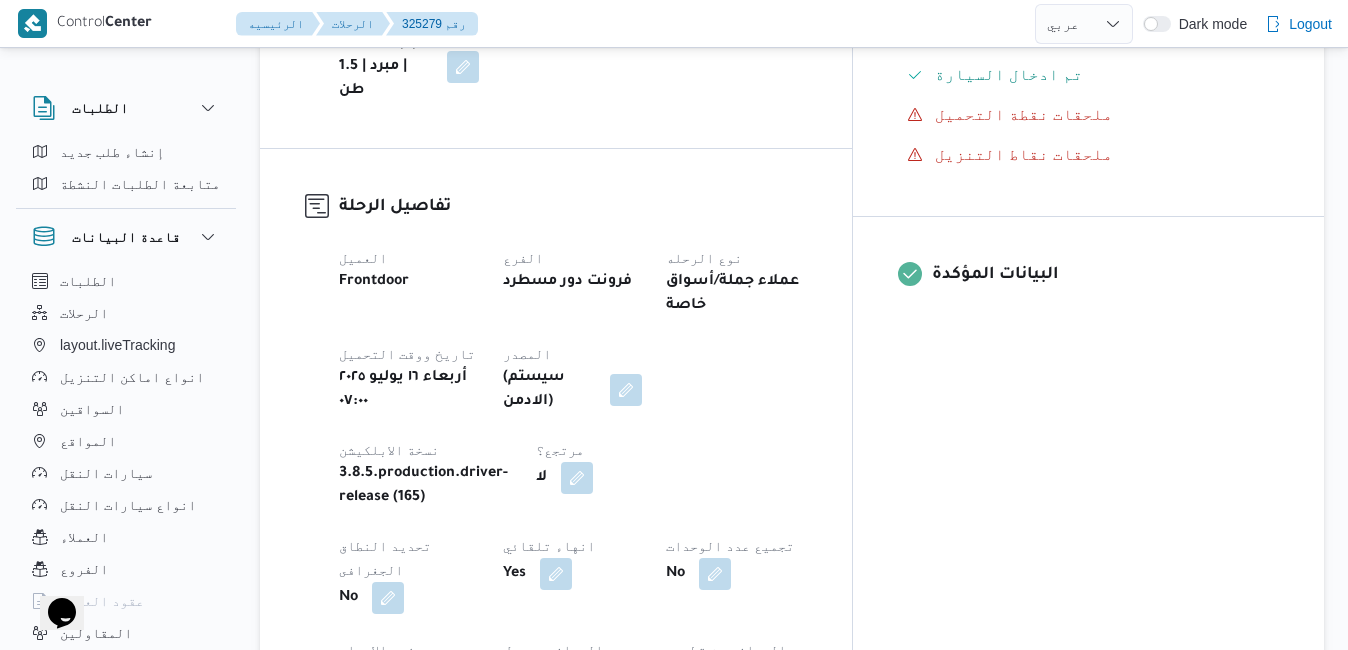 click at bounding box center [416, 677] 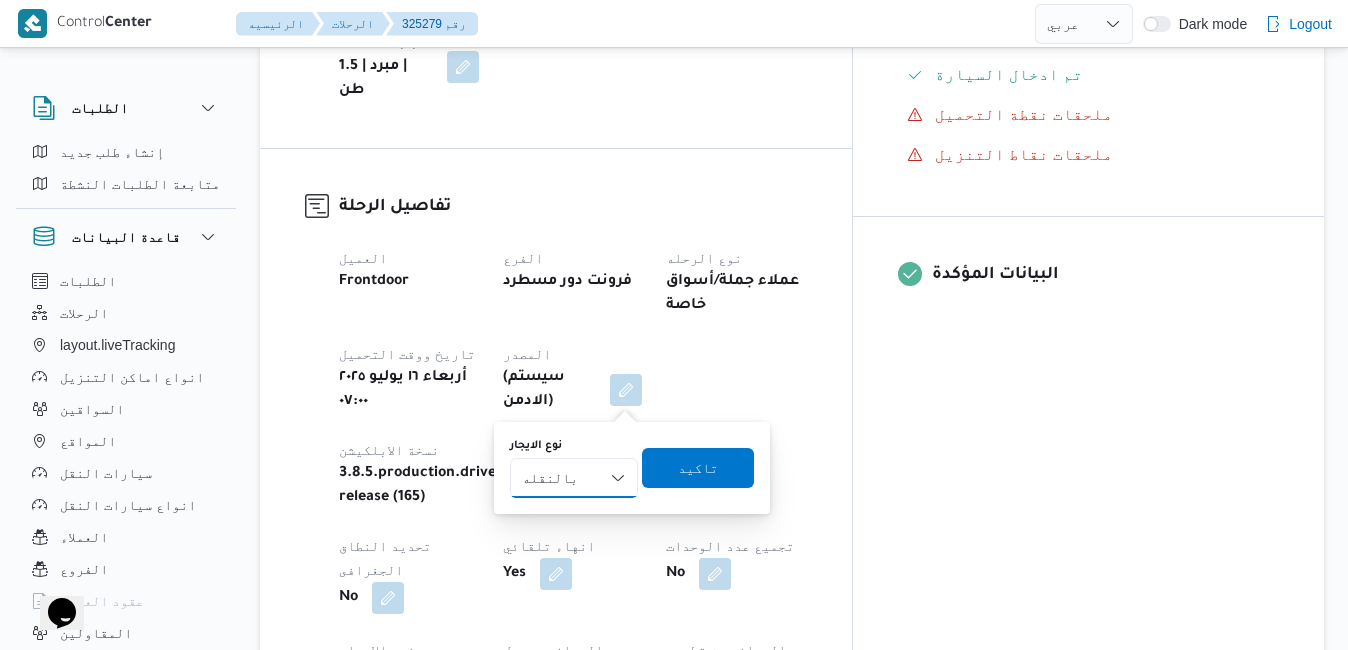 click on "شهري بالنقله إيجار يومي" at bounding box center (574, 478) 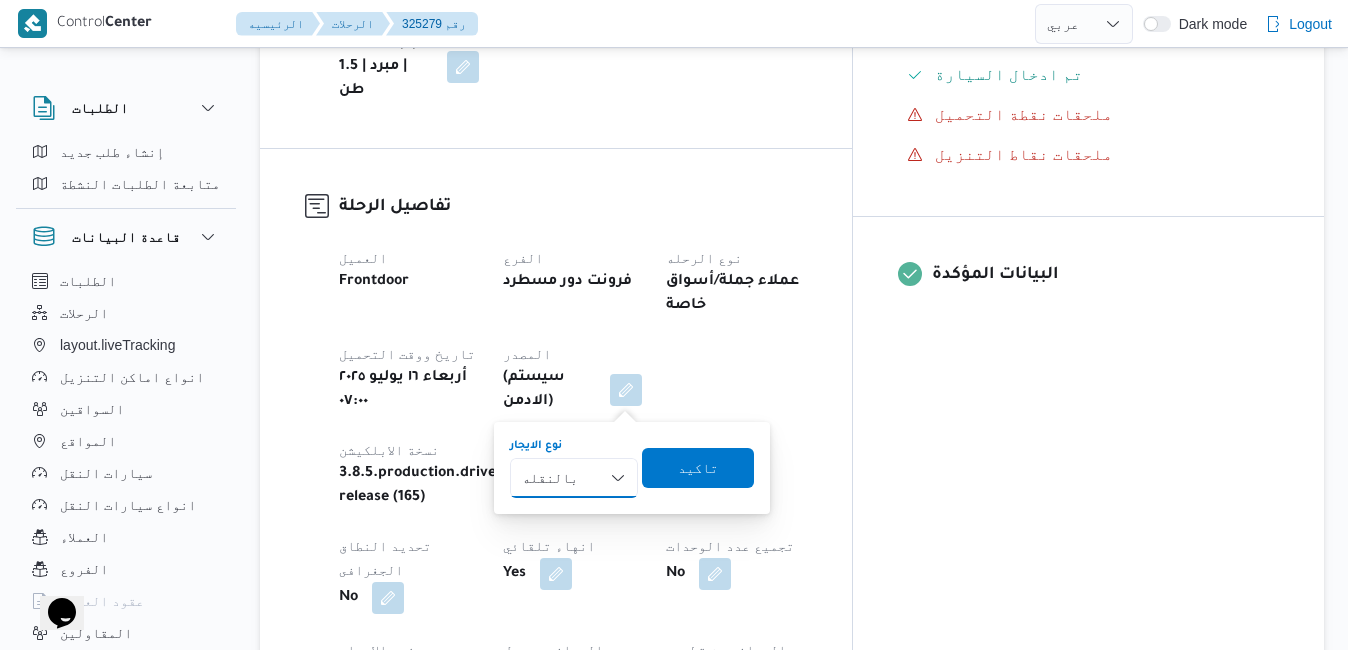 select on "monthly" 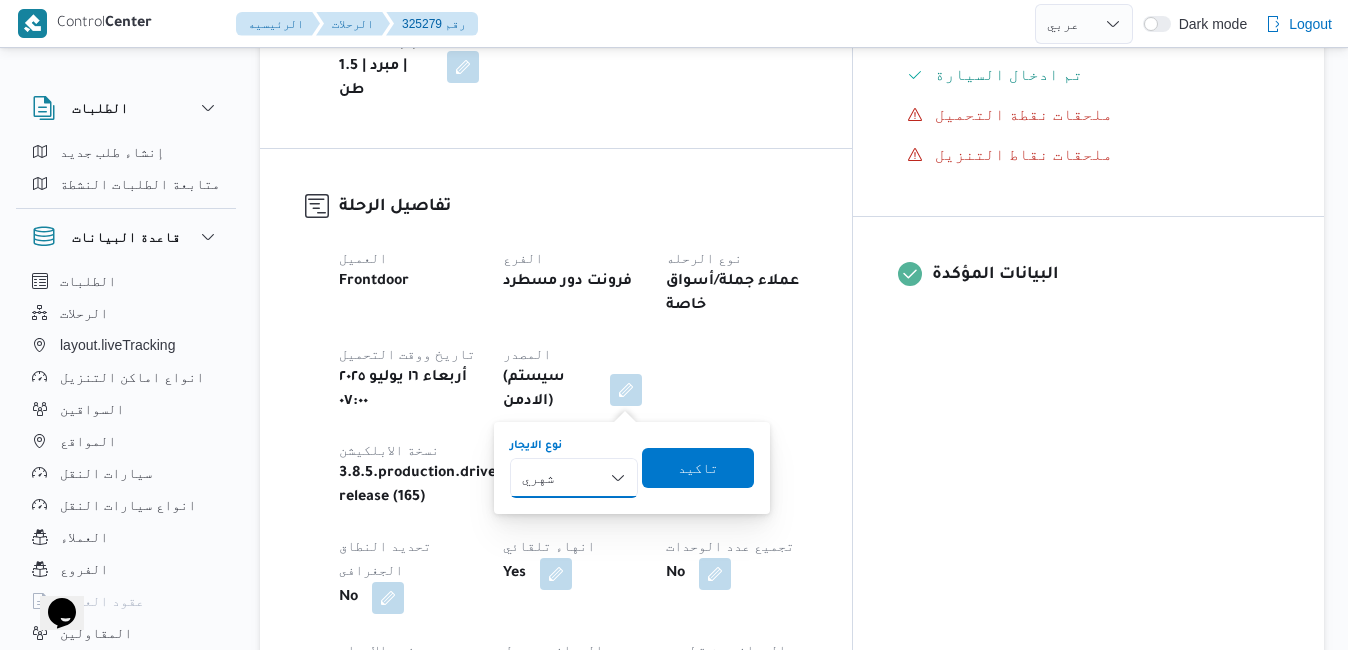 click on "شهري بالنقله إيجار يومي" at bounding box center (574, 478) 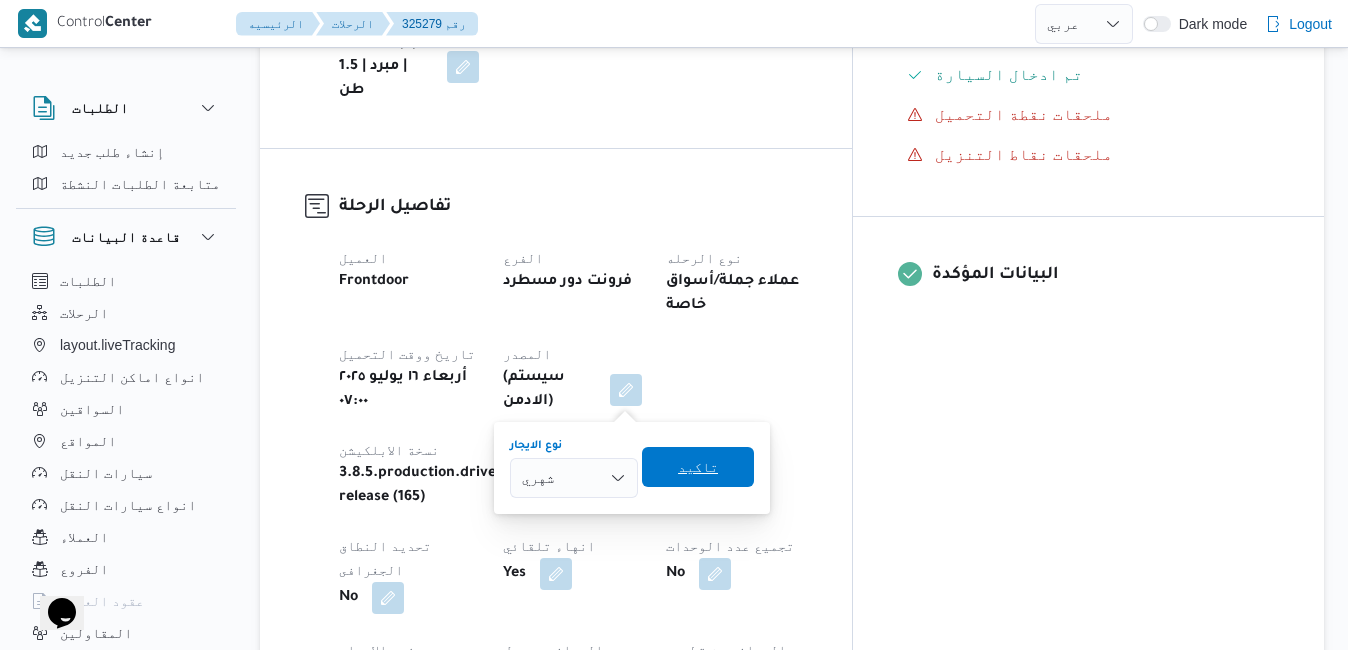 click on "تاكيد" at bounding box center [698, 467] 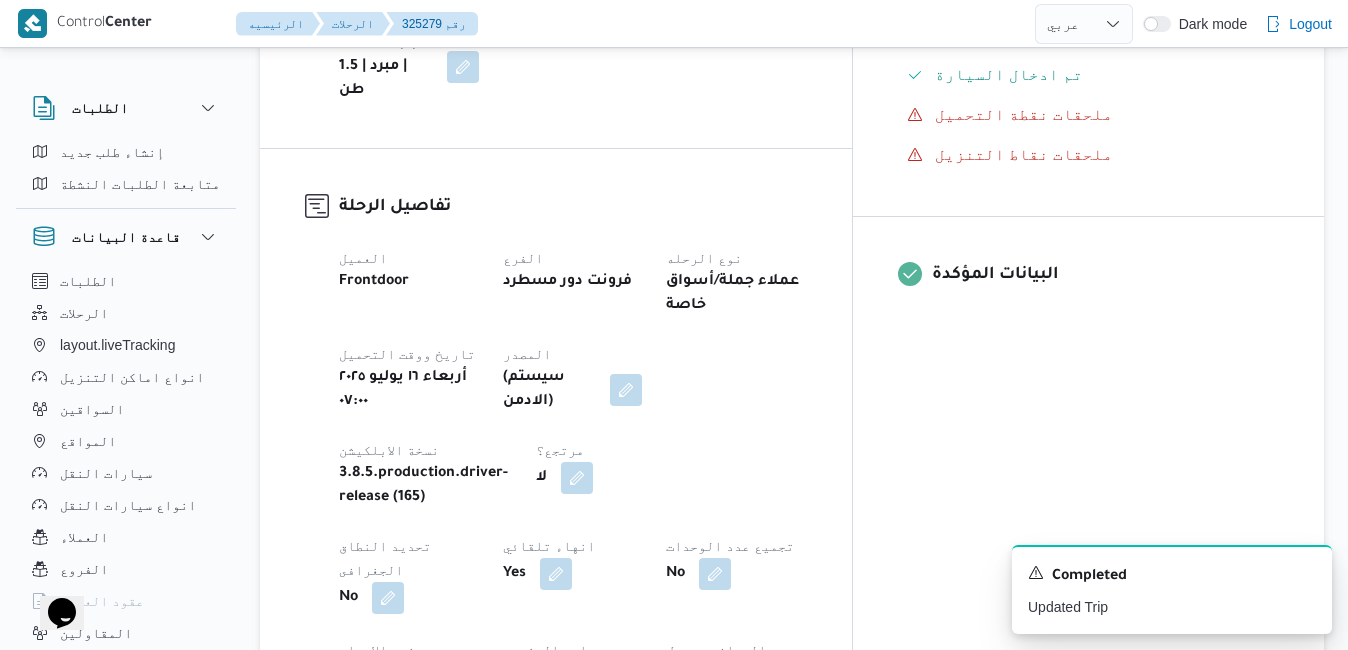click on "البيانات المؤكدة" at bounding box center [1088, 288] 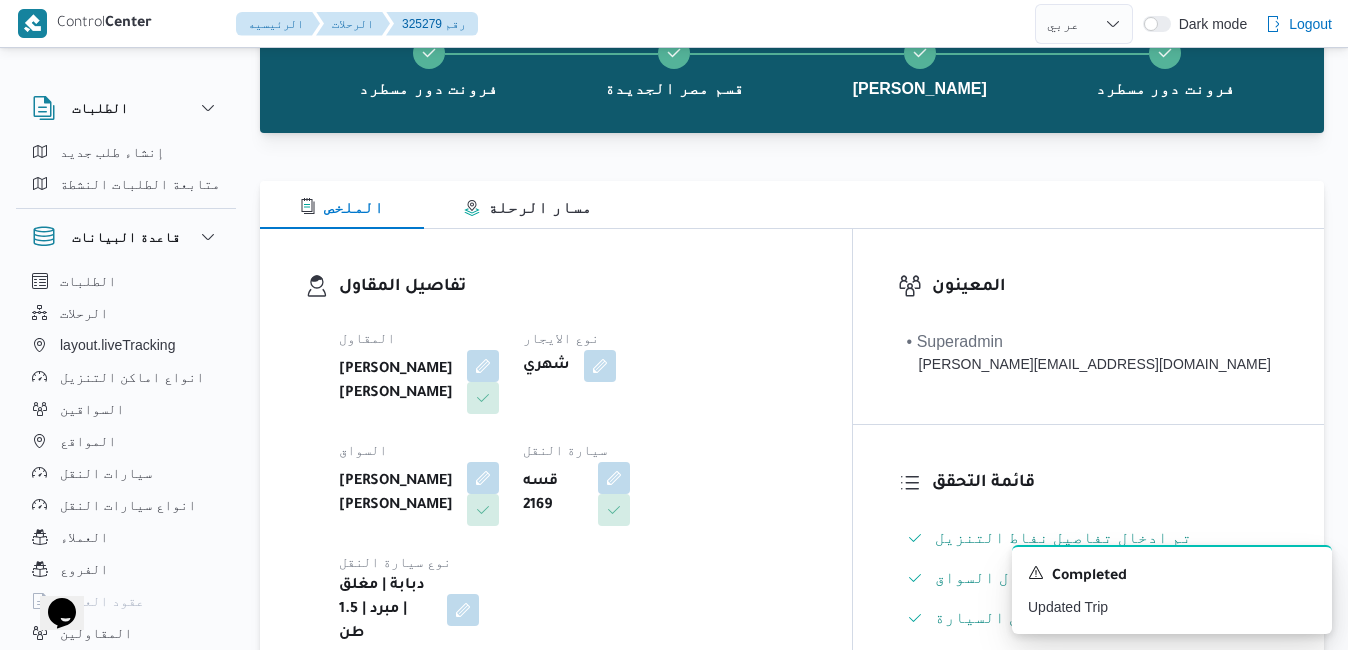 scroll, scrollTop: 0, scrollLeft: 0, axis: both 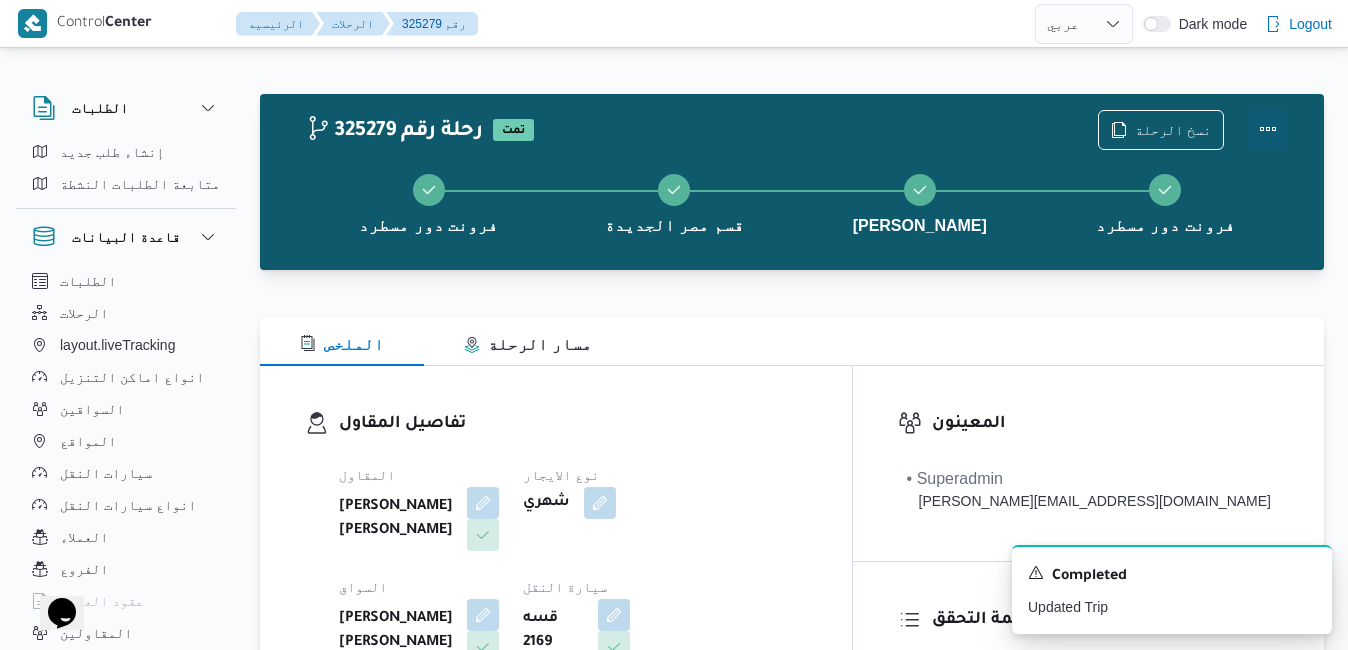 click at bounding box center (1268, 129) 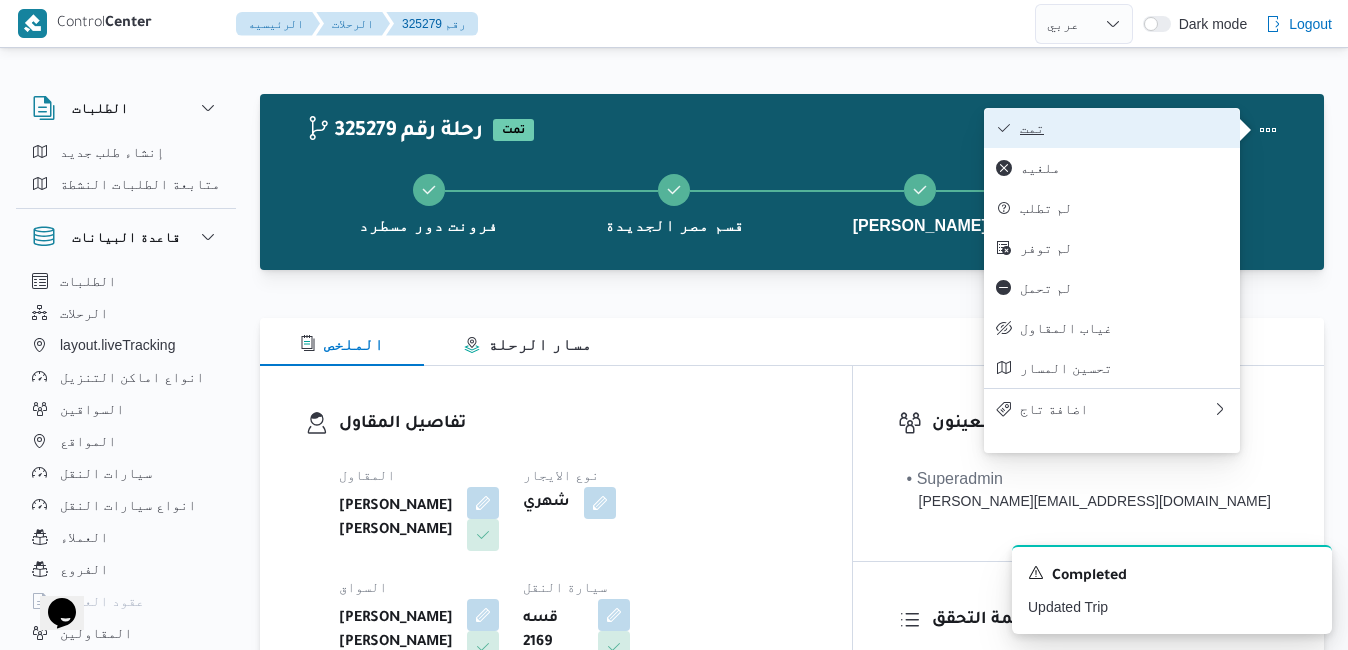 click on "تمت" at bounding box center [1124, 128] 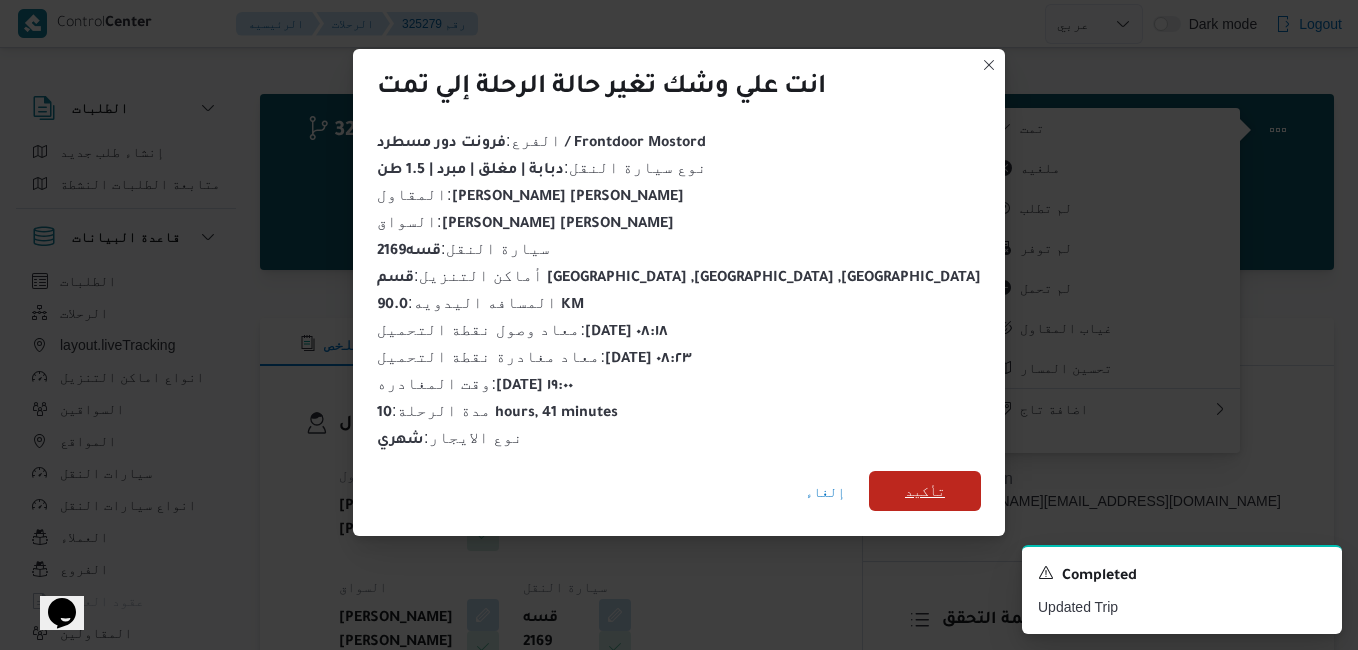 click on "تأكيد" at bounding box center (925, 491) 